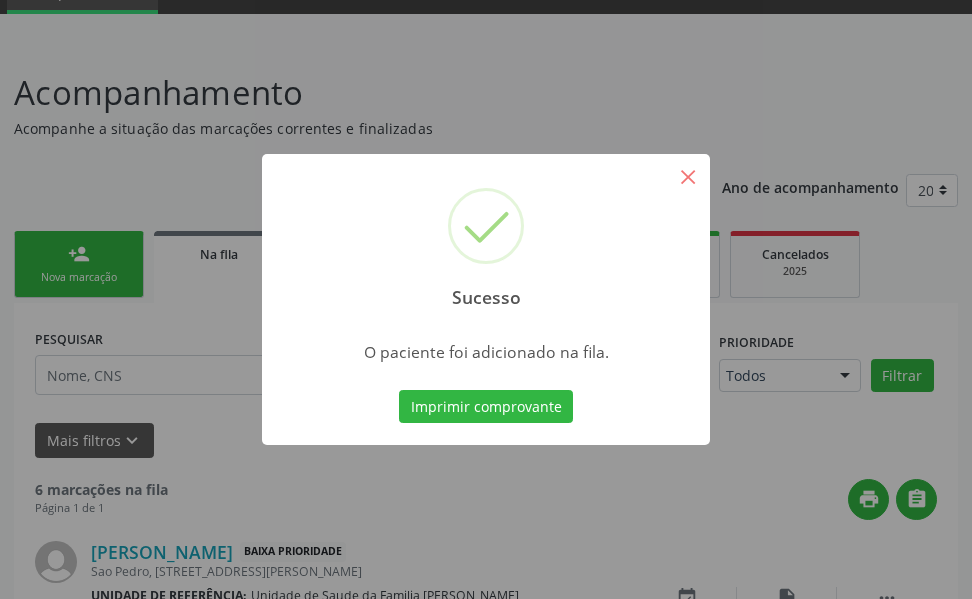 scroll, scrollTop: 96, scrollLeft: 0, axis: vertical 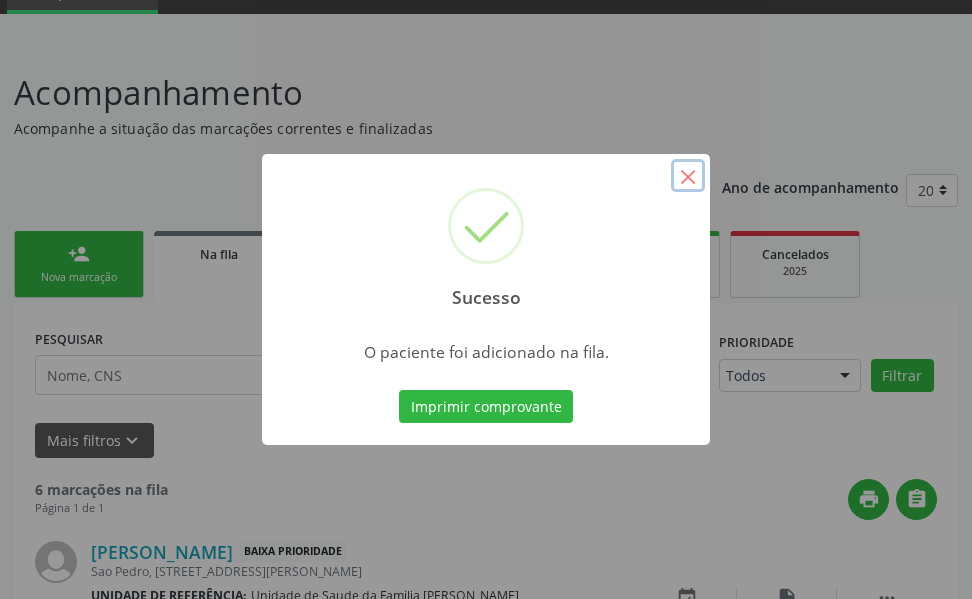 click on "×" at bounding box center [688, 176] 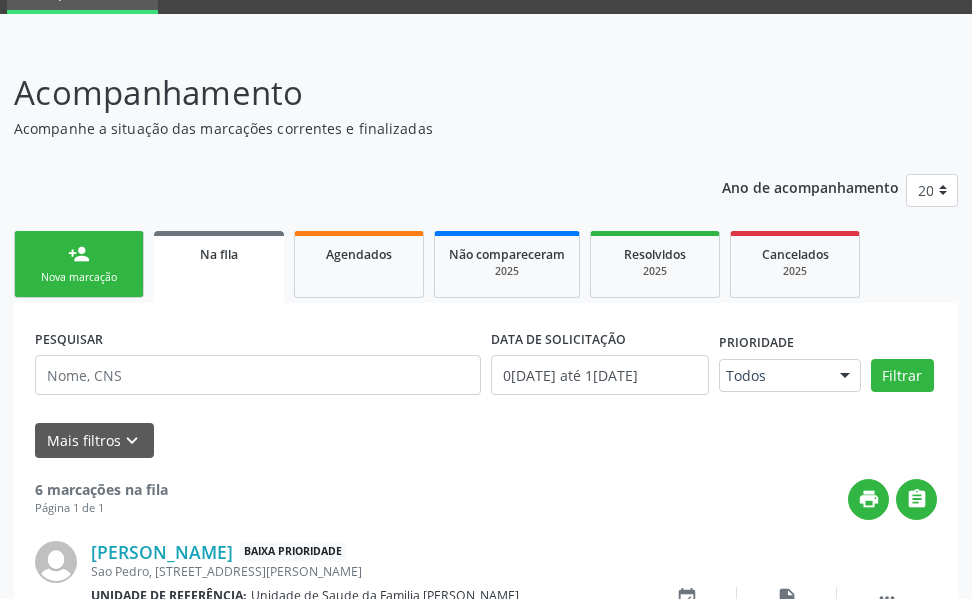 click on "print   " at bounding box center (552, 499) 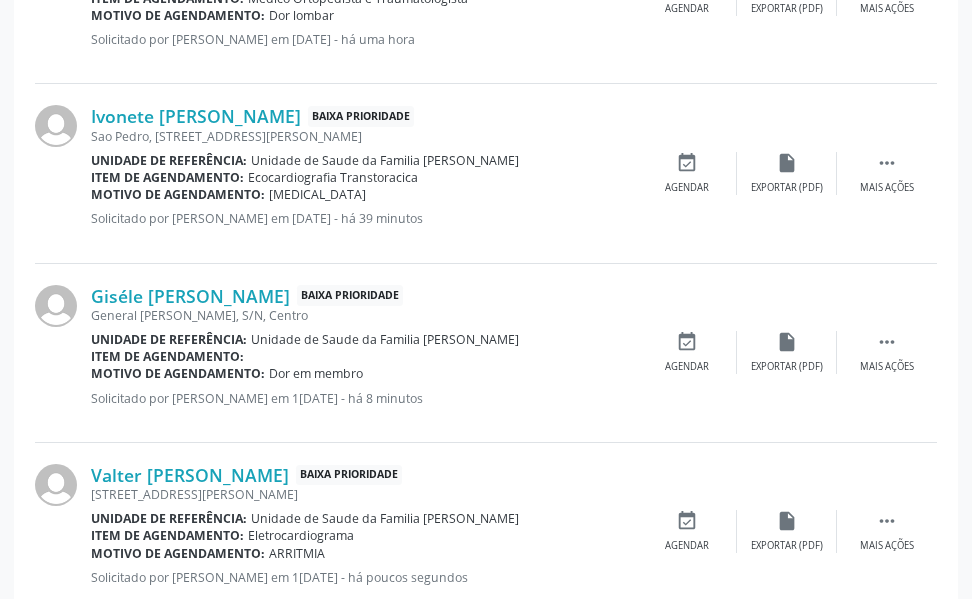 scroll, scrollTop: 1126, scrollLeft: 0, axis: vertical 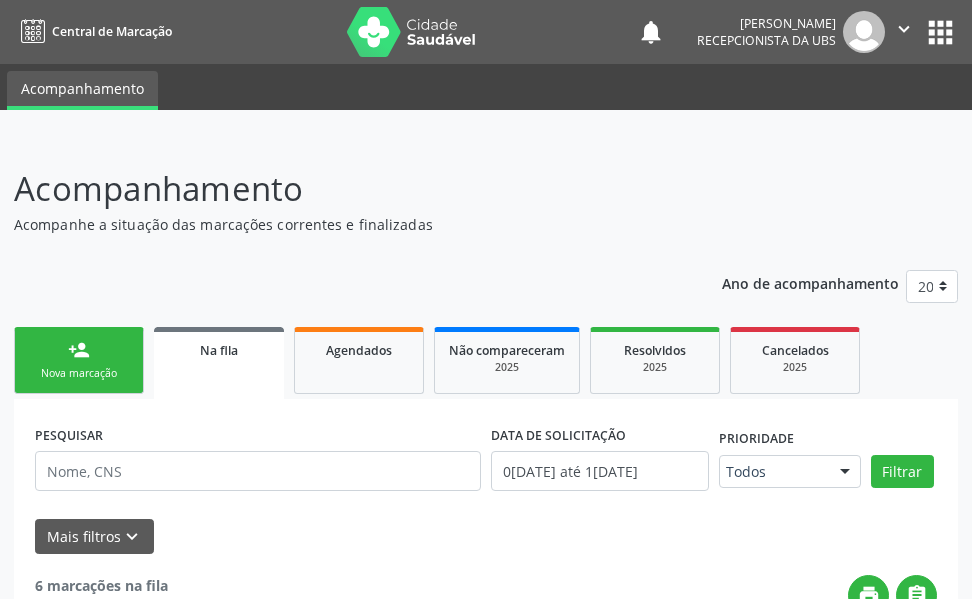 click on "person_add" at bounding box center (79, 350) 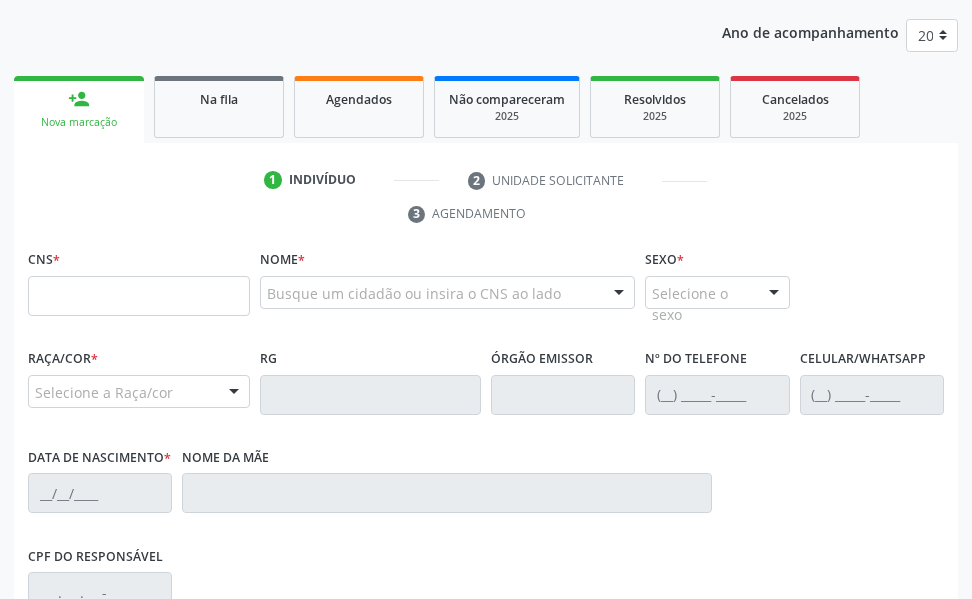 scroll, scrollTop: 280, scrollLeft: 0, axis: vertical 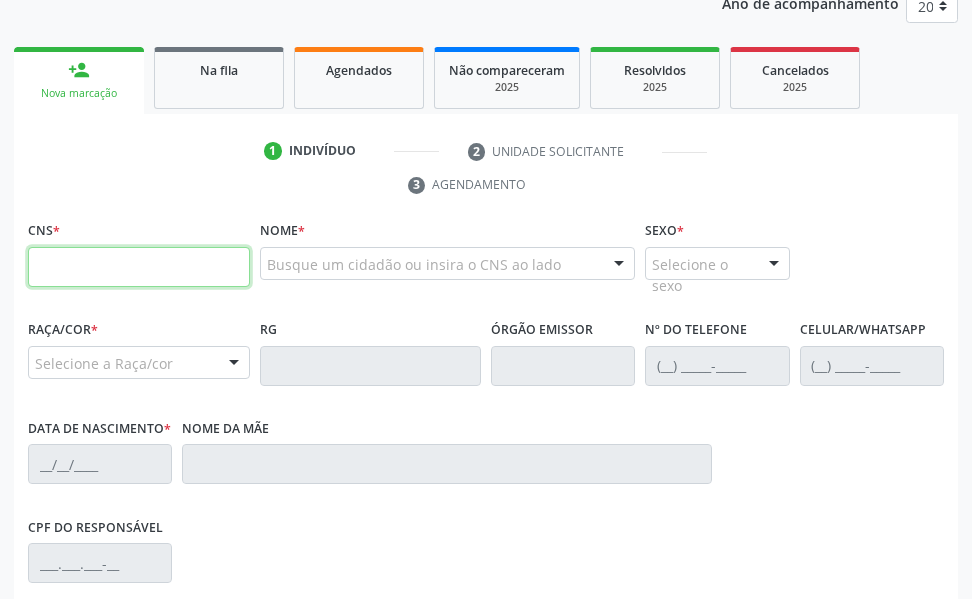 click at bounding box center (139, 267) 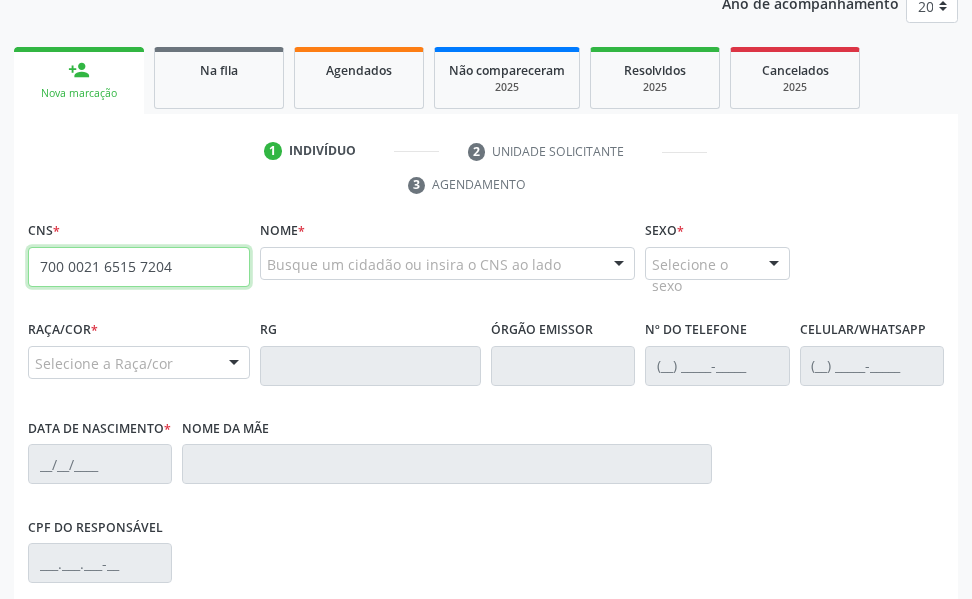 type on "700 0021 6515 7204" 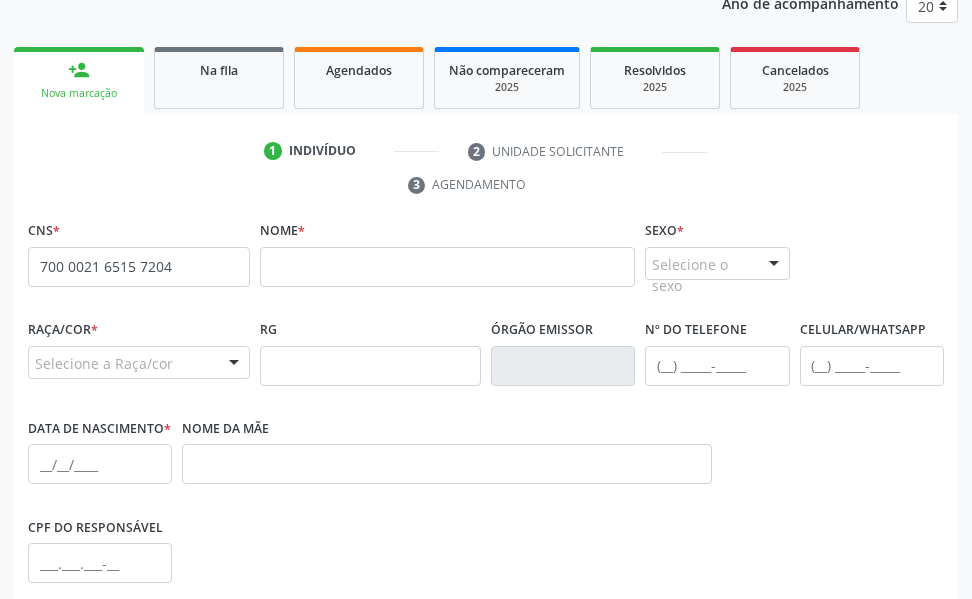click on "none" at bounding box center [199, 265] 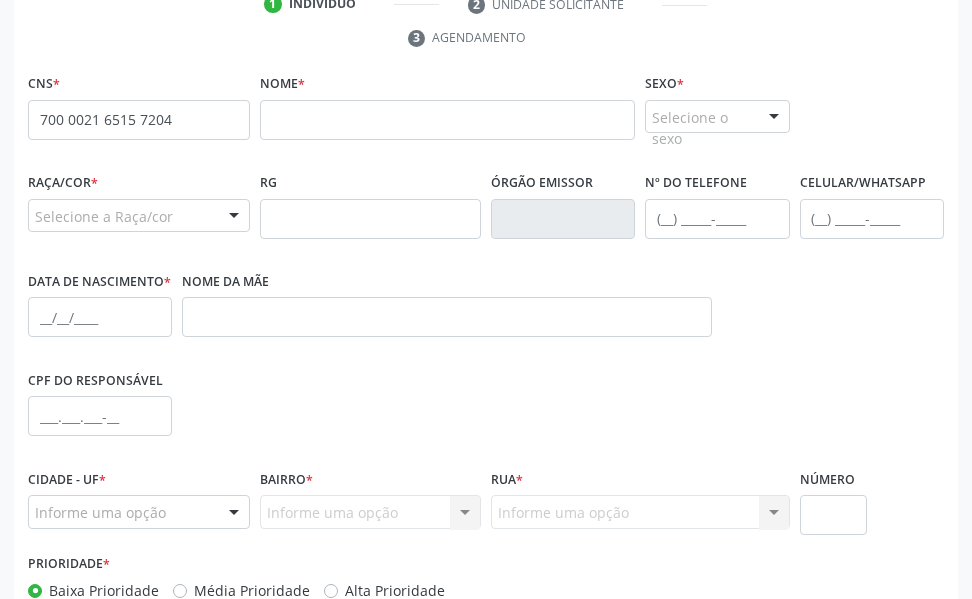 scroll, scrollTop: 493, scrollLeft: 0, axis: vertical 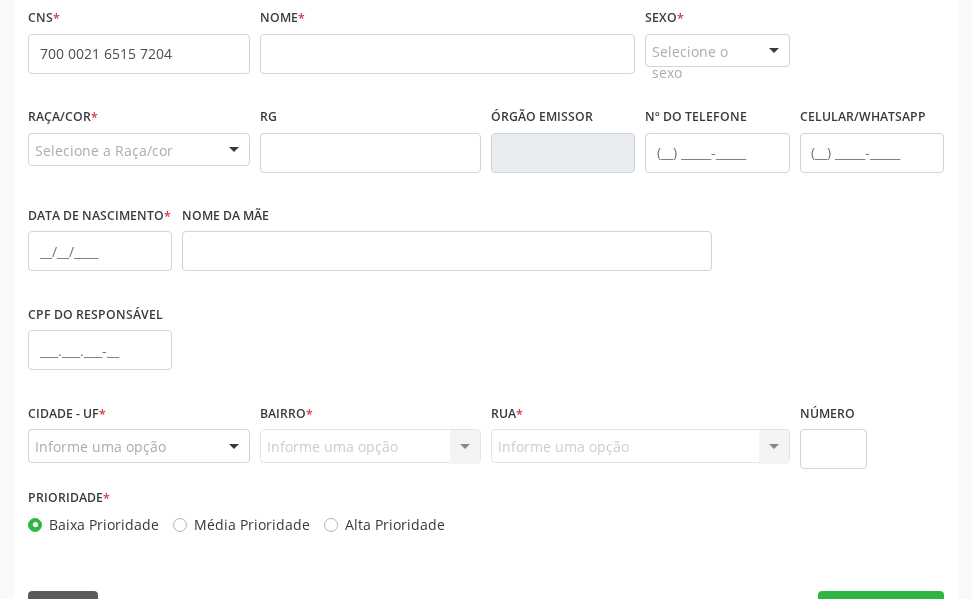 click on "none" at bounding box center [199, 50] 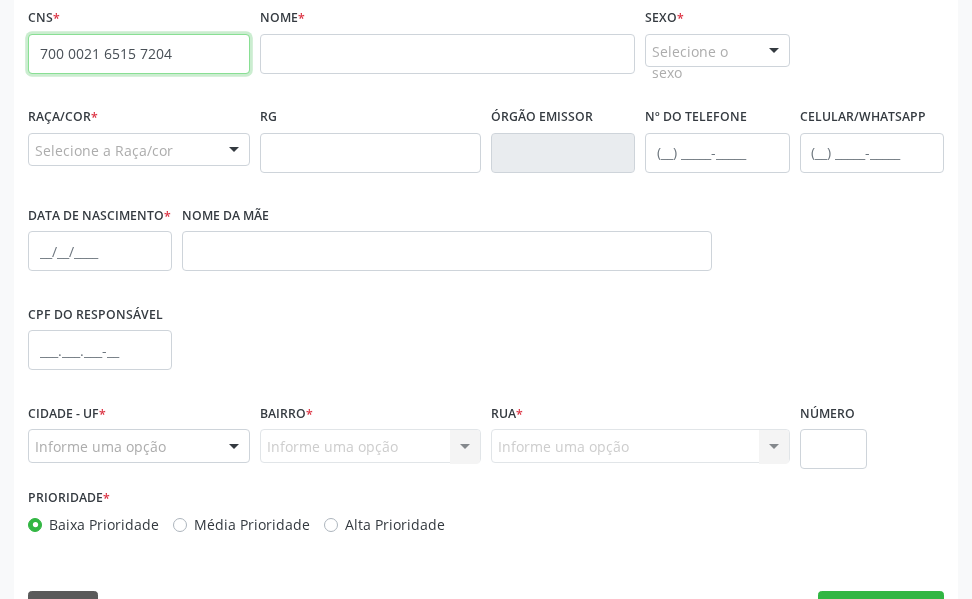 click on "700 0021 6515 7204" at bounding box center (139, 54) 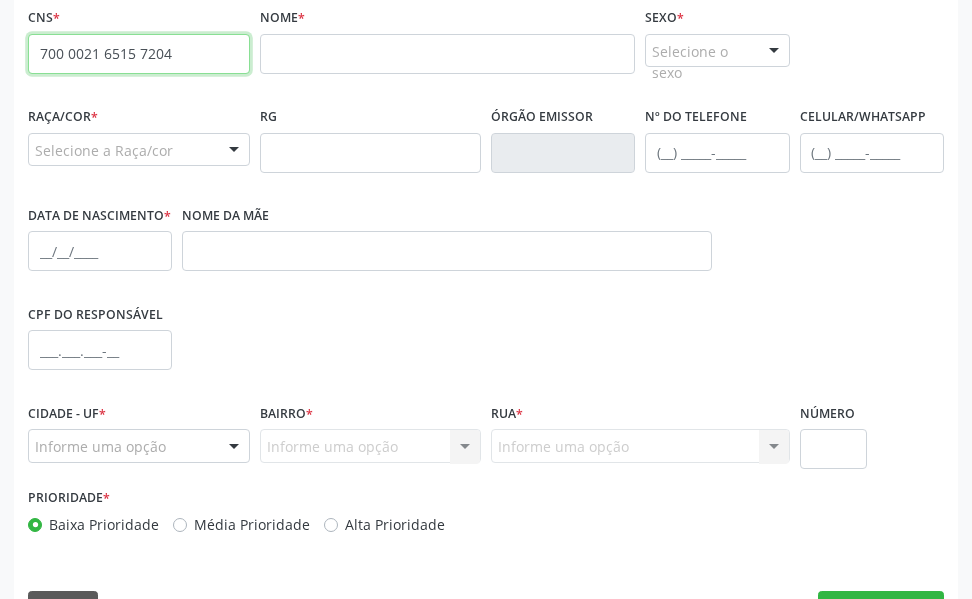 drag, startPoint x: 43, startPoint y: 47, endPoint x: 239, endPoint y: 49, distance: 196.01021 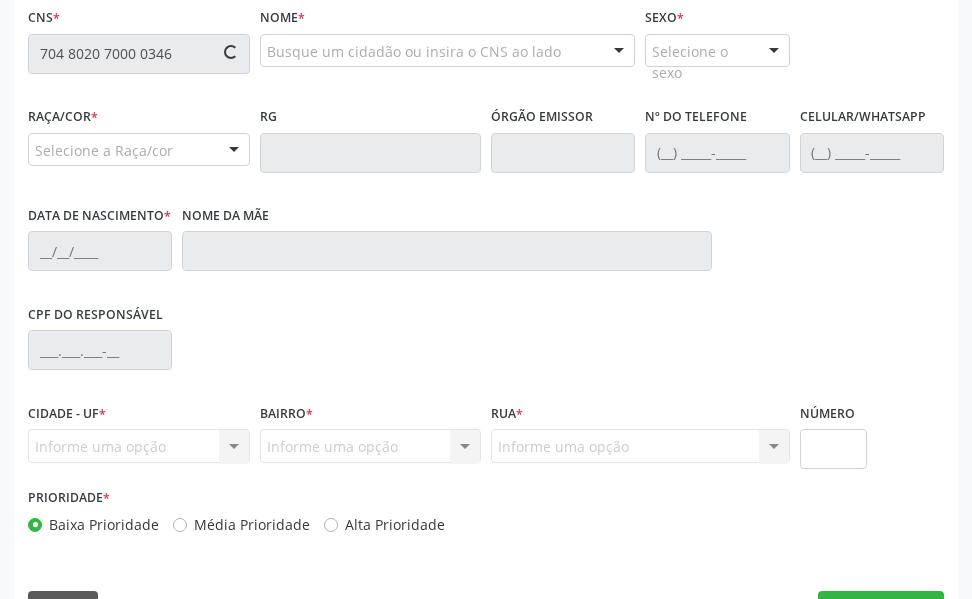 type on "704 8020 7000 0346" 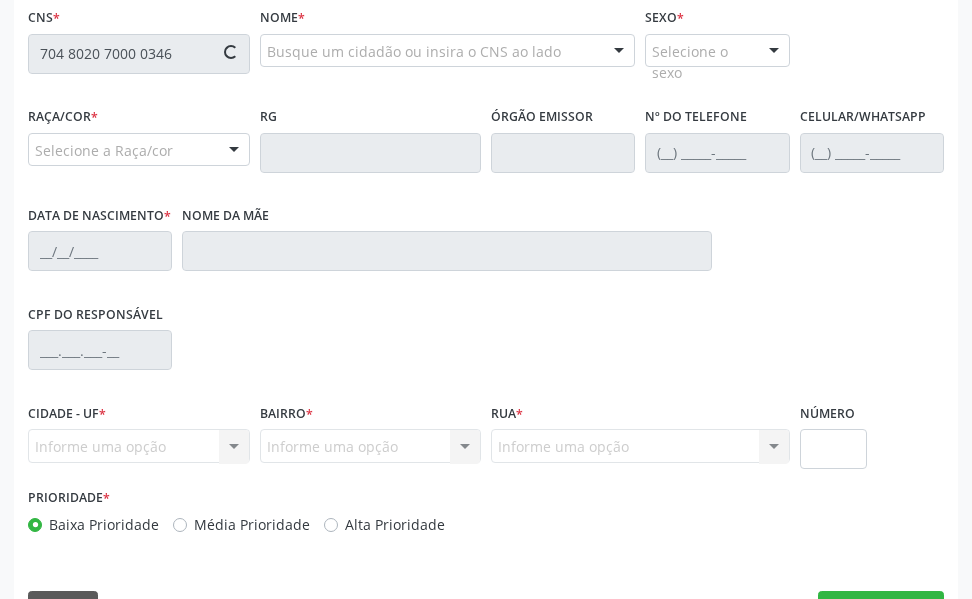 type 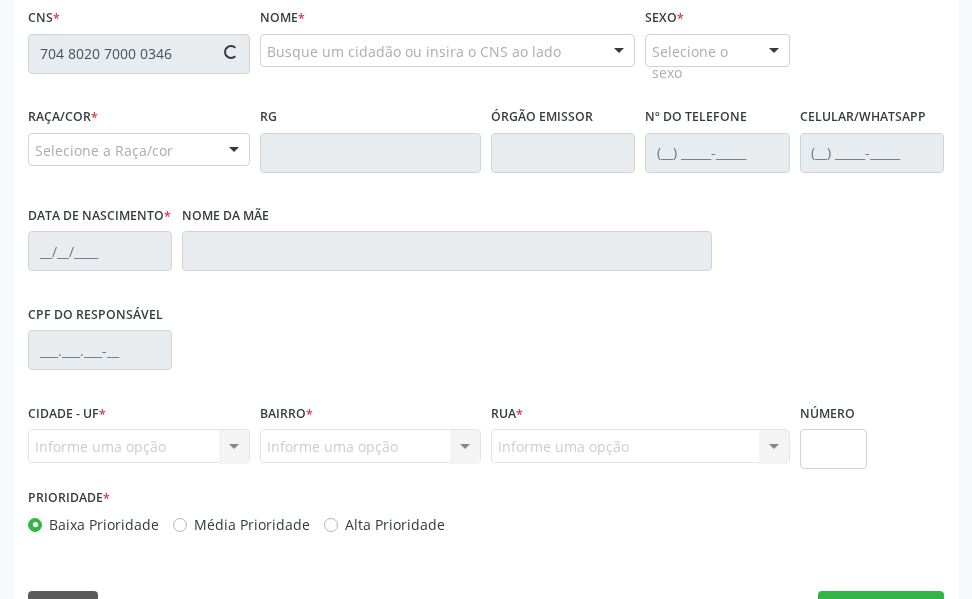 type 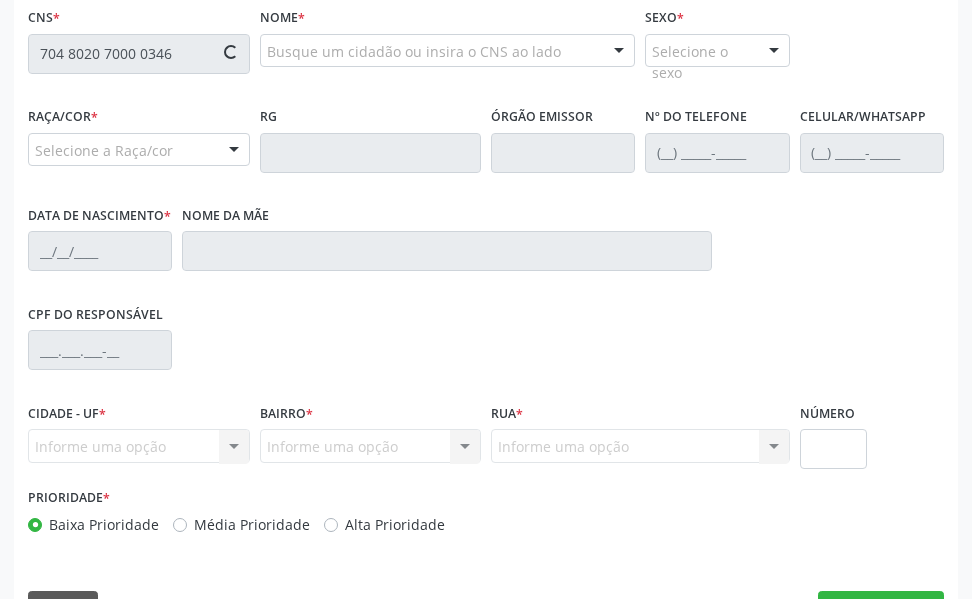 type 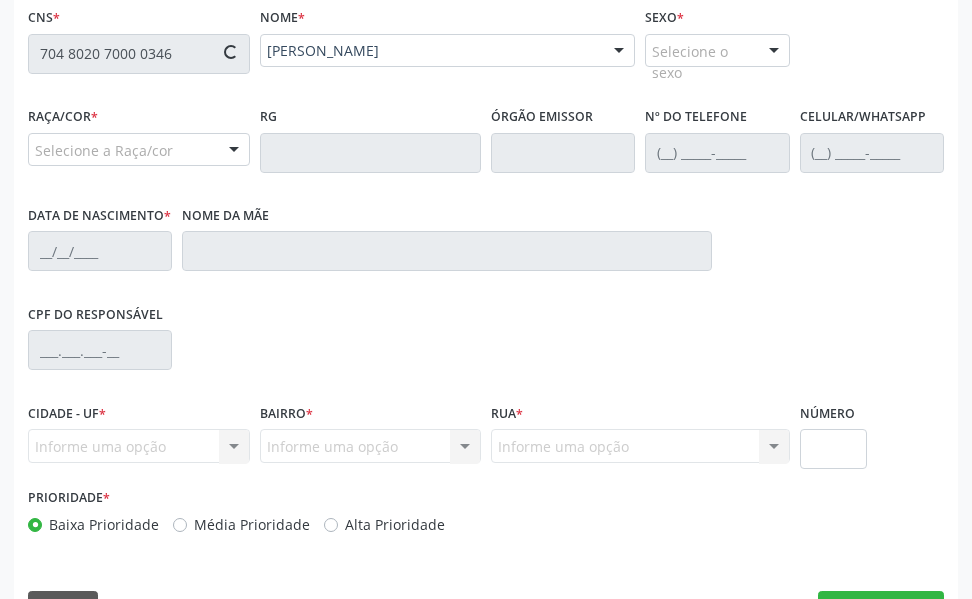type on "(82) 99345-1530" 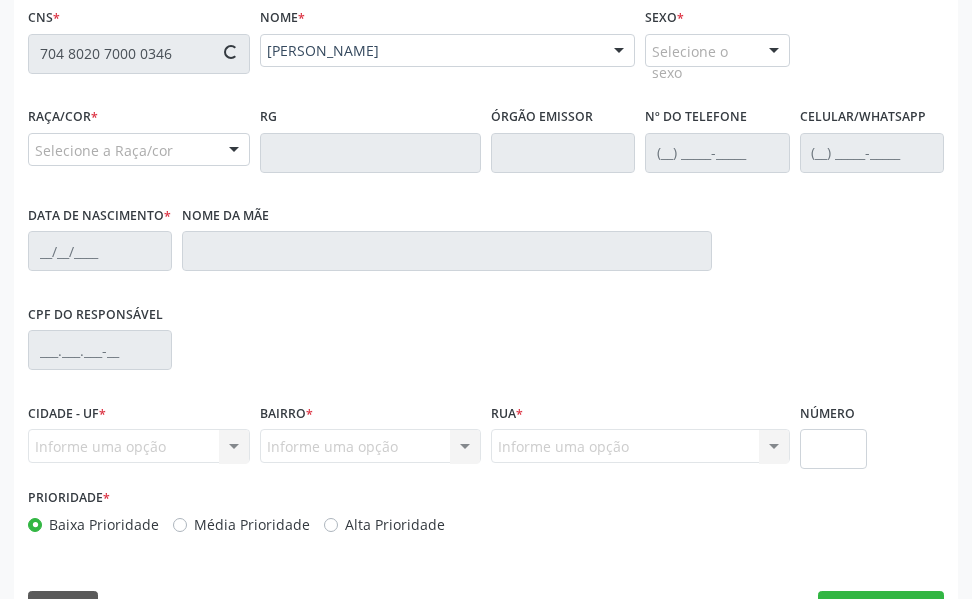 type on "07/09/1975" 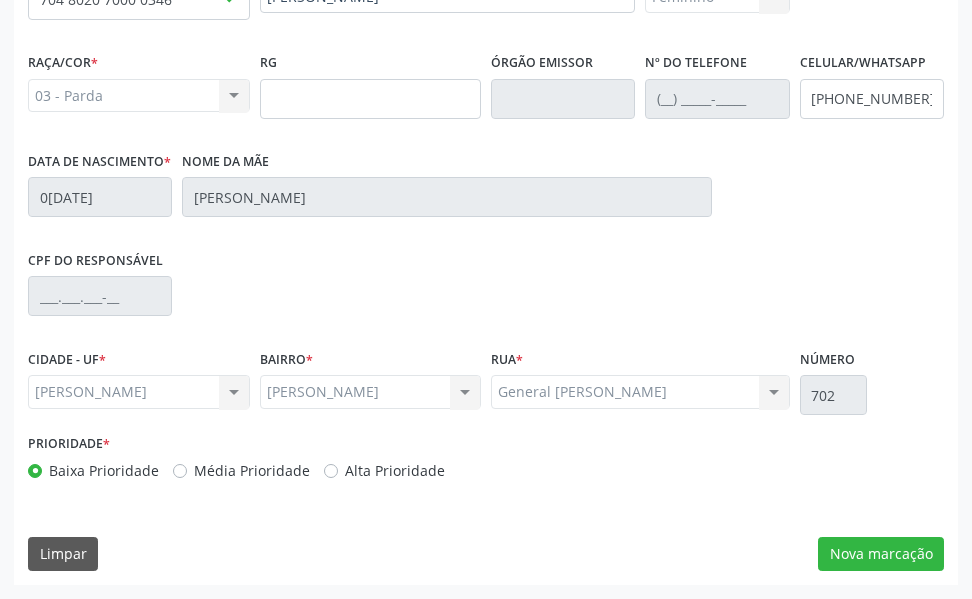 scroll, scrollTop: 565, scrollLeft: 0, axis: vertical 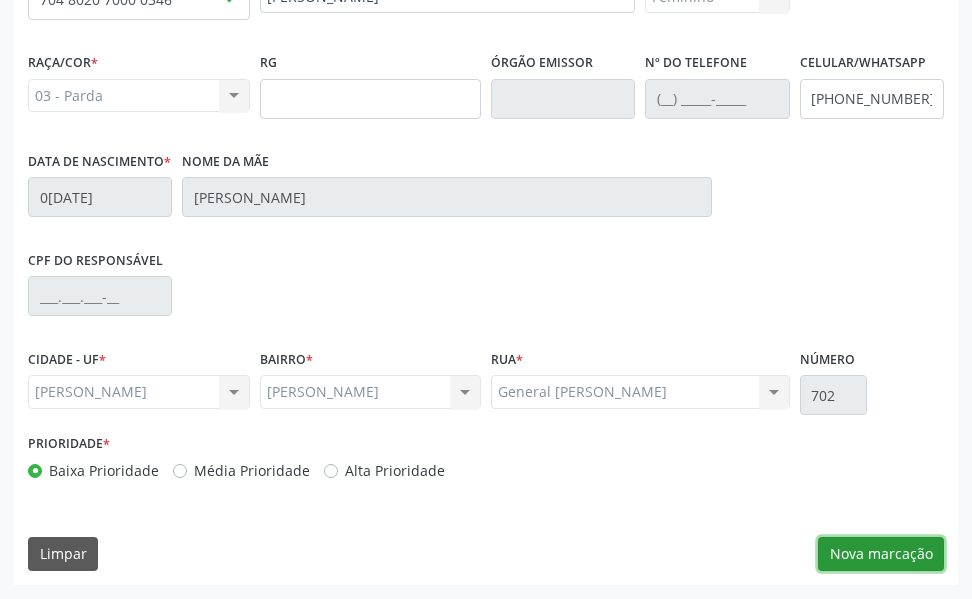 click on "Nova marcação" at bounding box center [881, 554] 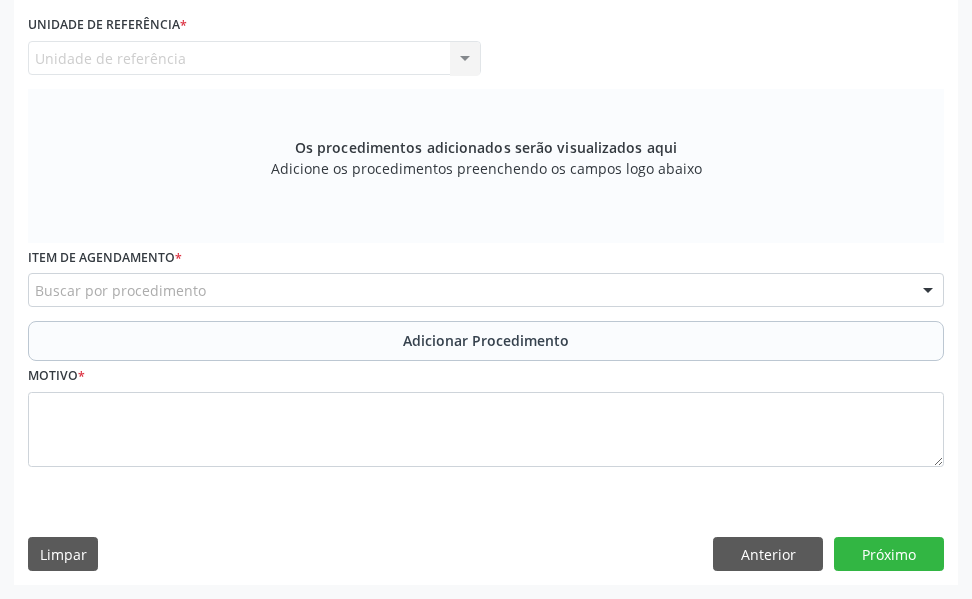 scroll, scrollTop: 564, scrollLeft: 0, axis: vertical 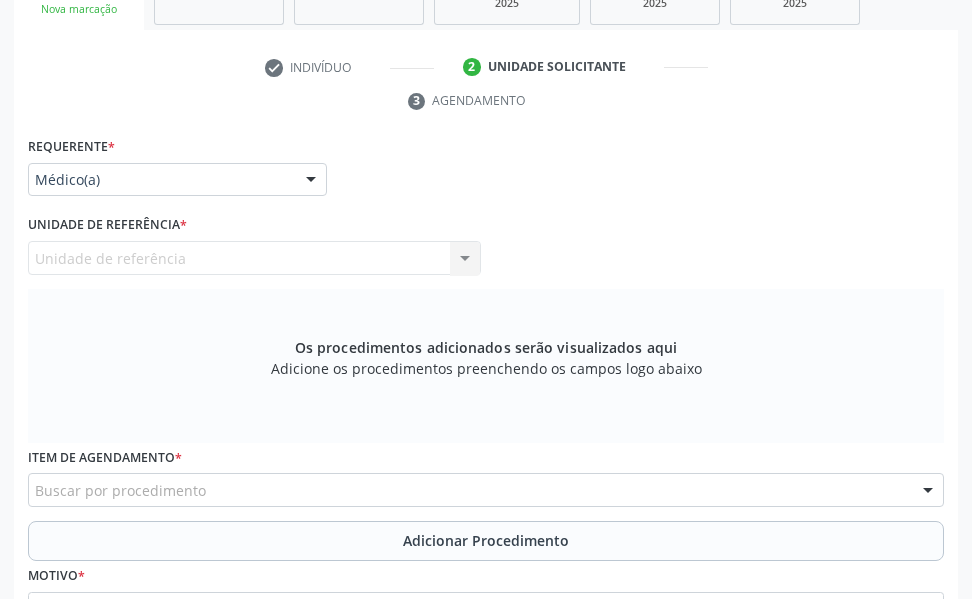 click on "Unidade de referência
Unidade de Saude da Familia Barro Vermelho
Nenhum resultado encontrado para: "   "
Não há nenhuma opção para ser exibida." at bounding box center [254, 258] 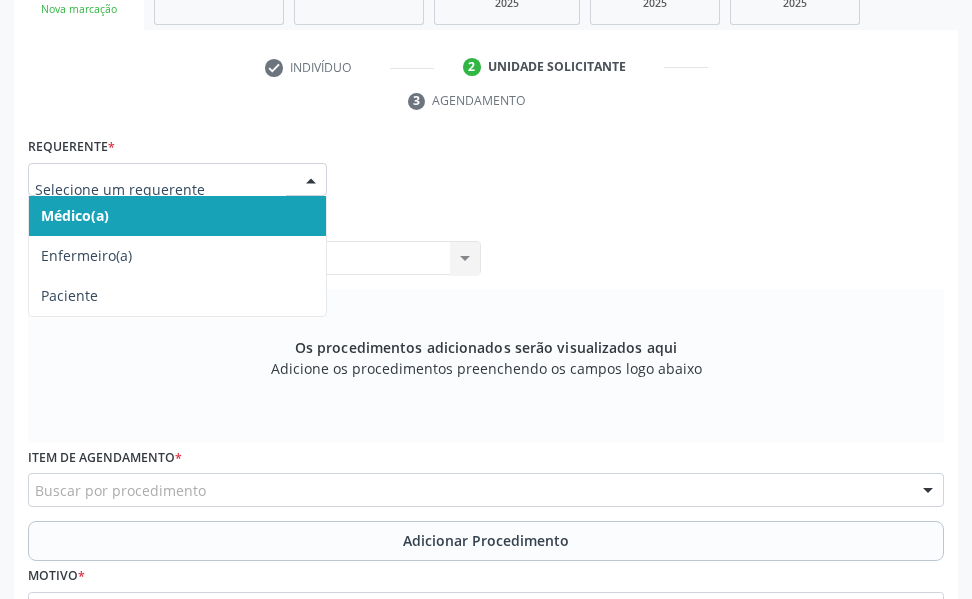 click on "Médico(a)" at bounding box center (75, 215) 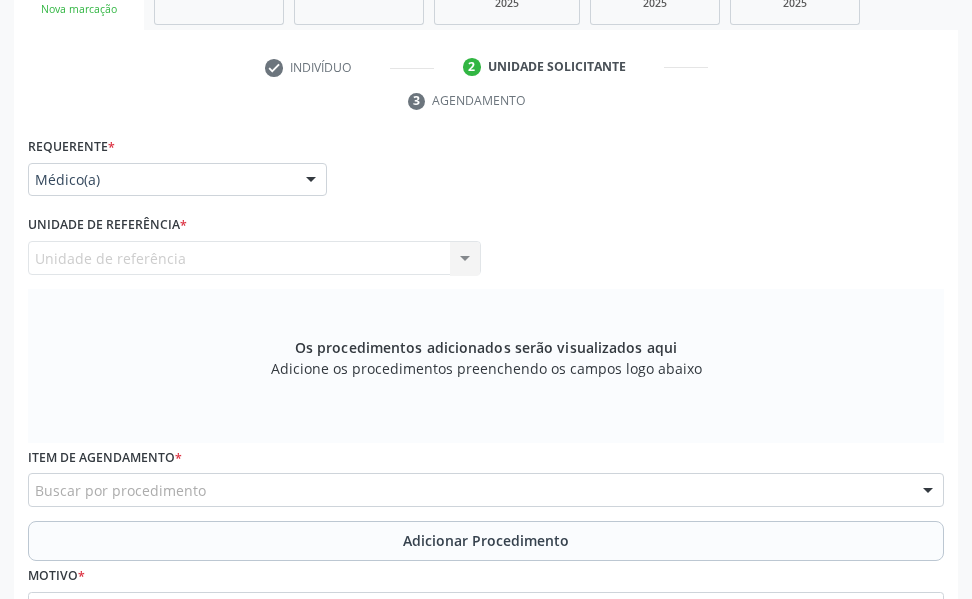 click on "Unidade de referência
Unidade de Saude da Familia Barro Vermelho
Nenhum resultado encontrado para: "   "
Não há nenhuma opção para ser exibida." at bounding box center (254, 258) 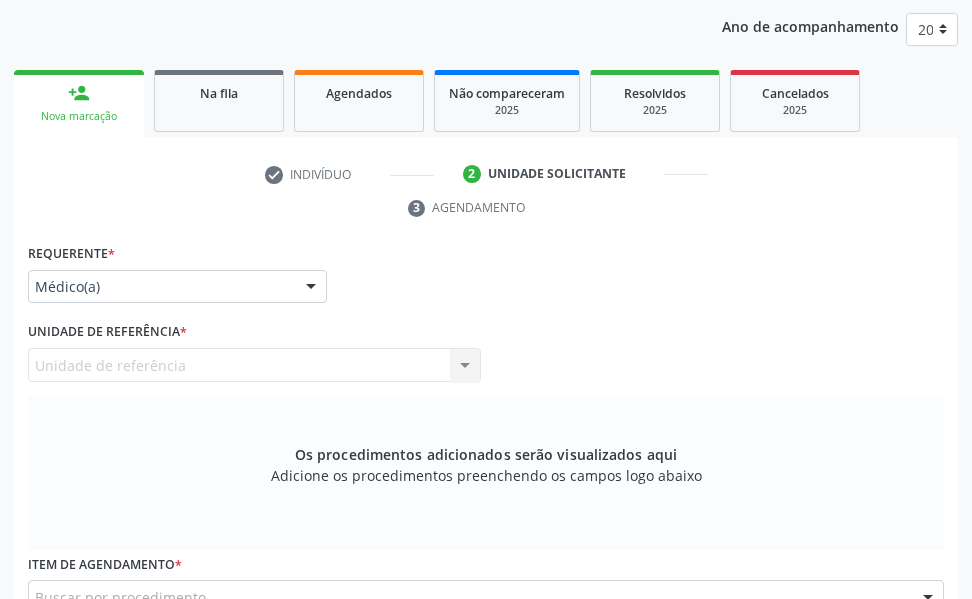 scroll, scrollTop: 244, scrollLeft: 0, axis: vertical 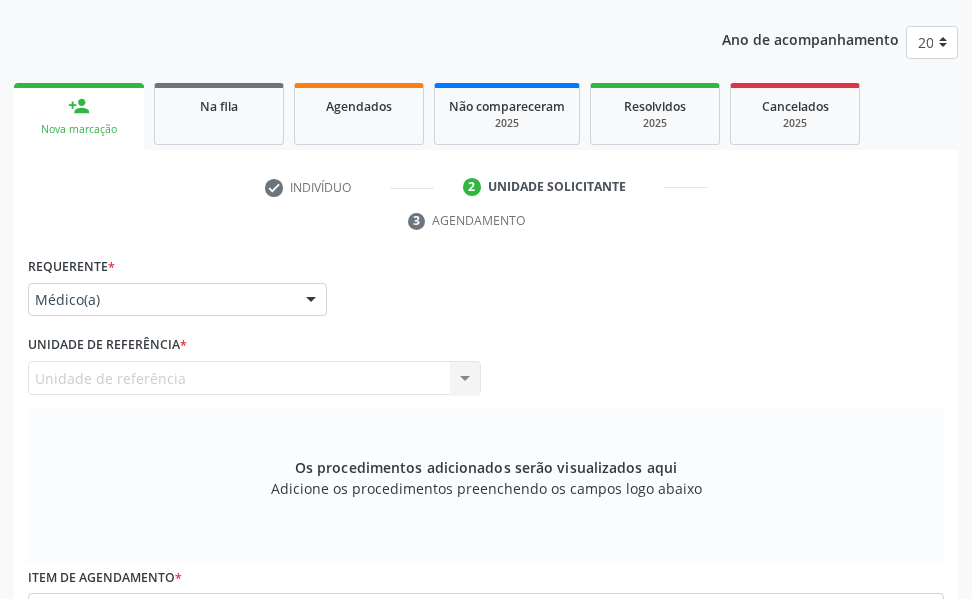click on "Unidade solicitante" at bounding box center [557, 187] 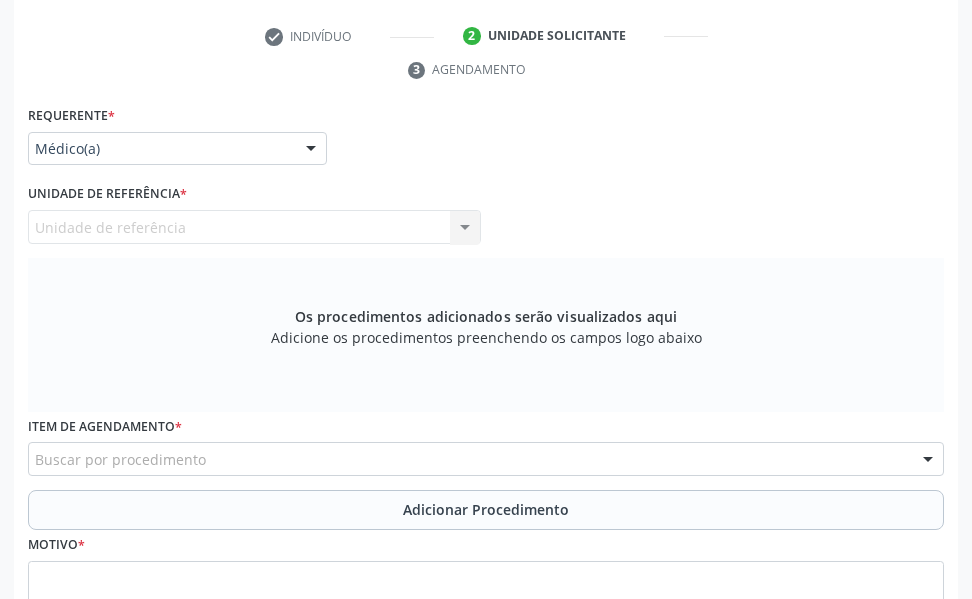 scroll, scrollTop: 404, scrollLeft: 0, axis: vertical 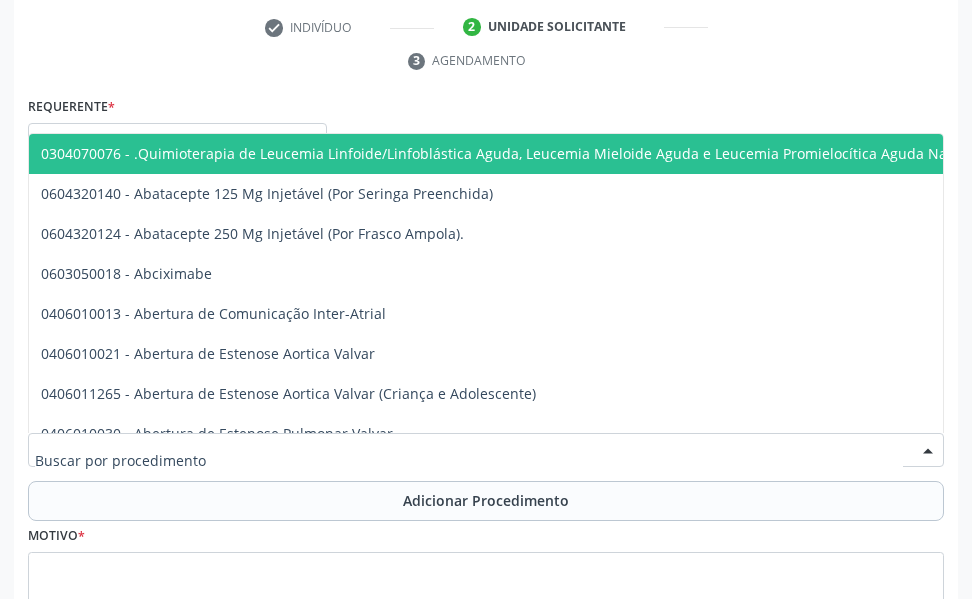 click at bounding box center (486, 450) 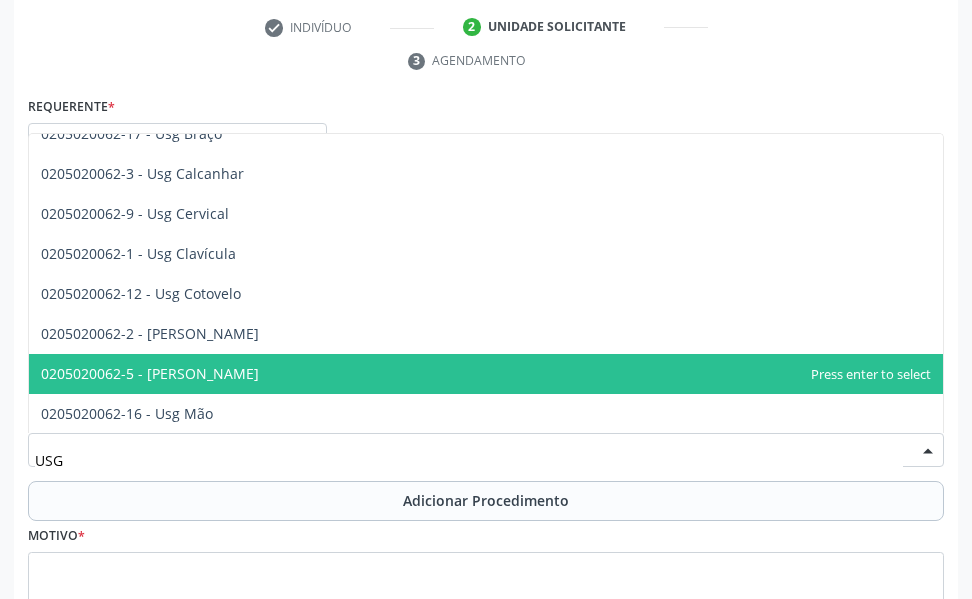 scroll, scrollTop: 0, scrollLeft: 0, axis: both 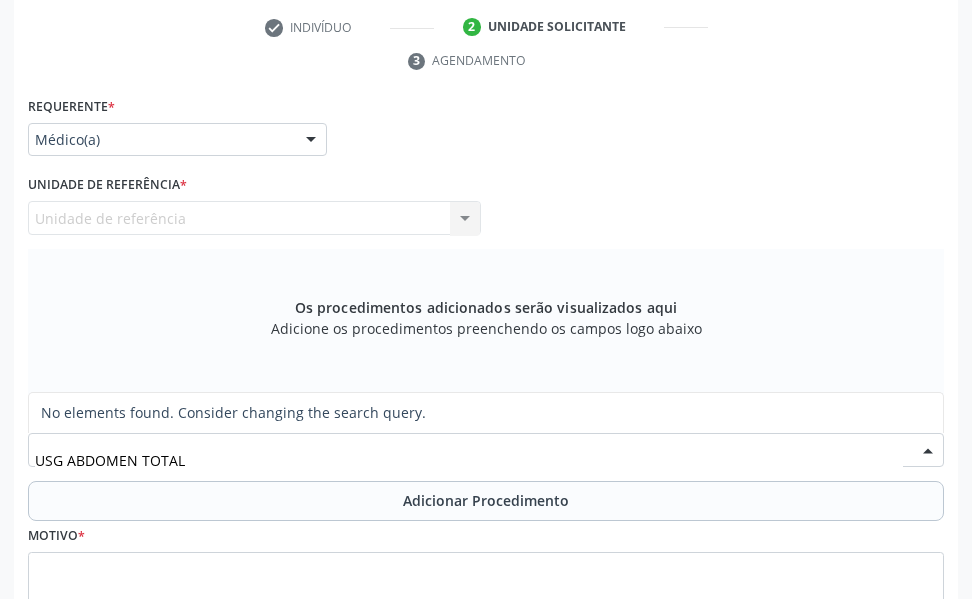 type on "USG ABDOMEN TOTAL" 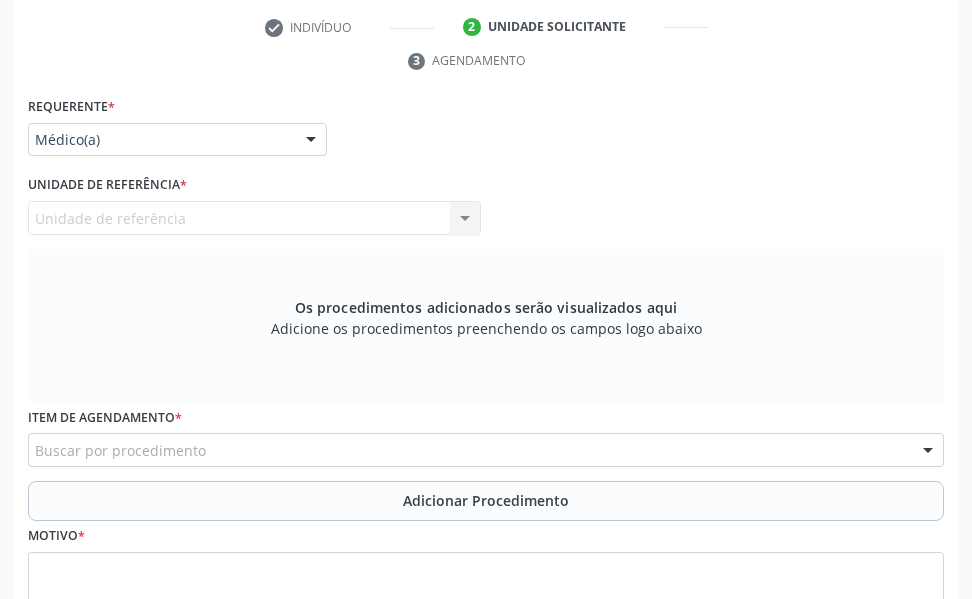 click at bounding box center [928, 451] 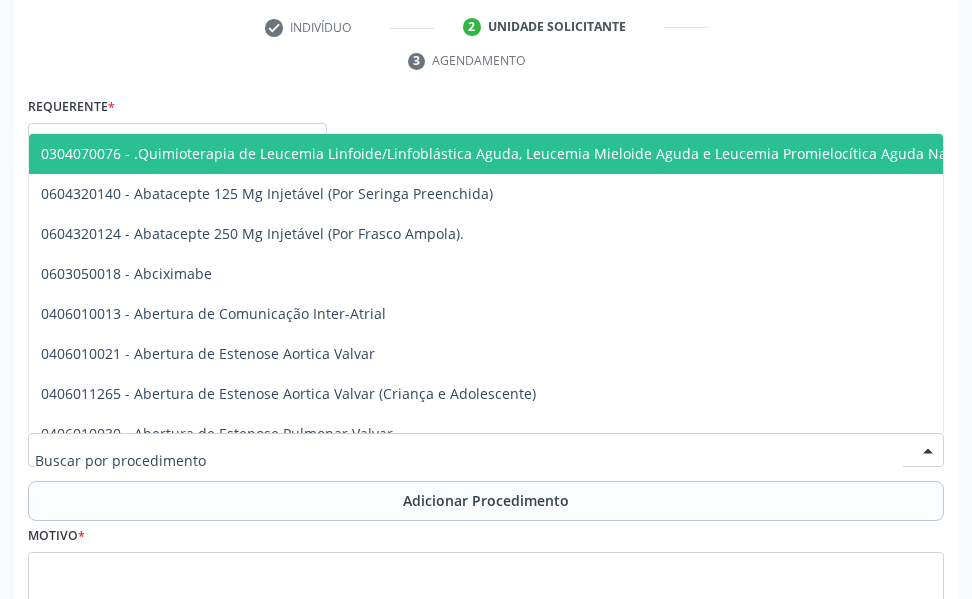 click at bounding box center [928, 451] 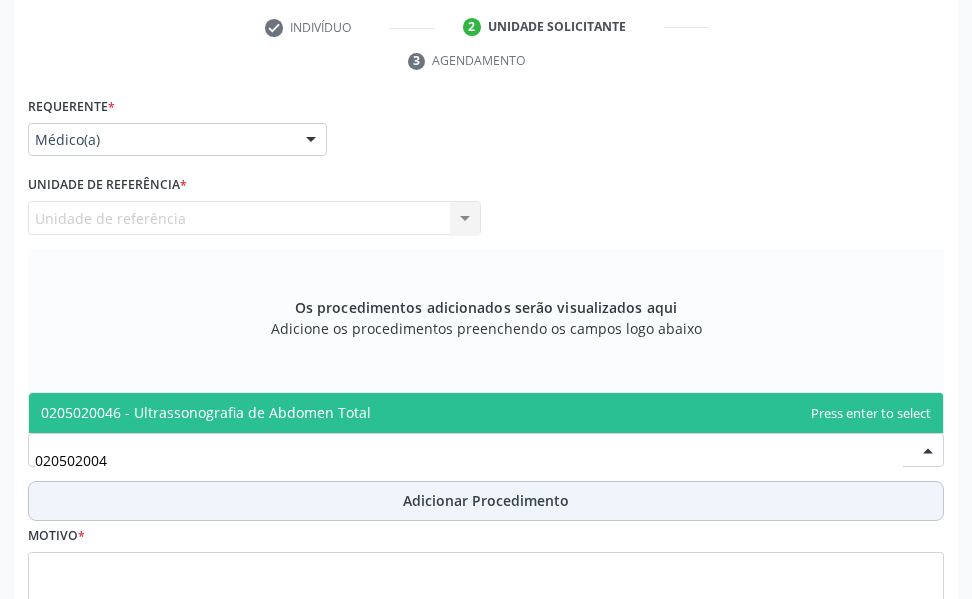 type on "0205020046" 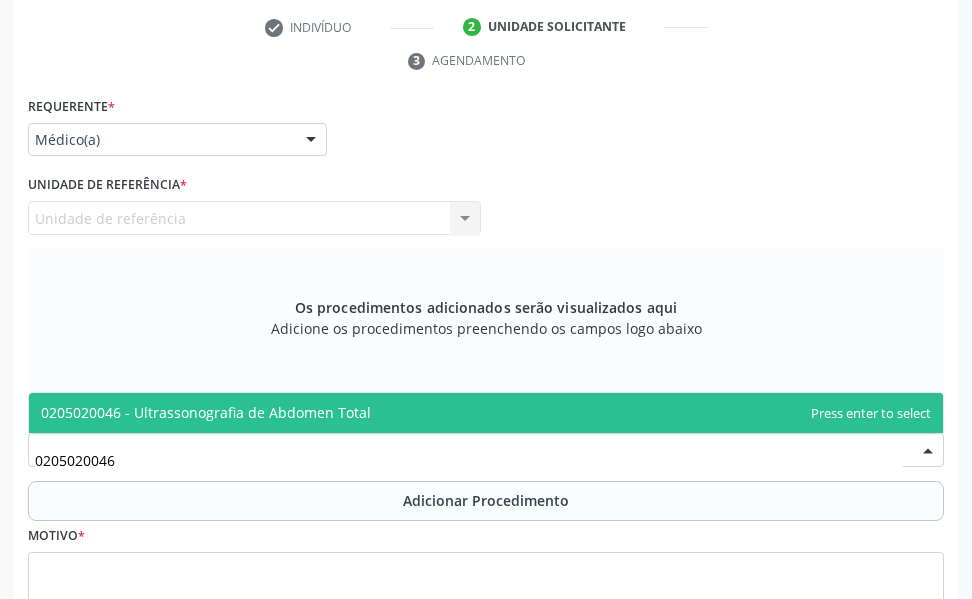 click on "0205020046 - Ultrassonografia de Abdomen Total" at bounding box center (206, 412) 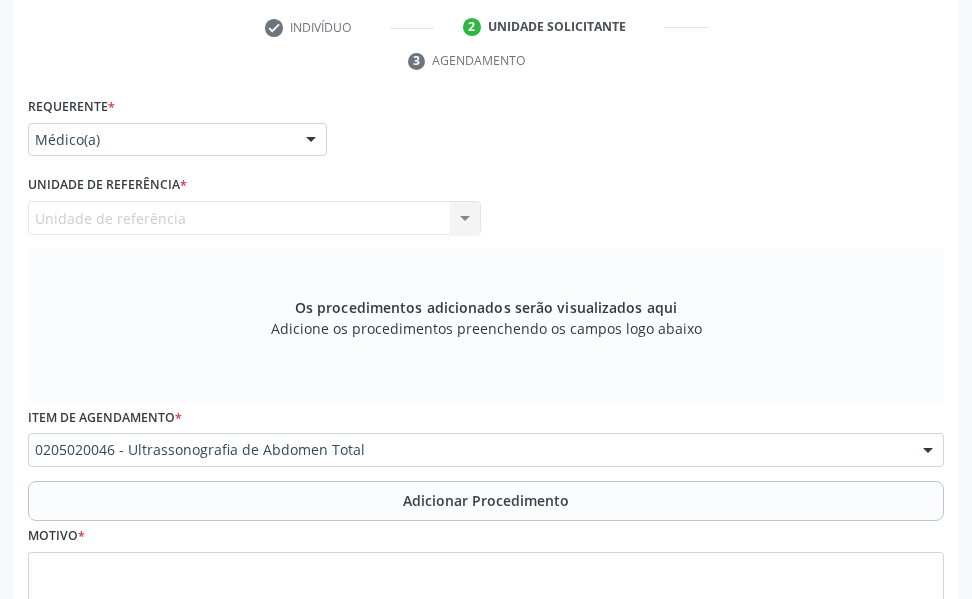 click on "Acompanhamento
Acompanhe a situação das marcações correntes e finalizadas
Relatórios
Ano de acompanhamento
2025
person_add
Nova marcação
Na fila   Agendados   Não compareceram
2025
Resolvidos
2025
Cancelados
2025
check
Indivíduo
2
Unidade solicitante
3
Agendamento
CNS
*
704 8020 7000 0346       done
Nome
*
Maria Luciane Alves de Oliveira Costa
Maria Luciane Alves de Oliveira Costa
CNS:
704 8020 7000 0346
CPF:    --   Nascimento:
07/09/1975
Nenhum resultado encontrado para: "   "
Digite o nome ou CNS para buscar um indivíduo
Sexo
*
Feminino         Masculino   Feminino
Nenhum resultado encontrado para: "   "" at bounding box center [486, 246] 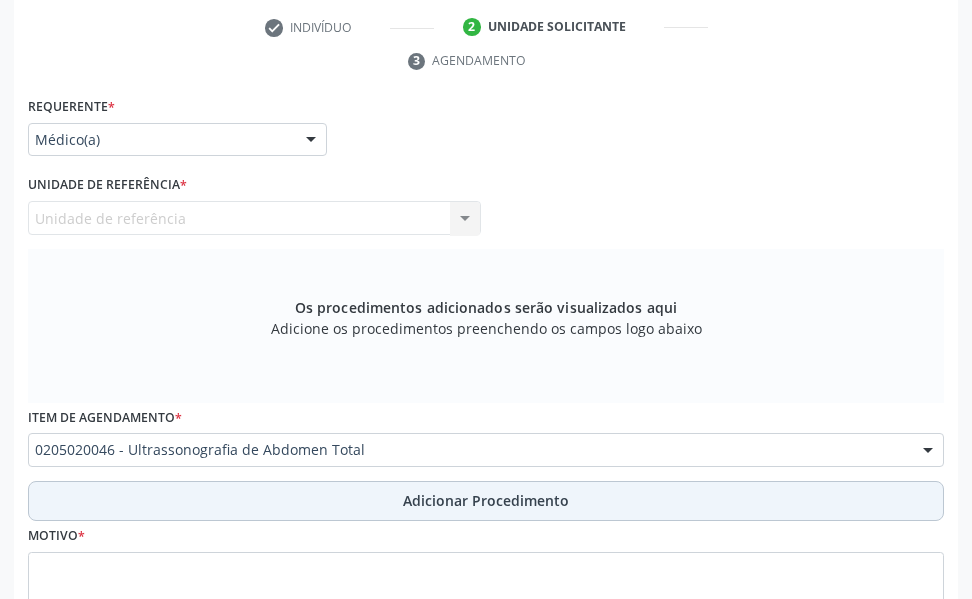 drag, startPoint x: 965, startPoint y: 481, endPoint x: 460, endPoint y: 505, distance: 505.56998 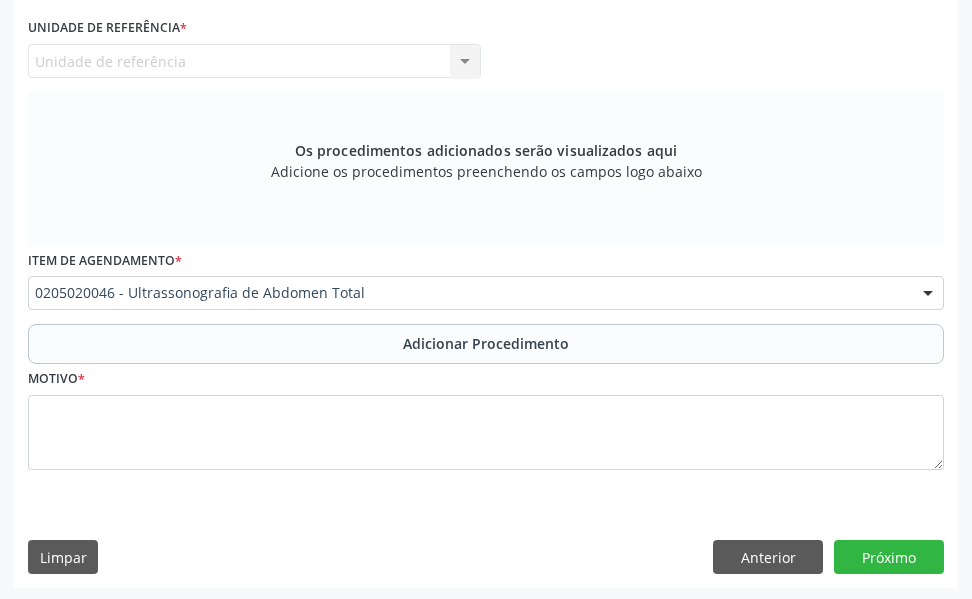 scroll, scrollTop: 564, scrollLeft: 0, axis: vertical 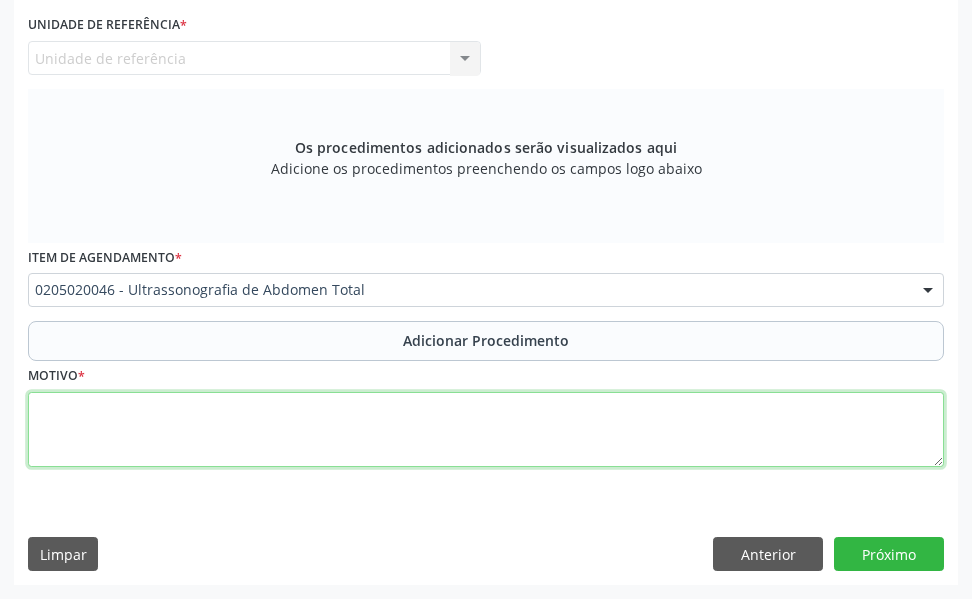click at bounding box center [486, 430] 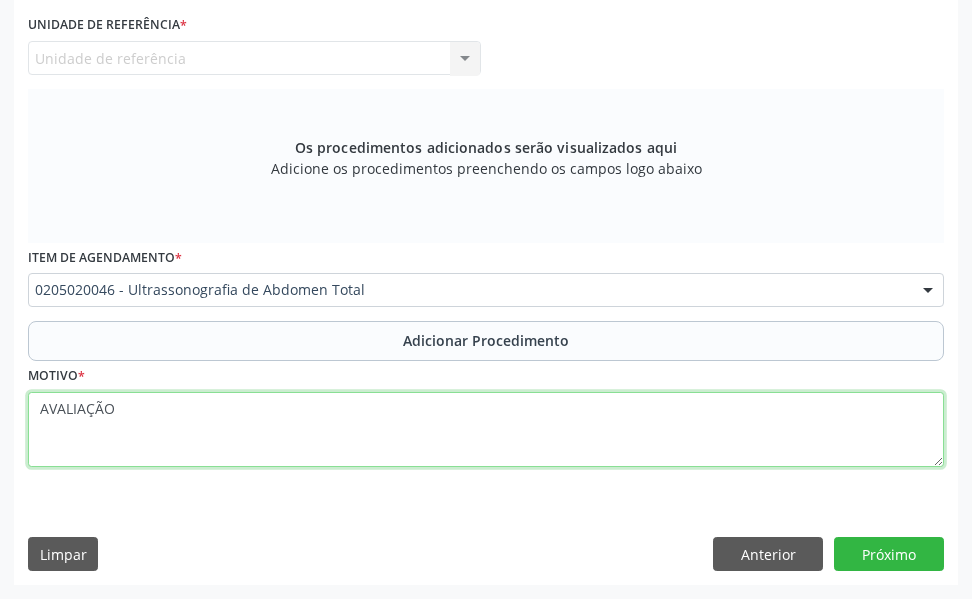 type on "AVALIAÇÃO" 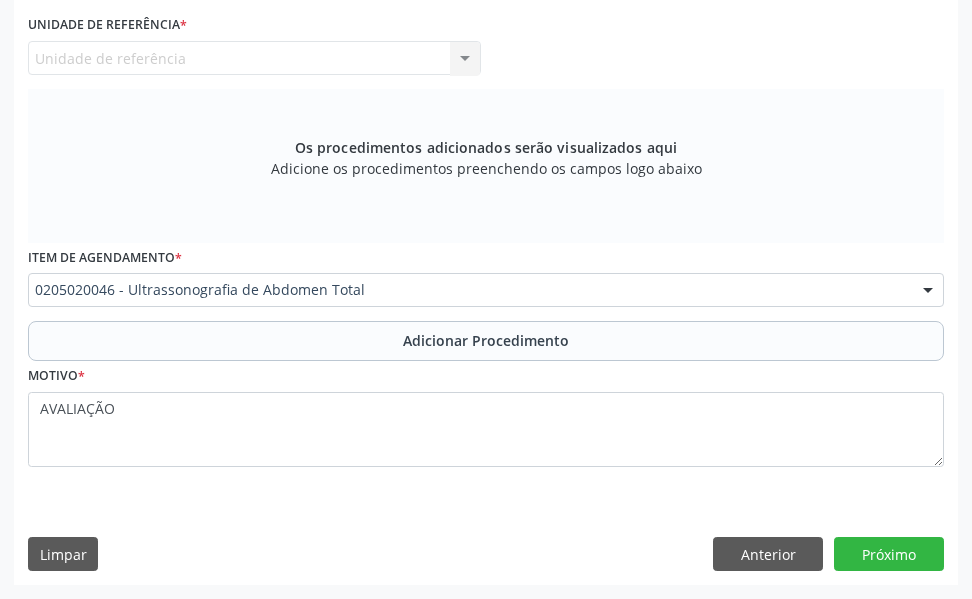 click on "Unidade de referência
Unidade de Saude da Familia Barro Vermelho
Nenhum resultado encontrado para: "   "
Não há nenhuma opção para ser exibida." at bounding box center (254, 58) 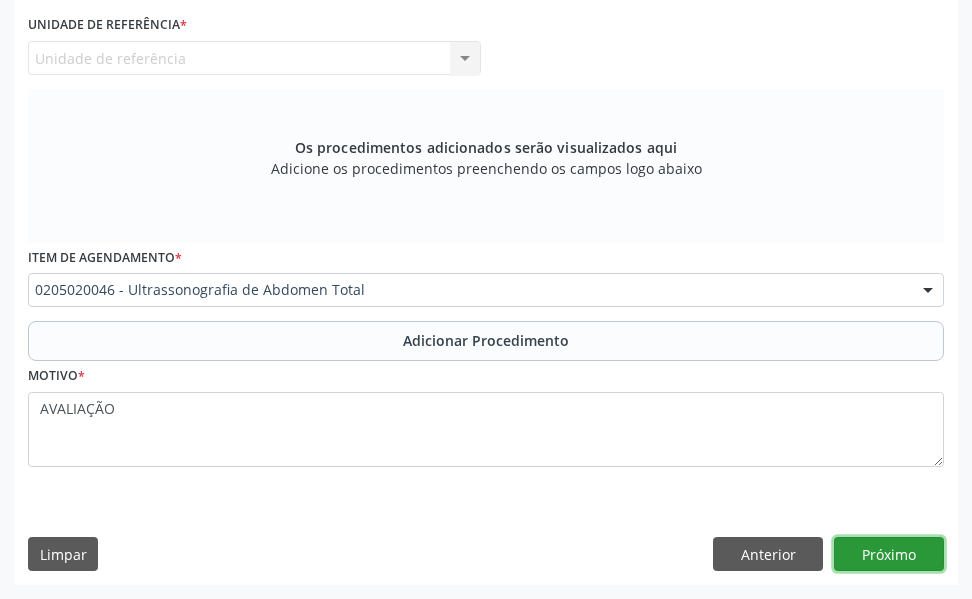 click on "Próximo" at bounding box center (889, 554) 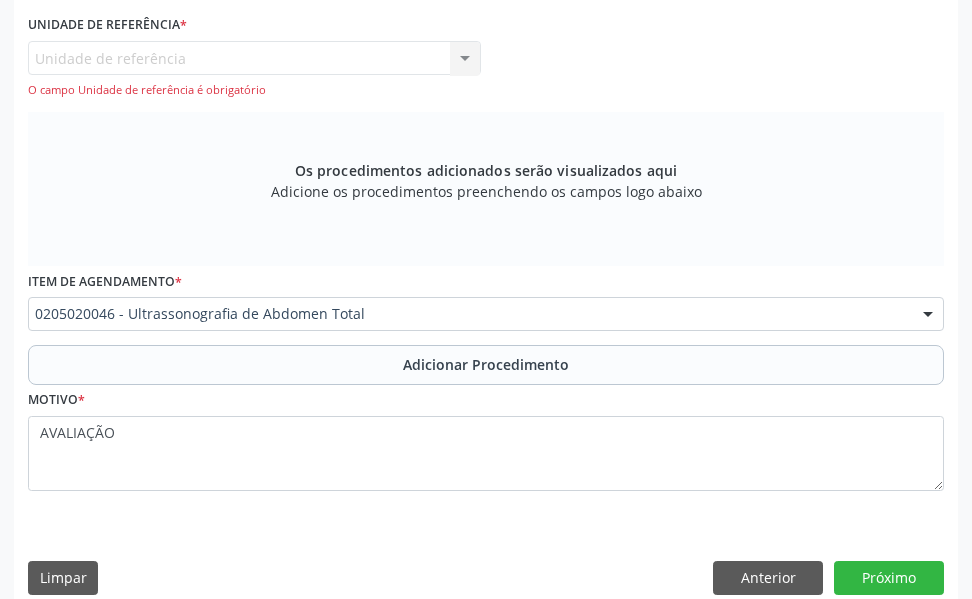 click on "Unidade de referência
Unidade de Saude da Familia Barro Vermelho
Nenhum resultado encontrado para: "   "
Não há nenhuma opção para ser exibida.
O campo Unidade de referência é obrigatório" at bounding box center (254, 69) 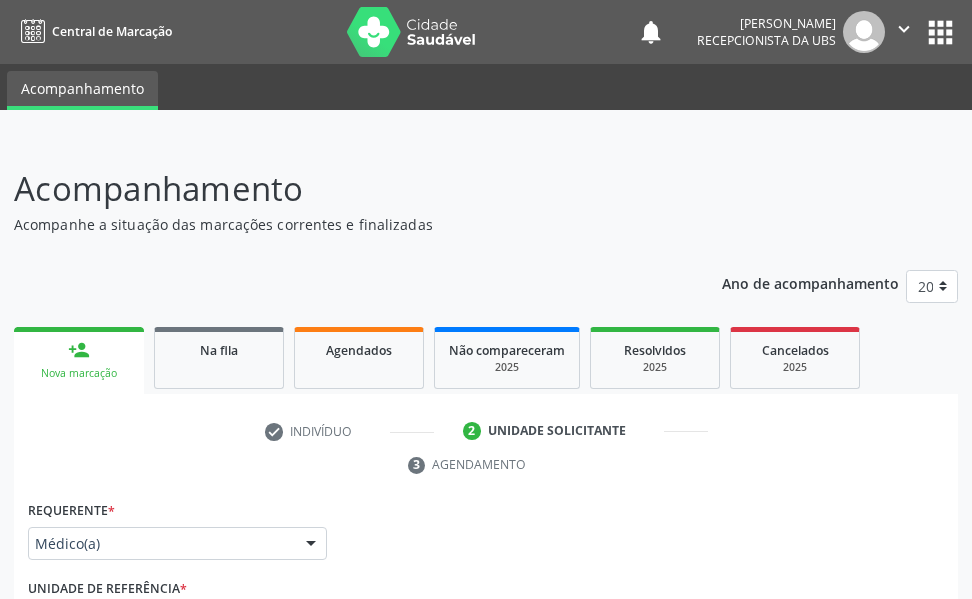 drag, startPoint x: 468, startPoint y: 58, endPoint x: 538, endPoint y: 198, distance: 156.52477 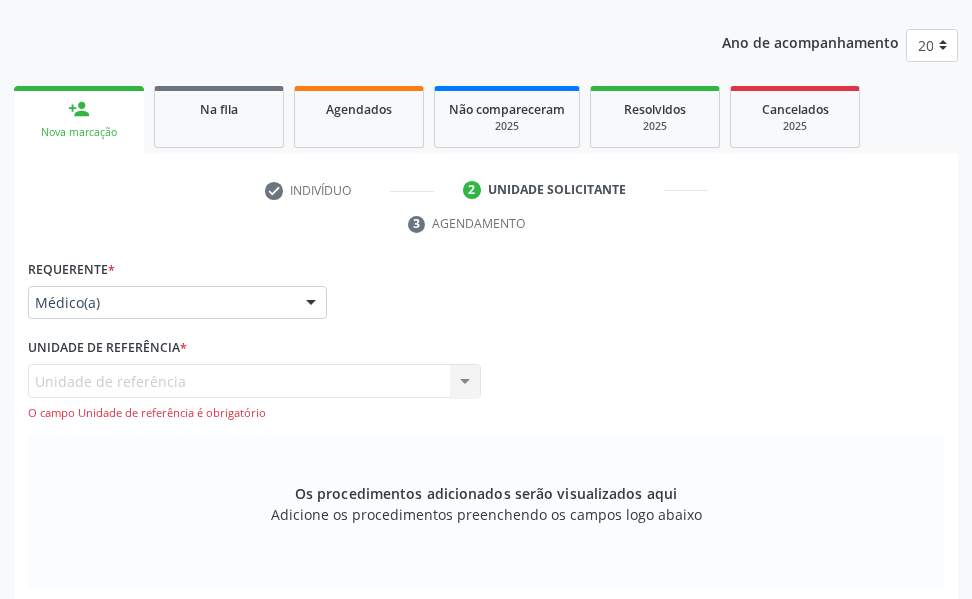 scroll, scrollTop: 280, scrollLeft: 0, axis: vertical 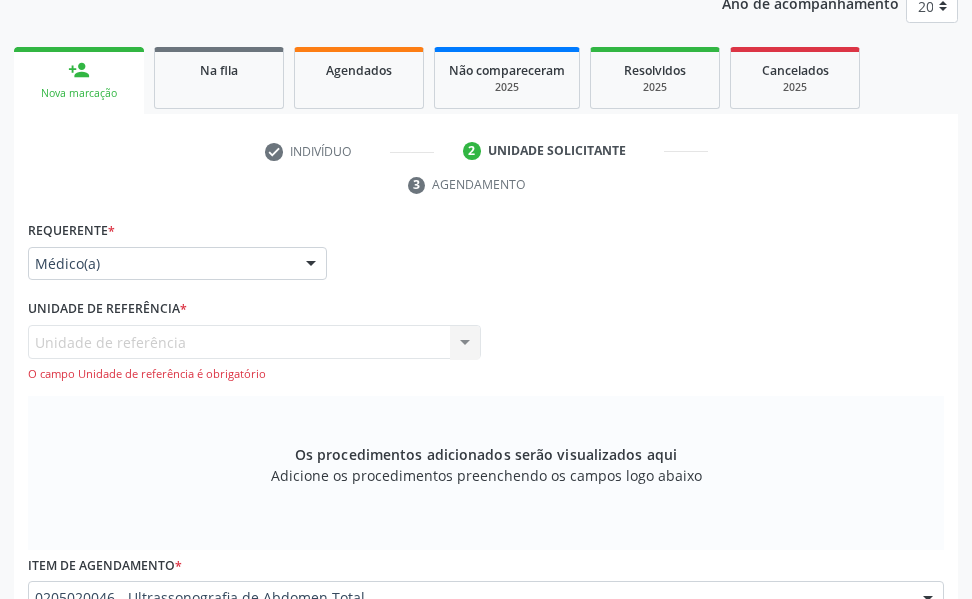 click on "Unidade de referência
Unidade de Saude da Familia Barro Vermelho
Nenhum resultado encontrado para: "   "
Não há nenhuma opção para ser exibida.
O campo Unidade de referência é obrigatório" at bounding box center (254, 353) 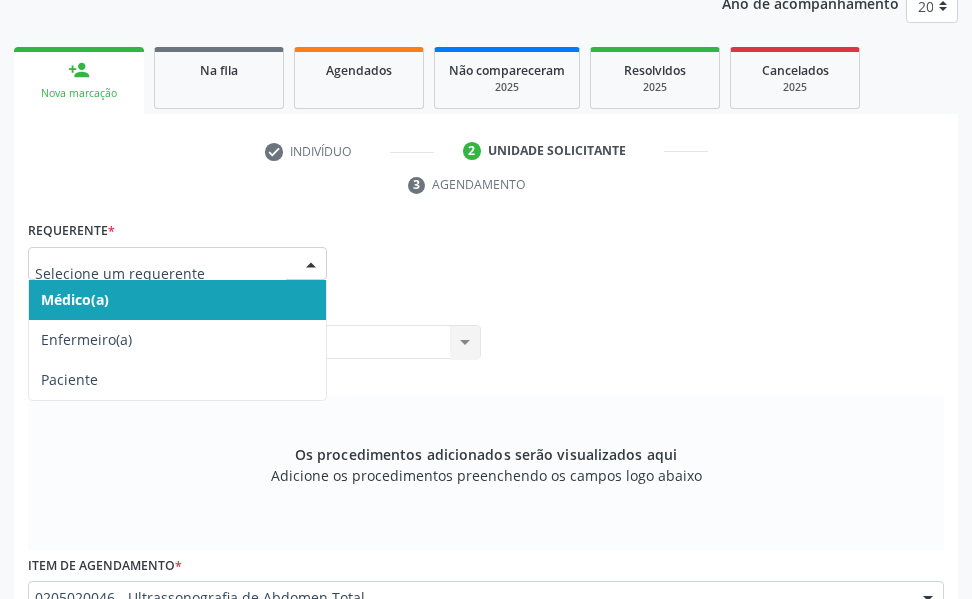 click at bounding box center [311, 265] 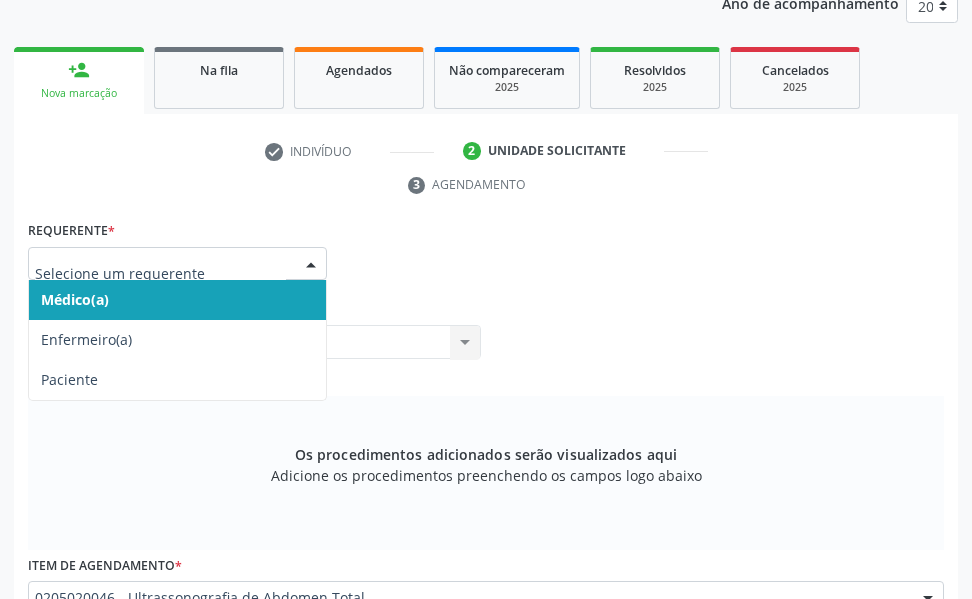 click on "Médico(a)" at bounding box center (75, 299) 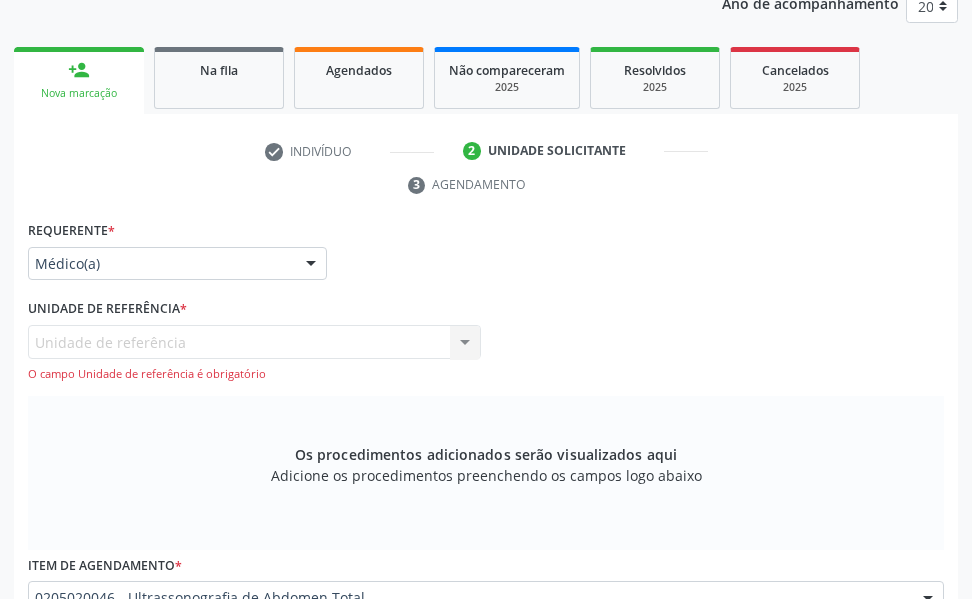 click on "Unidade de referência
Unidade de Saude da Familia Barro Vermelho
Nenhum resultado encontrado para: "   "
Não há nenhuma opção para ser exibida.
O campo Unidade de referência é obrigatório" at bounding box center [254, 353] 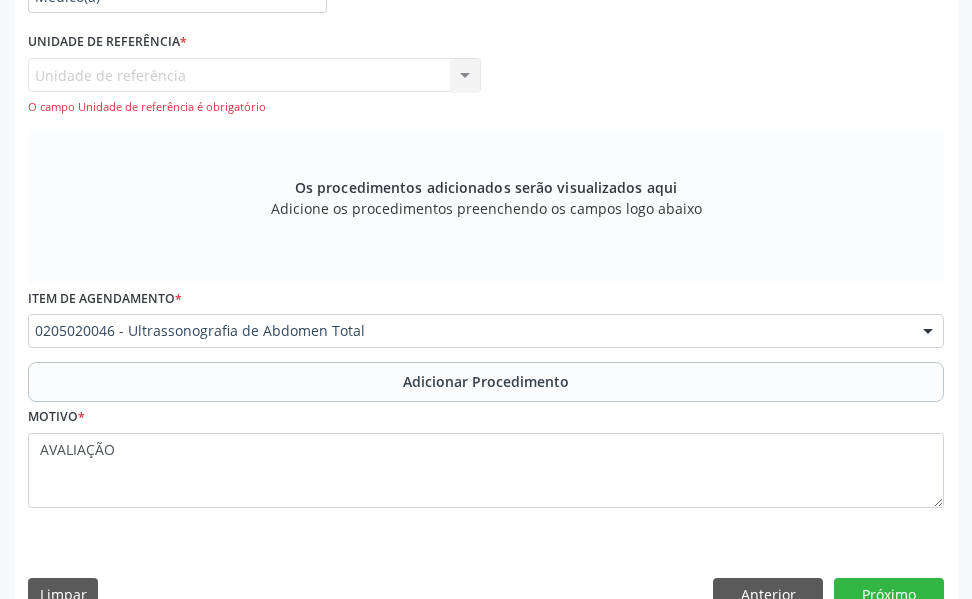 scroll, scrollTop: 588, scrollLeft: 0, axis: vertical 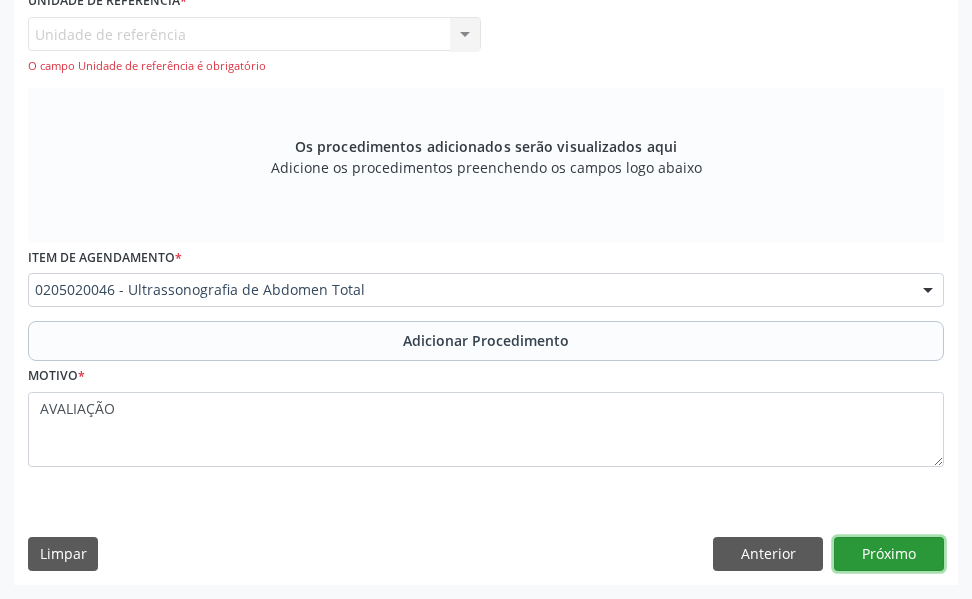 click on "Próximo" at bounding box center [889, 554] 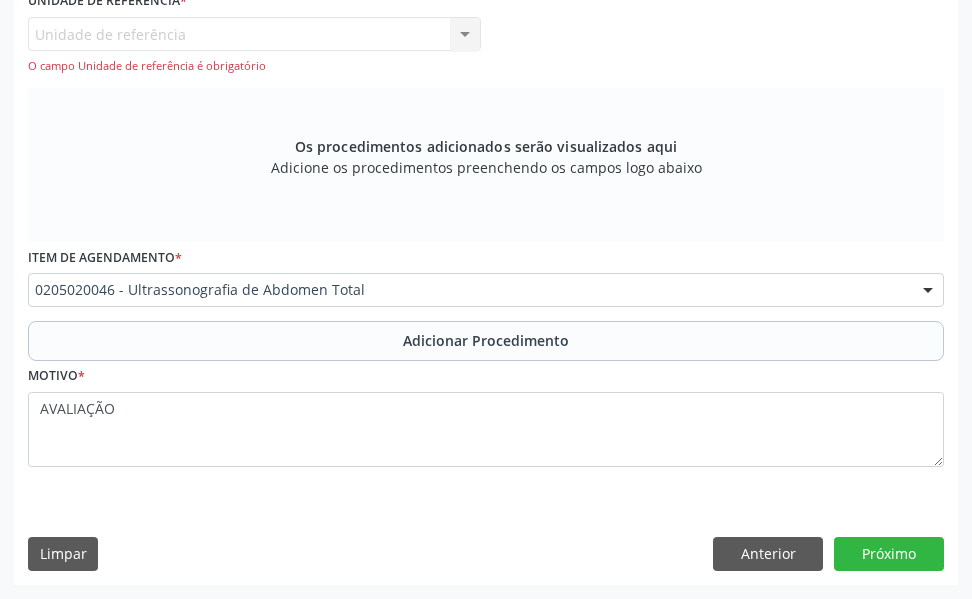 click on "Unidade de referência
Unidade de Saude da Familia Barro Vermelho
Nenhum resultado encontrado para: "   "
Não há nenhuma opção para ser exibida.
O campo Unidade de referência é obrigatório" at bounding box center [254, 45] 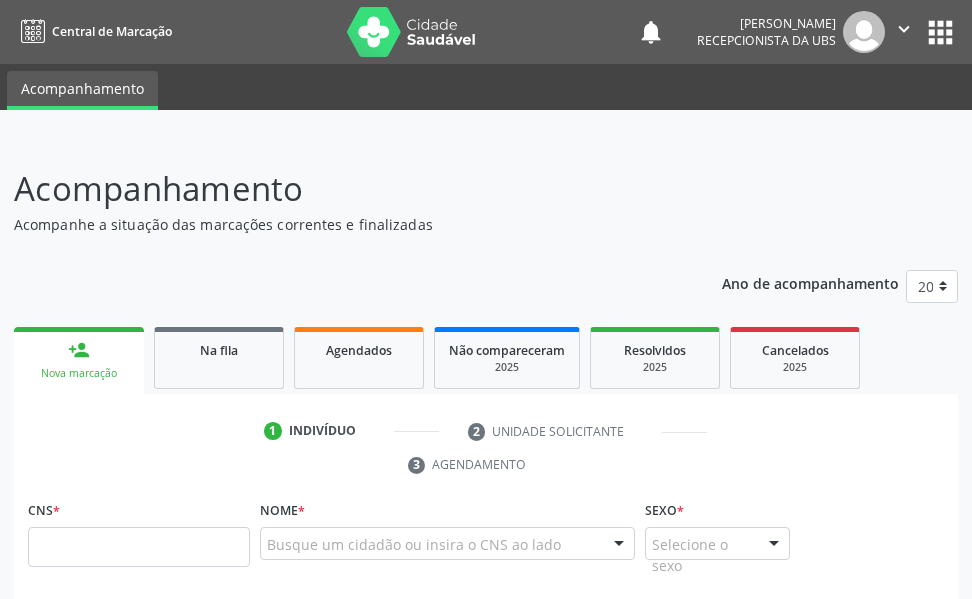 scroll, scrollTop: 0, scrollLeft: 0, axis: both 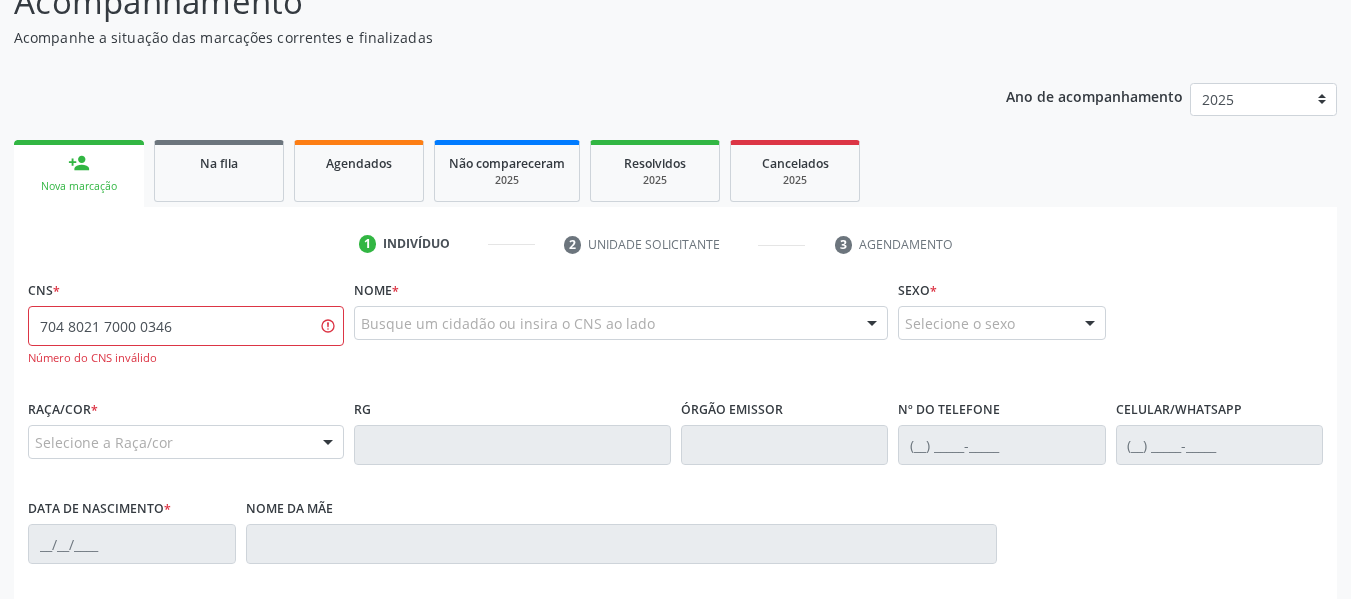 click on "person_add" at bounding box center [79, 163] 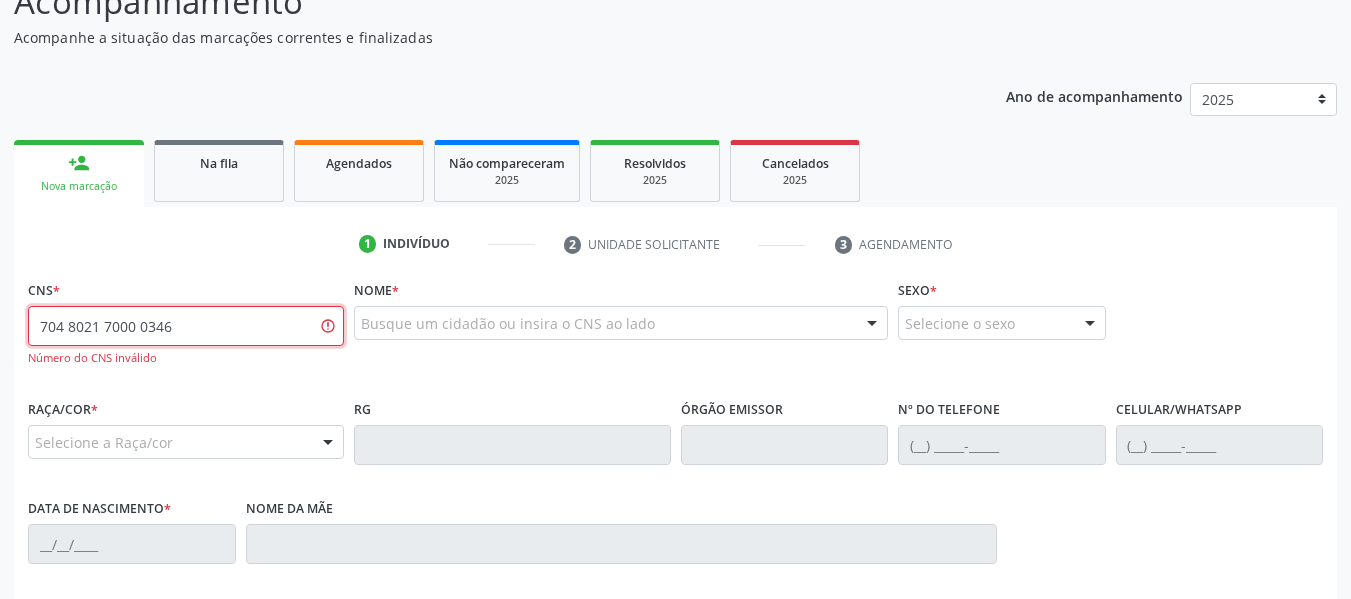 click on "704 8021 7000 0346" at bounding box center [186, 326] 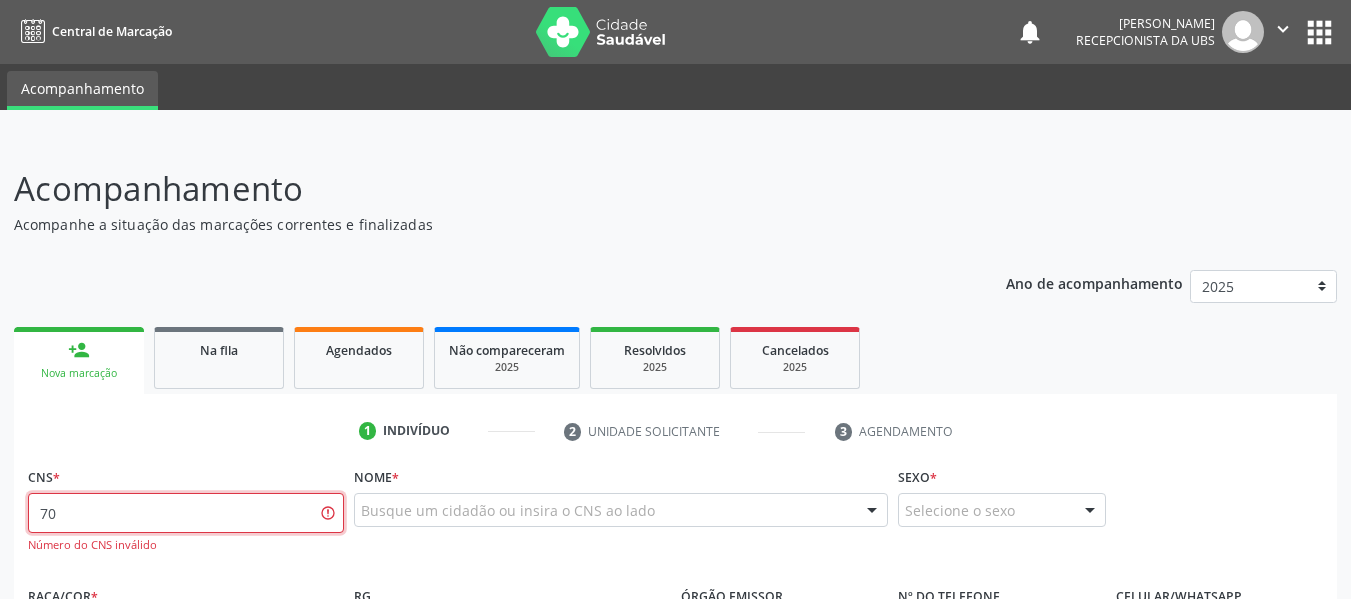 type on "7" 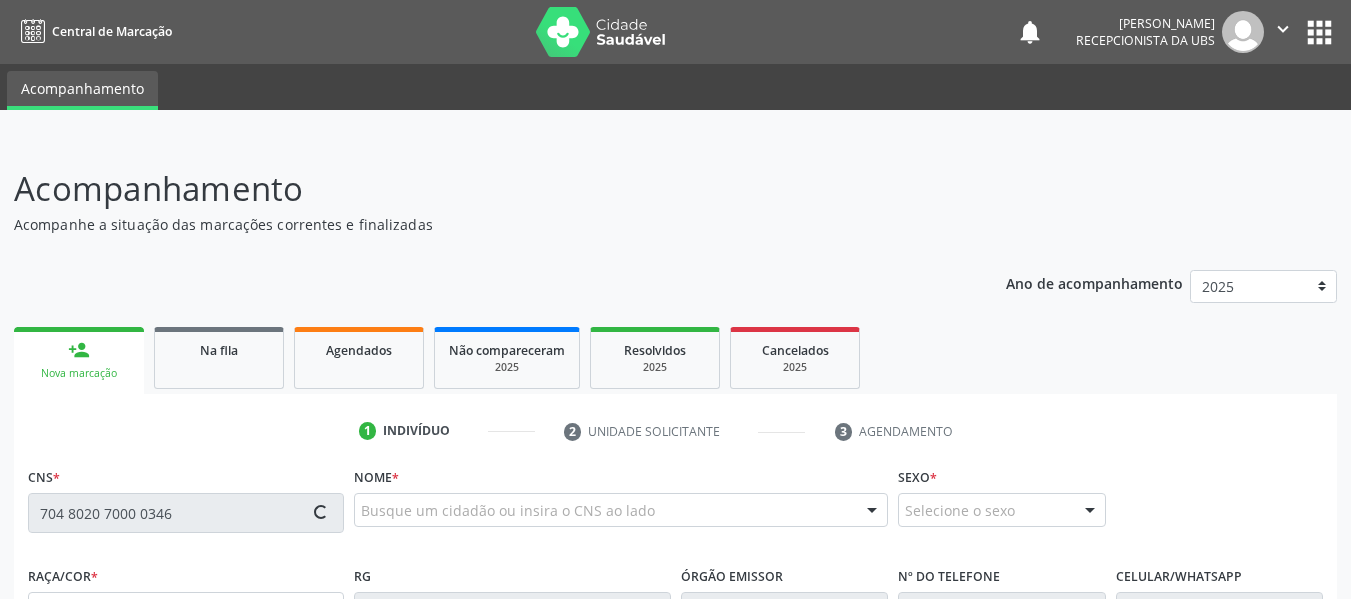 click on "Raça/cor
*
Selecione a Raça/cor
01 - Branca   02 - Preta   04 - Amarela   03 - Parda   05 - Indígena
Nenhum resultado encontrado para: "   "
Não há nenhuma opção para ser exibida." at bounding box center (186, 593) 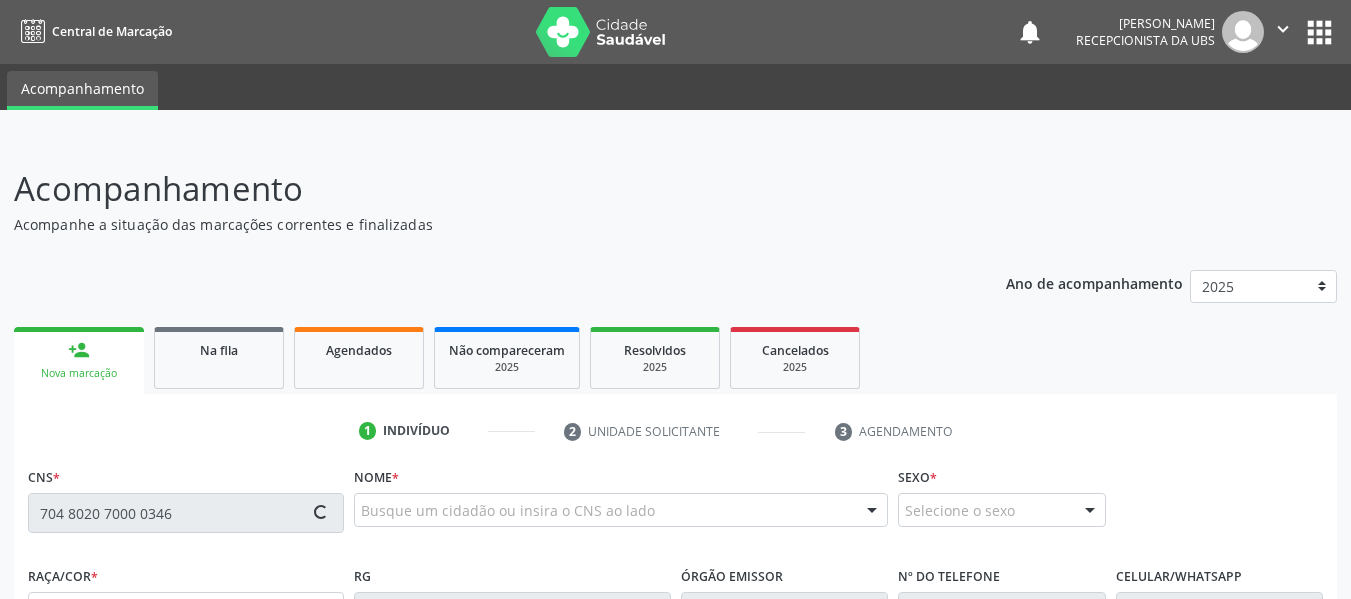 type on "704 8020 7000 0346" 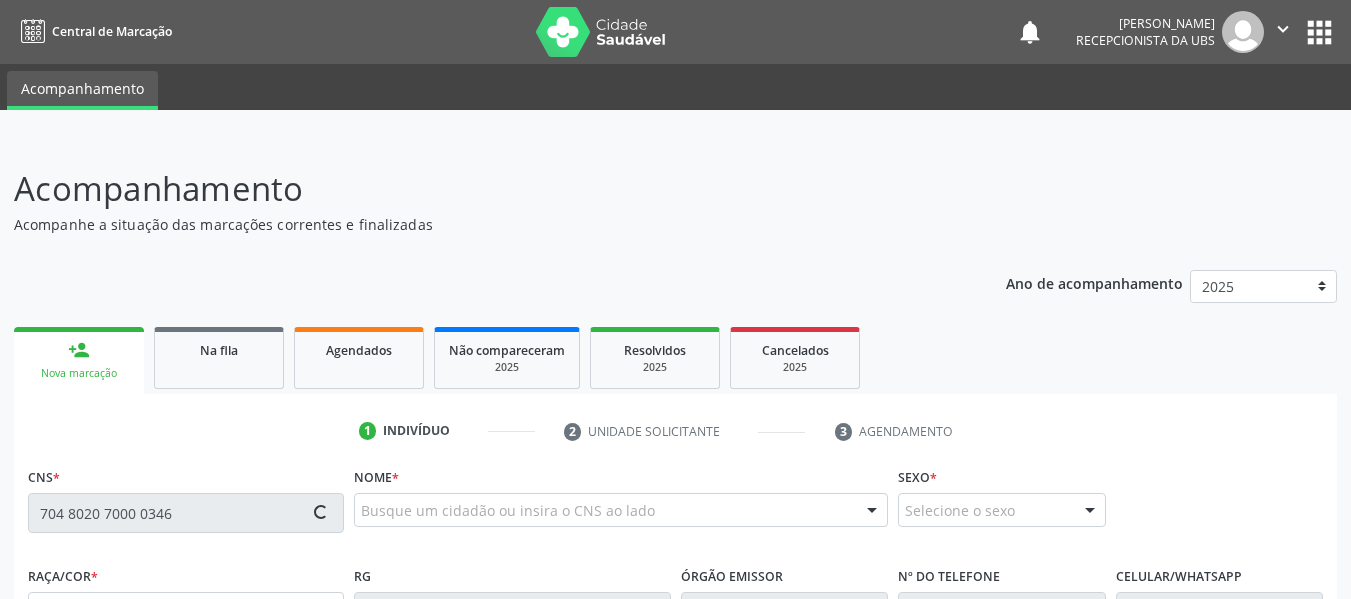 type 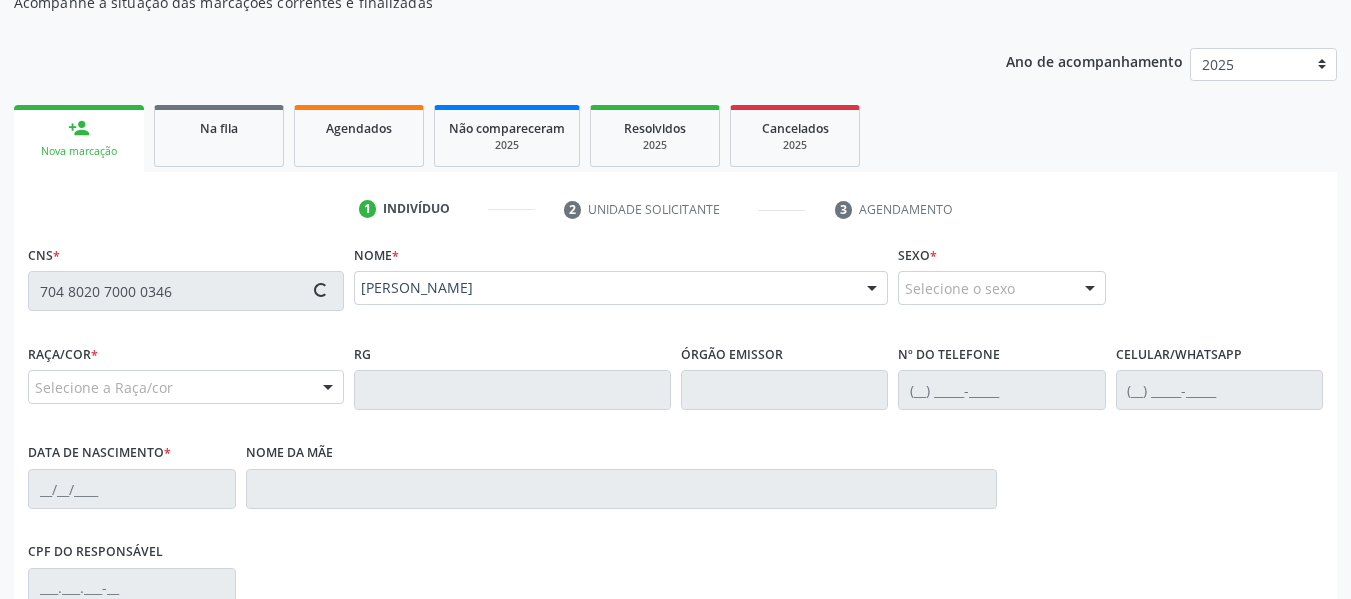 scroll, scrollTop: 240, scrollLeft: 0, axis: vertical 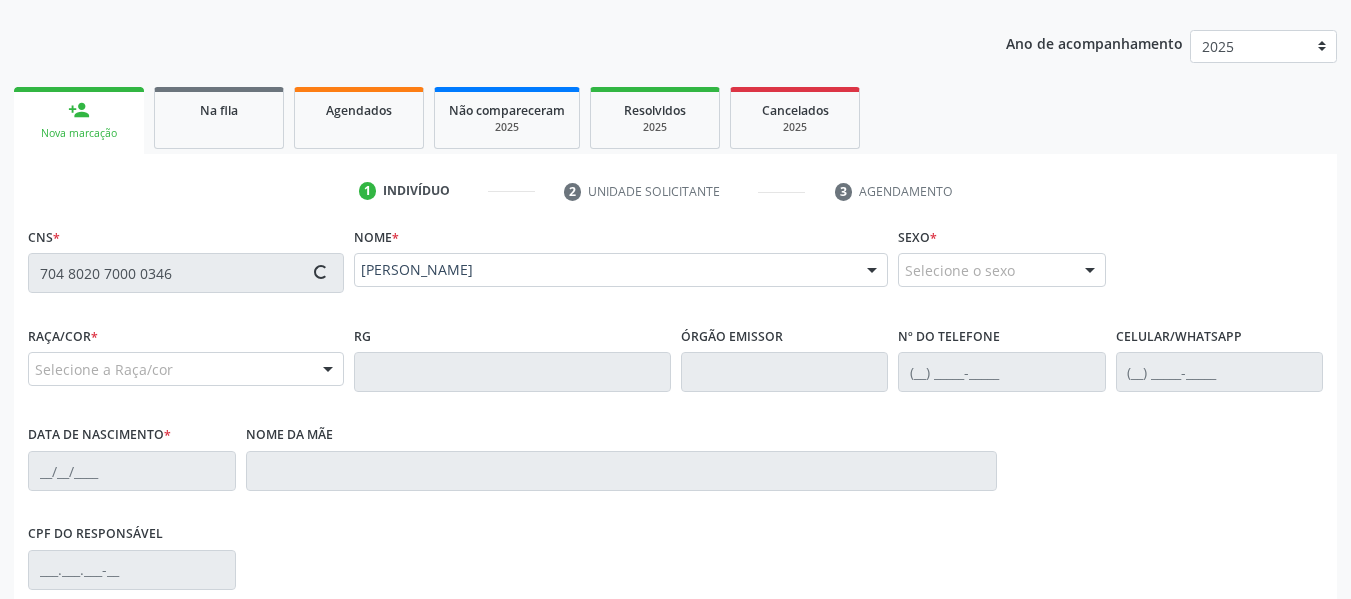 type on "(82) 99345-1530" 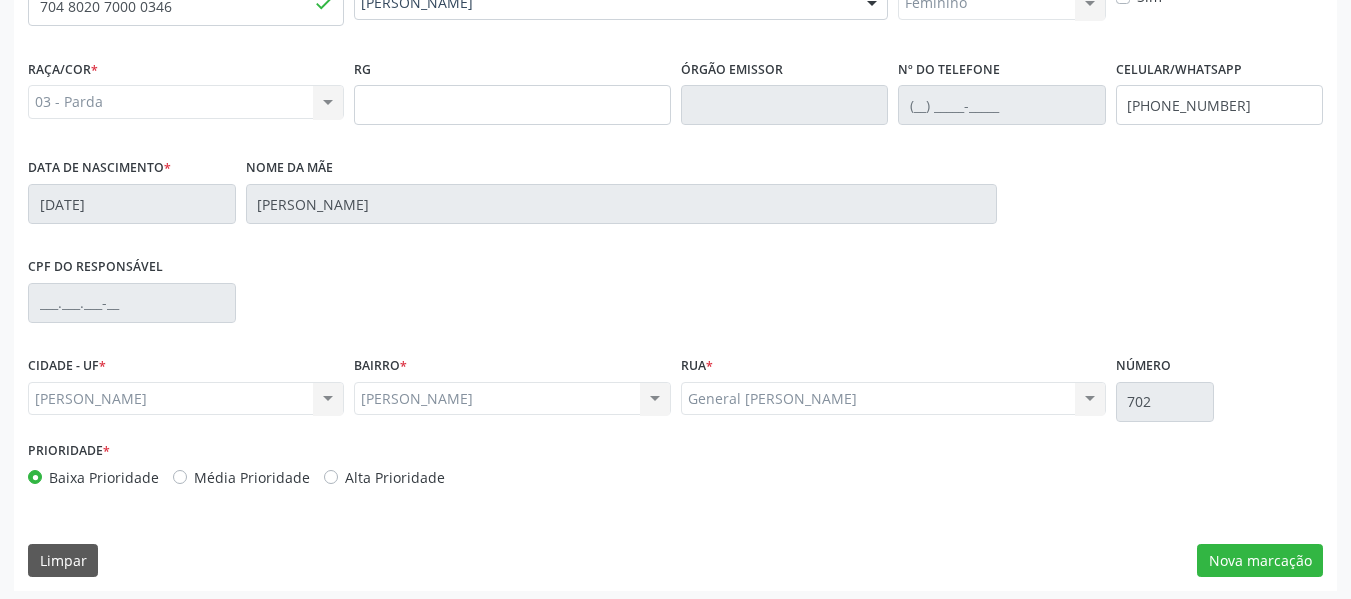 scroll, scrollTop: 513, scrollLeft: 0, axis: vertical 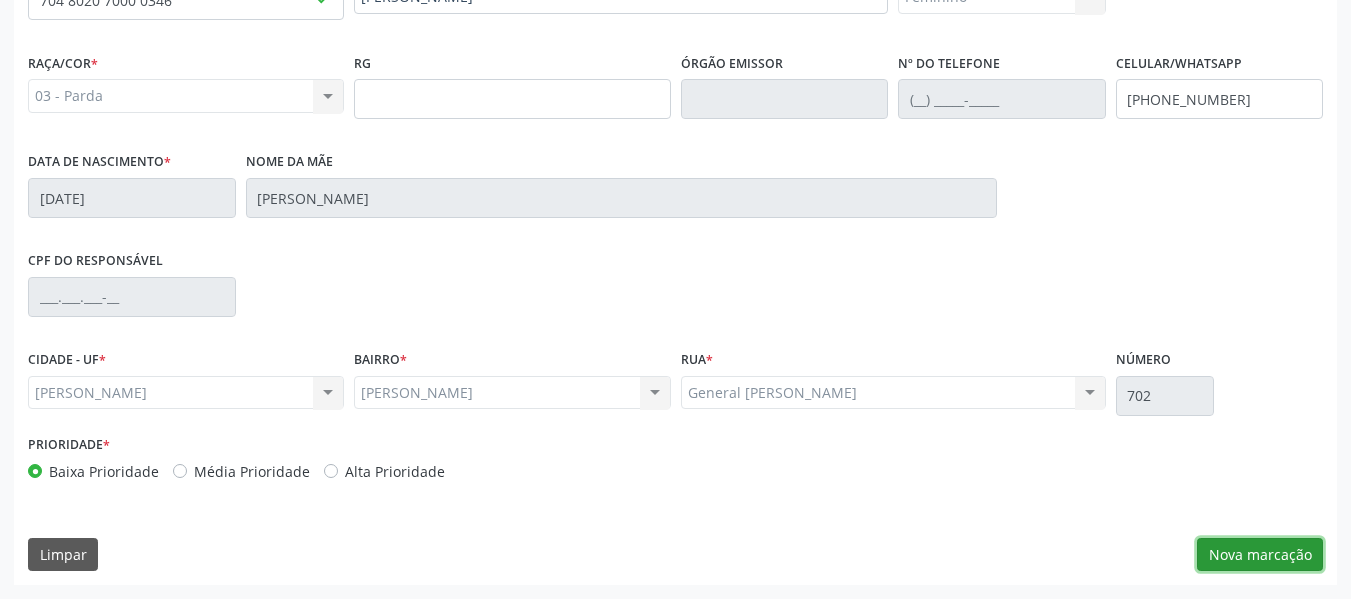 click on "Nova marcação" at bounding box center [1260, 555] 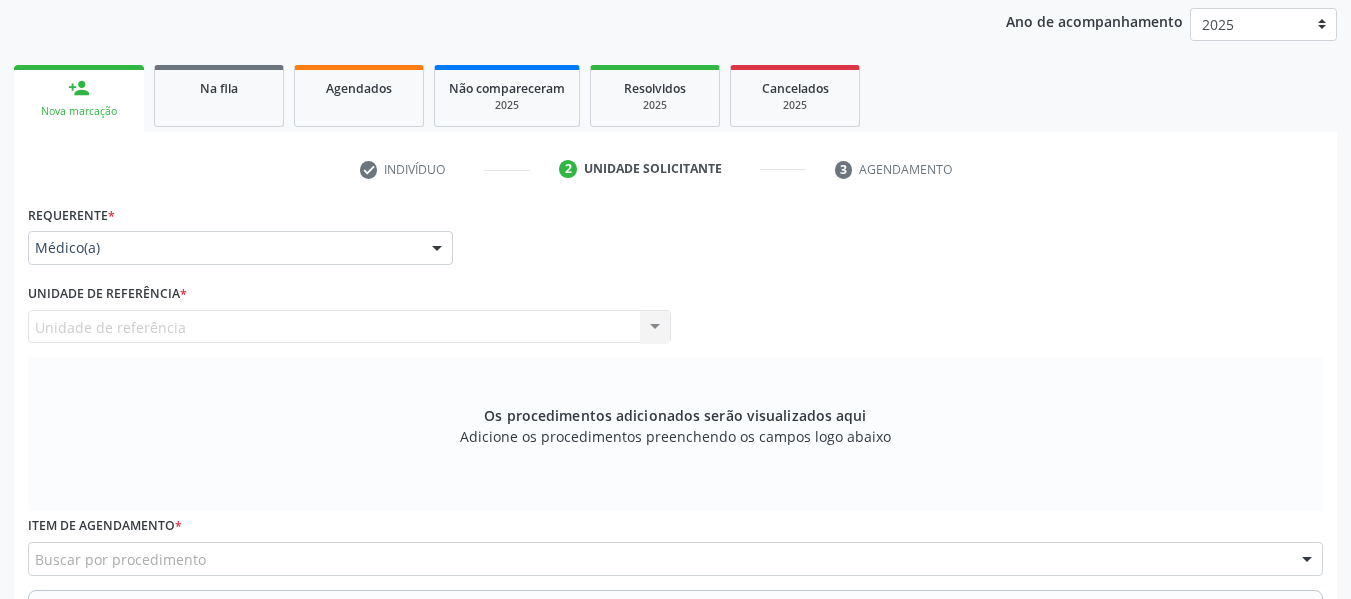 scroll, scrollTop: 233, scrollLeft: 0, axis: vertical 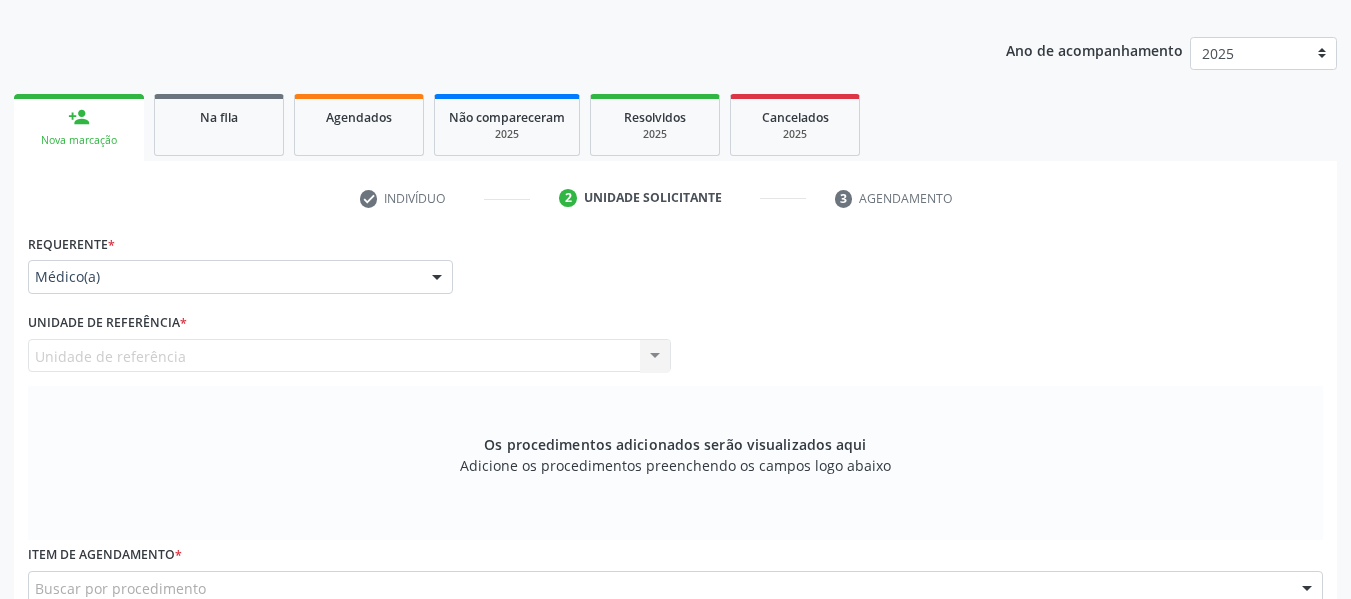 click on "Unidade de referência
Unidade de Saude da Familia Barro Vermelho
Nenhum resultado encontrado para: "   "
Não há nenhuma opção para ser exibida." at bounding box center [349, 356] 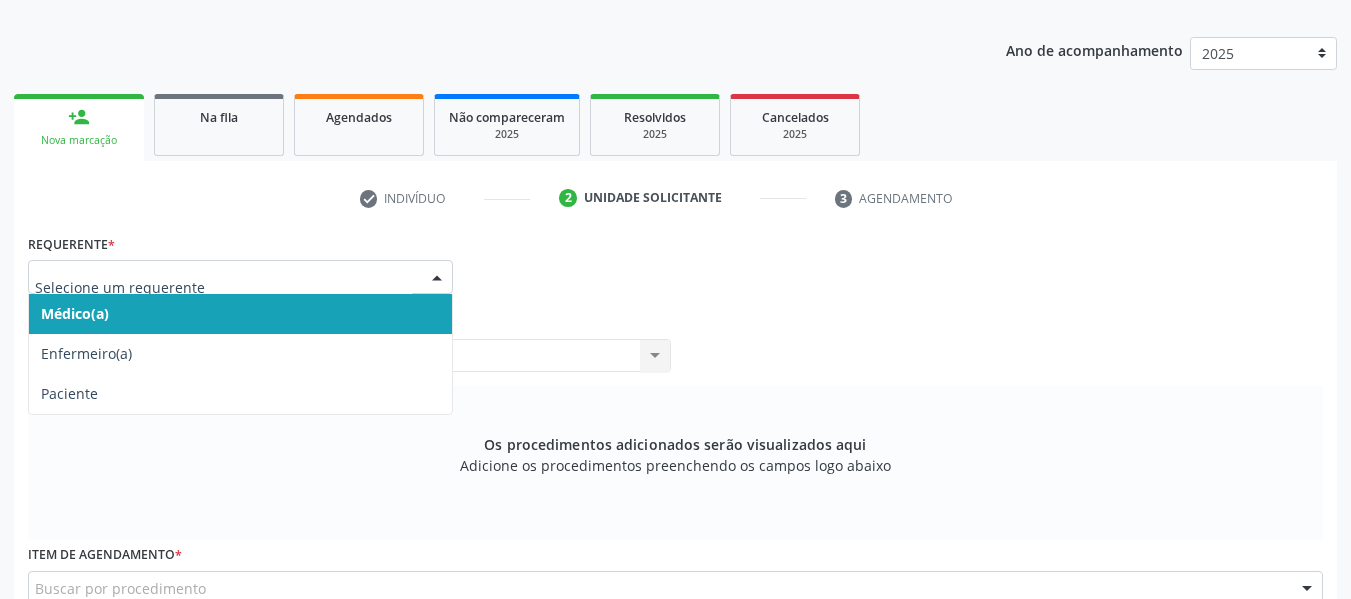 click on "Médico(a)" at bounding box center [75, 313] 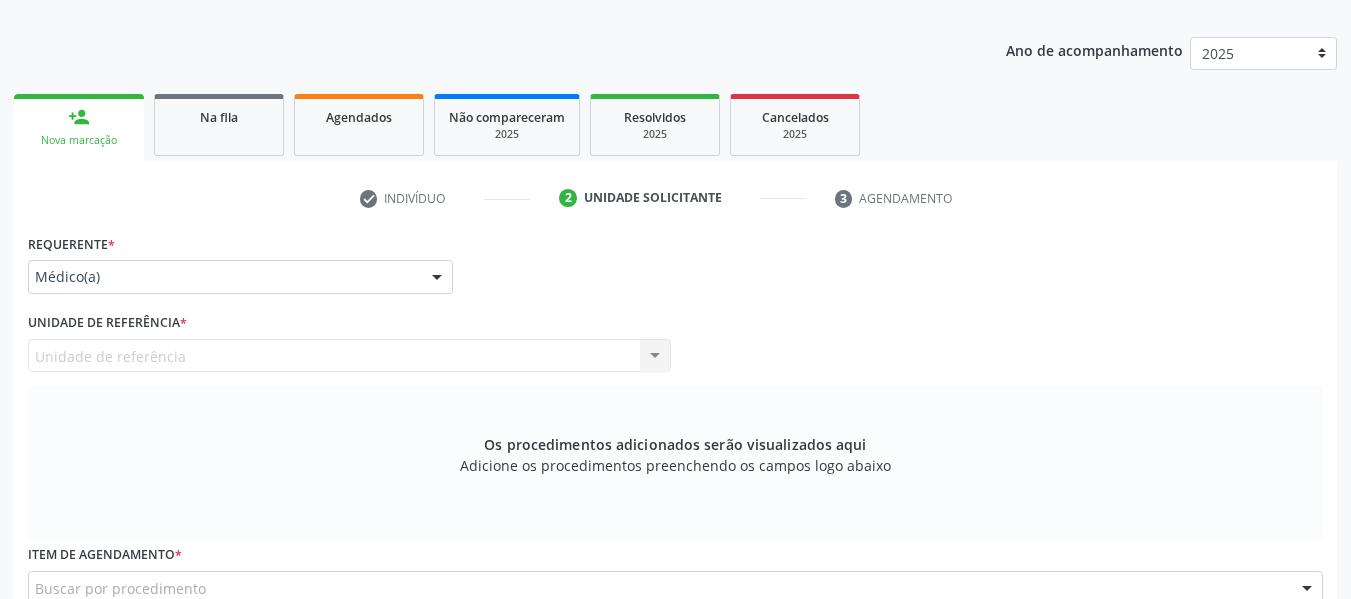 click on "Unidade de referência
Unidade de Saude da Familia Barro Vermelho
Nenhum resultado encontrado para: "   "
Não há nenhuma opção para ser exibida." at bounding box center [349, 356] 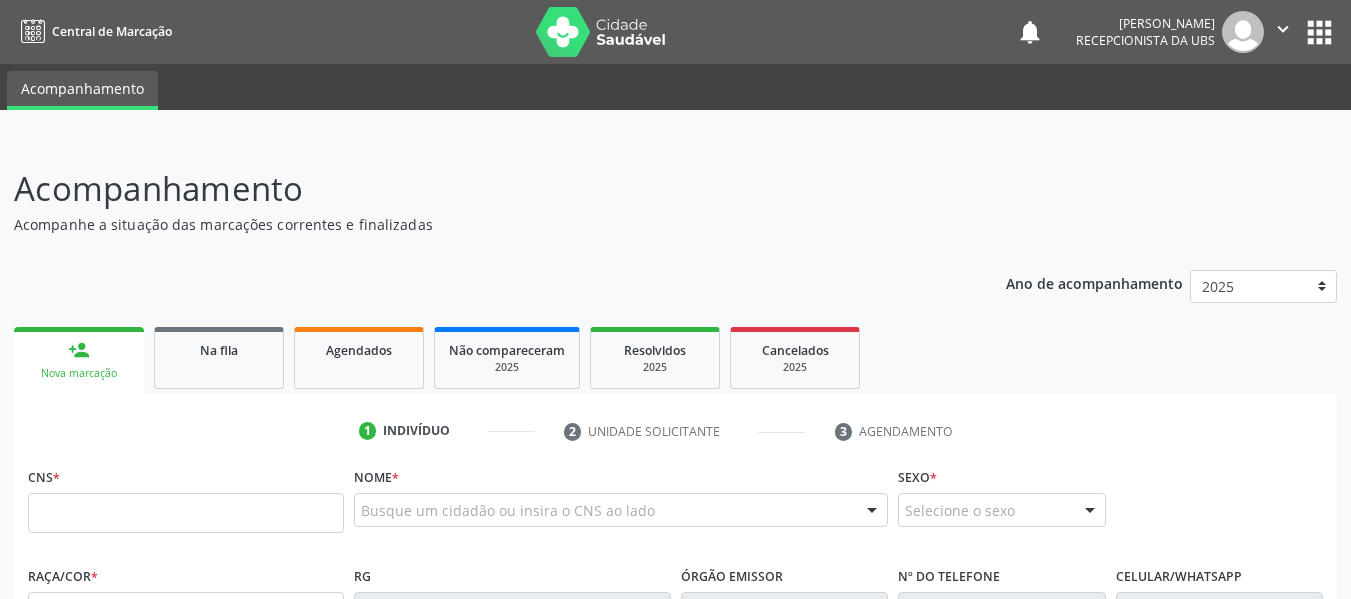 scroll, scrollTop: 0, scrollLeft: 0, axis: both 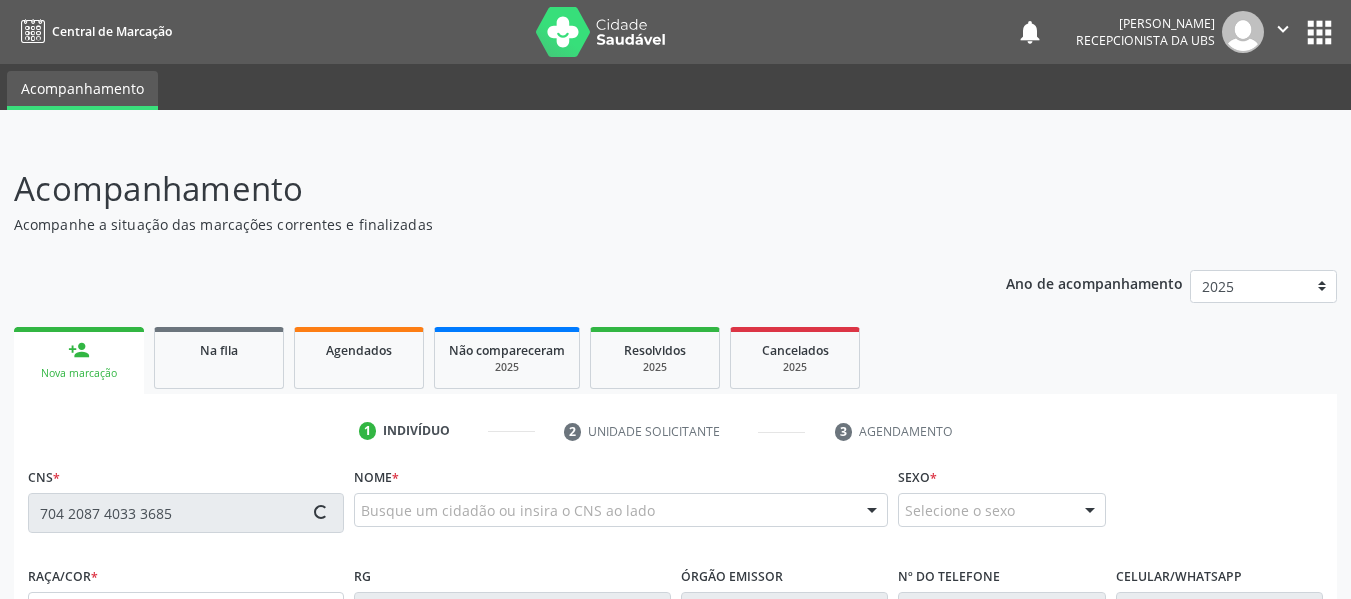 type on "704 2087 4033 3685" 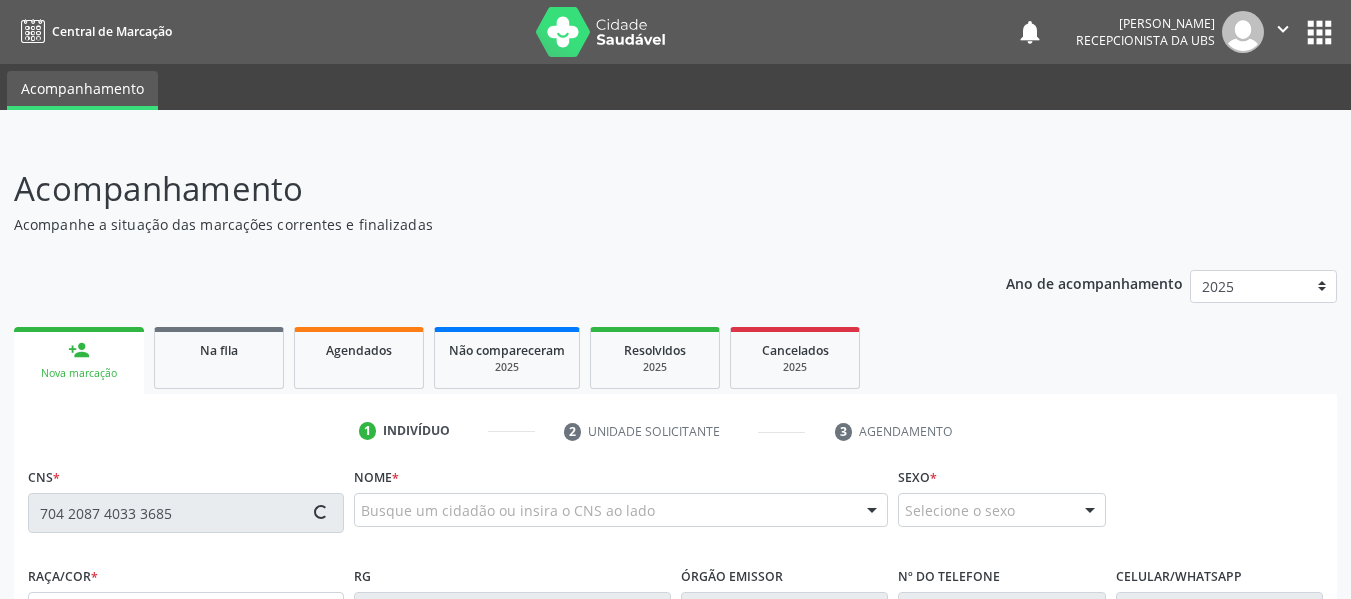 type 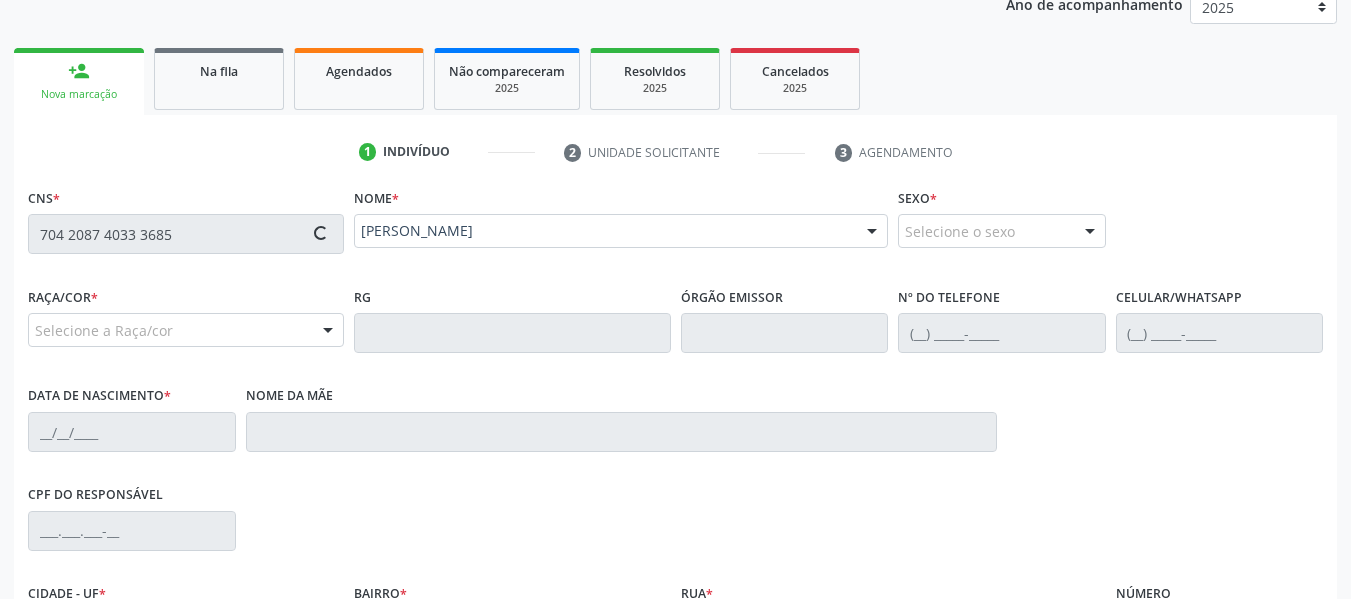 scroll, scrollTop: 386, scrollLeft: 0, axis: vertical 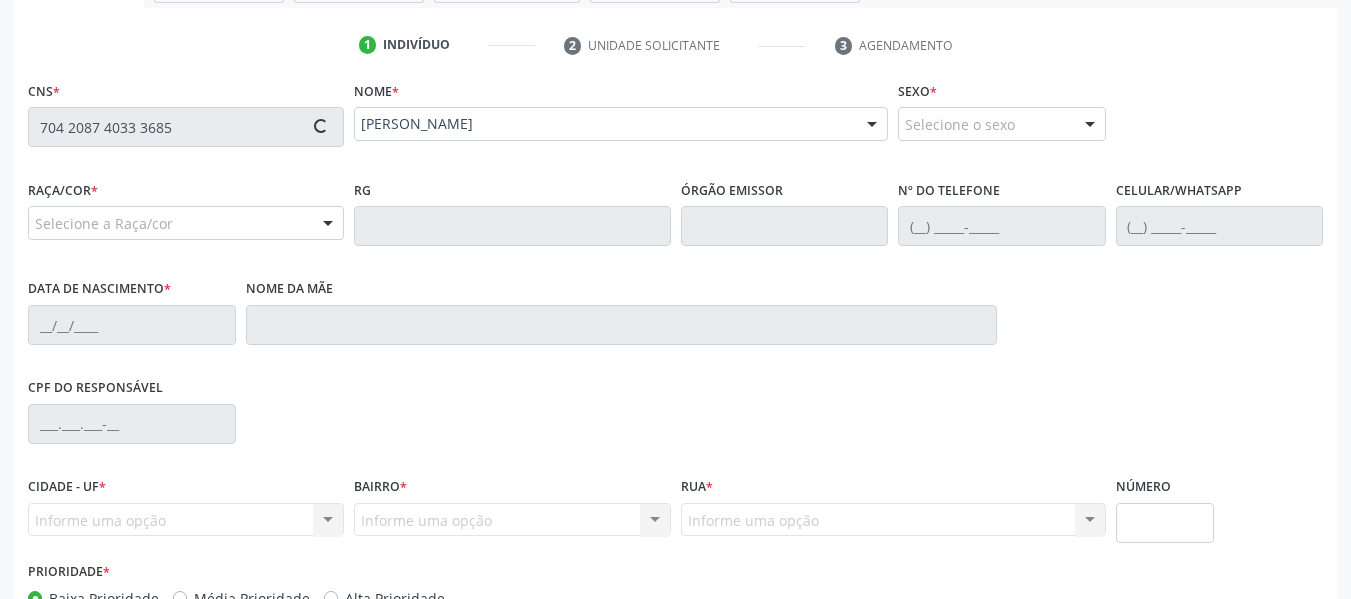 type on "[PHONE_NUMBER]" 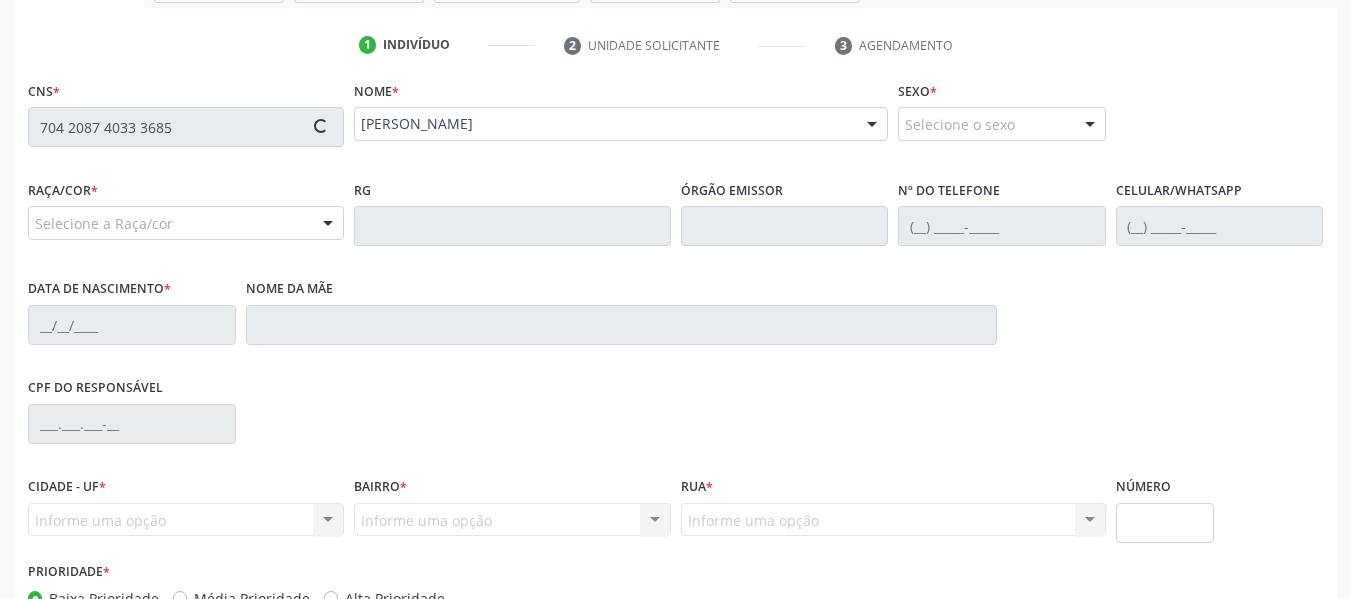 type on "23[DATE]" 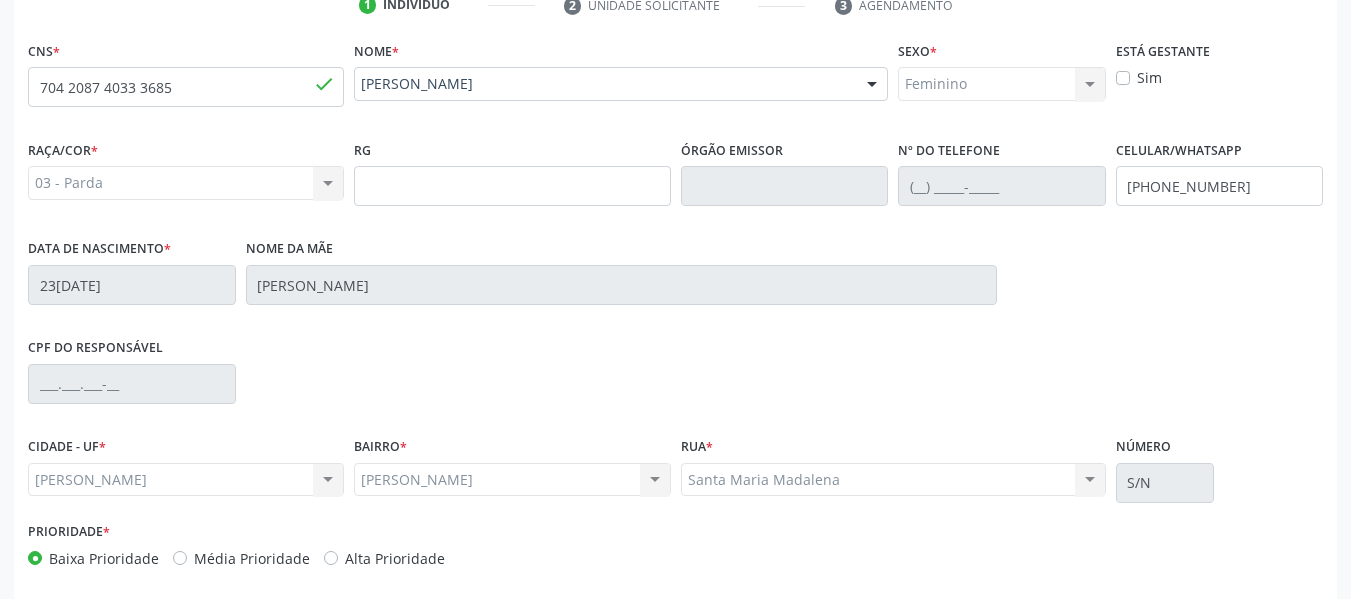 scroll, scrollTop: 513, scrollLeft: 0, axis: vertical 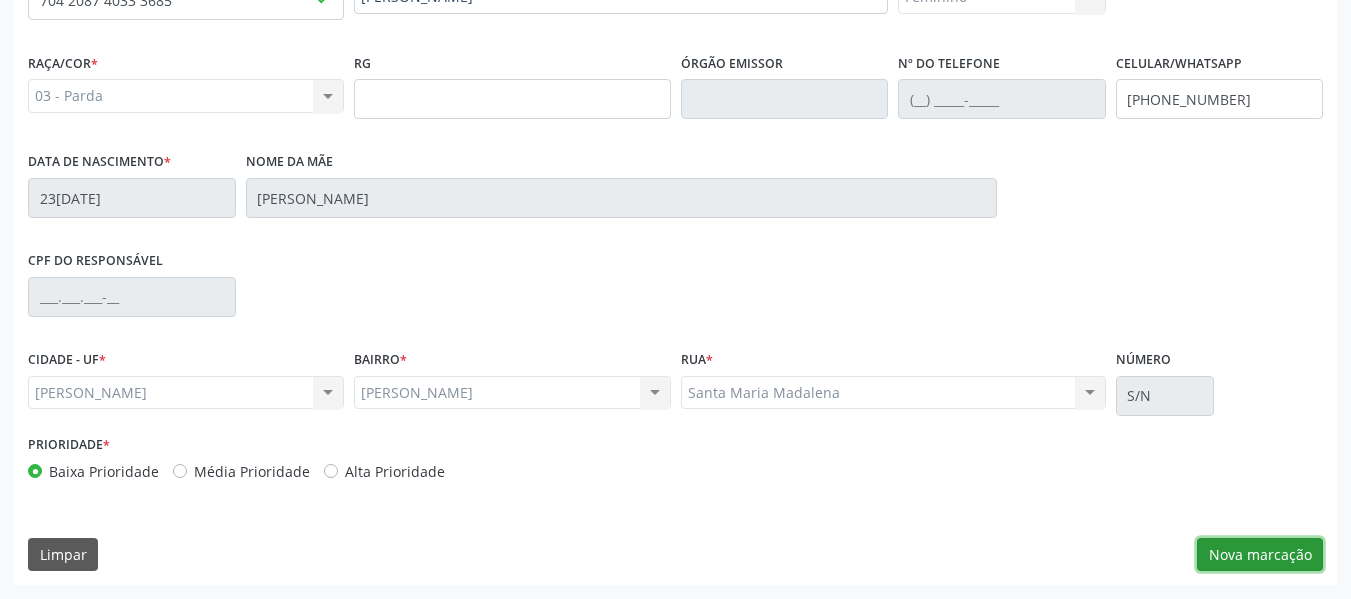 click on "Nova marcação" at bounding box center [1260, 555] 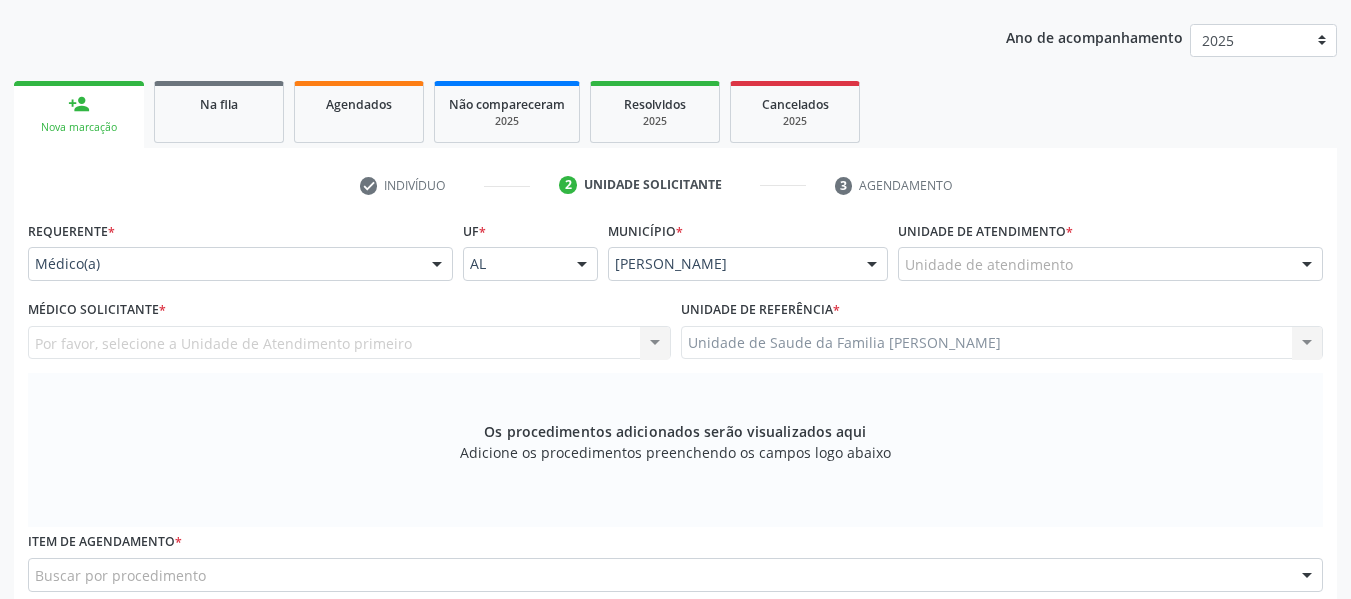 scroll, scrollTop: 167, scrollLeft: 0, axis: vertical 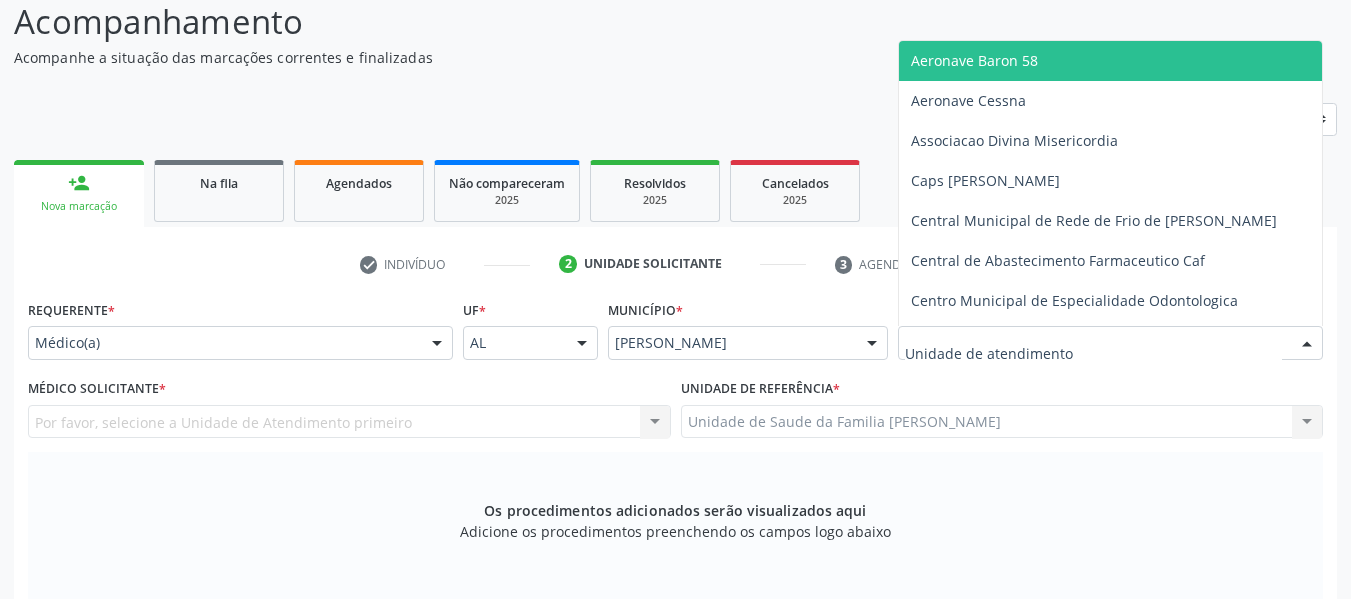 click at bounding box center [1307, 344] 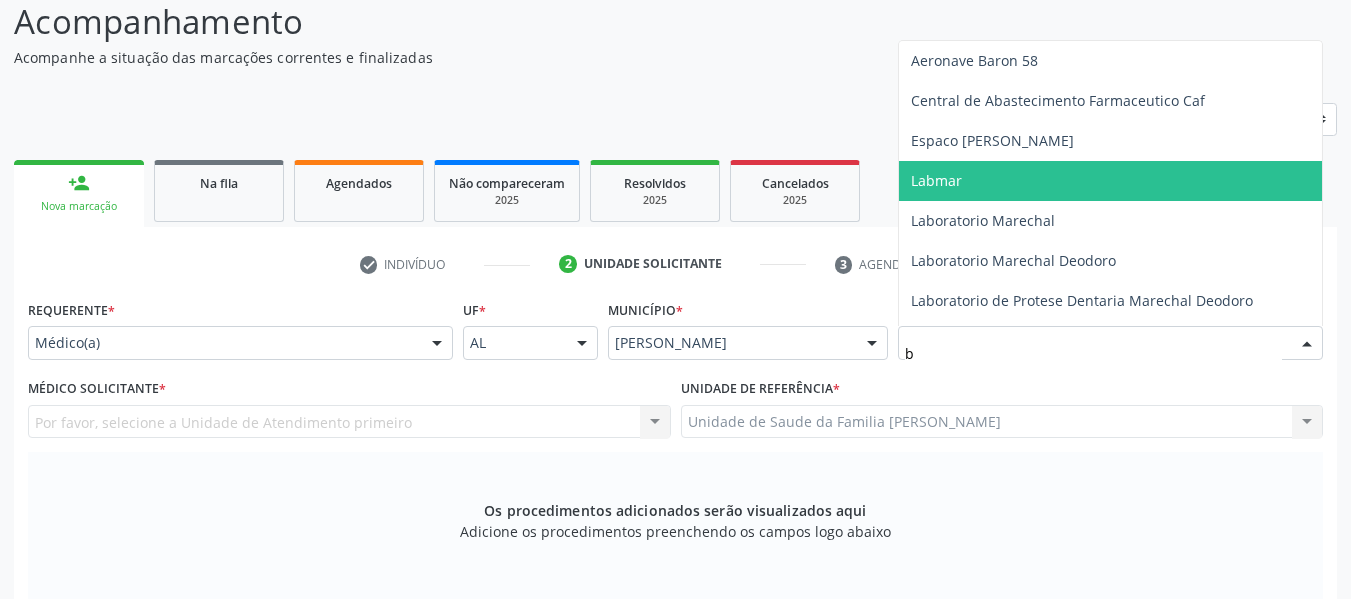 type on "ba" 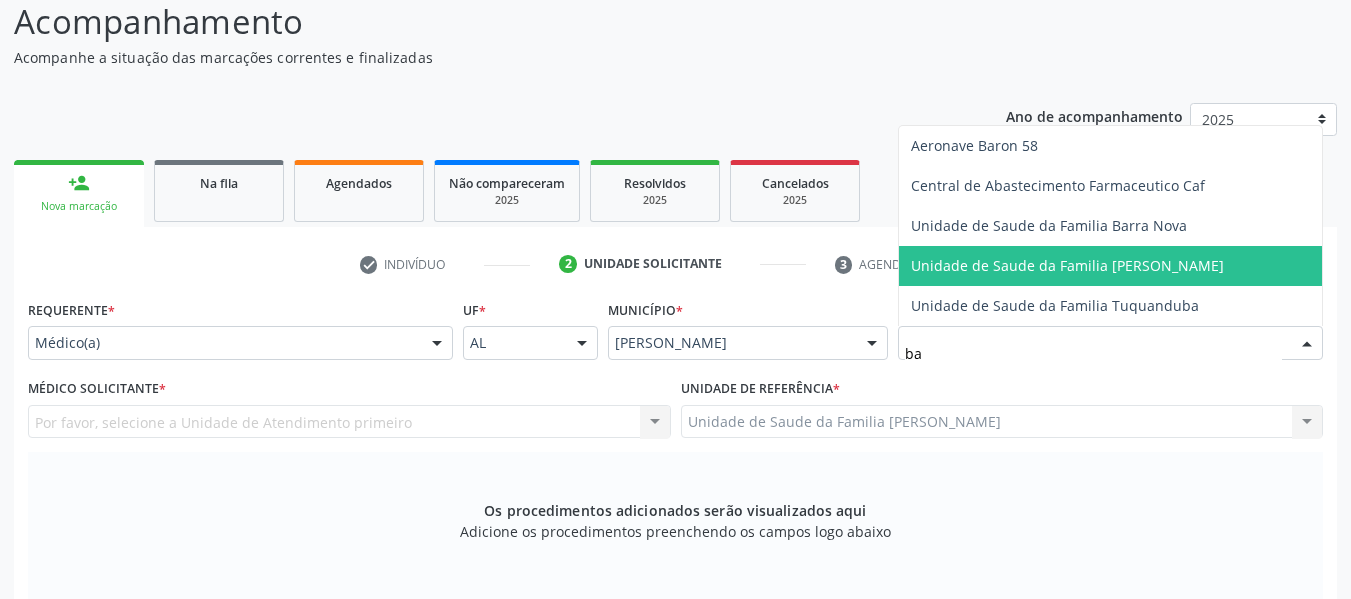 click on "Unidade de Saude da Familia [PERSON_NAME]" at bounding box center (1067, 265) 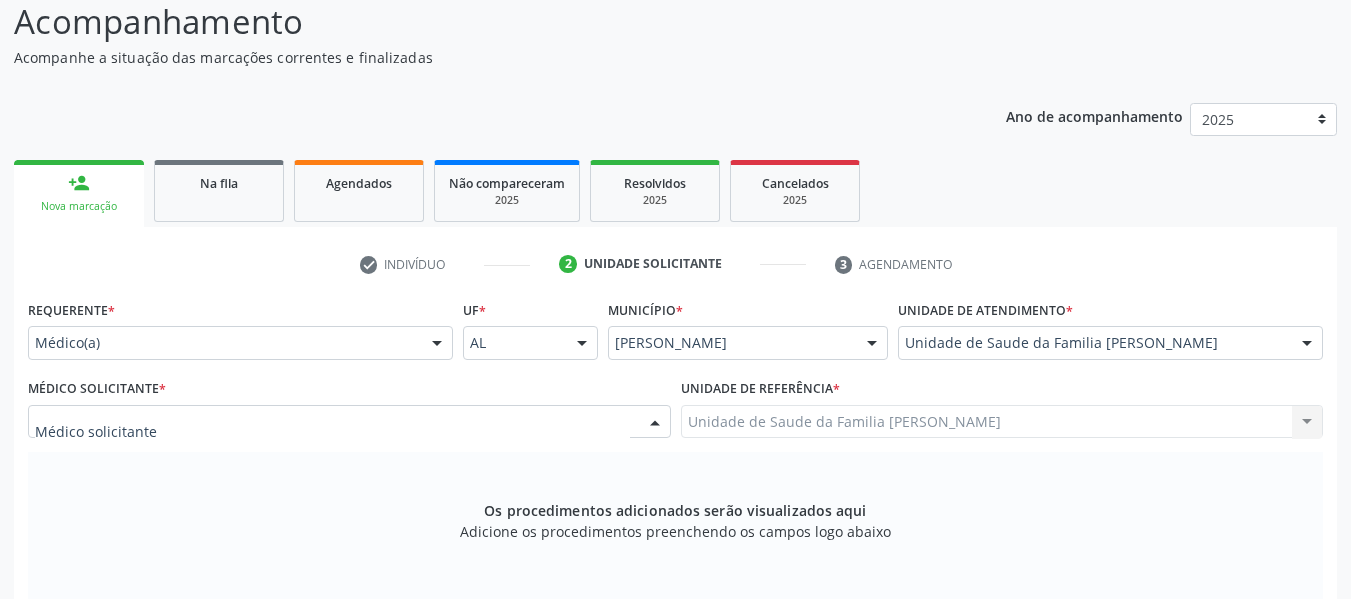 click at bounding box center (655, 423) 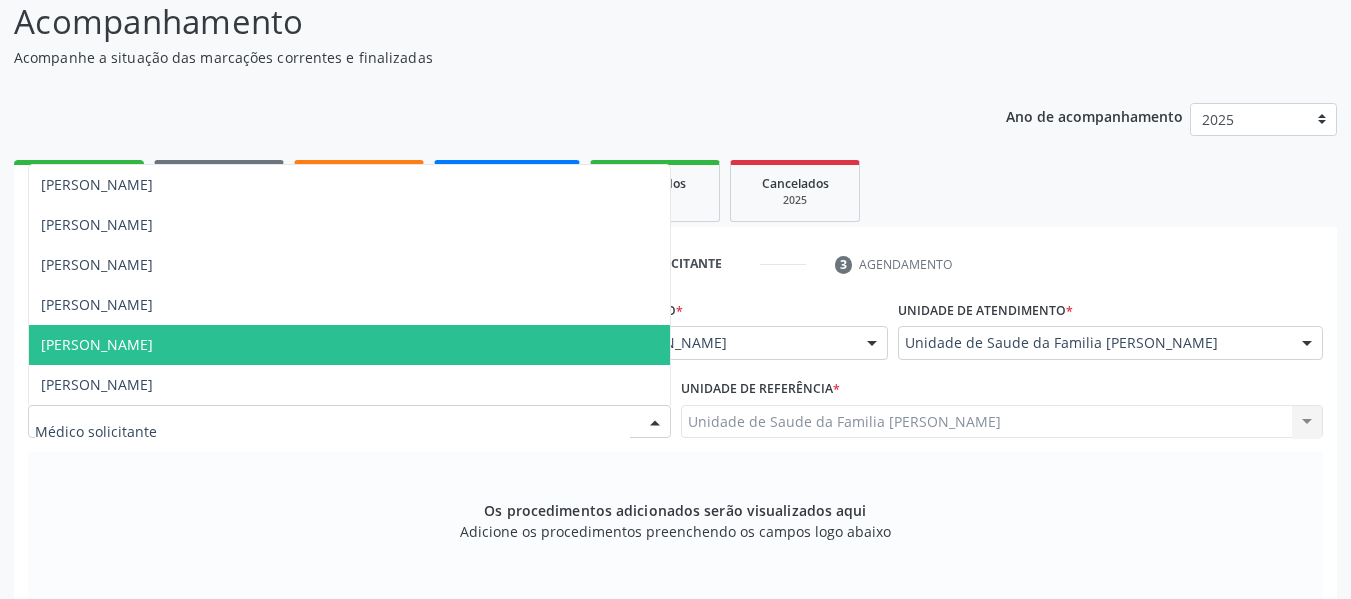 click on "[PERSON_NAME]" at bounding box center [97, 344] 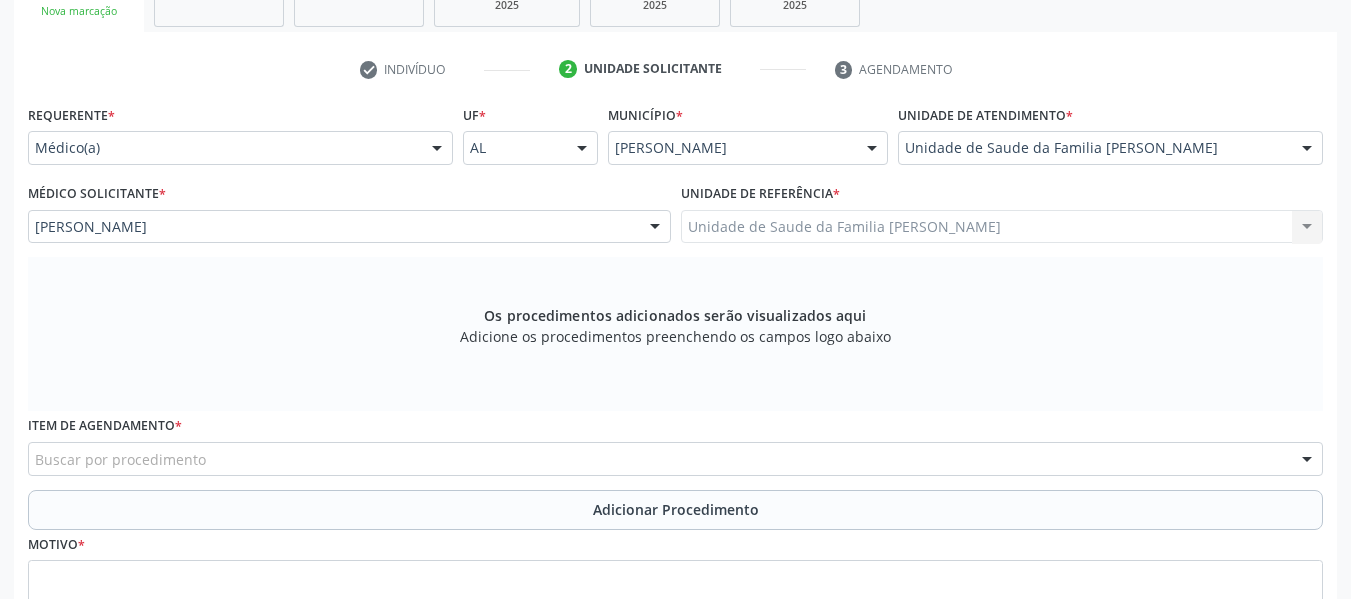 scroll, scrollTop: 367, scrollLeft: 0, axis: vertical 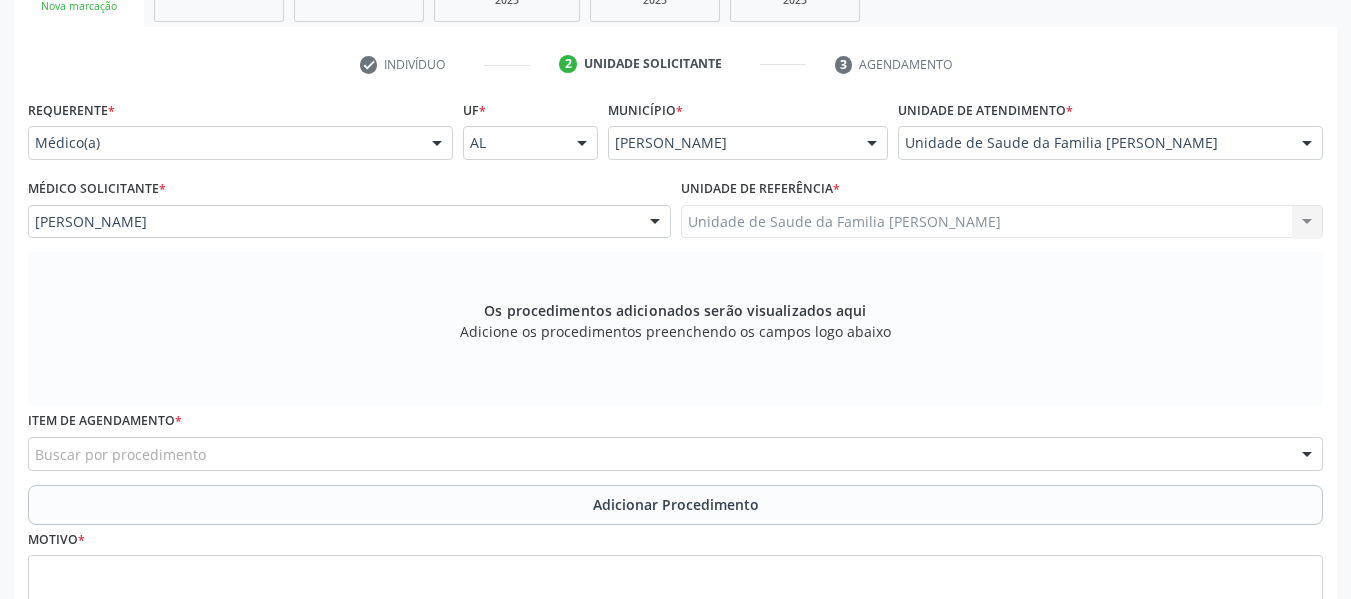 click on "Buscar por procedimento" at bounding box center (675, 454) 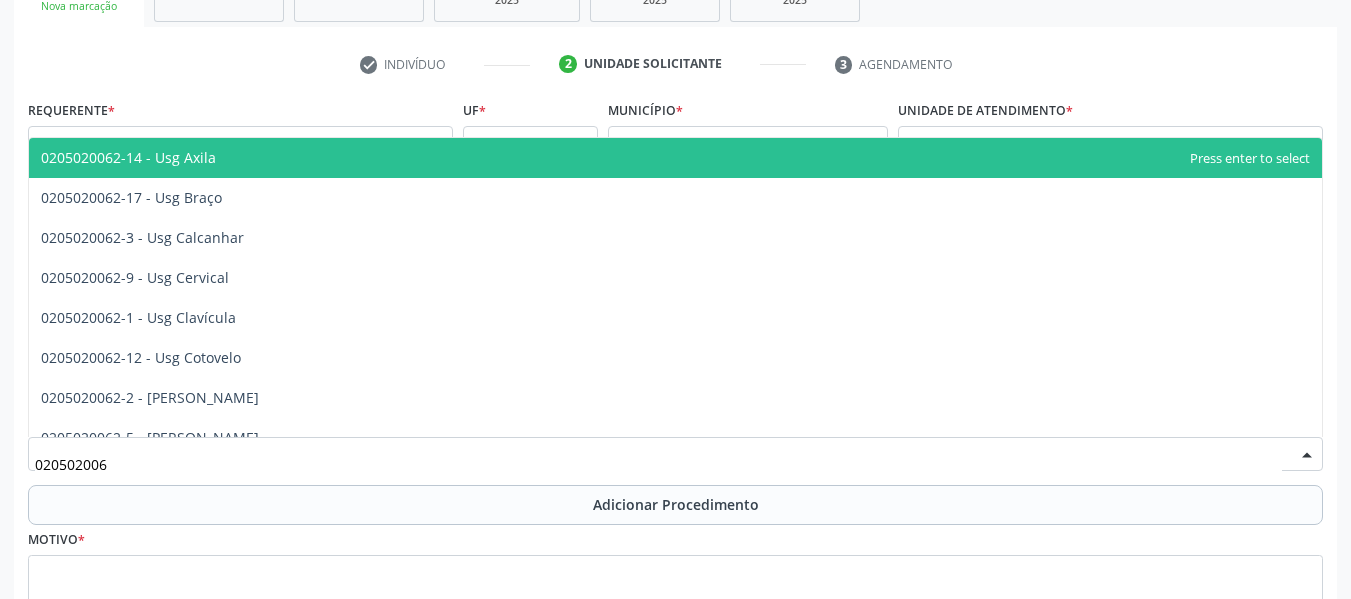 type on "0205020062" 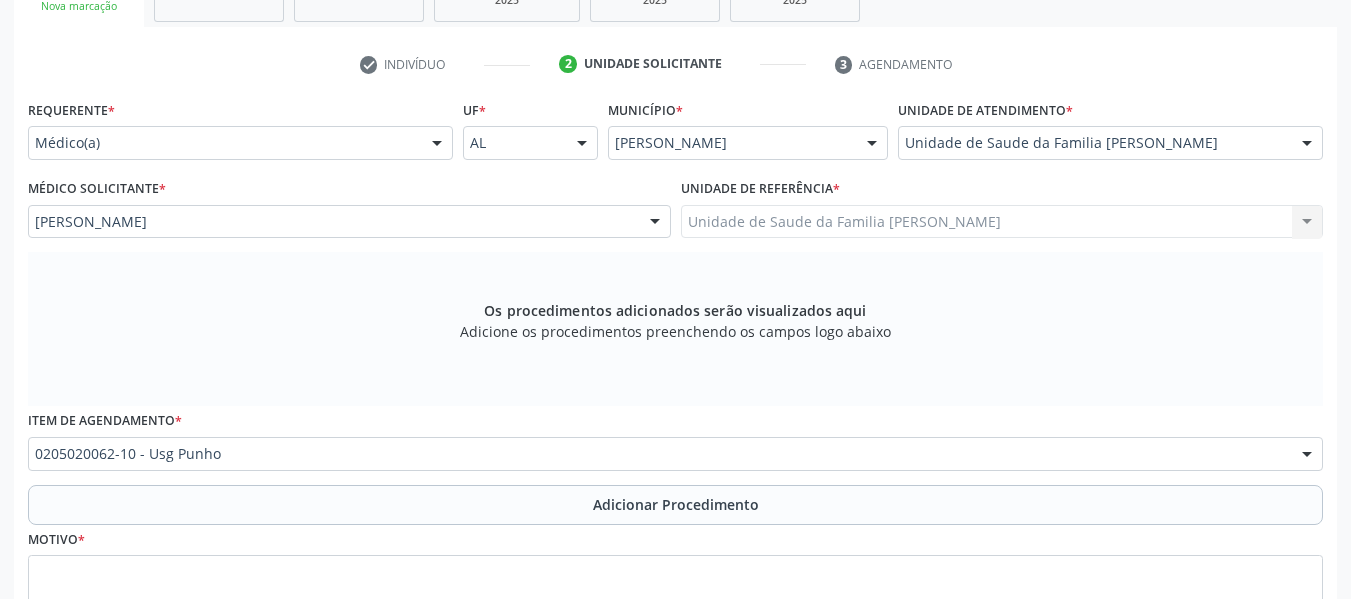 scroll, scrollTop: 0, scrollLeft: 0, axis: both 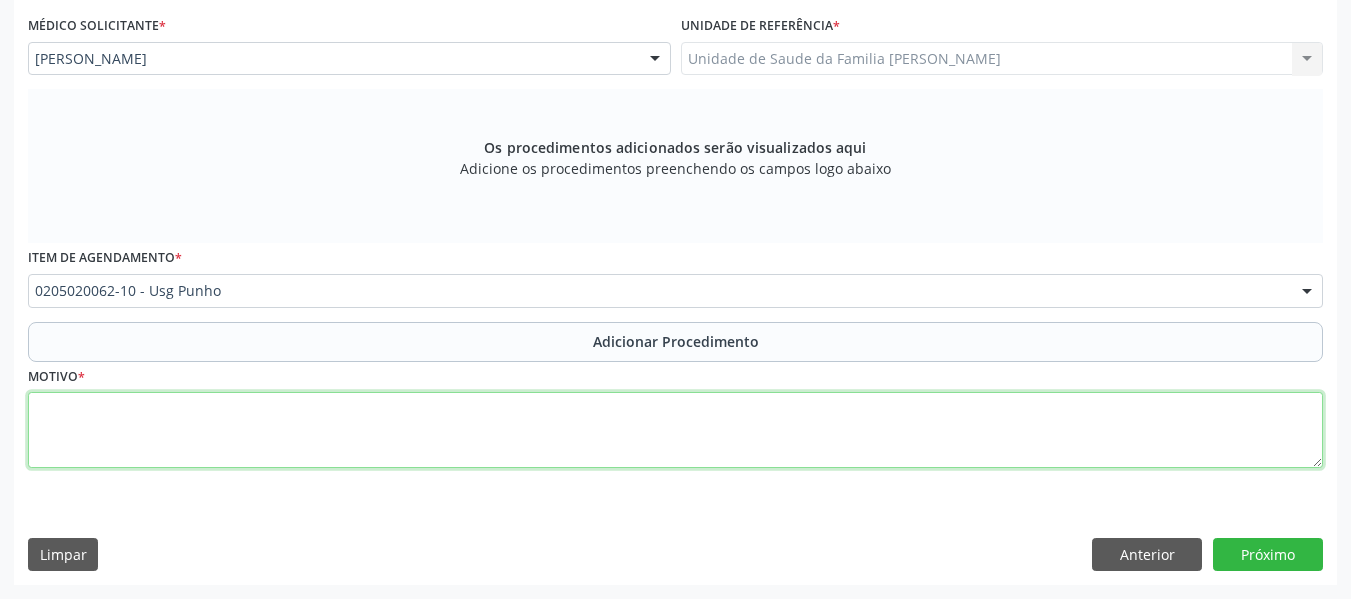 click at bounding box center [675, 430] 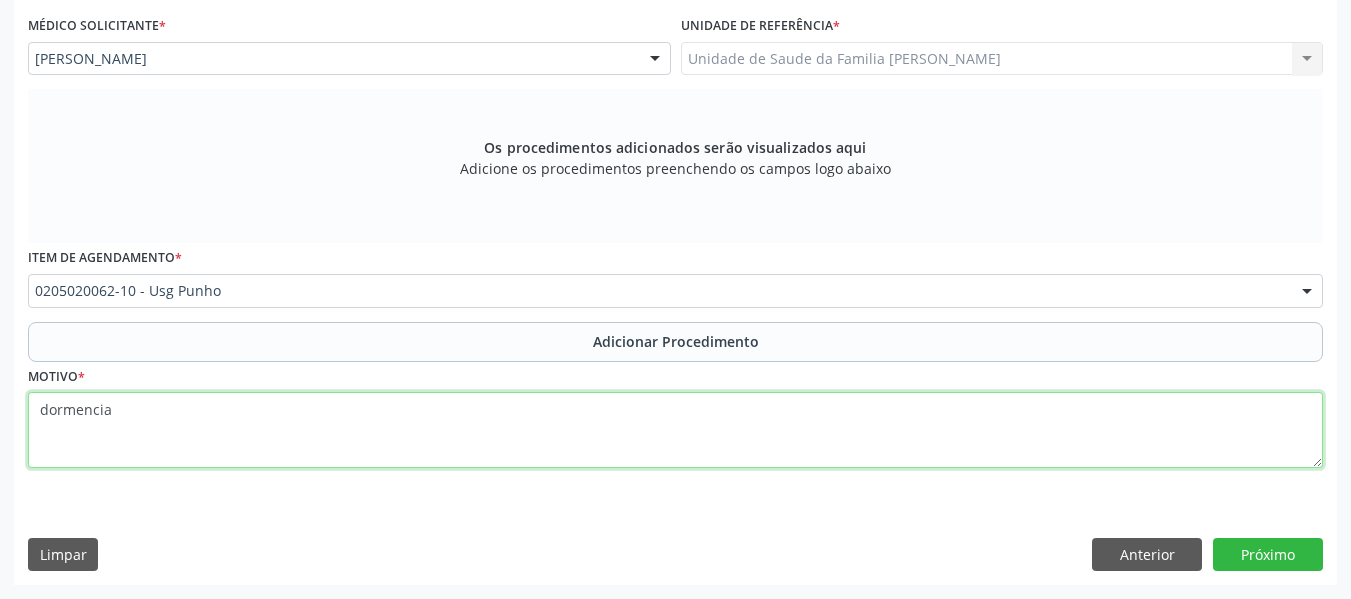 click on "dormencia" at bounding box center [675, 430] 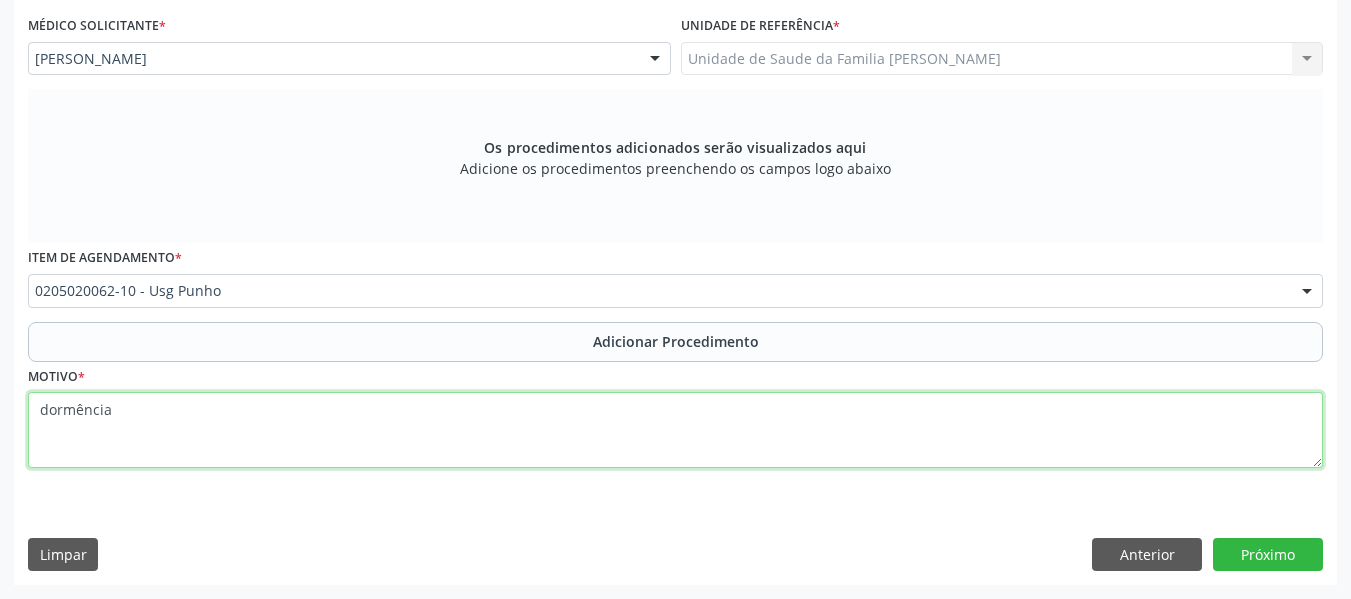 click on "dormência" at bounding box center [675, 430] 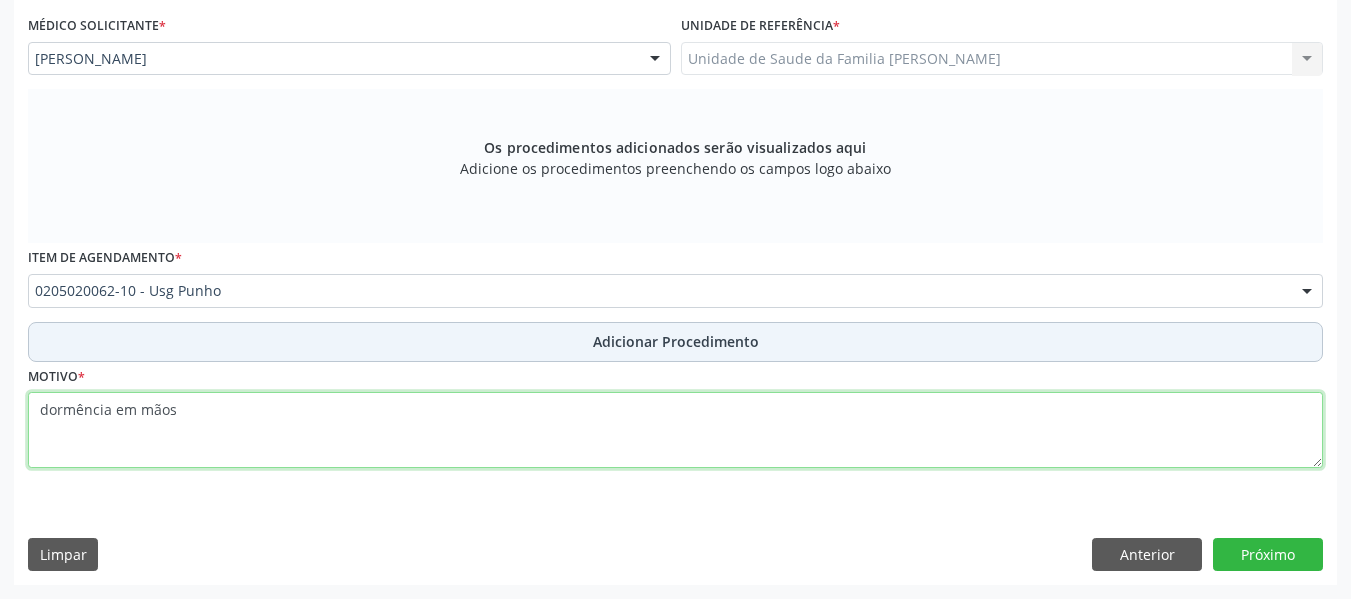 type on "dormência em mãos" 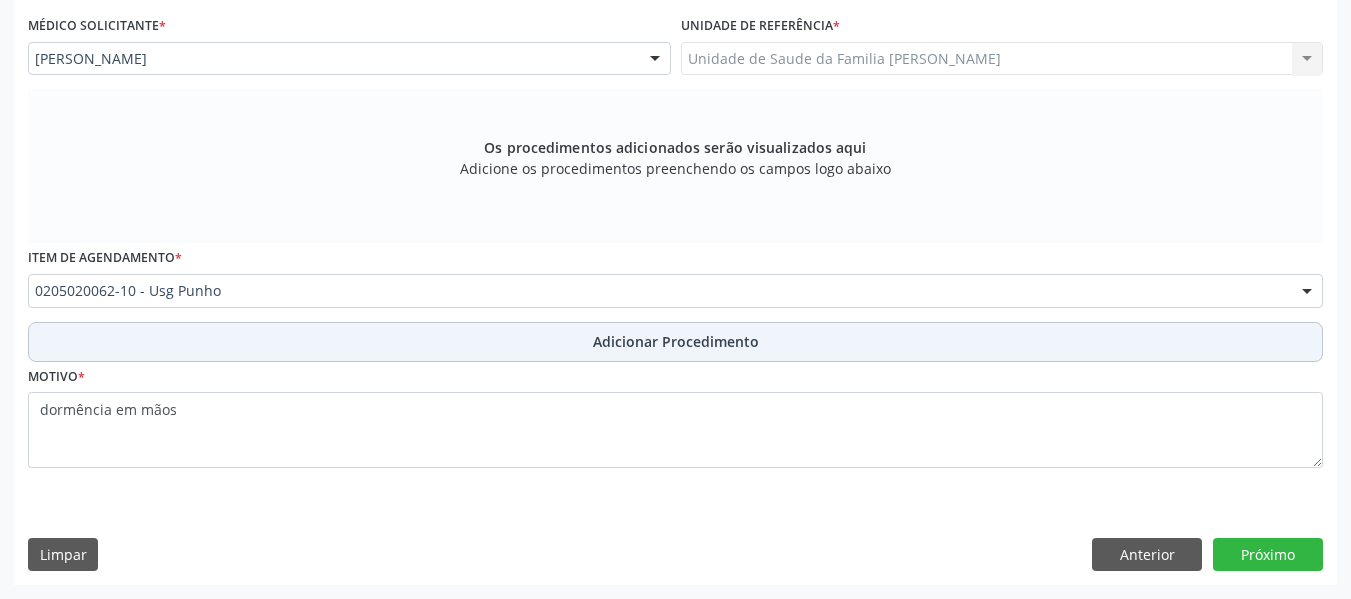 click on "Adicionar Procedimento" at bounding box center (676, 341) 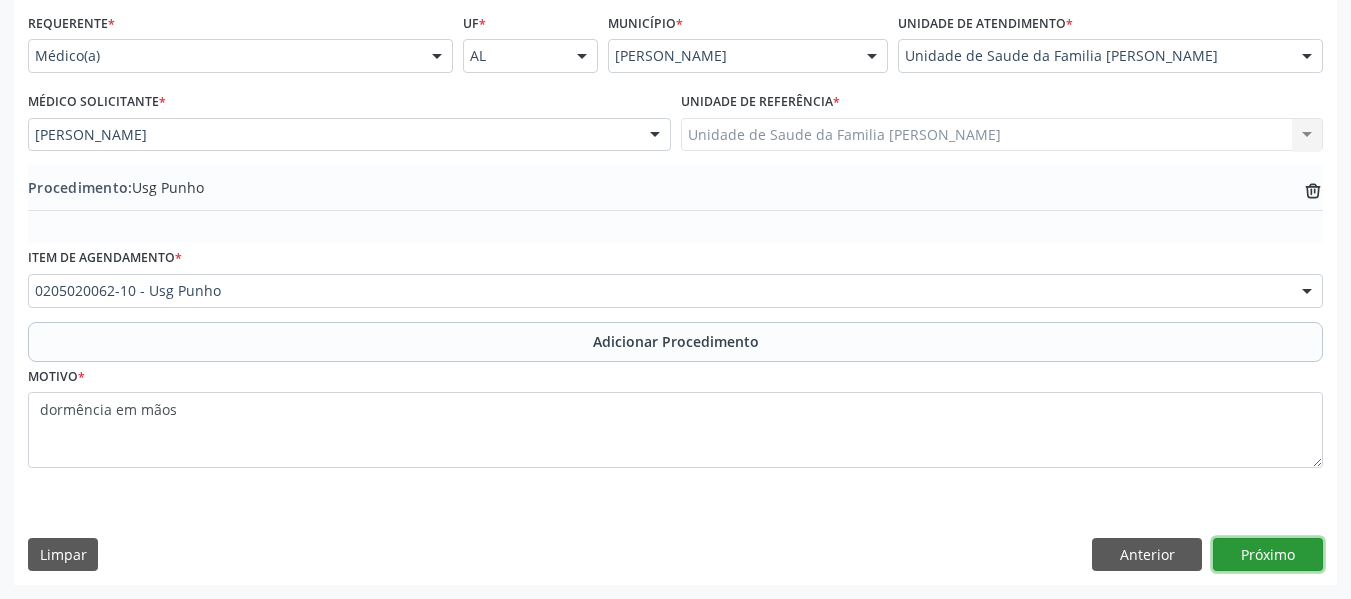click on "Próximo" at bounding box center (1268, 555) 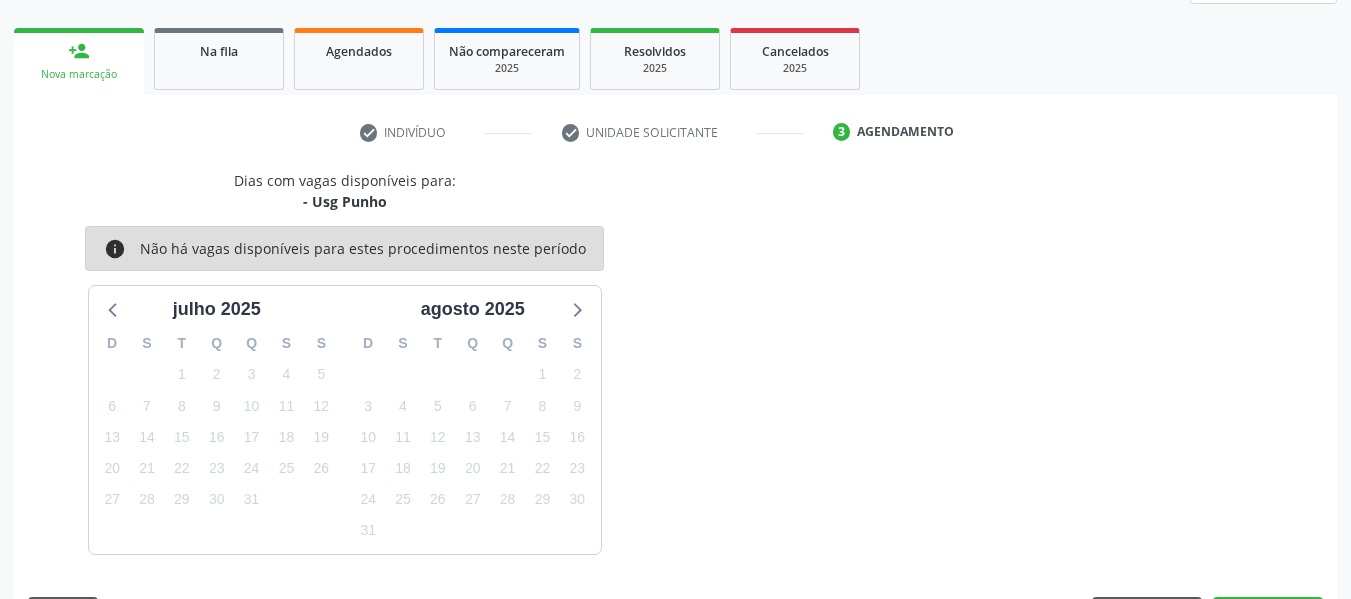 scroll, scrollTop: 358, scrollLeft: 0, axis: vertical 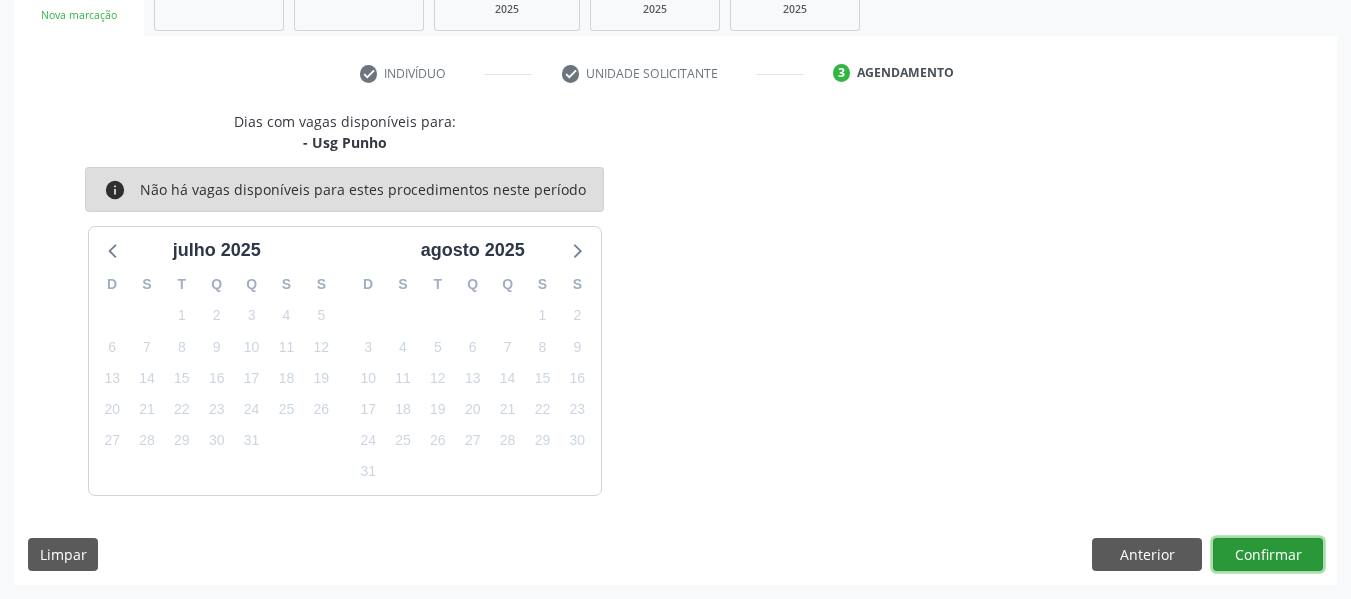 click on "Confirmar" at bounding box center [1268, 555] 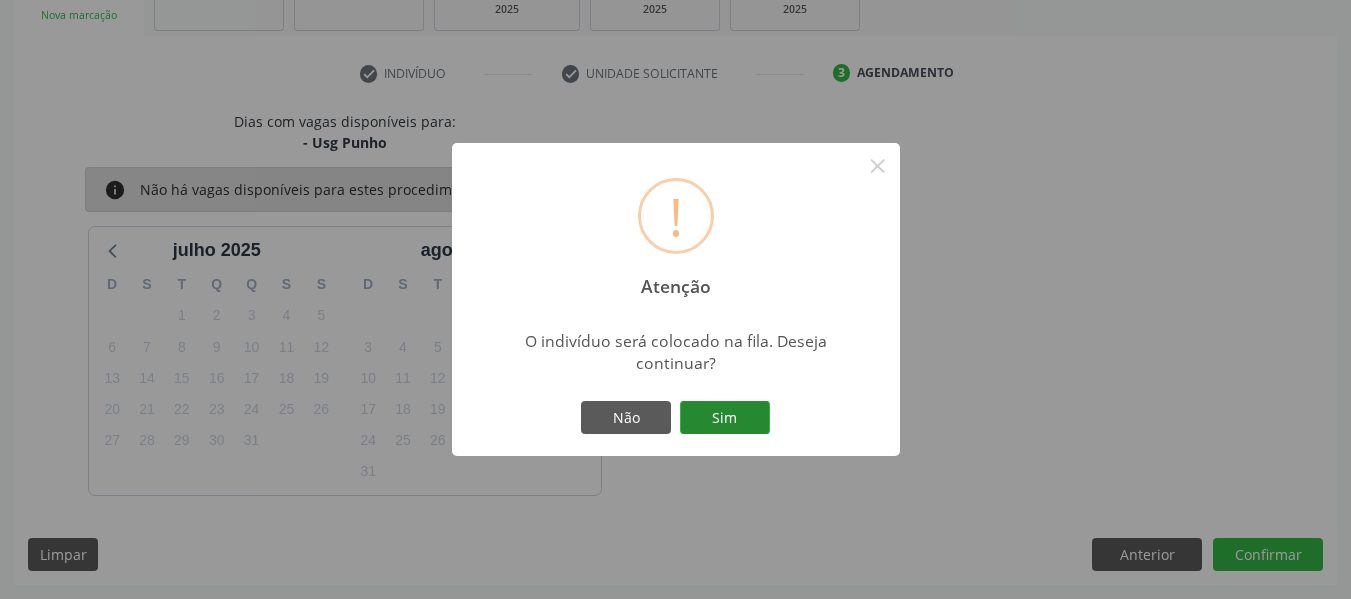 click on "Sim" at bounding box center [725, 418] 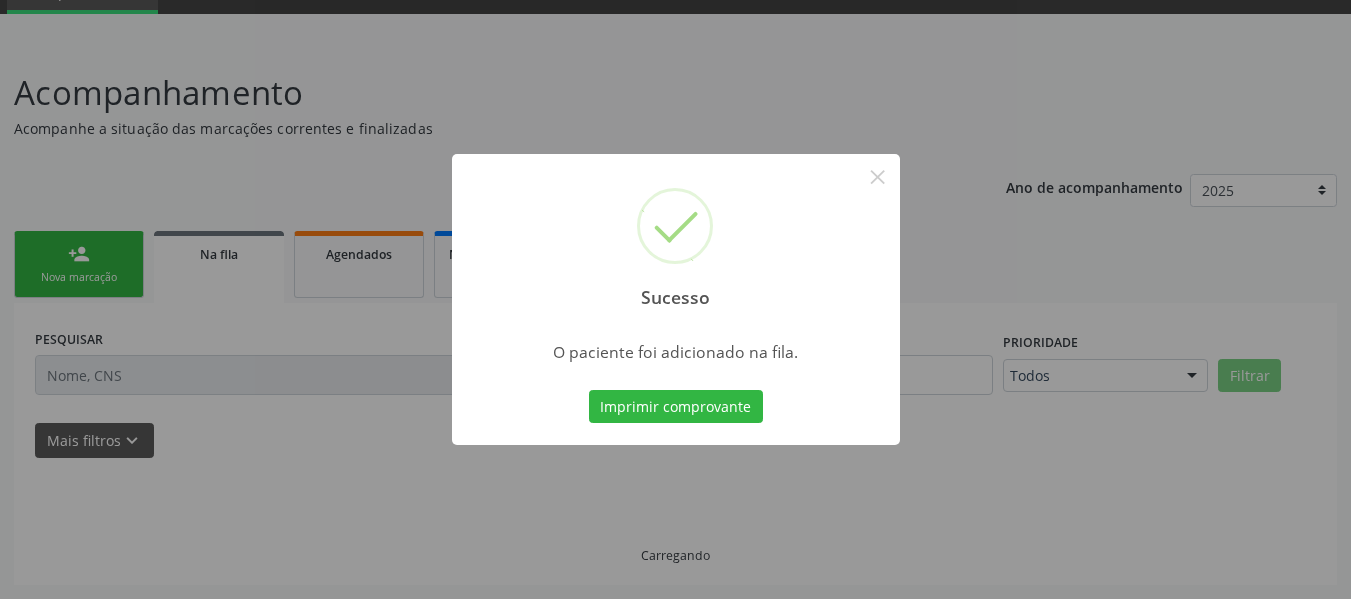 scroll, scrollTop: 96, scrollLeft: 0, axis: vertical 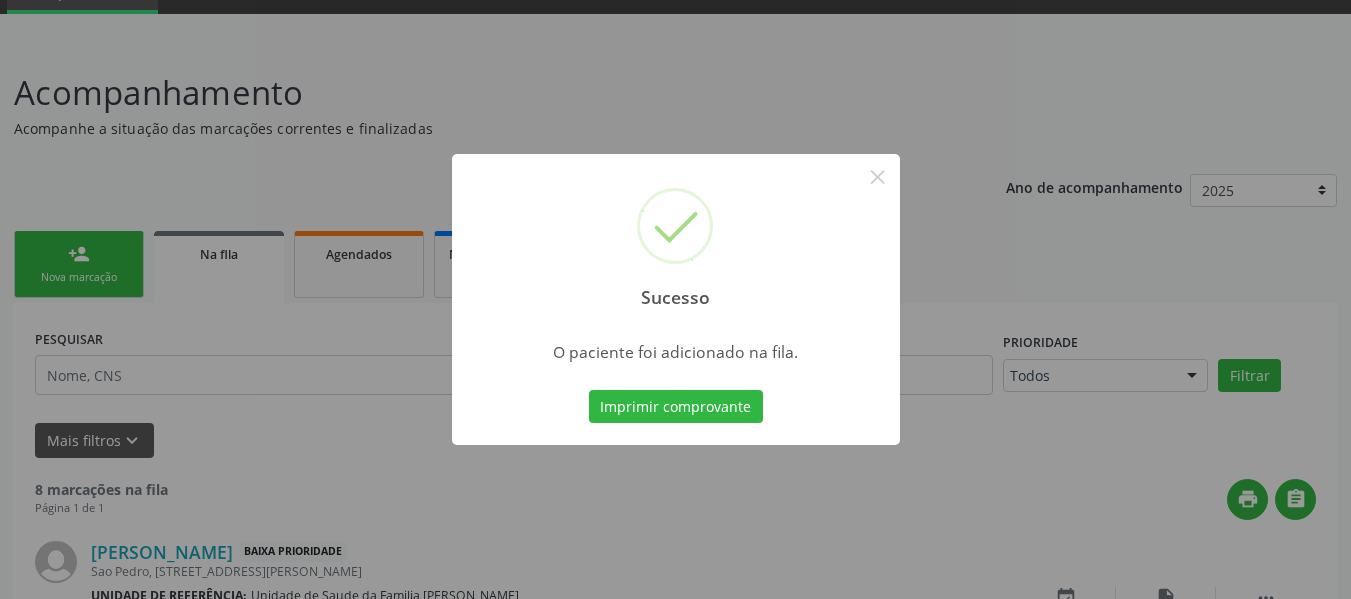 click on "Sucesso × O paciente foi adicionado na fila. Imprimir comprovante Cancel" at bounding box center (675, 299) 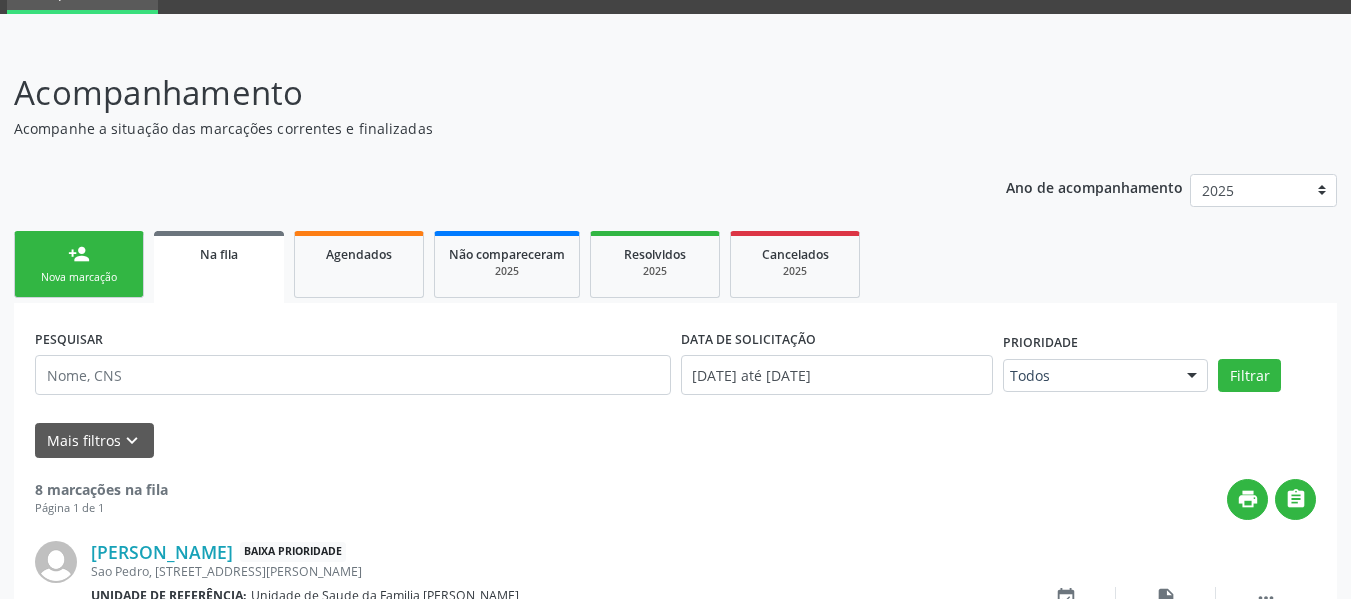 click on "person_add" at bounding box center [79, 254] 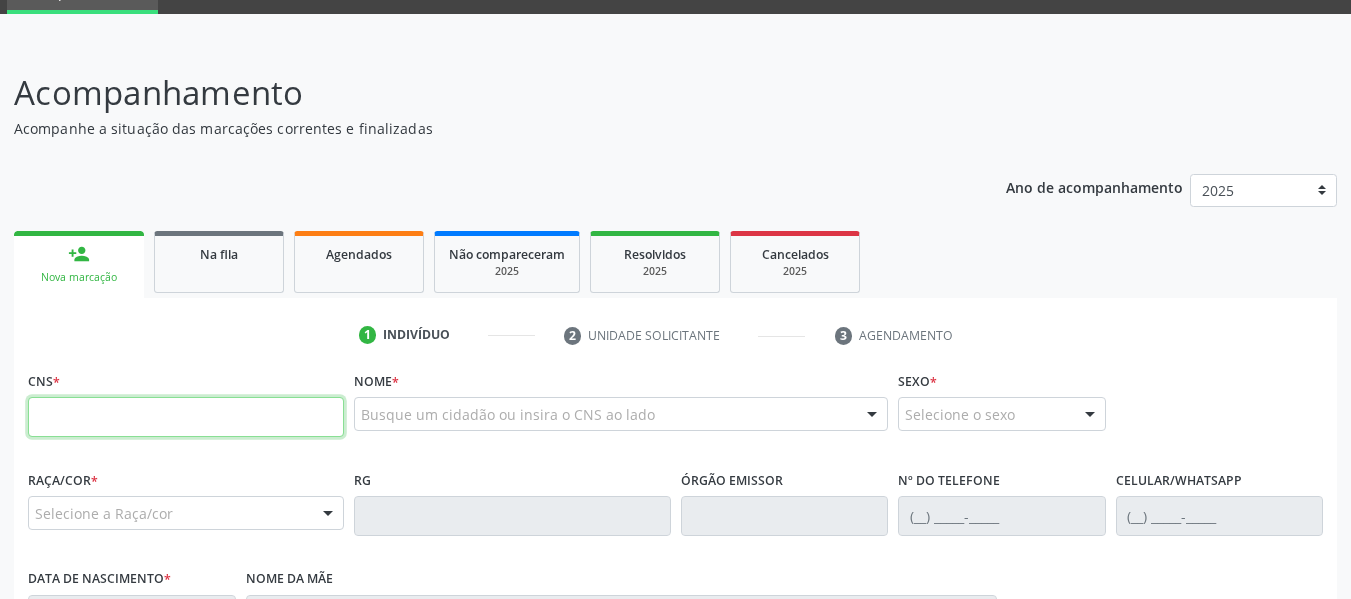 click at bounding box center [186, 417] 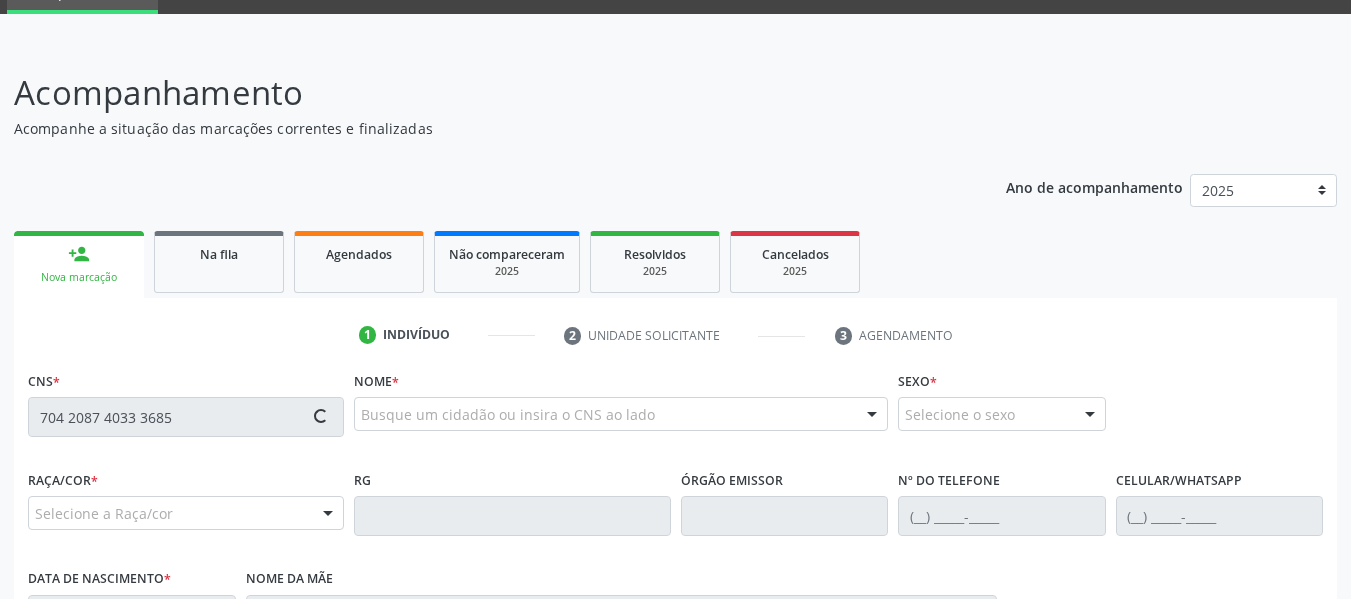 type on "704 2087 4033 3685" 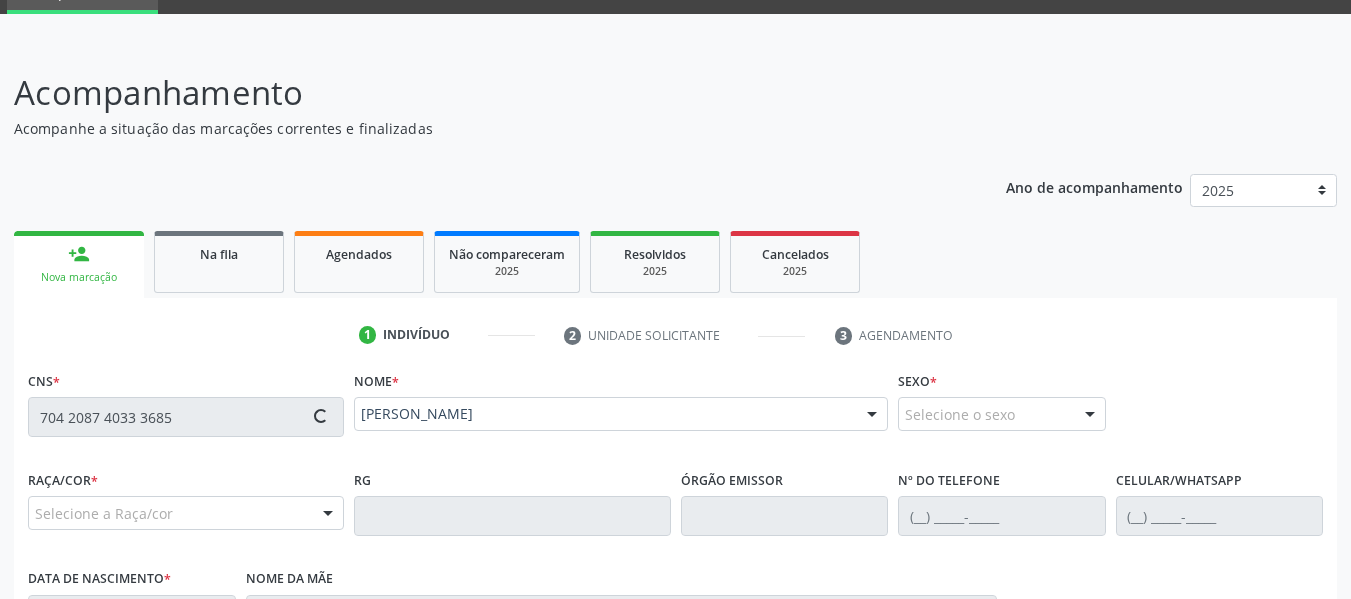 type on "[PHONE_NUMBER]" 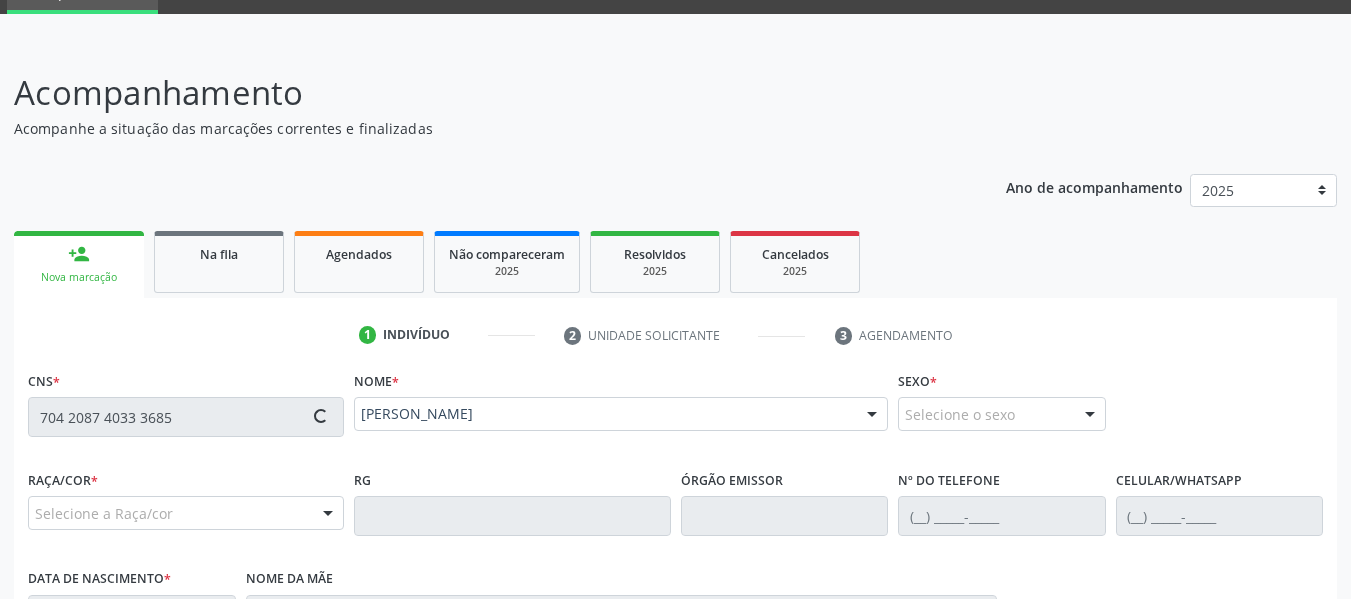 type on "[DATE]" 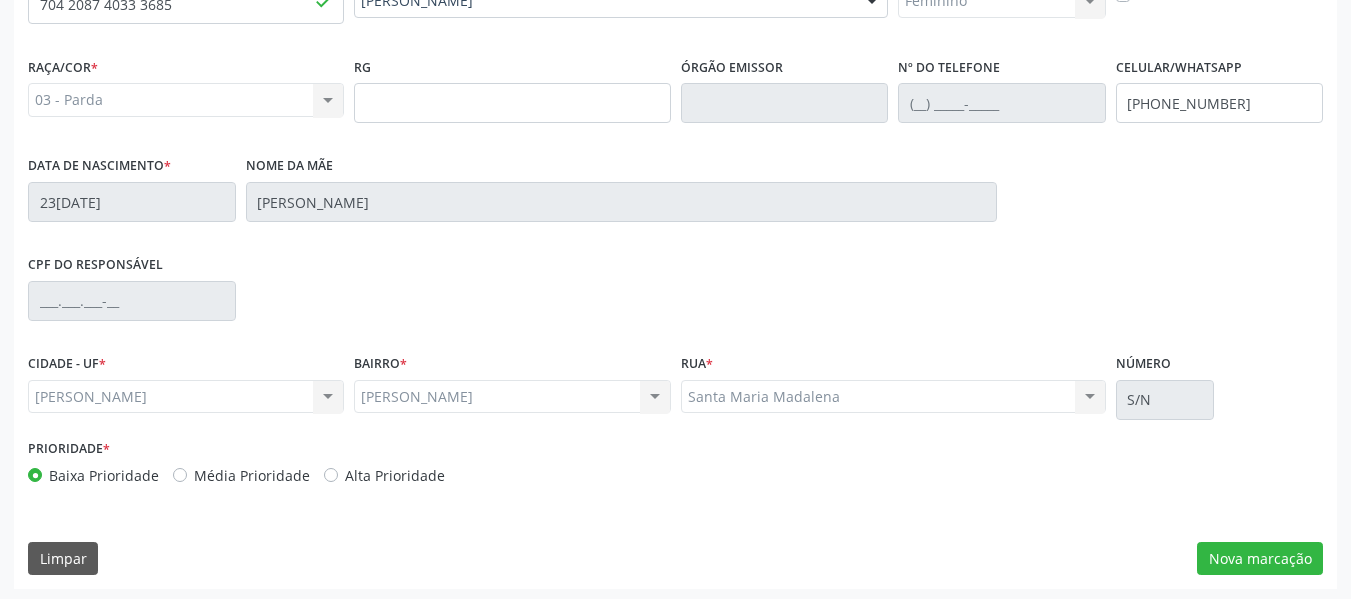 scroll, scrollTop: 513, scrollLeft: 0, axis: vertical 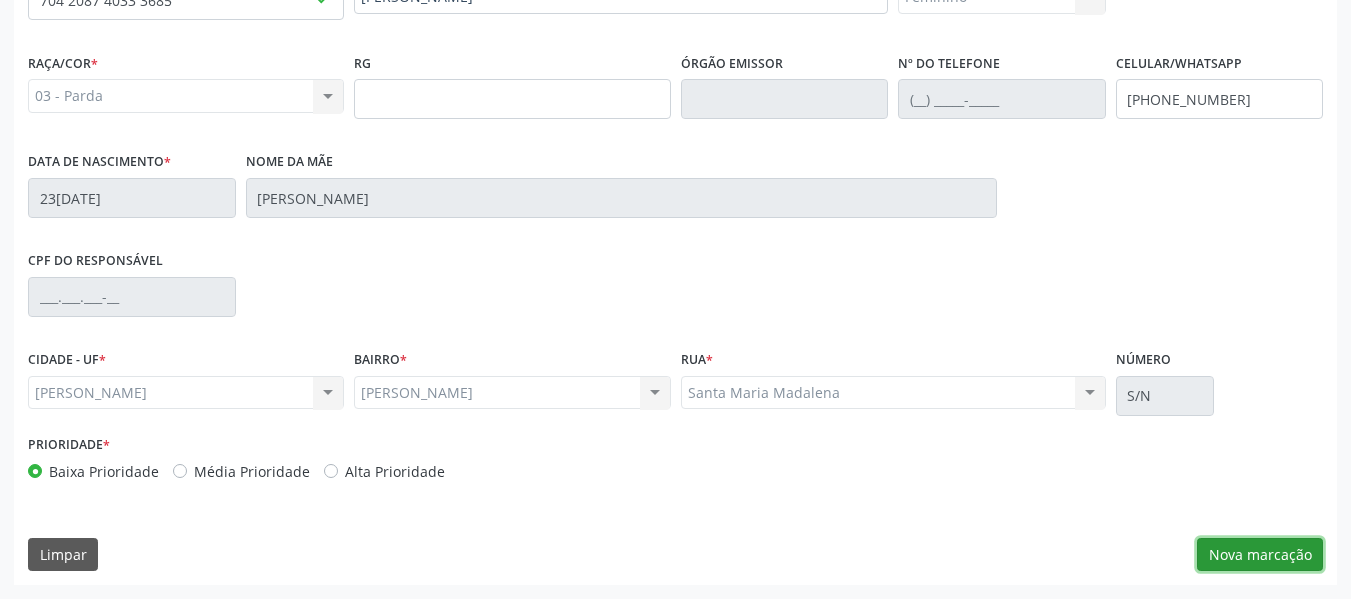 click on "Nova marcação" at bounding box center (1260, 555) 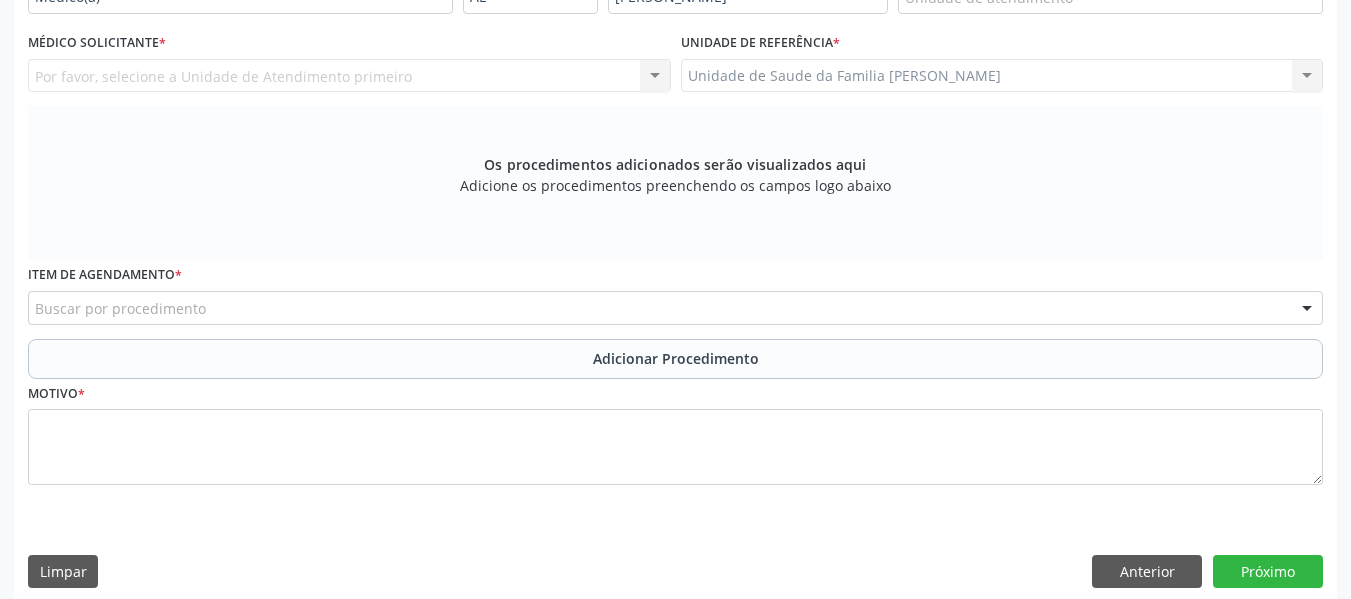 click on "Unidade de Saude da Familia Barro Vermelho         Unidade de Saude da Familia Barro Vermelho
Nenhum resultado encontrado para: "   "
Não há nenhuma opção para ser exibida." at bounding box center [1002, 76] 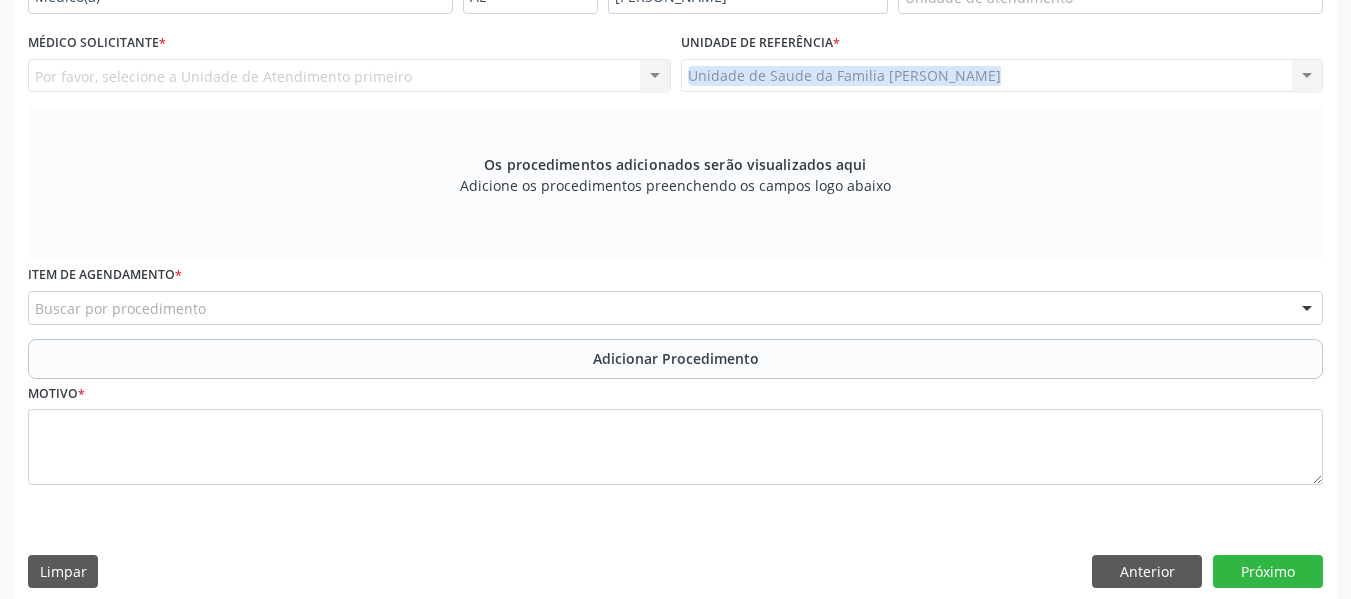 click on "Unidade de Saude da Familia Barro Vermelho         Unidade de Saude da Familia Barro Vermelho
Nenhum resultado encontrado para: "   "
Não há nenhuma opção para ser exibida." at bounding box center (1002, 76) 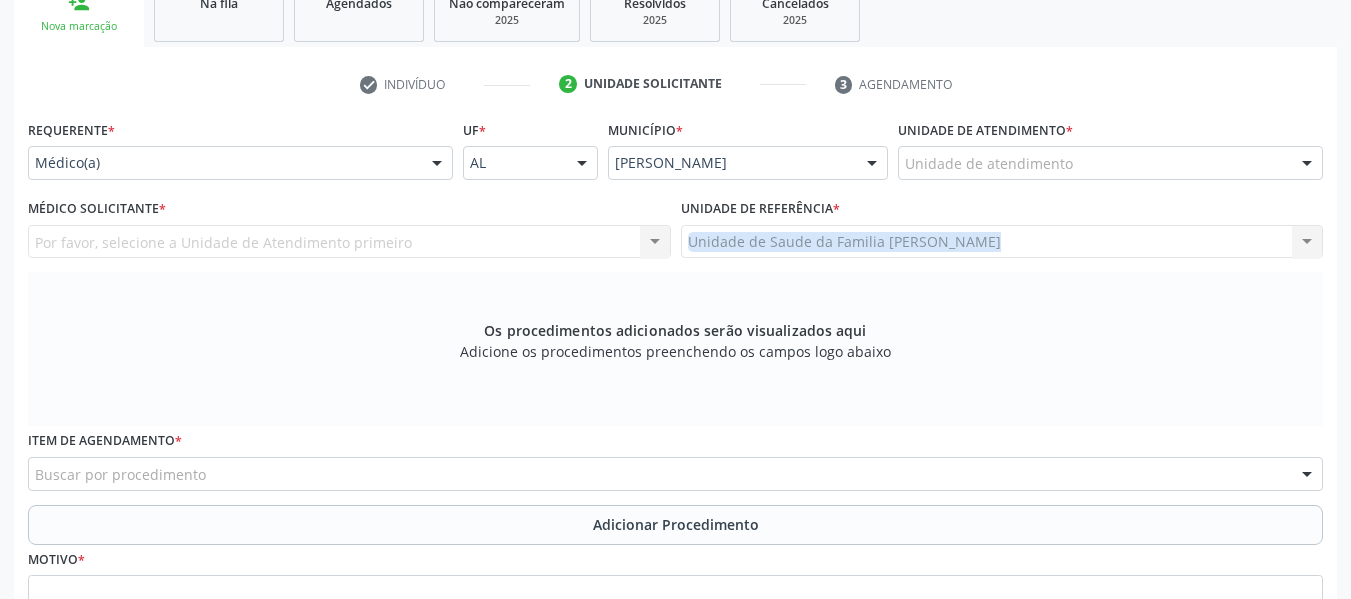 scroll, scrollTop: 313, scrollLeft: 0, axis: vertical 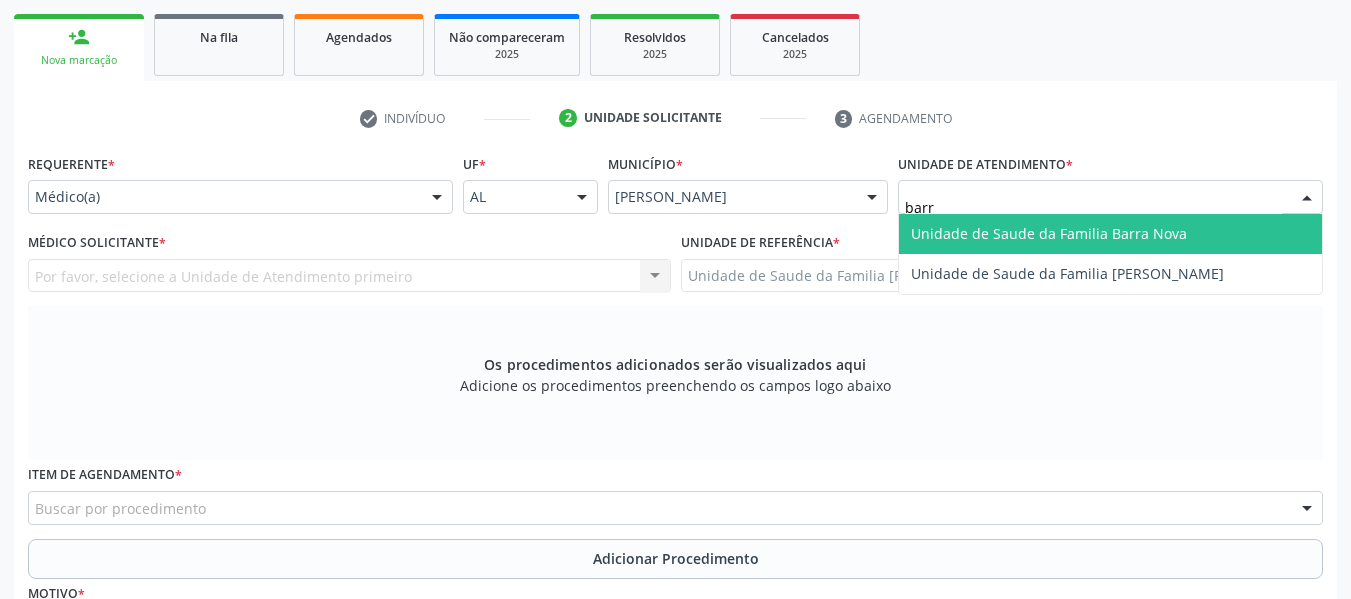 type on "barro" 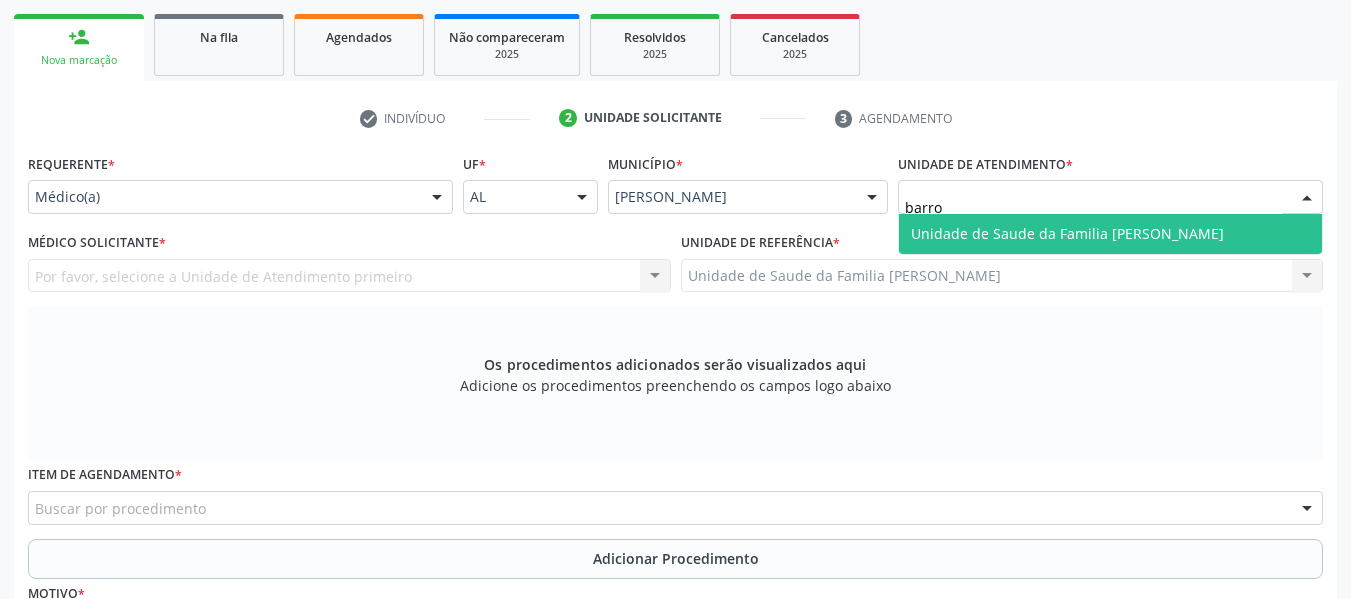 click on "Unidade de Saude da Familia [PERSON_NAME]" at bounding box center [1067, 233] 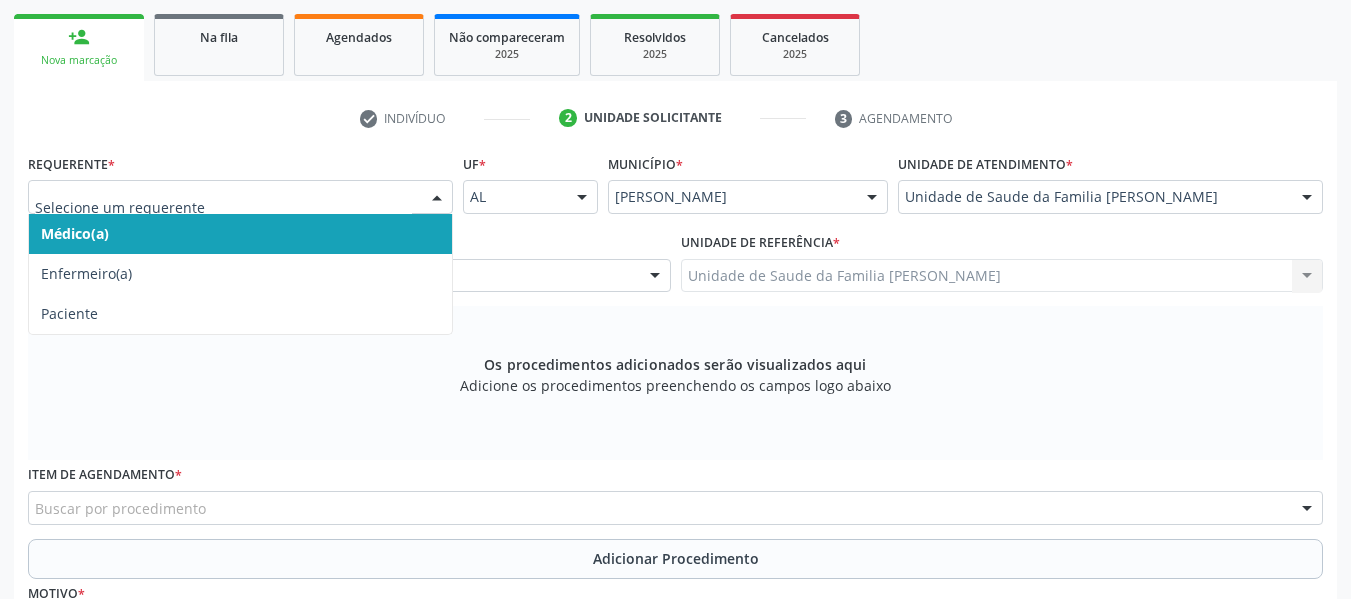 click at bounding box center (437, 198) 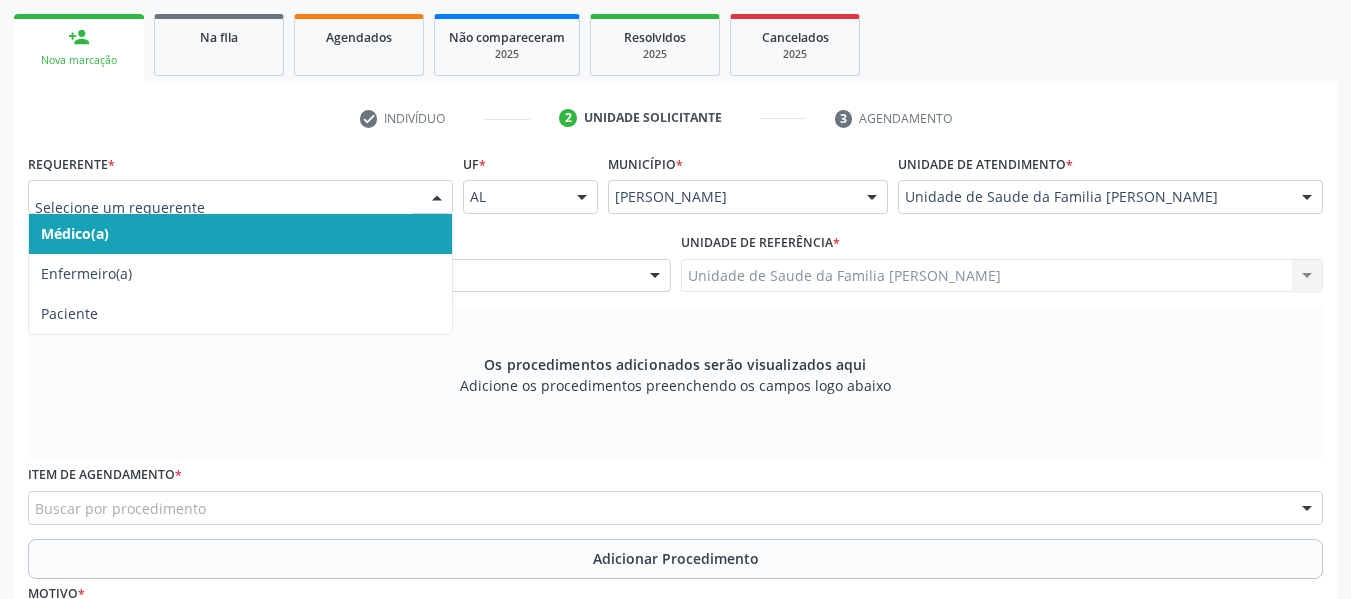 click on "Médico(a)" at bounding box center [240, 234] 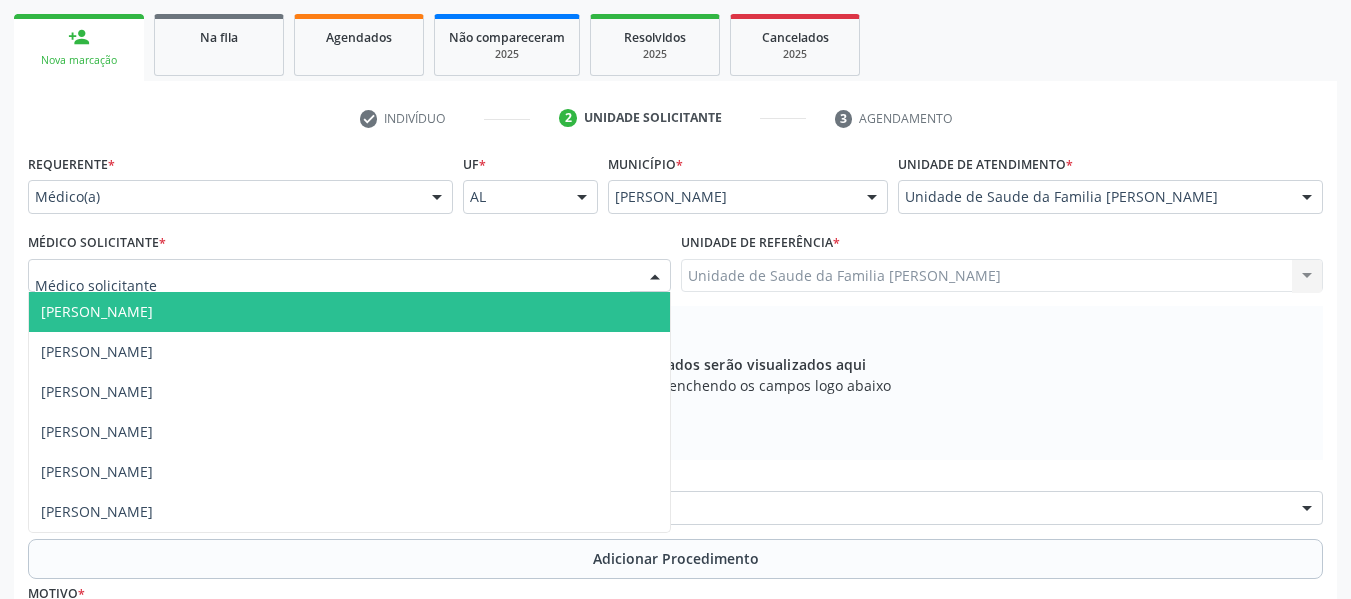 click at bounding box center (655, 277) 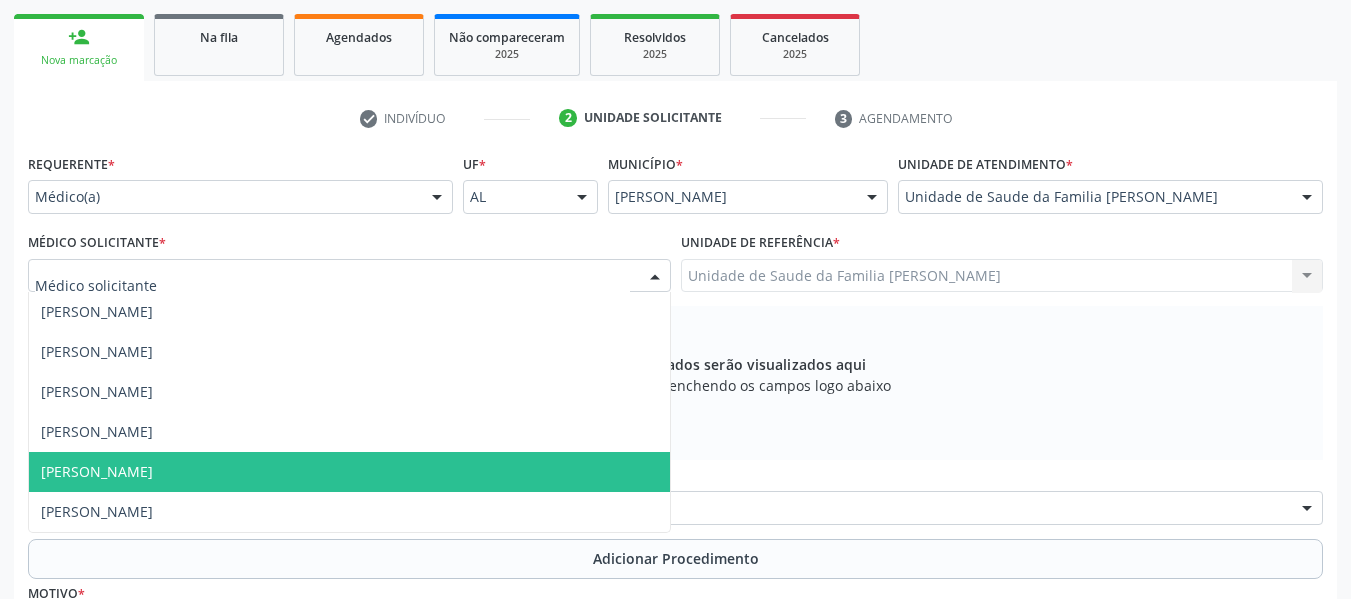 click on "[PERSON_NAME]" at bounding box center (349, 472) 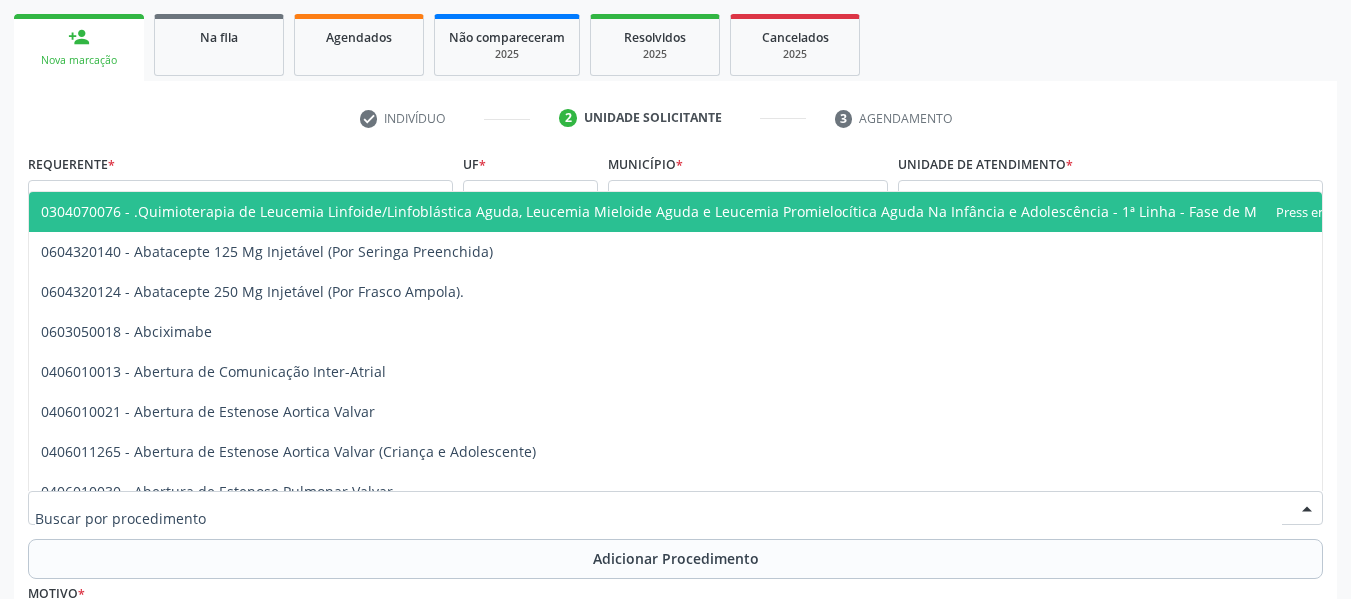 click at bounding box center (1307, 509) 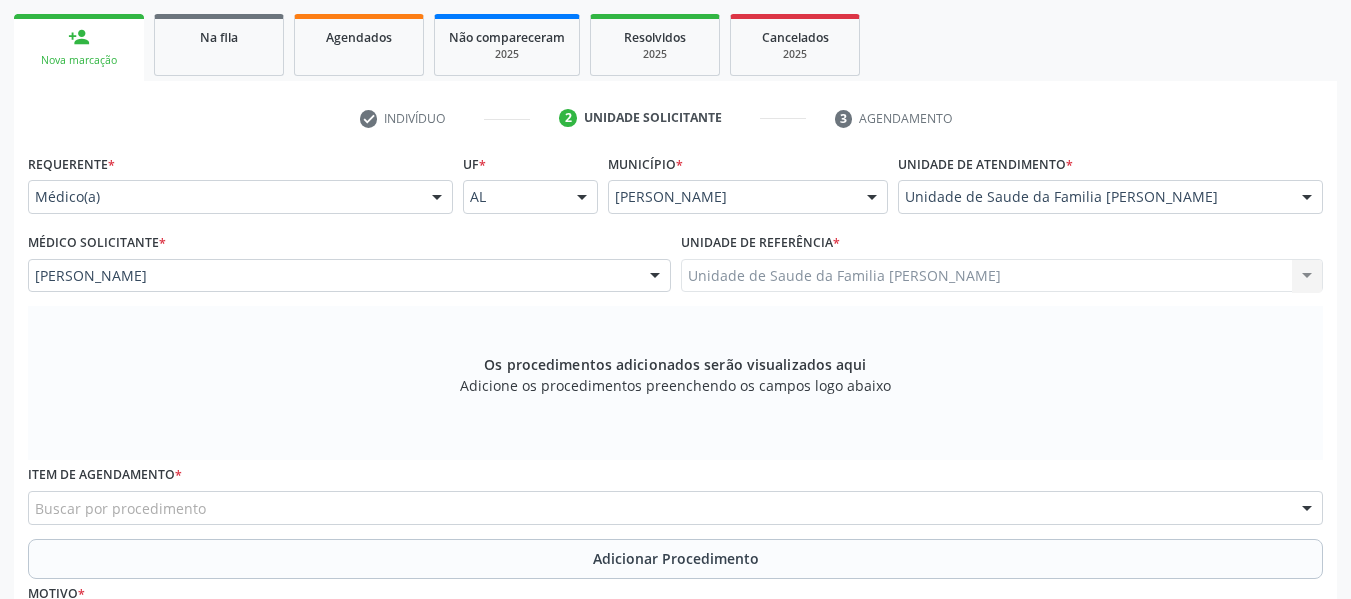click at bounding box center [1307, 509] 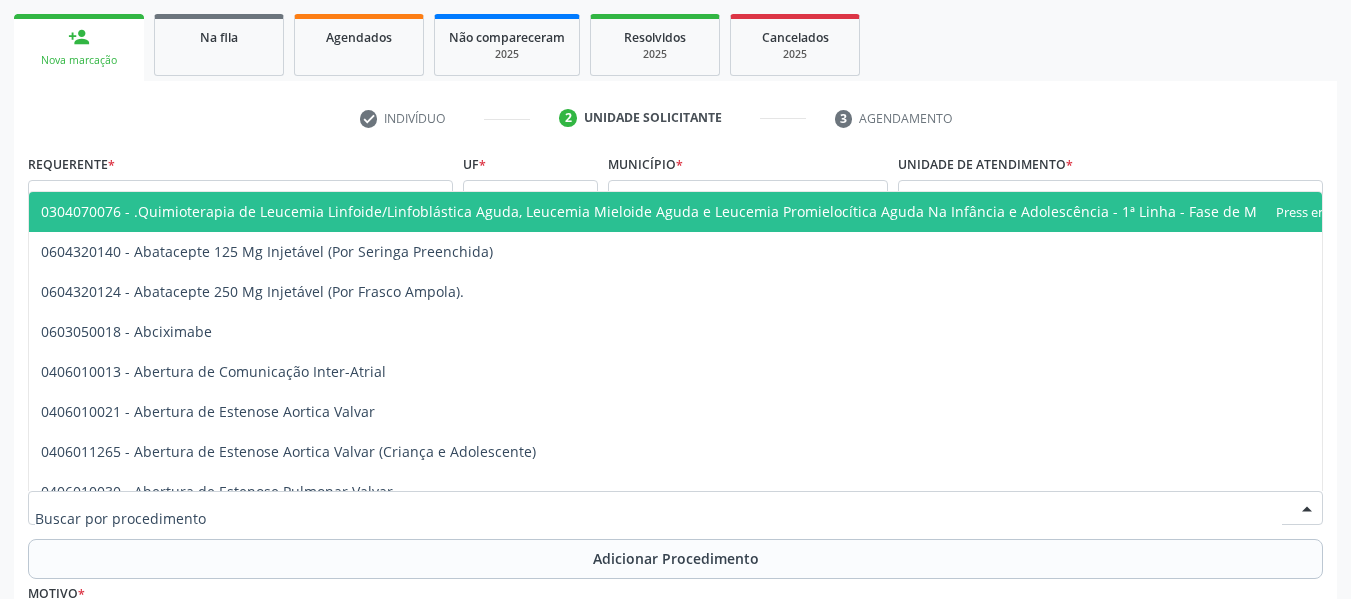 click at bounding box center [1307, 509] 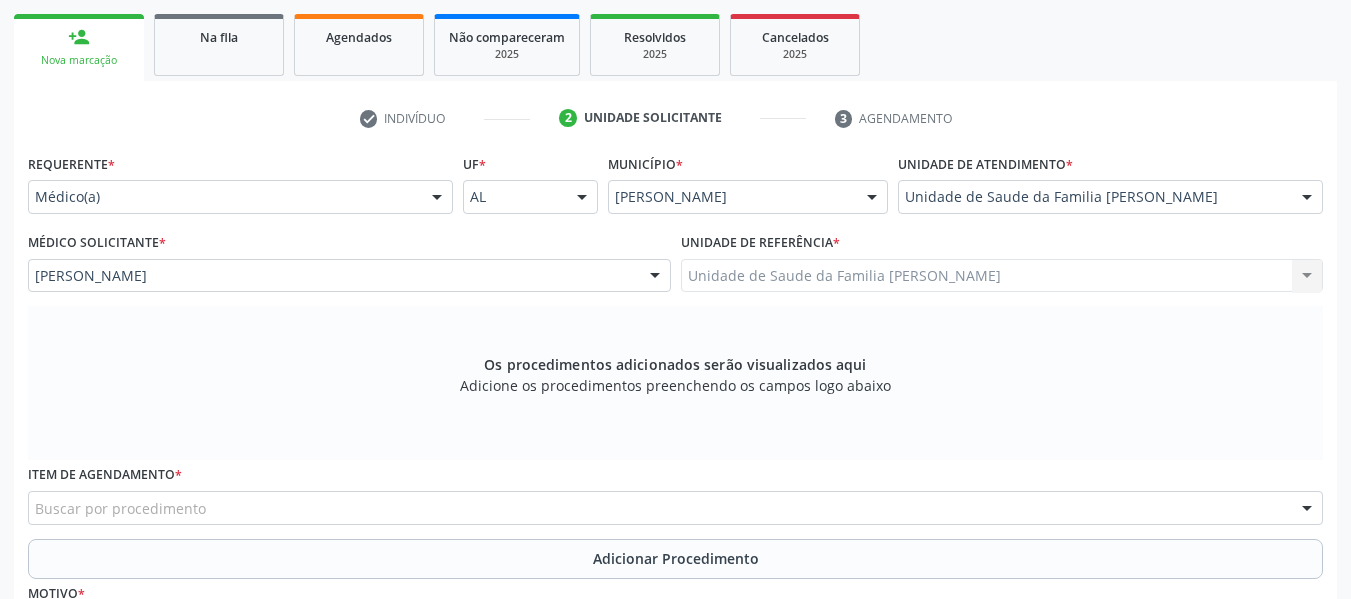 click at bounding box center (1307, 509) 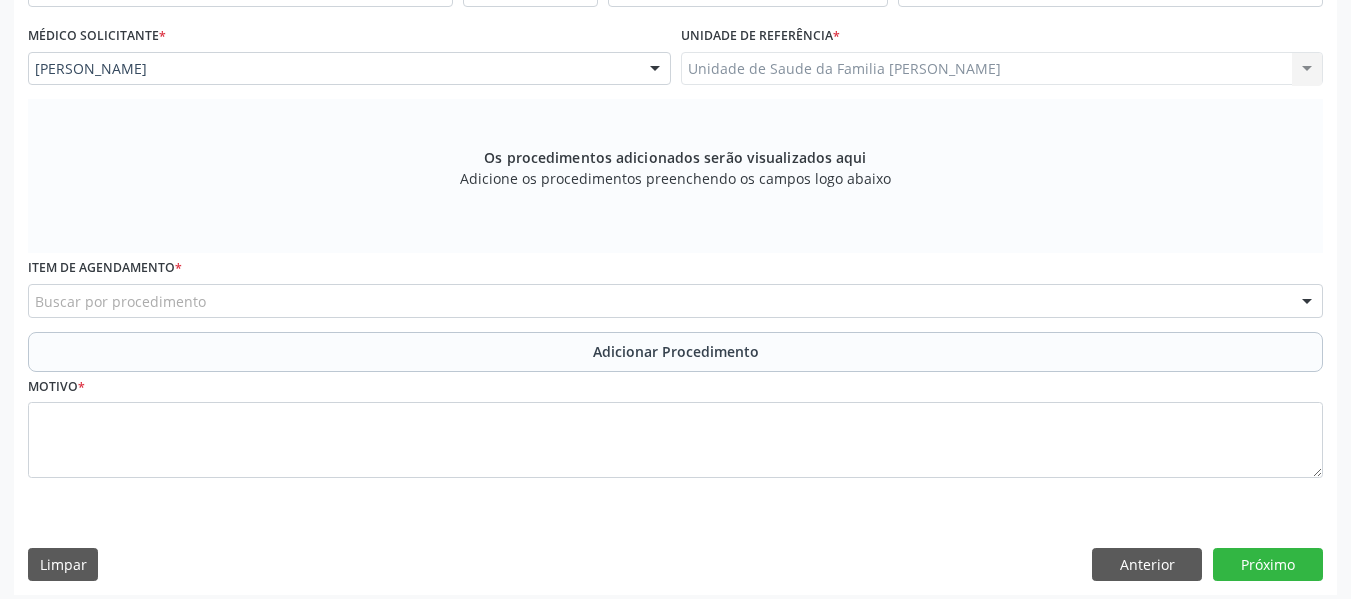 scroll, scrollTop: 530, scrollLeft: 0, axis: vertical 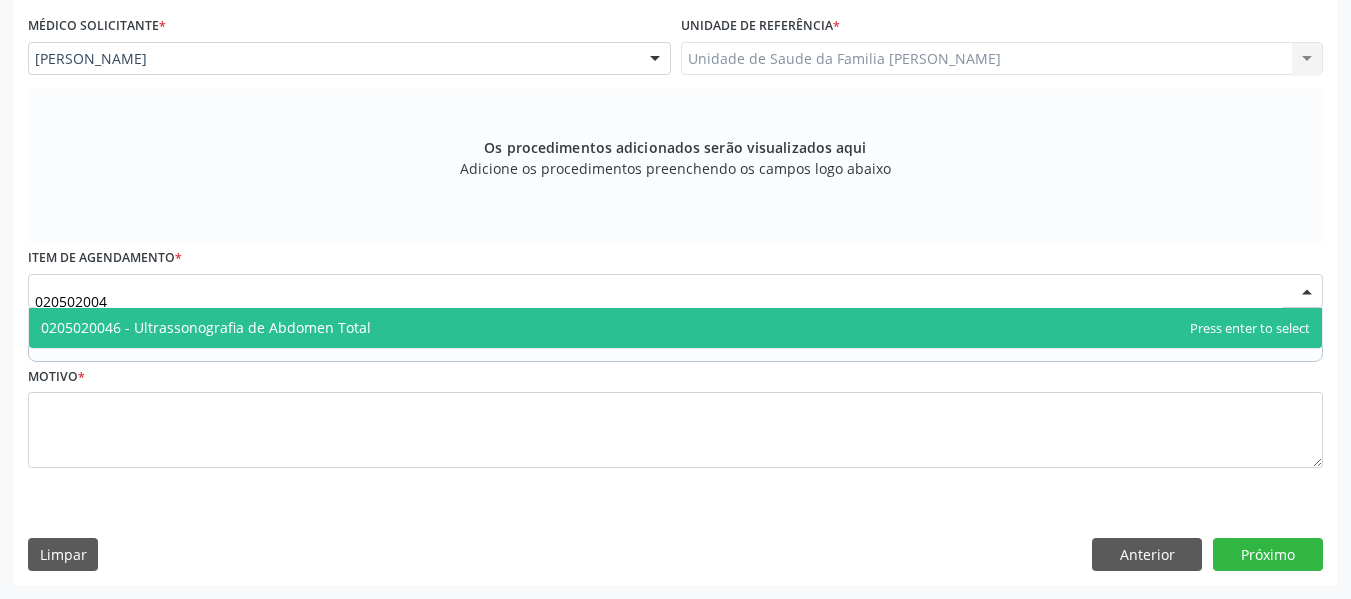 type on "0205020046" 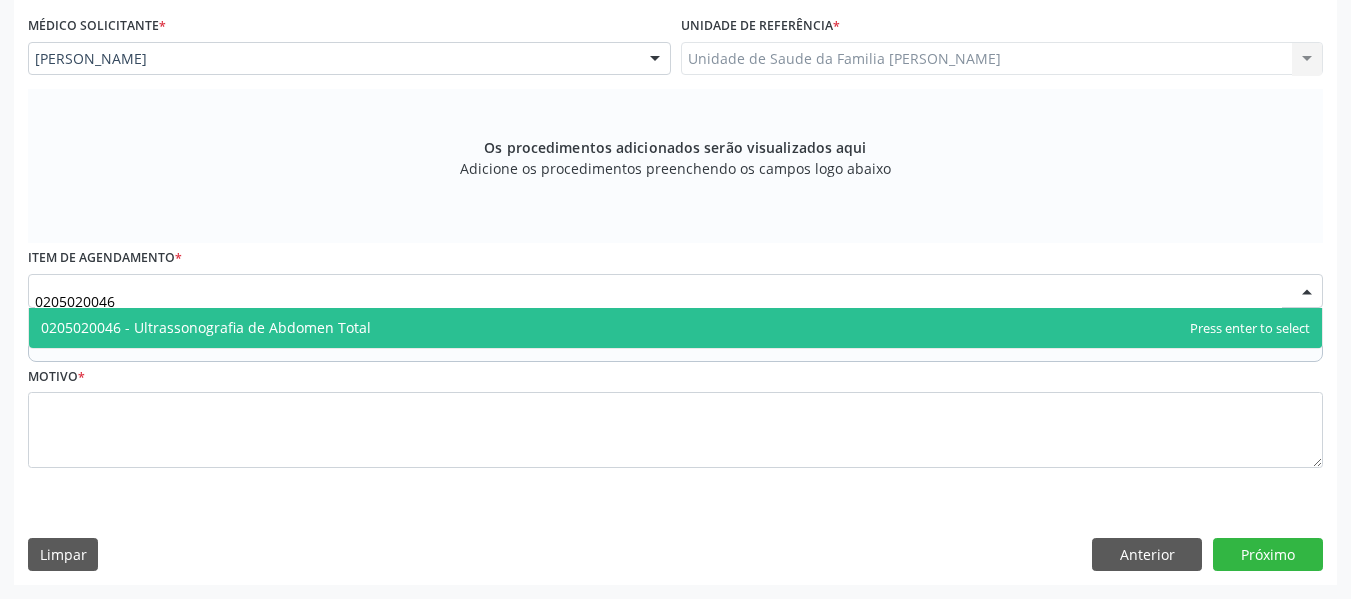 click on "0205020046 - Ultrassonografia de Abdomen Total" at bounding box center (206, 327) 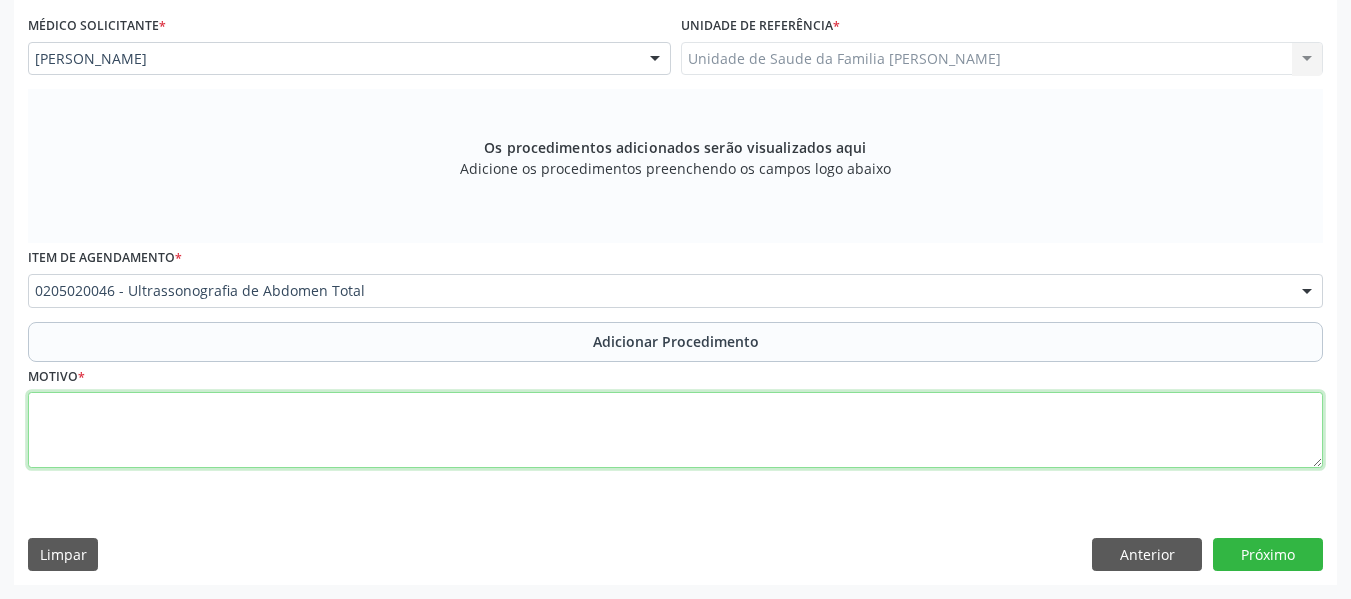 click at bounding box center [675, 430] 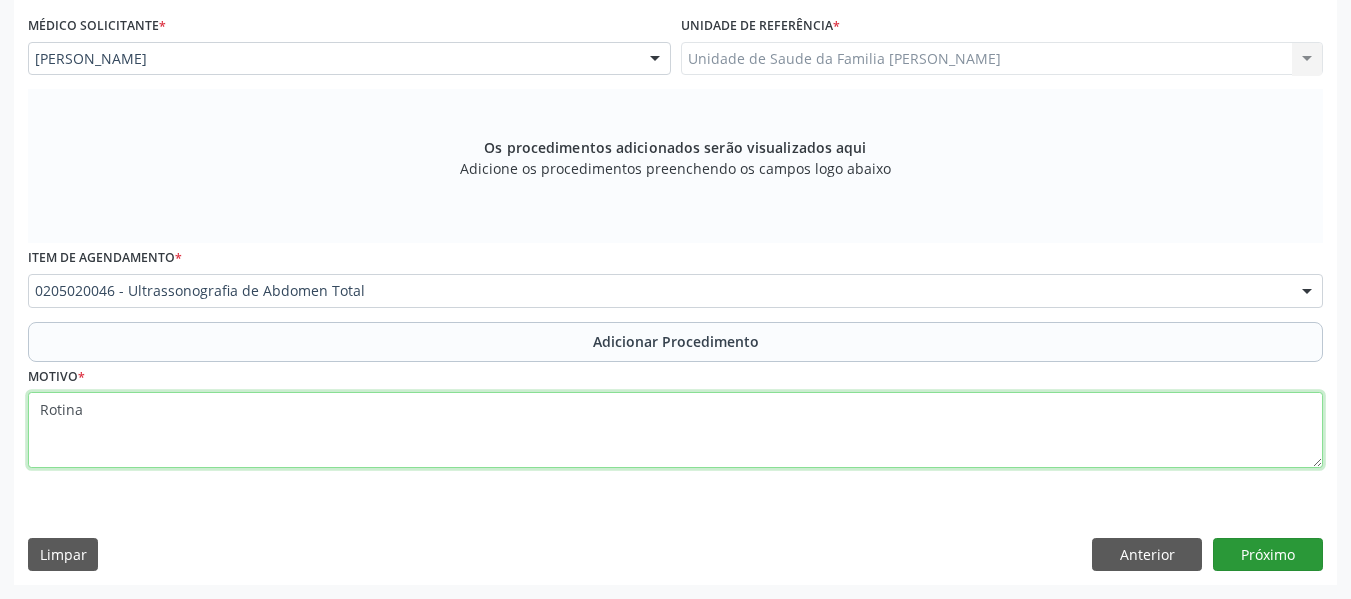 type on "Rotina" 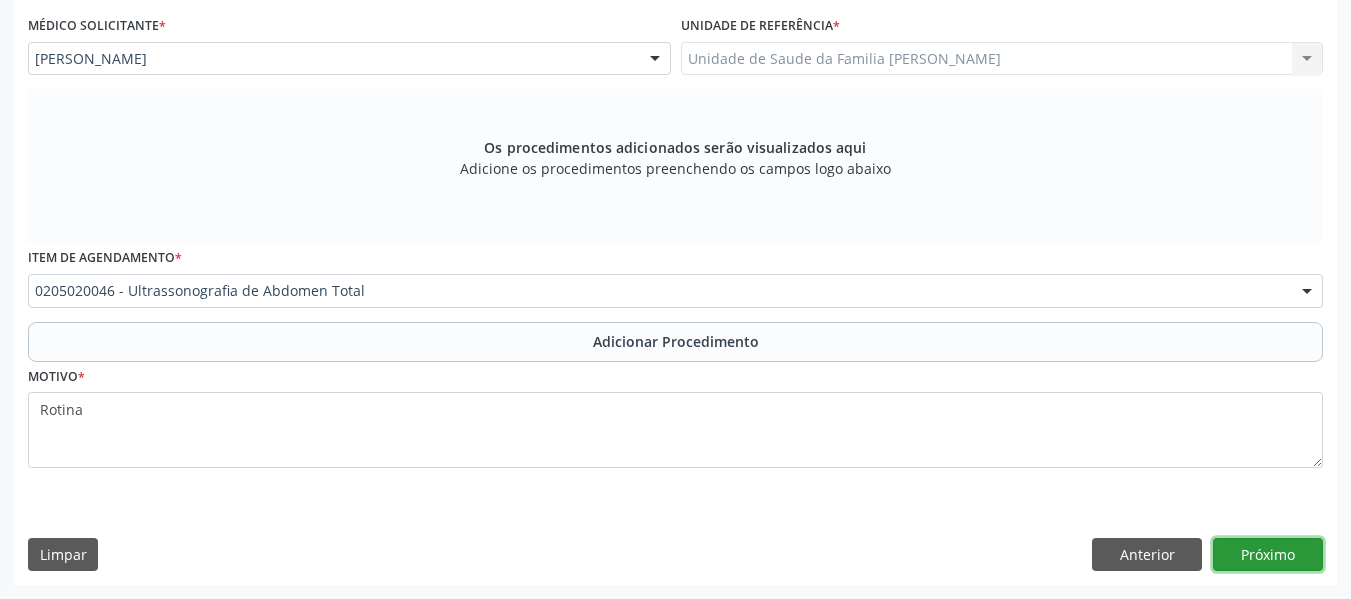 click on "Próximo" at bounding box center [1268, 555] 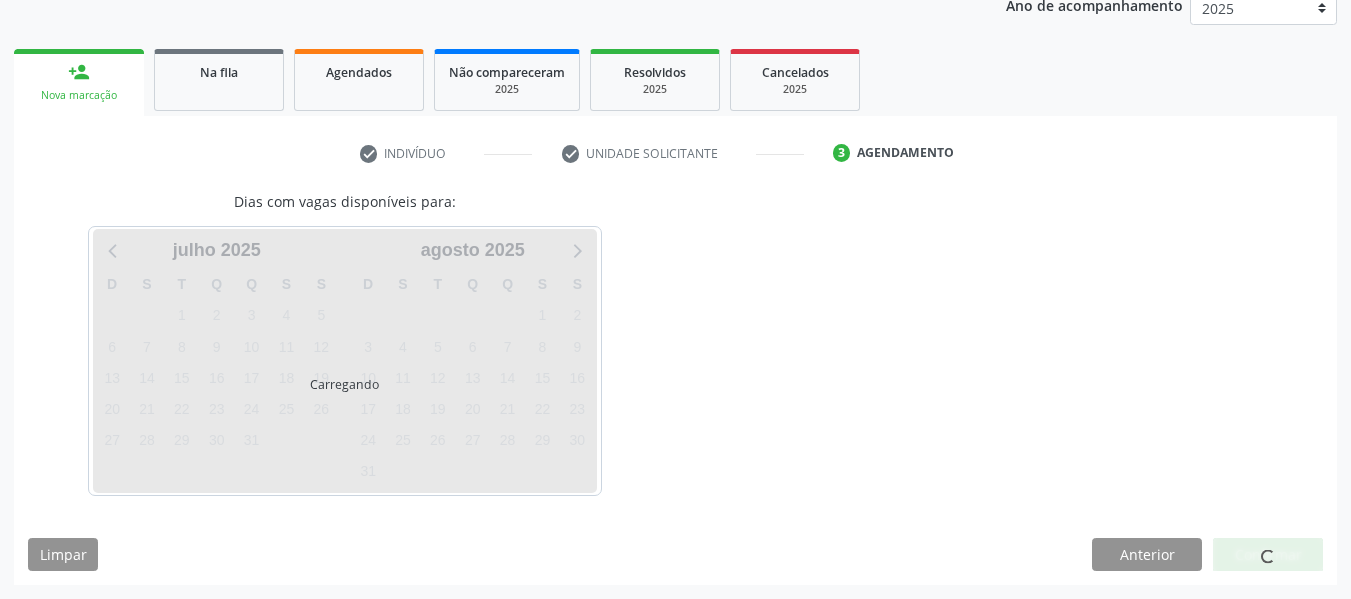 scroll, scrollTop: 337, scrollLeft: 0, axis: vertical 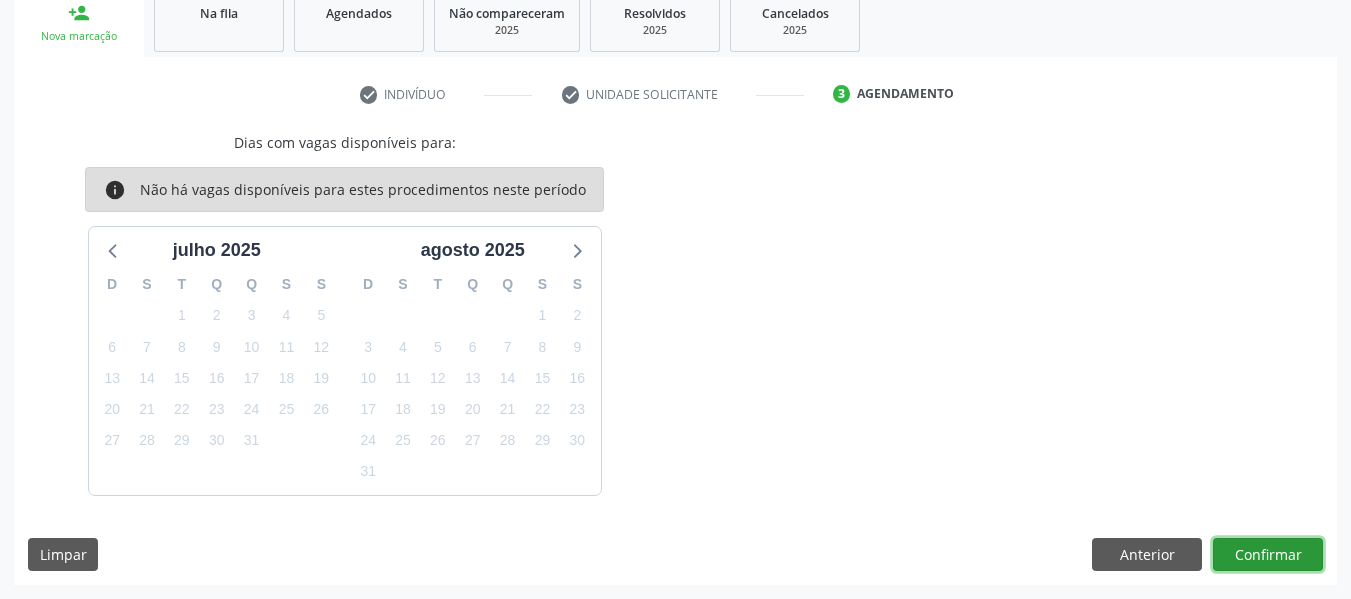 click on "Confirmar" at bounding box center [1268, 555] 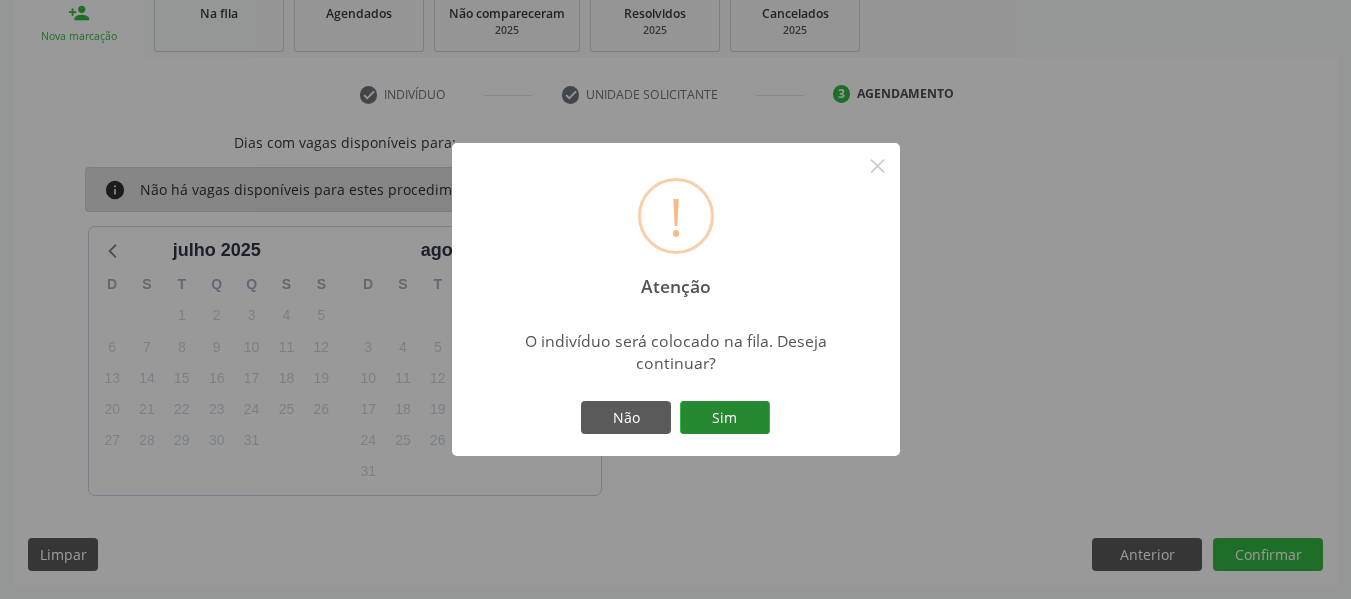 click on "Sim" at bounding box center [725, 418] 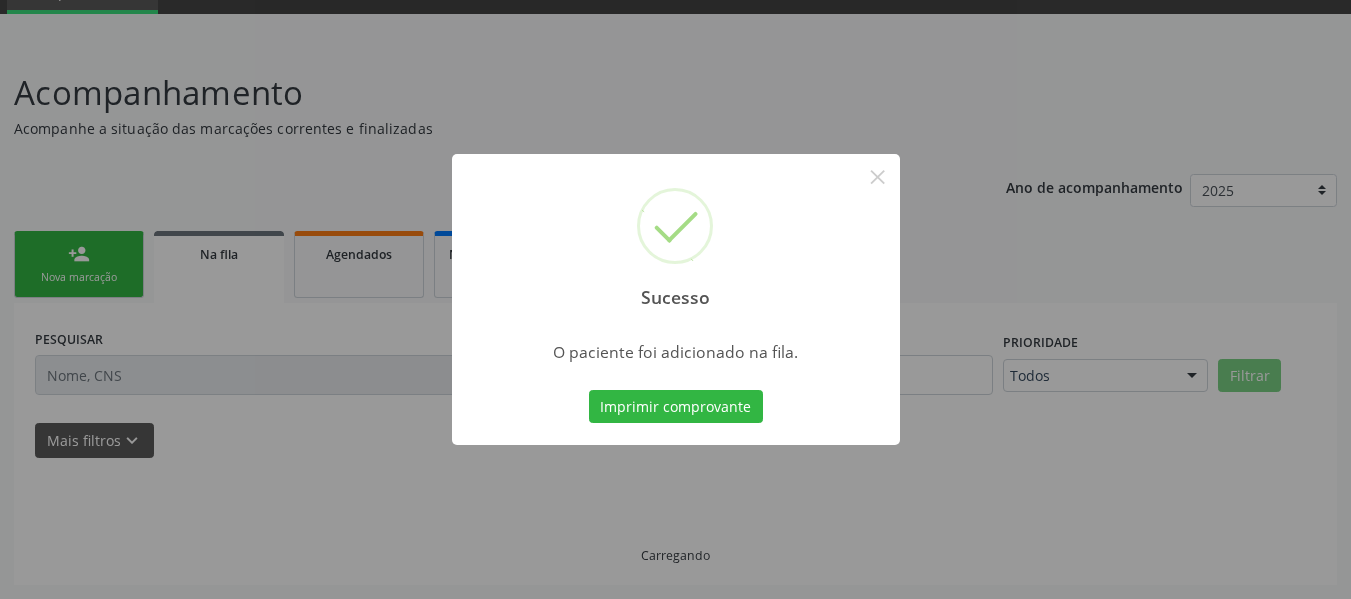 scroll, scrollTop: 96, scrollLeft: 0, axis: vertical 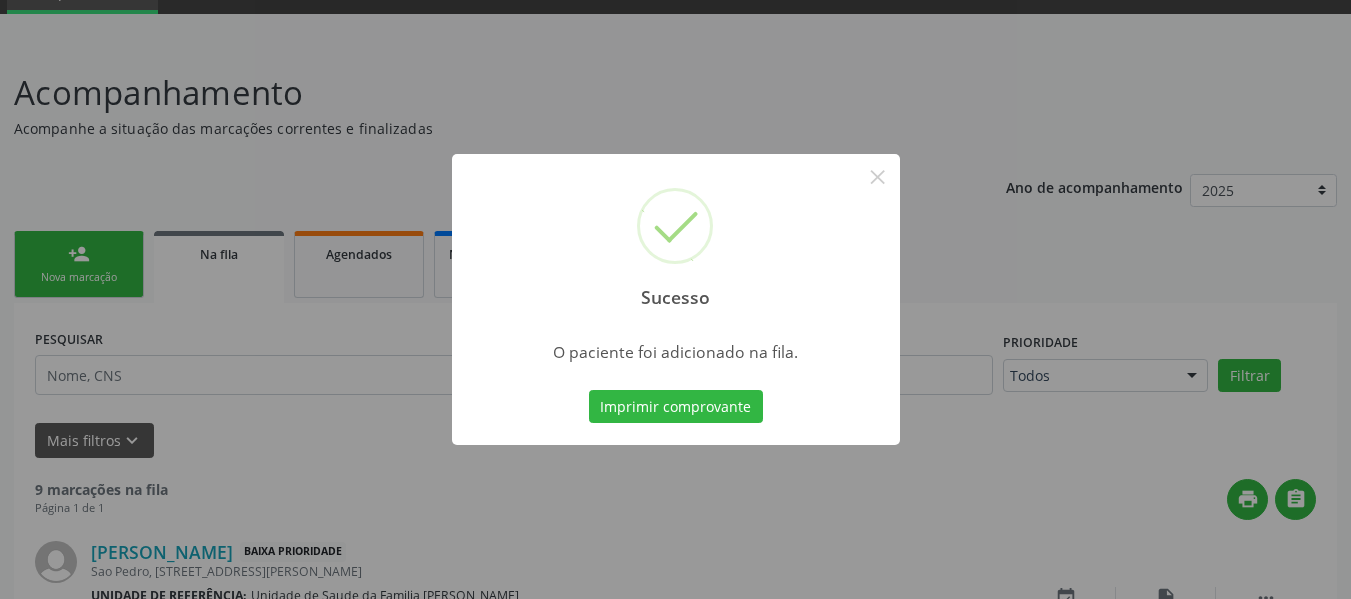 click on "Sucesso × O paciente foi adicionado na fila. Imprimir comprovante Cancel" at bounding box center [675, 299] 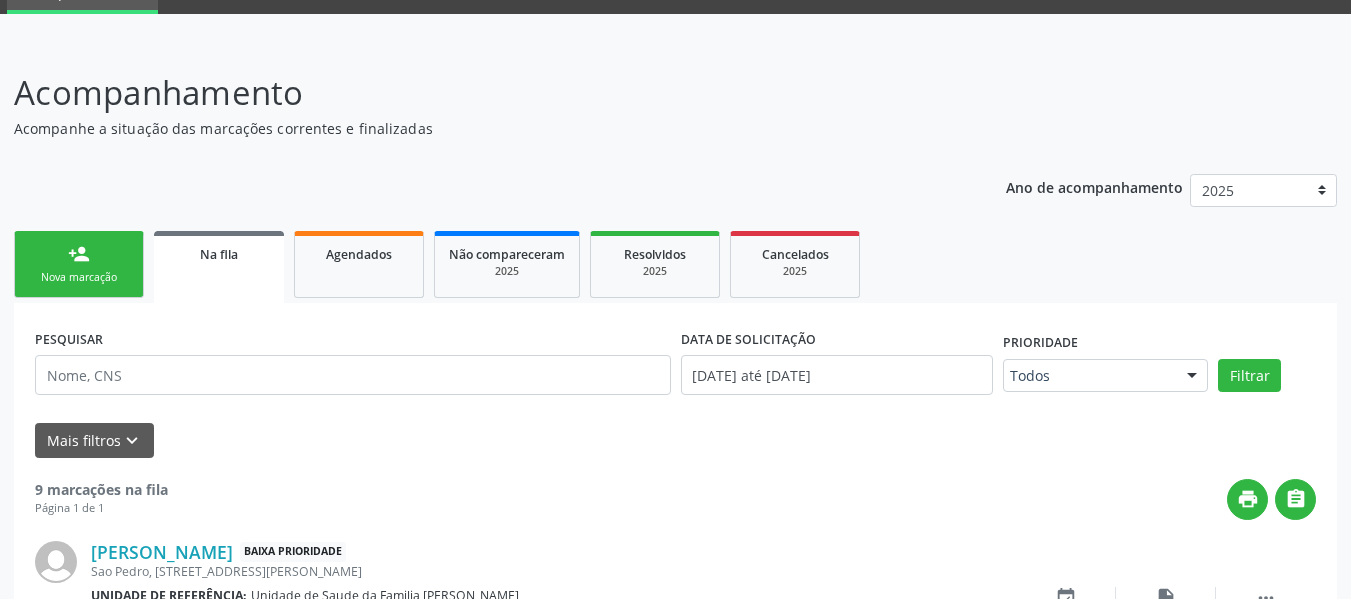 click on "Nova marcação" at bounding box center (79, 277) 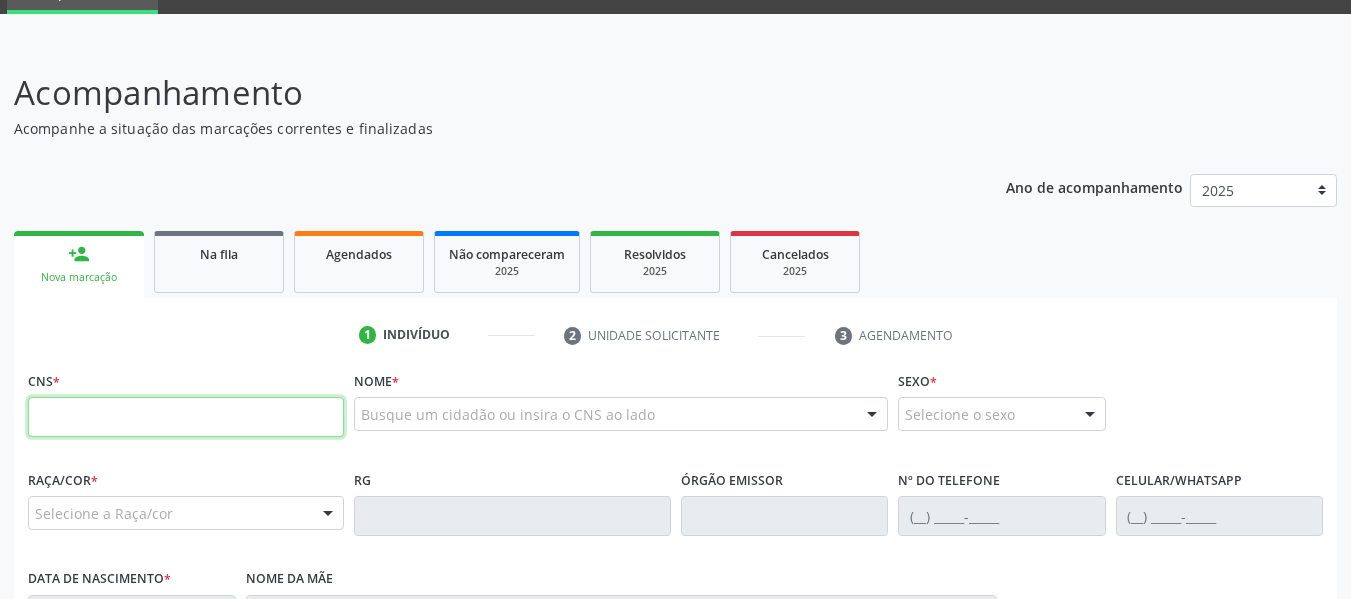 click at bounding box center (186, 417) 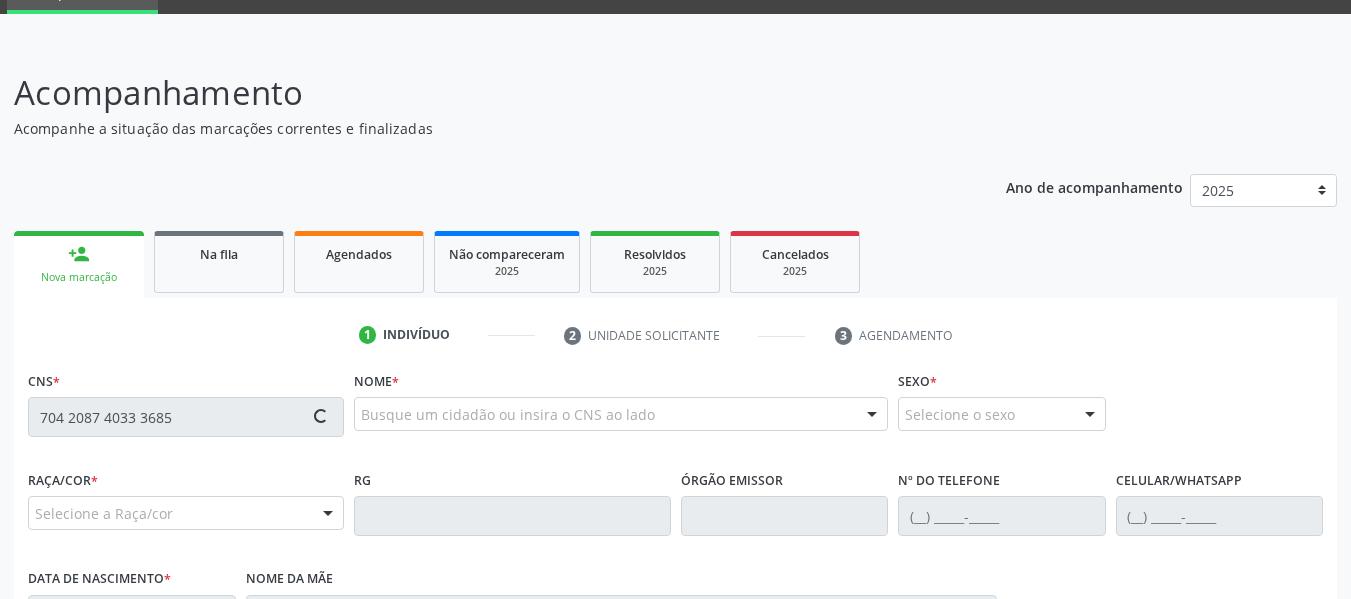type on "704 2087 4033 3685" 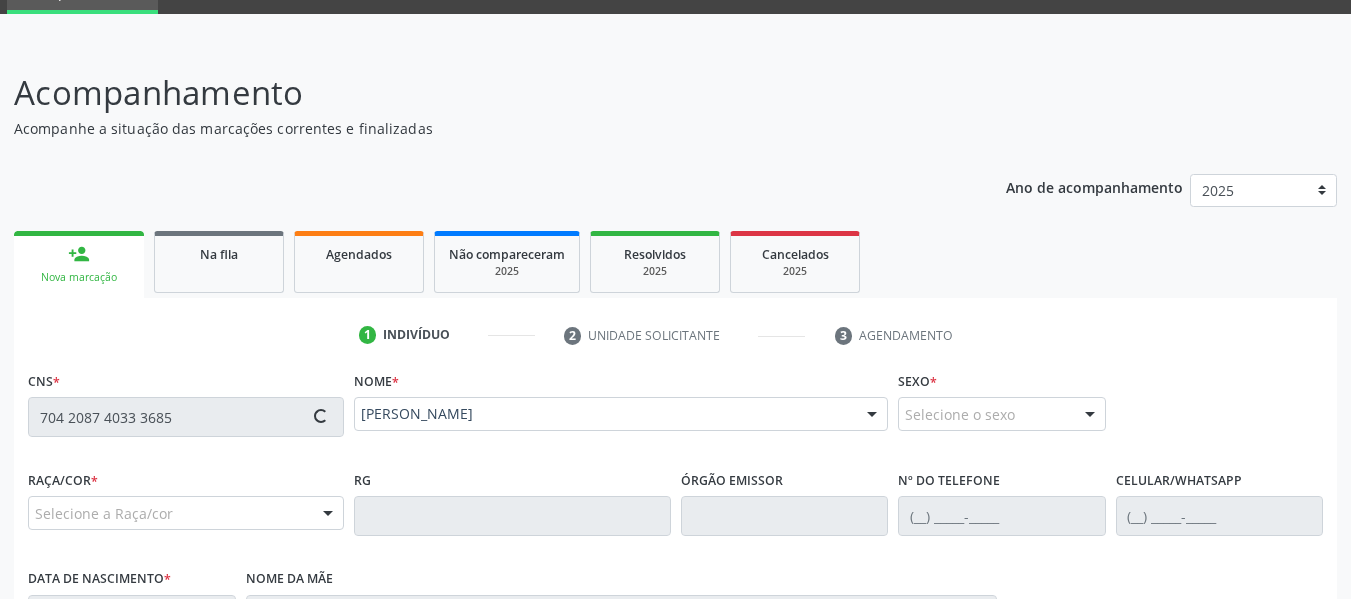 type on "[PHONE_NUMBER]" 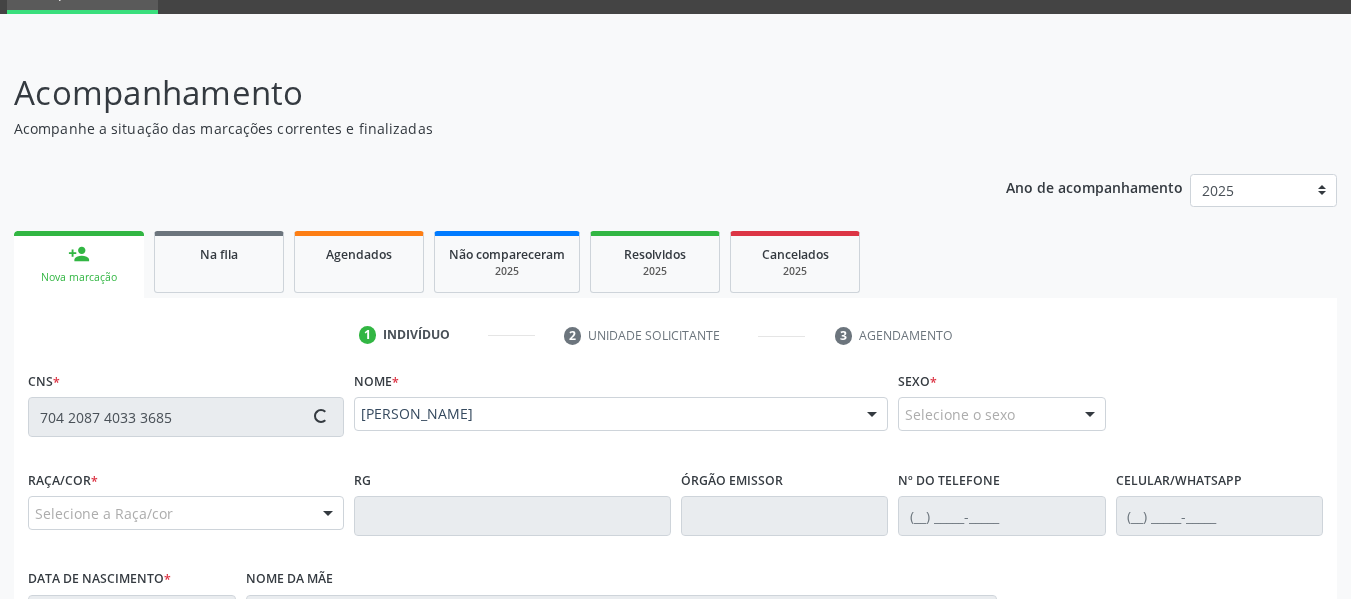 type on "[DATE]" 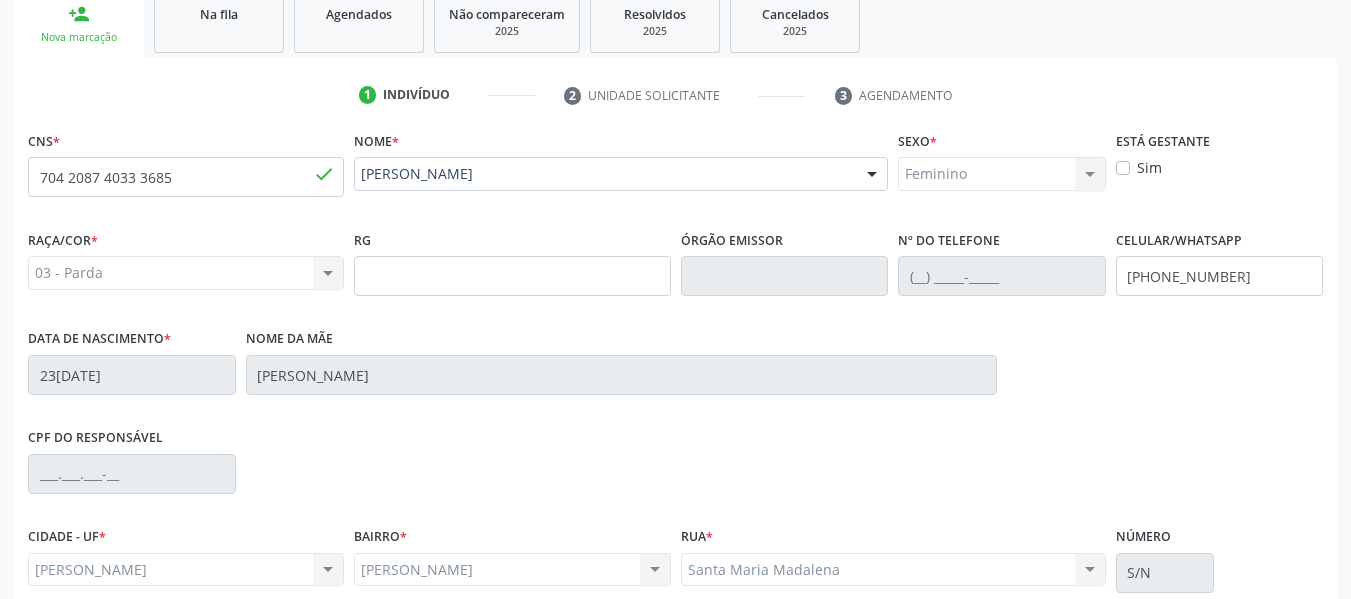 scroll, scrollTop: 513, scrollLeft: 0, axis: vertical 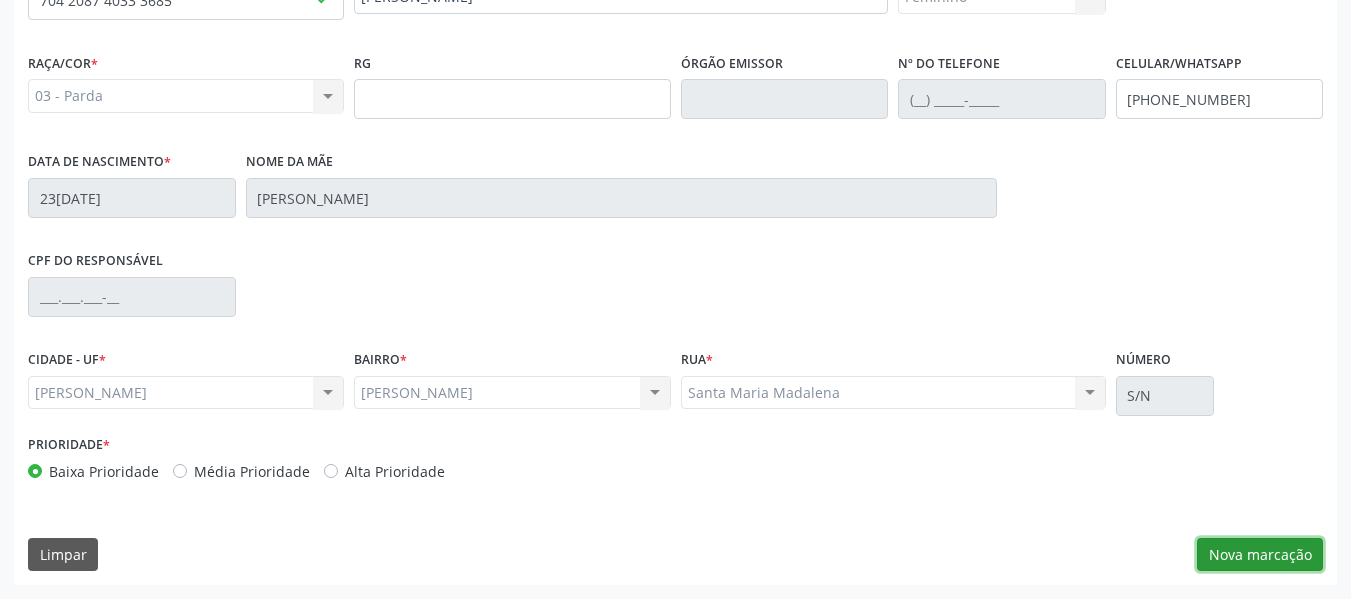 click on "Nova marcação" at bounding box center (1260, 555) 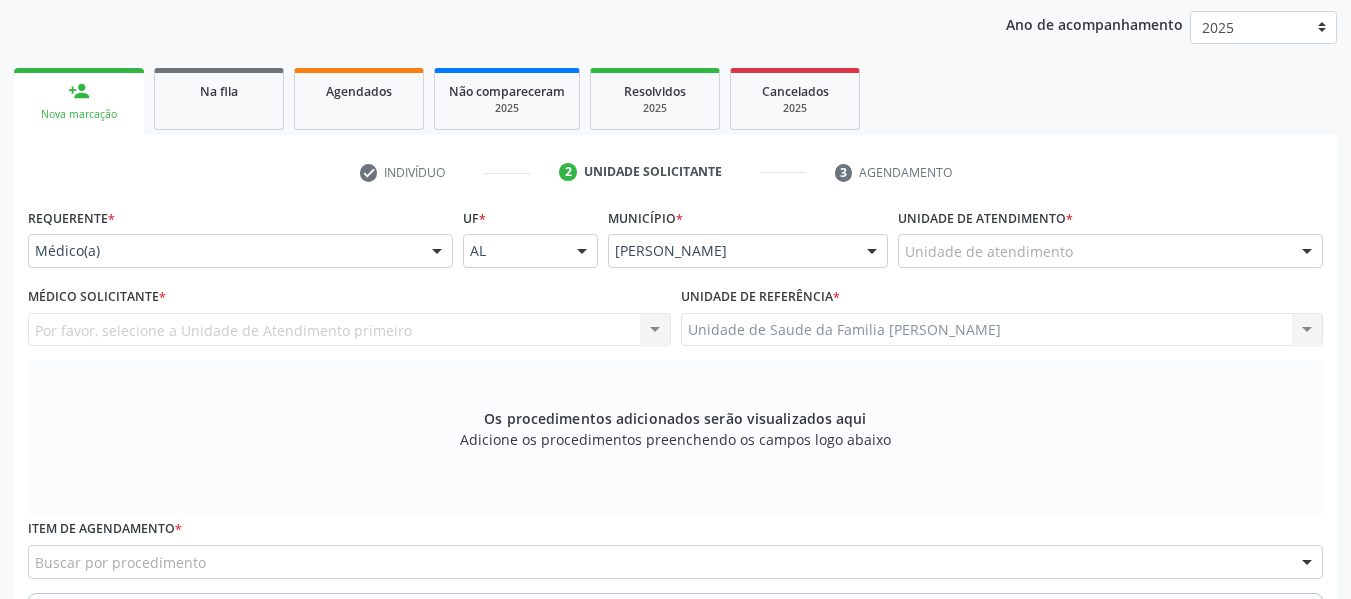 scroll, scrollTop: 206, scrollLeft: 0, axis: vertical 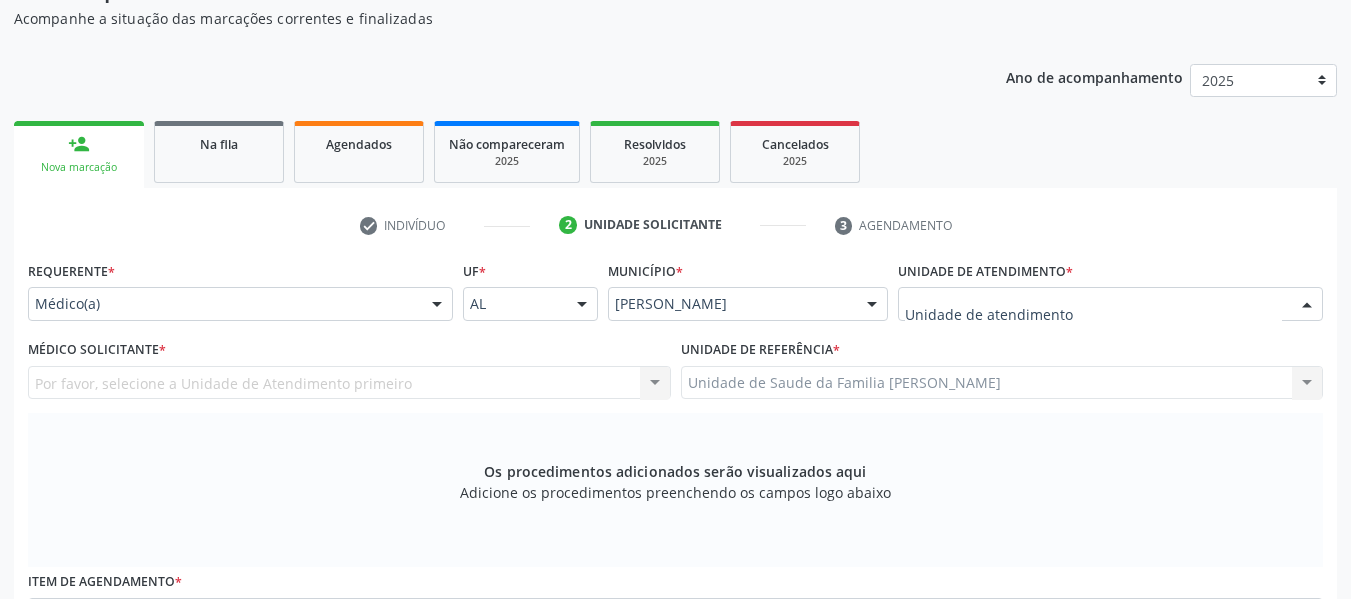click at bounding box center (1307, 305) 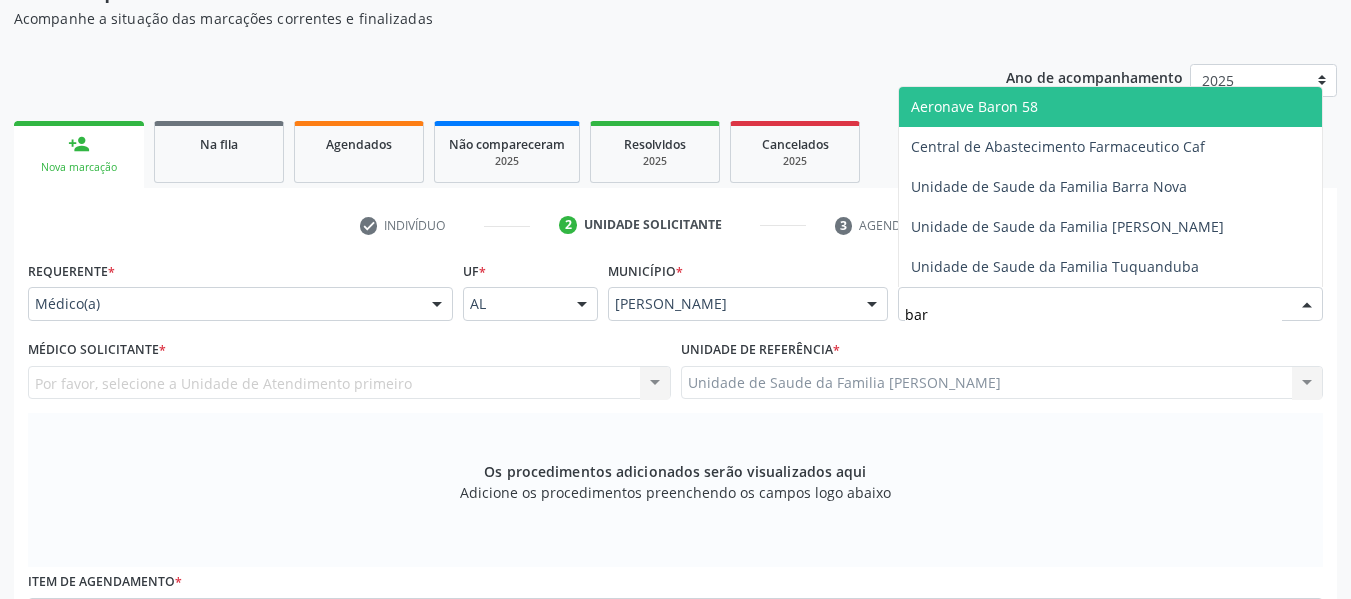 type on "barr" 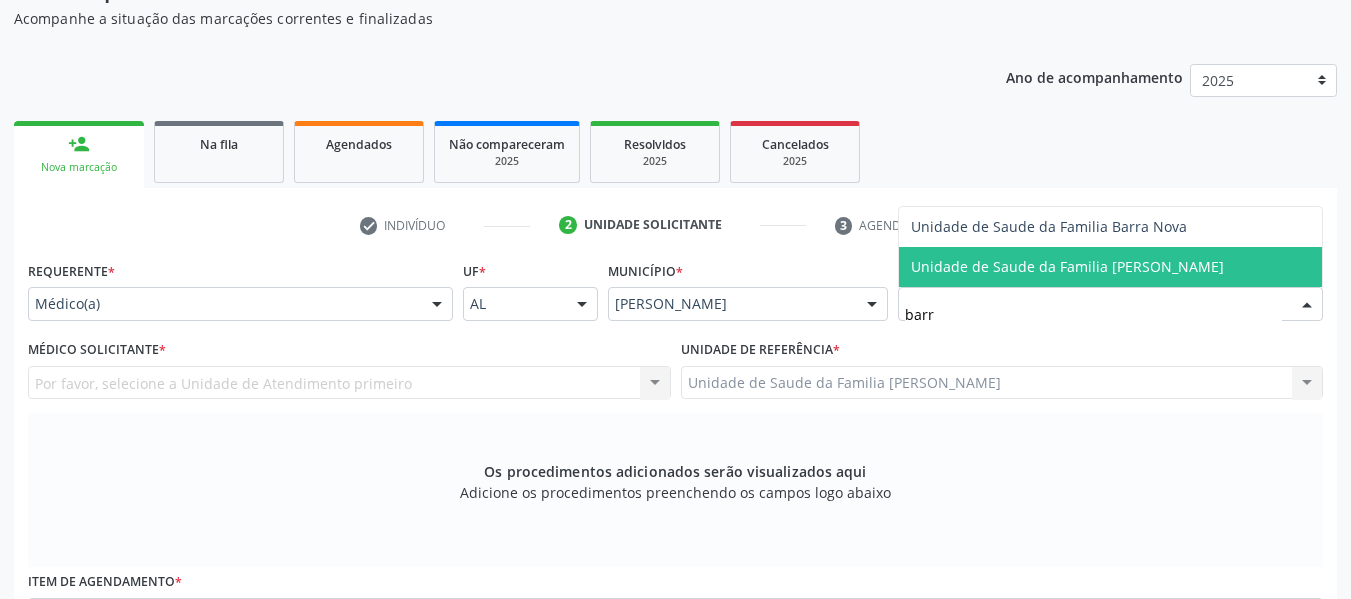 click on "Unidade de Saude da Familia [PERSON_NAME]" at bounding box center (1067, 266) 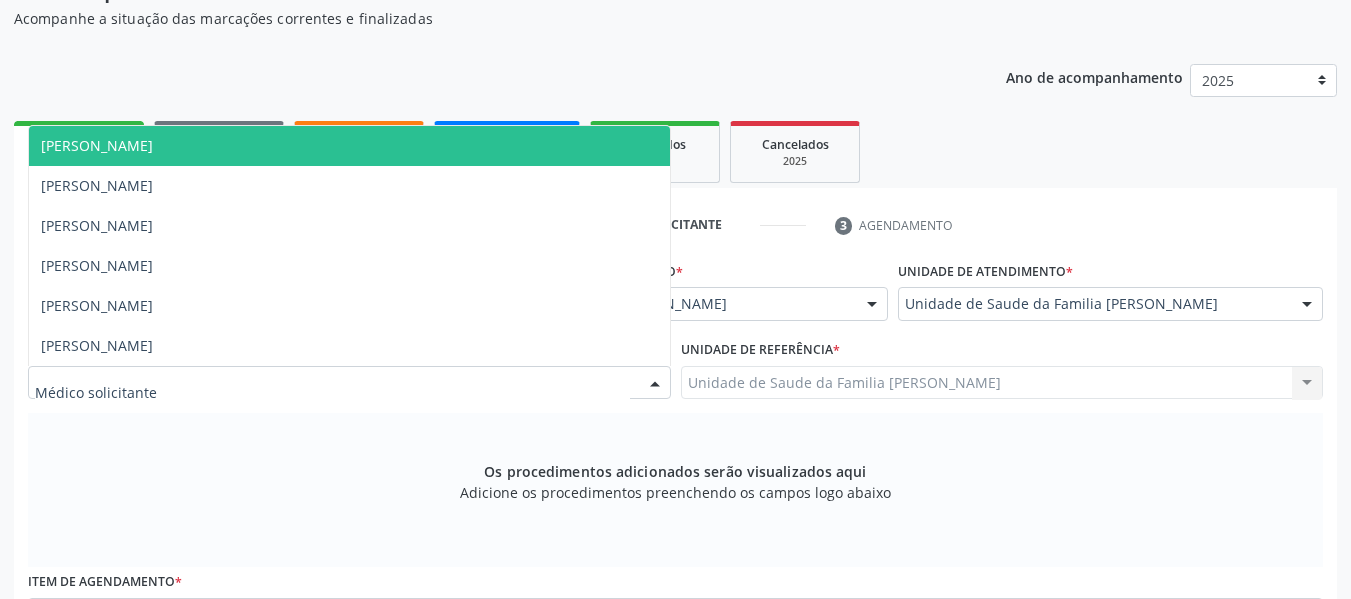 click at bounding box center (655, 384) 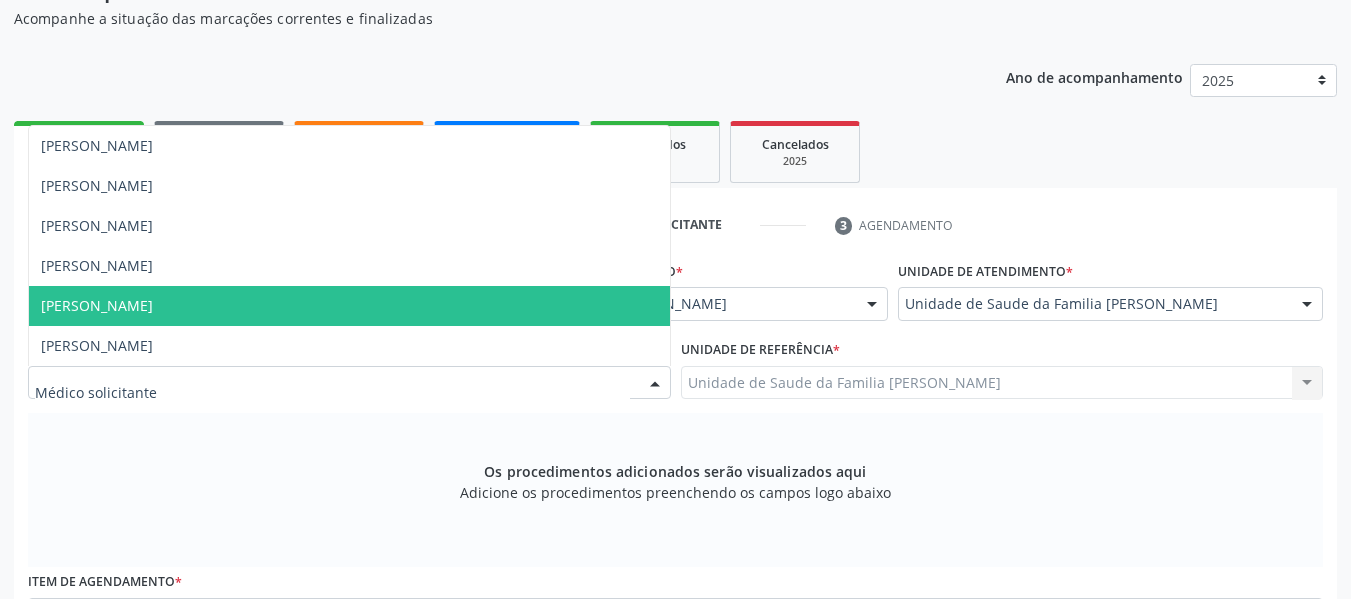 click on "Simone Acioli Wanderley" at bounding box center [349, 306] 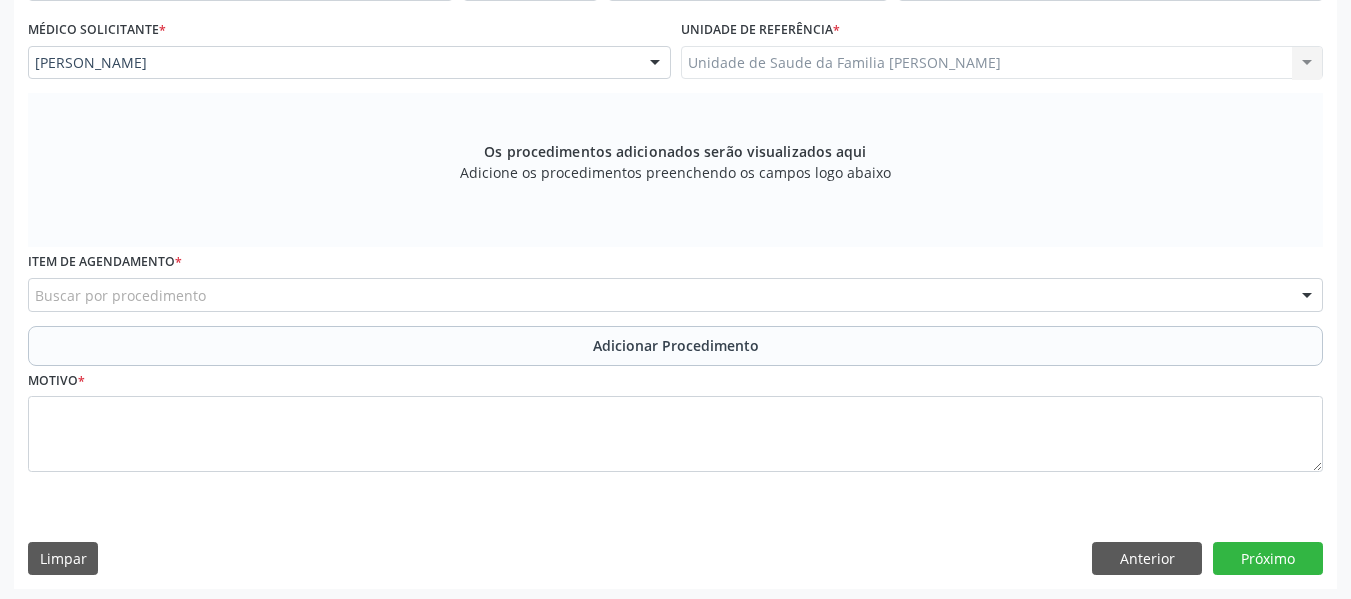 scroll, scrollTop: 530, scrollLeft: 0, axis: vertical 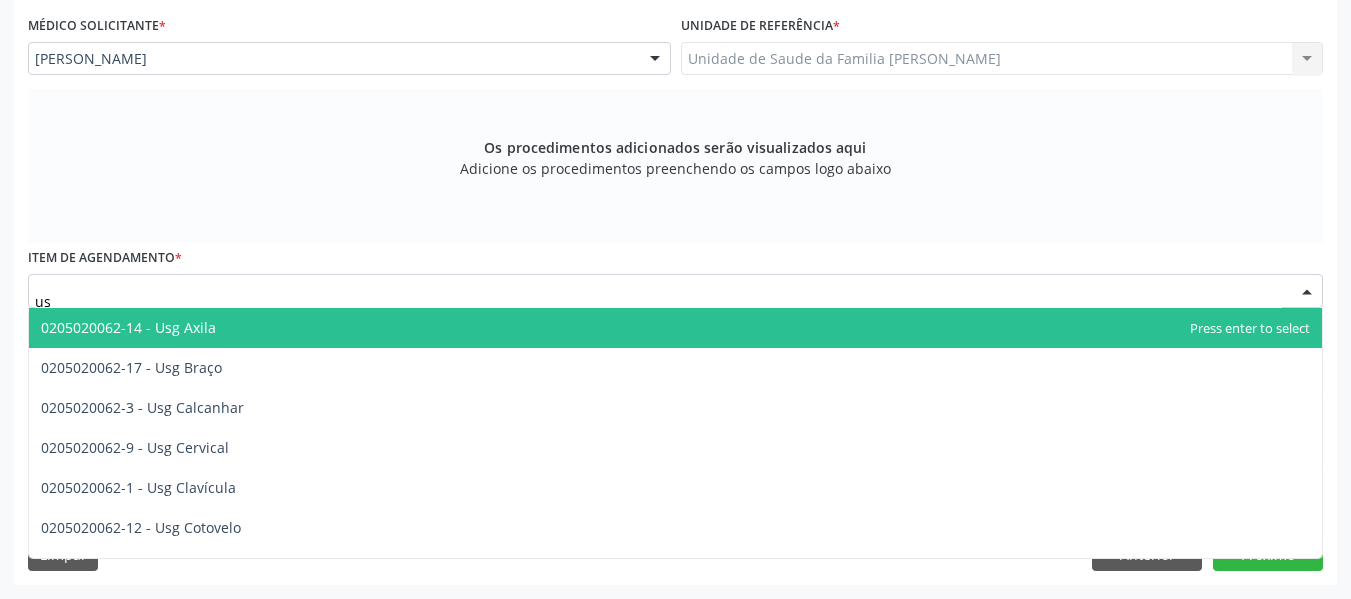 type on "u" 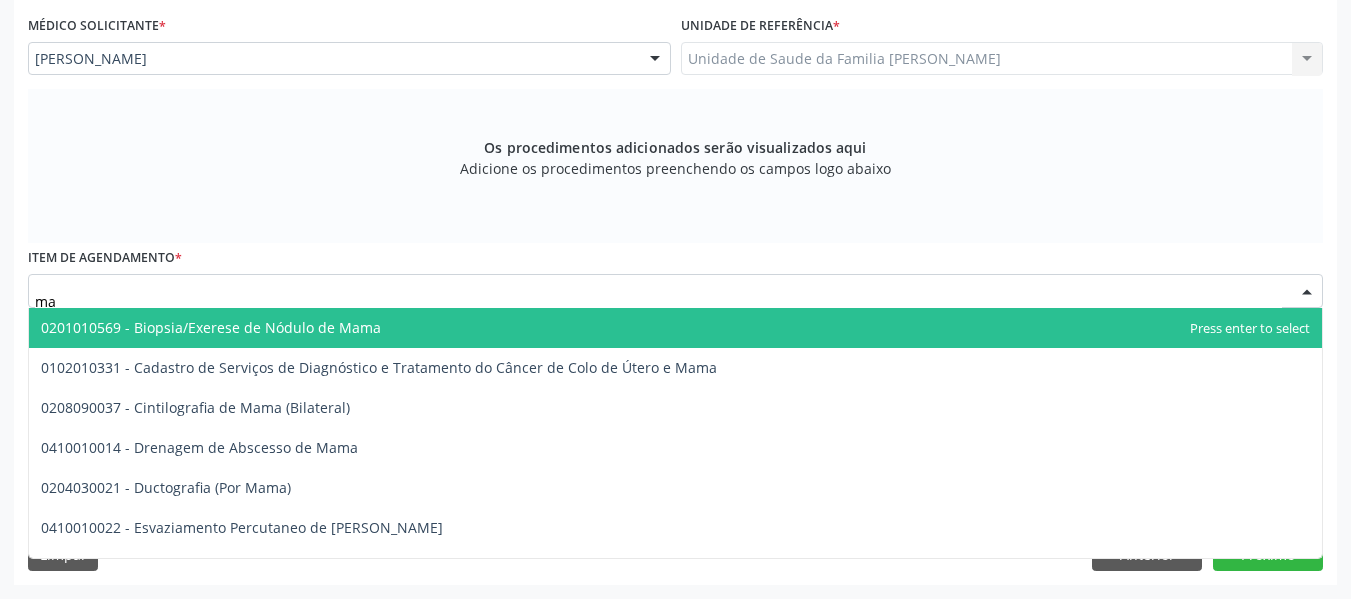type on "m" 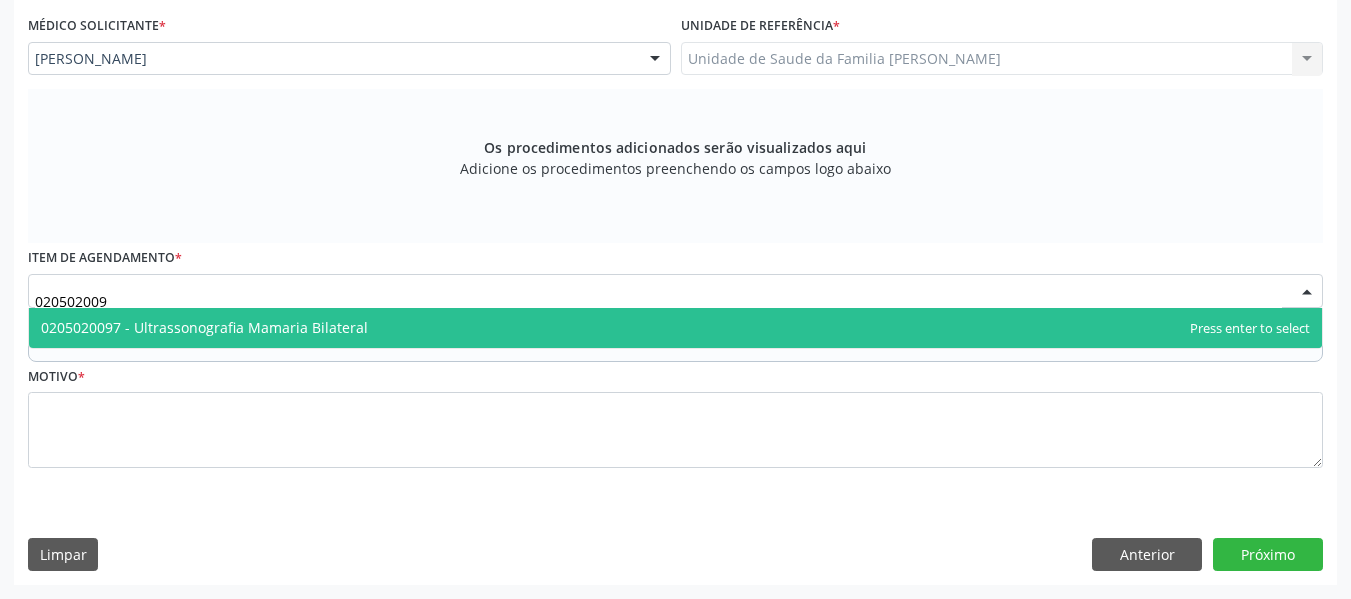 type on "0205020097" 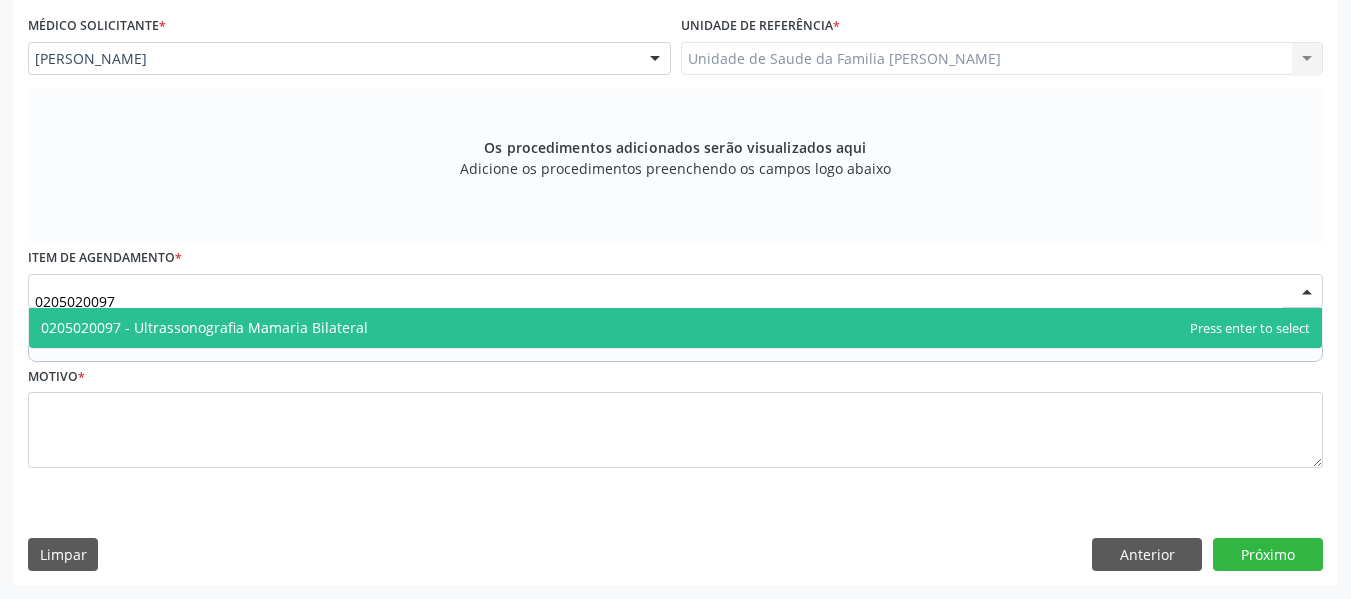 click on "0205020097 - Ultrassonografia Mamaria Bilateral" at bounding box center [204, 327] 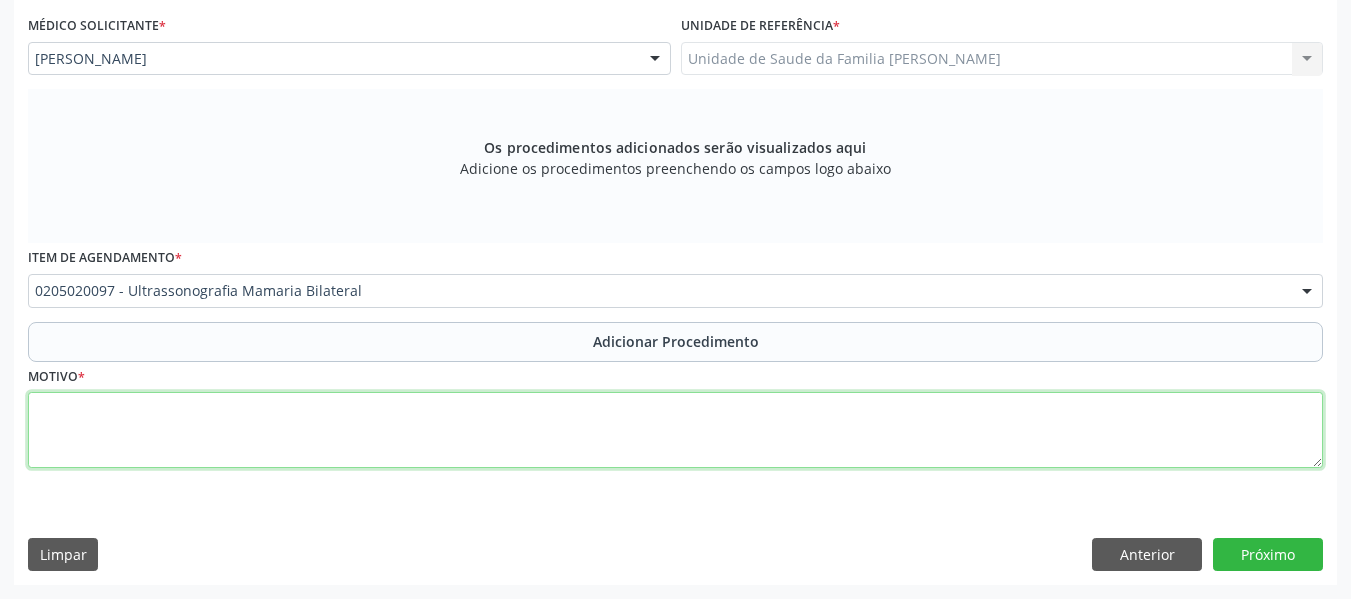 click at bounding box center (675, 430) 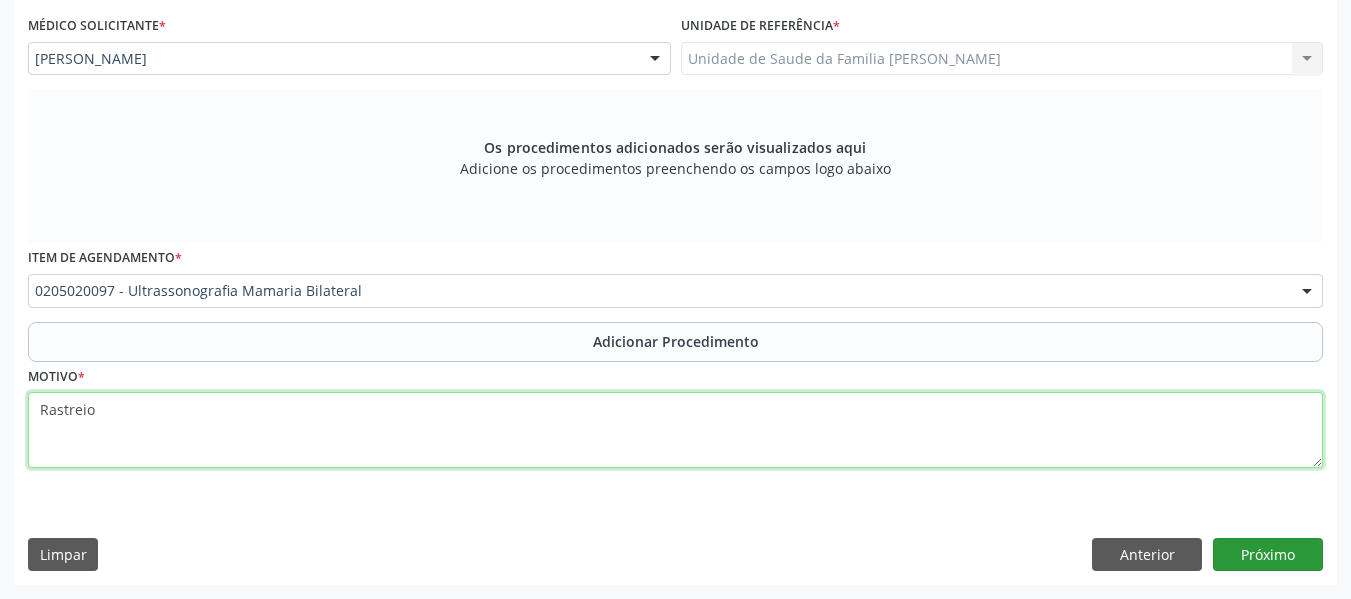 type on "Rastreio" 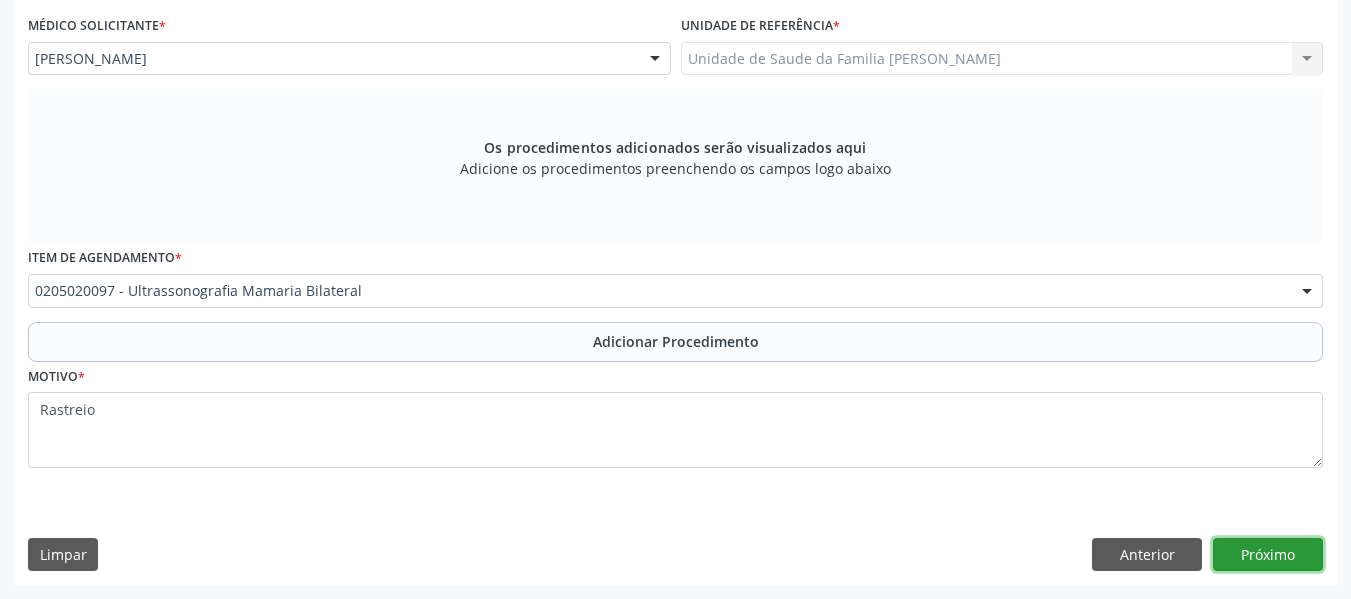 click on "Próximo" at bounding box center (1268, 555) 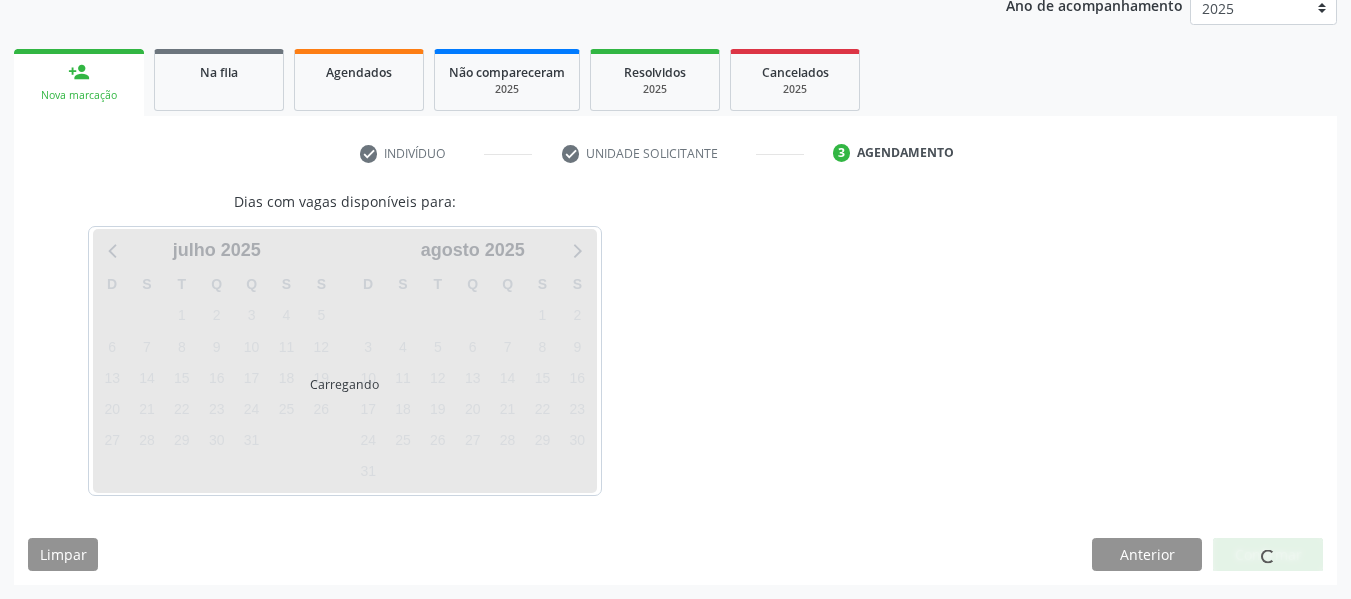scroll, scrollTop: 337, scrollLeft: 0, axis: vertical 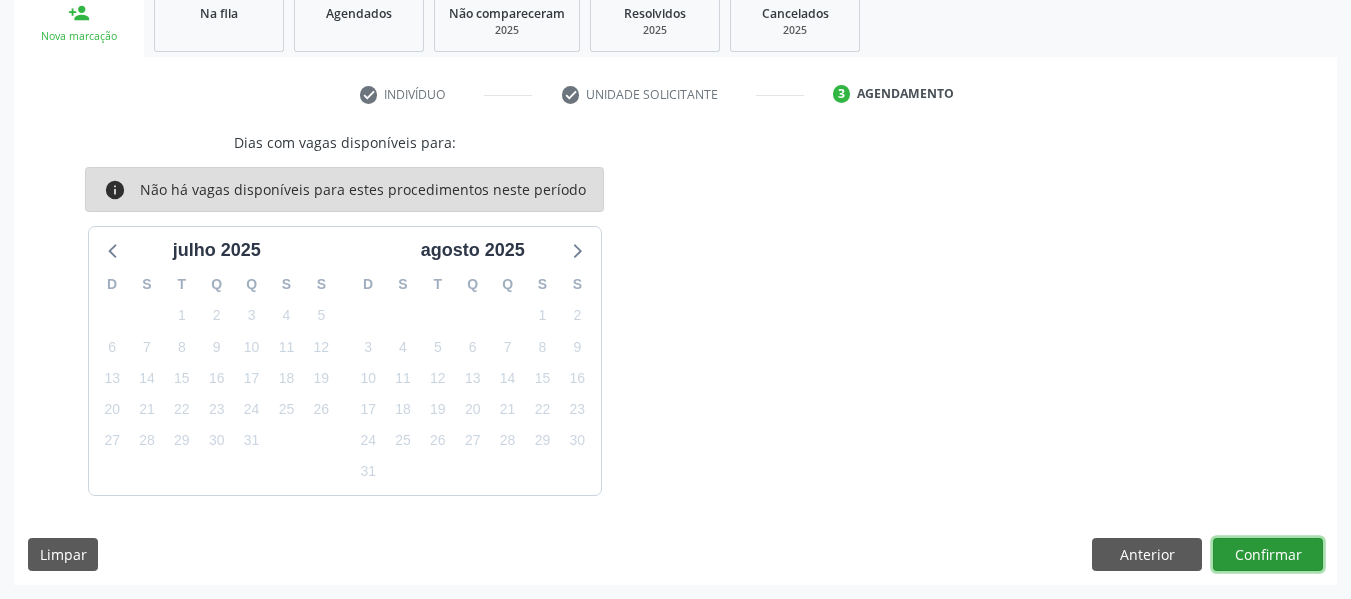 click on "Confirmar" at bounding box center [1268, 555] 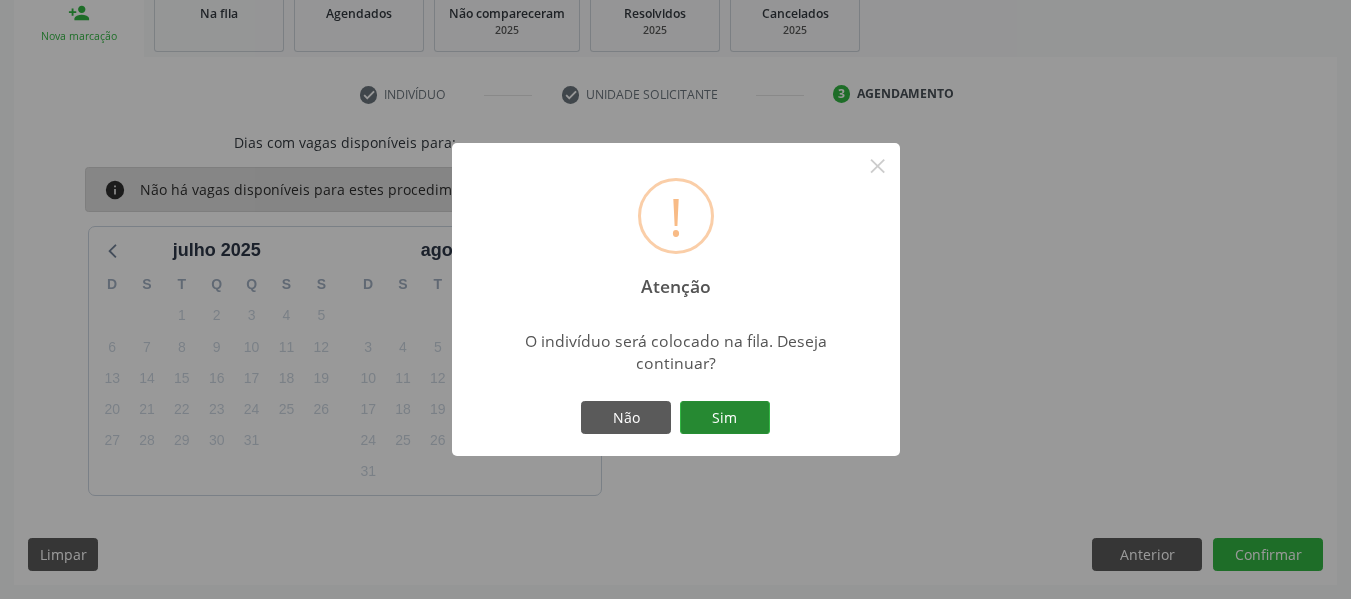 click on "Sim" at bounding box center [725, 418] 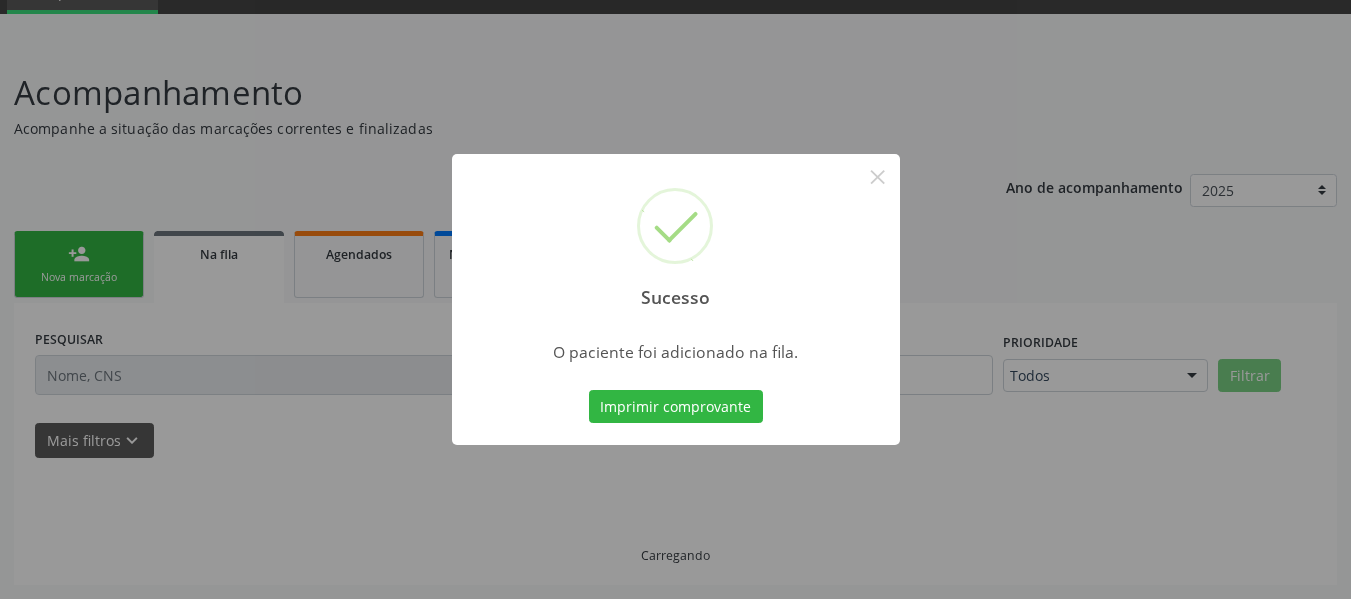 scroll, scrollTop: 96, scrollLeft: 0, axis: vertical 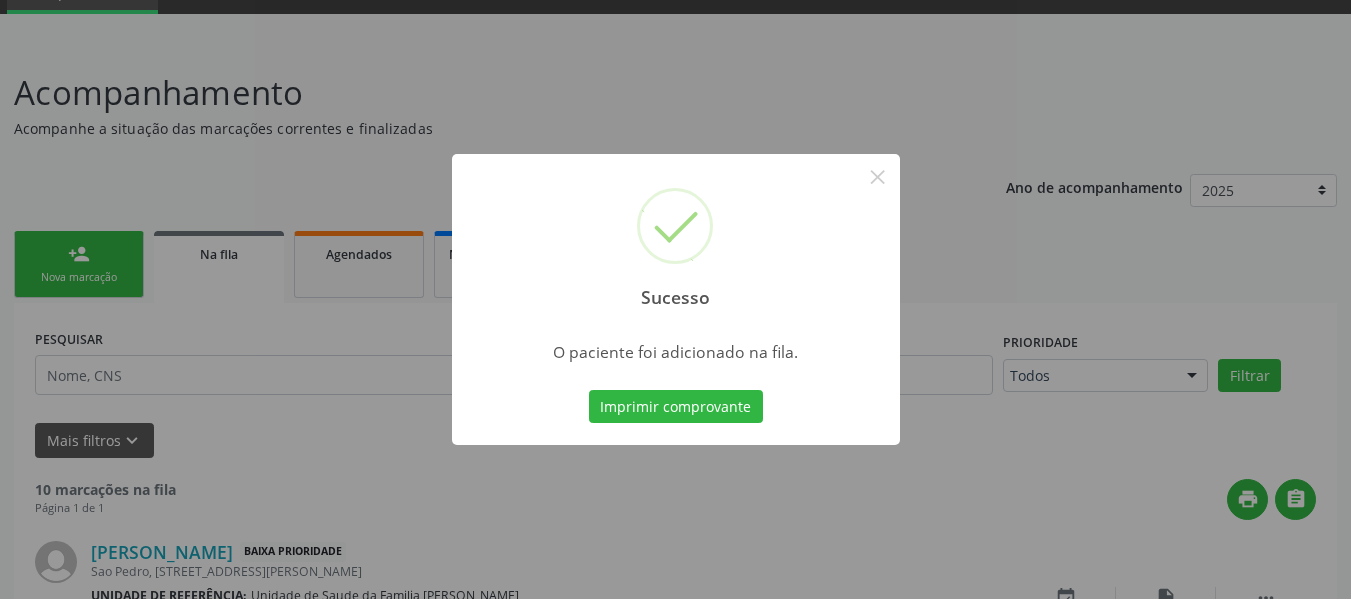 click on "Sucesso × O paciente foi adicionado na fila. Imprimir comprovante Cancel" at bounding box center (675, 299) 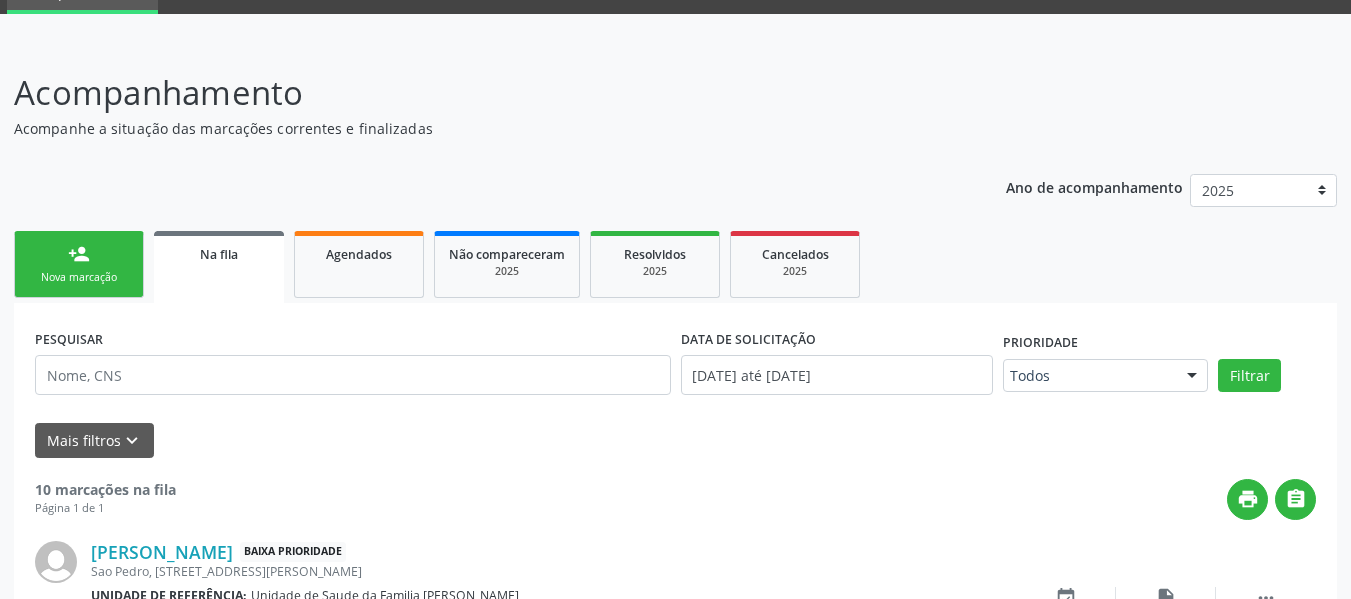 click on "person_add" at bounding box center (79, 254) 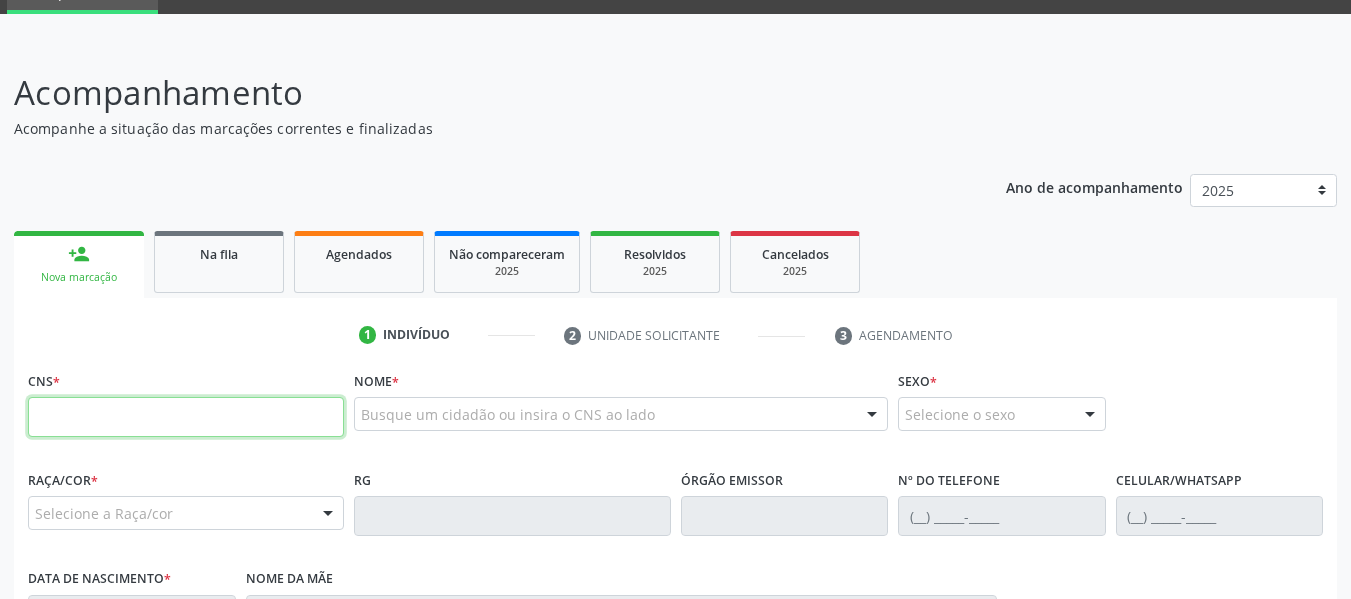 click at bounding box center [186, 417] 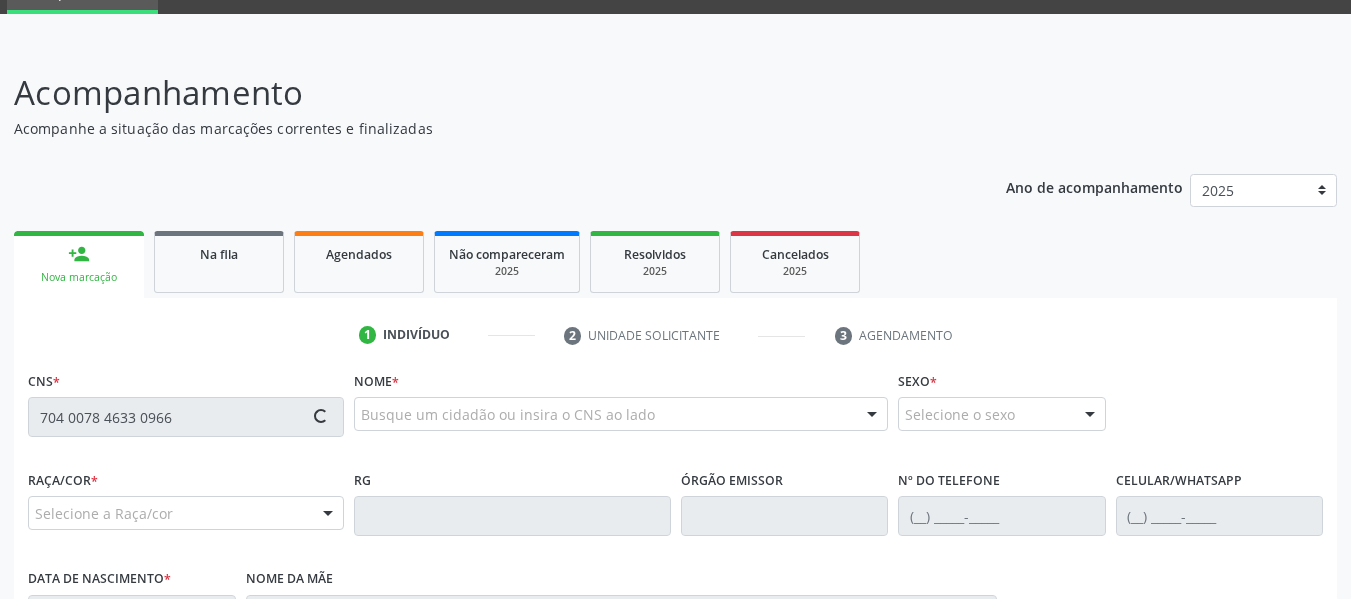 type on "704 0078 4633 0966" 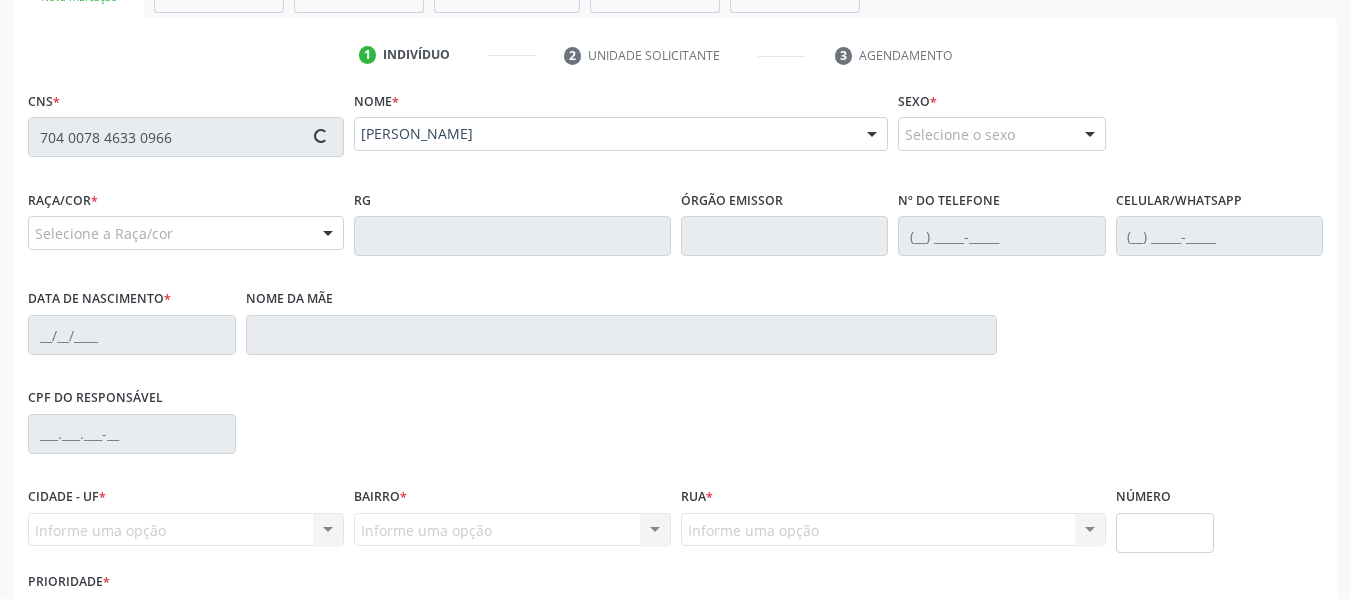 scroll, scrollTop: 513, scrollLeft: 0, axis: vertical 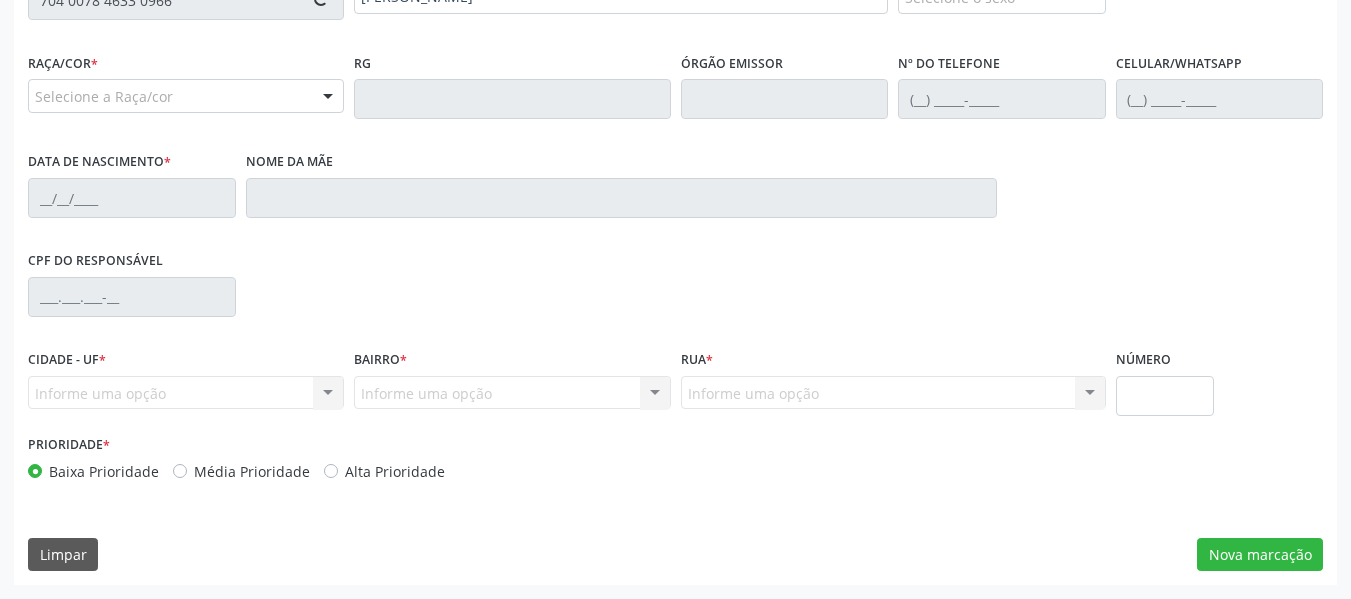 type on "[PHONE_NUMBER]" 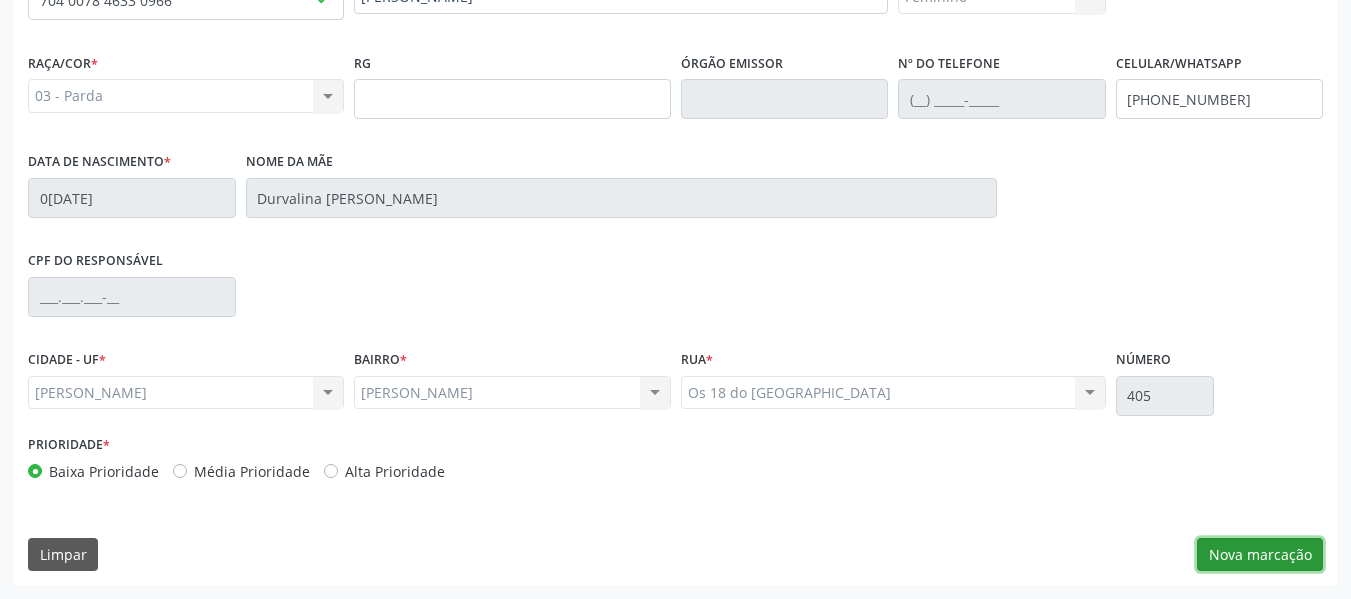 click on "Nova marcação" at bounding box center [1260, 555] 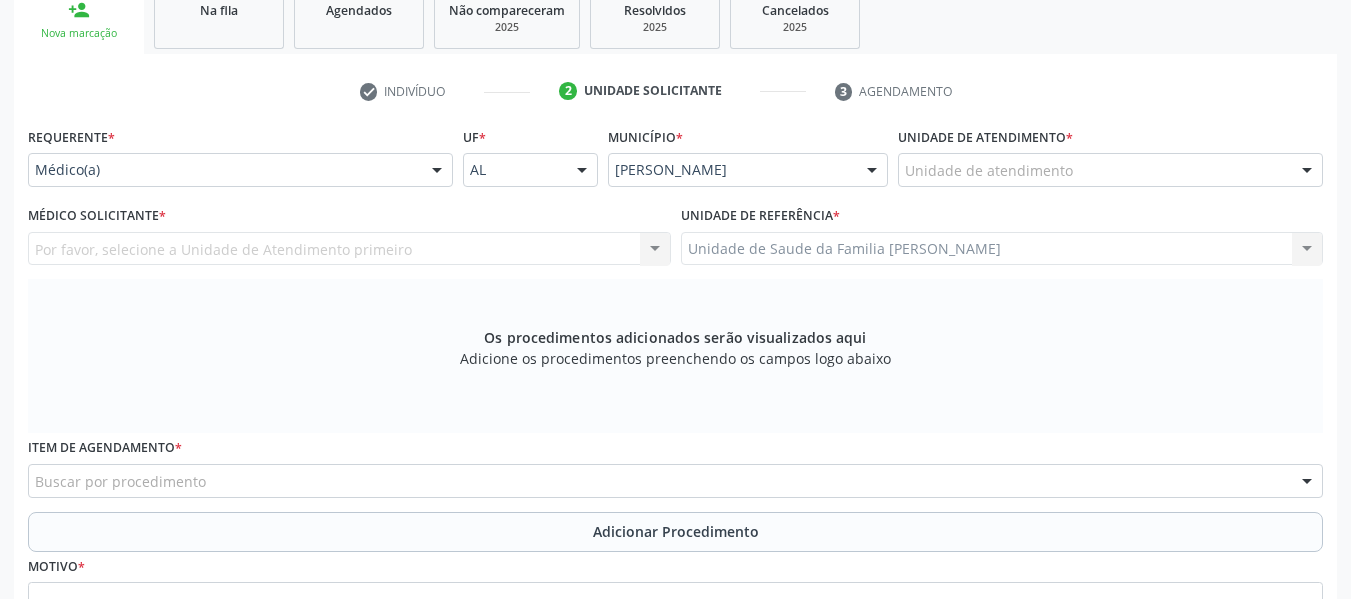scroll, scrollTop: 313, scrollLeft: 0, axis: vertical 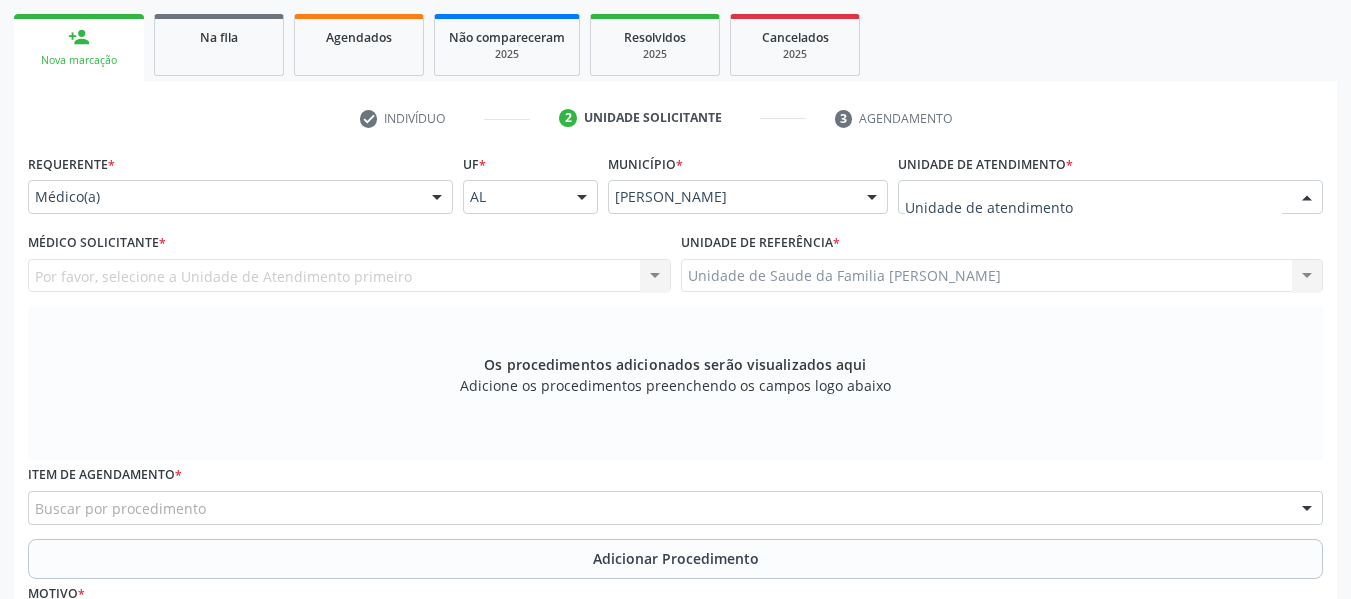 click at bounding box center [1307, 198] 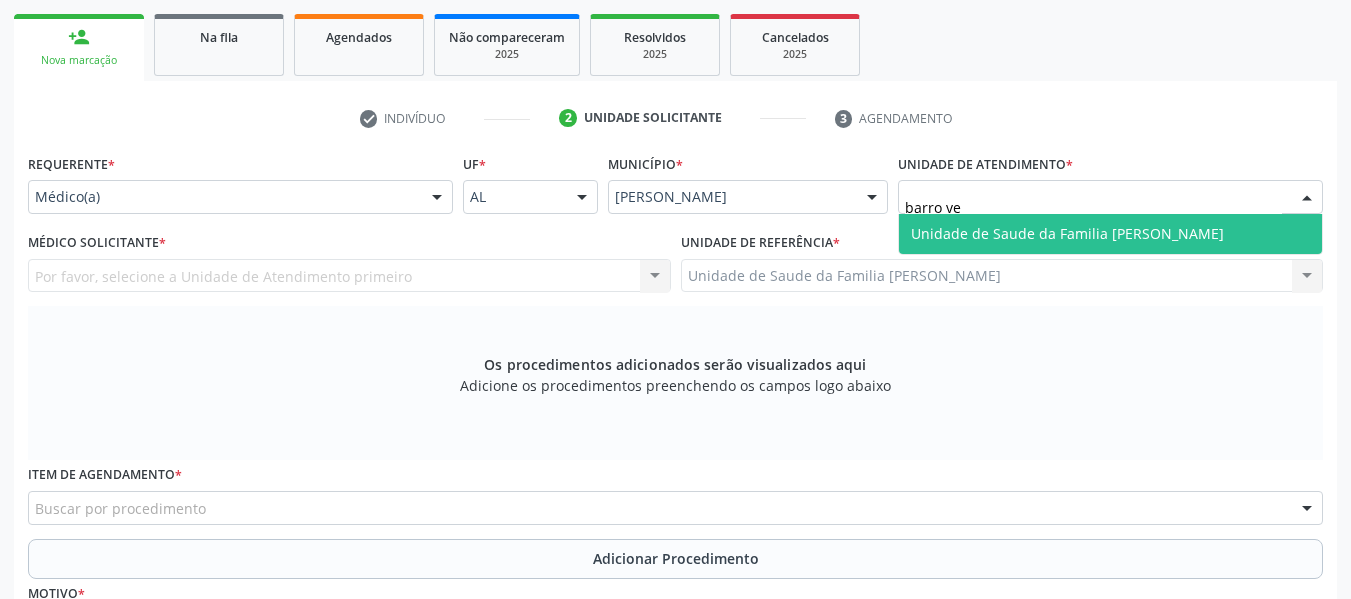 type on "barro ver" 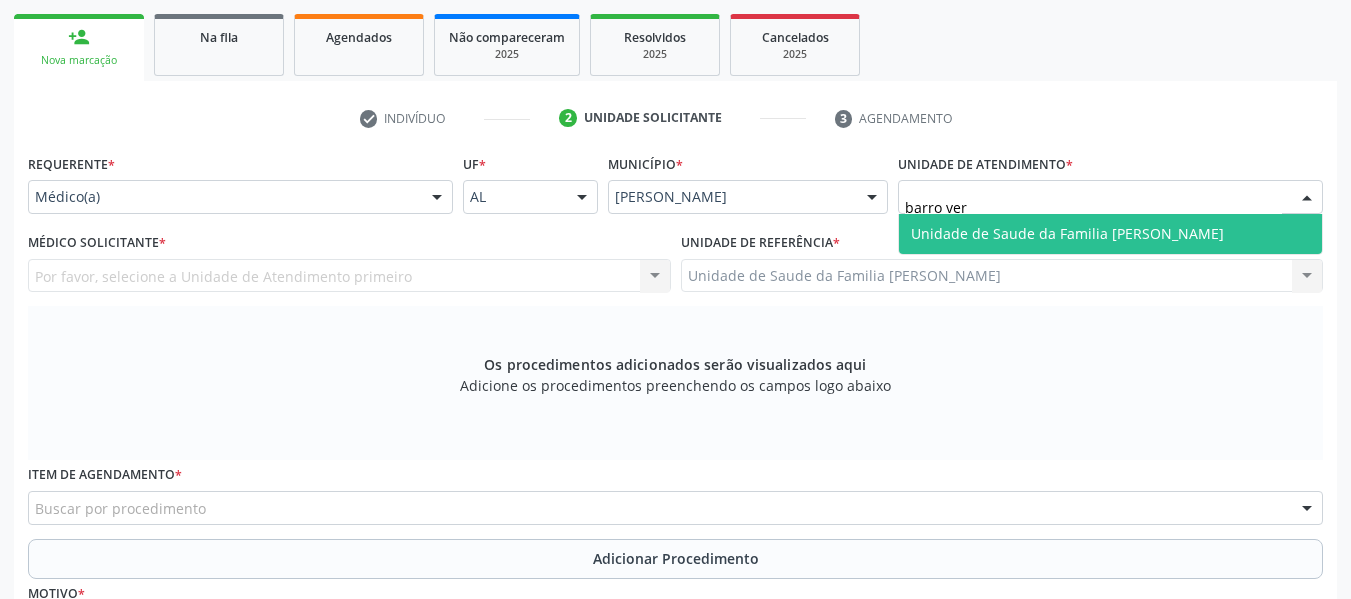 click on "Unidade de Saude da Familia [PERSON_NAME]" at bounding box center (1067, 233) 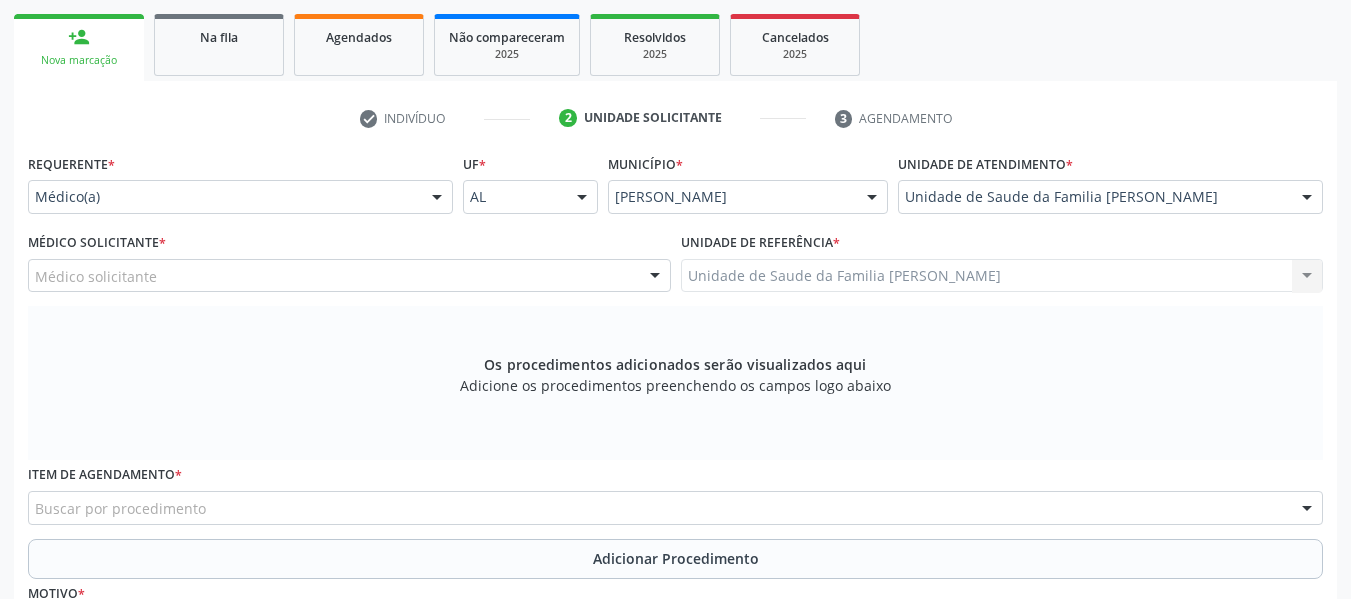 click at bounding box center [655, 277] 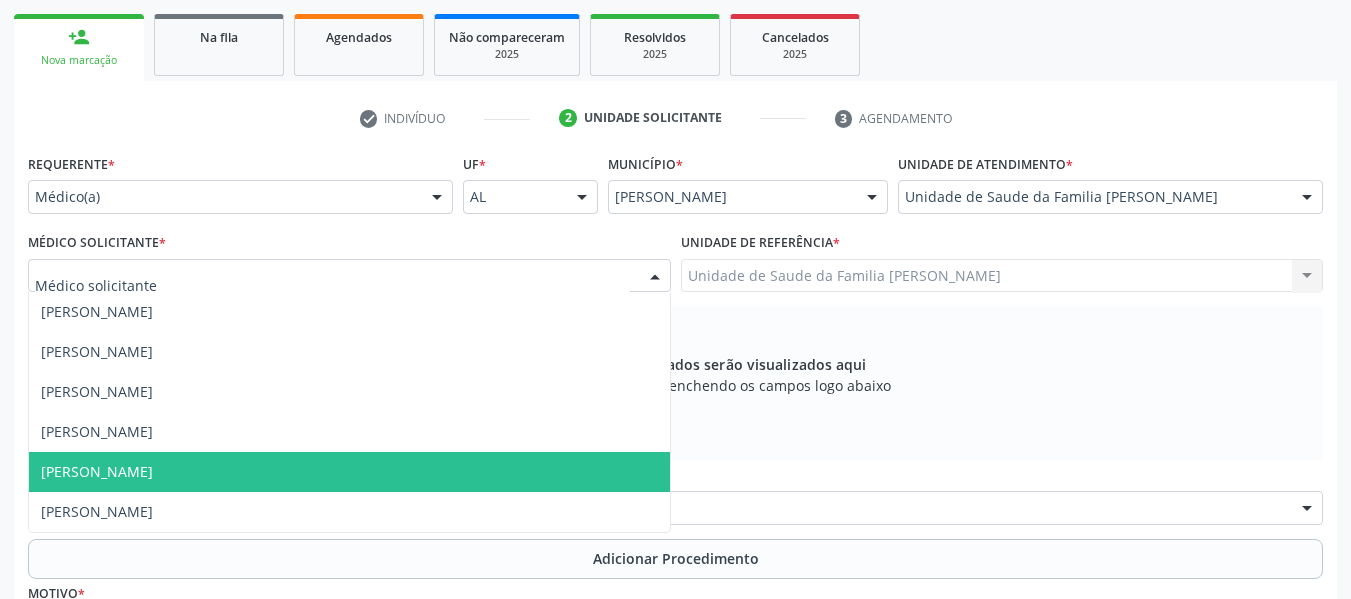 click on "[PERSON_NAME]" at bounding box center [349, 472] 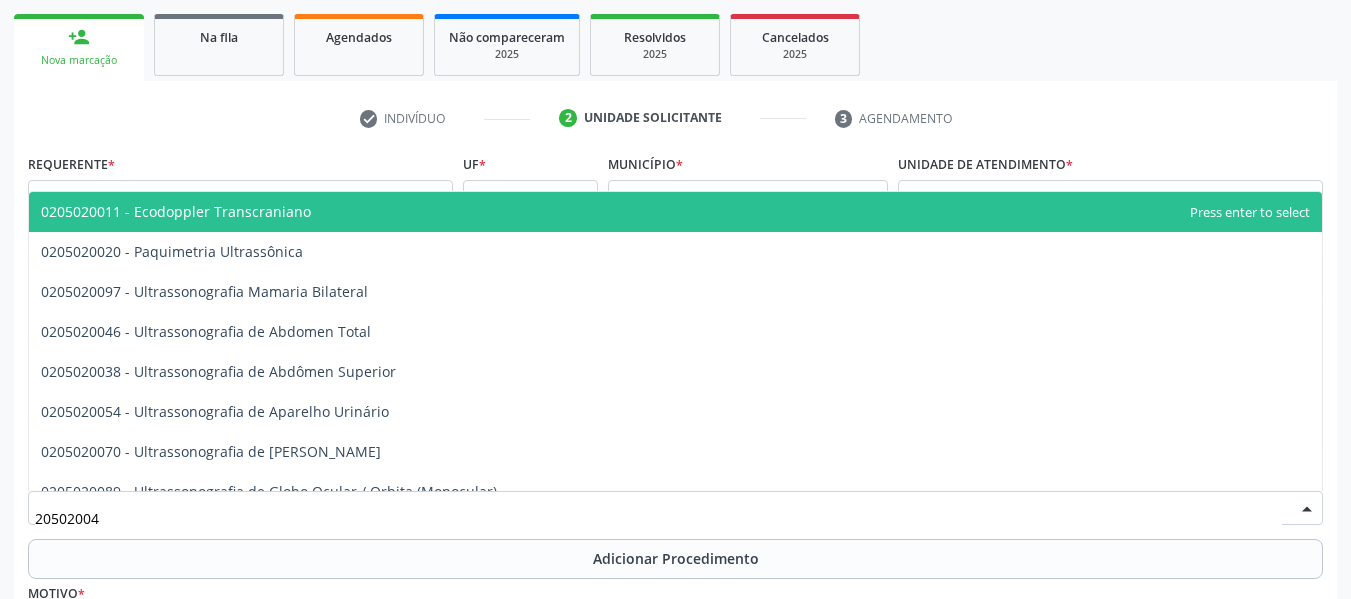 type on "205020046" 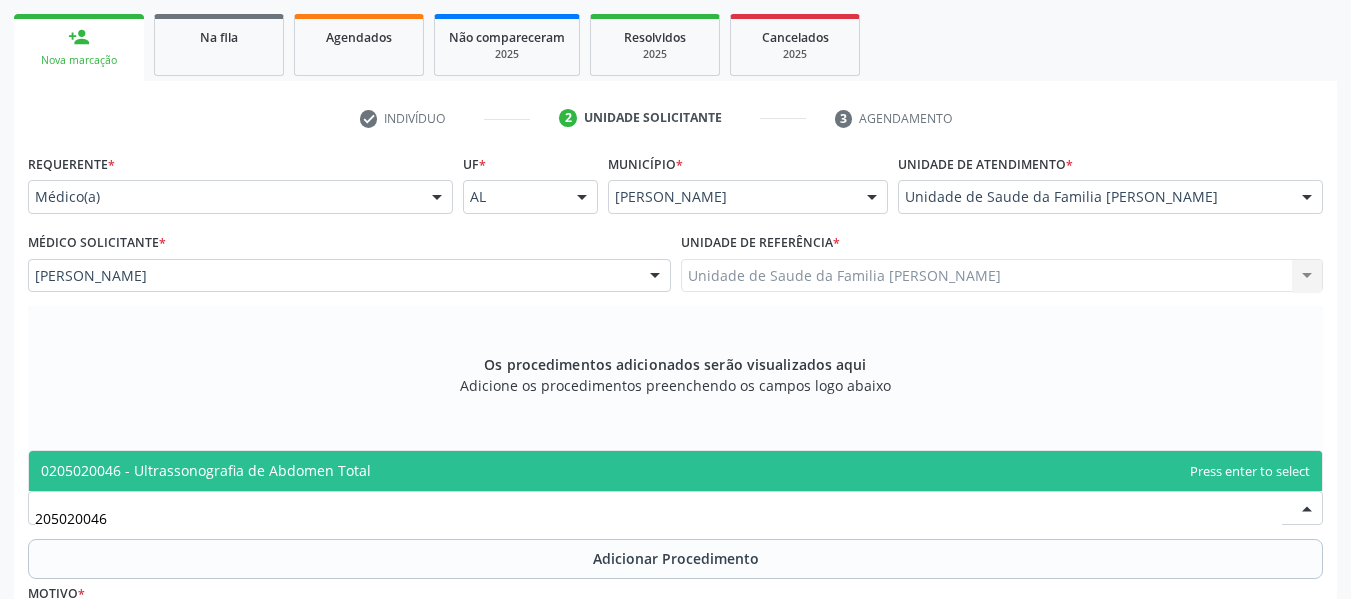 click on "0205020046 - Ultrassonografia de Abdomen Total" at bounding box center (206, 470) 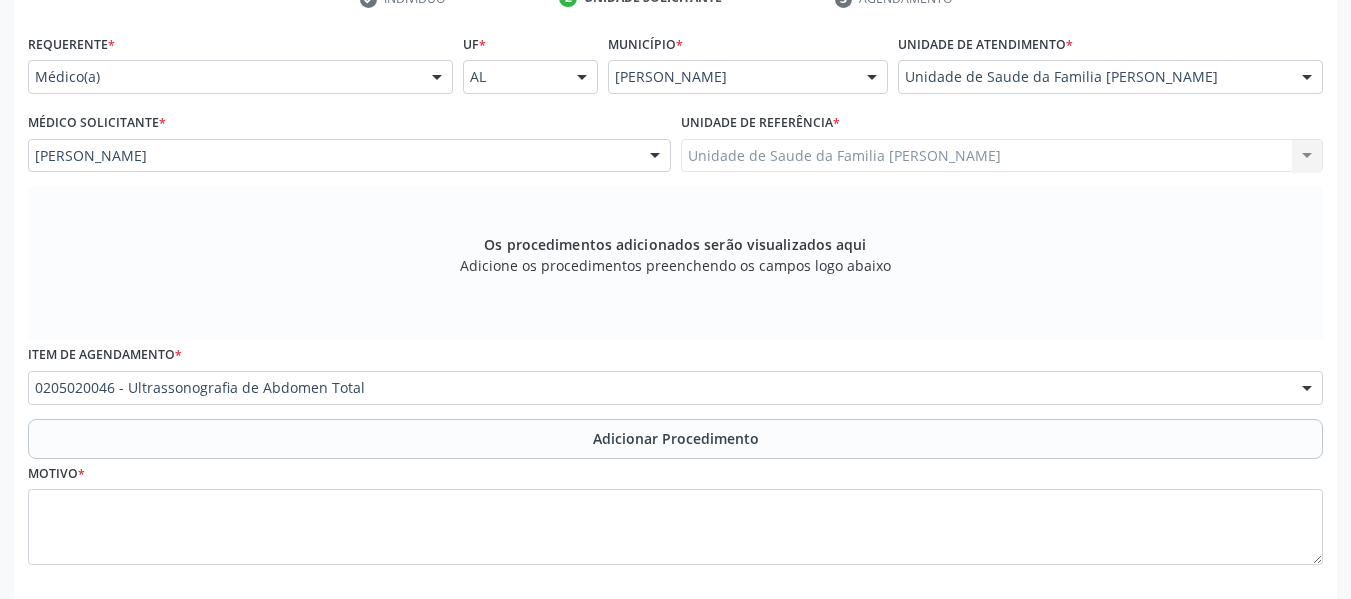 scroll, scrollTop: 530, scrollLeft: 0, axis: vertical 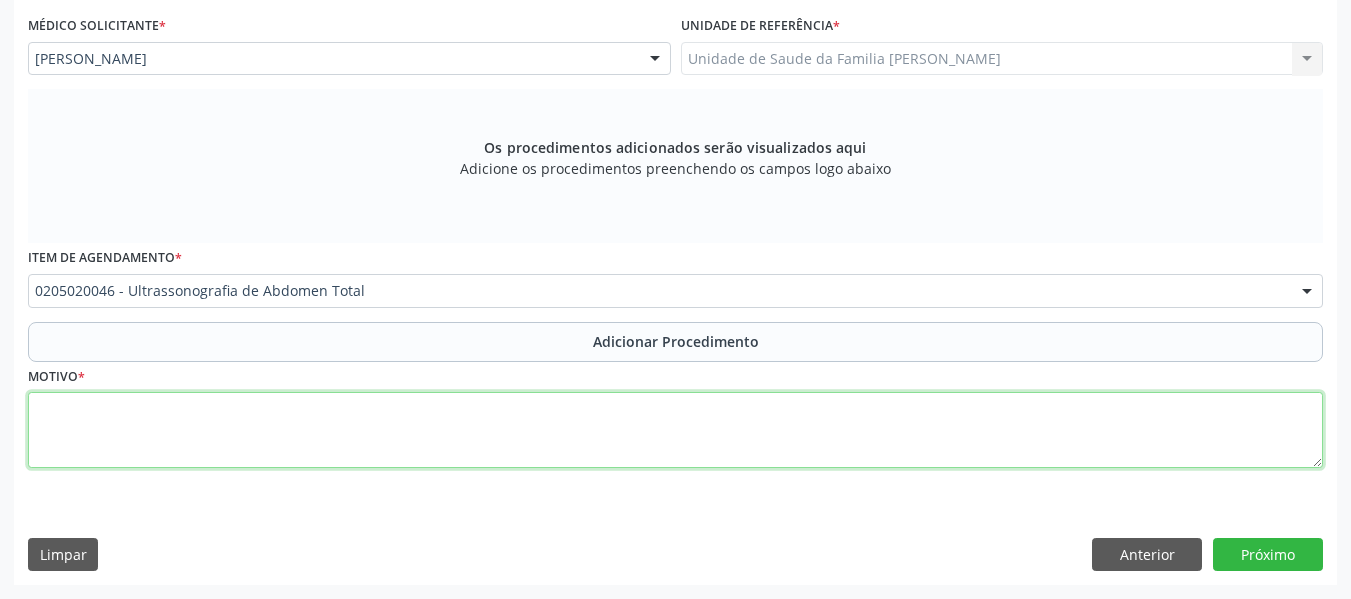 click at bounding box center [675, 430] 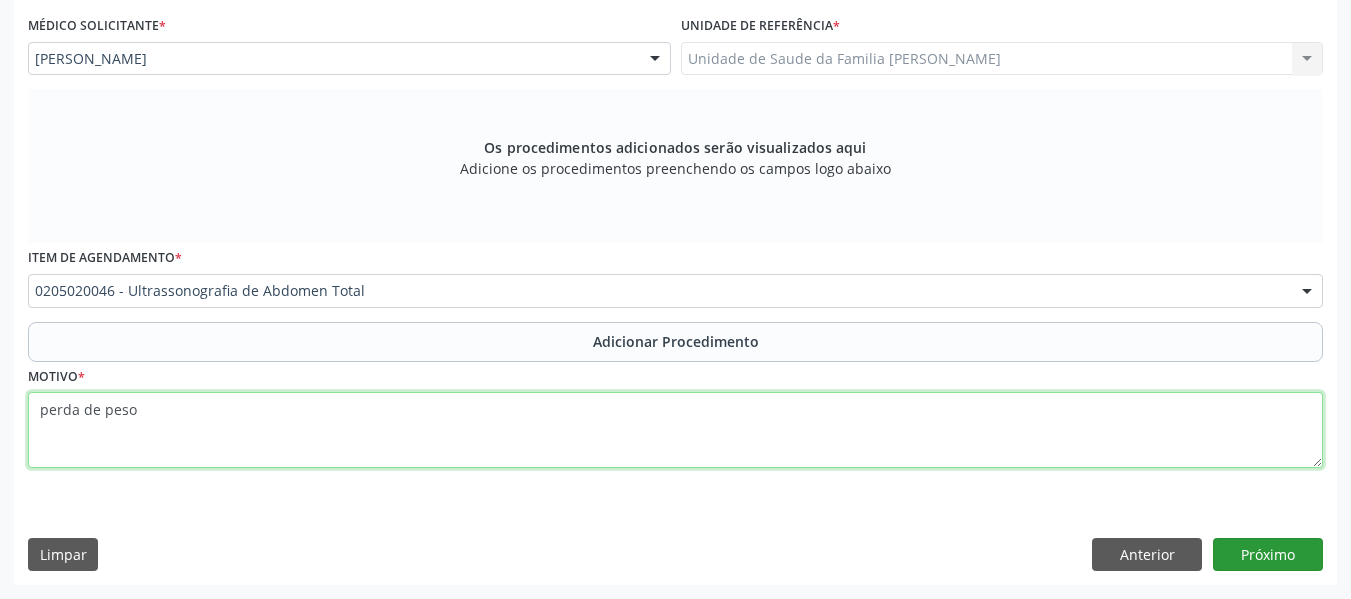 type on "perda de peso" 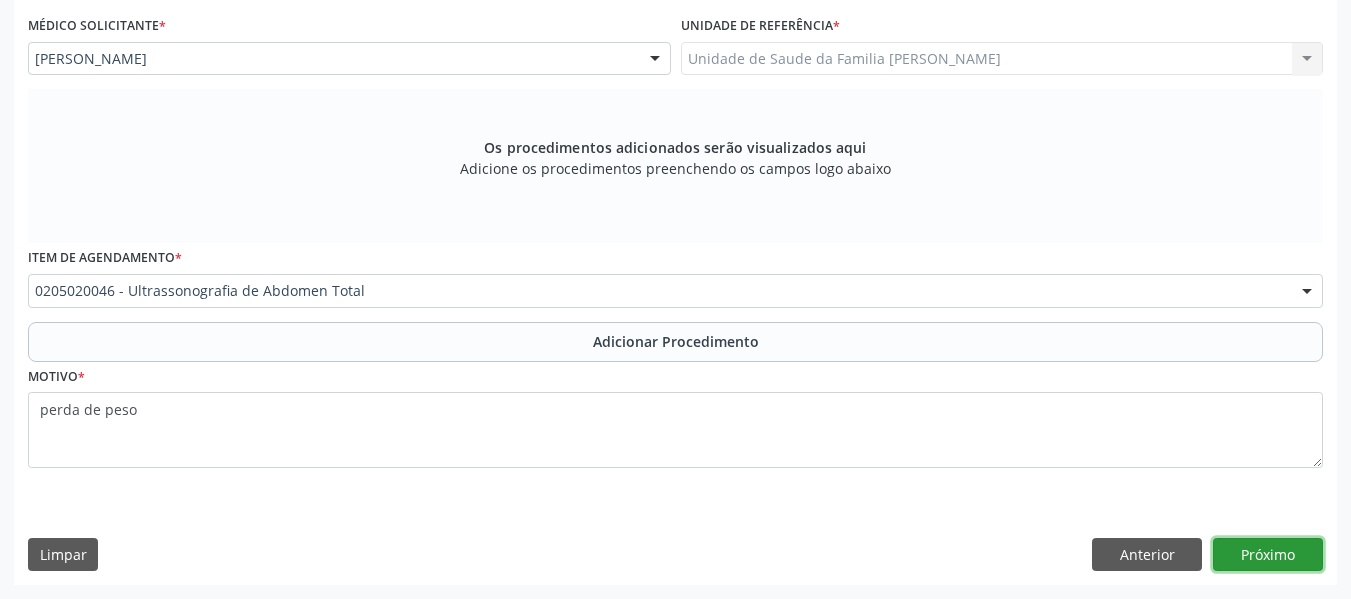 click on "Próximo" at bounding box center (1268, 555) 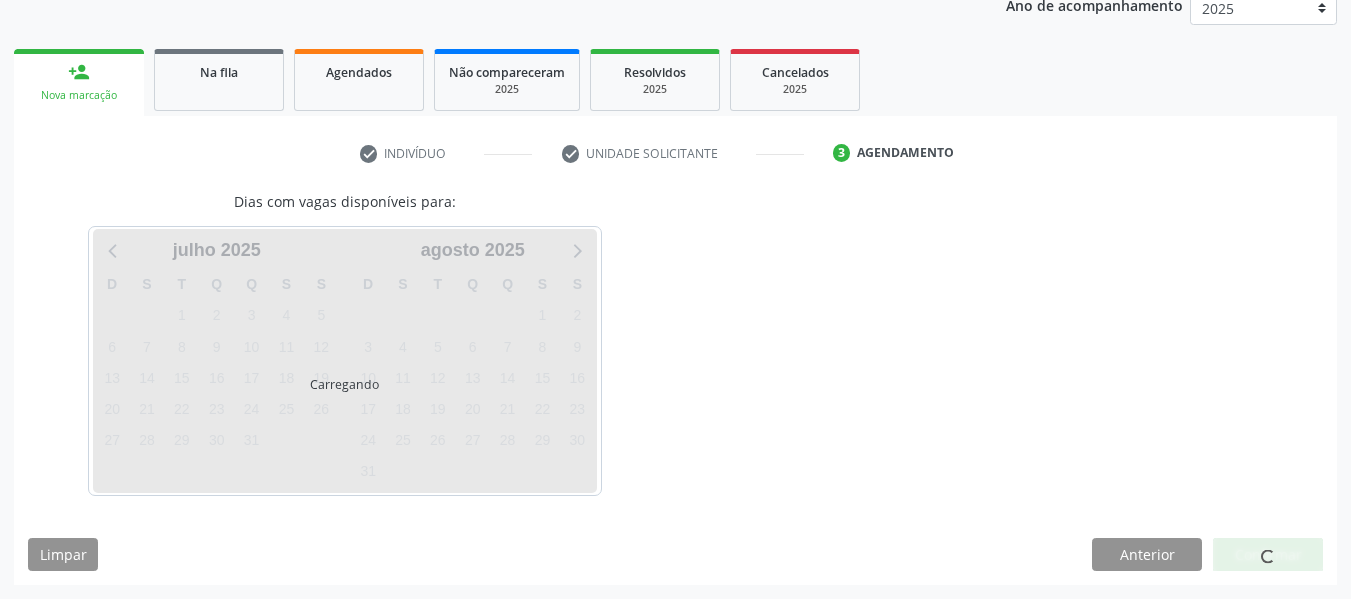 scroll, scrollTop: 337, scrollLeft: 0, axis: vertical 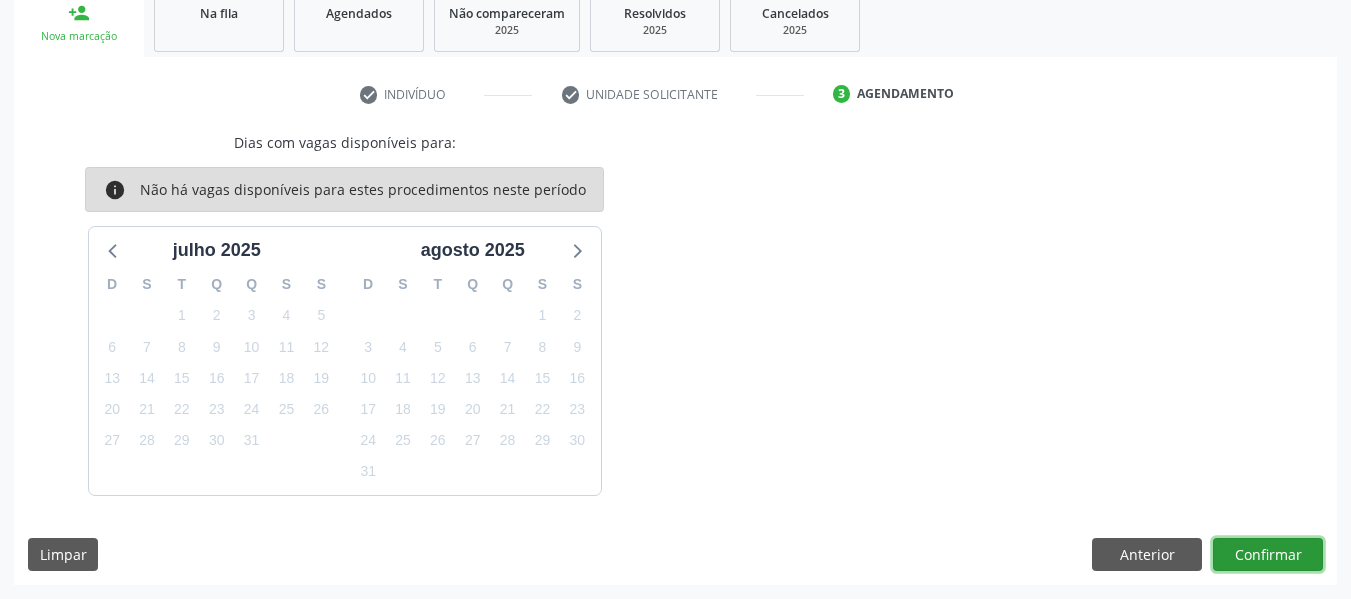 click on "Confirmar" at bounding box center (1268, 555) 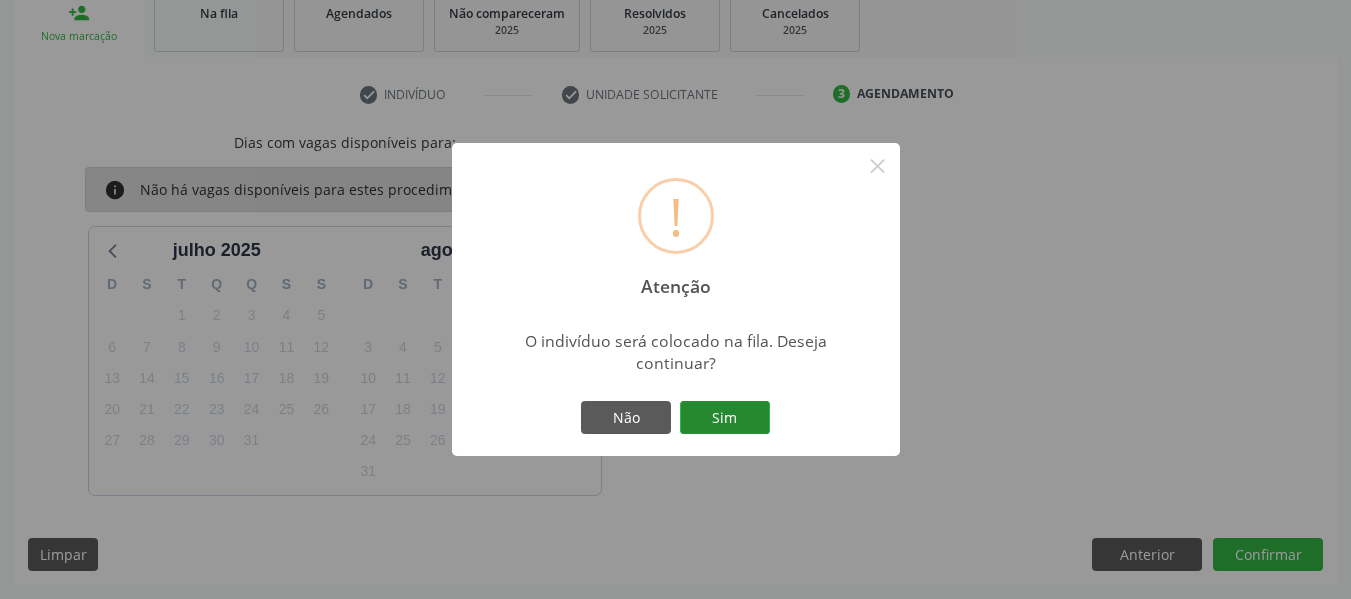 click on "Sim" at bounding box center (725, 418) 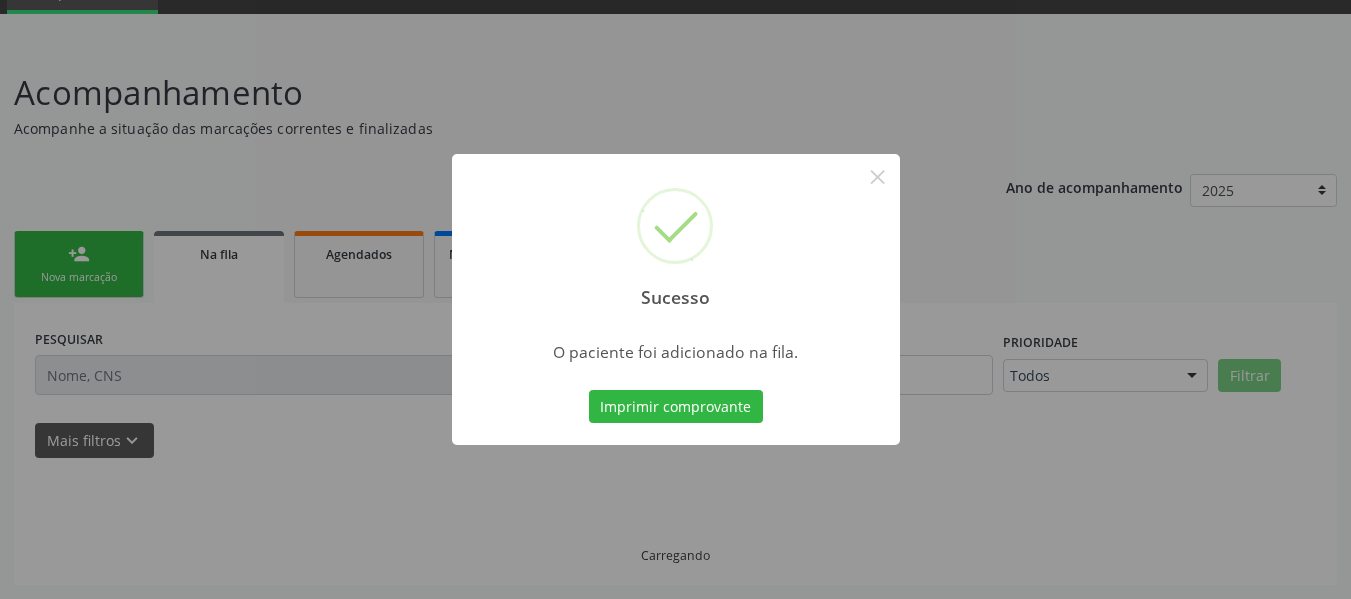 scroll, scrollTop: 96, scrollLeft: 0, axis: vertical 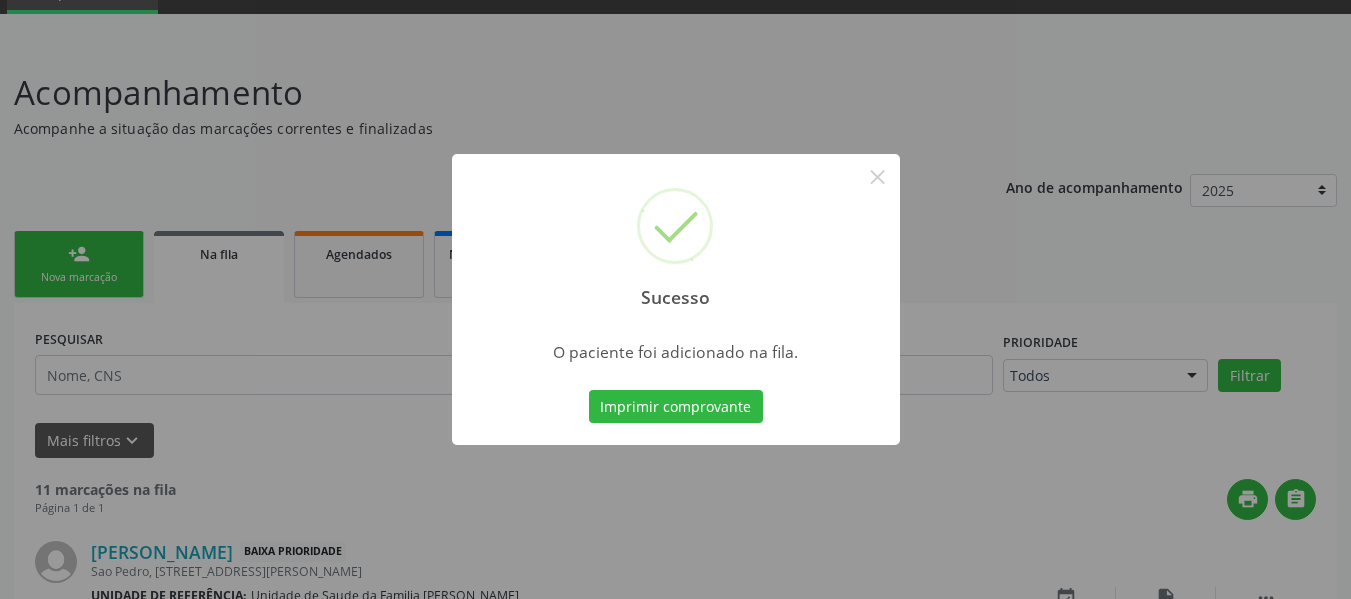 click on "Sucesso × O paciente foi adicionado na fila. Imprimir comprovante Cancel" at bounding box center (675, 299) 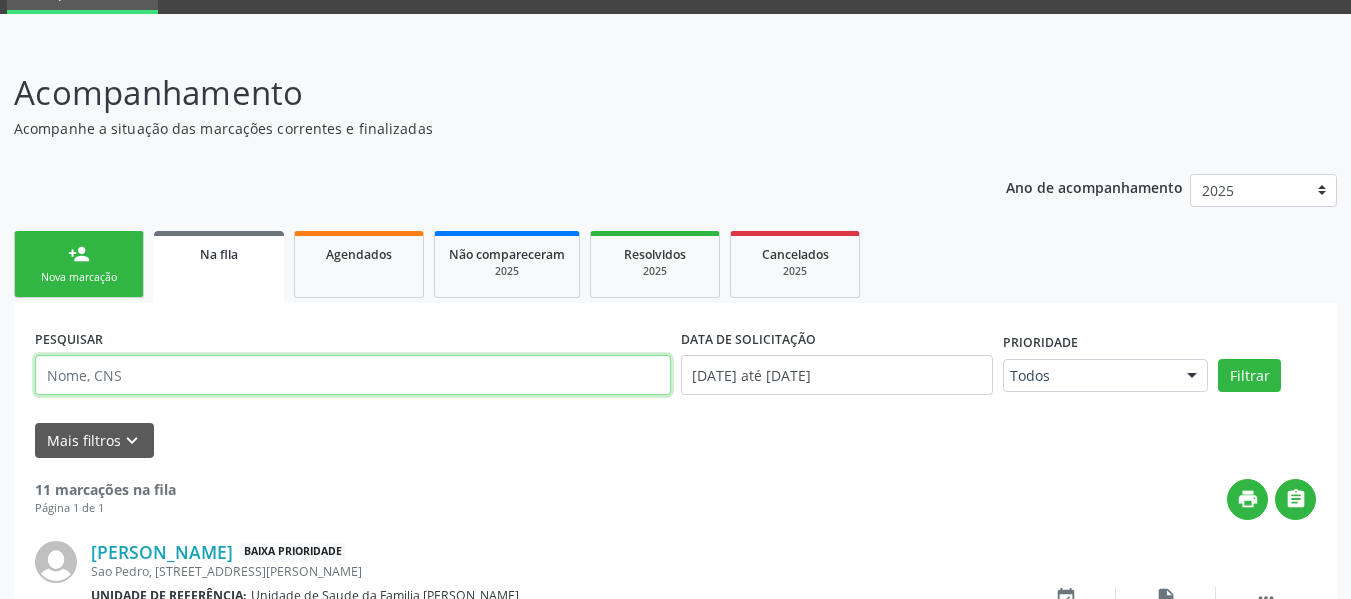 click at bounding box center (353, 375) 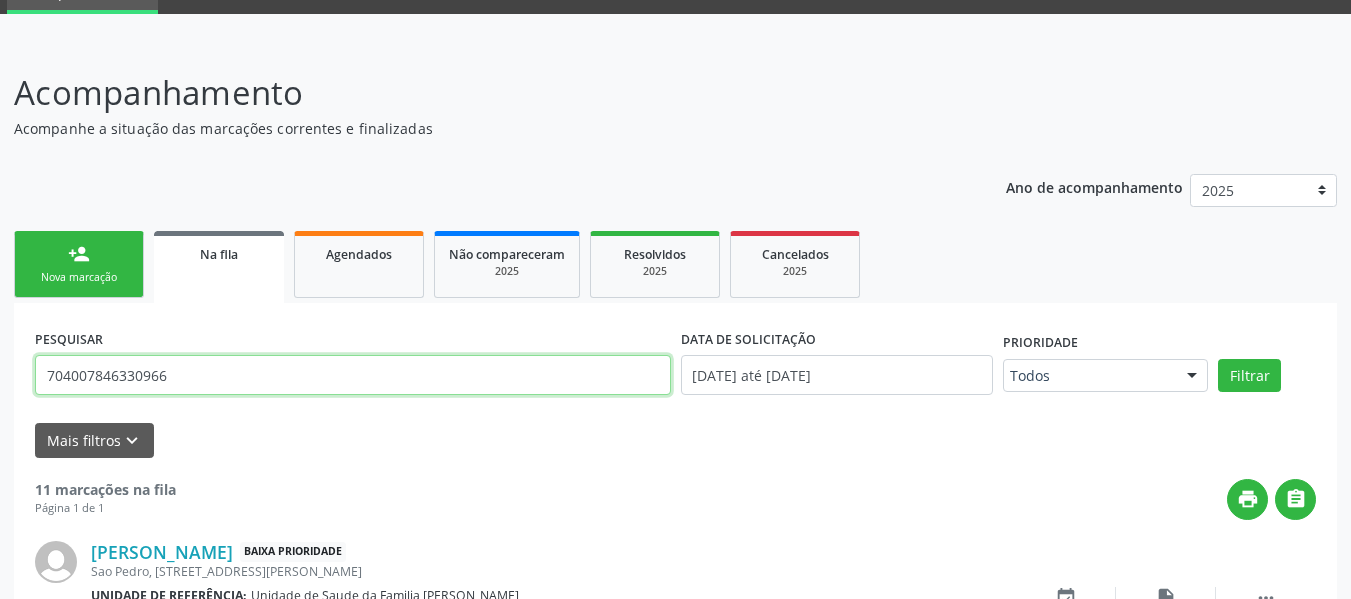 click on "704007846330966" at bounding box center (353, 375) 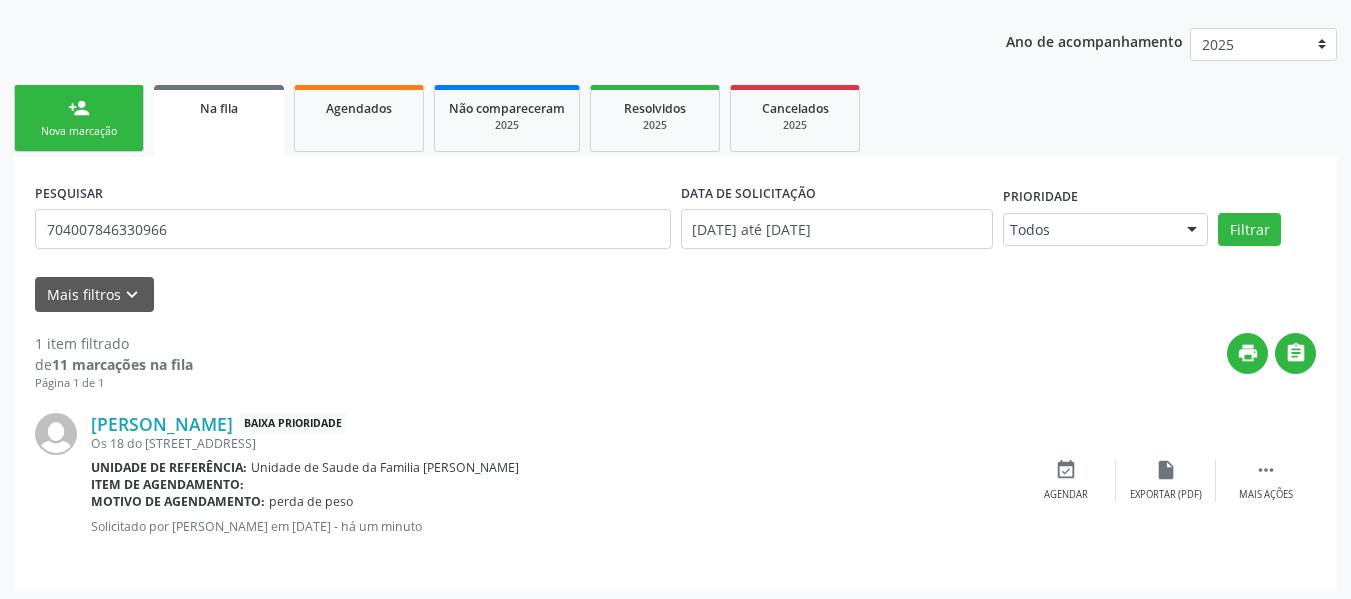 scroll, scrollTop: 248, scrollLeft: 0, axis: vertical 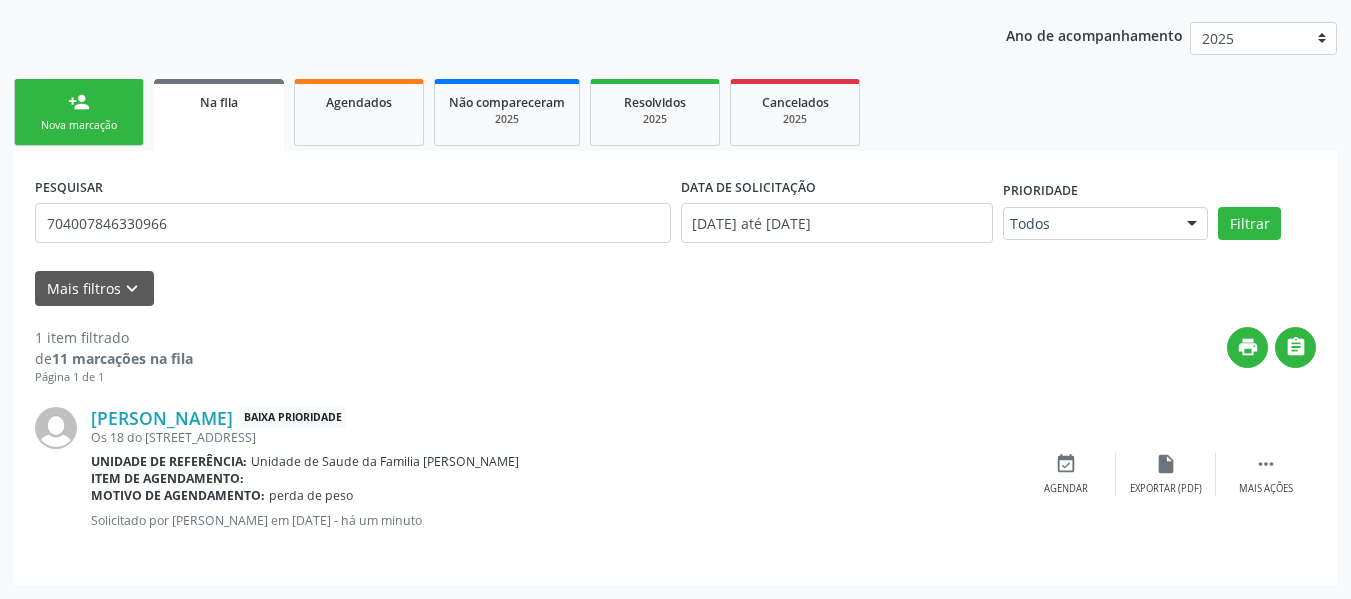 click on "person_add" at bounding box center [79, 102] 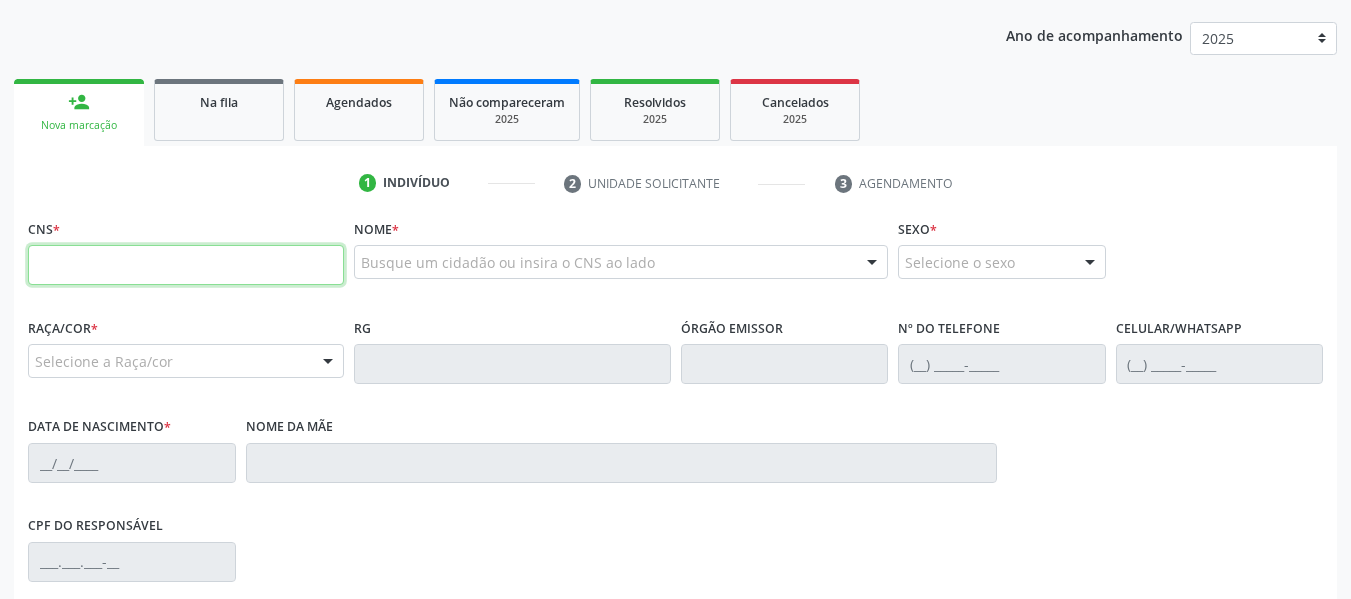 click at bounding box center [186, 265] 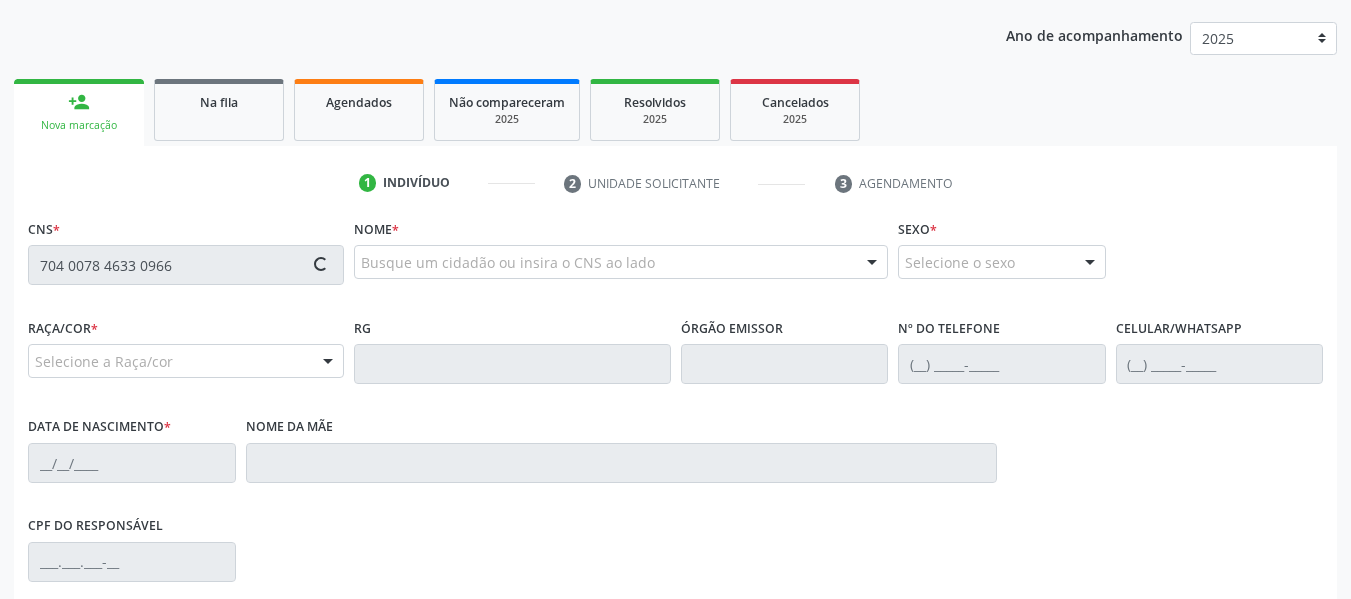 type on "704 0078 4633 0966" 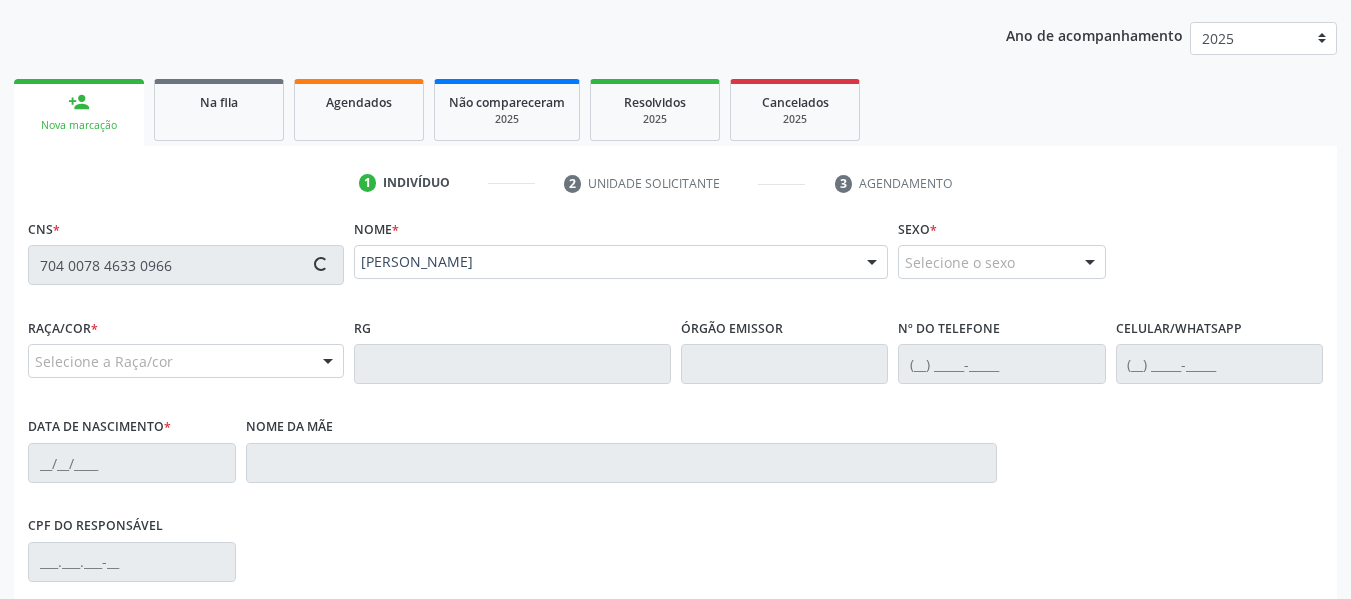 type on "[PHONE_NUMBER]" 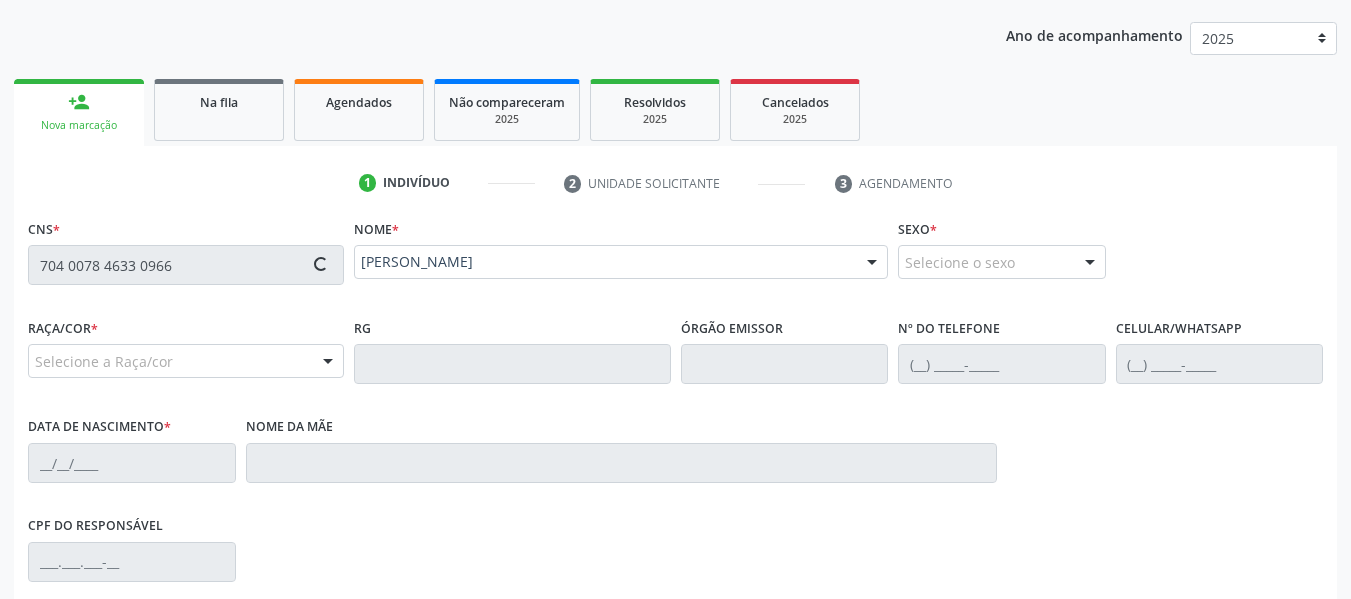 type on "0[DATE]" 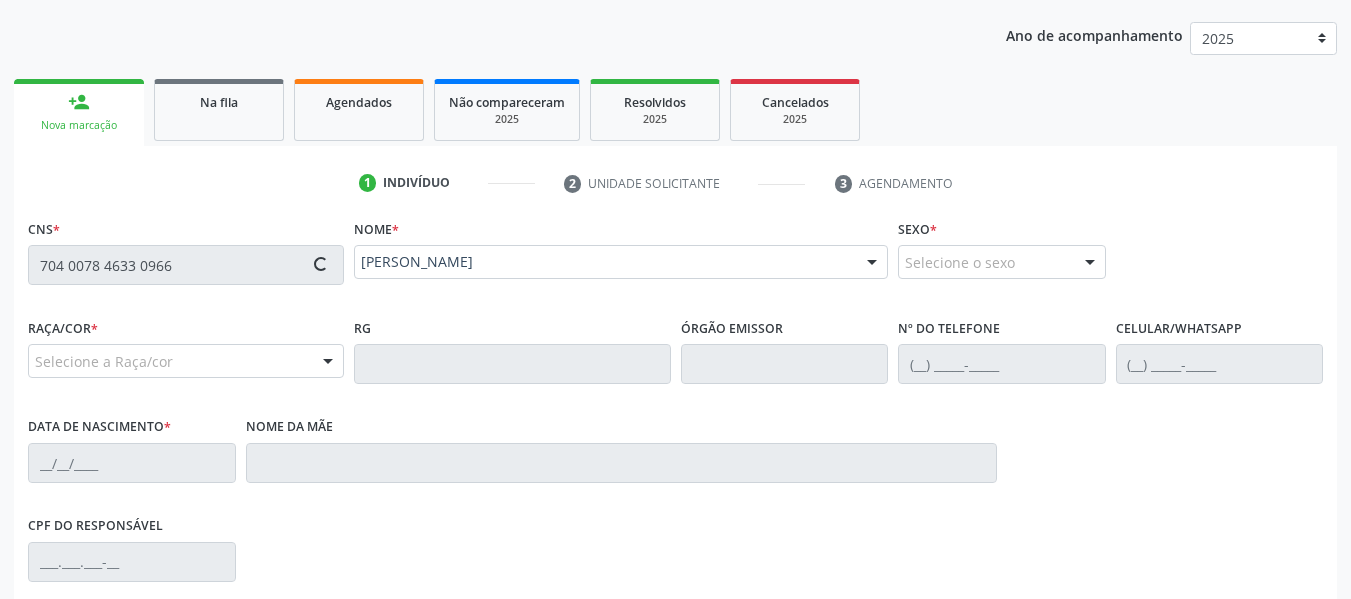 type on "405" 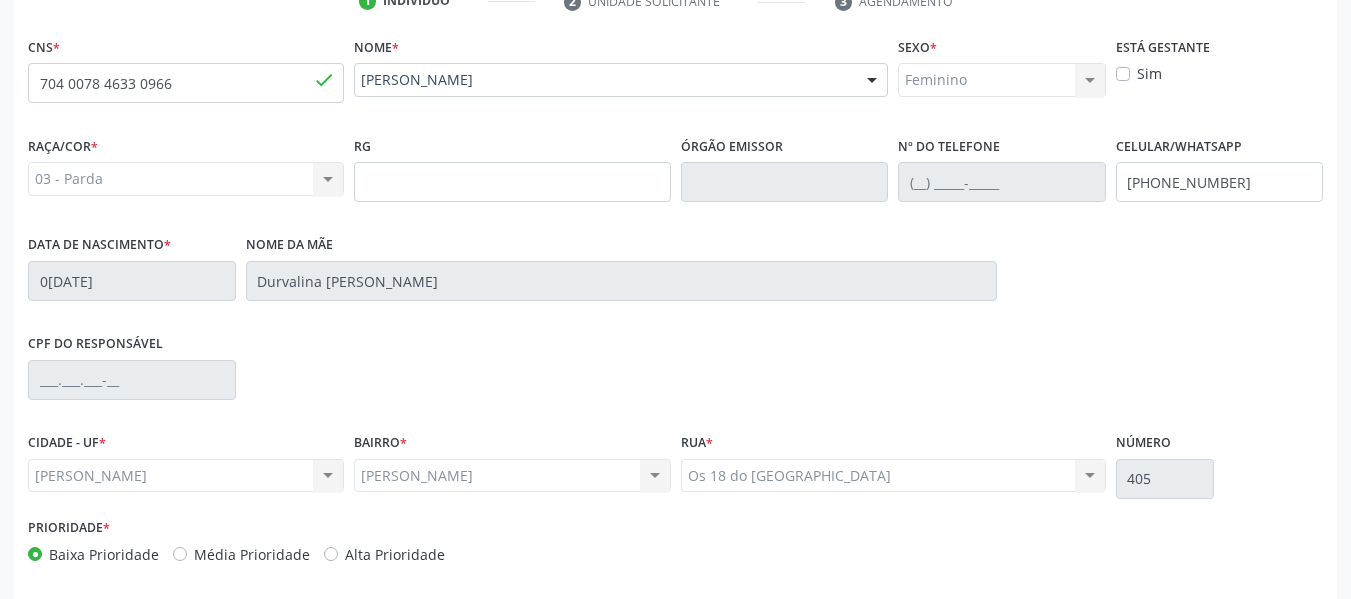 scroll, scrollTop: 448, scrollLeft: 0, axis: vertical 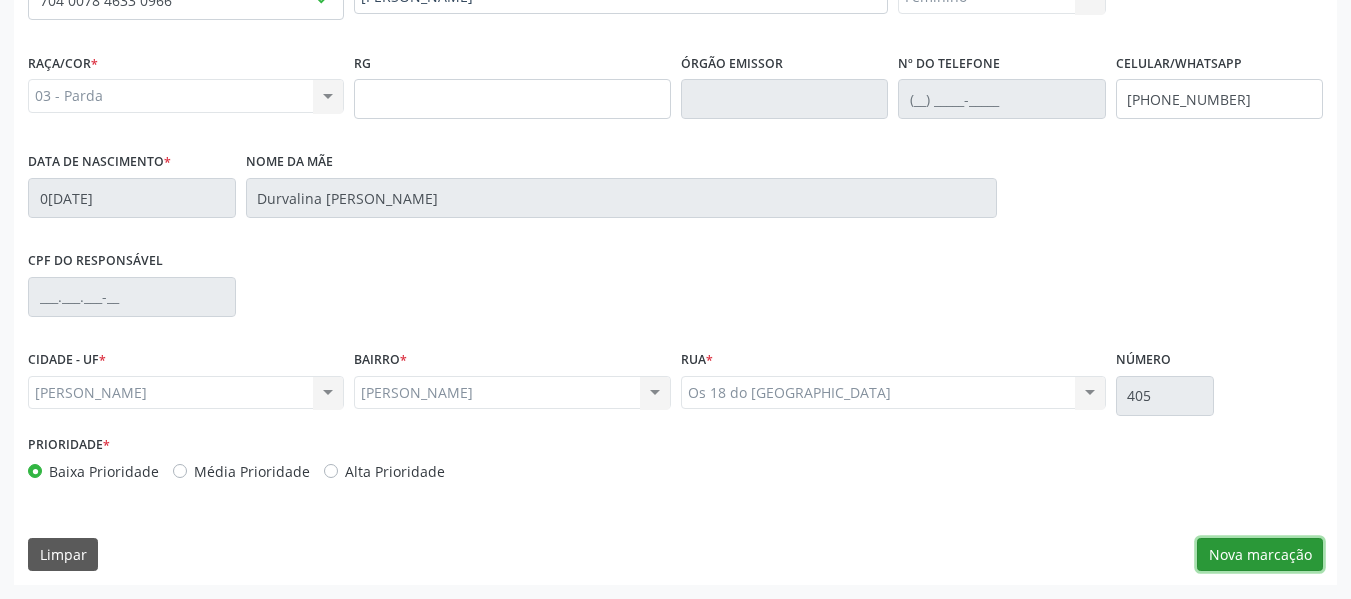 click on "Nova marcação" at bounding box center [1260, 555] 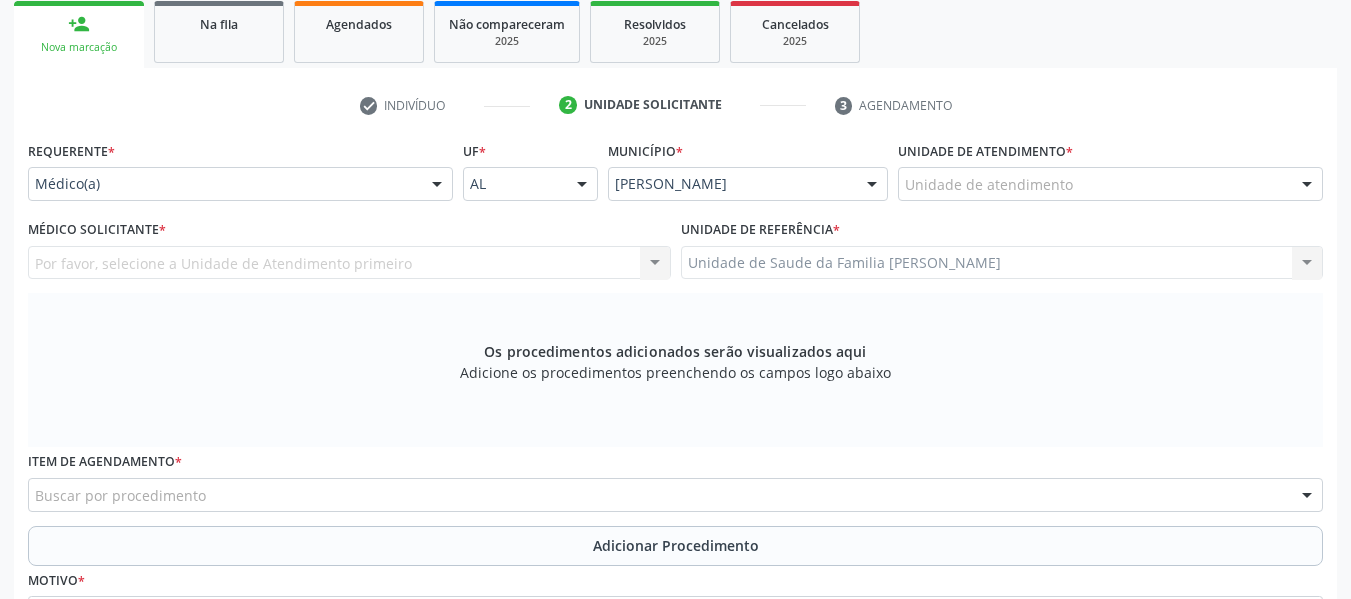 scroll, scrollTop: 313, scrollLeft: 0, axis: vertical 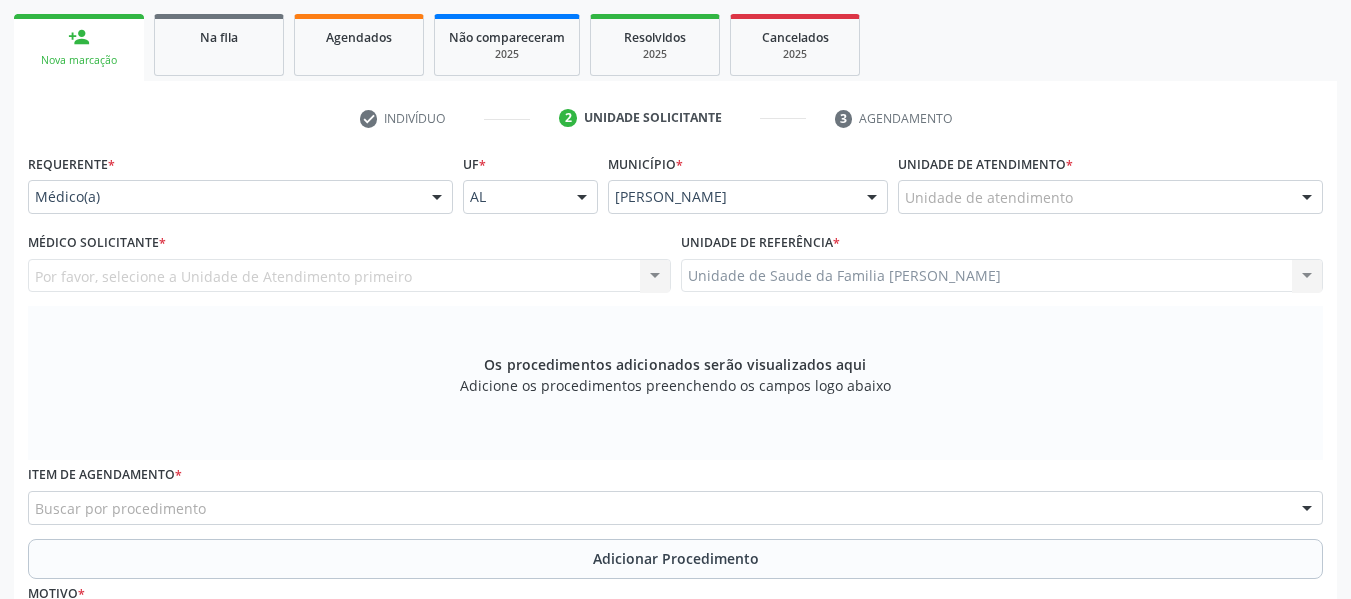 click at bounding box center (1307, 198) 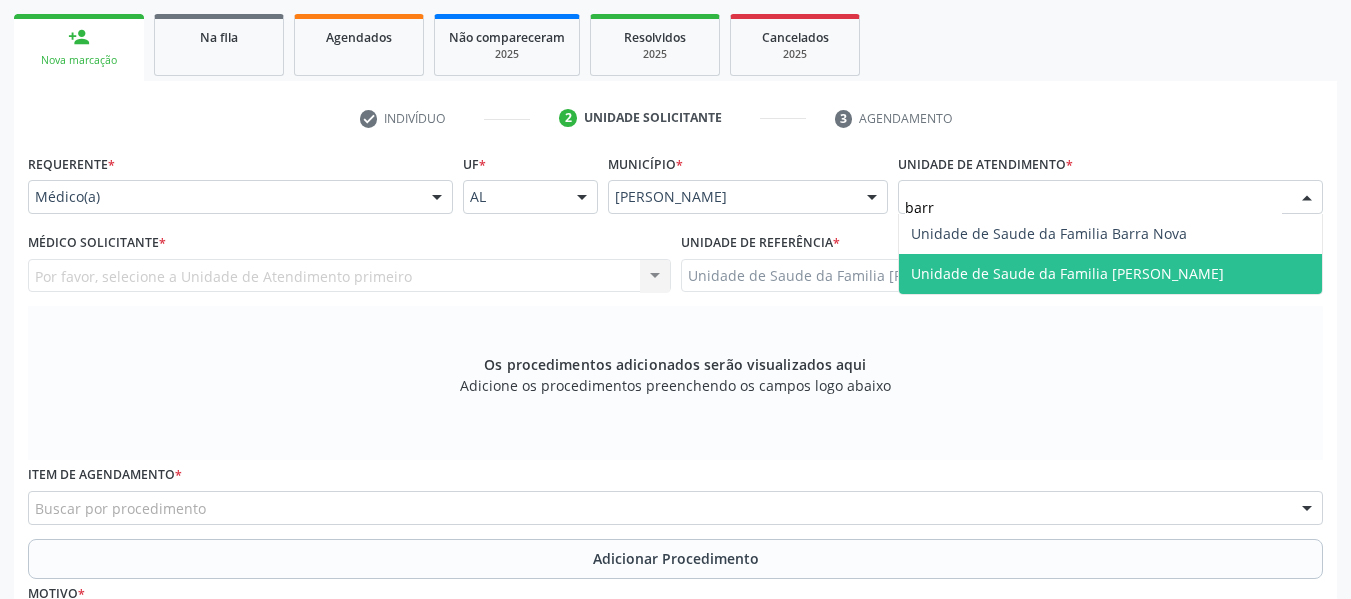 type on "barro" 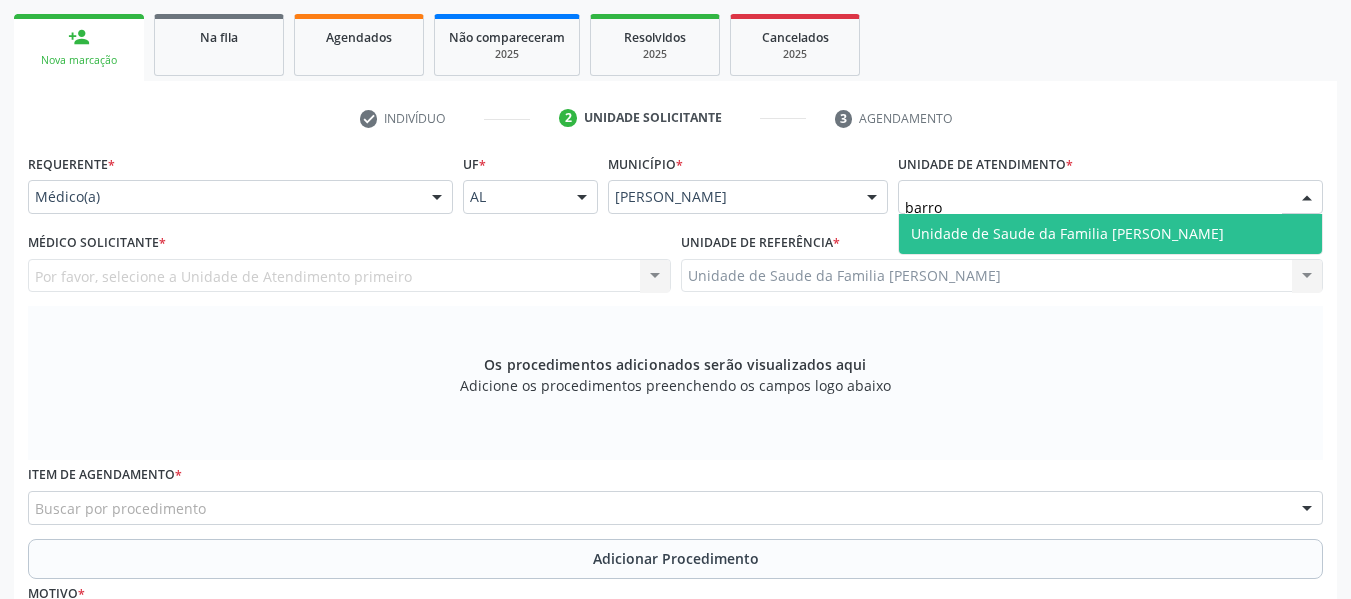 click on "Unidade de Saude da Familia [PERSON_NAME]" at bounding box center [1067, 233] 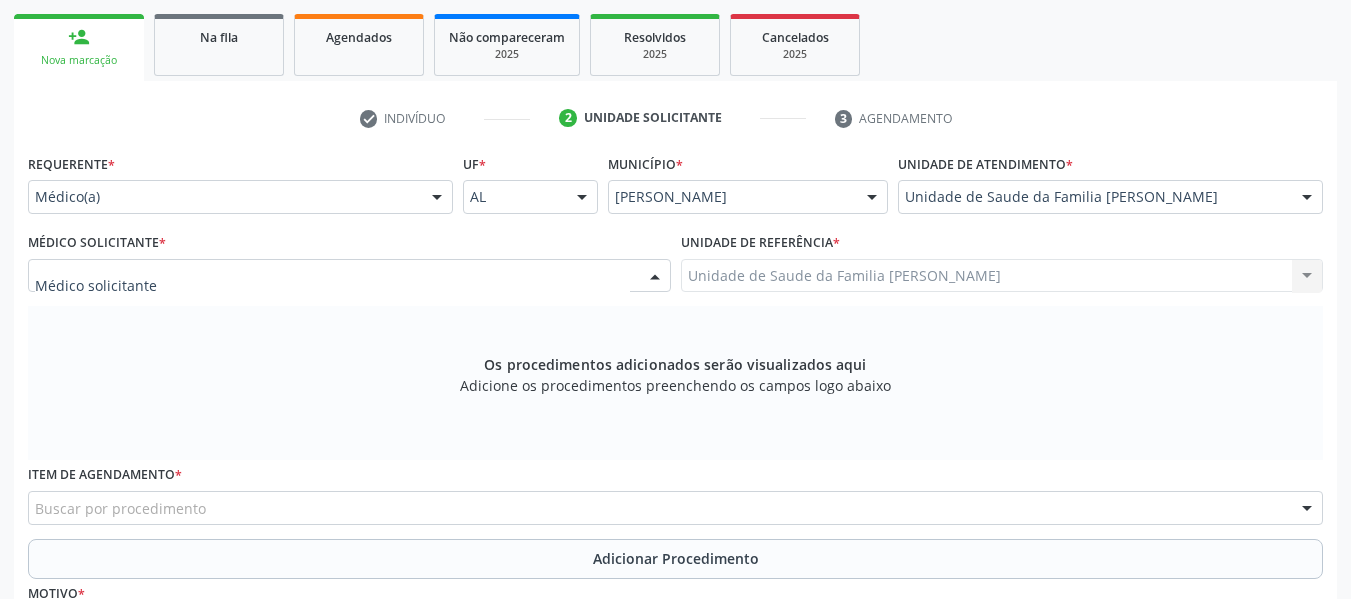 click at bounding box center (655, 277) 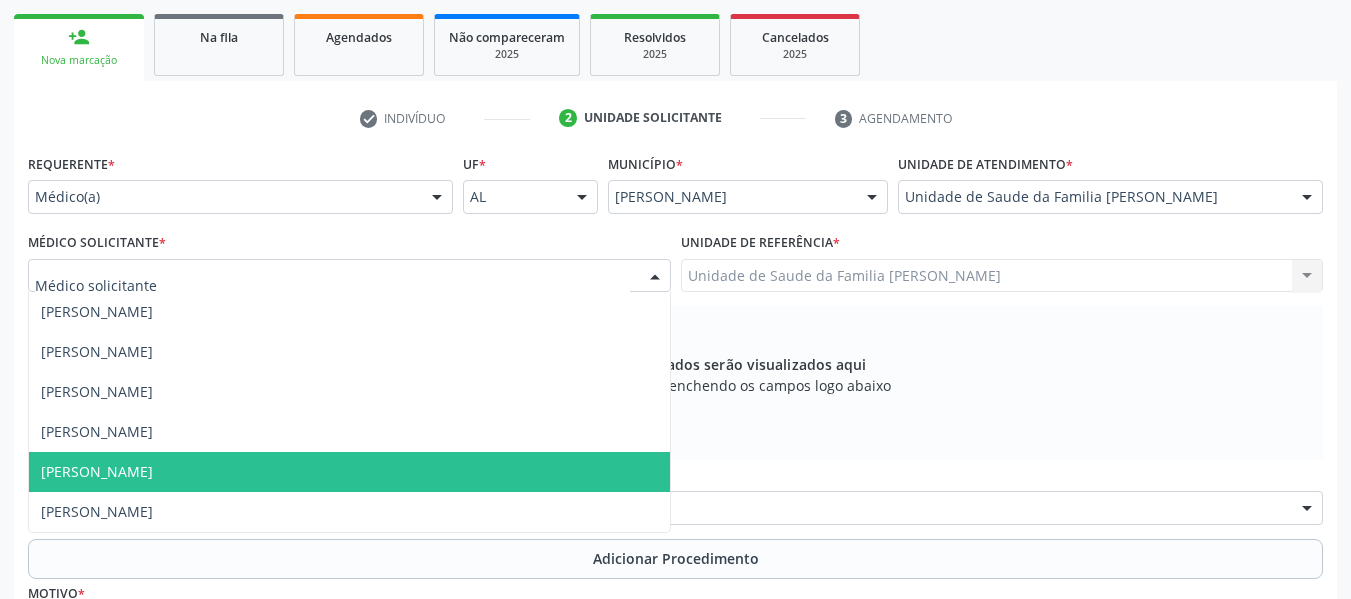 click on "[PERSON_NAME]" at bounding box center (97, 471) 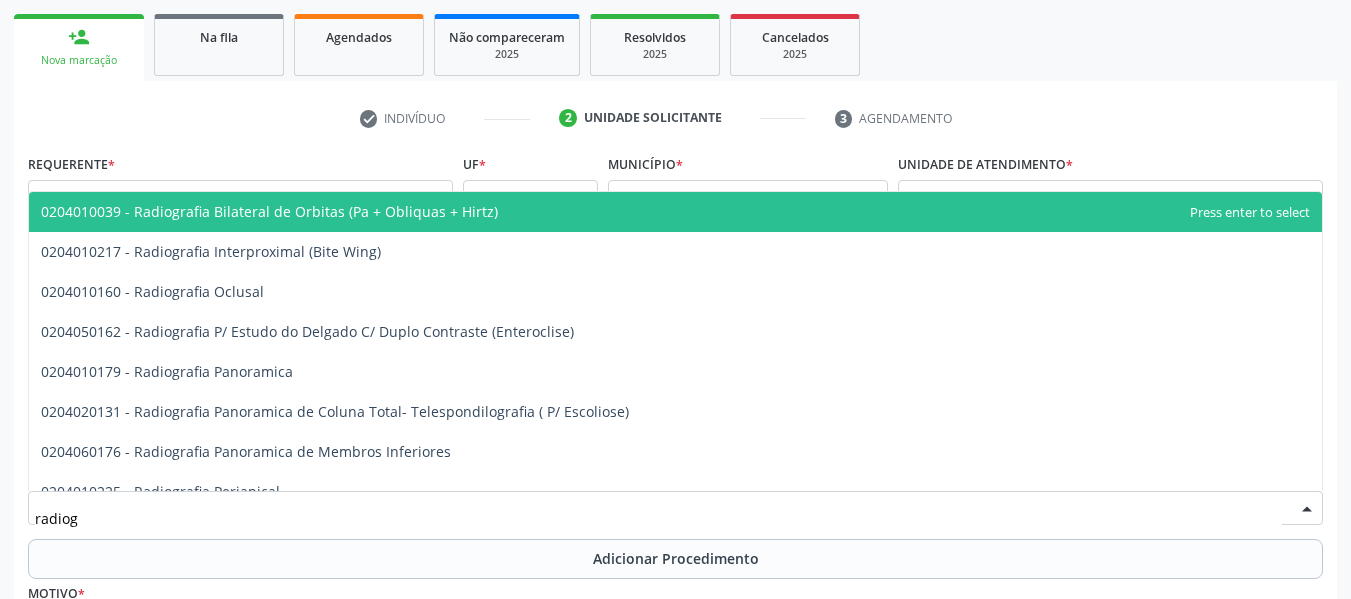 type on "radiogr" 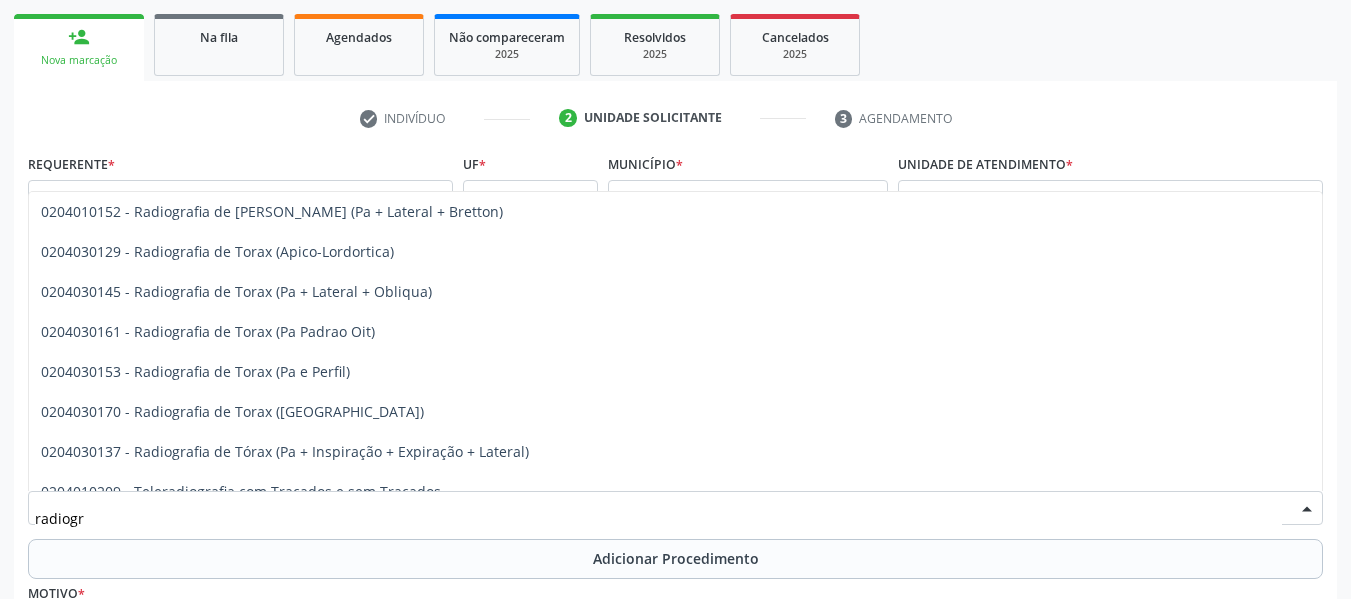 scroll, scrollTop: 2574, scrollLeft: 0, axis: vertical 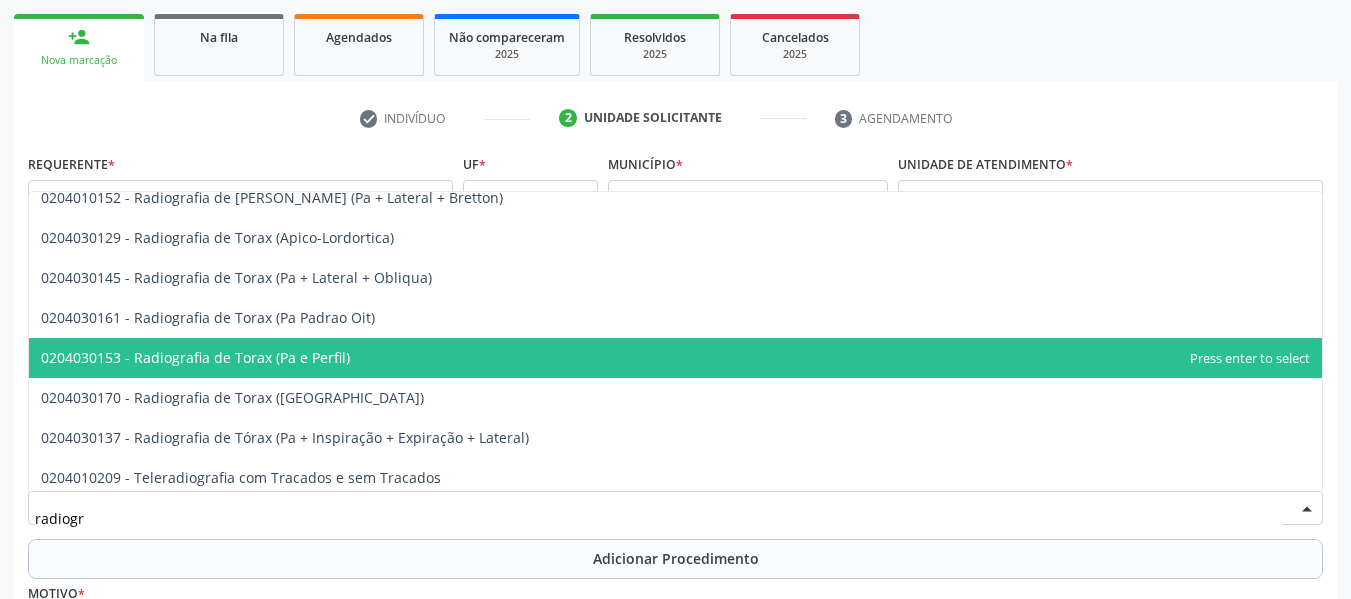click on "0204030153 - Radiografia de Torax (Pa e Perfil)" at bounding box center (195, 357) 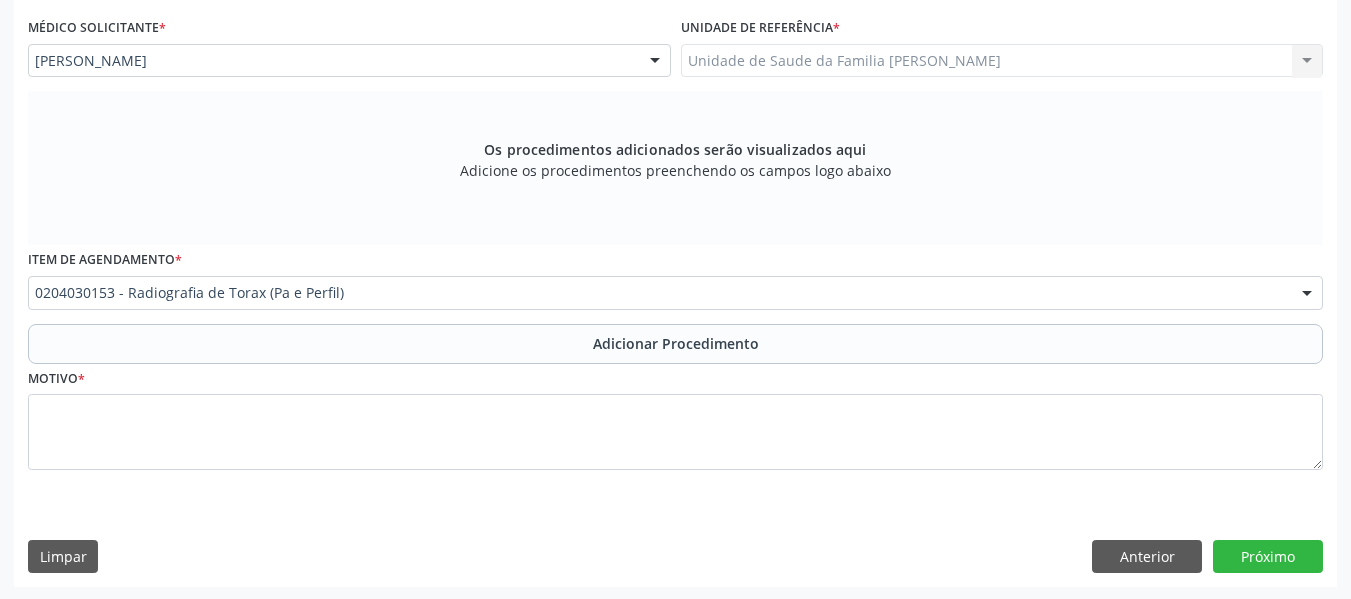 scroll, scrollTop: 530, scrollLeft: 0, axis: vertical 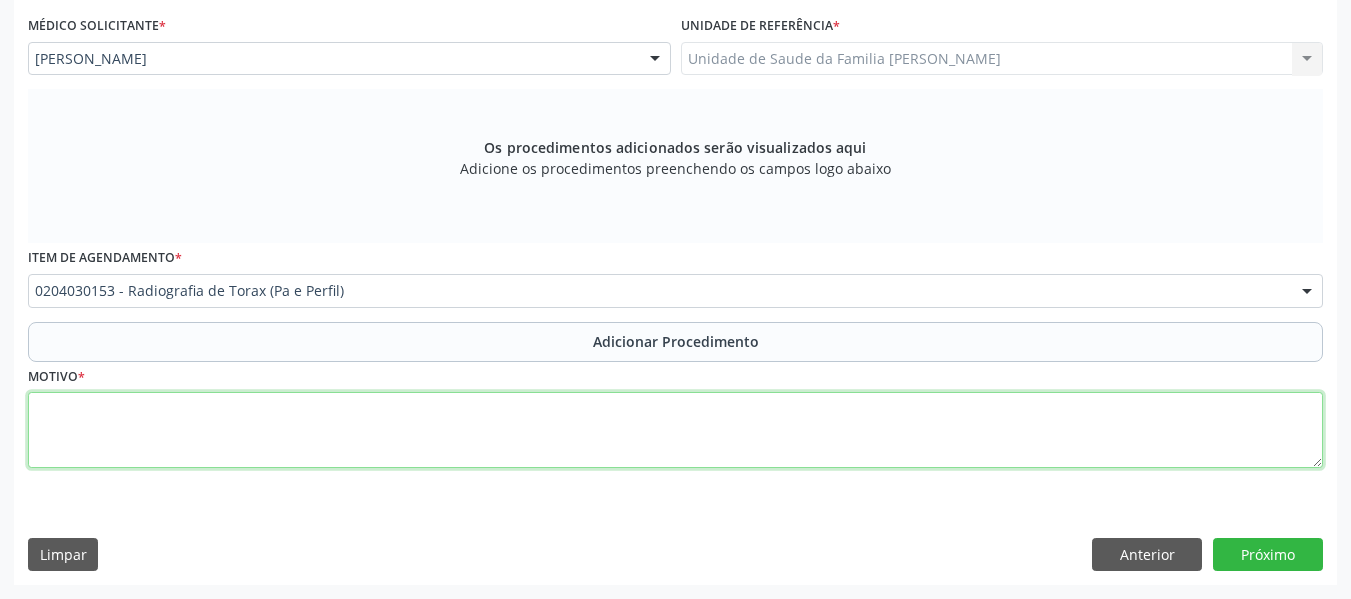 click at bounding box center [675, 430] 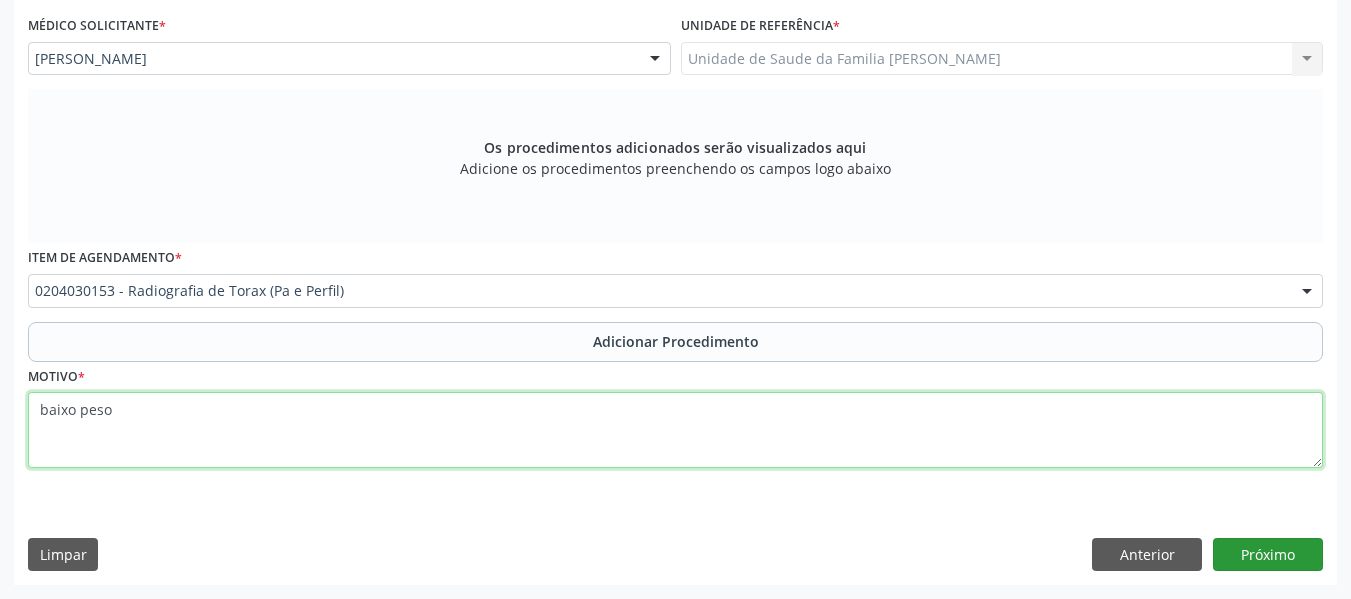 type on "baixo peso" 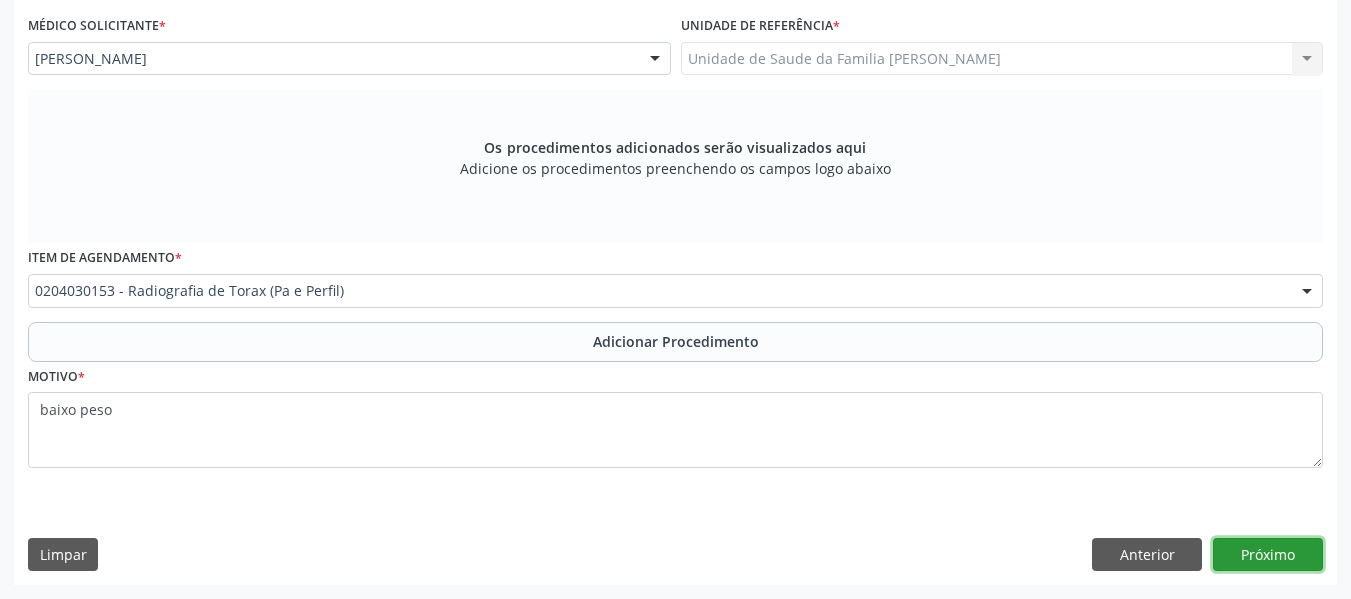 click on "Próximo" at bounding box center (1268, 555) 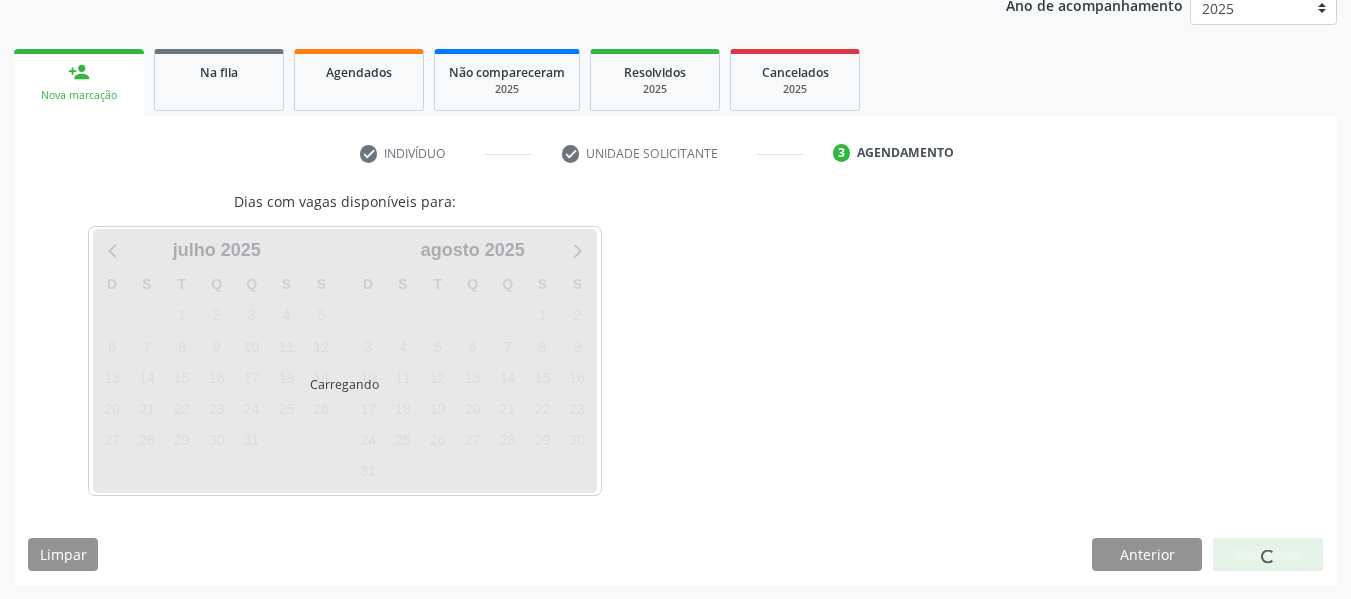 scroll, scrollTop: 337, scrollLeft: 0, axis: vertical 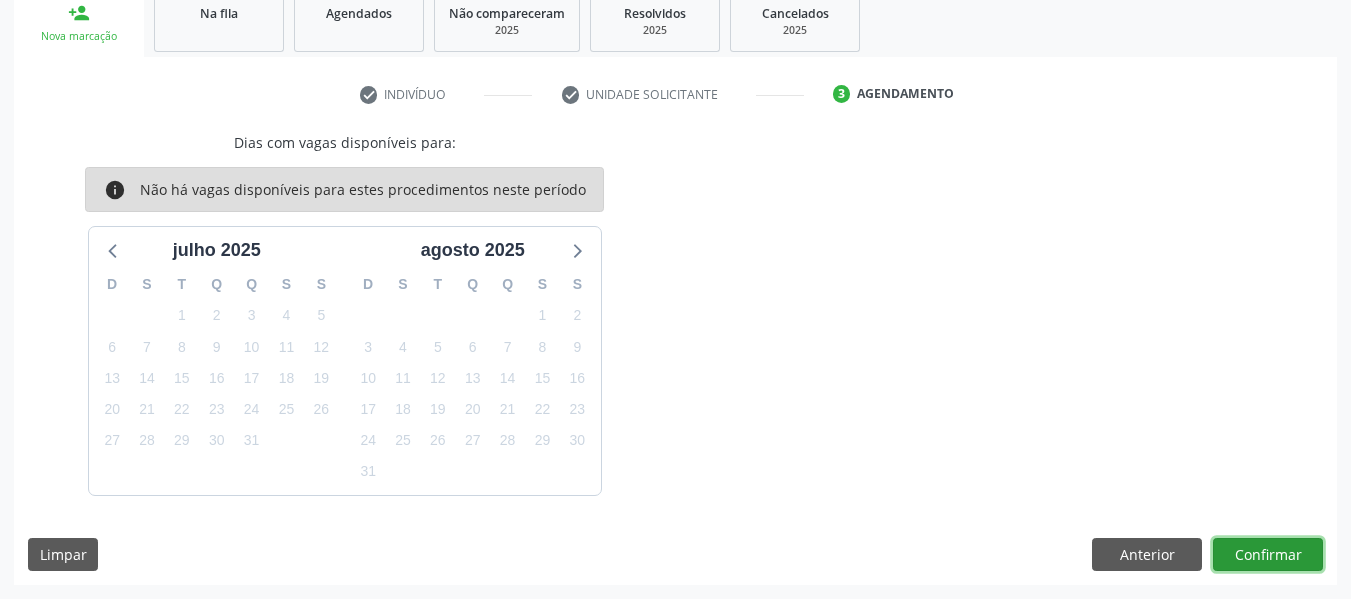 click on "Confirmar" at bounding box center (1268, 555) 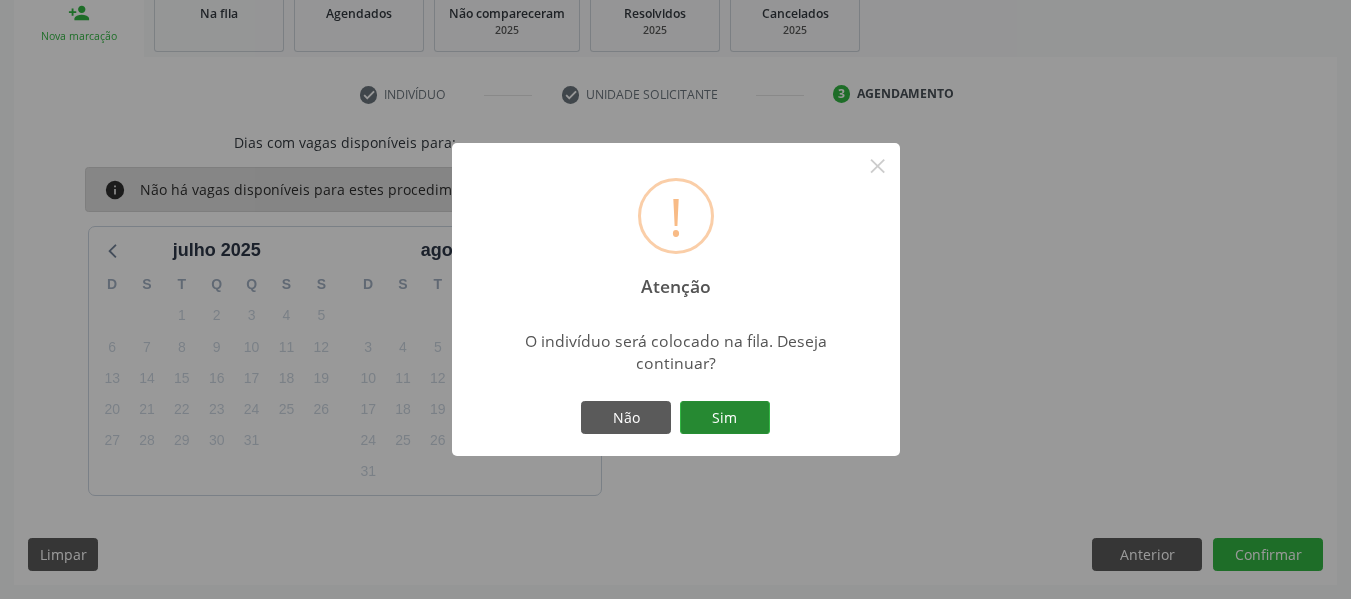 click on "Sim" at bounding box center (725, 418) 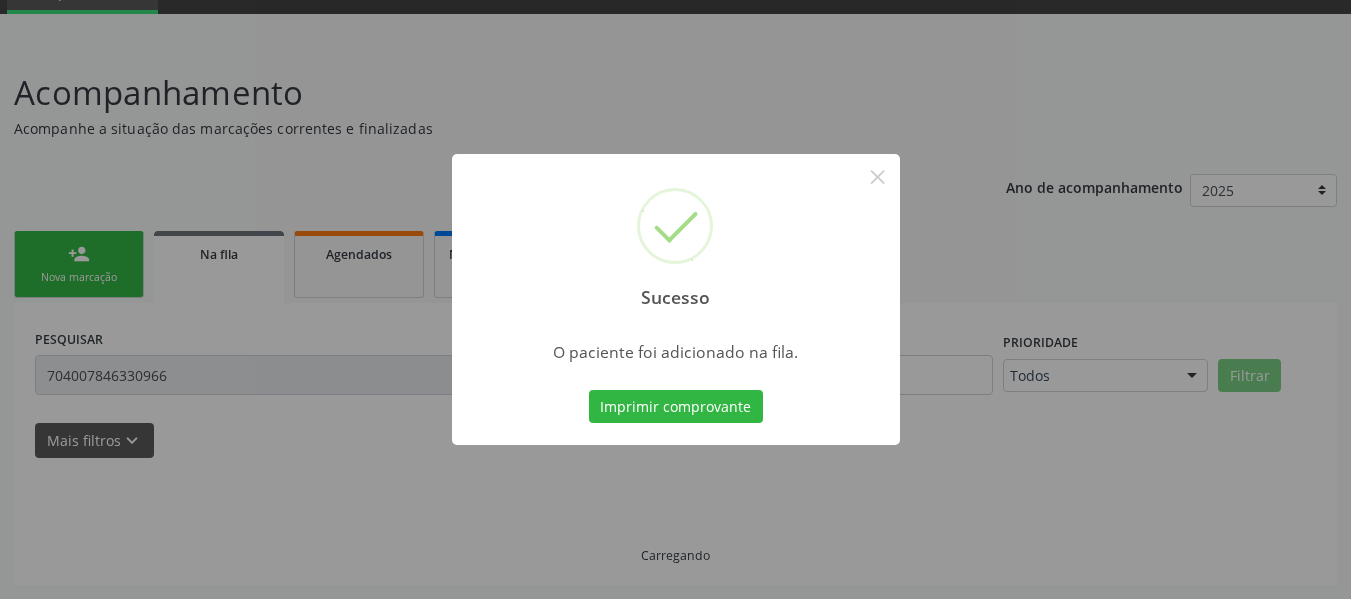 scroll, scrollTop: 96, scrollLeft: 0, axis: vertical 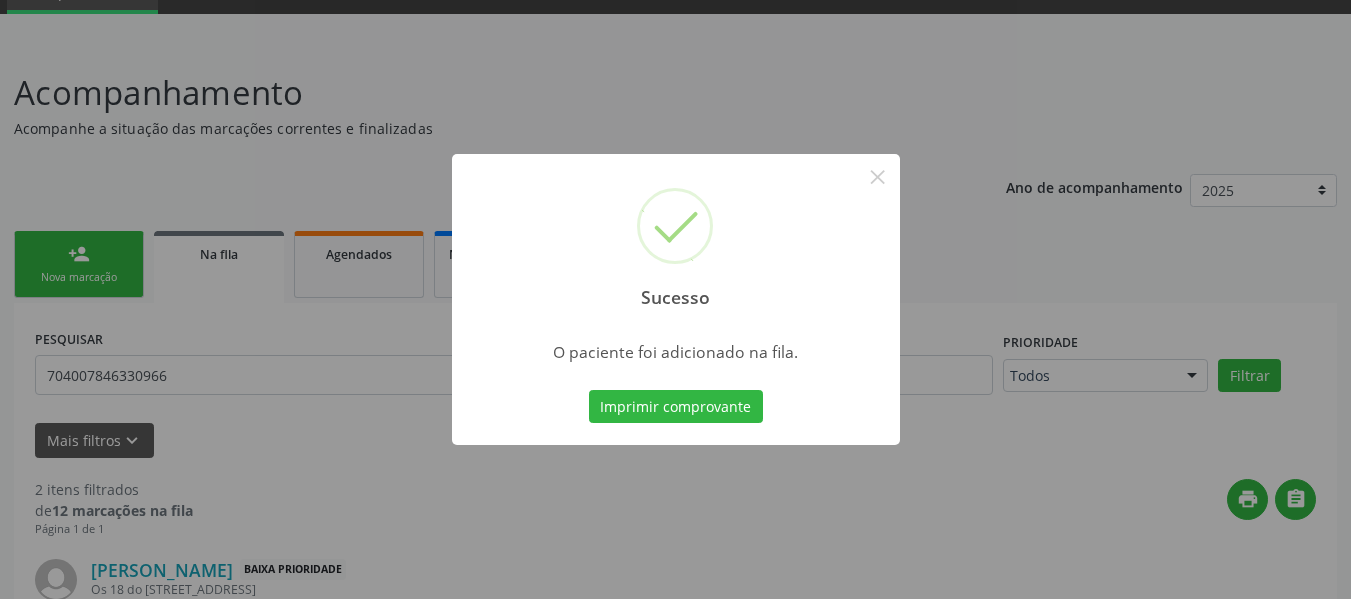 click on "Sucesso × O paciente foi adicionado na fila. Imprimir comprovante Cancel" at bounding box center [675, 299] 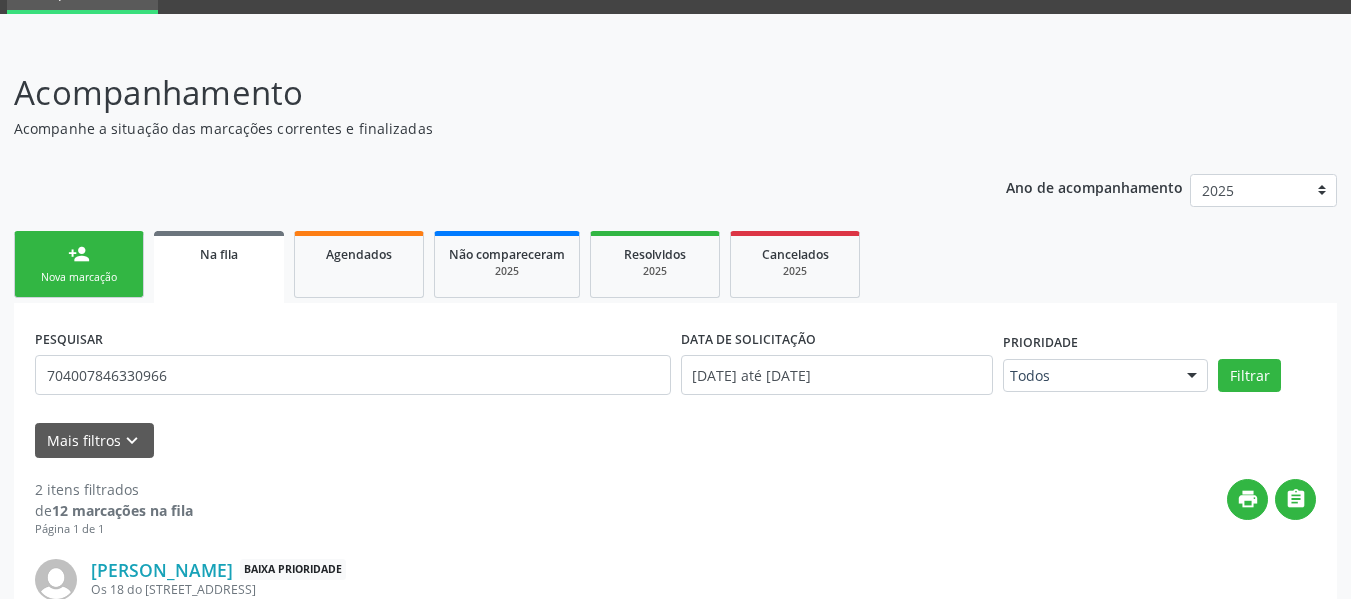 click on "person_add" at bounding box center [79, 254] 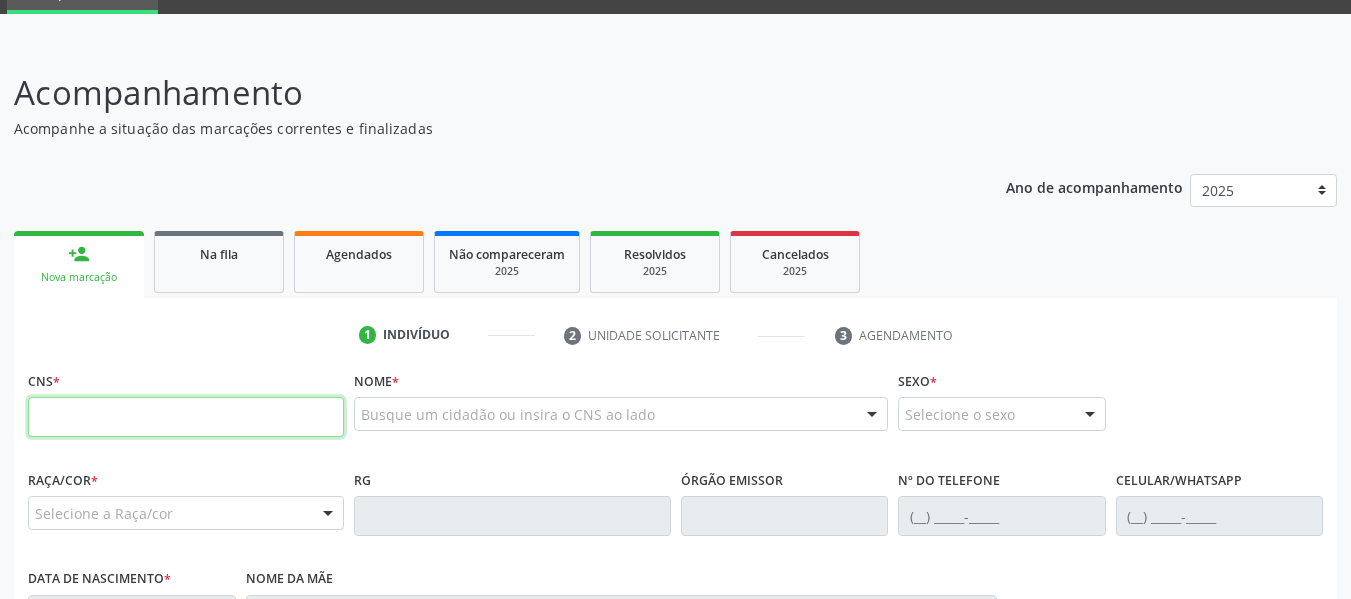 click at bounding box center (186, 417) 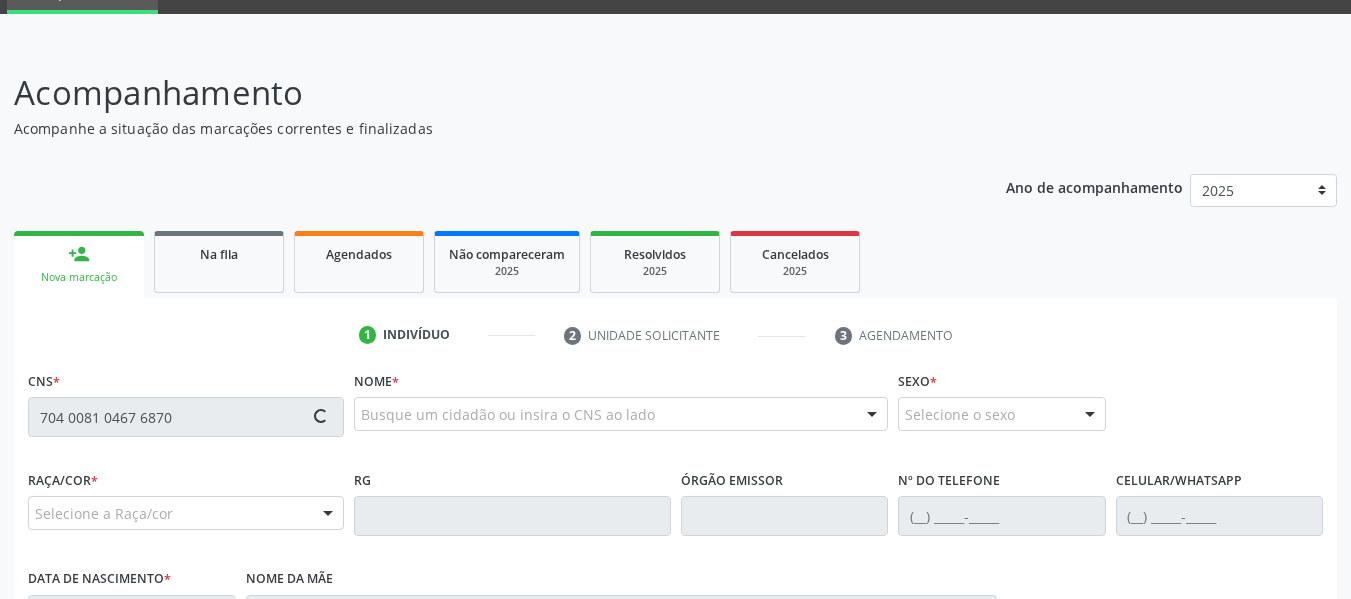 type on "704 0081 0467 6870" 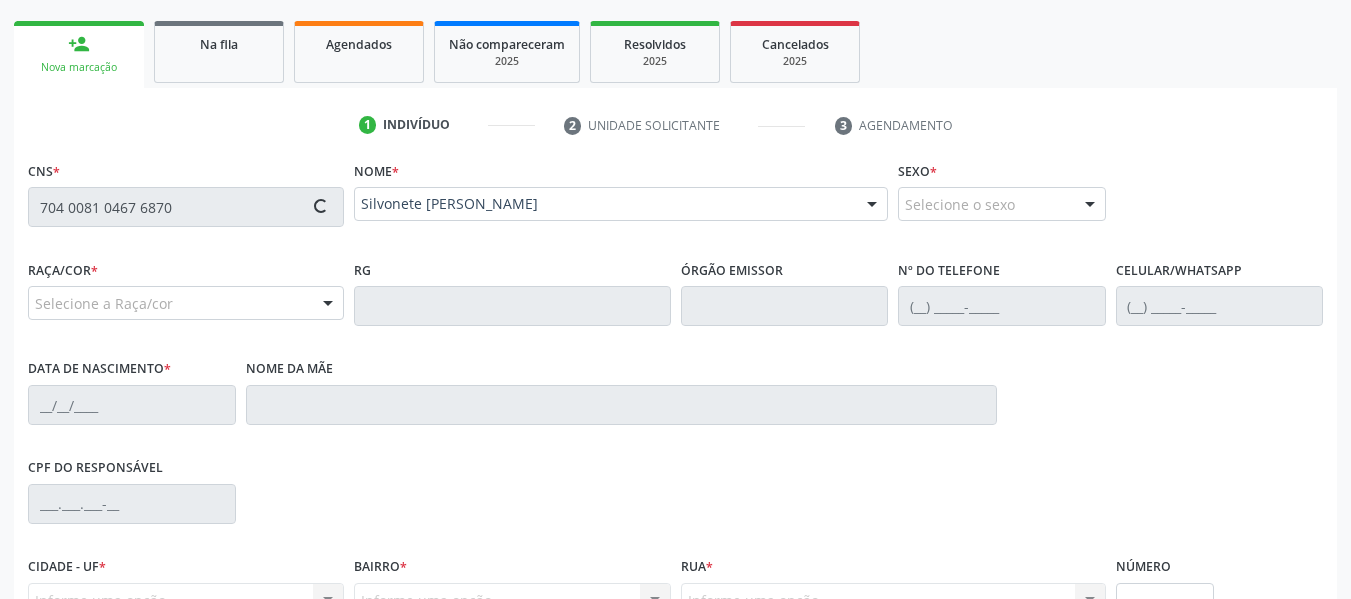 type on "(82) 99370-1143" 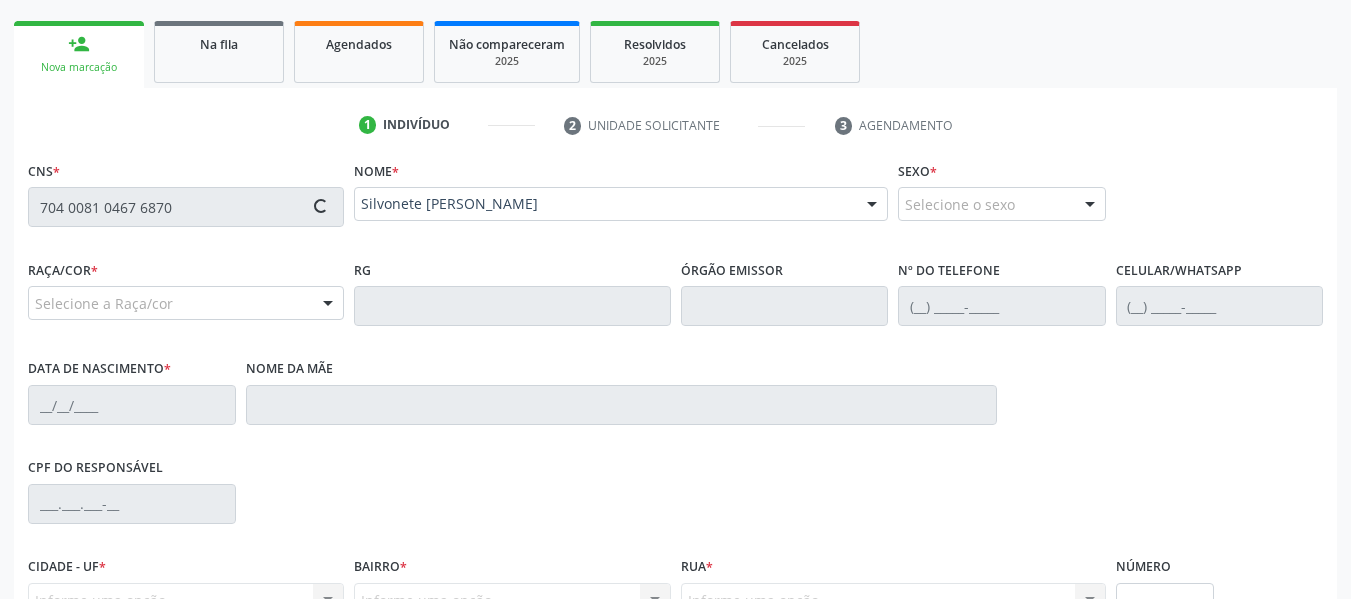 type on "02/04/1976" 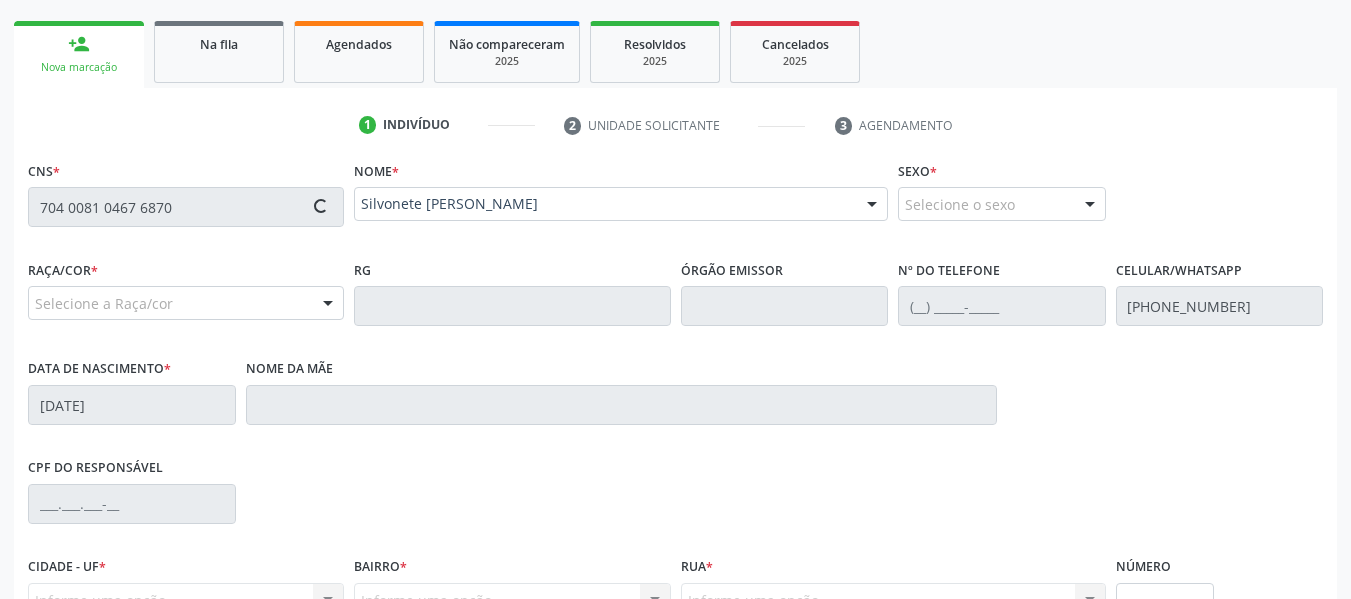 type on "Maria JosÉ dos Santos Silva" 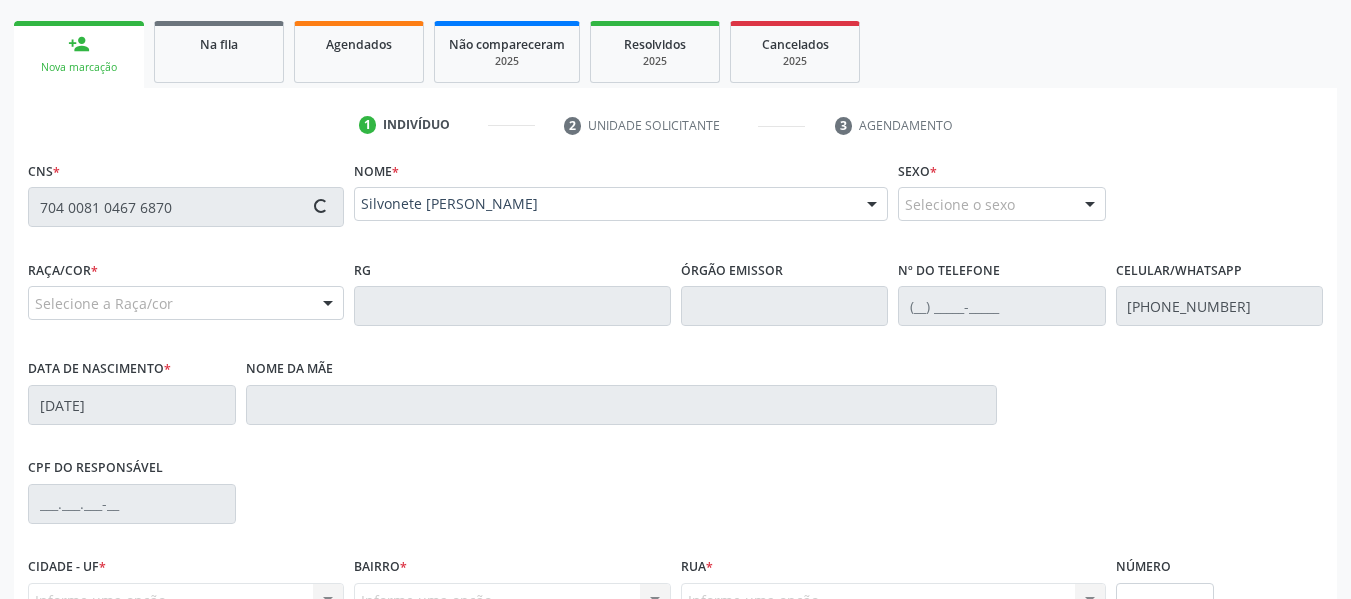 type on "S/N" 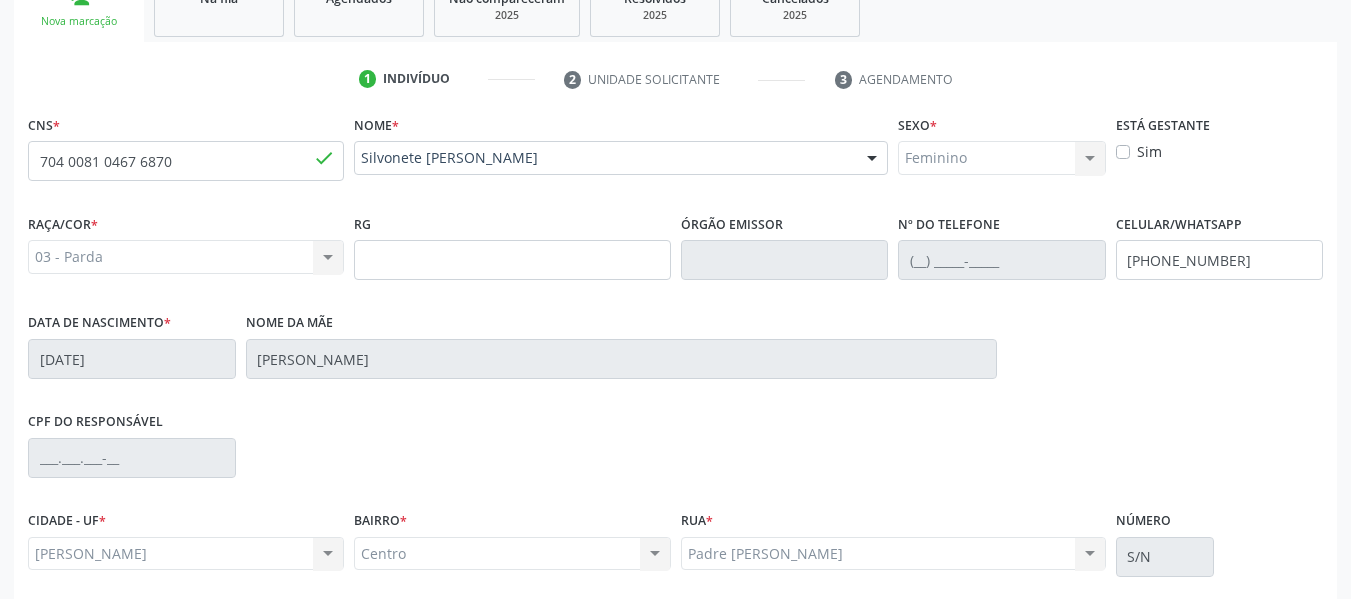 scroll, scrollTop: 376, scrollLeft: 0, axis: vertical 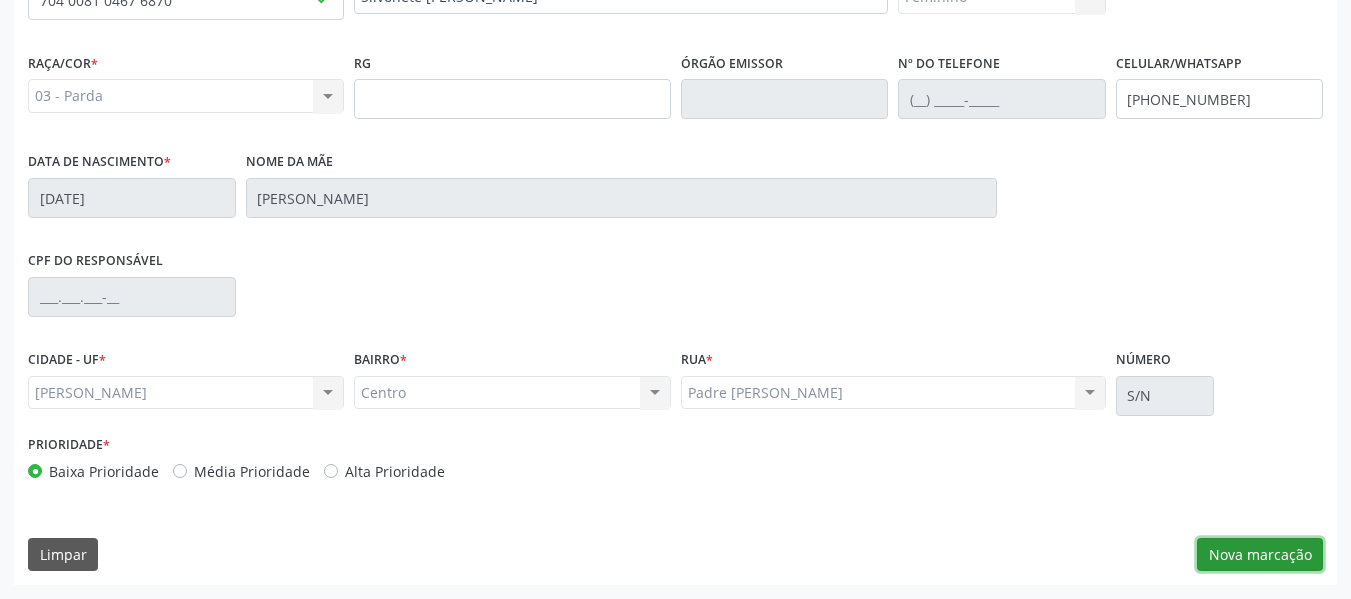 click on "Nova marcação" at bounding box center (1260, 555) 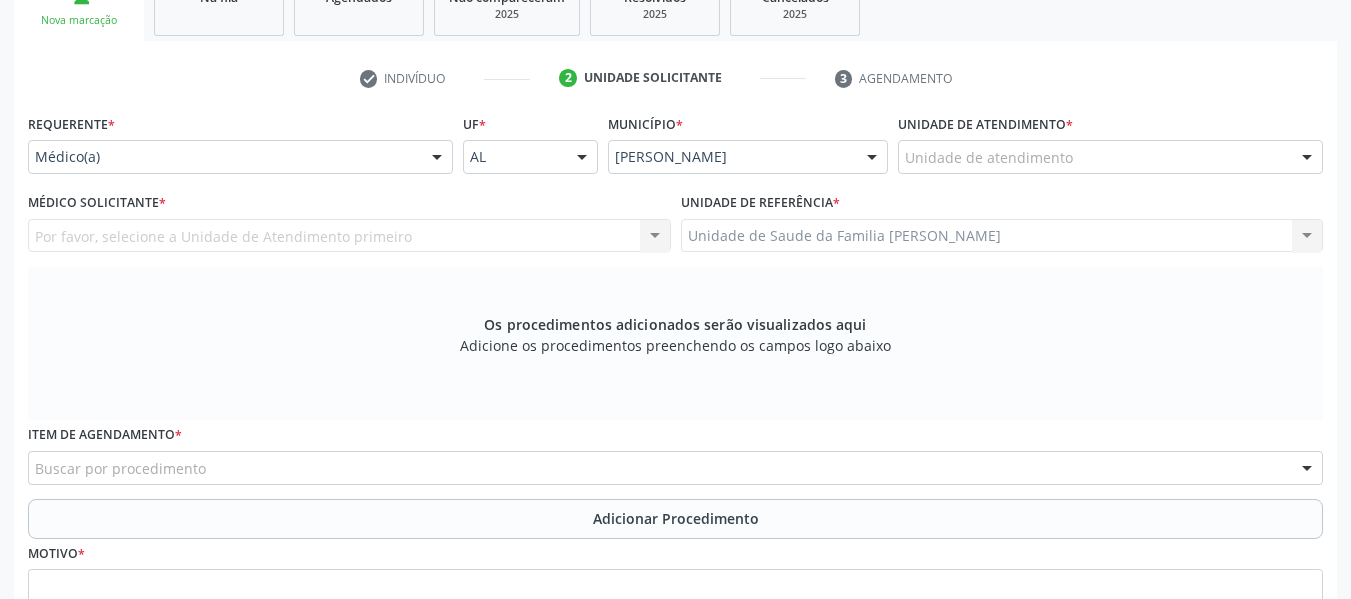 scroll, scrollTop: 326, scrollLeft: 0, axis: vertical 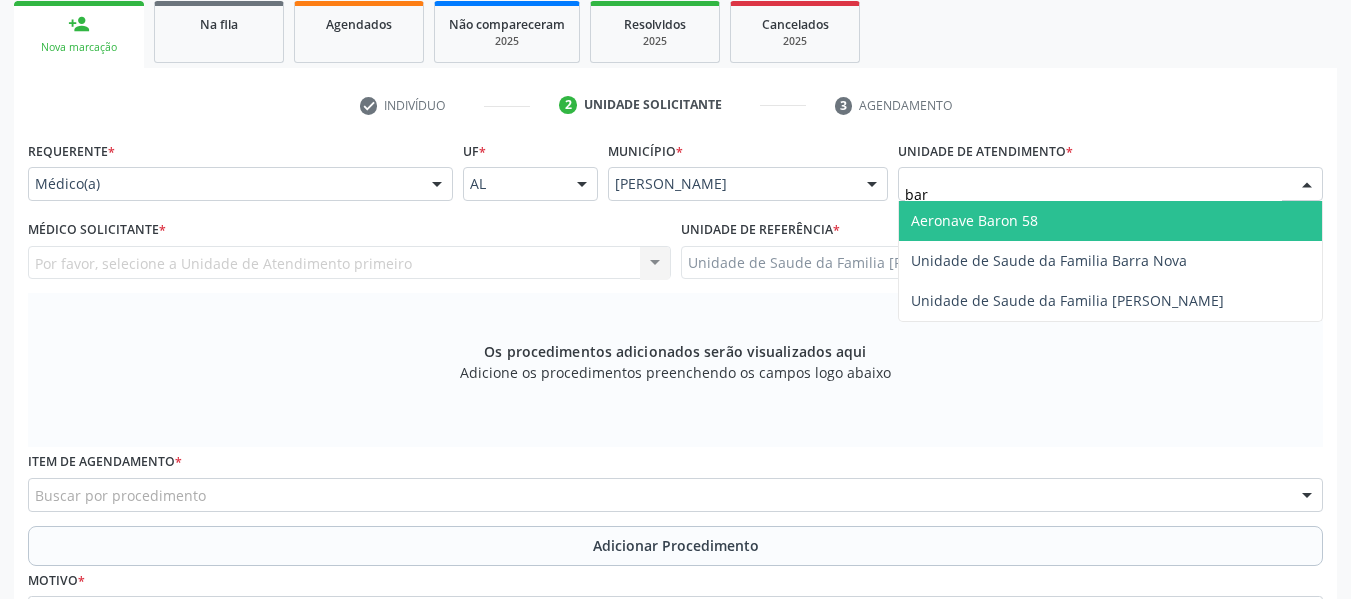 type on "barr" 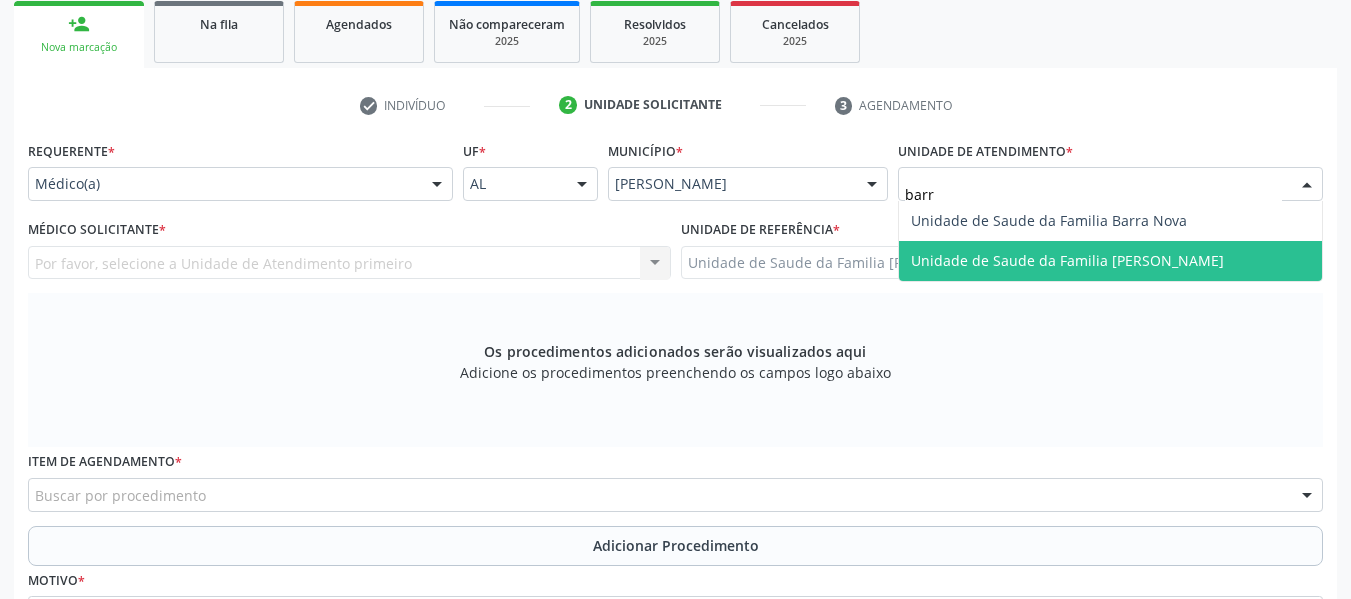 click on "Unidade de Saude da Familia [PERSON_NAME]" at bounding box center [1067, 260] 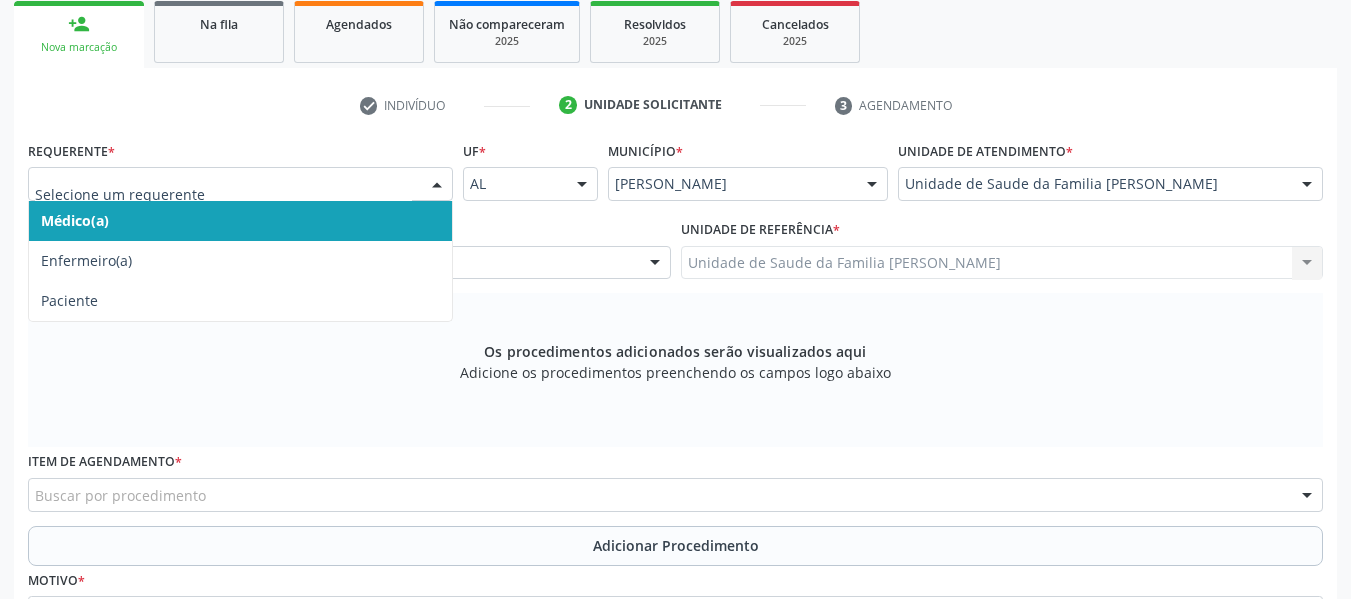 click at bounding box center [437, 185] 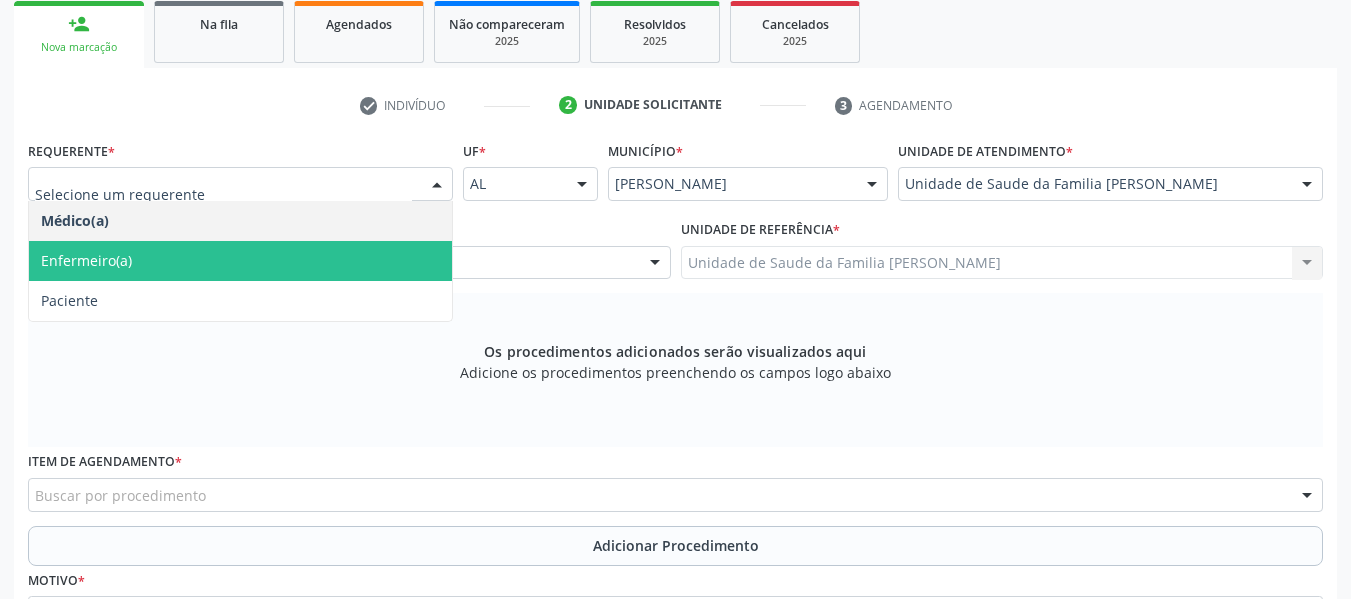 click on "Enfermeiro(a)" at bounding box center (86, 260) 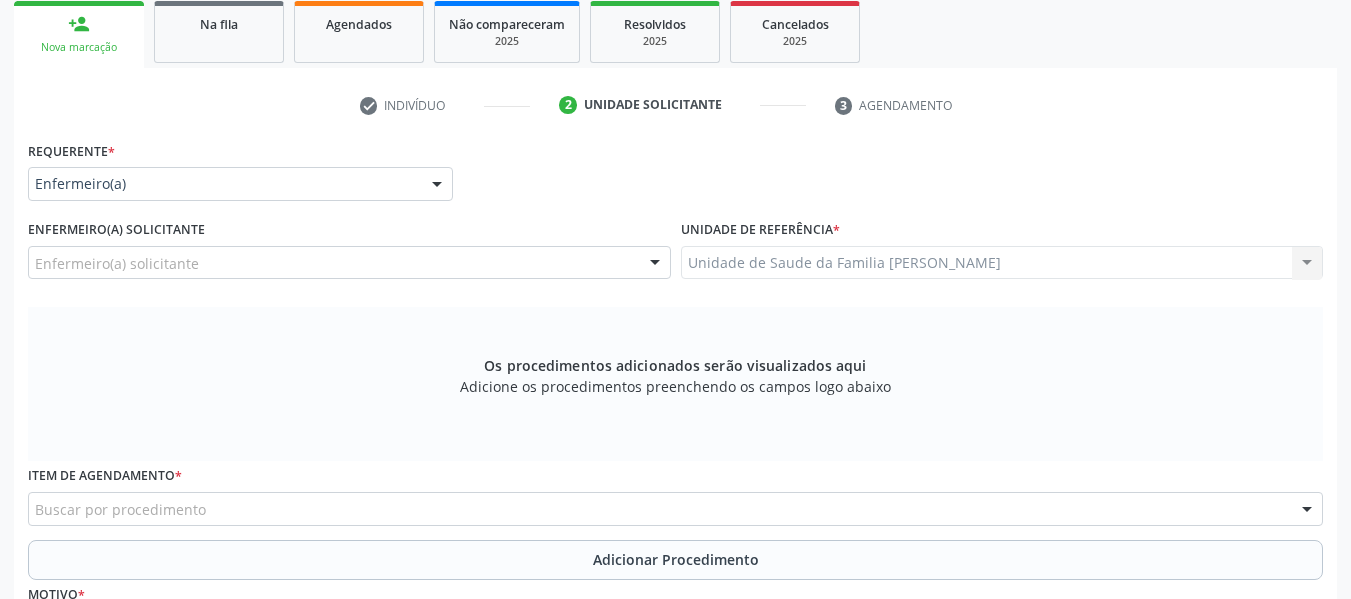 click at bounding box center (655, 264) 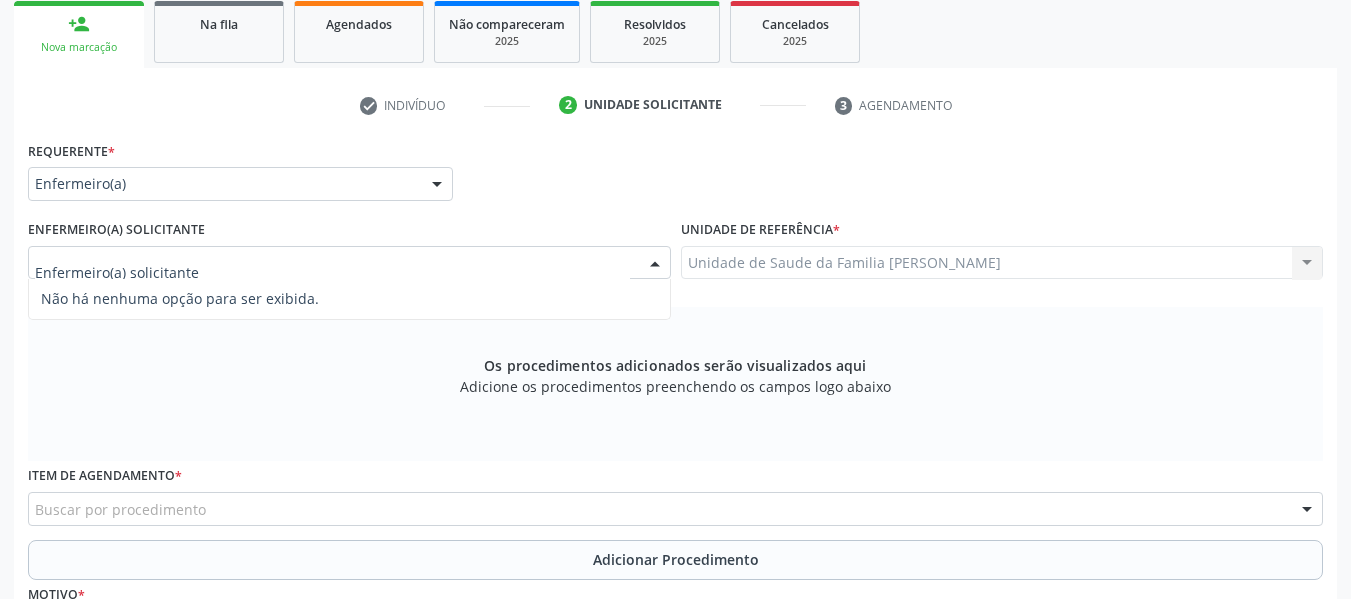 click at bounding box center (655, 264) 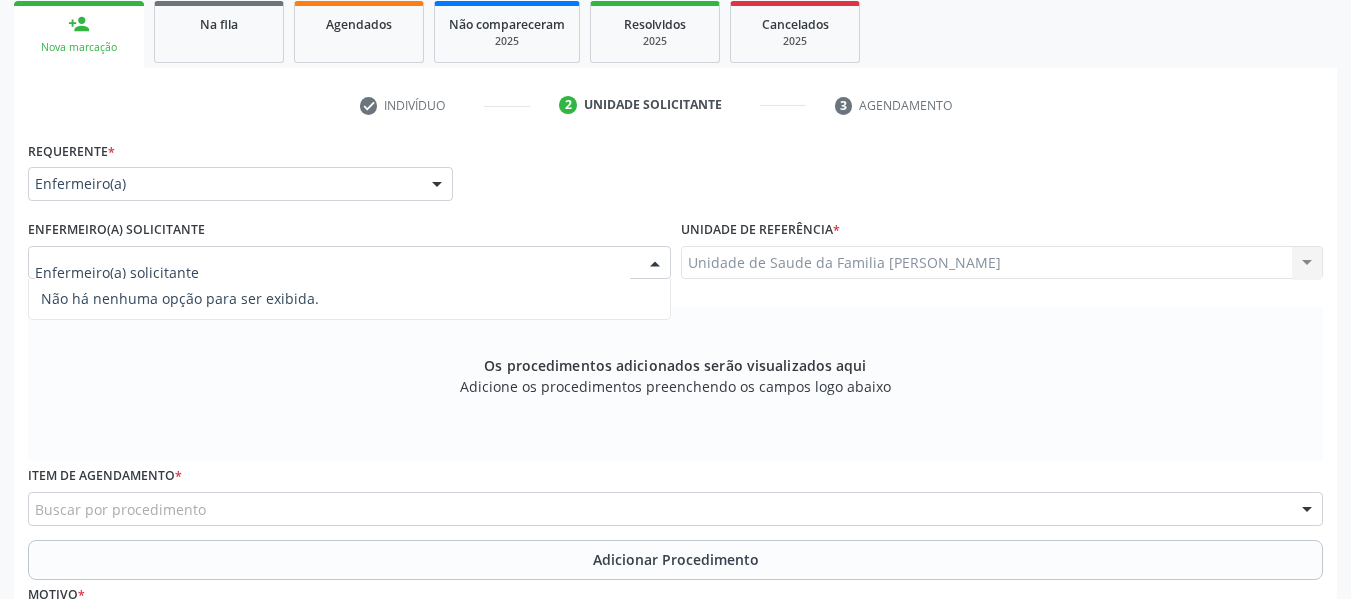 click at bounding box center (655, 264) 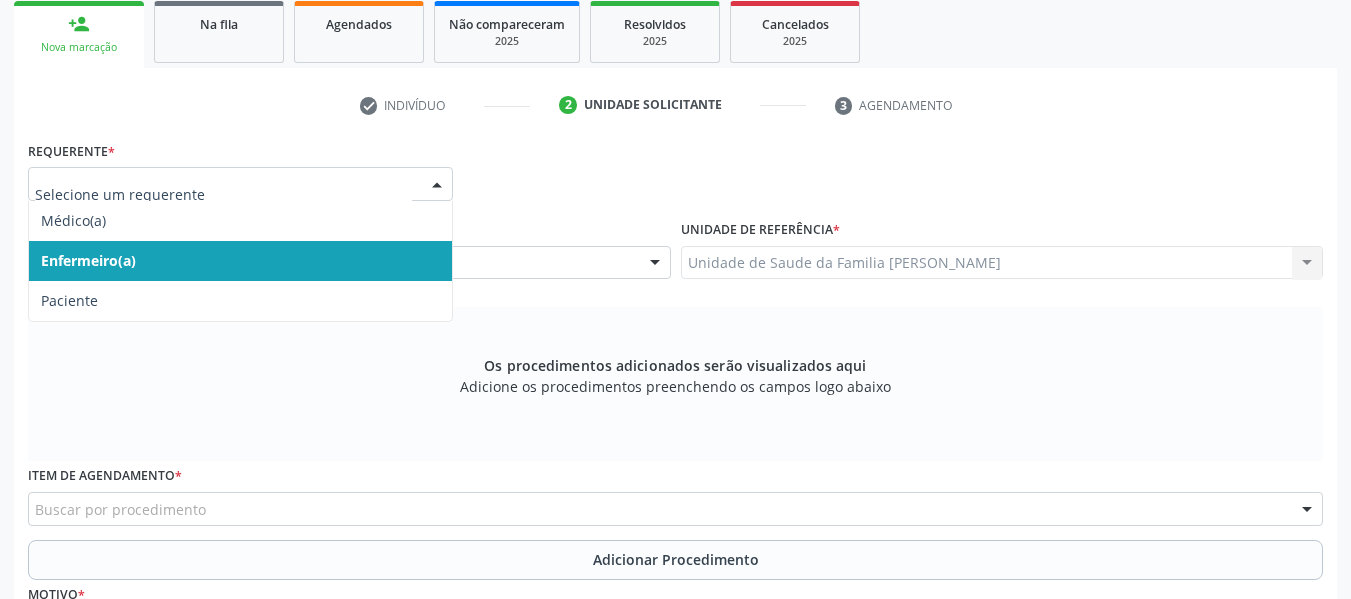 click at bounding box center (437, 185) 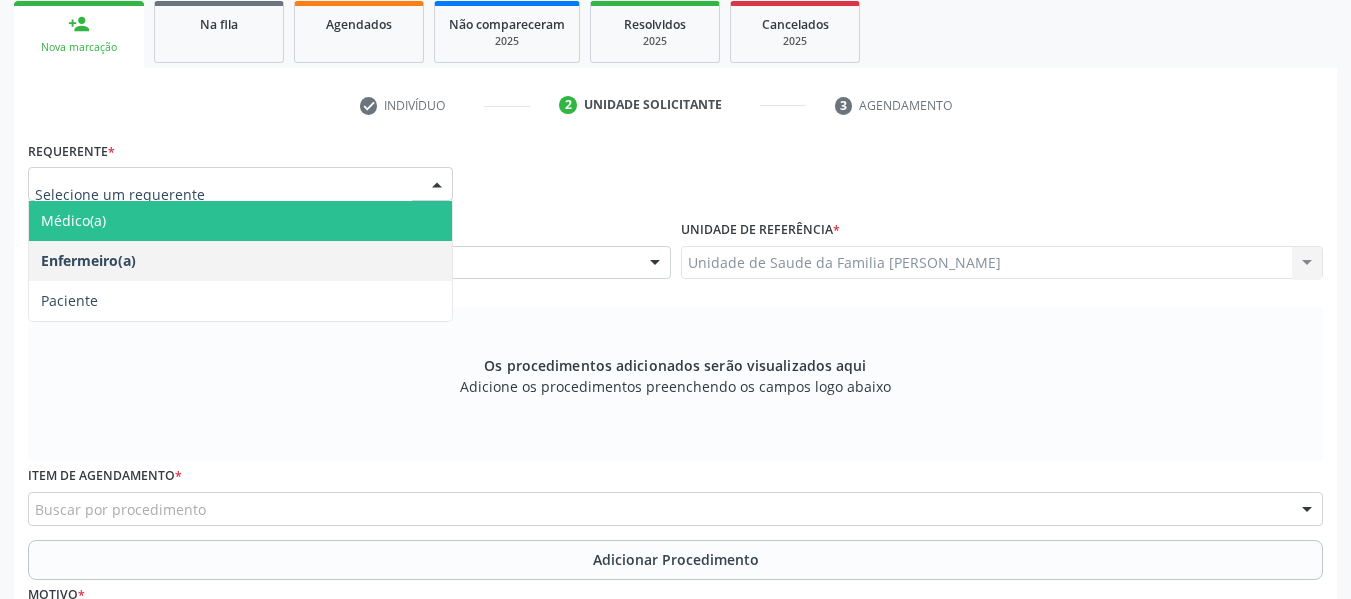 click on "Médico(a)" at bounding box center (73, 220) 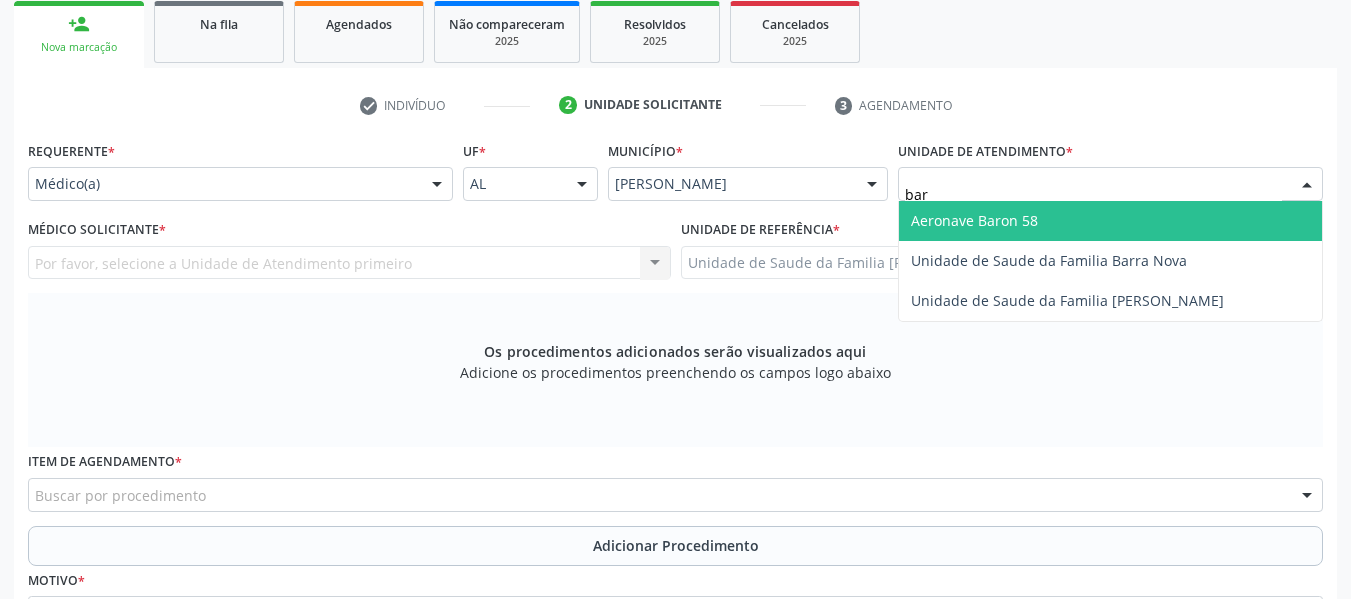 type on "barr" 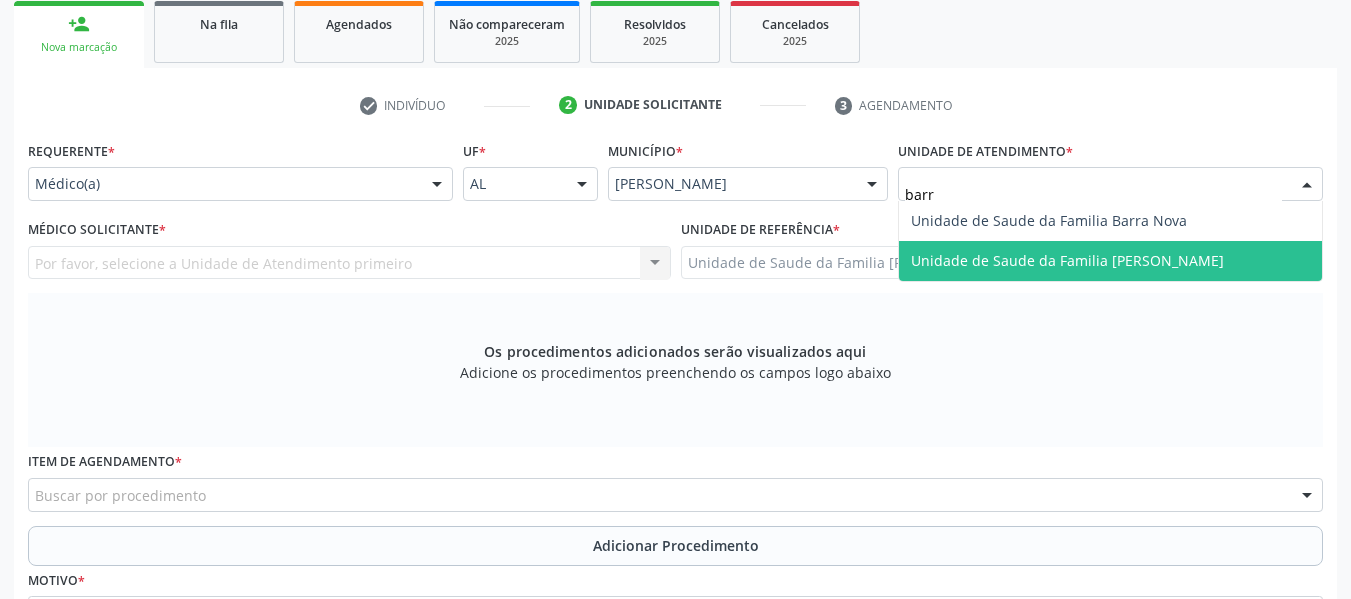 click on "Unidade de Saude da Familia [PERSON_NAME]" at bounding box center (1067, 260) 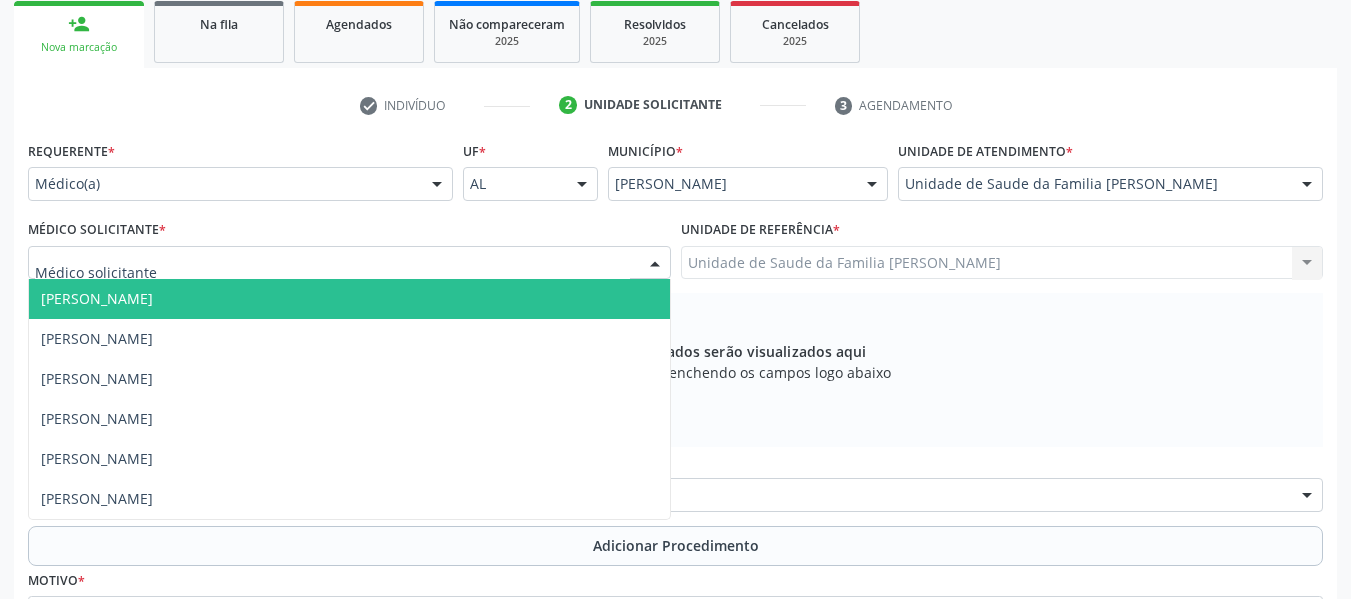 click at bounding box center (655, 264) 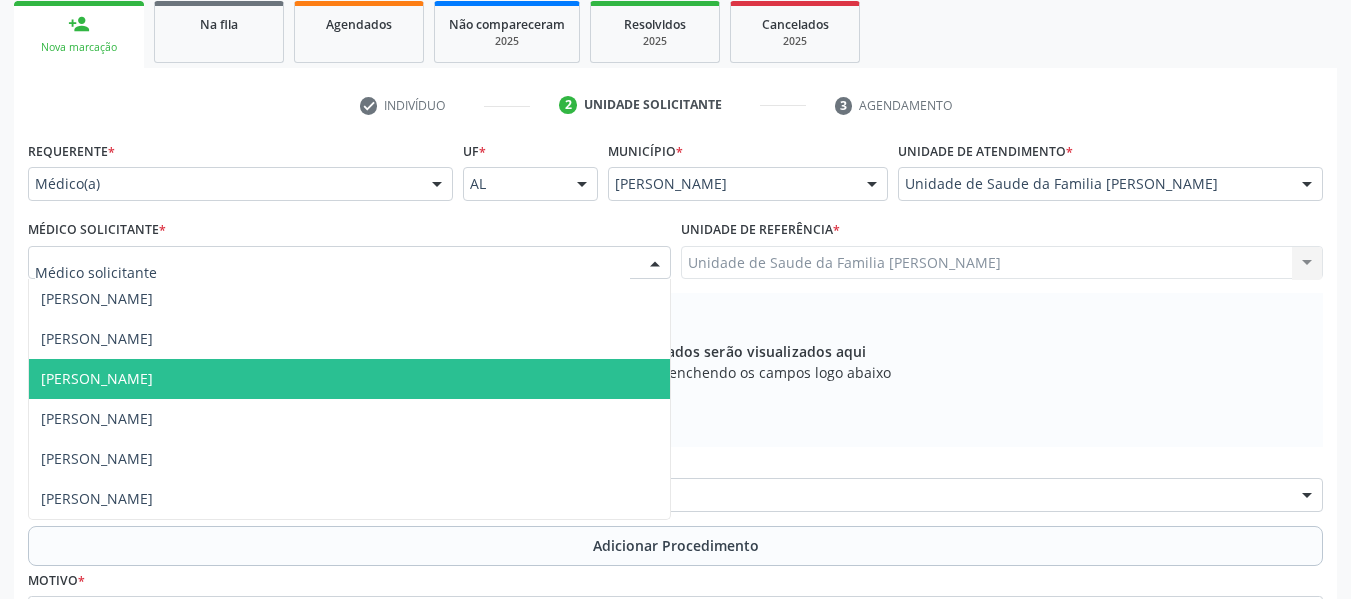 click on "[PERSON_NAME]" at bounding box center [97, 378] 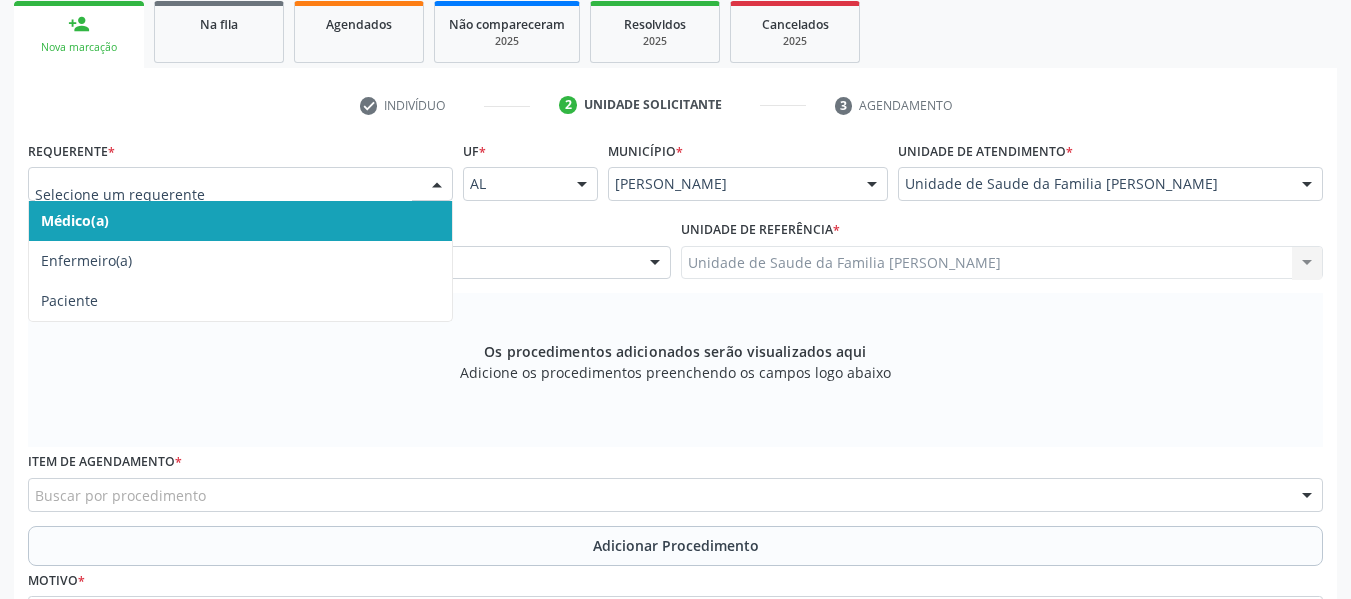 click at bounding box center (437, 185) 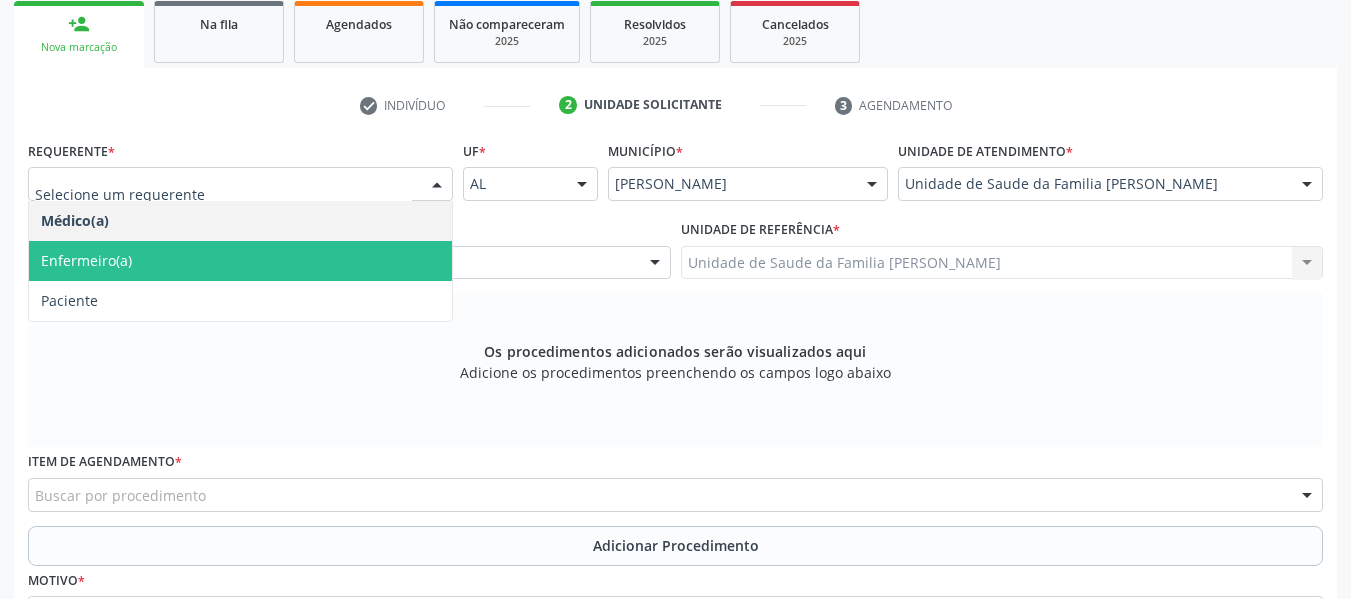 click on "Enfermeiro(a)" at bounding box center (86, 260) 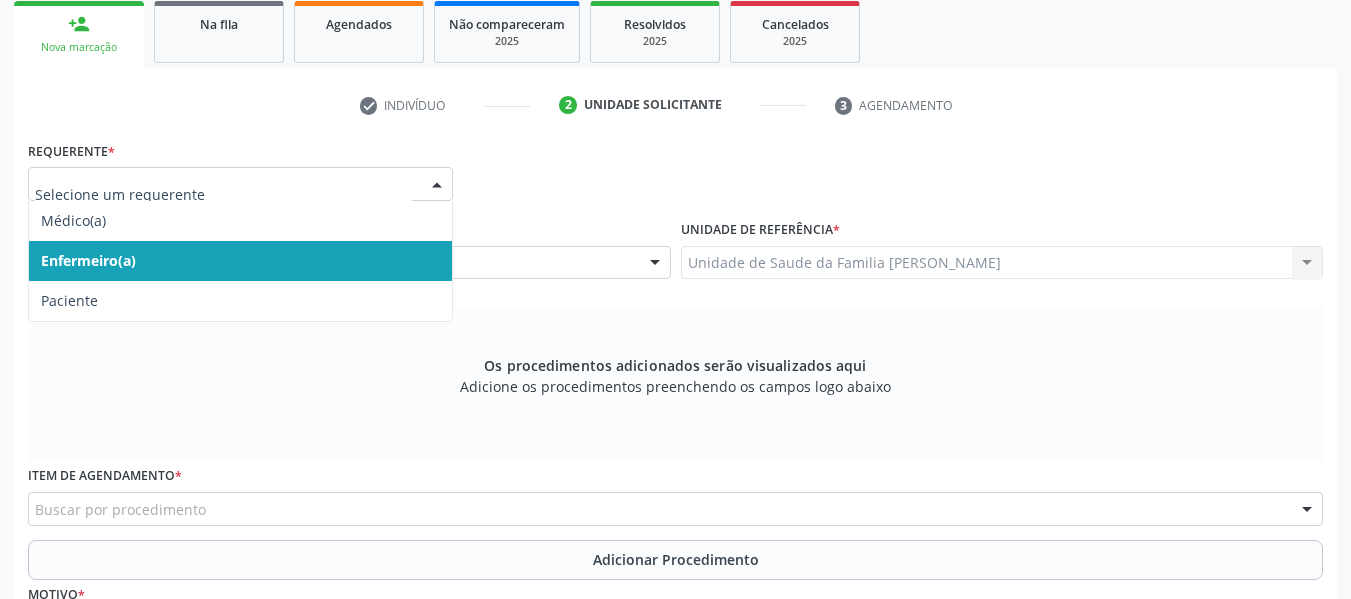 click at bounding box center [437, 185] 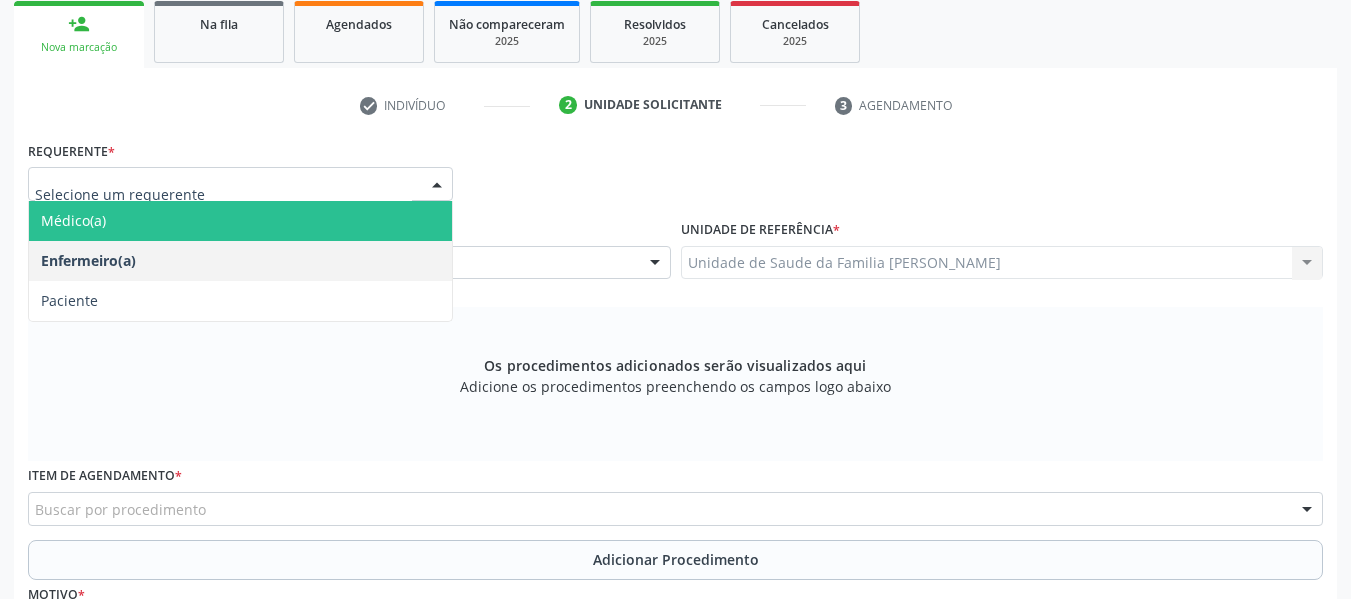 click on "Médico(a)" at bounding box center [73, 220] 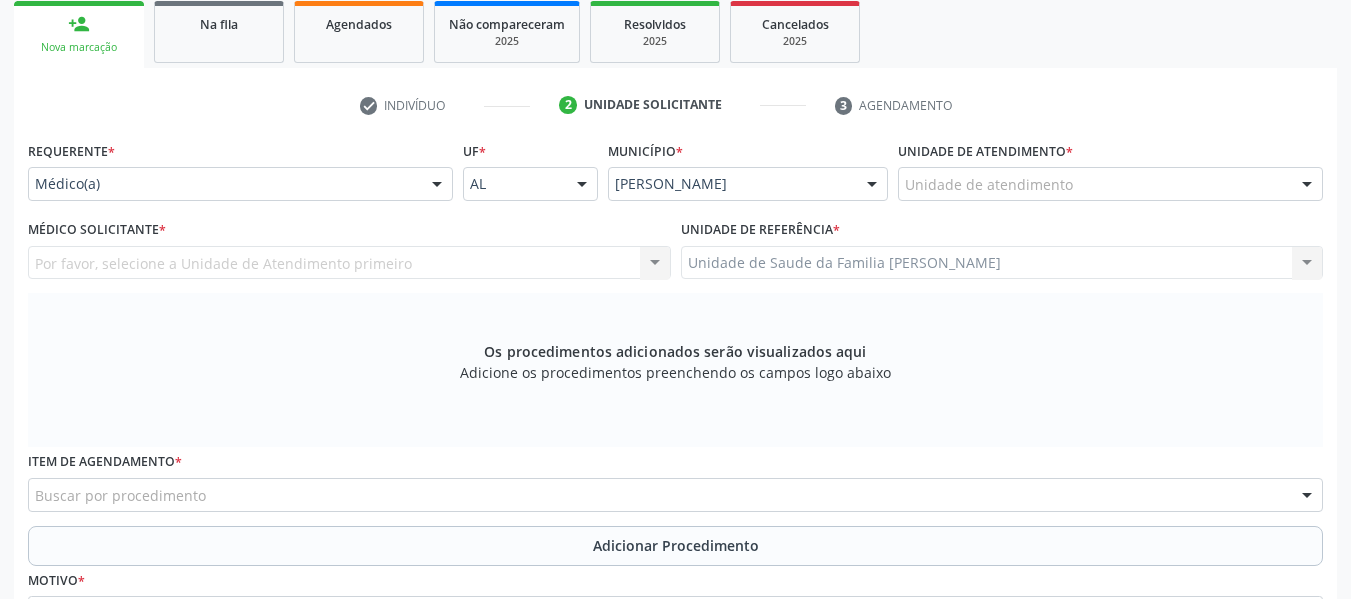 click on "Por favor, selecione a Unidade de Atendimento primeiro
Antonio Lamenha Motta Medeiros   Jacqueline Maria Peixoto Pinto   Luanne Dantas da Silva Omena   Silvana Maria Barros Avelino   Simone Acioli Wanderley   Vitor Marcelino de Almeida Lima
Nenhum resultado encontrado para: "   "
Não há nenhuma opção para ser exibida." at bounding box center (349, 263) 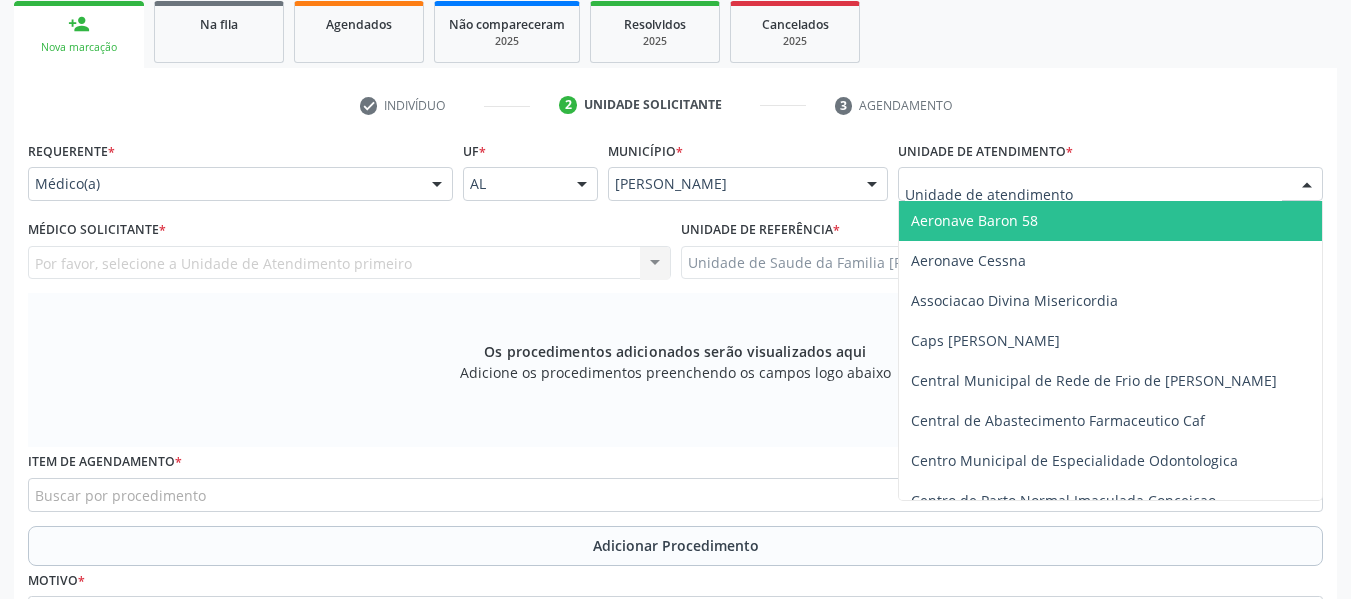 click at bounding box center [1307, 185] 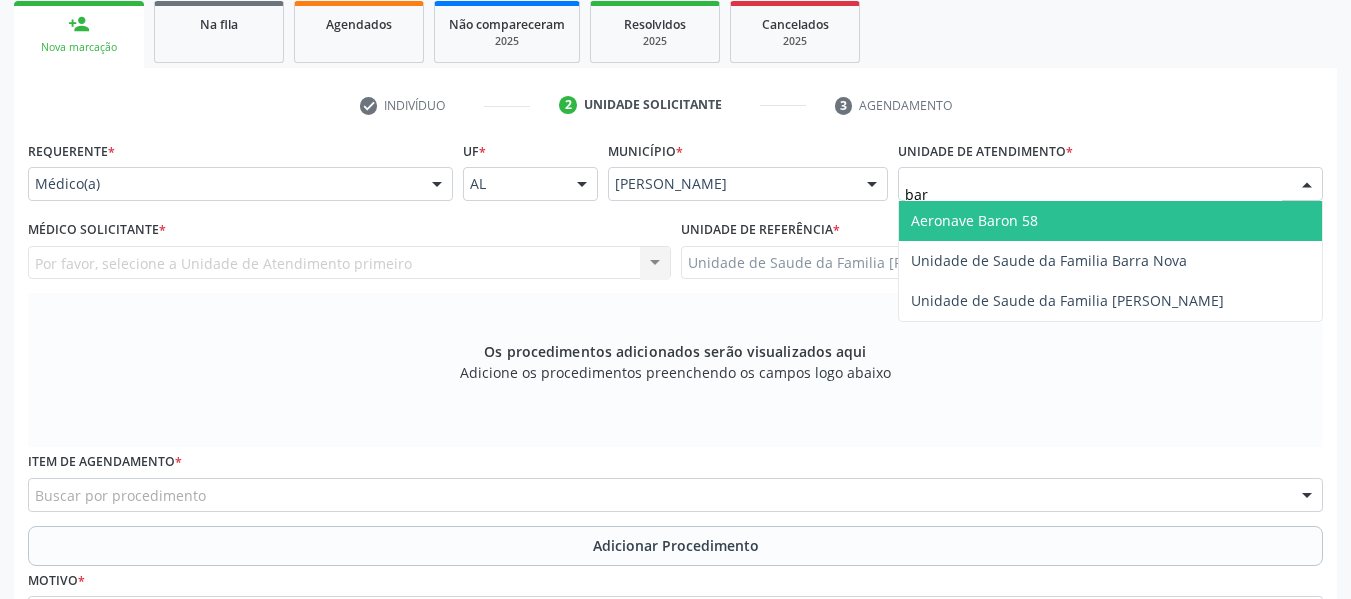 type on "barr" 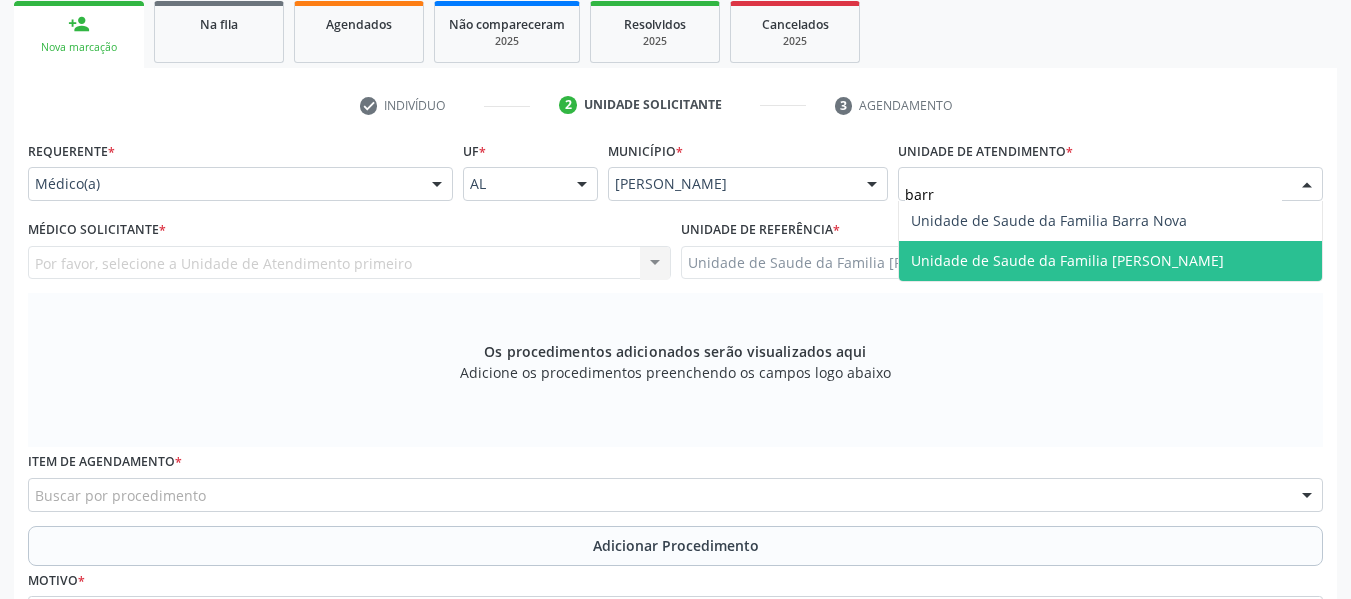 click on "Unidade de Saude da Familia [PERSON_NAME]" at bounding box center [1110, 261] 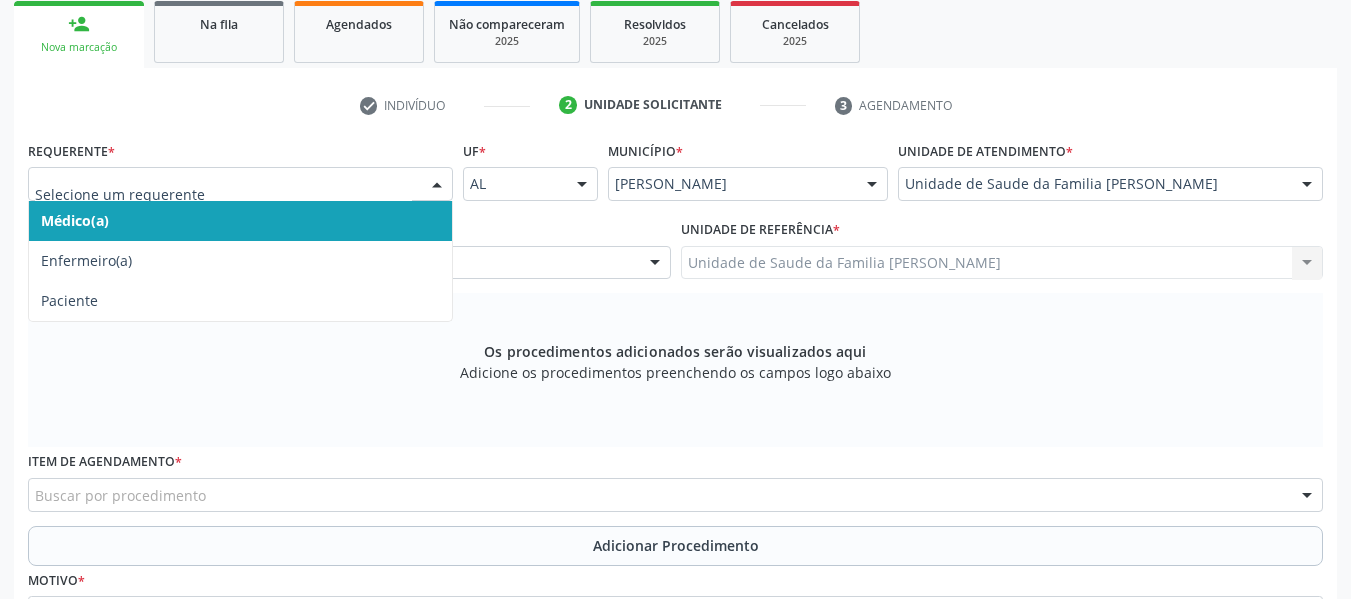 click at bounding box center [437, 185] 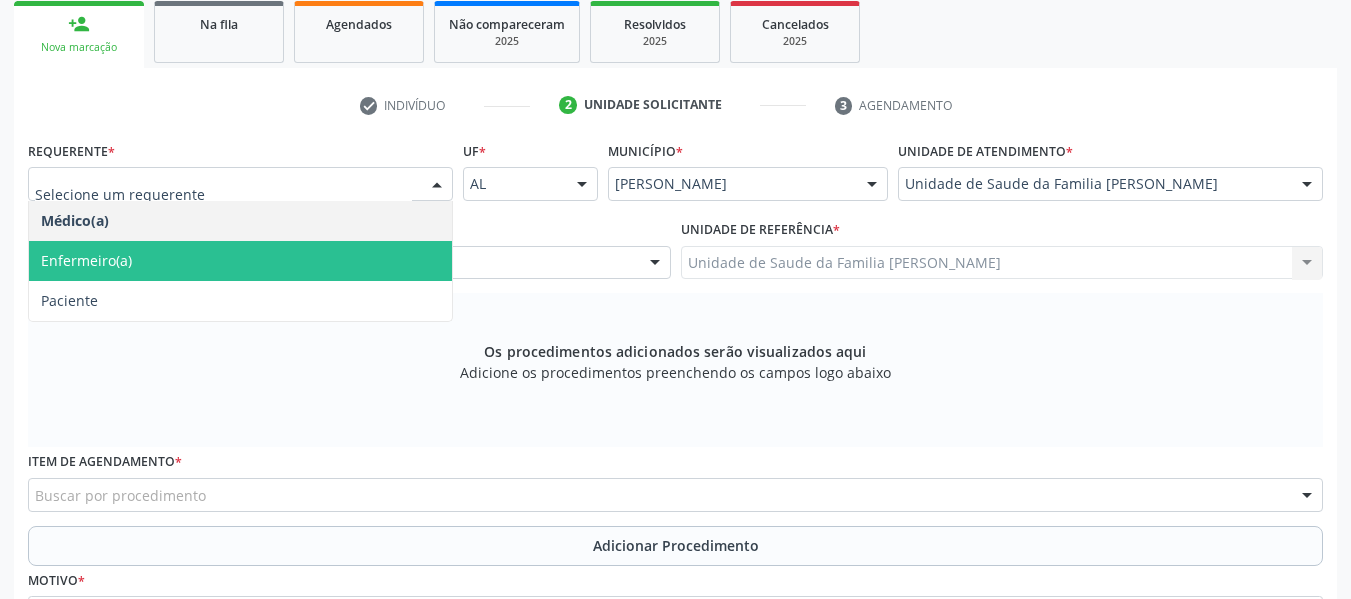 click on "Enfermeiro(a)" at bounding box center (86, 260) 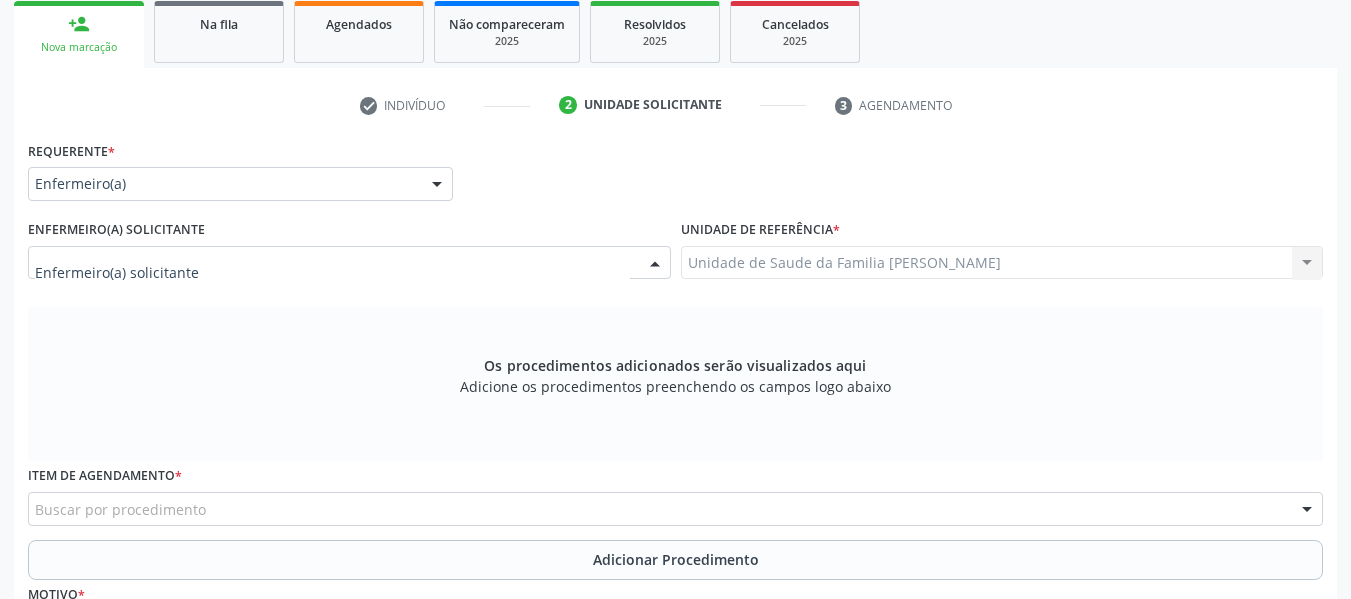 click at bounding box center (655, 264) 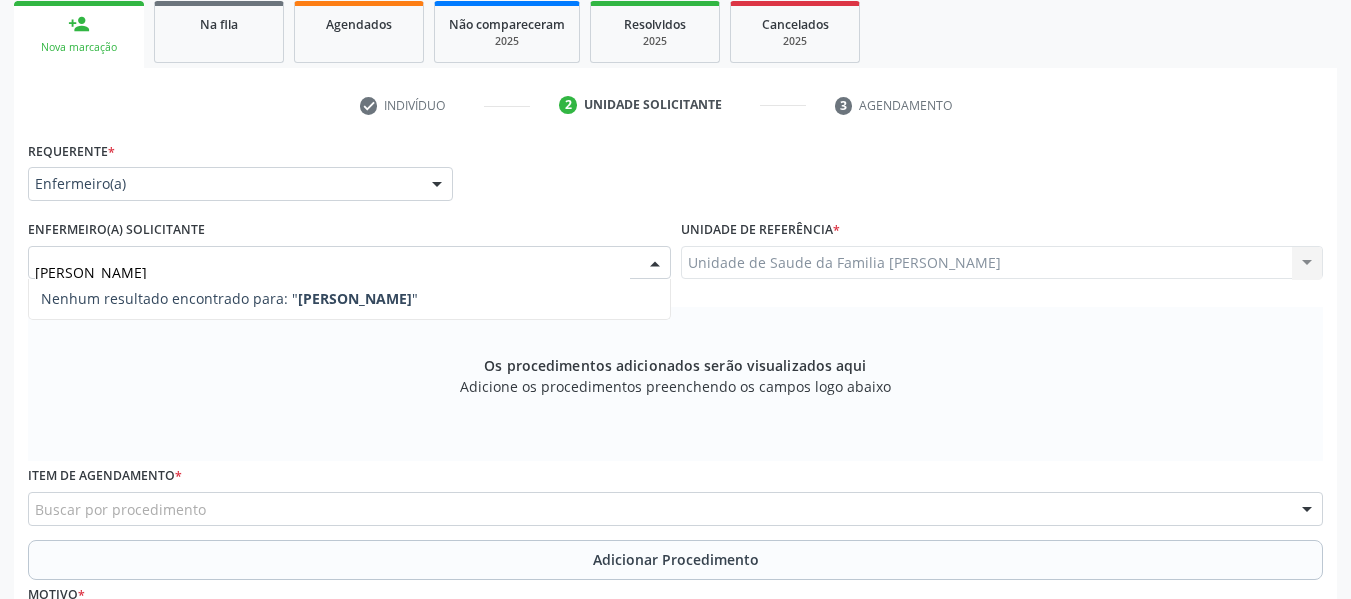 type on "luanne dantas" 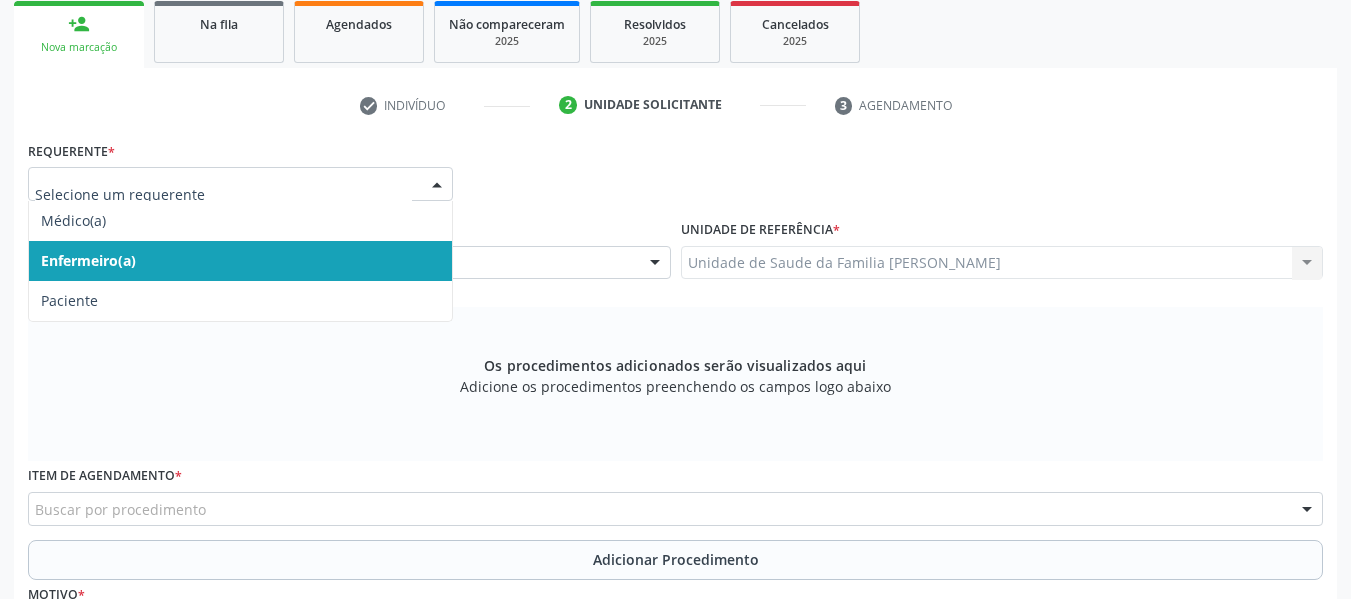 click at bounding box center [437, 185] 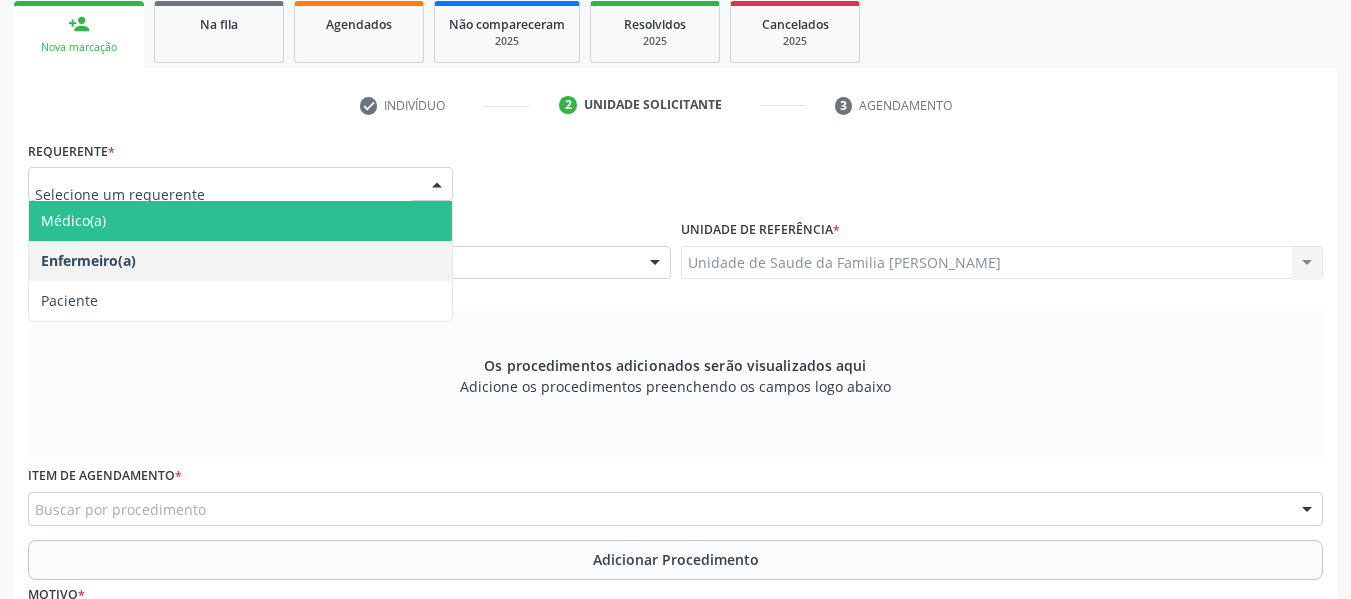 click on "Médico(a)" at bounding box center (73, 220) 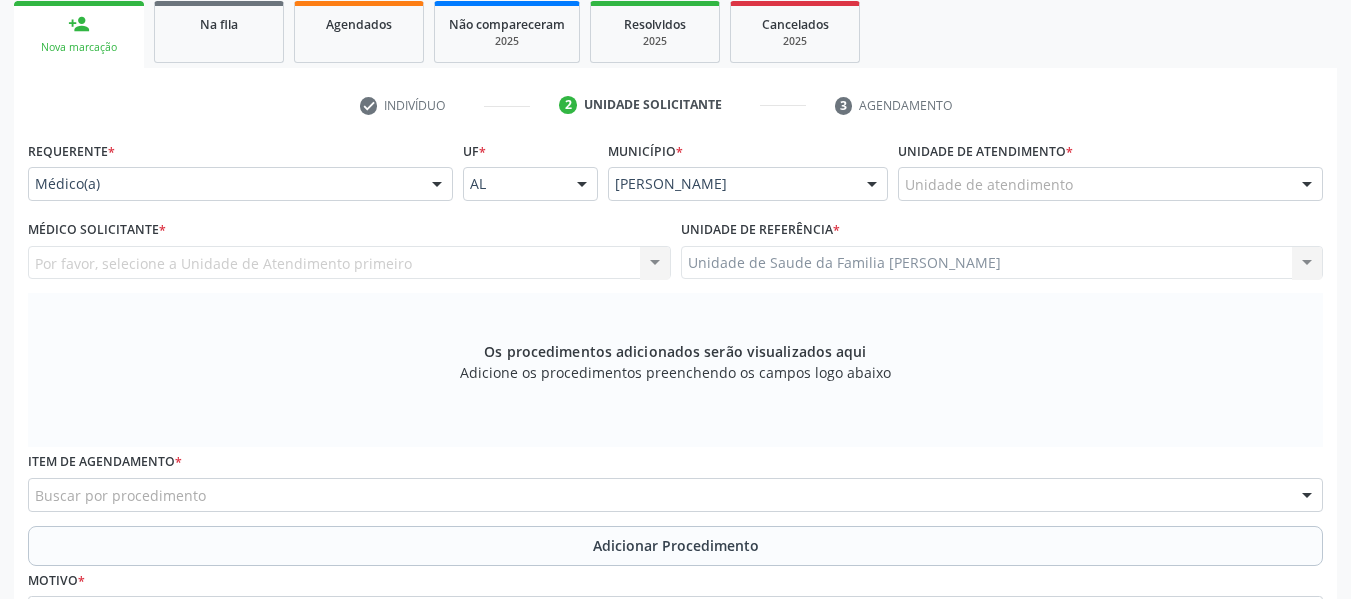 click on "Por favor, selecione a Unidade de Atendimento primeiro
Antonio Lamenha Motta Medeiros   Jacqueline Maria Peixoto Pinto   Luanne Dantas da Silva Omena   Silvana Maria Barros Avelino   Simone Acioli Wanderley   Vitor Marcelino de Almeida Lima
Nenhum resultado encontrado para: "   "
Não há nenhuma opção para ser exibida." at bounding box center (349, 263) 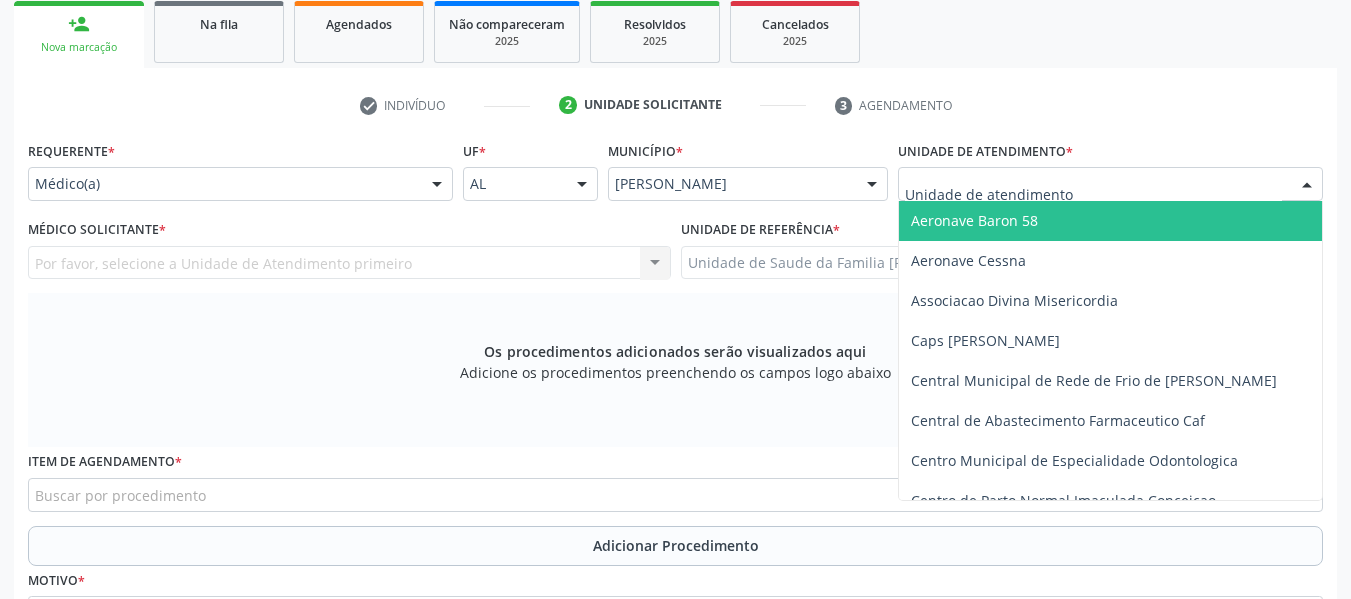 type on "n" 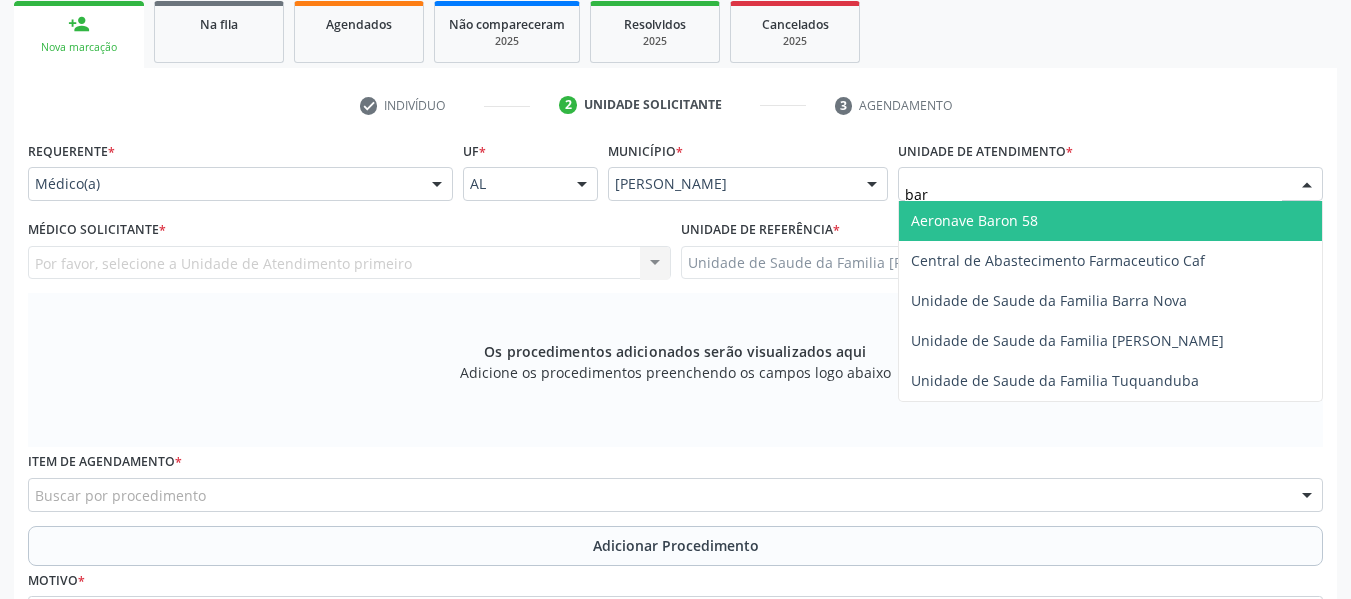 type on "barr" 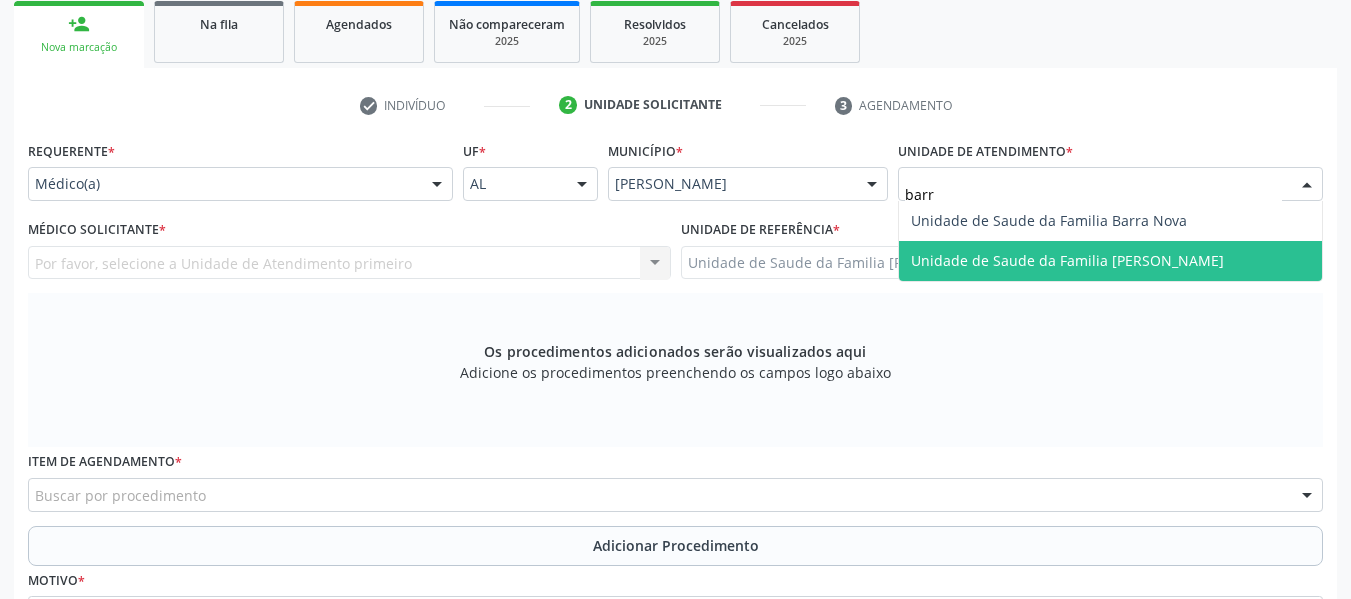 click on "Unidade de Saude da Familia [PERSON_NAME]" at bounding box center (1067, 260) 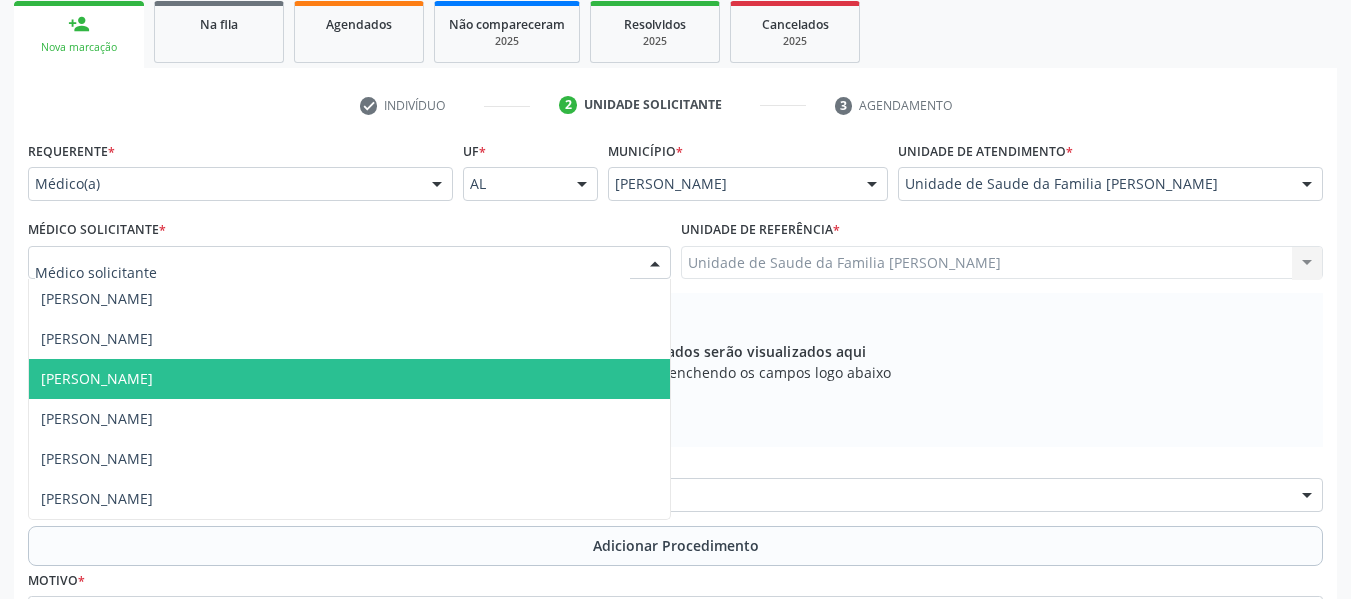 click at bounding box center (655, 264) 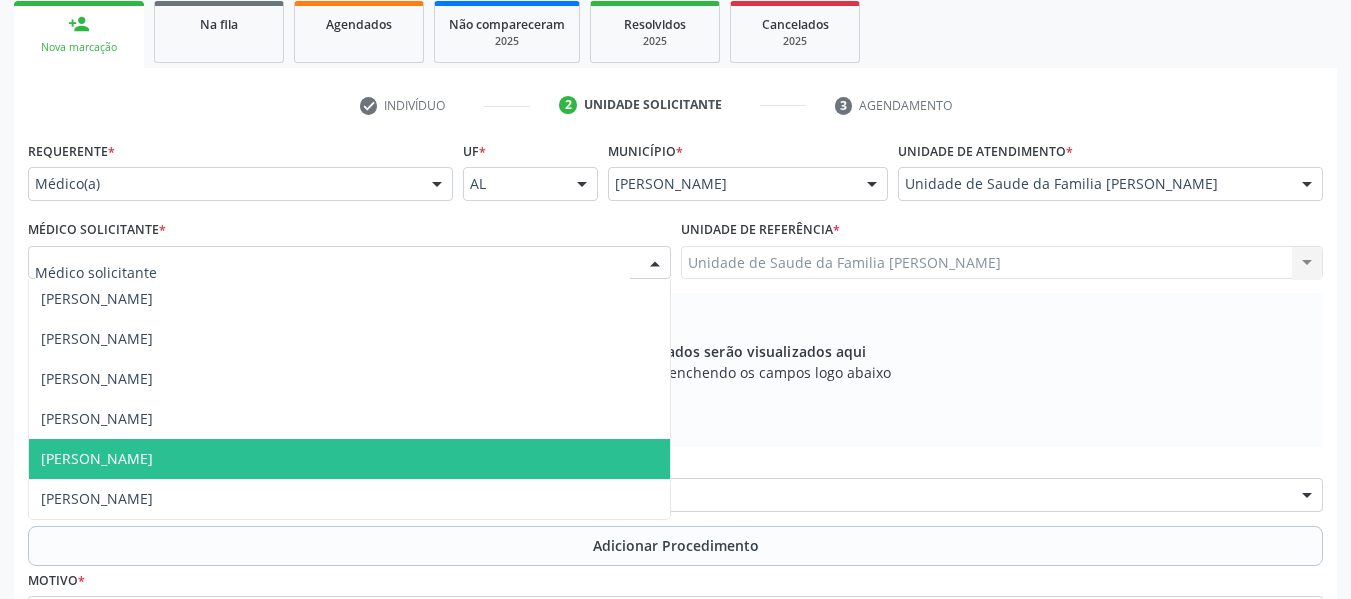 click on "[PERSON_NAME]" at bounding box center (97, 458) 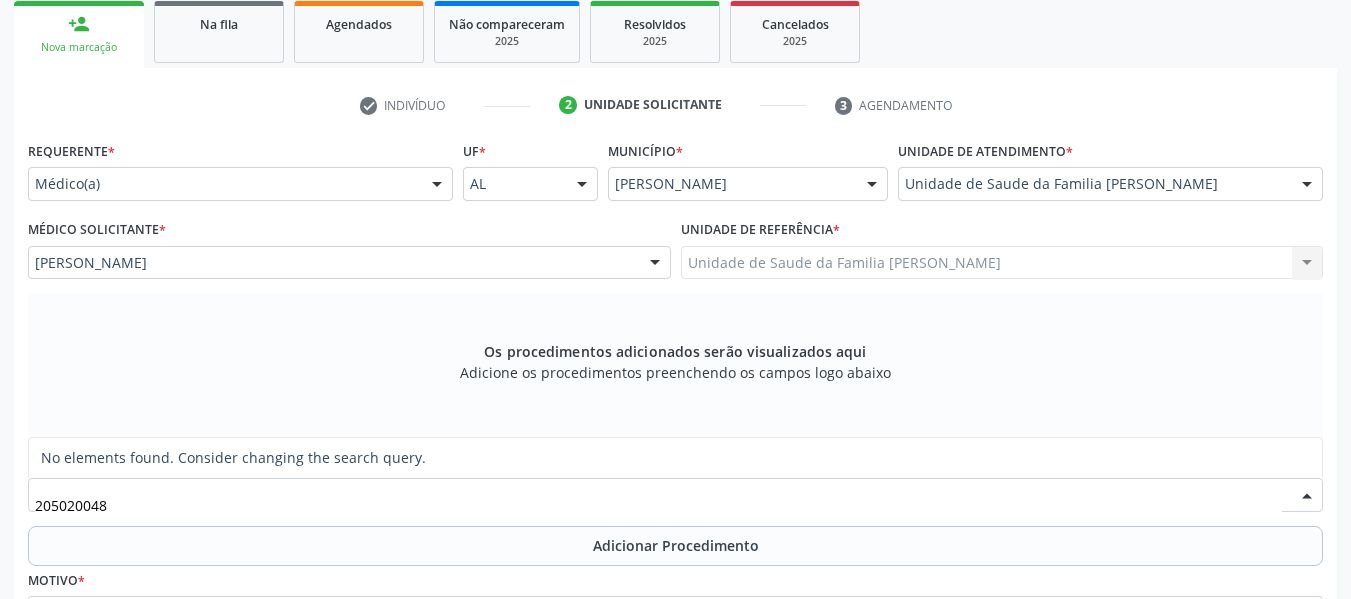 click on "205020048" at bounding box center (658, 505) 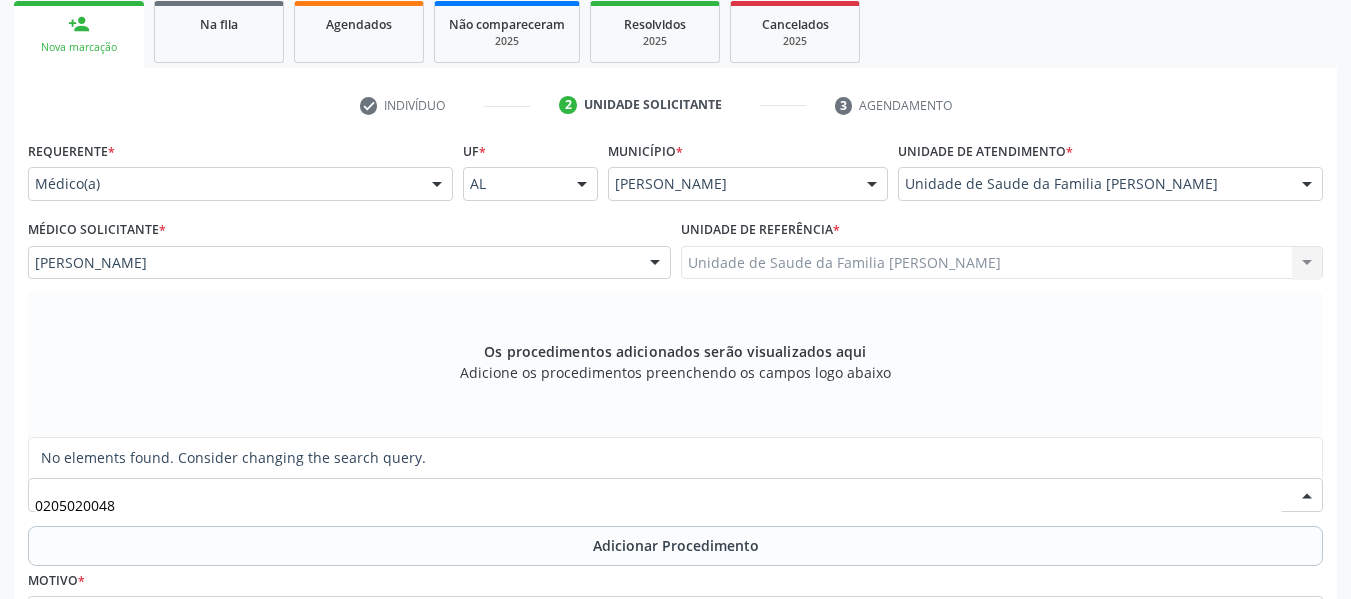 click on "0205020048" at bounding box center [658, 505] 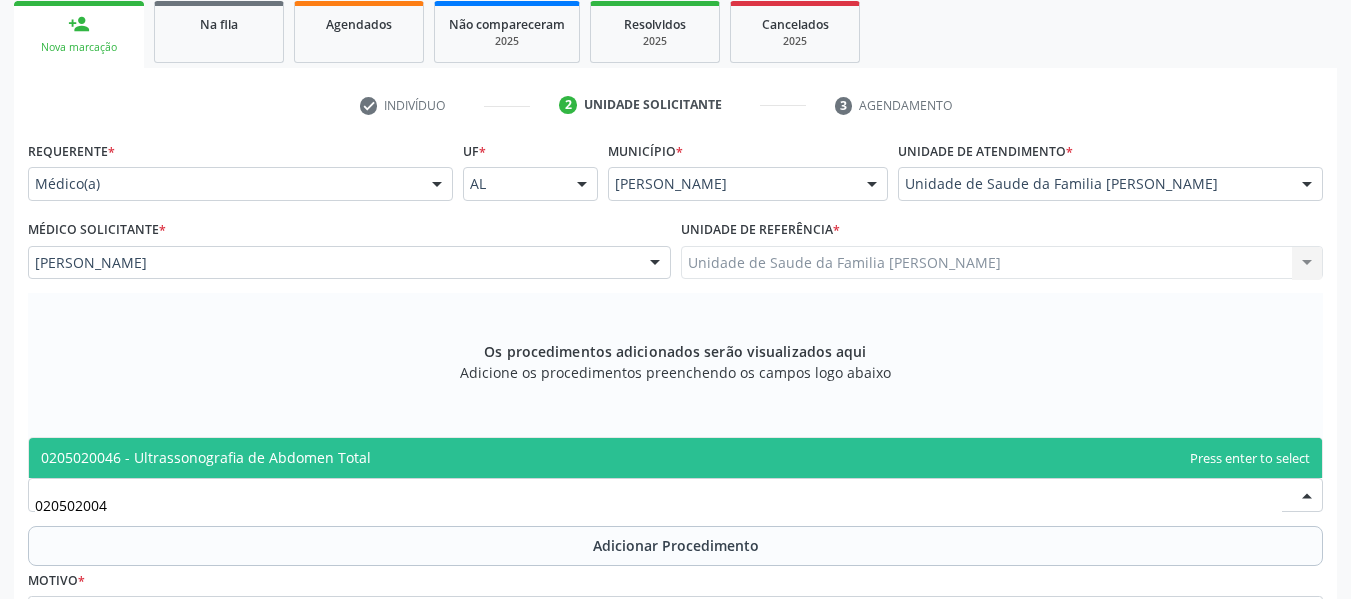 type on "0205020046" 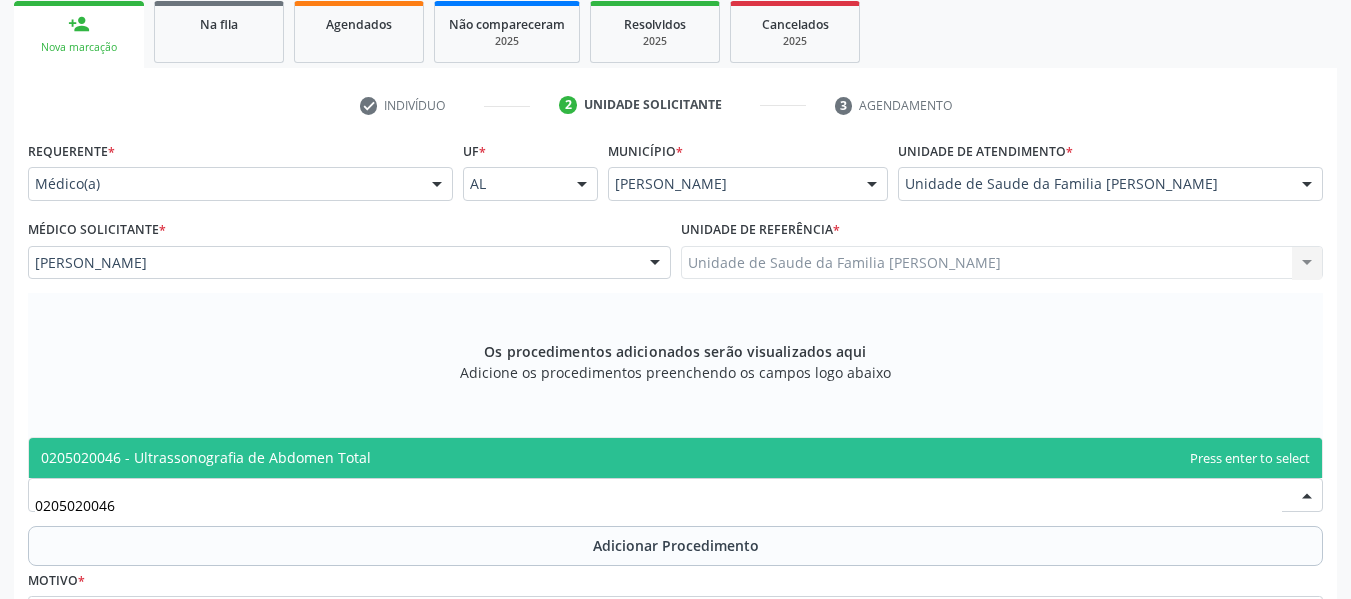 click on "0205020046 - Ultrassonografia de Abdomen Total" at bounding box center (675, 458) 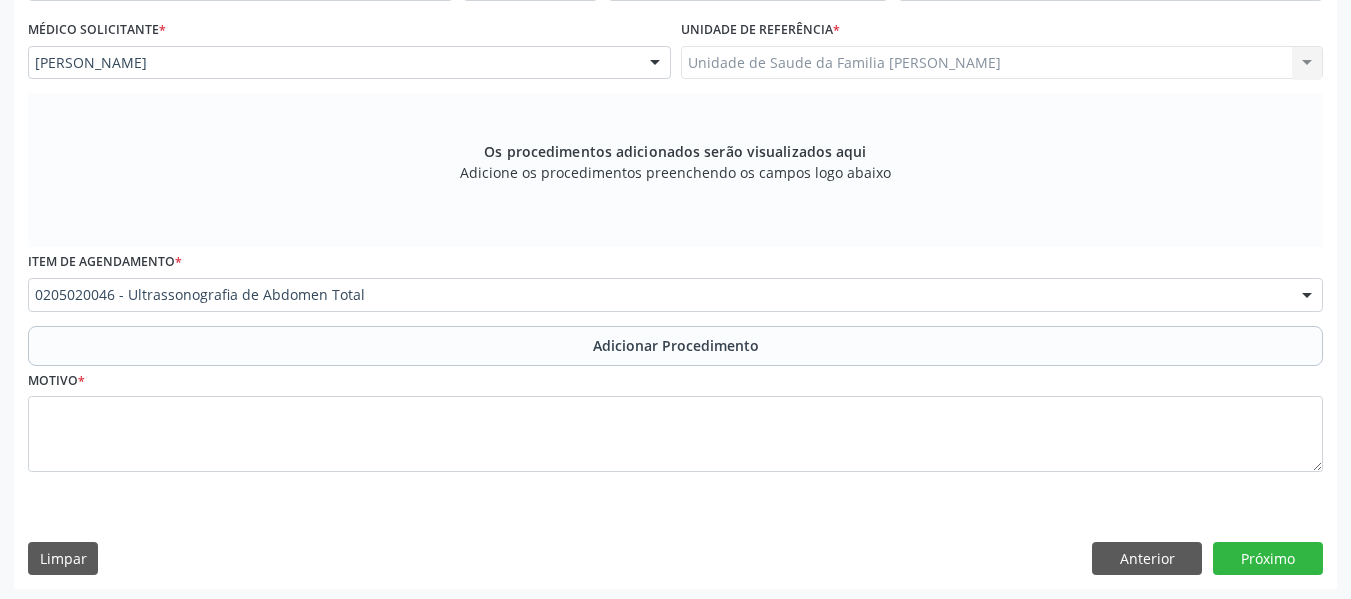 scroll, scrollTop: 530, scrollLeft: 0, axis: vertical 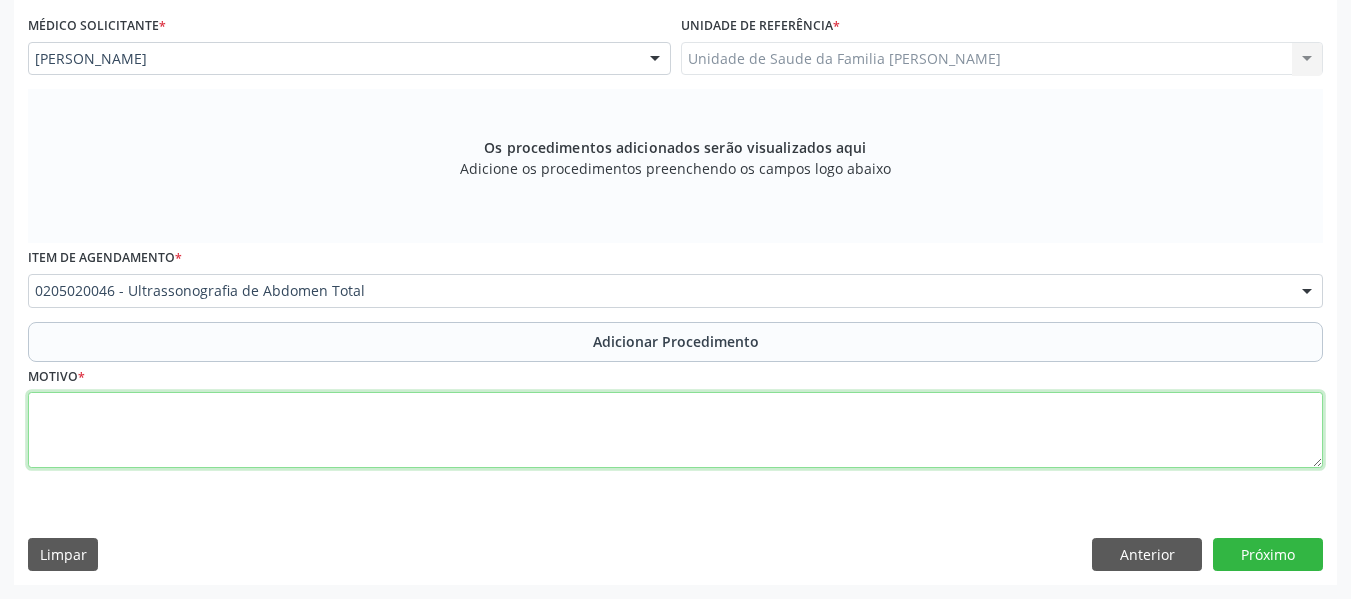 click at bounding box center [675, 430] 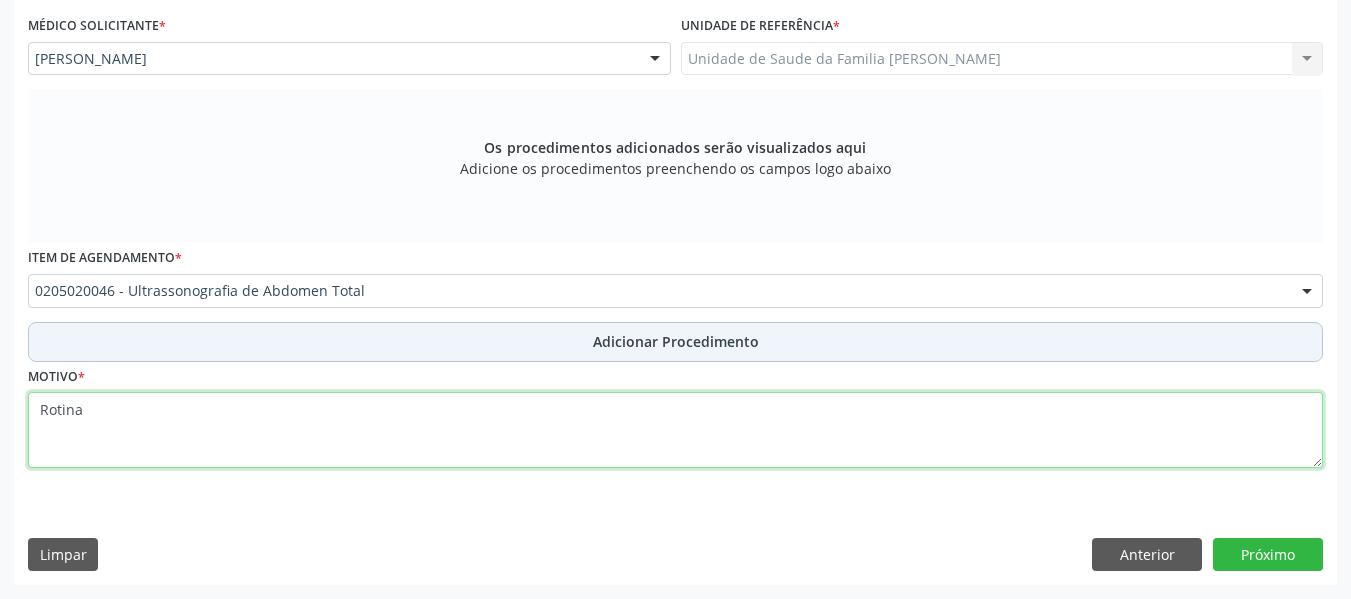 type on "Rotina" 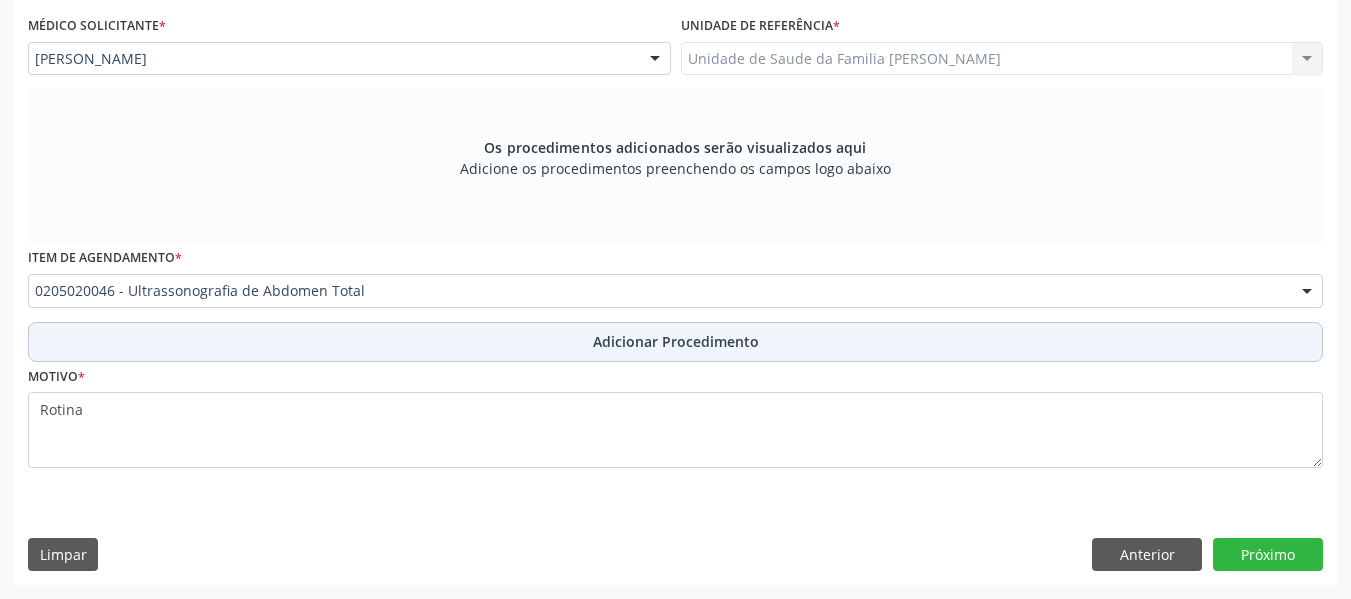 click on "Adicionar Procedimento" at bounding box center [676, 341] 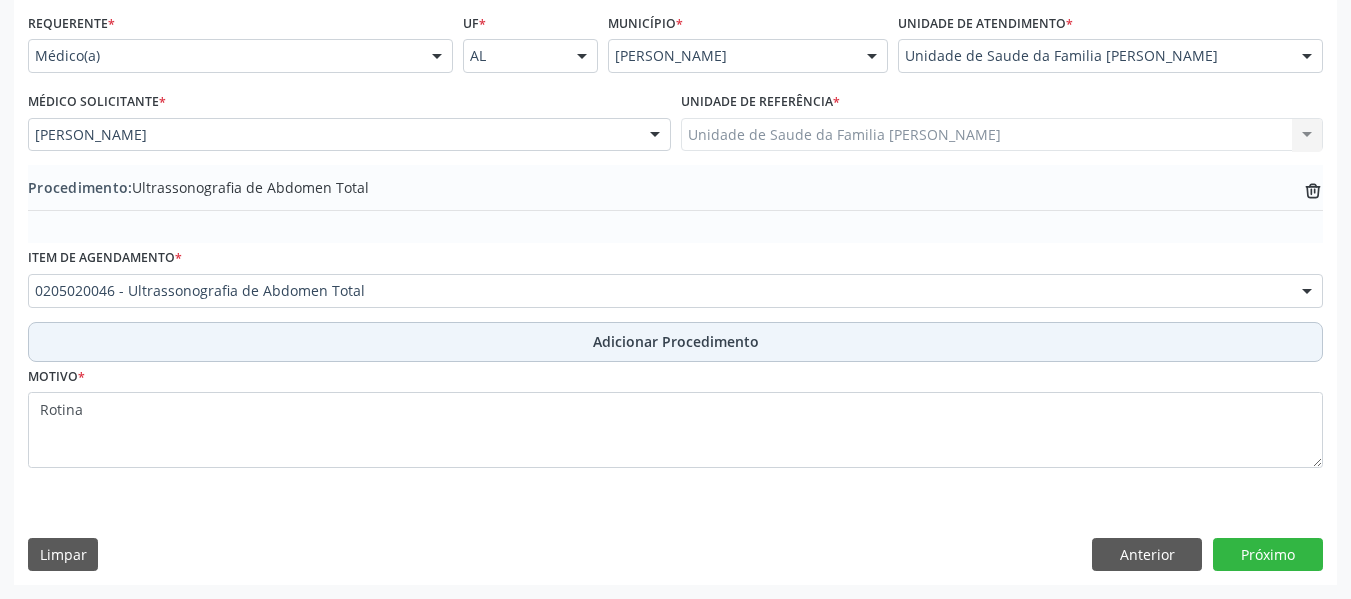 scroll, scrollTop: 454, scrollLeft: 0, axis: vertical 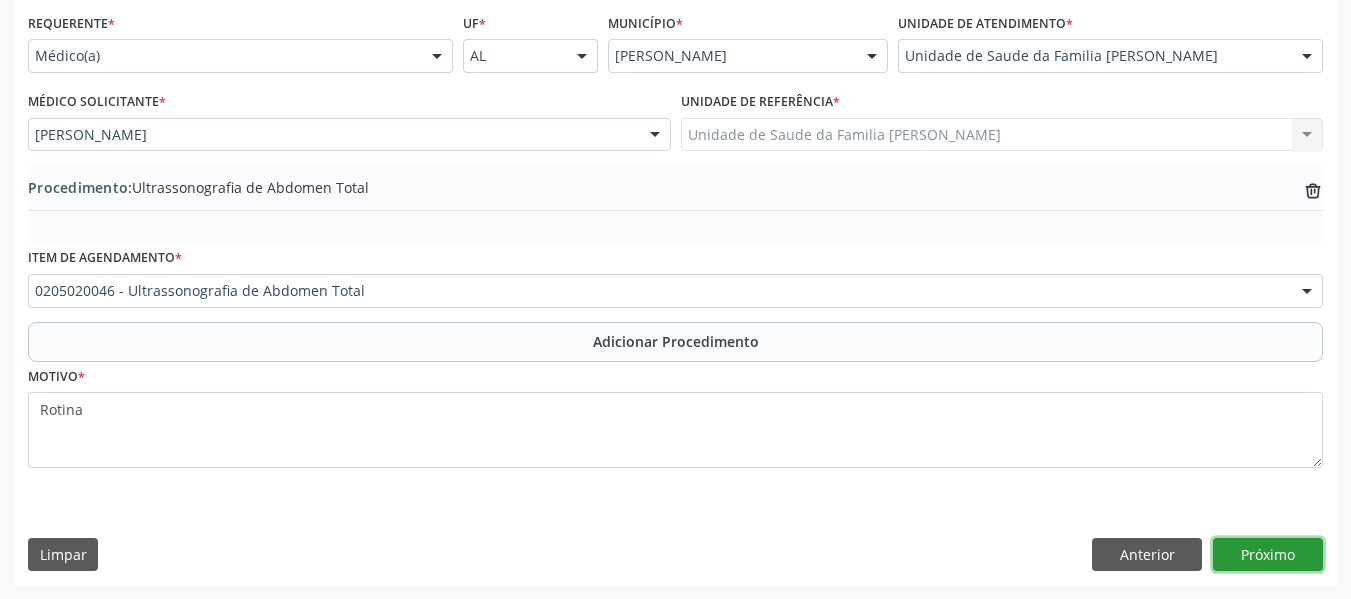 click on "Próximo" at bounding box center [1268, 555] 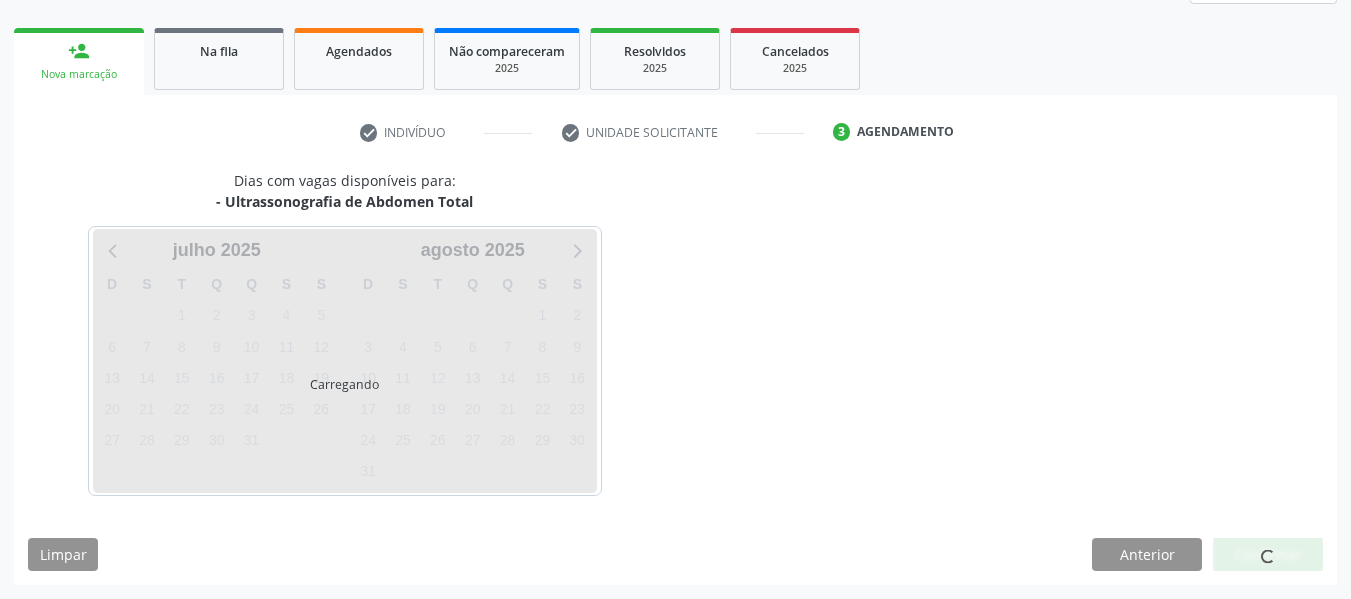 scroll, scrollTop: 358, scrollLeft: 0, axis: vertical 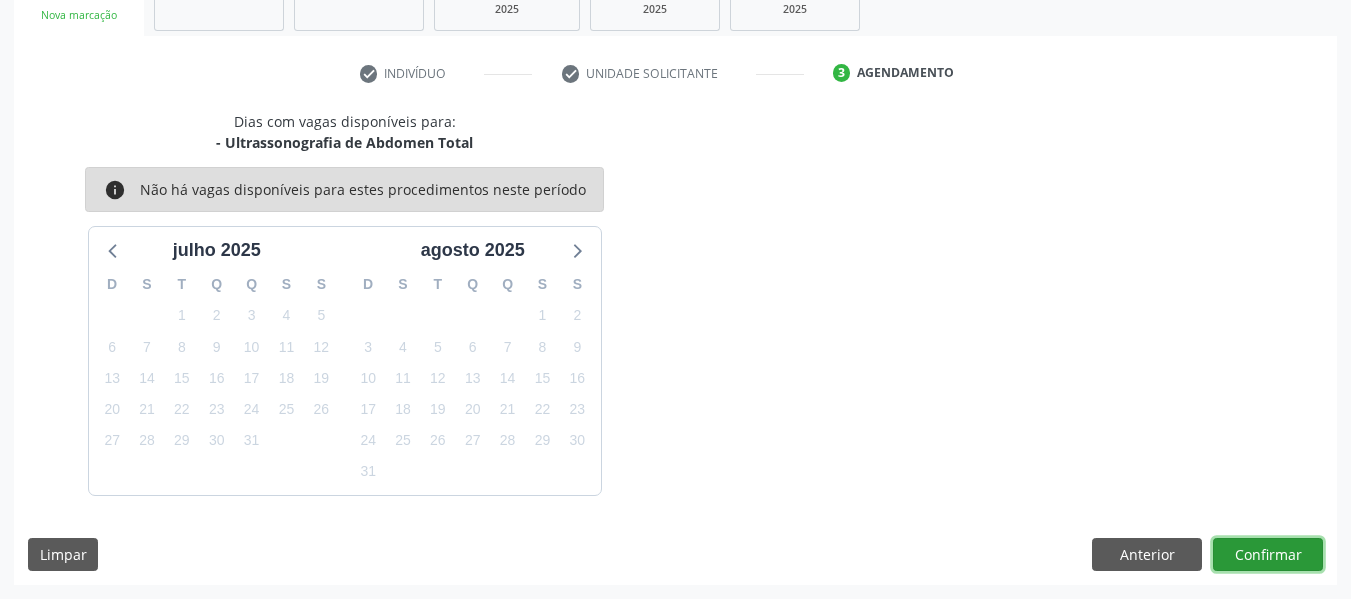 click on "Confirmar" at bounding box center (1268, 555) 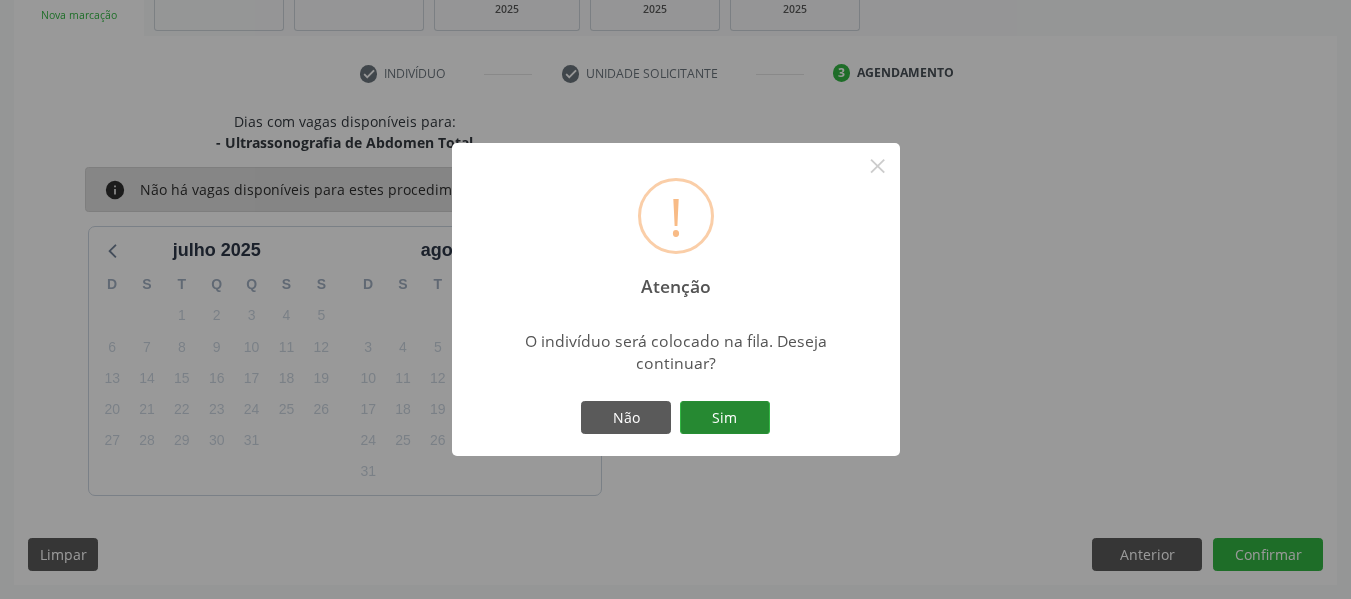 click on "Sim" at bounding box center (725, 418) 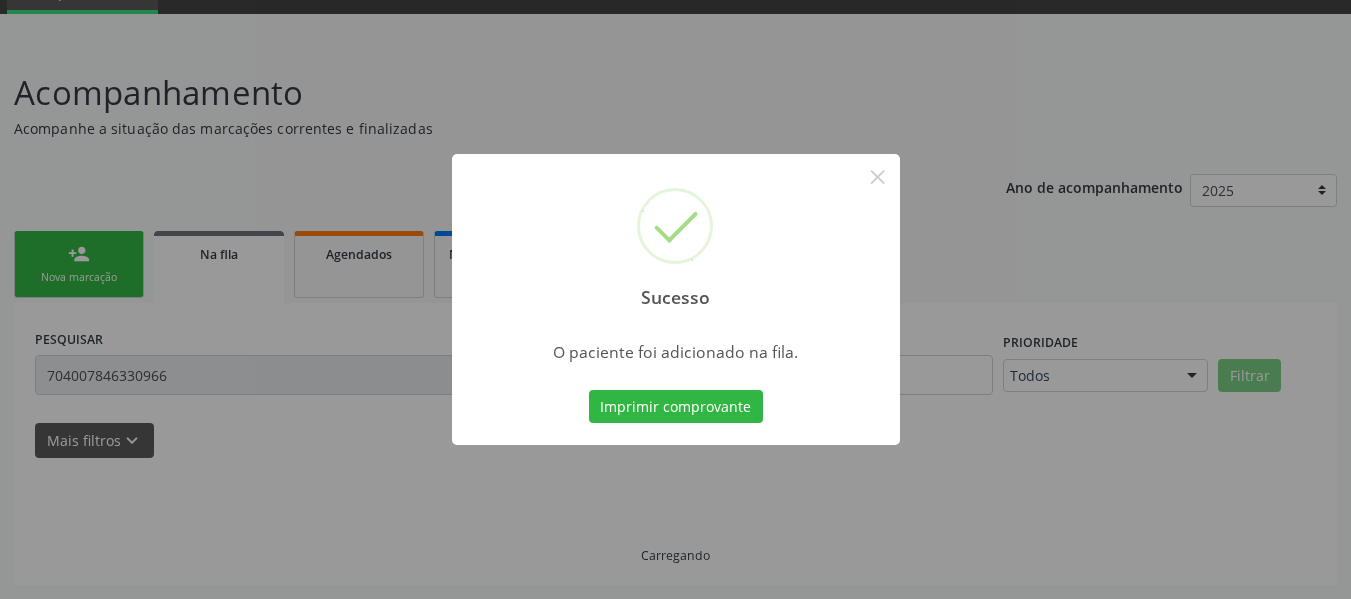 scroll, scrollTop: 96, scrollLeft: 0, axis: vertical 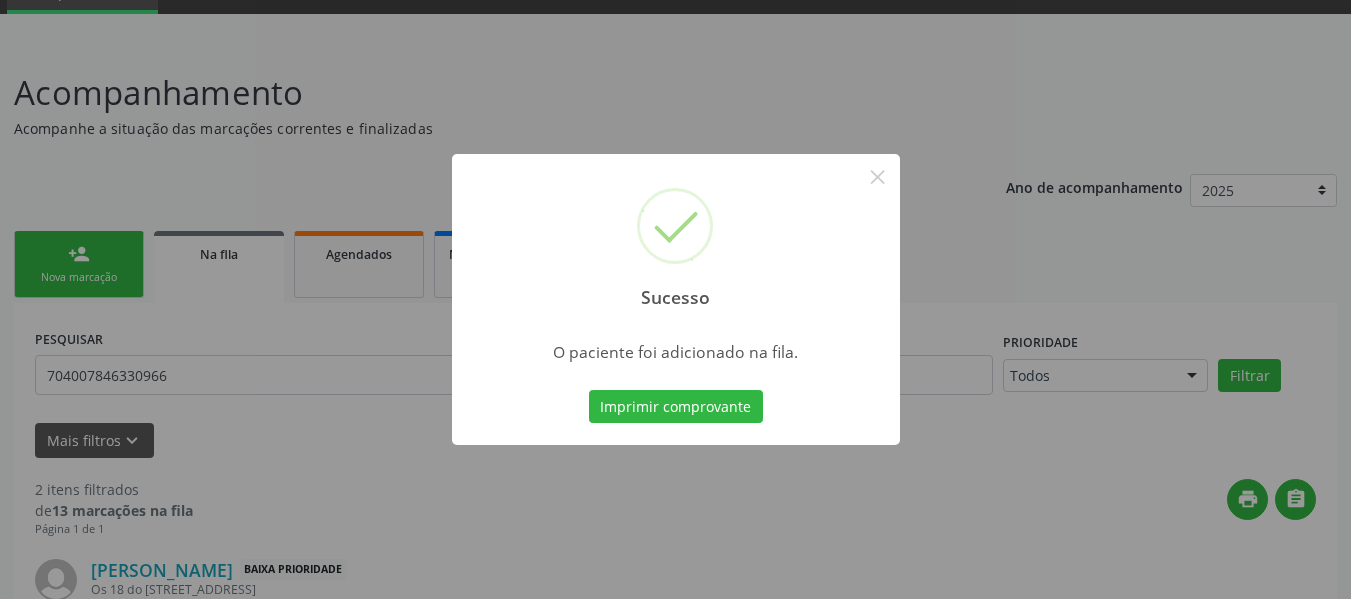 click on "Sucesso × O paciente foi adicionado na fila. Imprimir comprovante Cancel" at bounding box center (675, 299) 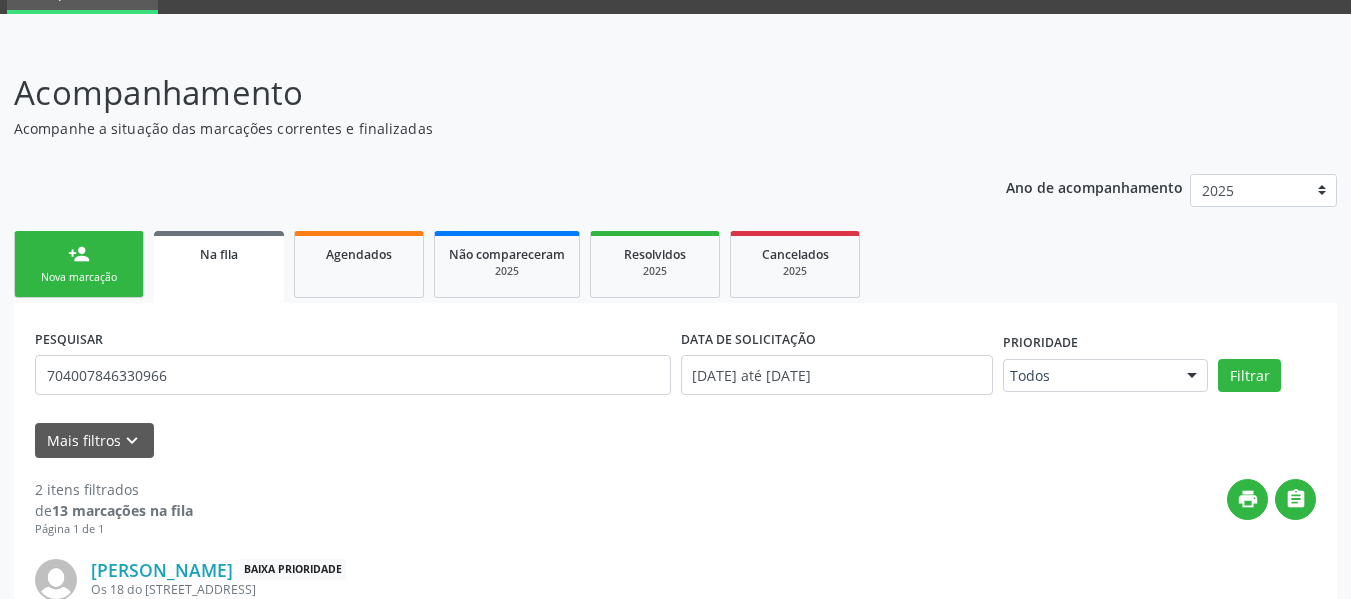 click on "Nova marcação" at bounding box center (79, 277) 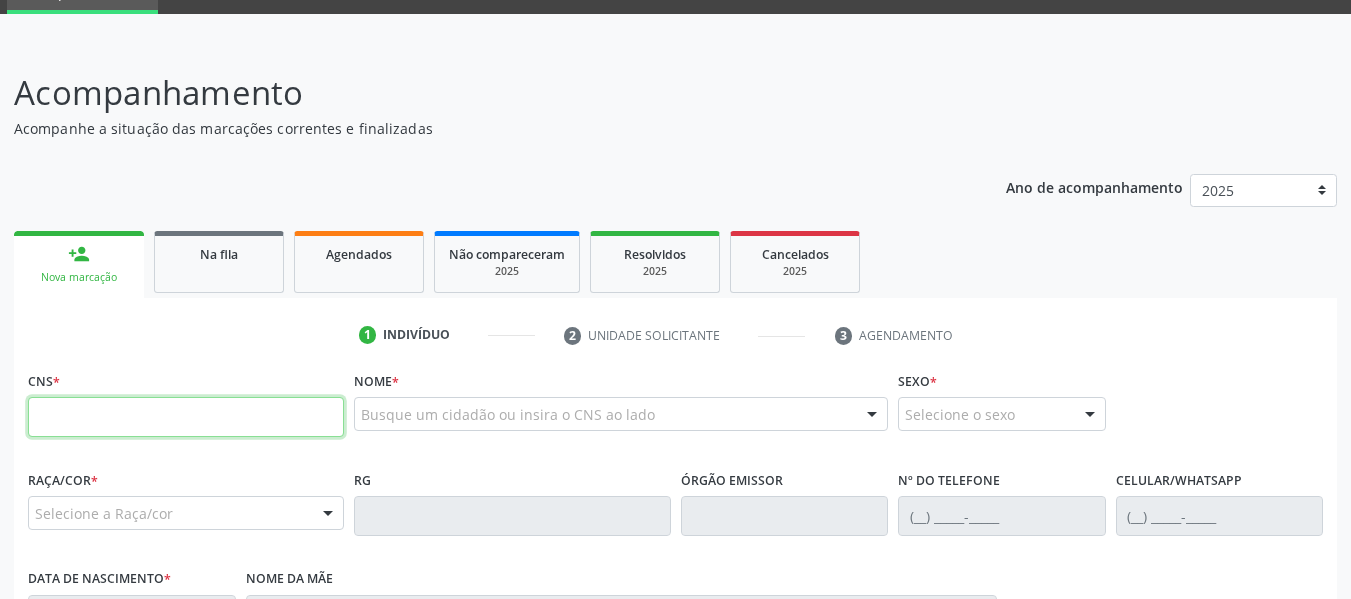 click at bounding box center (186, 417) 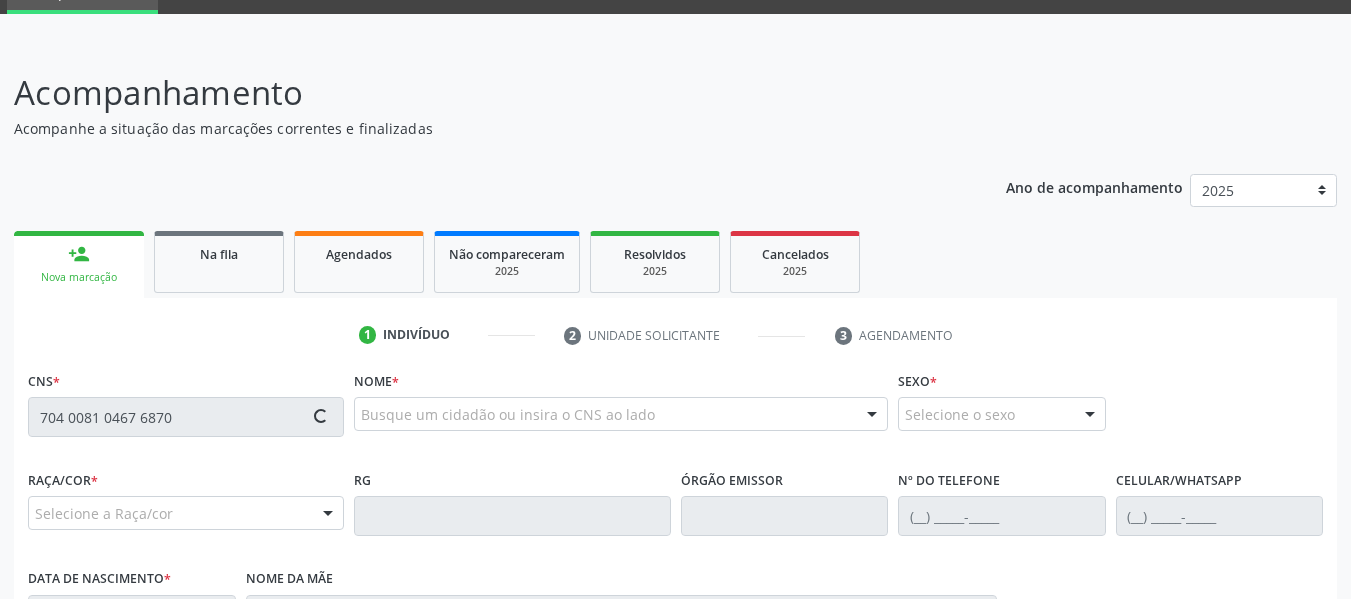 type on "704 0081 0467 6870" 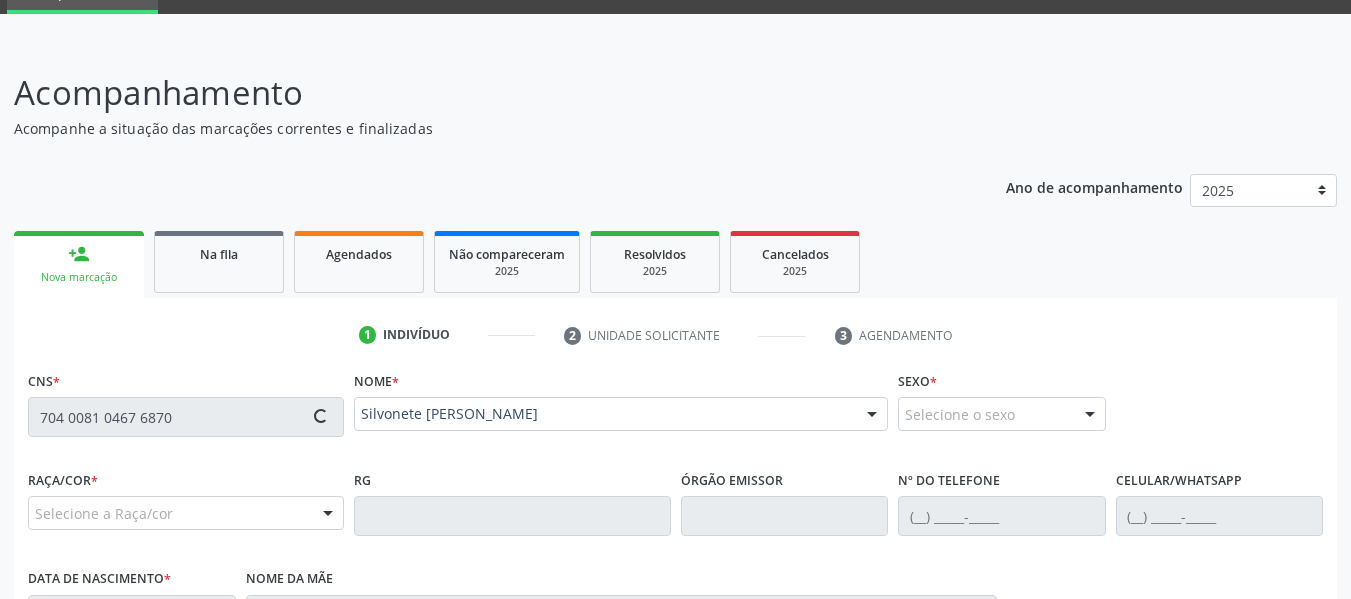 type on "(82) 99370-1143" 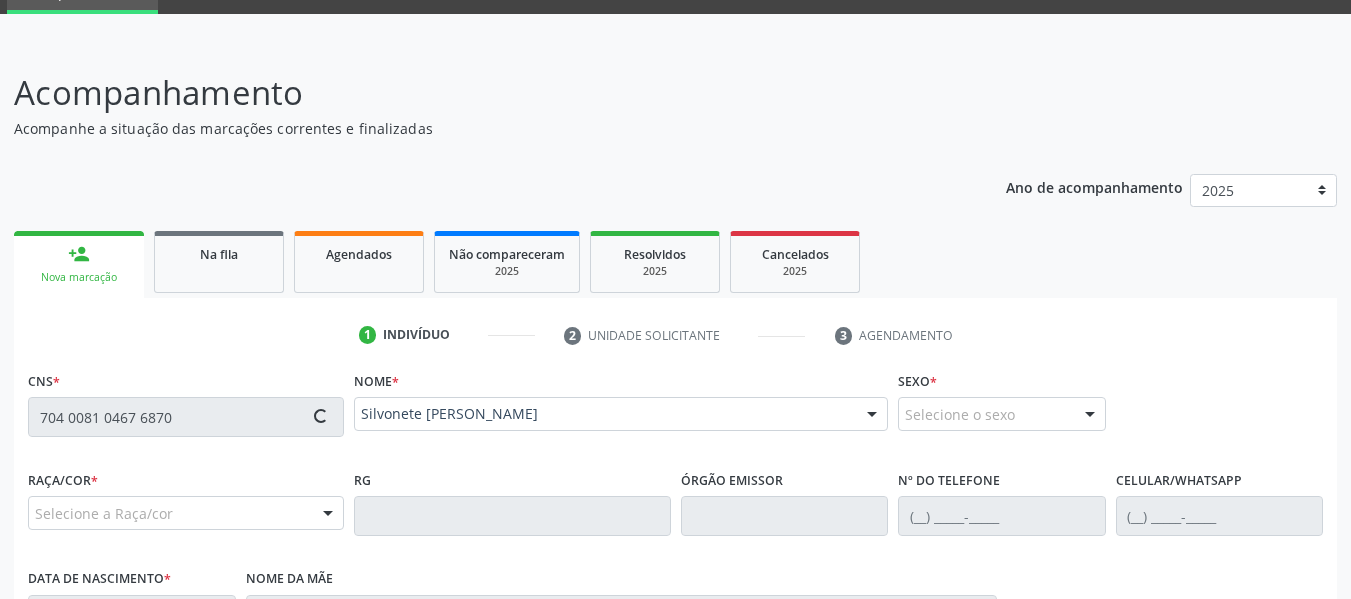 type on "02/04/1976" 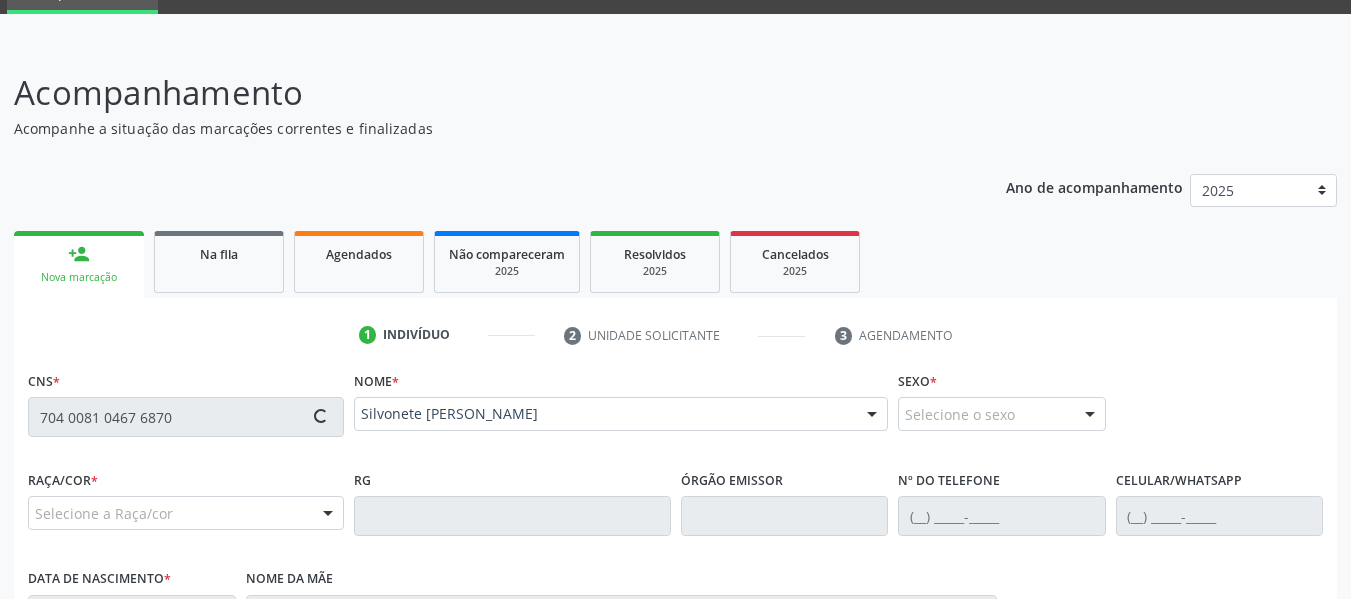 type on "S/N" 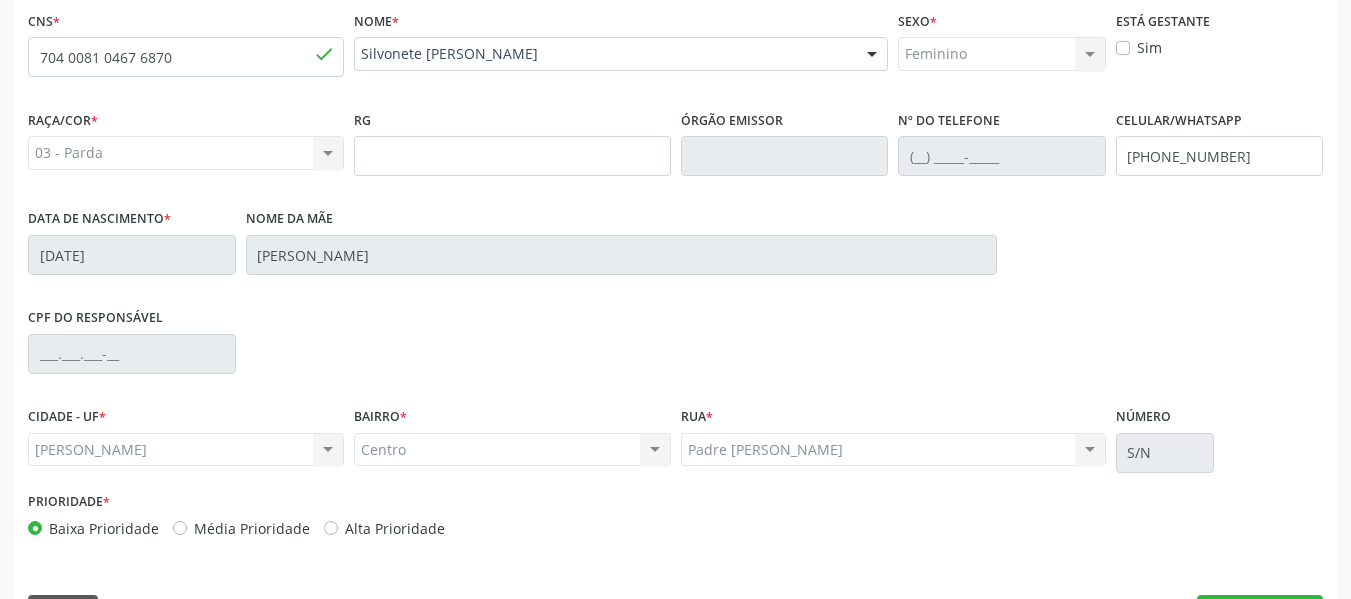 scroll, scrollTop: 469, scrollLeft: 0, axis: vertical 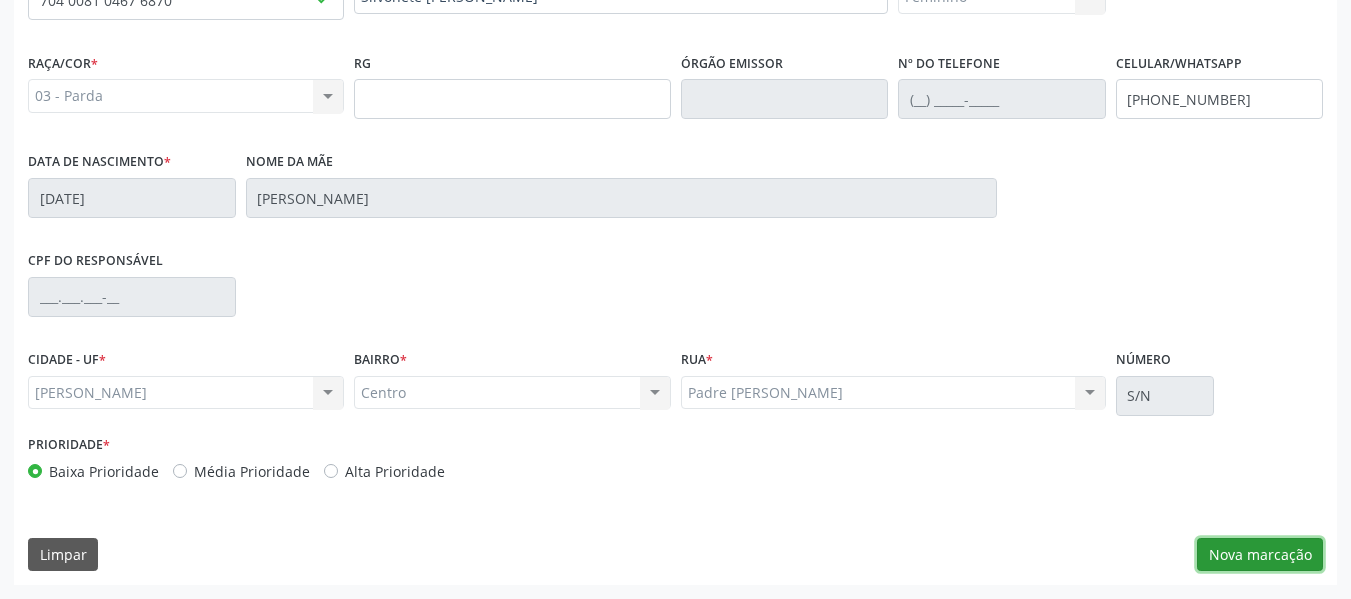 click on "Nova marcação" at bounding box center (1260, 555) 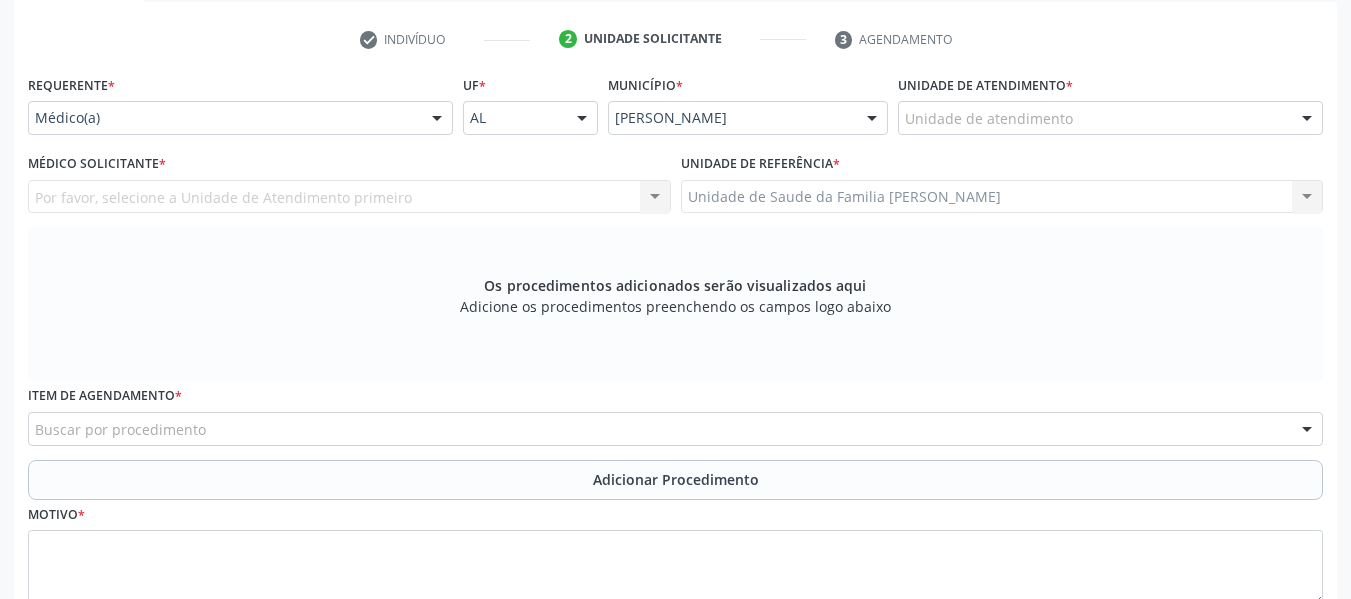 scroll, scrollTop: 353, scrollLeft: 0, axis: vertical 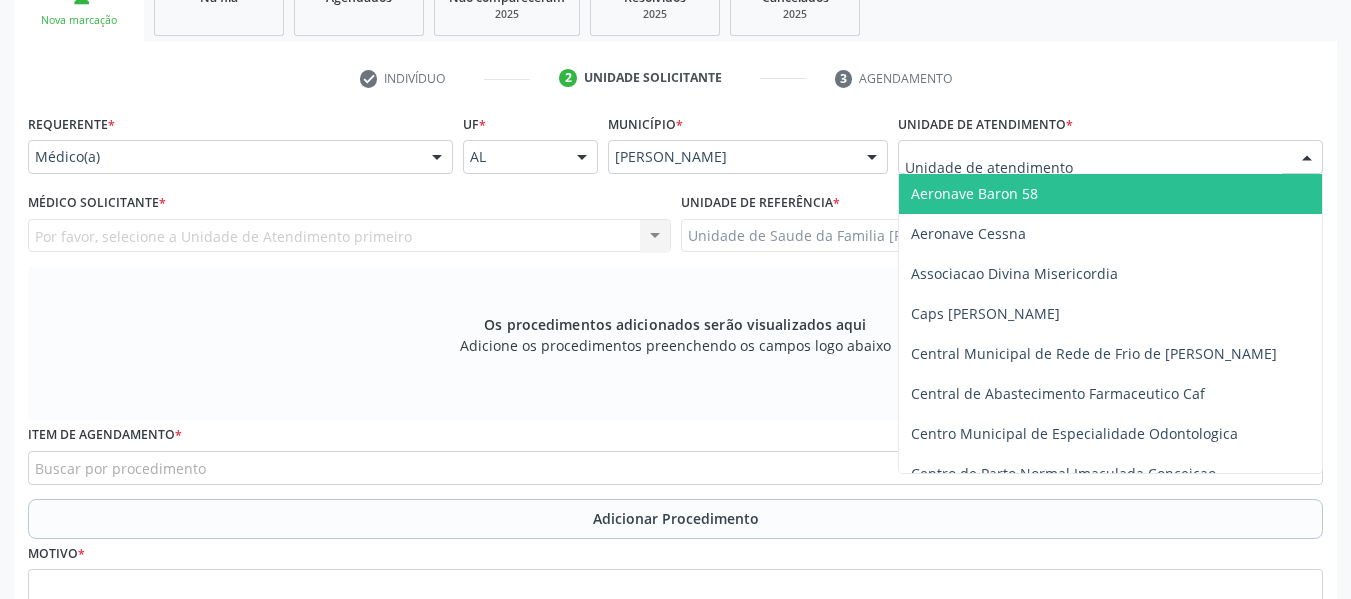 click at bounding box center [1307, 158] 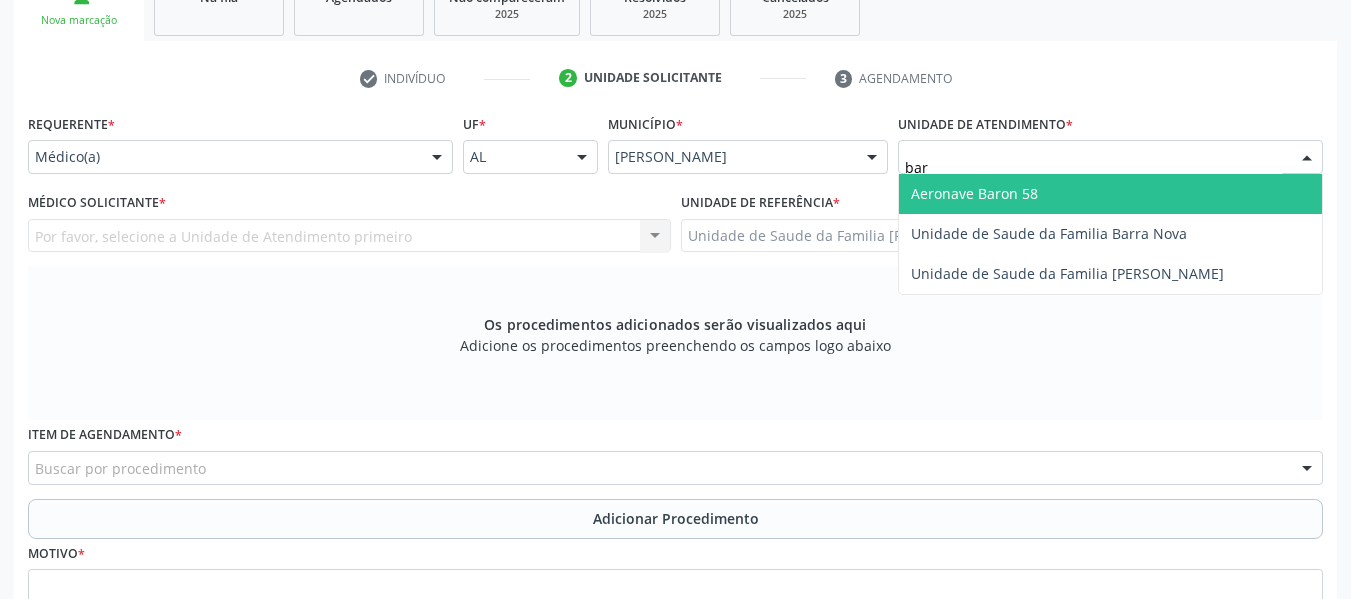 type on "barr" 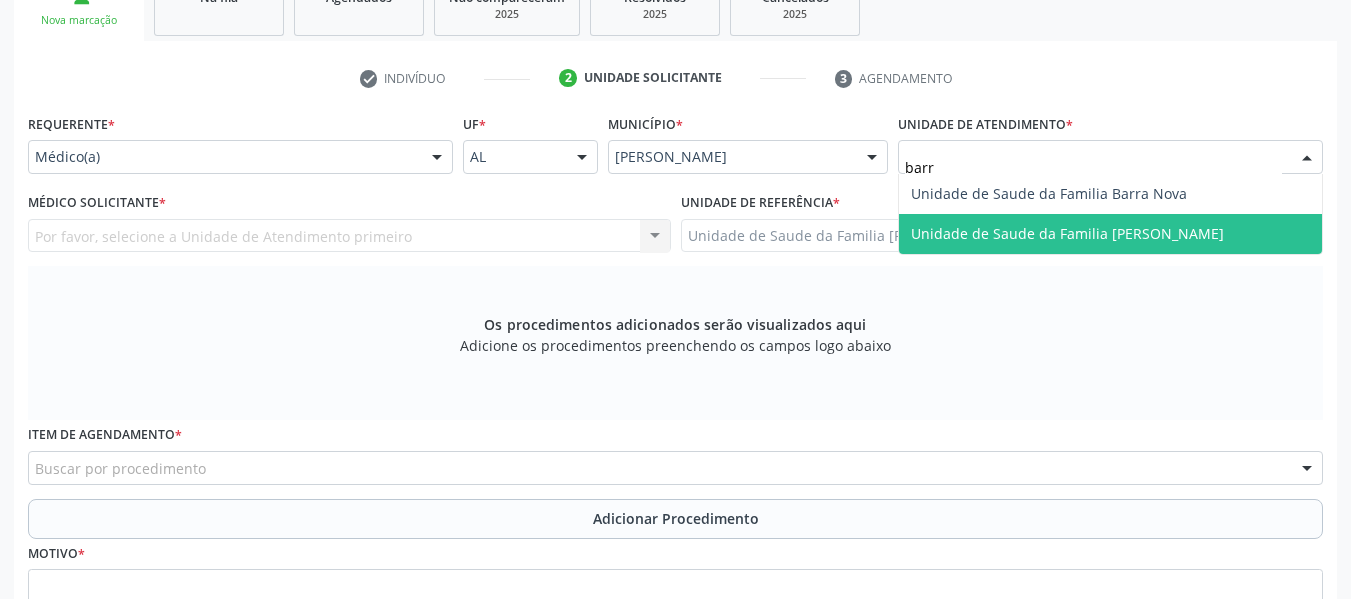 click on "Unidade de Saude da Familia [PERSON_NAME]" at bounding box center [1067, 233] 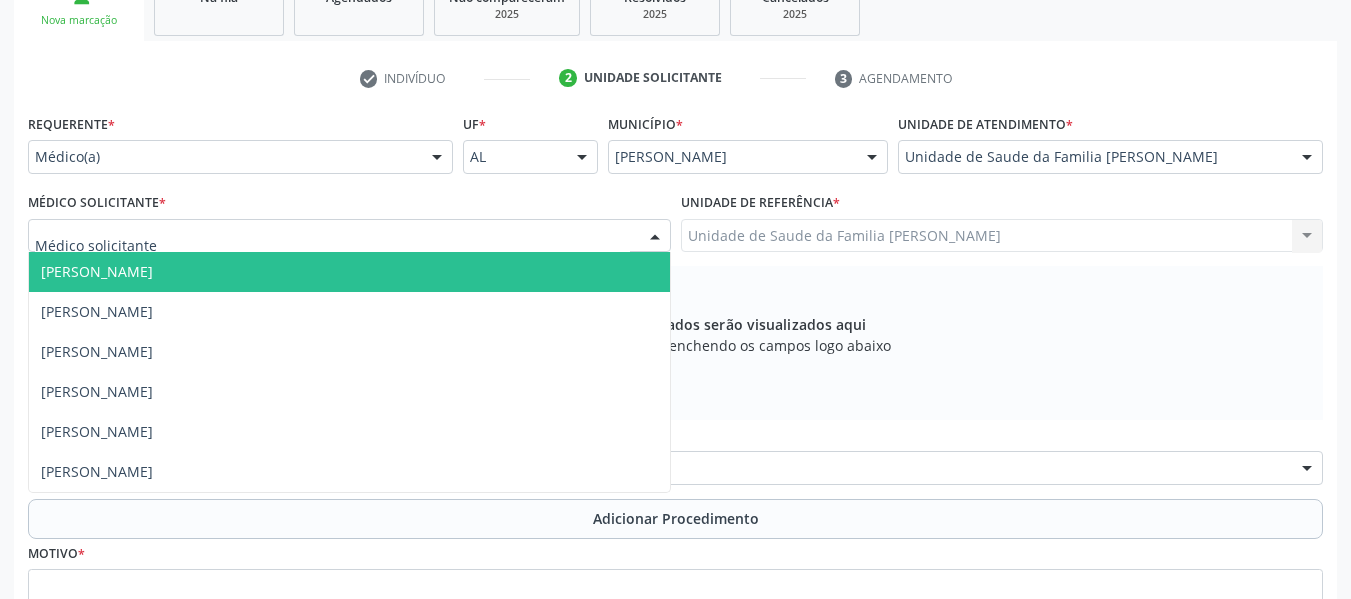 click at bounding box center (655, 237) 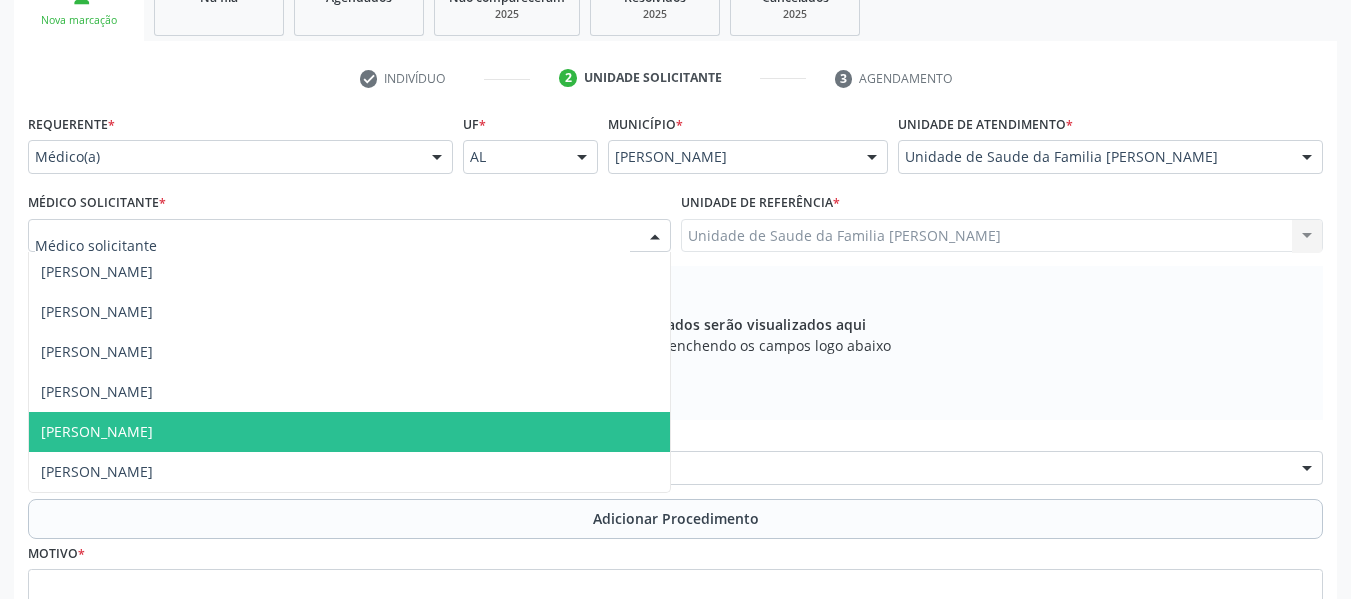 click on "[PERSON_NAME]" at bounding box center [97, 431] 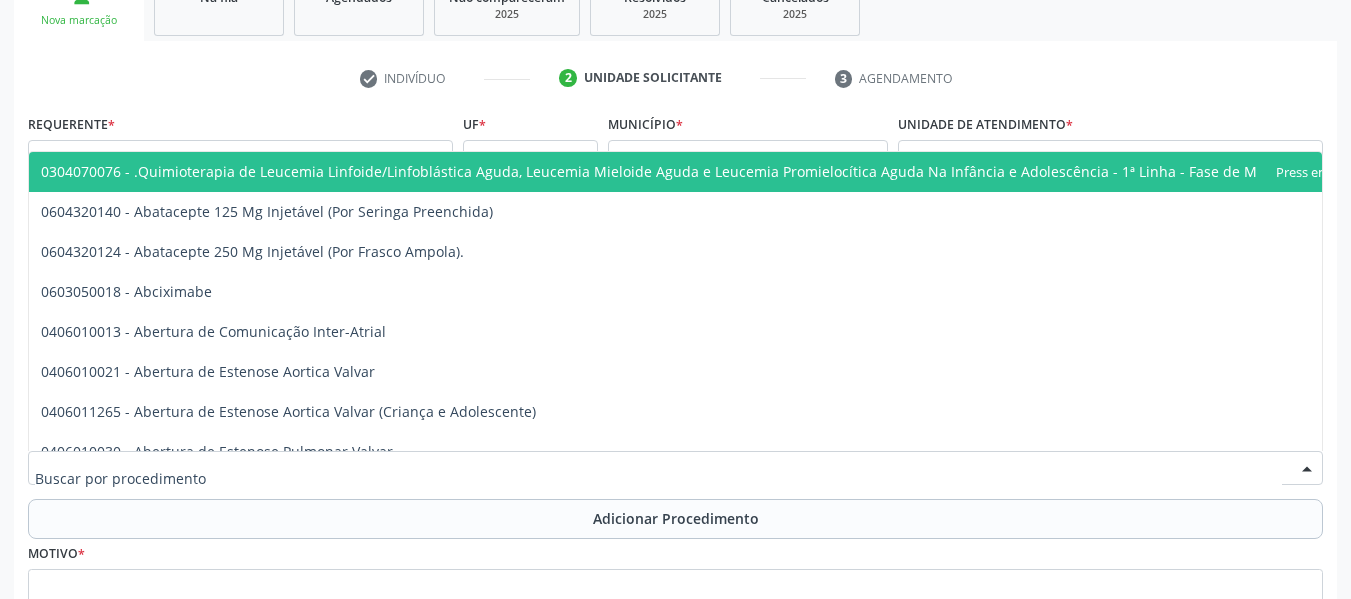 click at bounding box center (1307, 469) 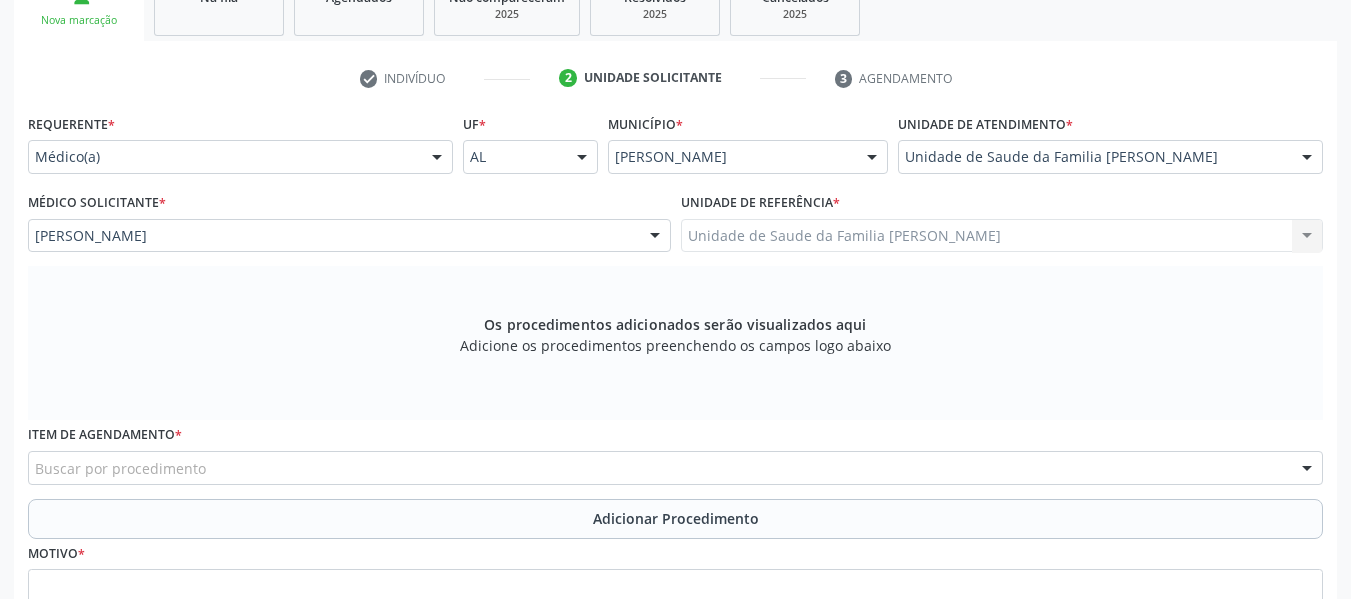click at bounding box center [1307, 469] 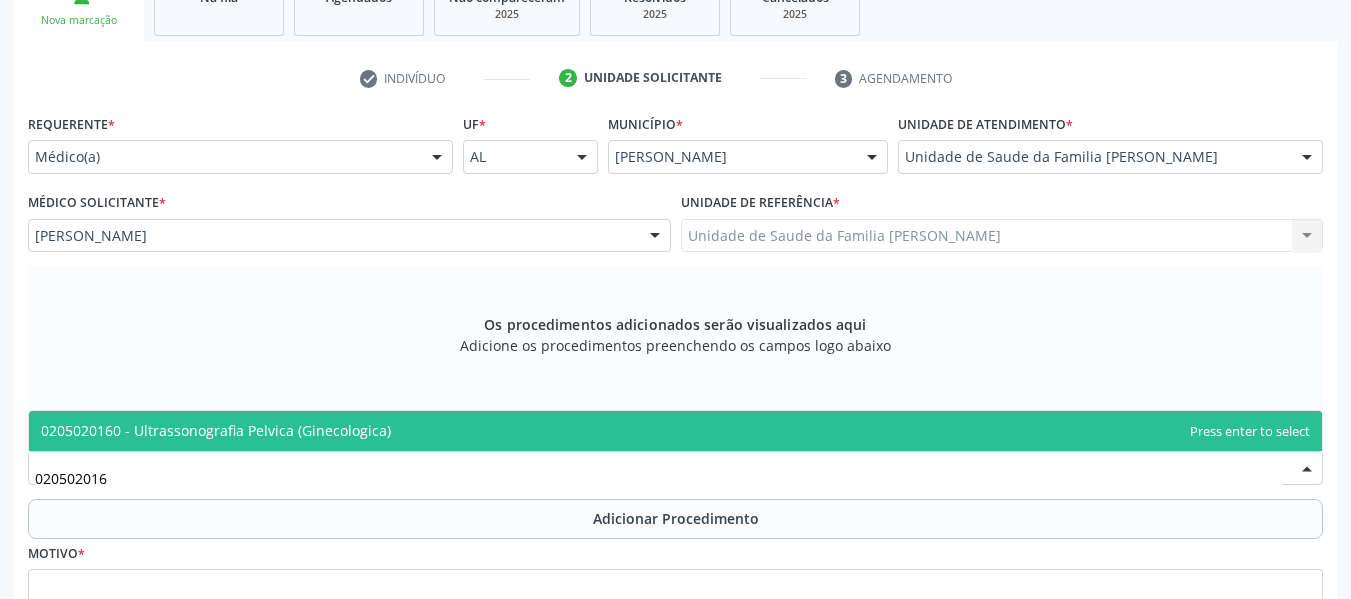 type on "0205020160" 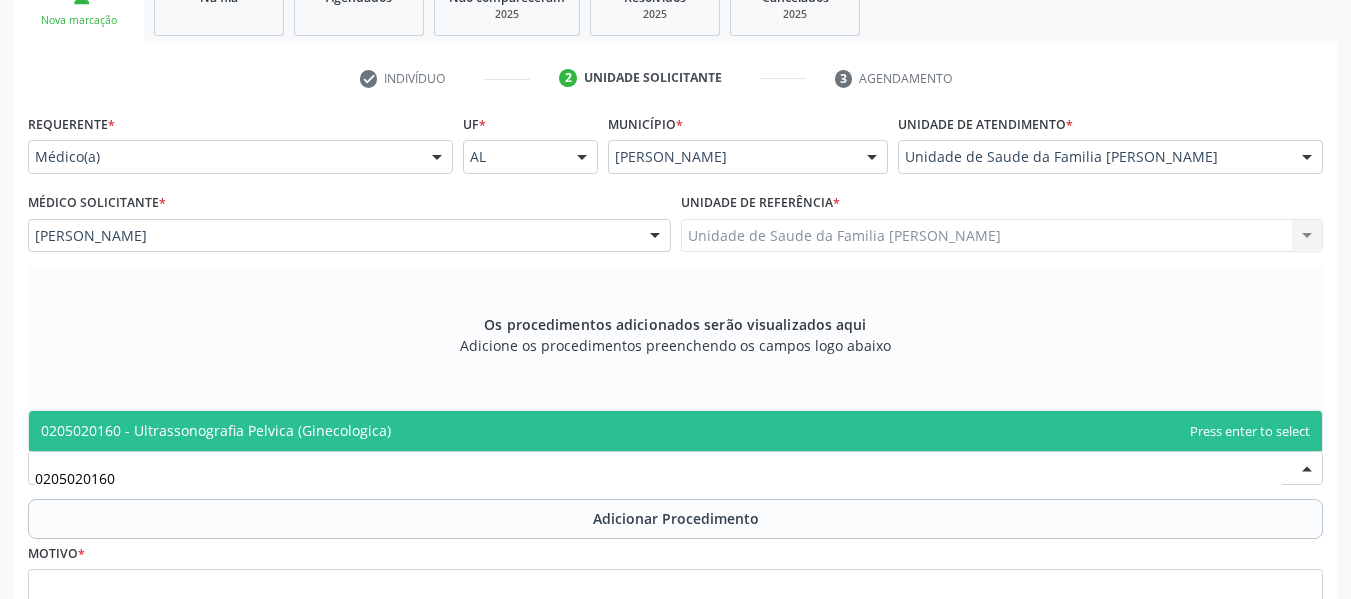 click on "0205020160 - Ultrassonografia Pelvica (Ginecologica)" at bounding box center (675, 431) 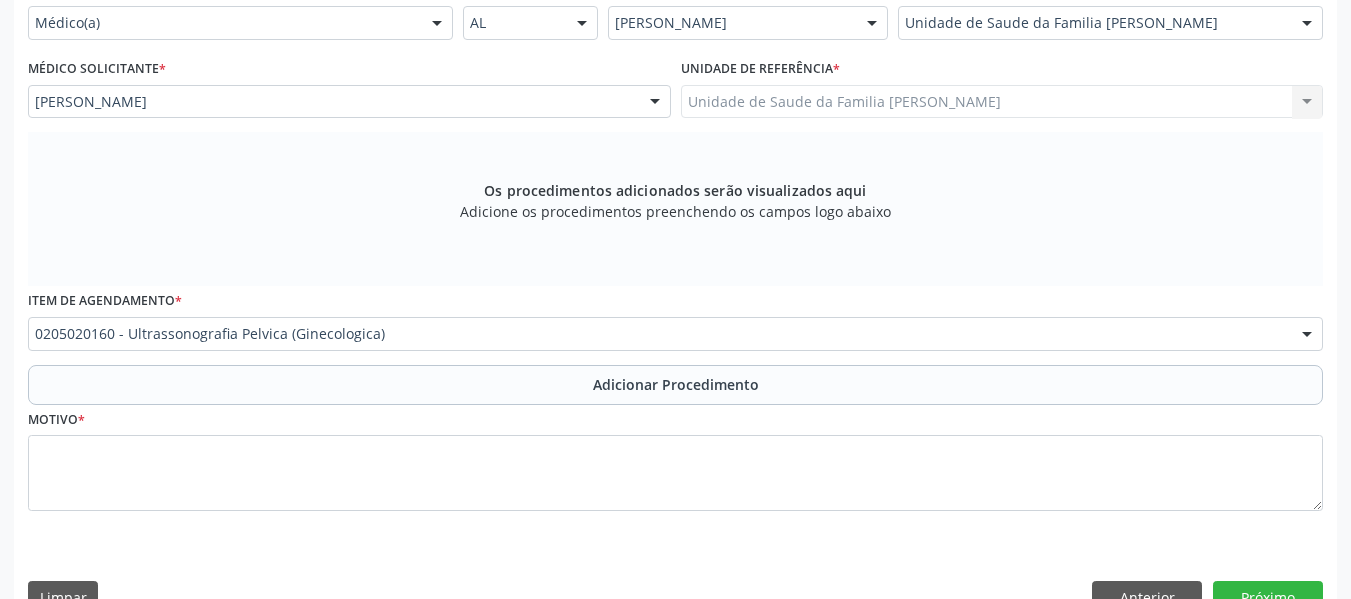 scroll, scrollTop: 530, scrollLeft: 0, axis: vertical 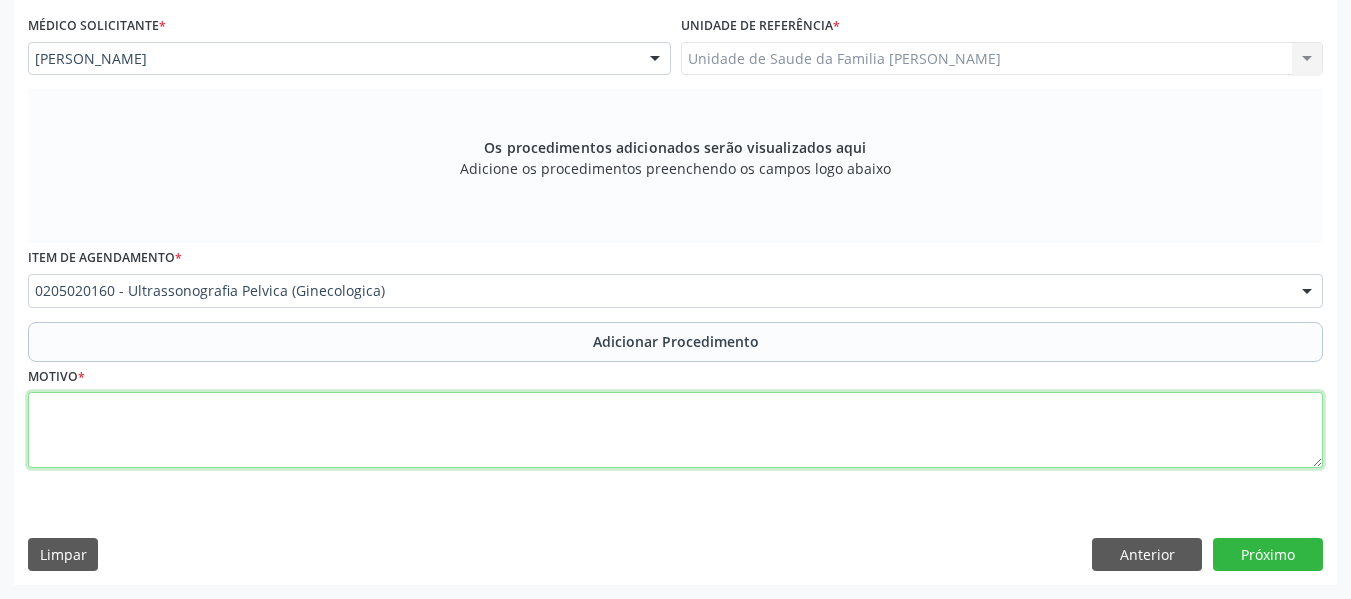 click at bounding box center (675, 430) 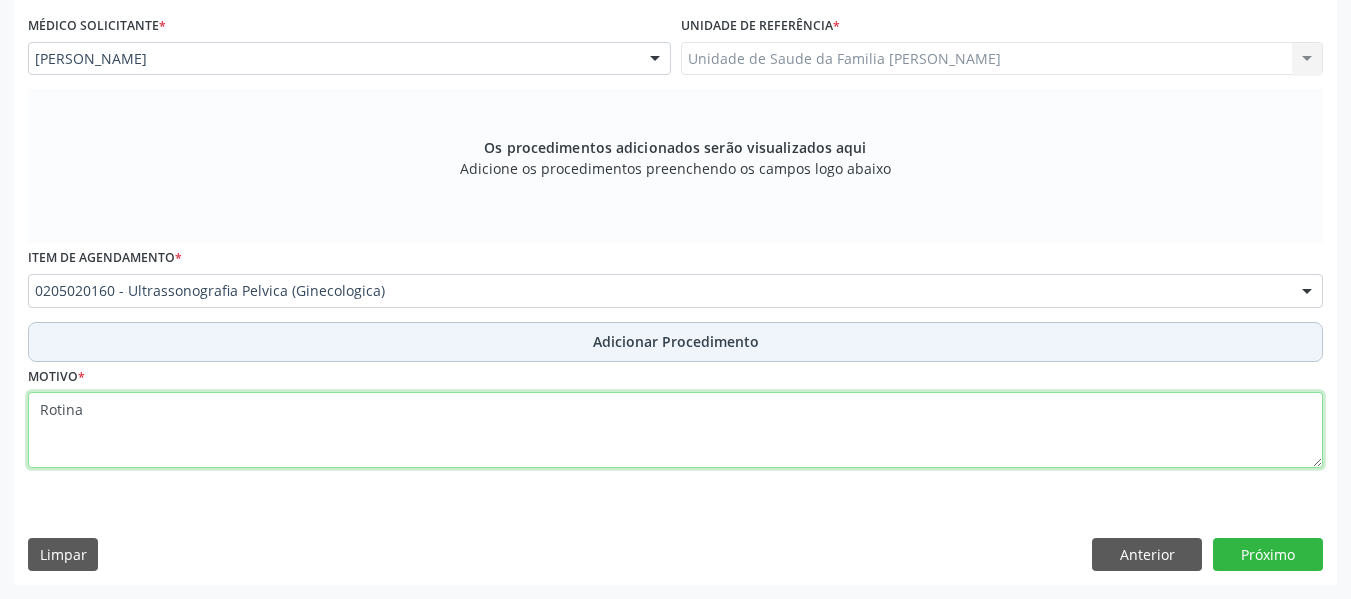 type on "Rotina" 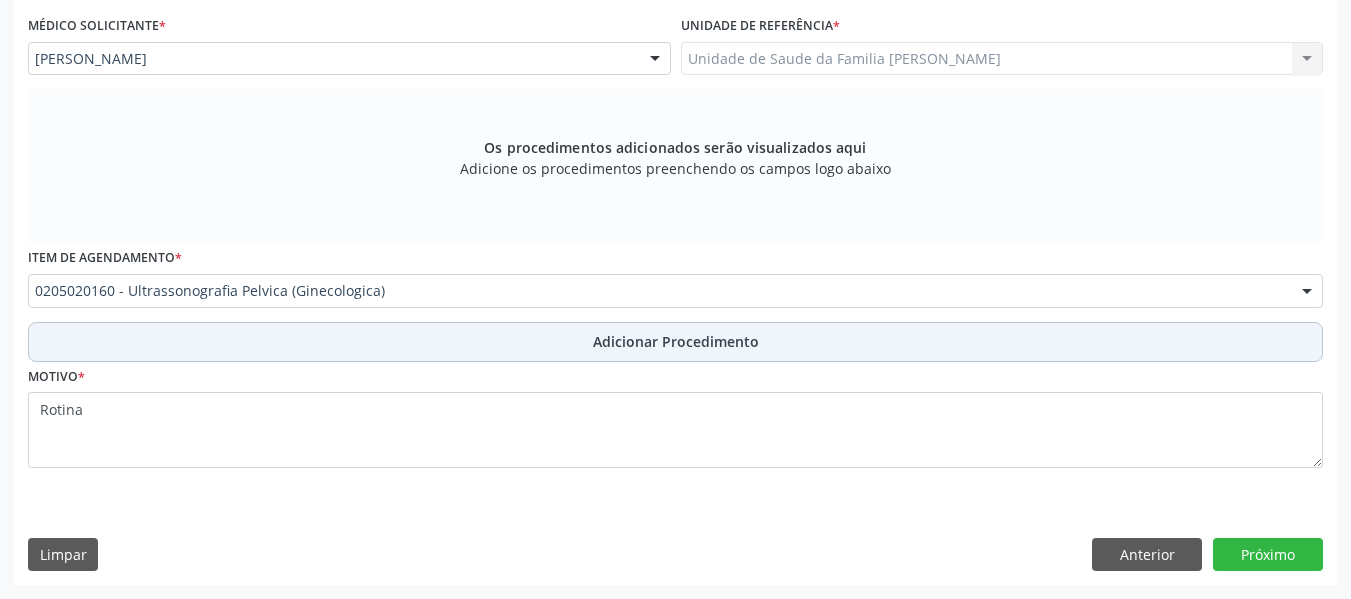 click on "Adicionar Procedimento" at bounding box center (676, 341) 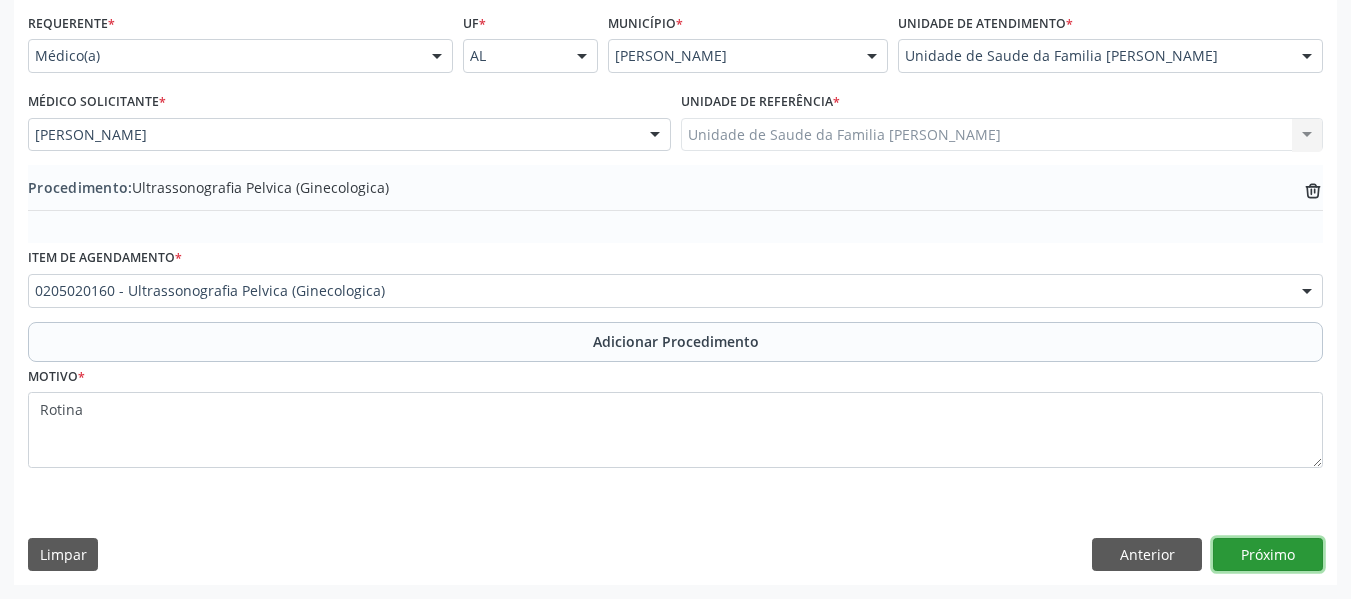 click on "Próximo" at bounding box center (1268, 555) 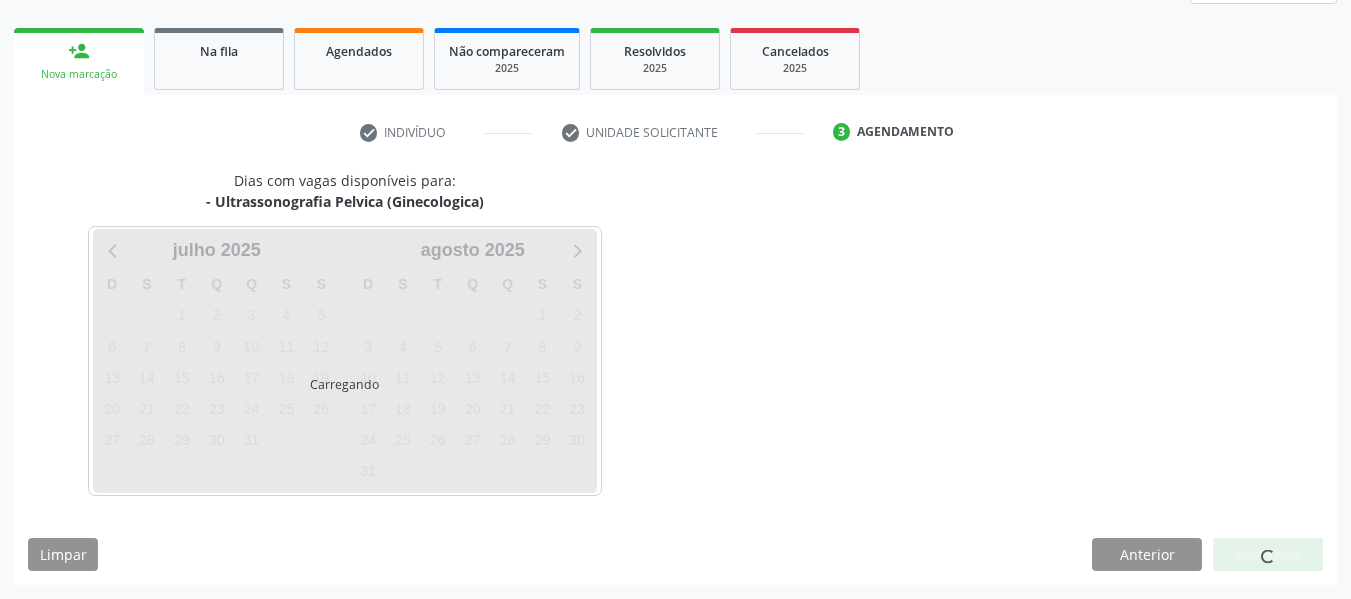 scroll, scrollTop: 358, scrollLeft: 0, axis: vertical 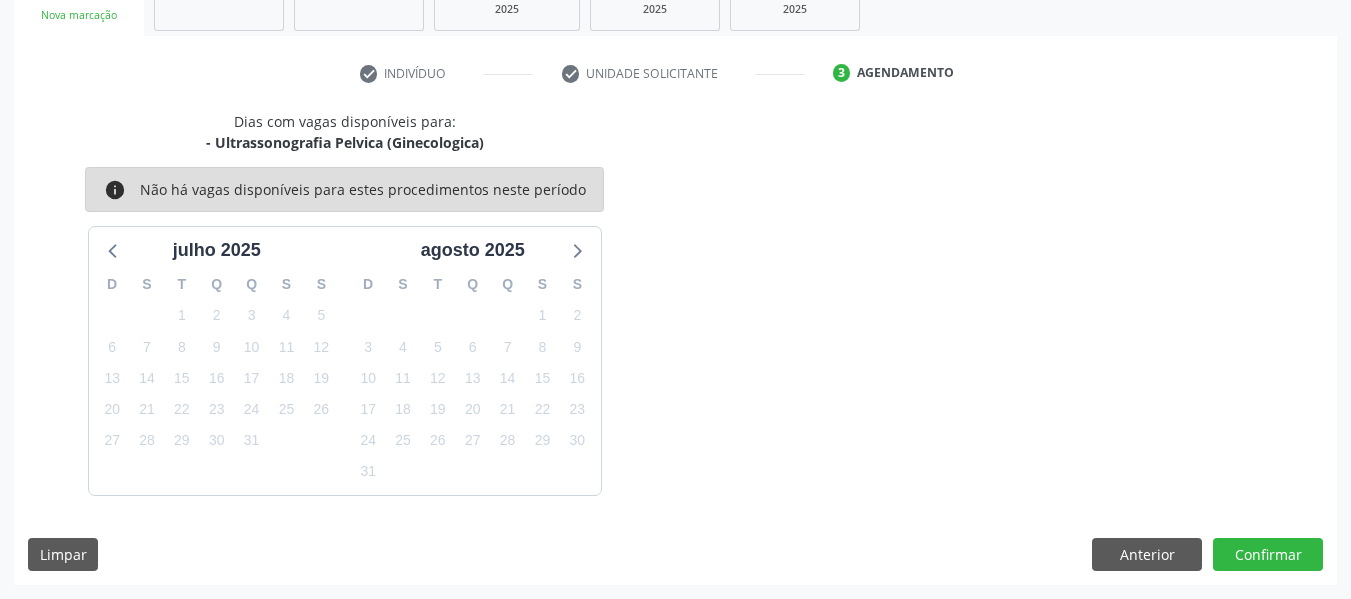 drag, startPoint x: 1255, startPoint y: 552, endPoint x: 1300, endPoint y: 414, distance: 145.15164 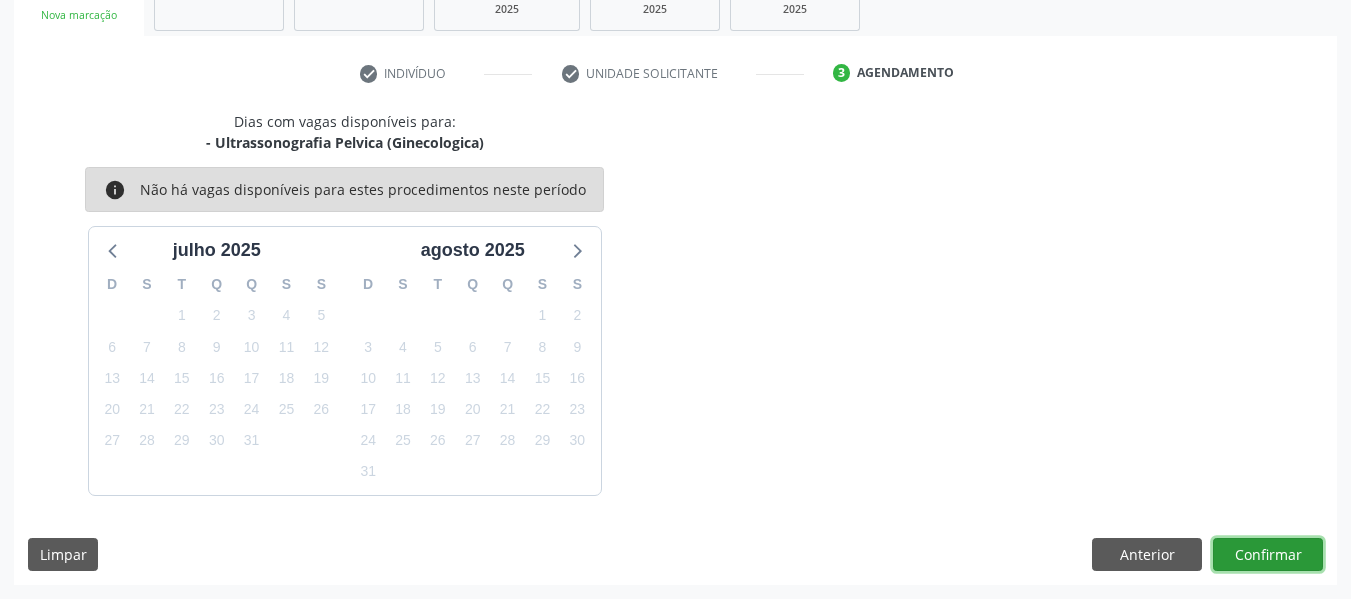 click on "Confirmar" at bounding box center [1268, 555] 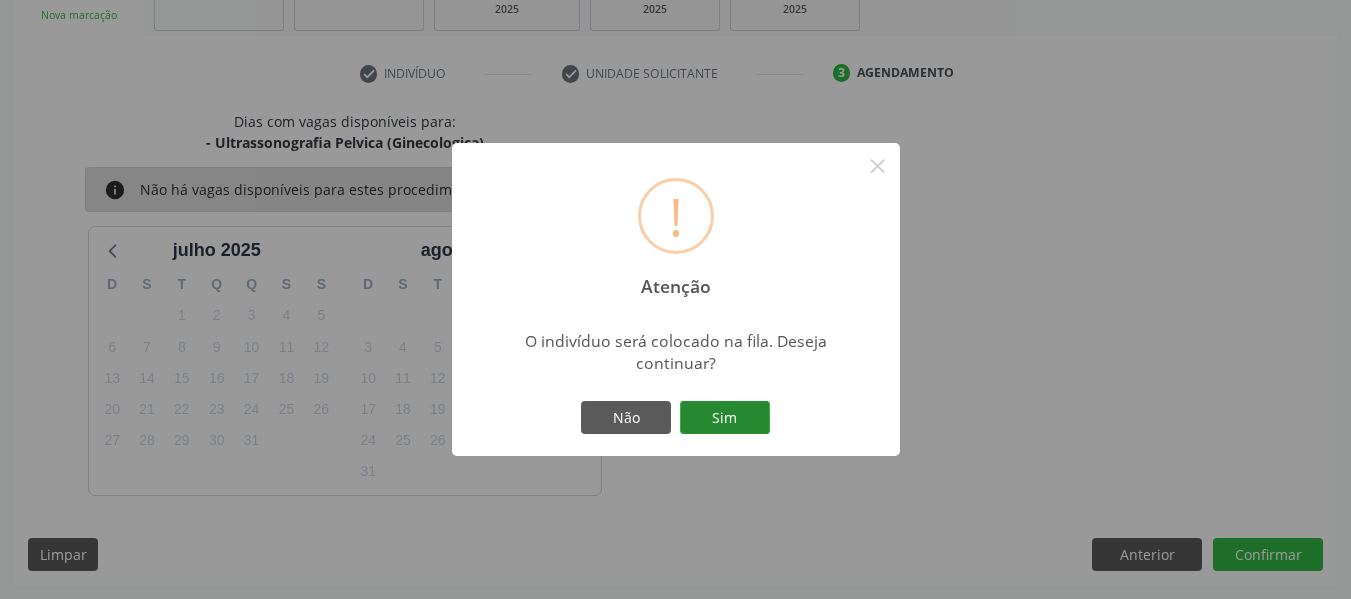 click on "Sim" at bounding box center (725, 418) 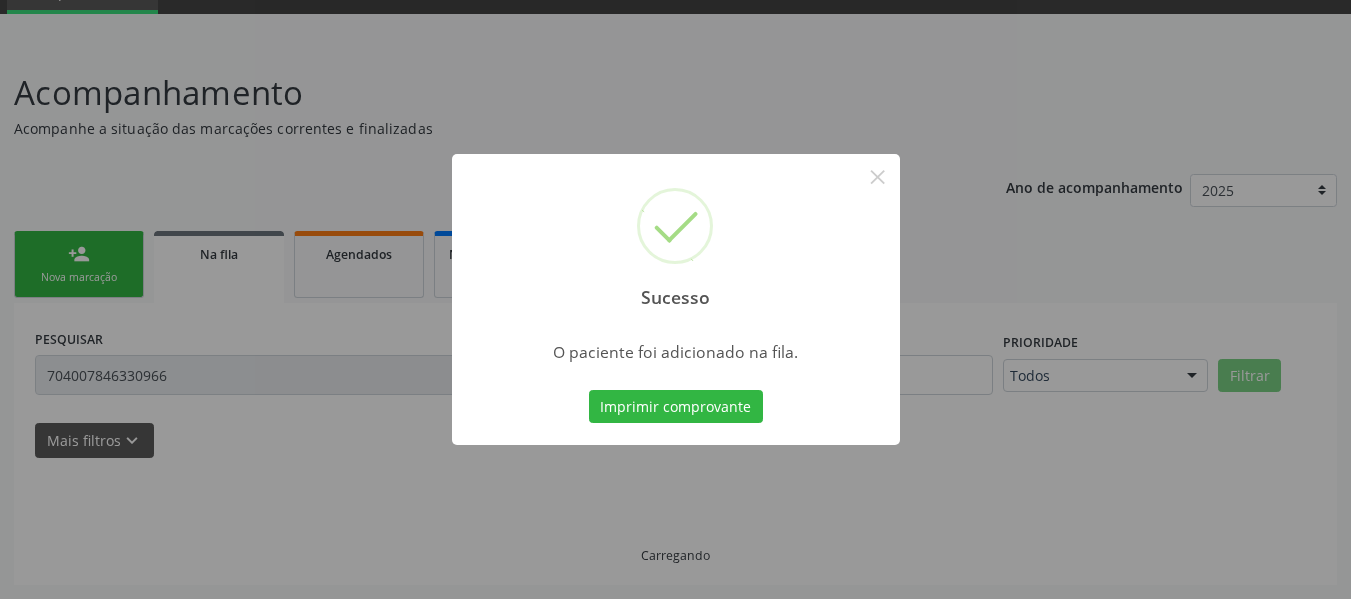 scroll, scrollTop: 96, scrollLeft: 0, axis: vertical 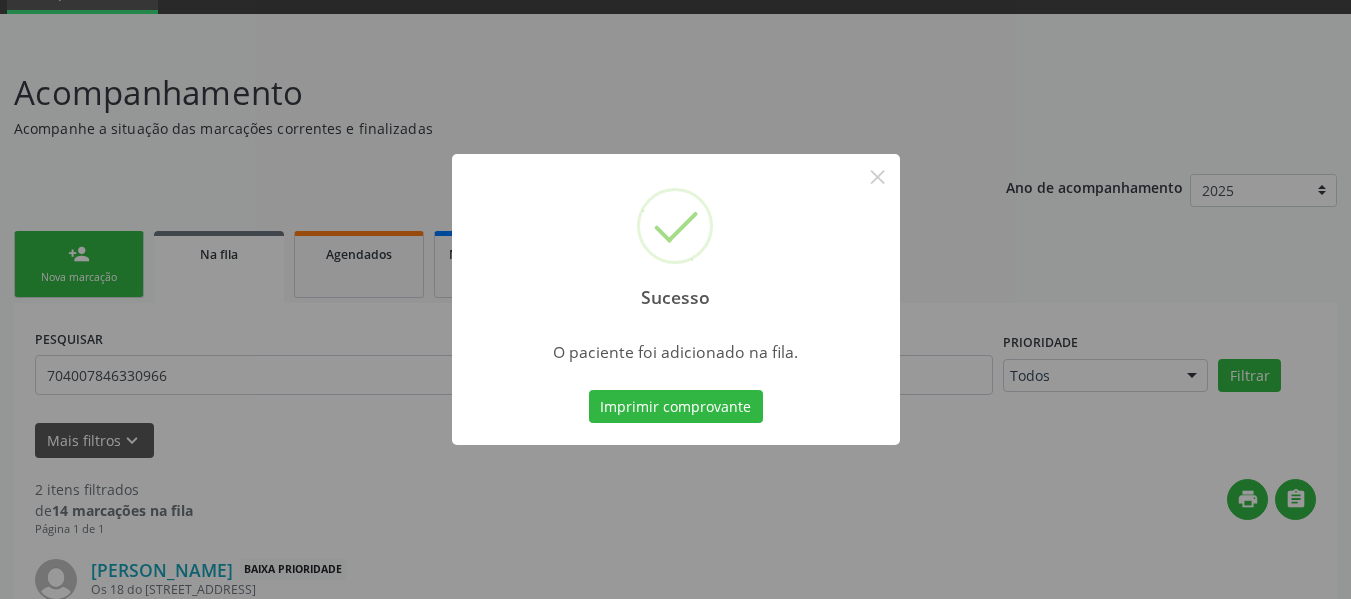 click on "Sucesso × O paciente foi adicionado na fila. Imprimir comprovante Cancel" at bounding box center (675, 299) 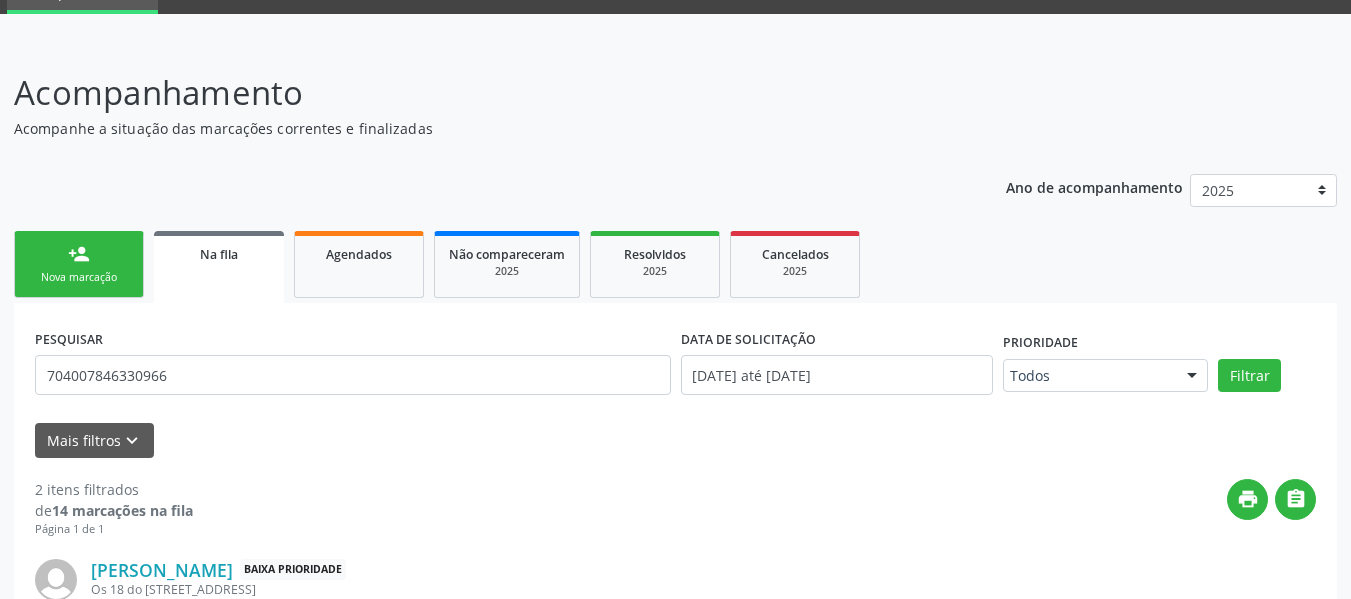 click on "Nova marcação" at bounding box center [79, 277] 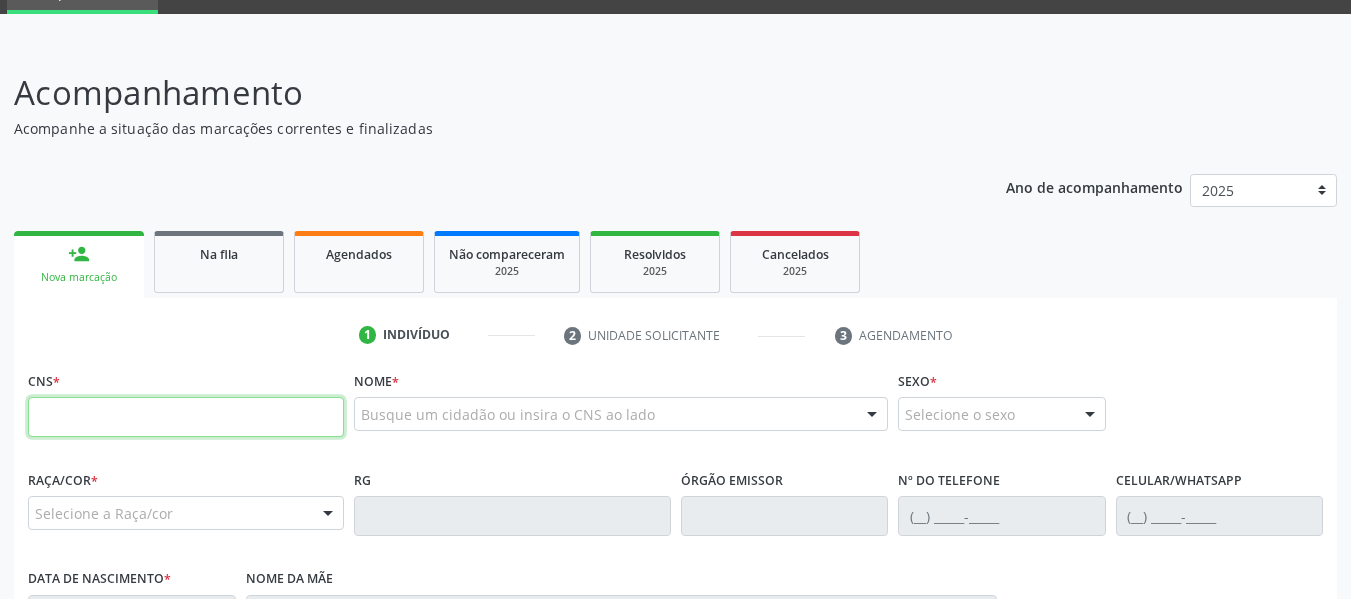 click at bounding box center [186, 417] 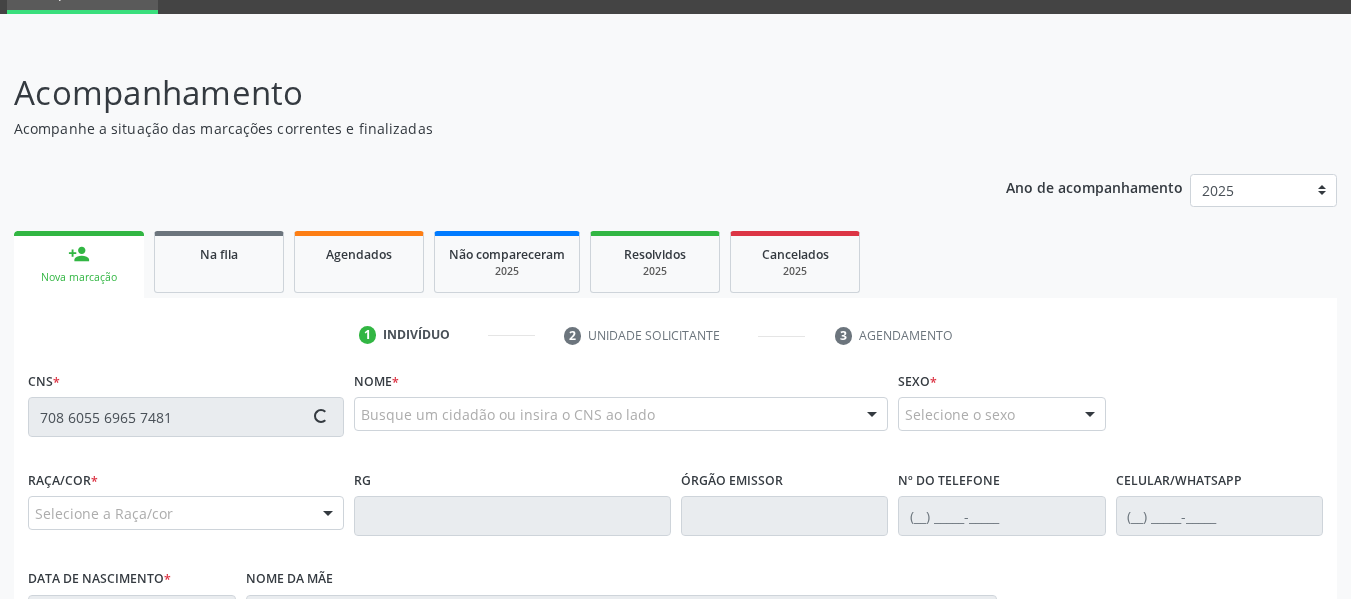 type on "708 6055 6965 7481" 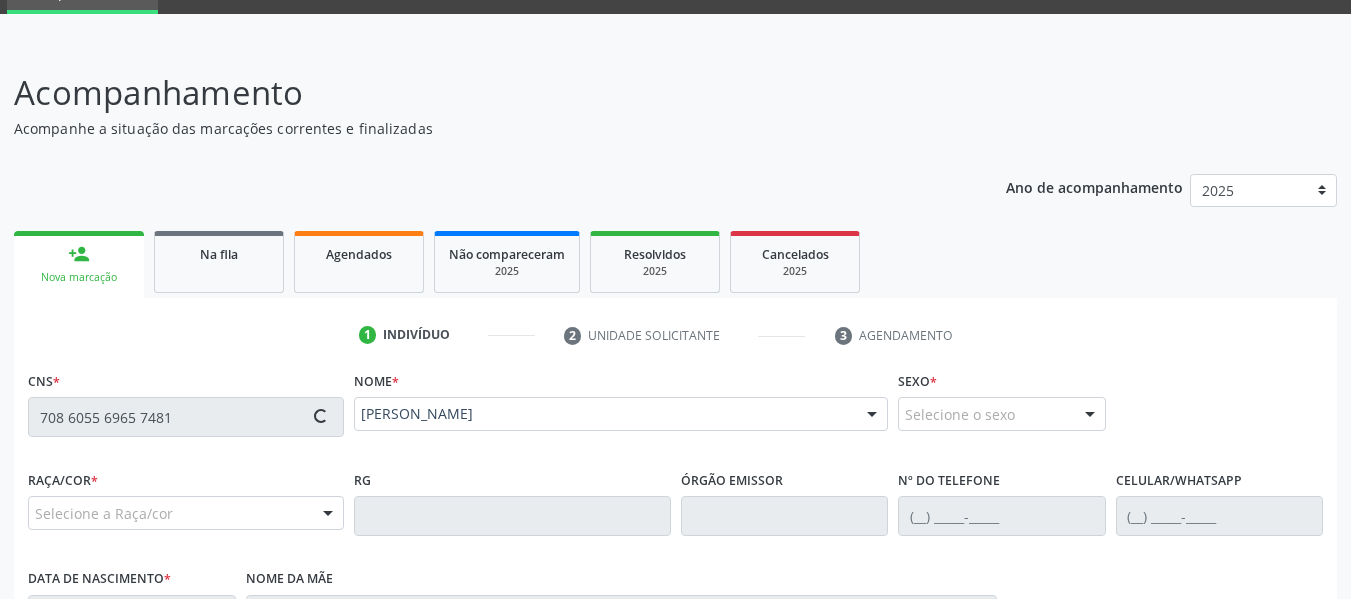 type on "(82) 99117-3086" 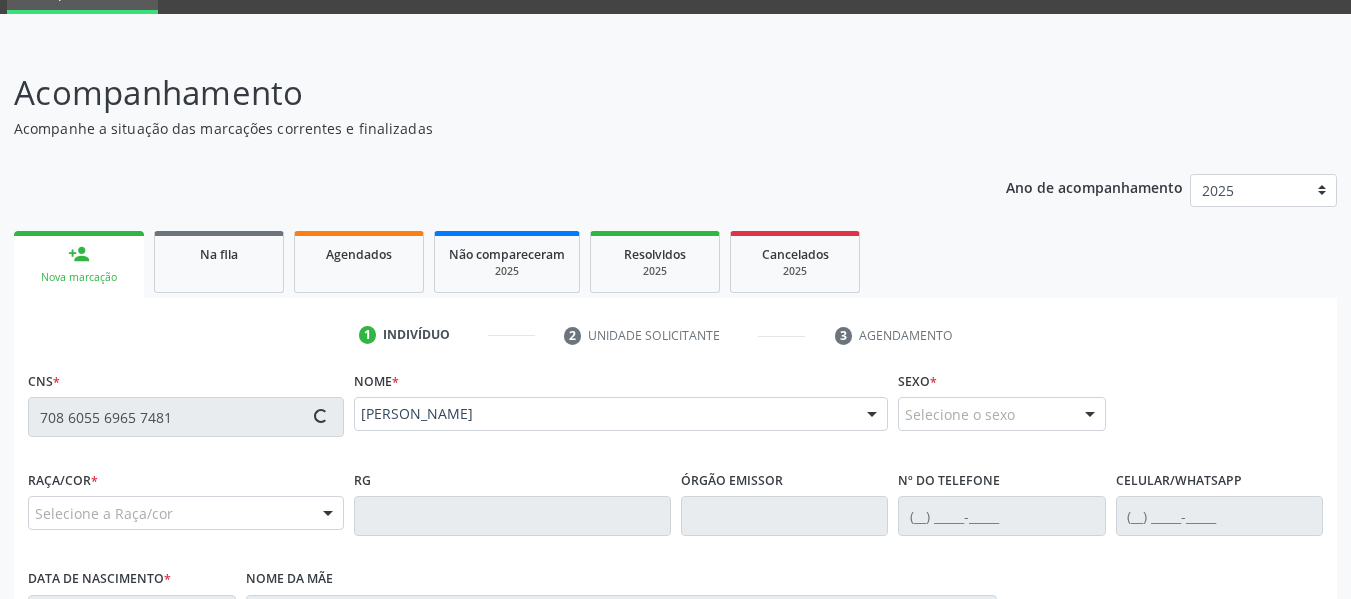 type on "(82) 99117-3086" 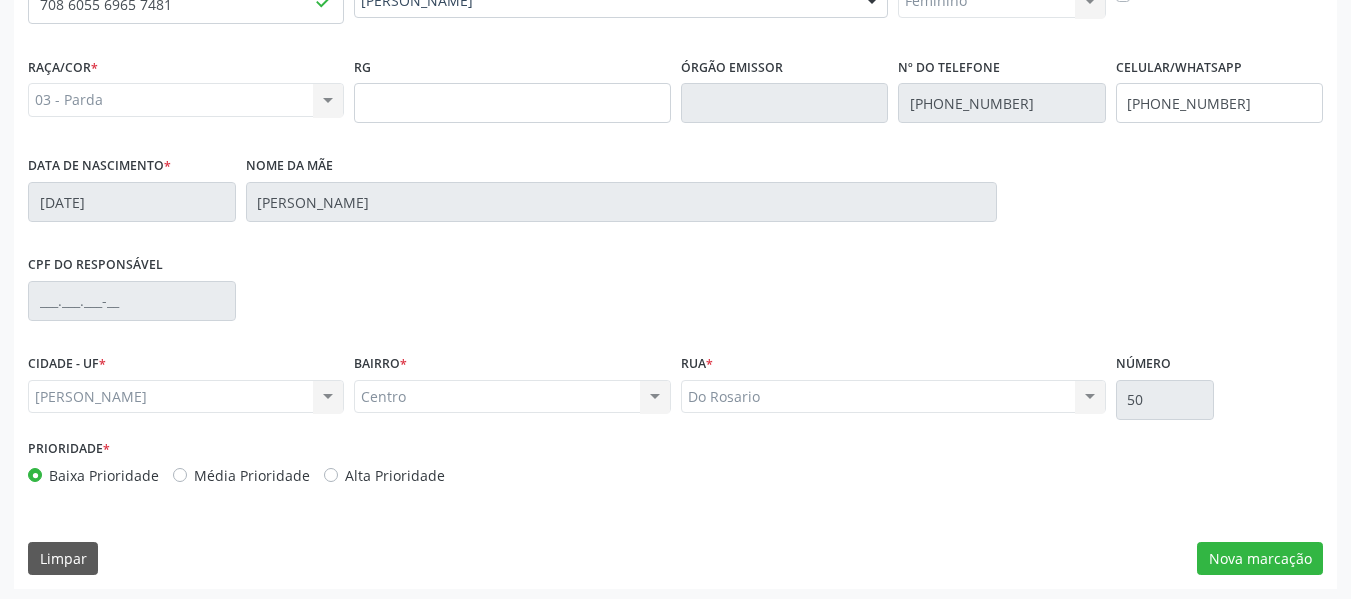 scroll, scrollTop: 513, scrollLeft: 0, axis: vertical 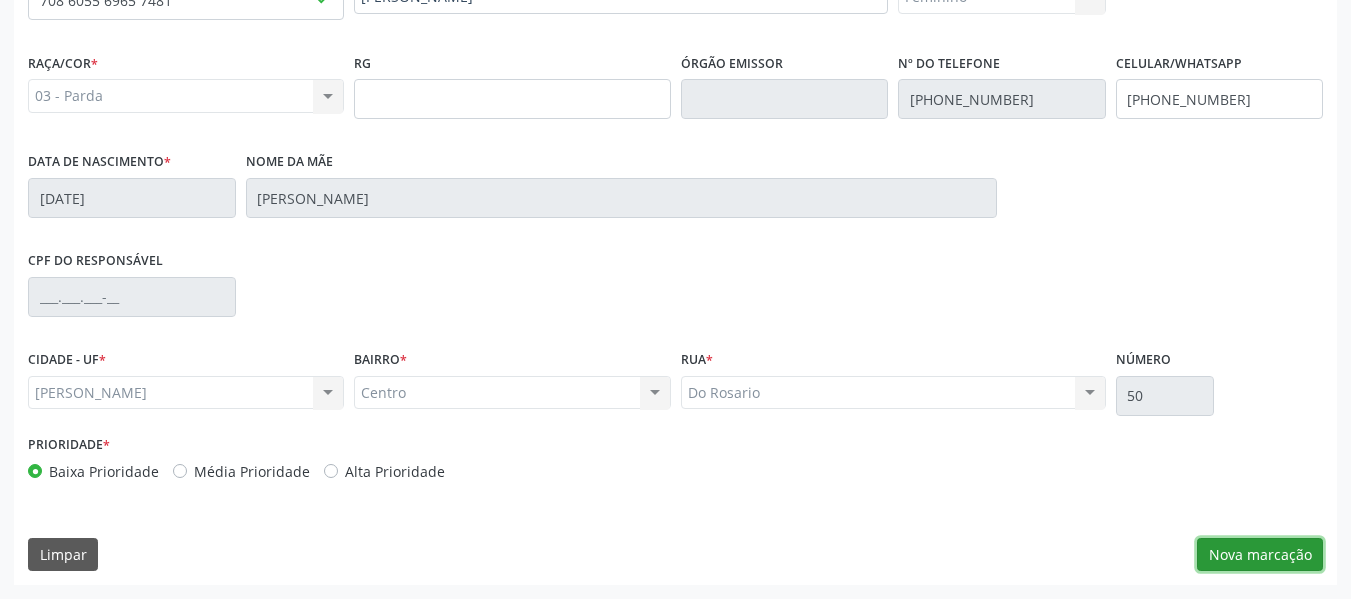 click on "Nova marcação" at bounding box center [1260, 555] 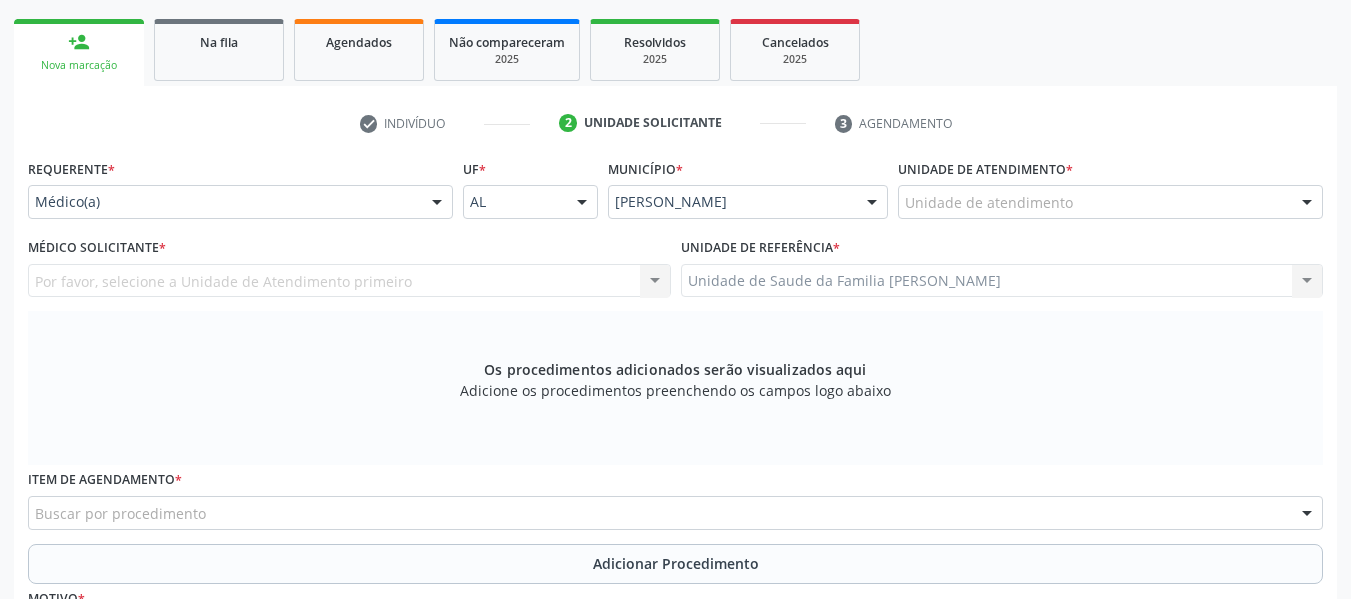 scroll, scrollTop: 273, scrollLeft: 0, axis: vertical 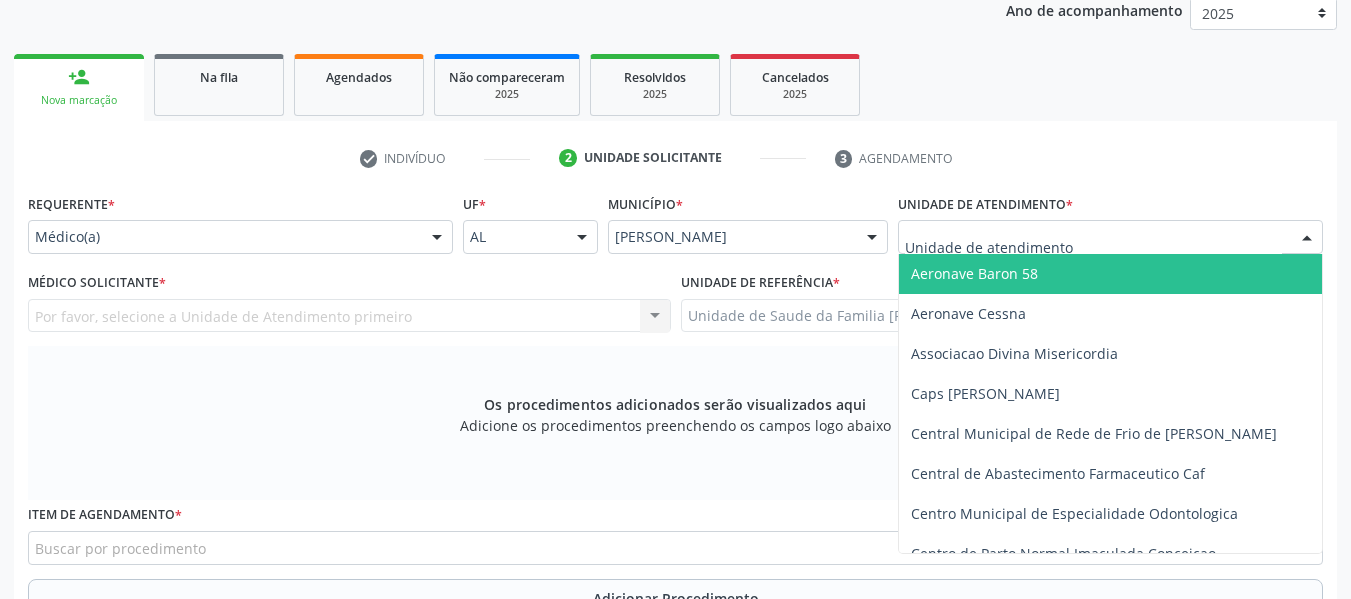 click at bounding box center (1110, 237) 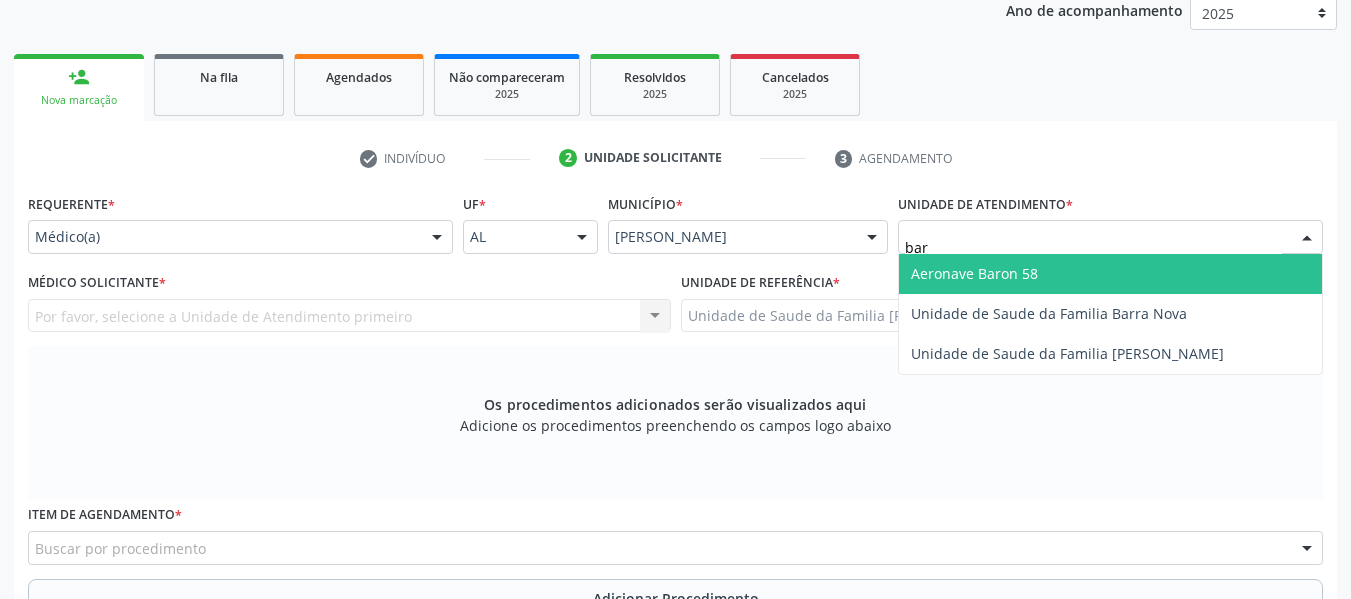 type on "barr" 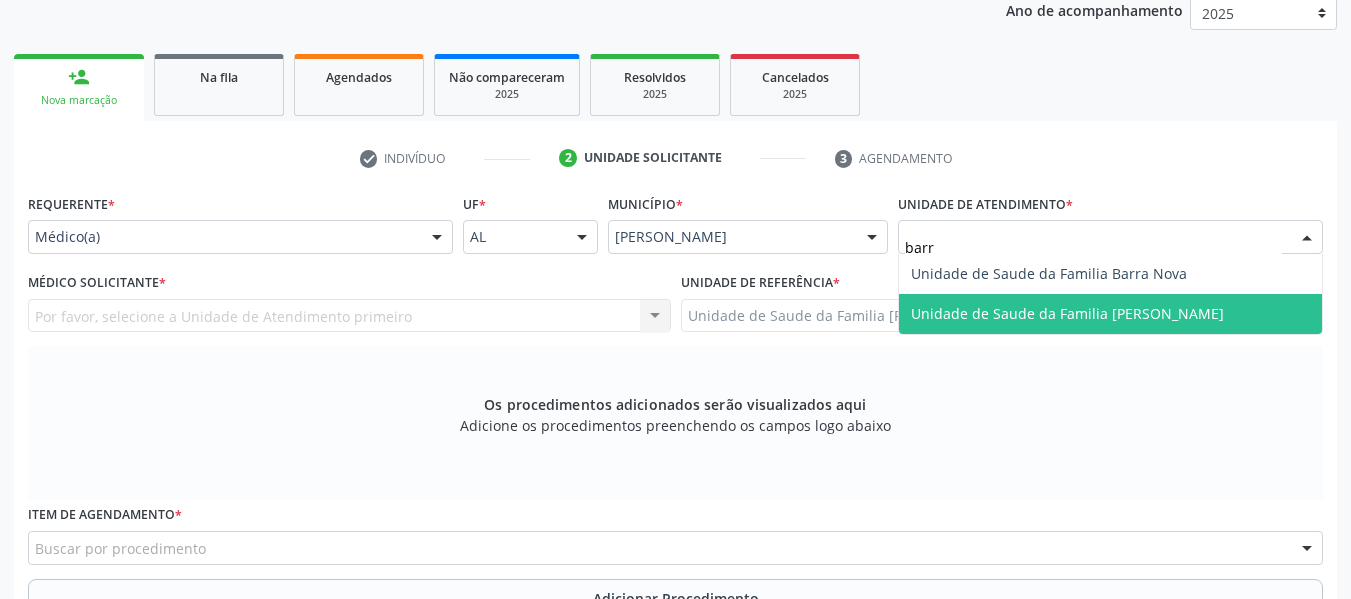 click on "Unidade de Saude da Familia [PERSON_NAME]" at bounding box center (1067, 313) 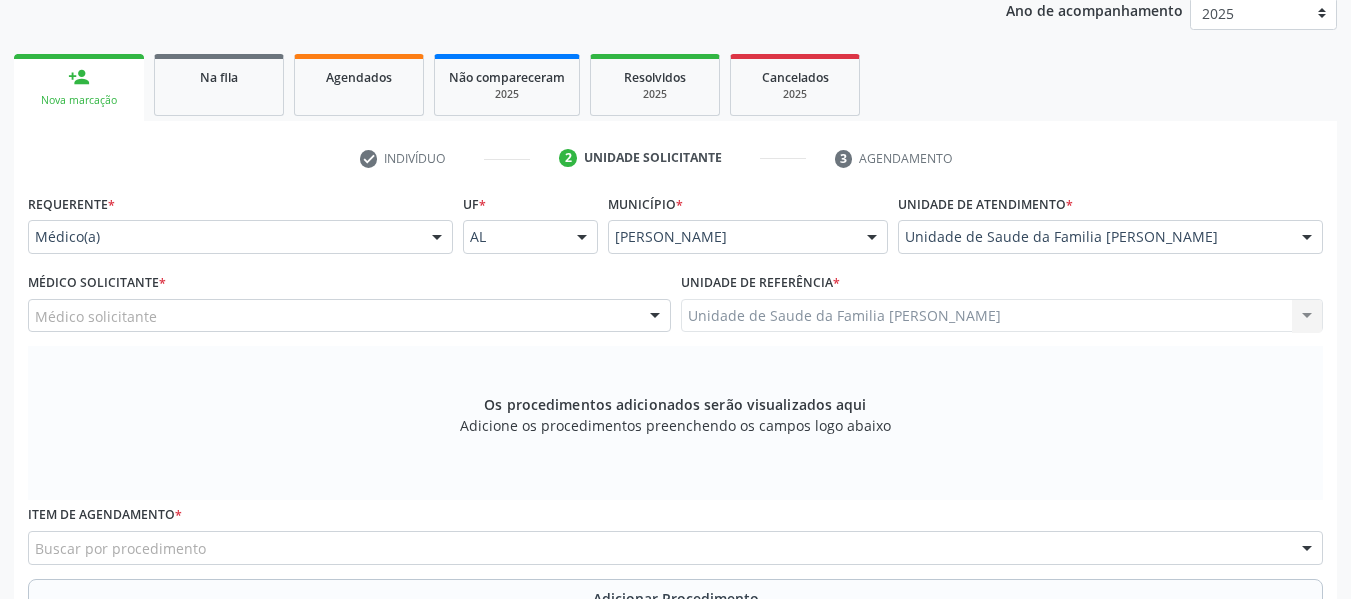 click at bounding box center (437, 238) 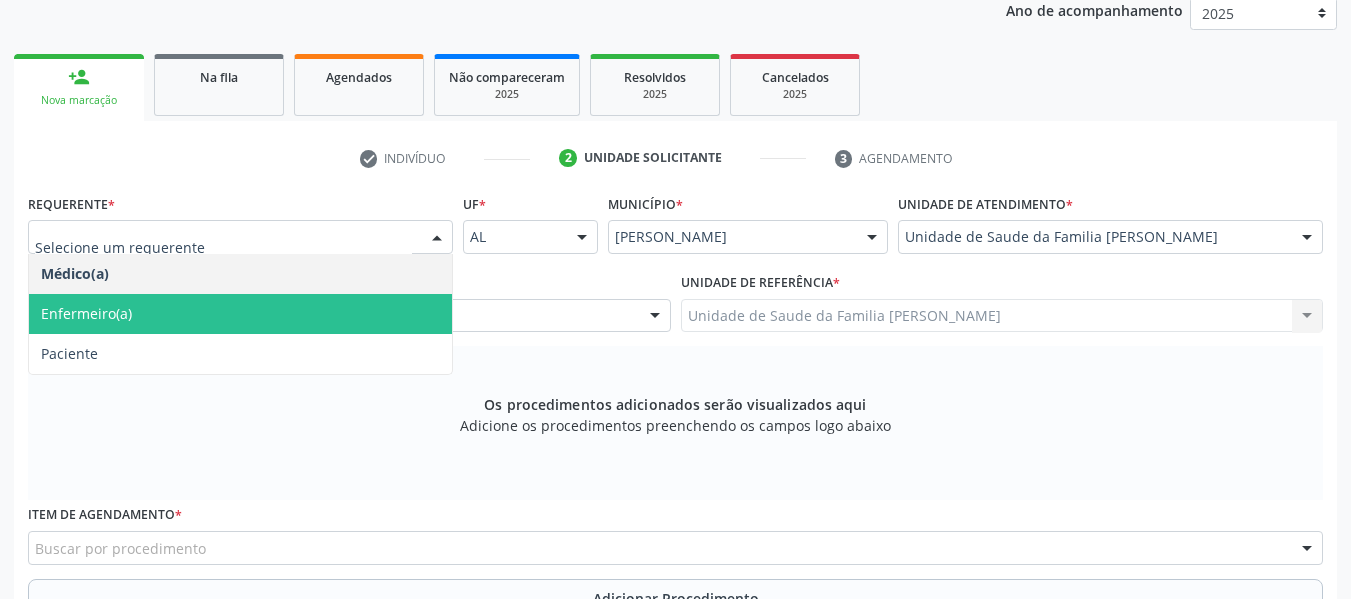 click on "Enfermeiro(a)" at bounding box center (86, 313) 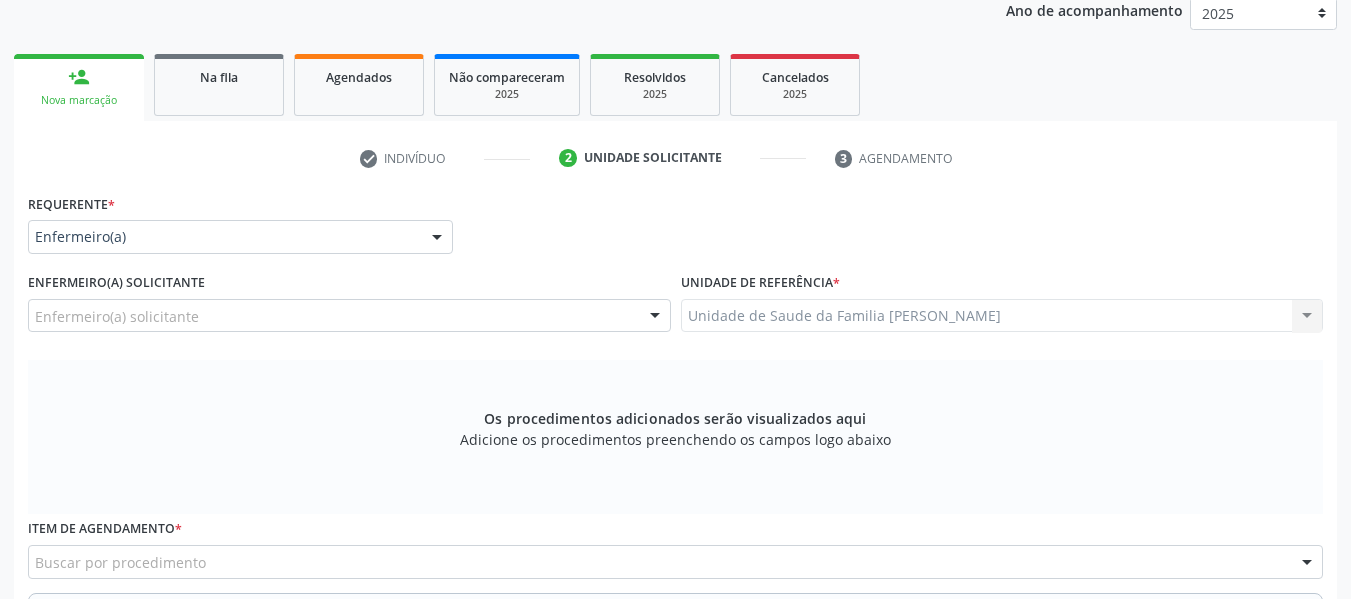 click at bounding box center (655, 317) 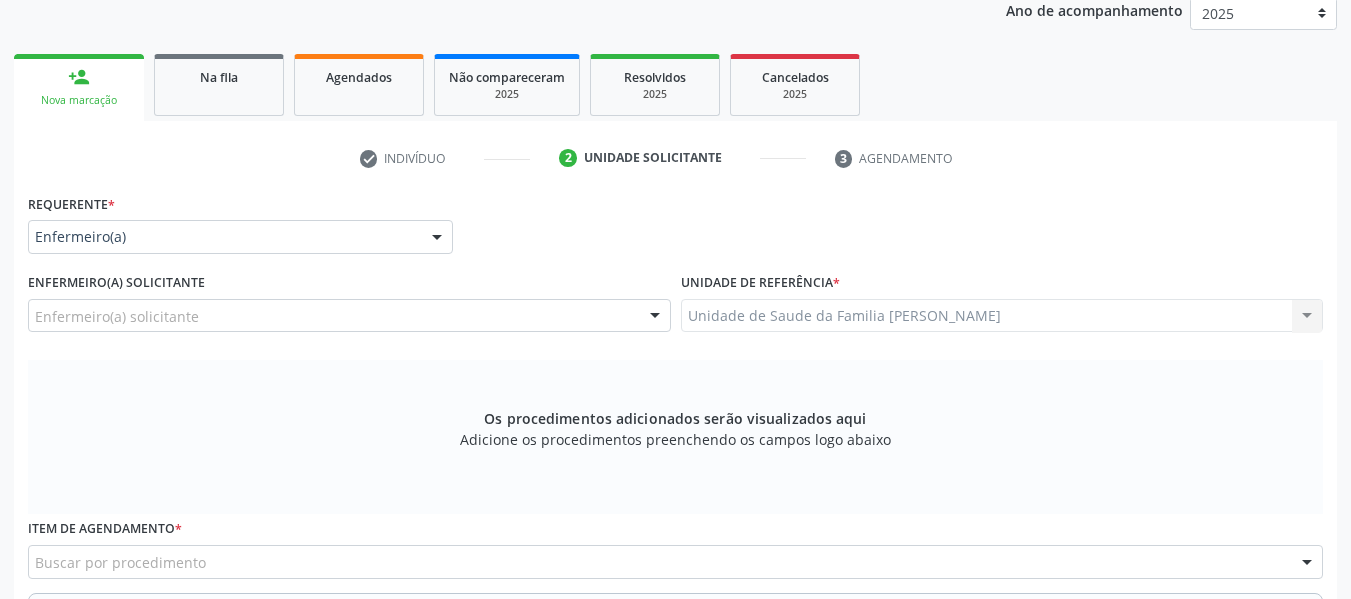 click on "person_add" at bounding box center [79, 77] 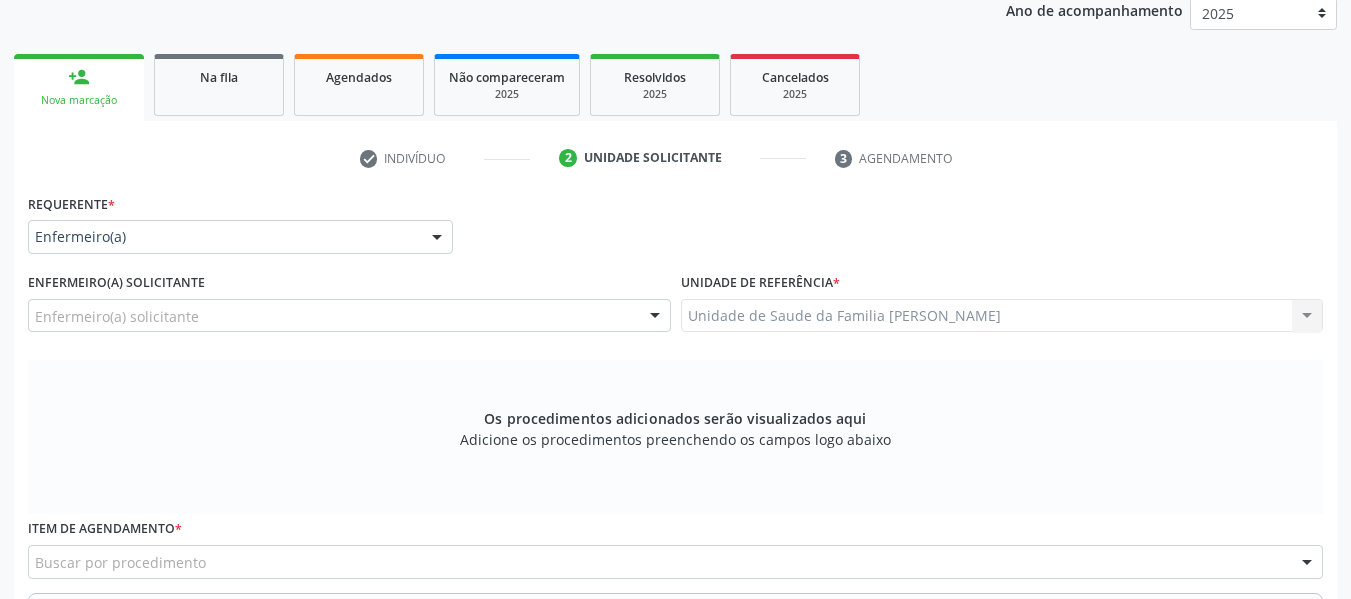 click on "Nova marcação" at bounding box center [79, 100] 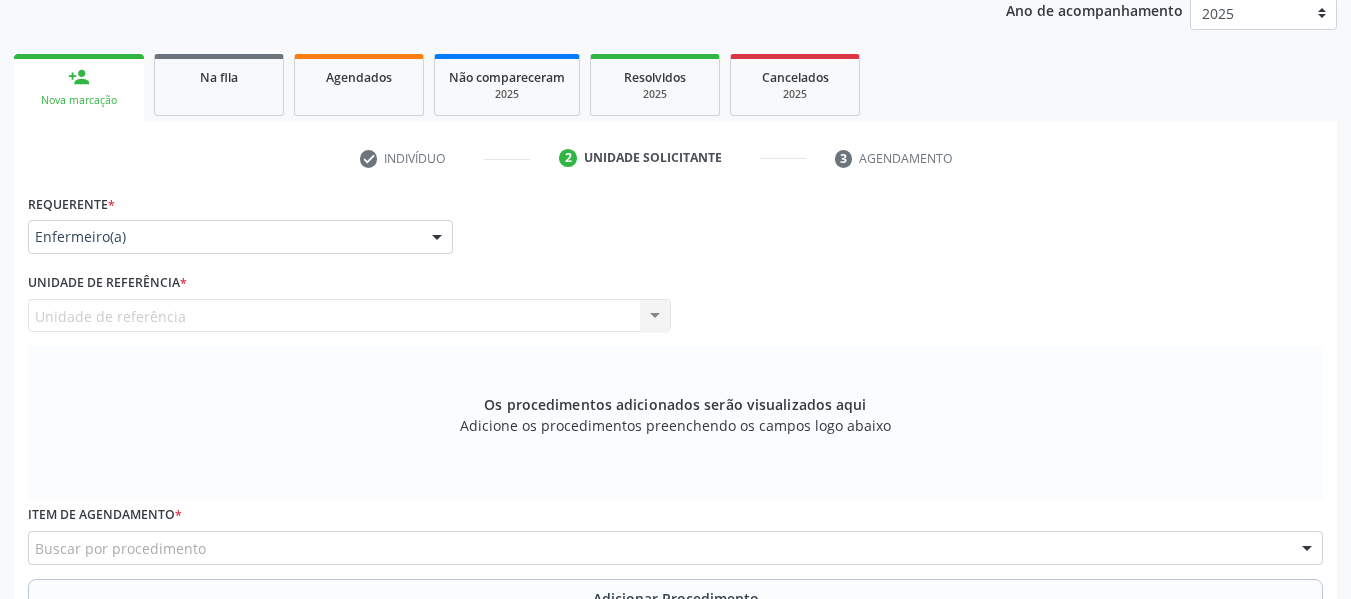 scroll, scrollTop: 0, scrollLeft: 0, axis: both 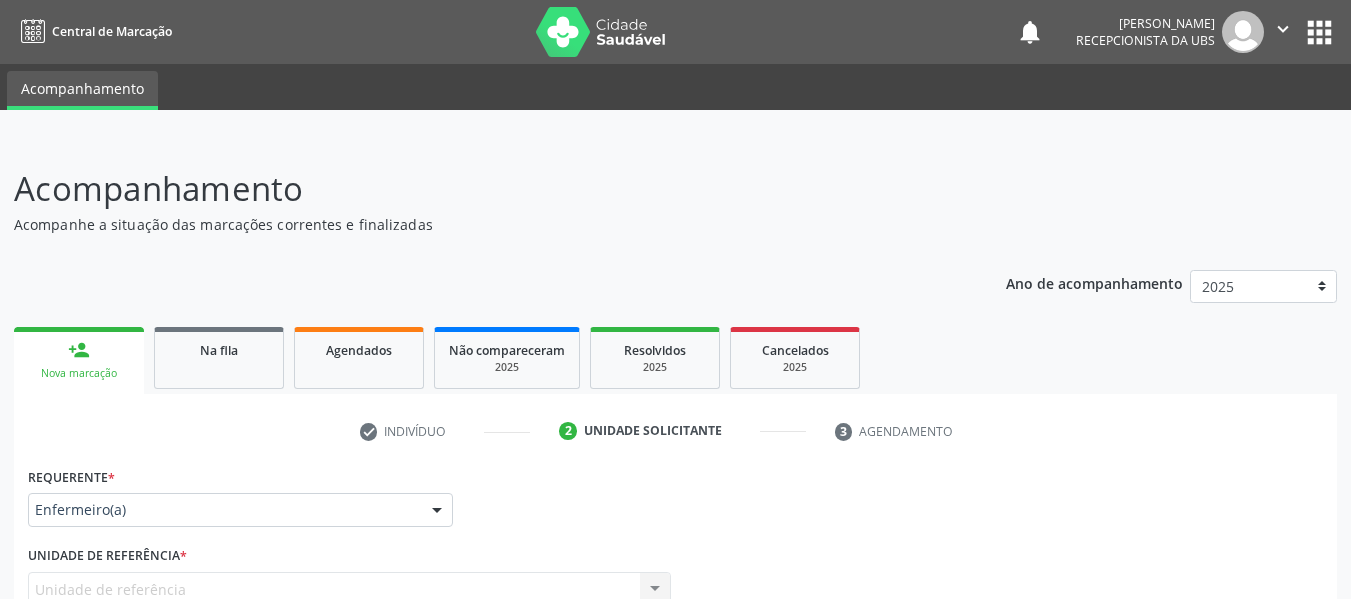 click on "person_add" at bounding box center (79, 350) 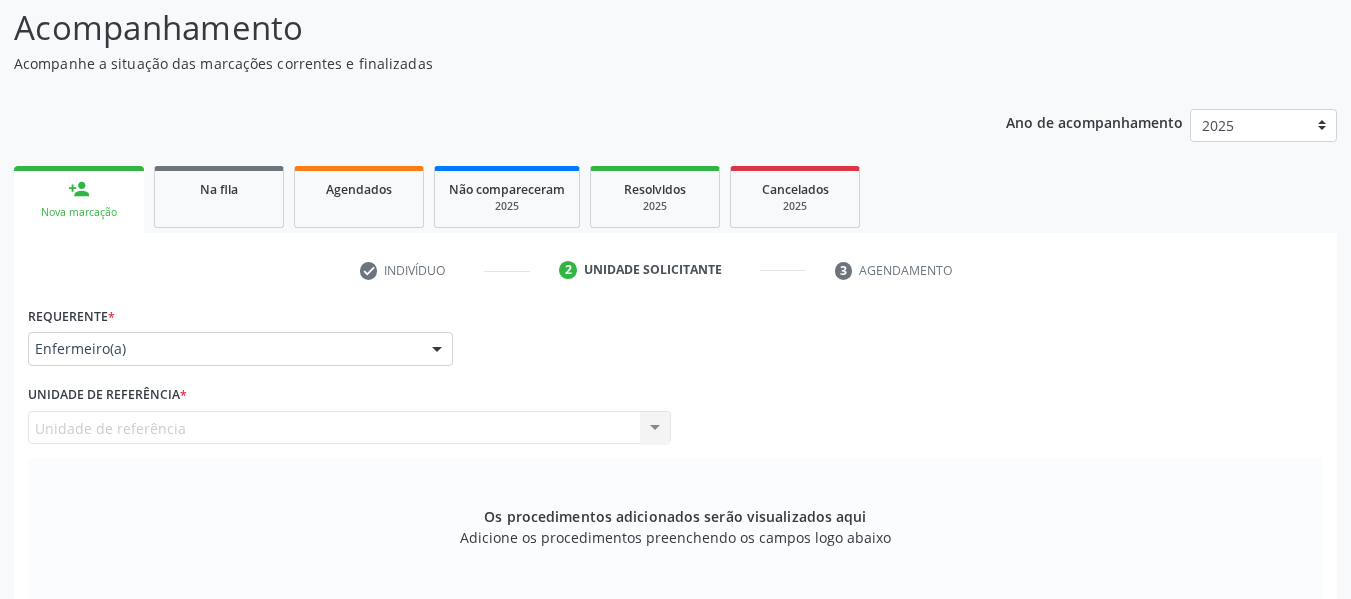 scroll, scrollTop: 200, scrollLeft: 0, axis: vertical 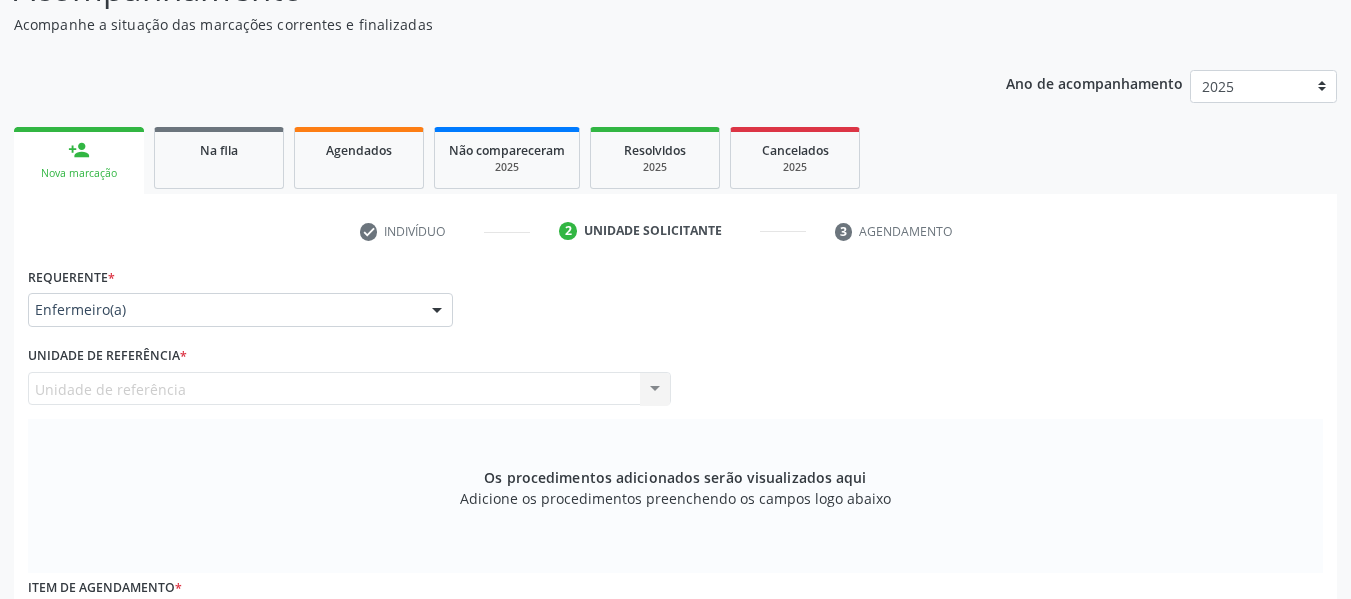 click on "person_add" at bounding box center (79, 150) 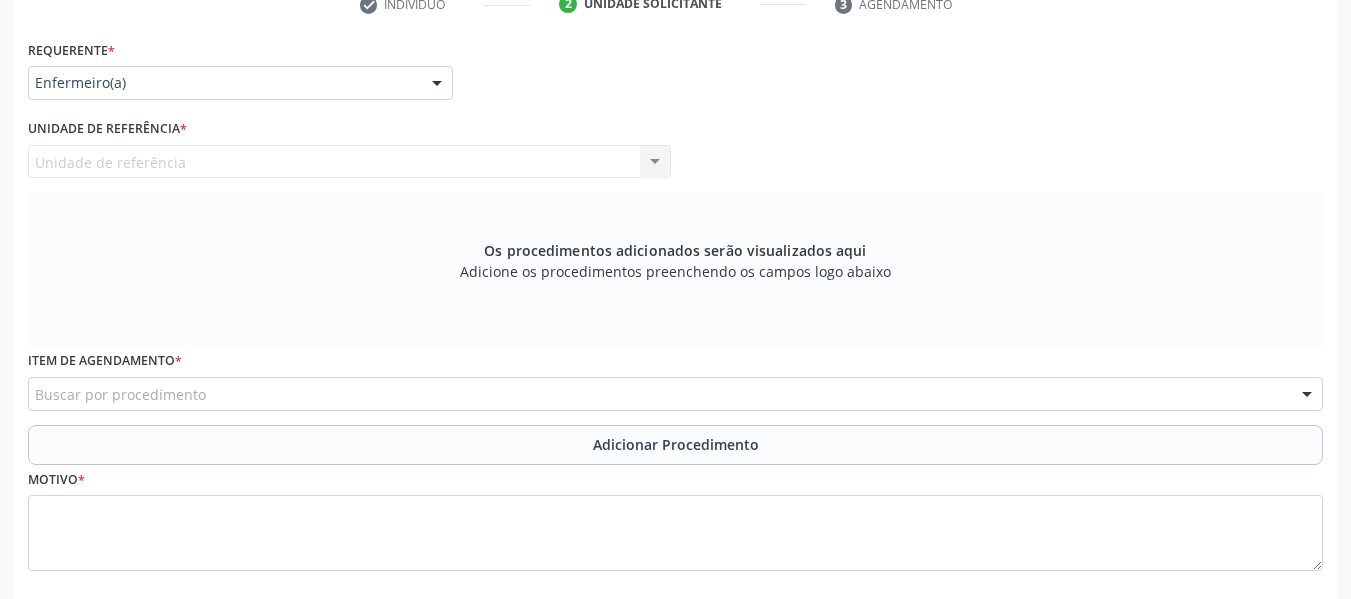 scroll, scrollTop: 530, scrollLeft: 0, axis: vertical 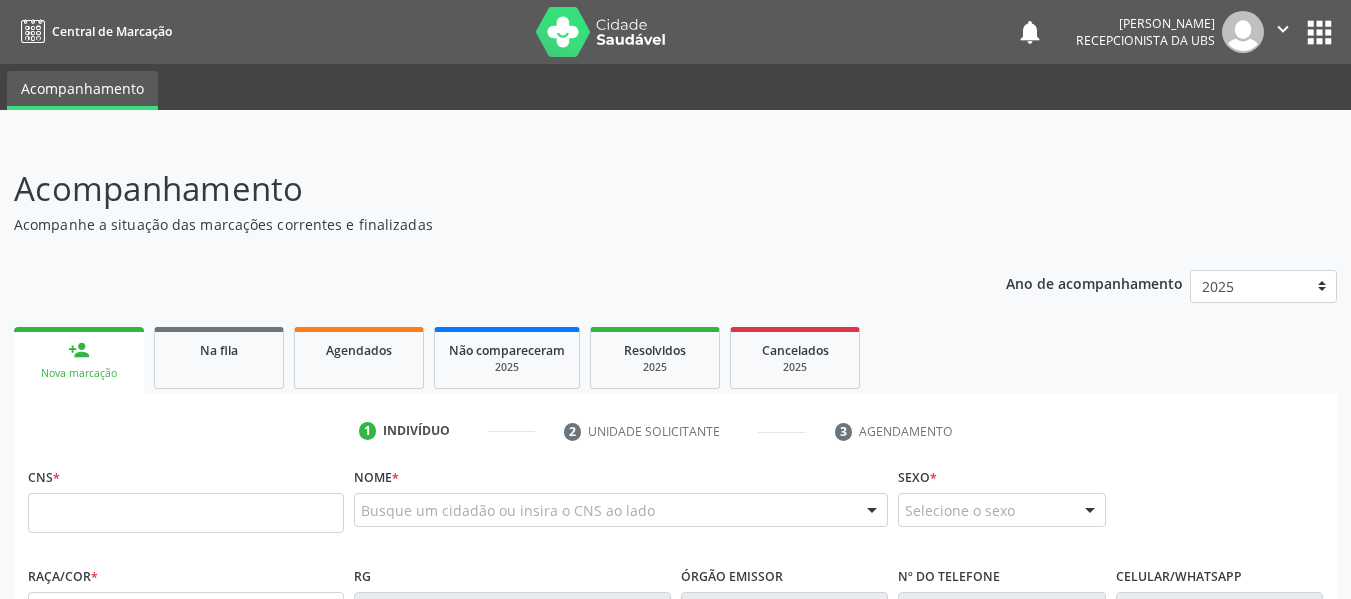 click at bounding box center [186, 513] 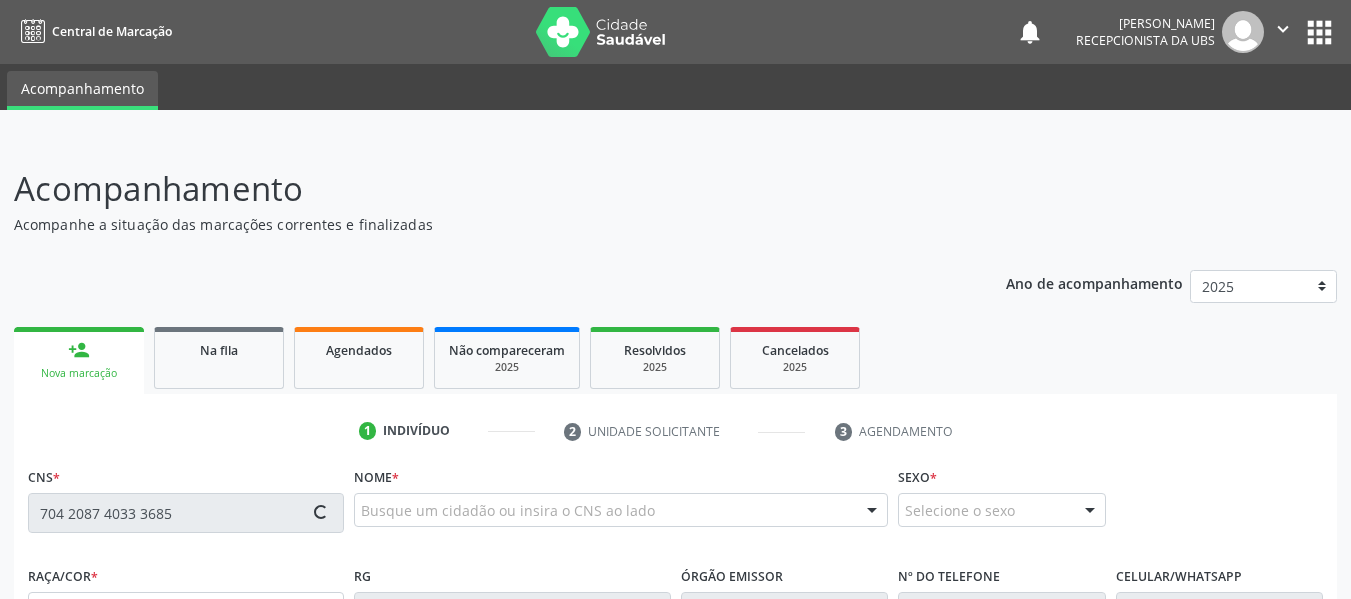 type on "704 2087 4033 3685" 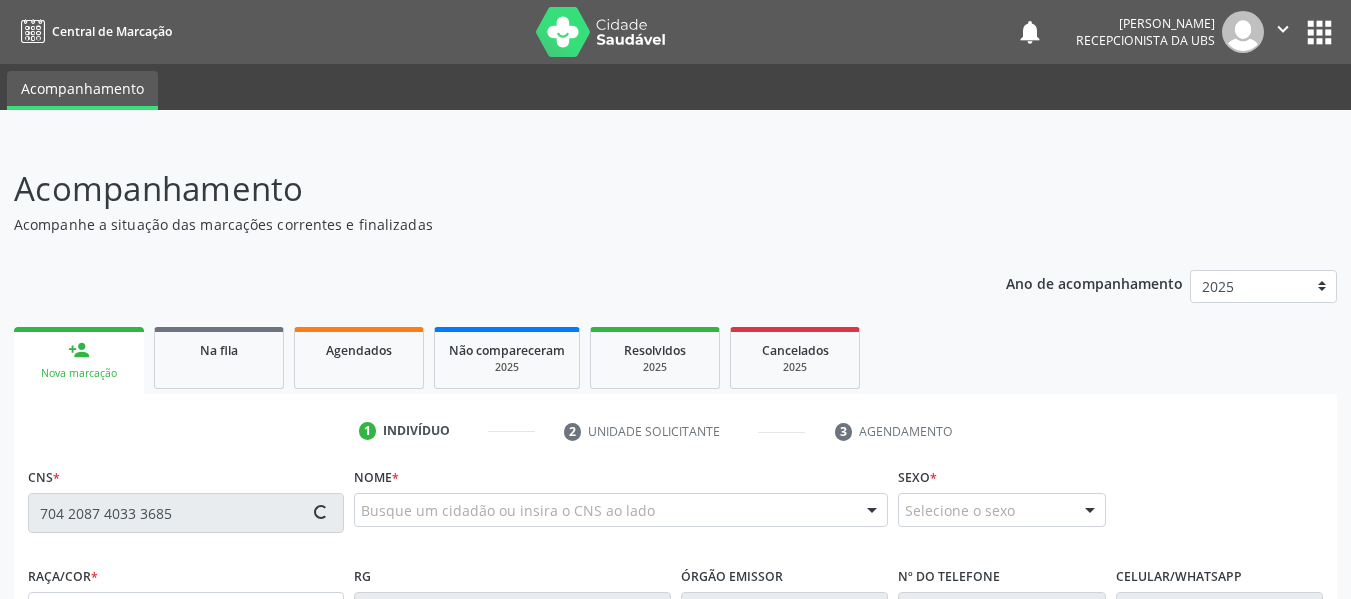 type 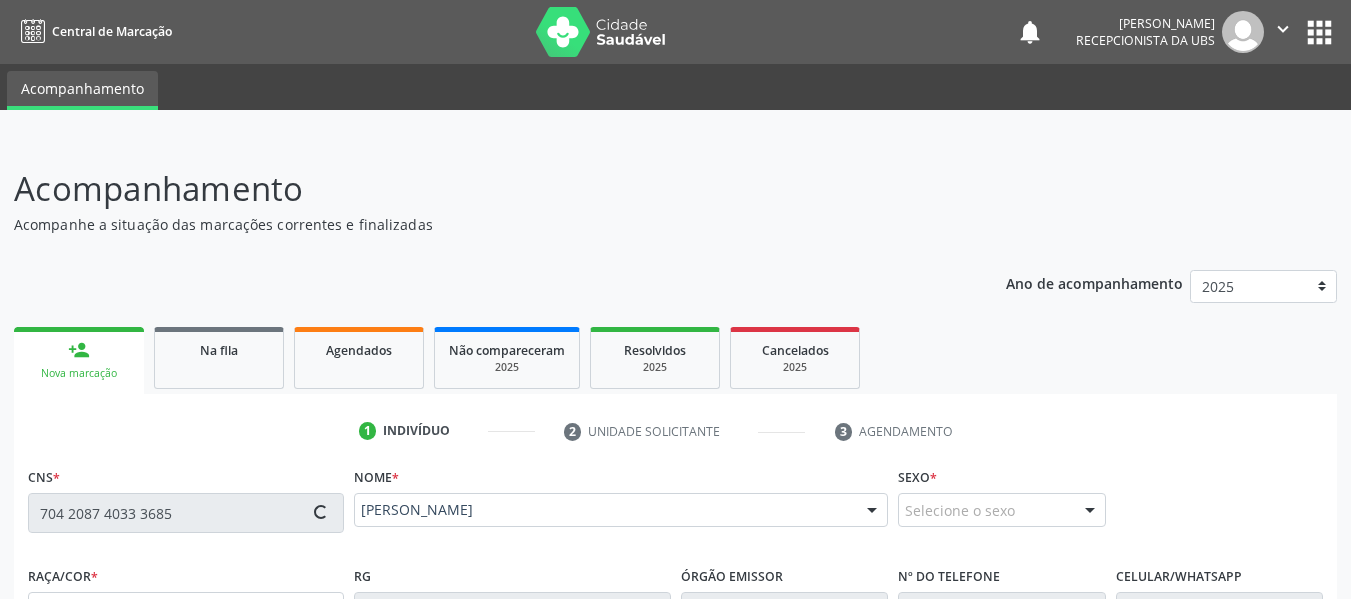type on "[PHONE_NUMBER]" 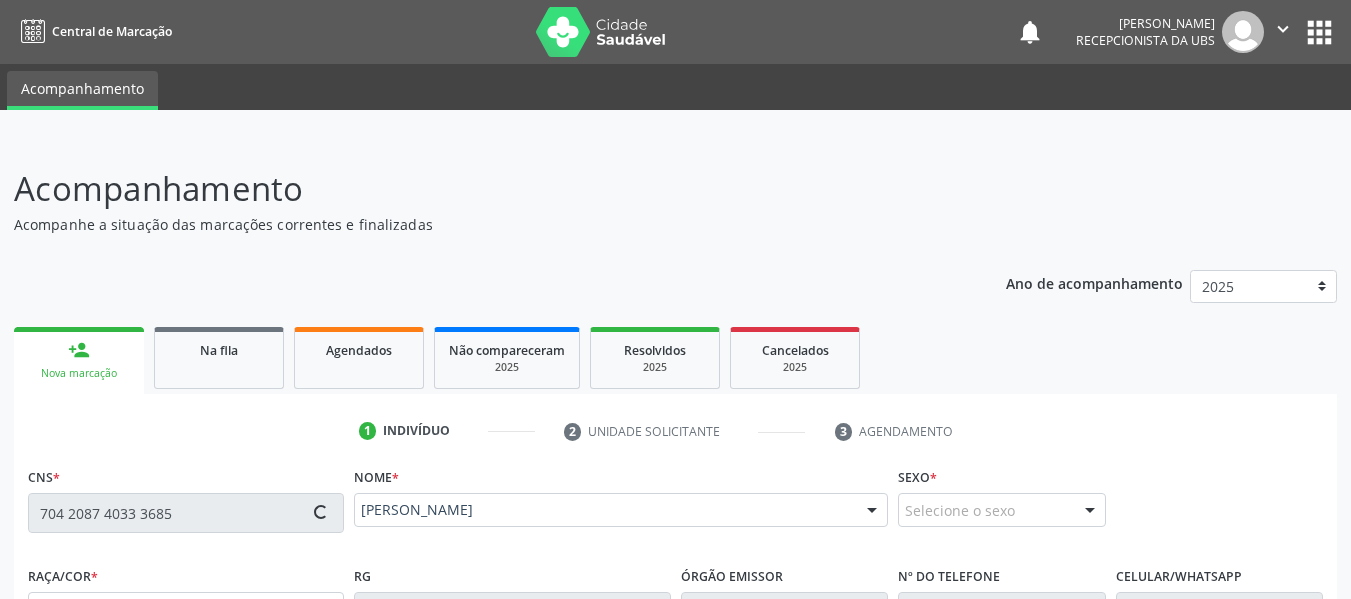 type on "23[DATE]" 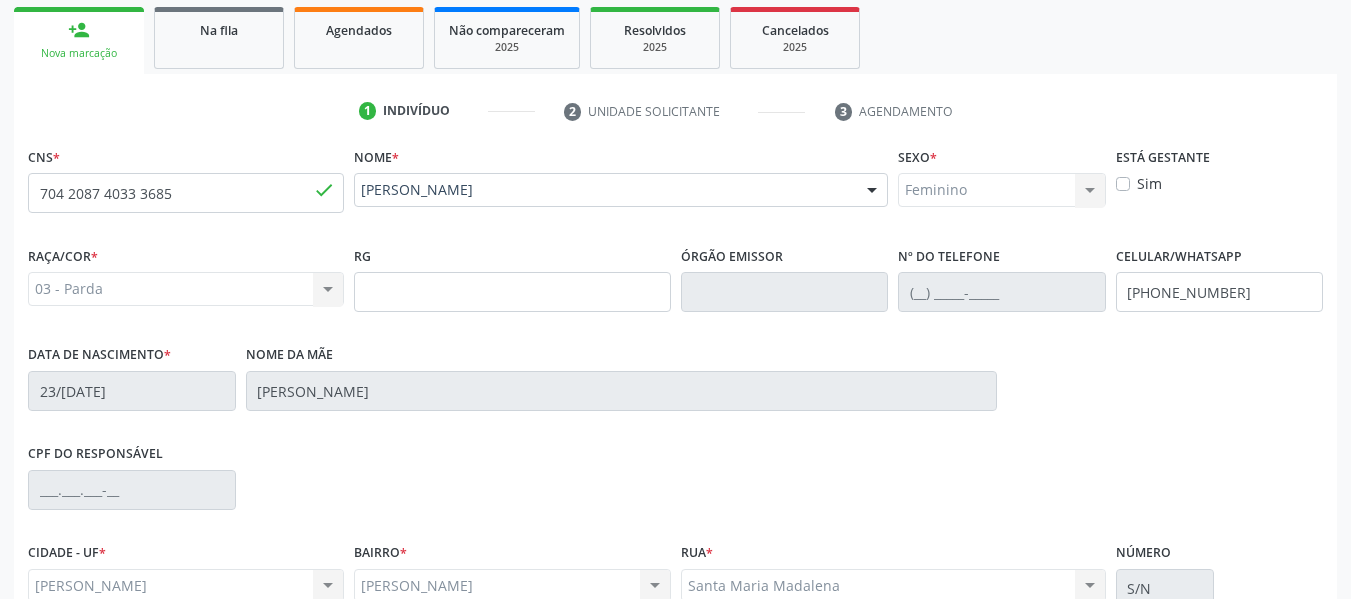 scroll, scrollTop: 360, scrollLeft: 0, axis: vertical 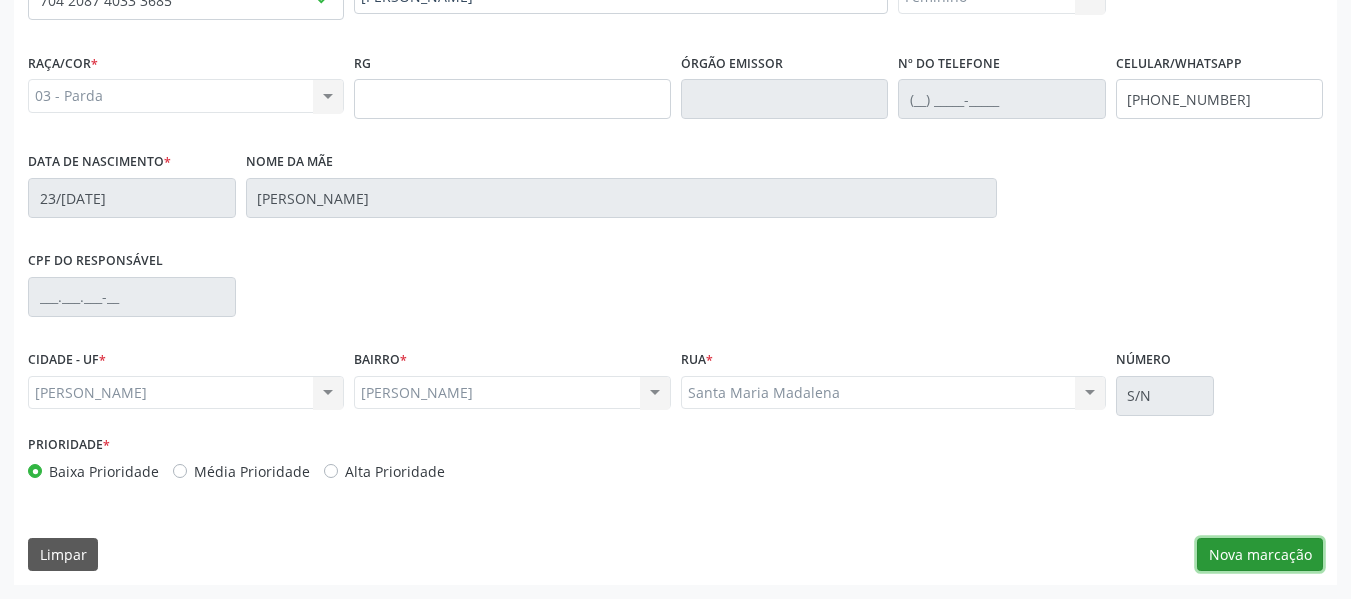 click on "Nova marcação" at bounding box center [1260, 555] 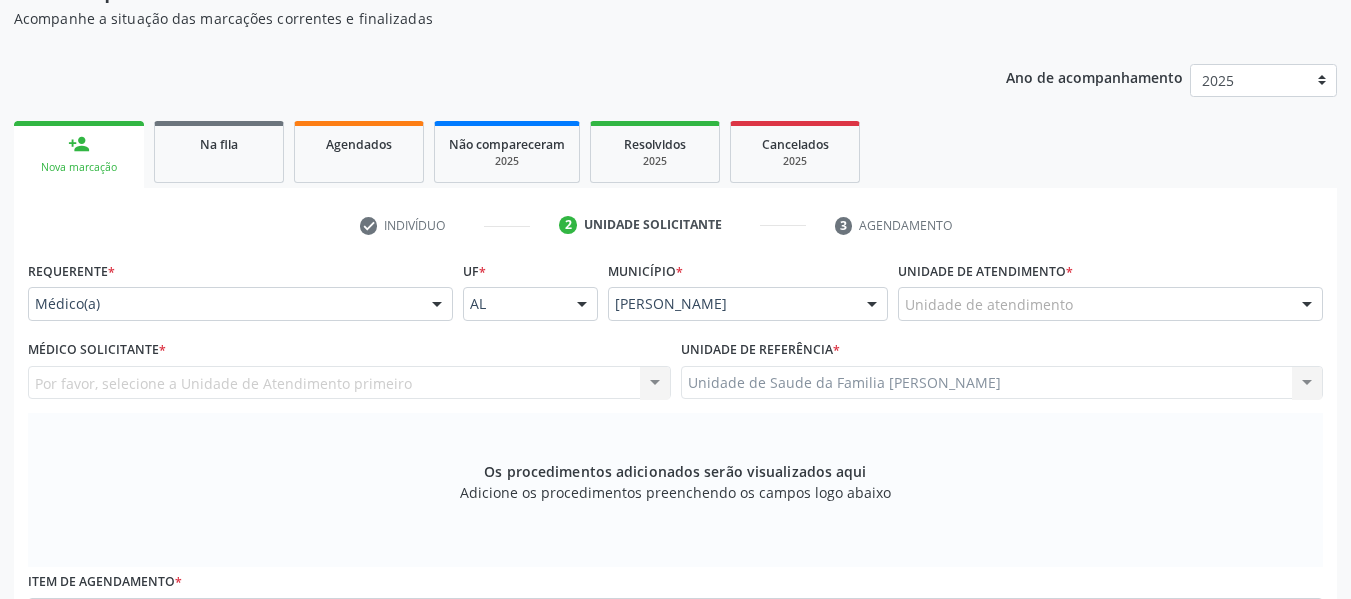 scroll, scrollTop: 192, scrollLeft: 0, axis: vertical 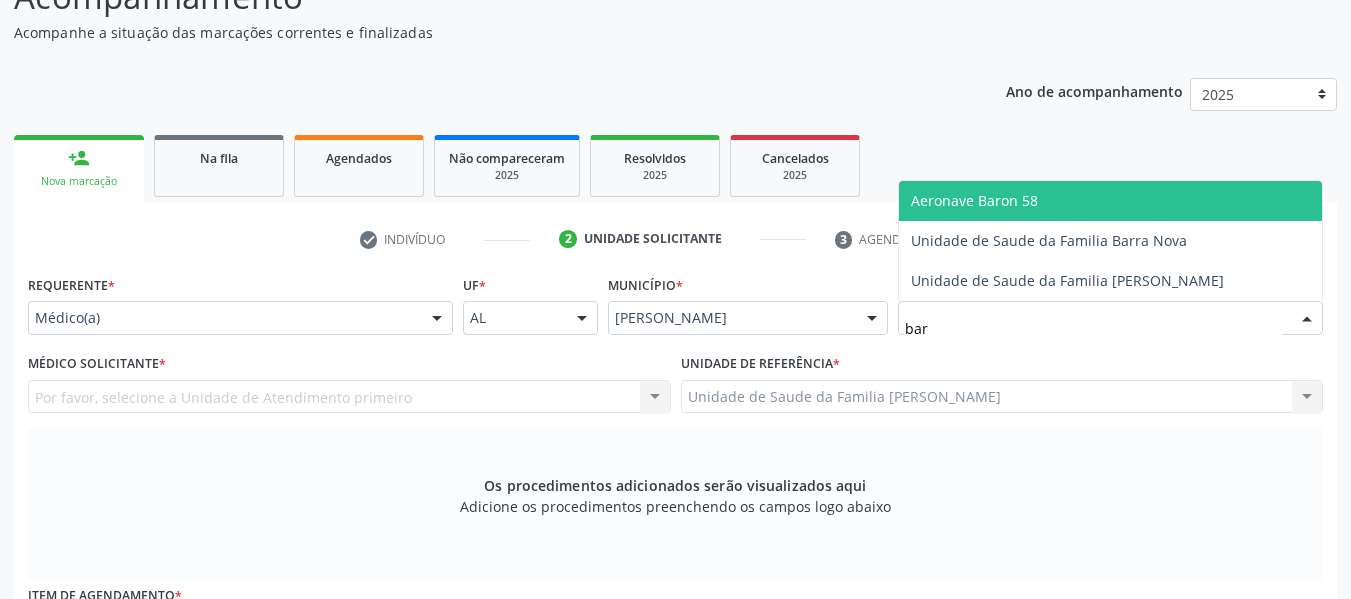 type on "barr" 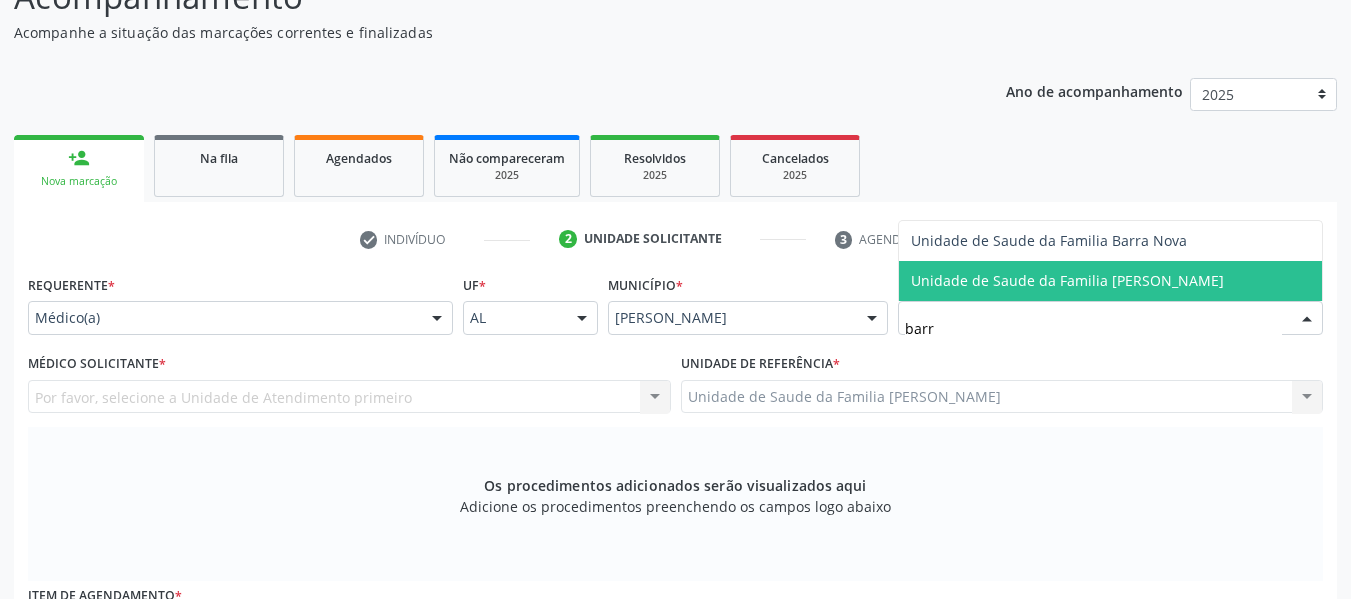 click on "Unidade de Saude da Familia [PERSON_NAME]" at bounding box center (1067, 280) 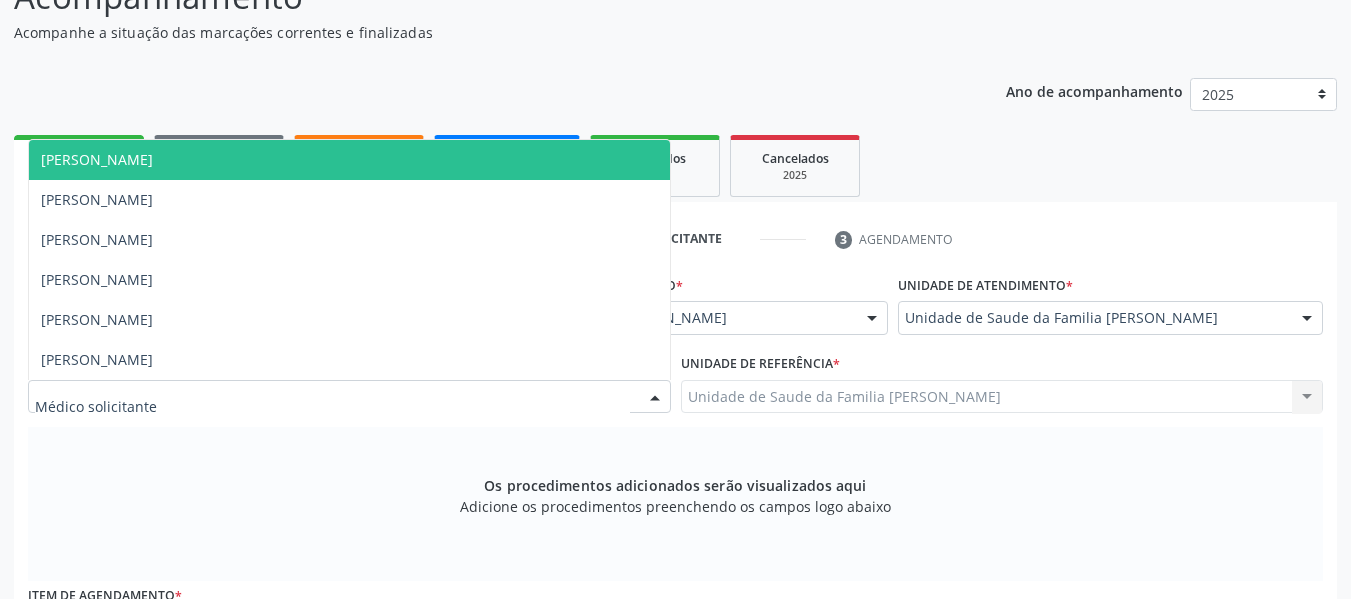 click at bounding box center [655, 398] 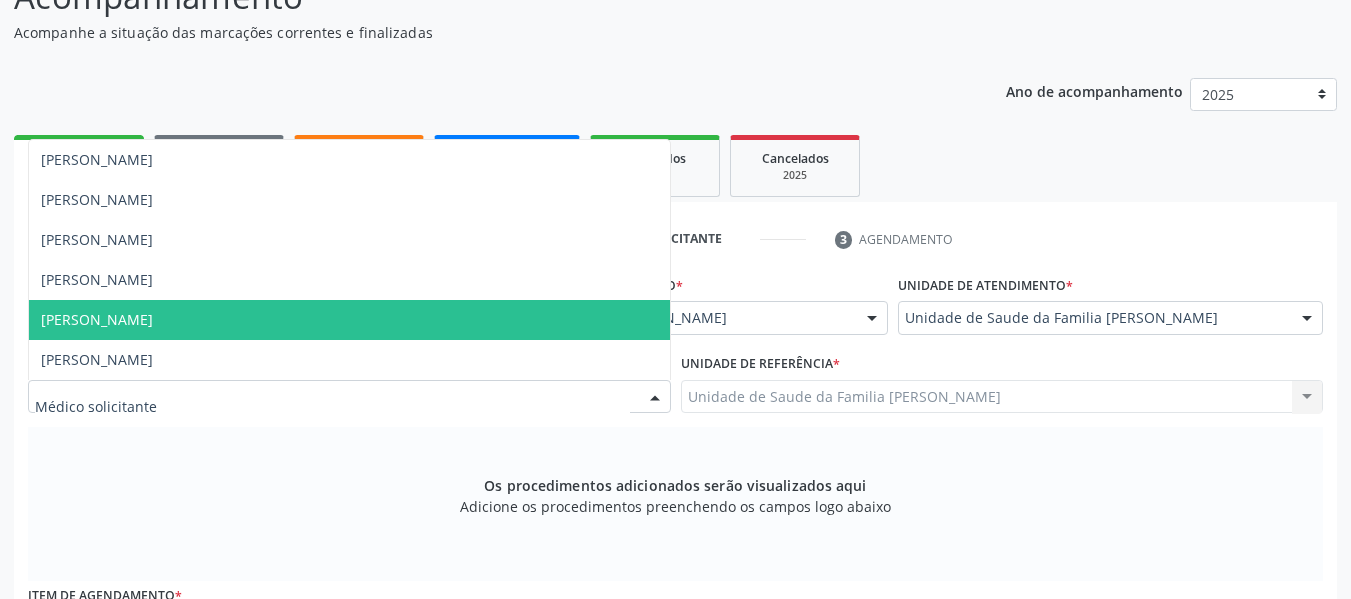 click on "[PERSON_NAME]" at bounding box center (97, 319) 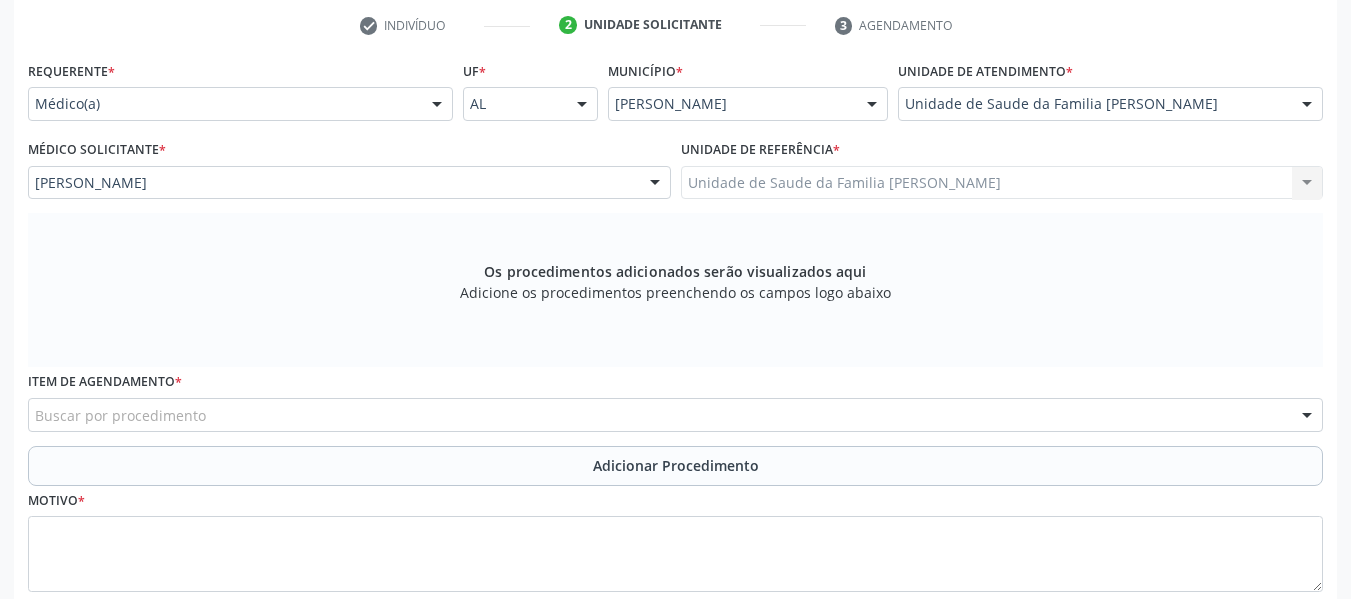 scroll, scrollTop: 530, scrollLeft: 0, axis: vertical 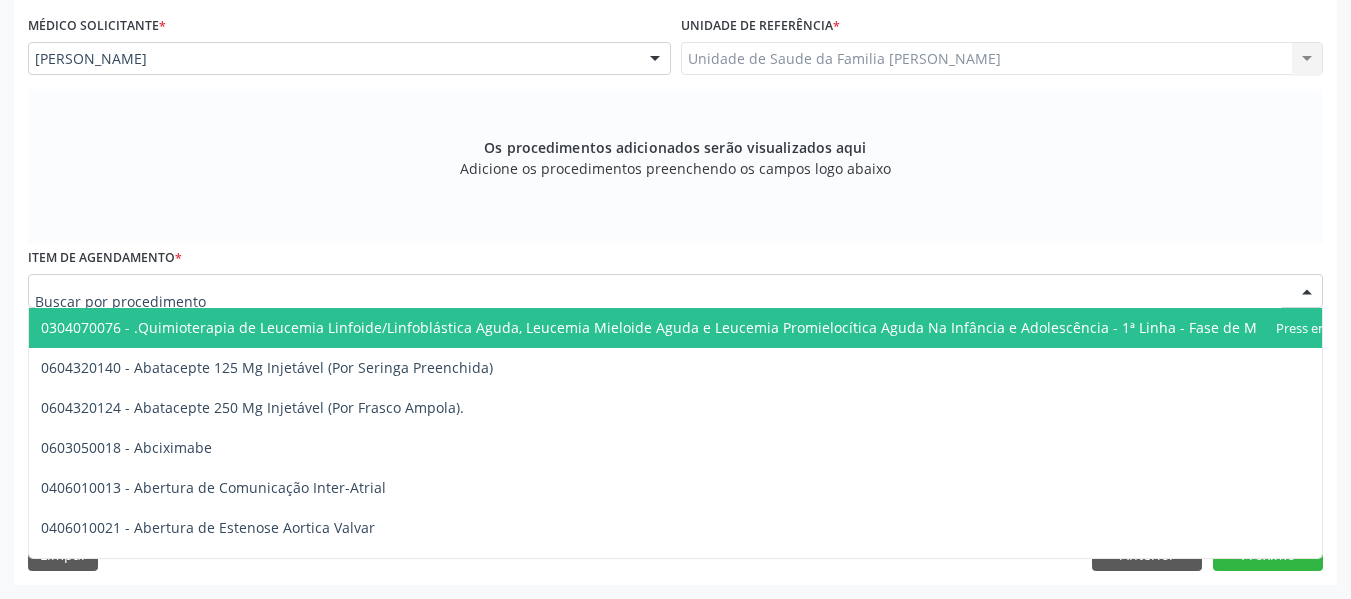 click at bounding box center (675, 291) 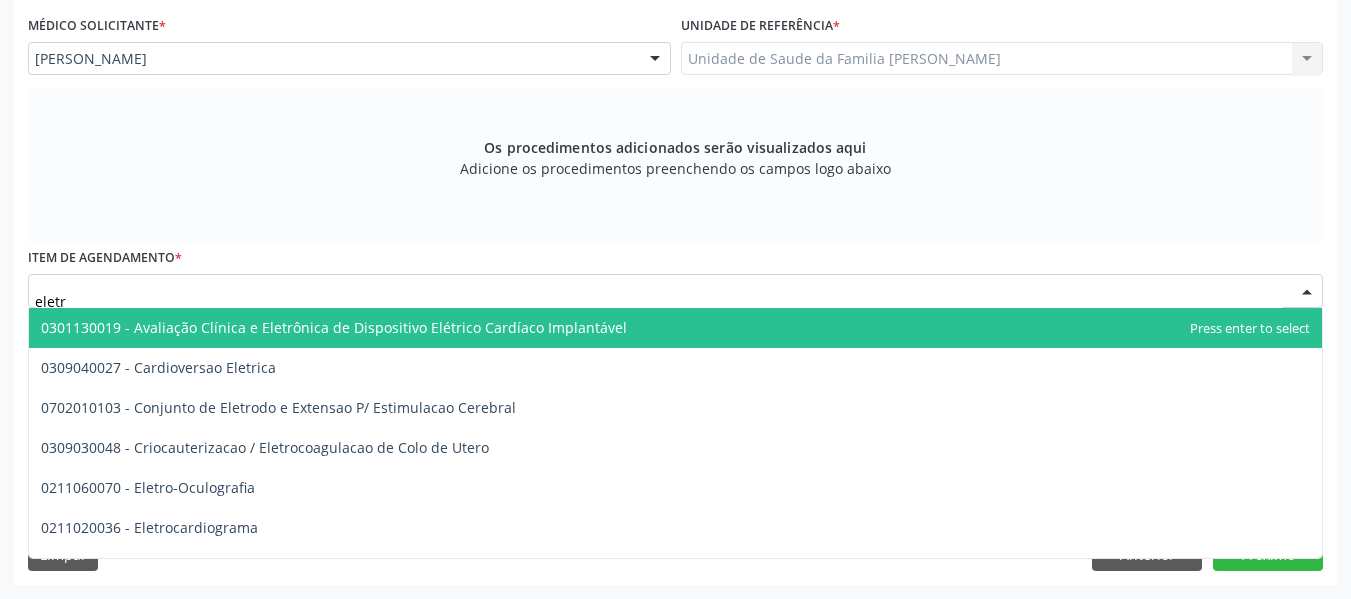 type on "eletro" 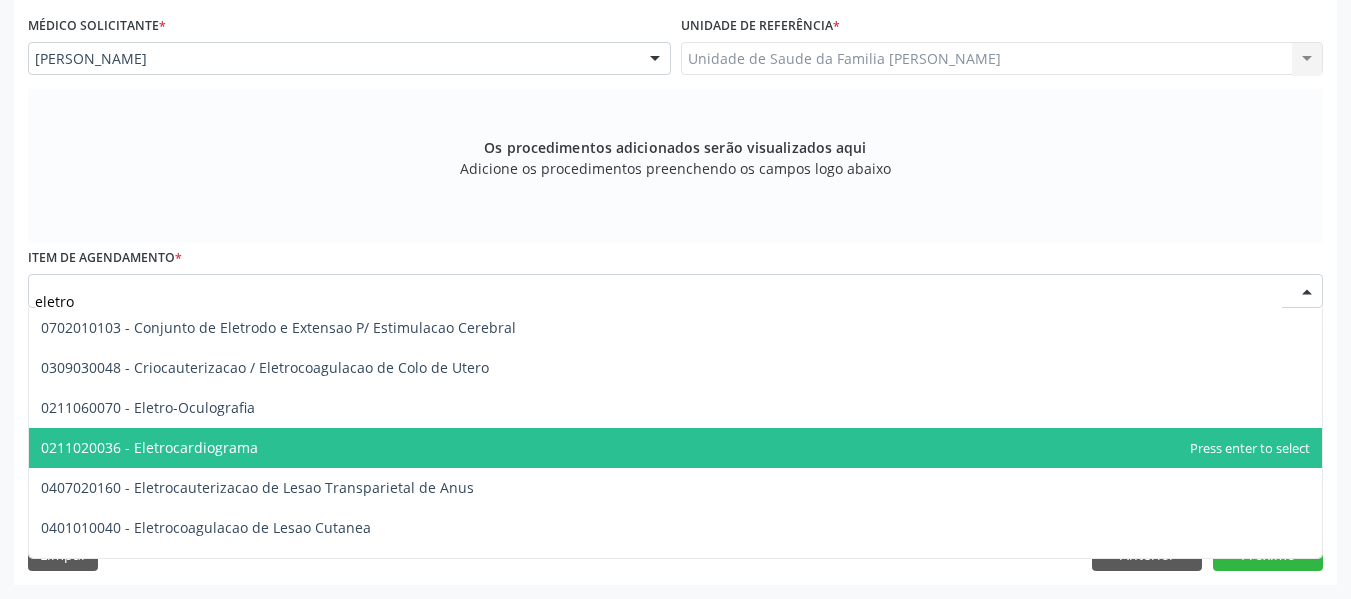 click on "0211020036 - Eletrocardiograma" at bounding box center [149, 447] 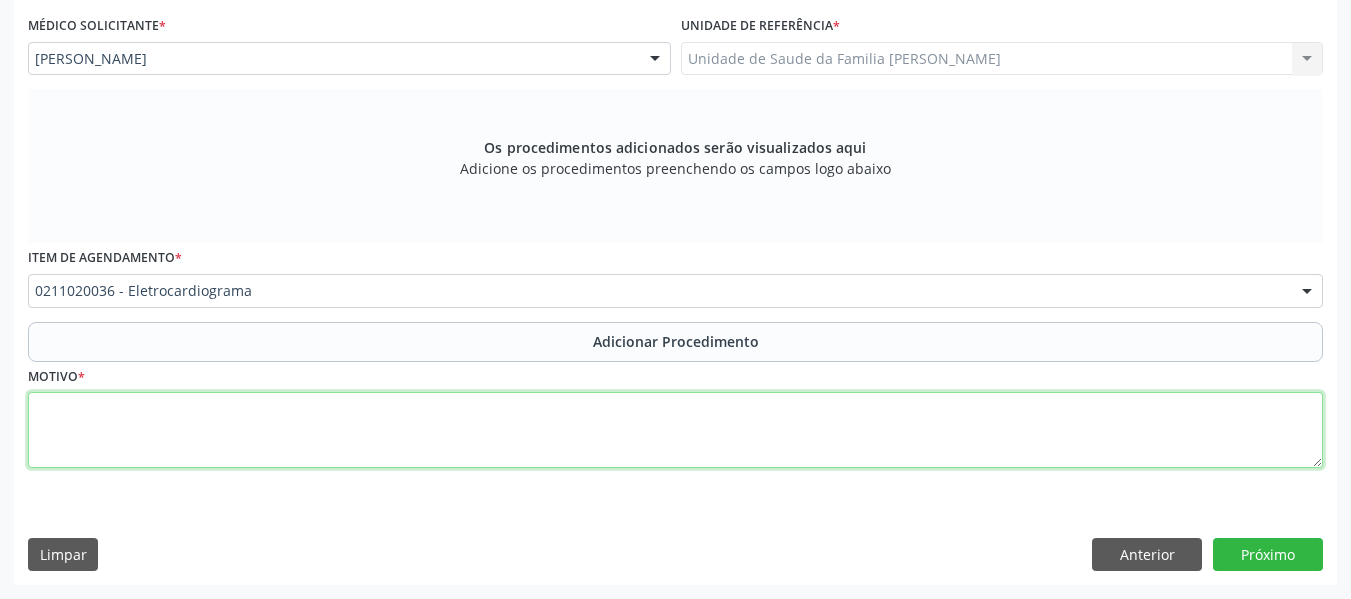 click at bounding box center [675, 430] 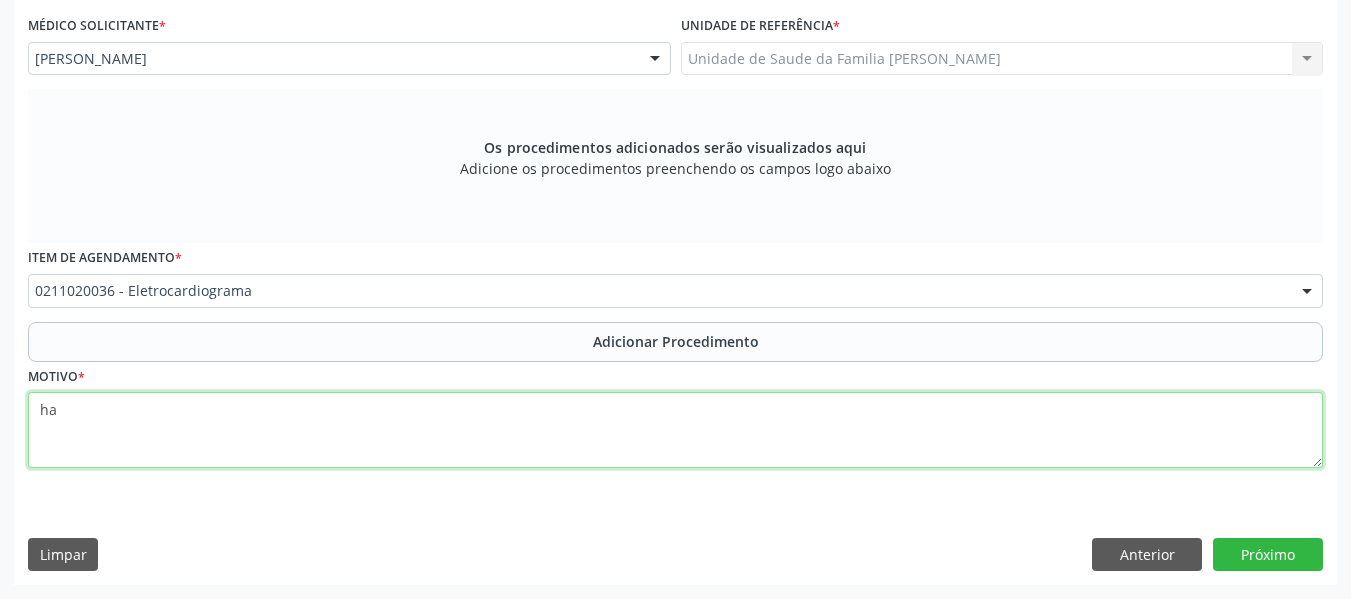 type on "h" 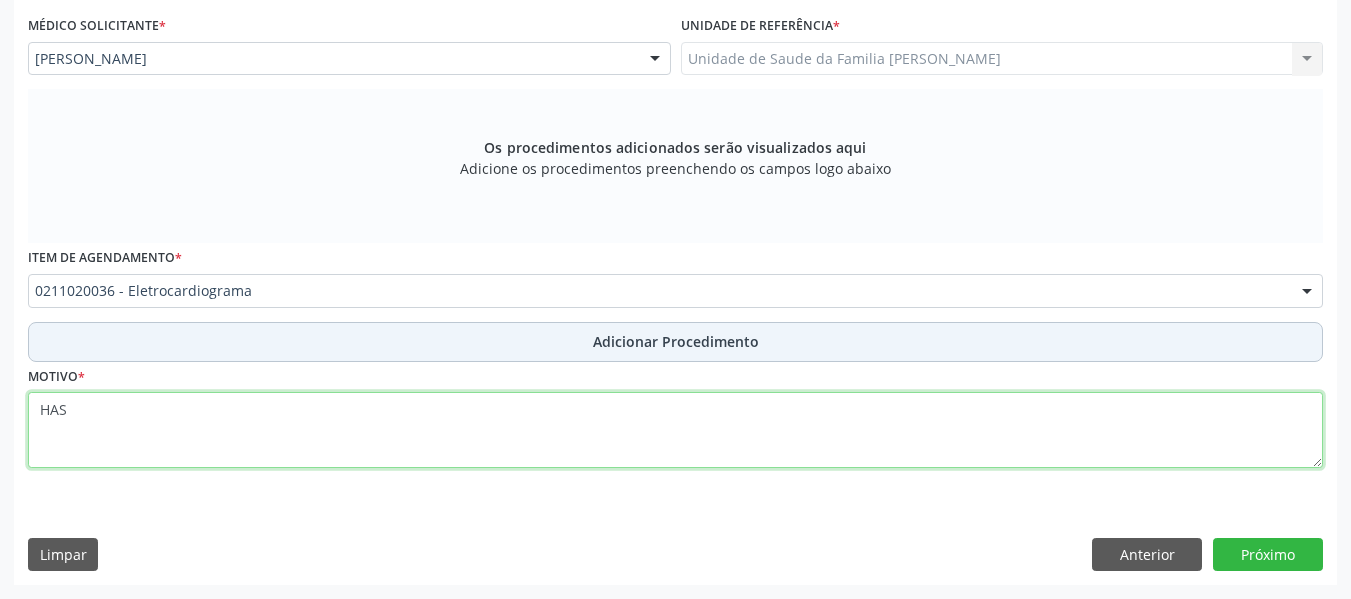 type on "HAS" 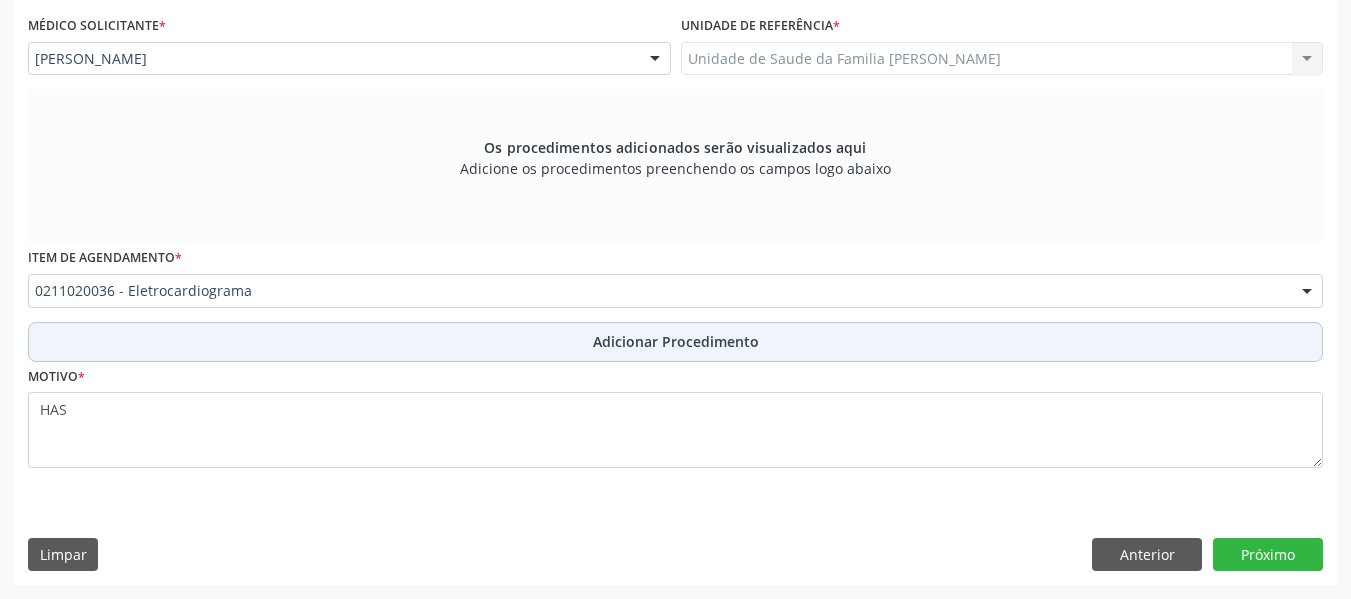 click on "Adicionar Procedimento" at bounding box center [676, 341] 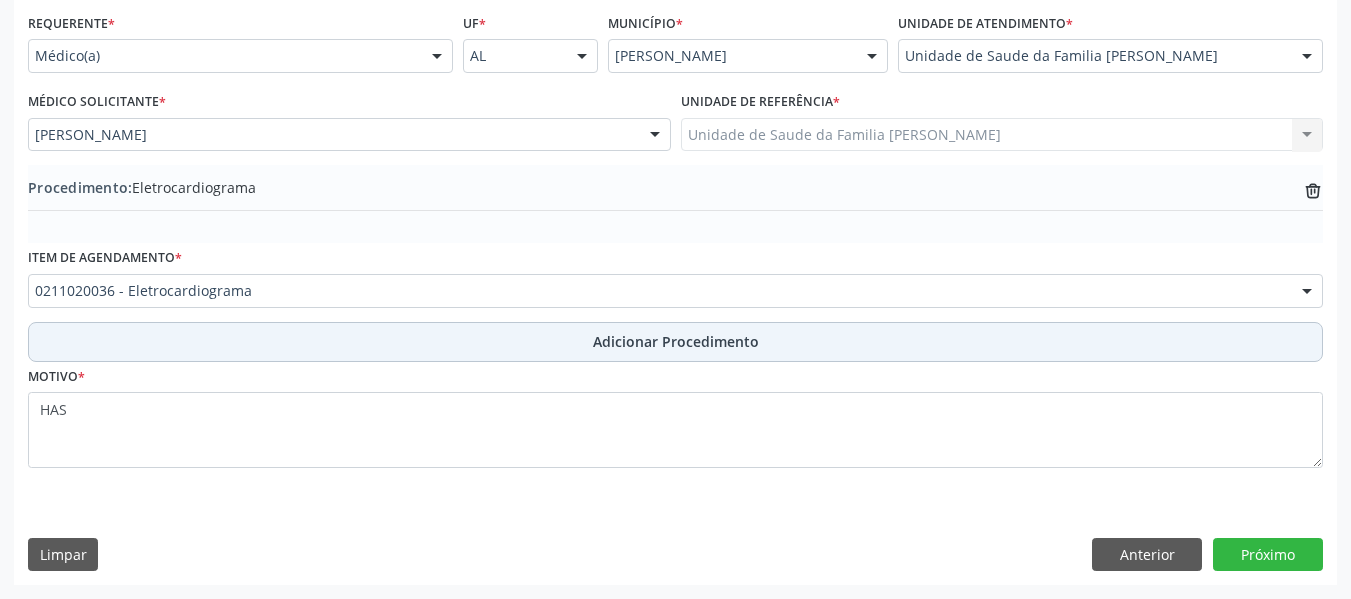 scroll, scrollTop: 454, scrollLeft: 0, axis: vertical 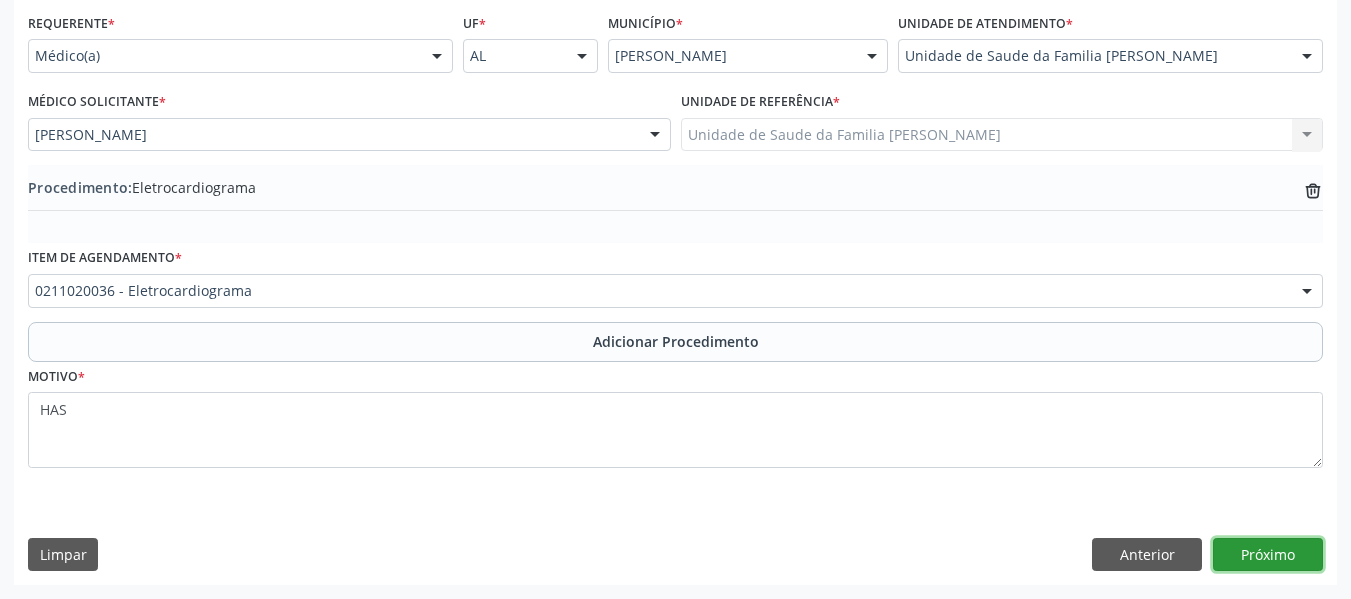 click on "Próximo" at bounding box center [1268, 555] 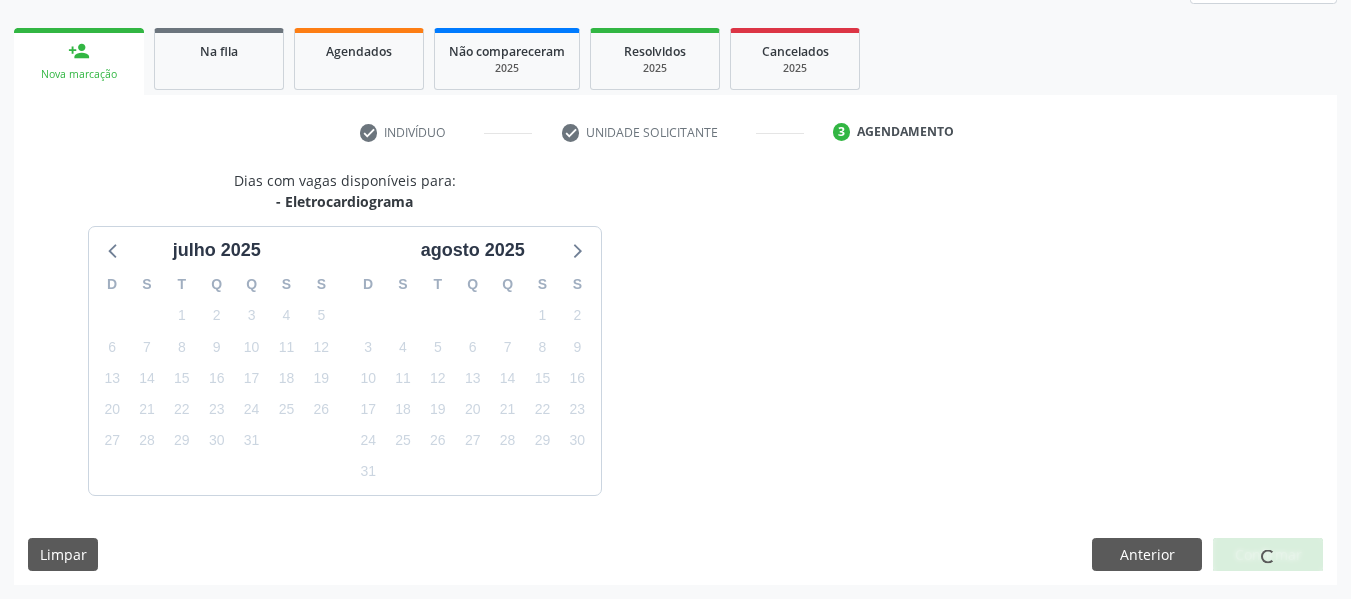 scroll, scrollTop: 358, scrollLeft: 0, axis: vertical 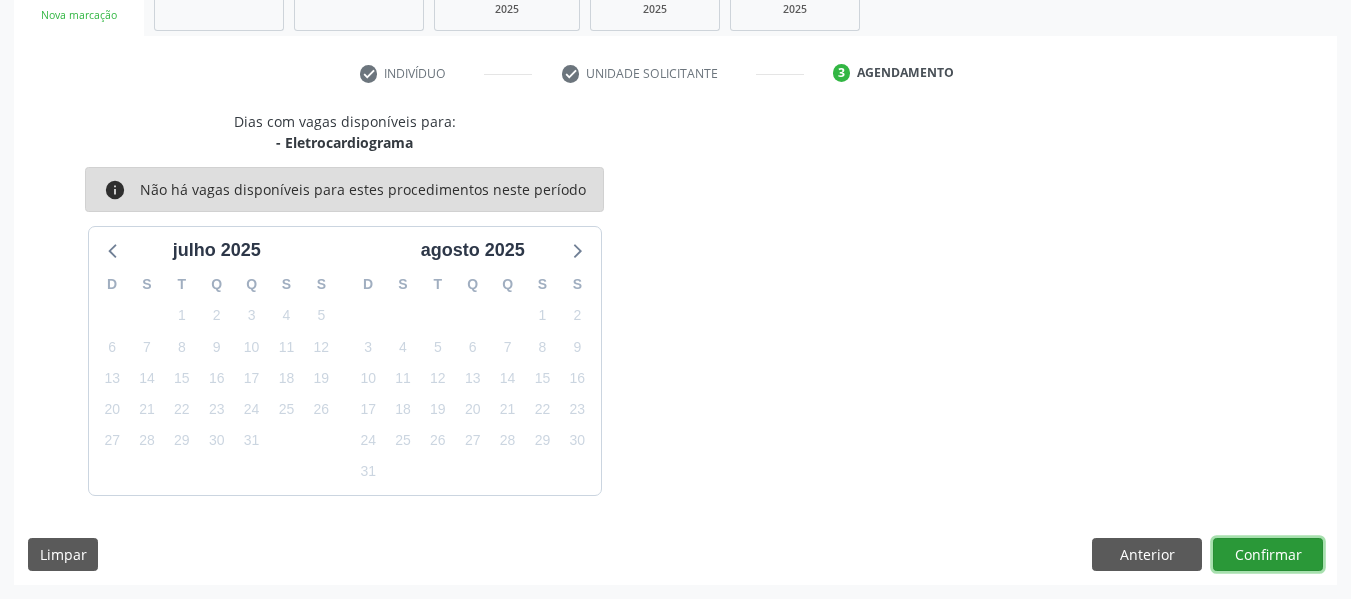 click on "Confirmar" at bounding box center [1268, 555] 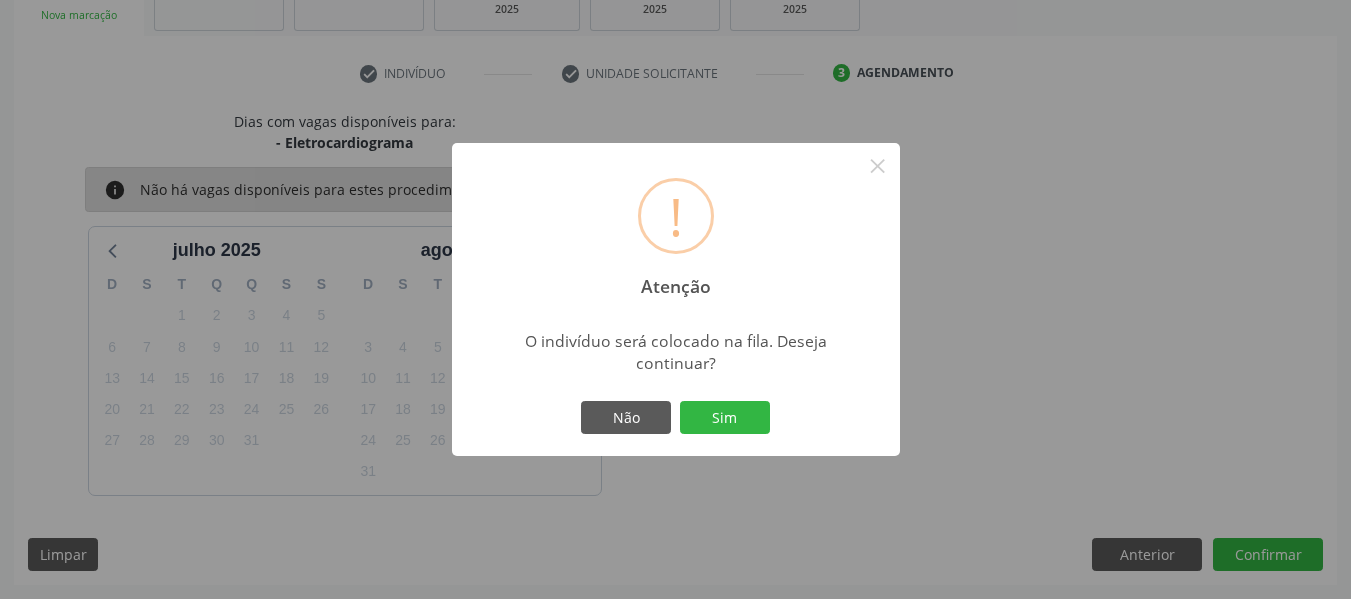 click on "Não Sim" at bounding box center [676, 418] 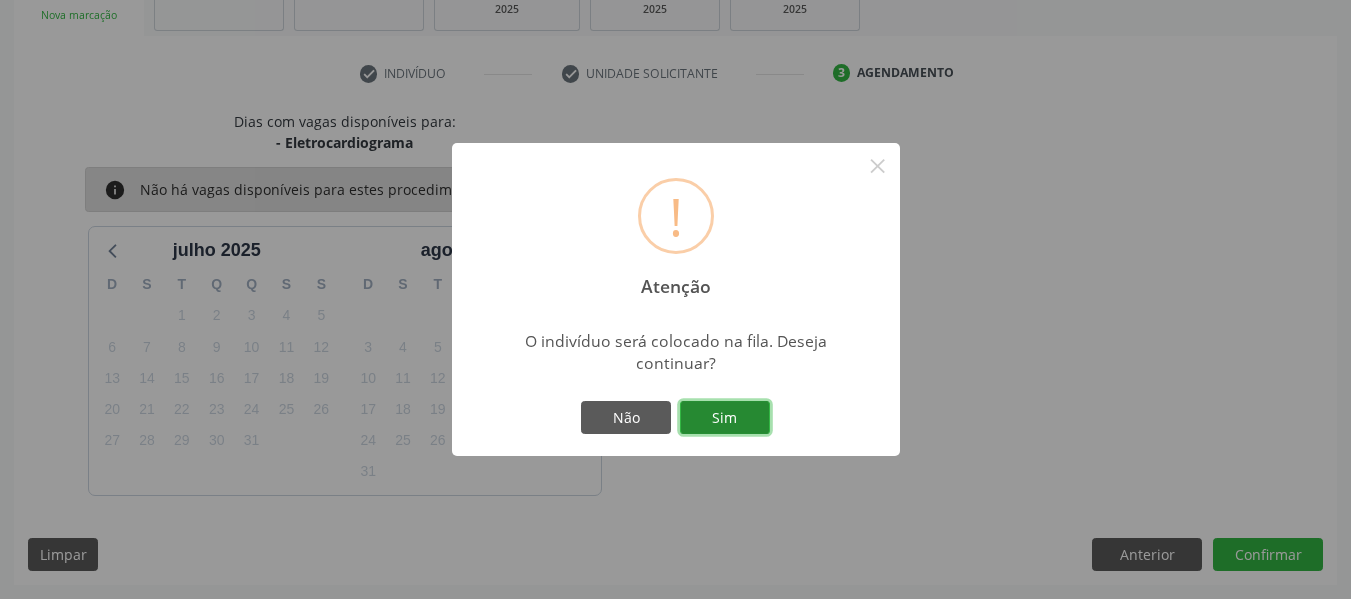 click on "Sim" at bounding box center (725, 418) 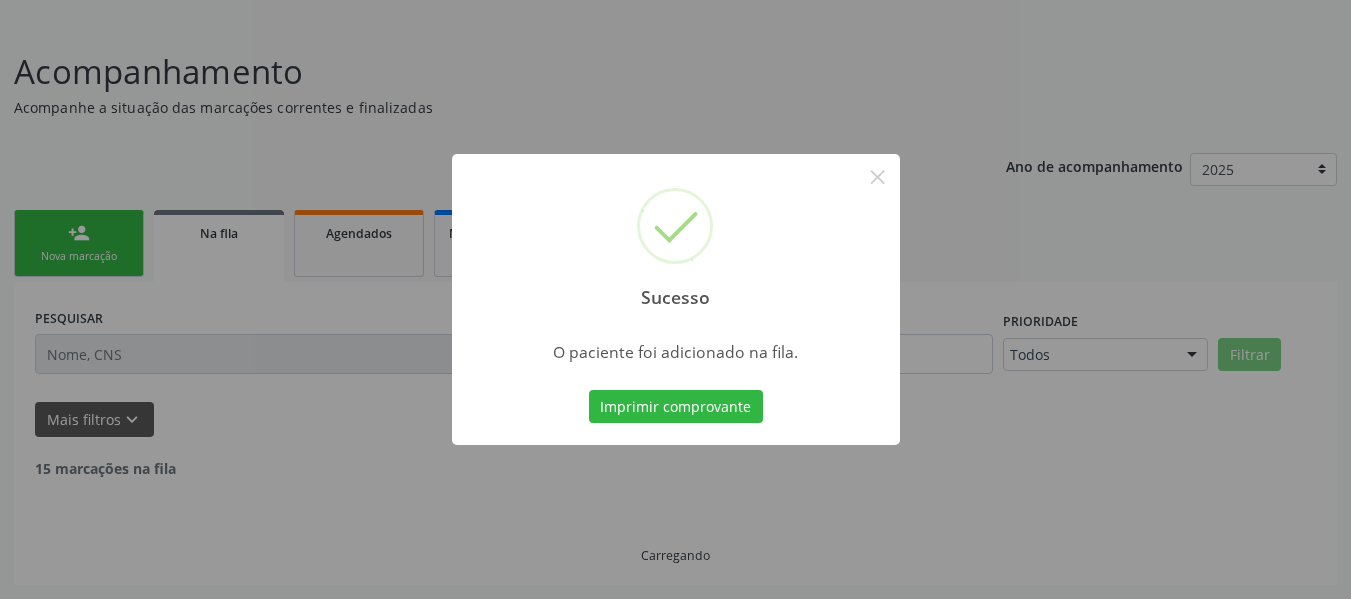 scroll, scrollTop: 96, scrollLeft: 0, axis: vertical 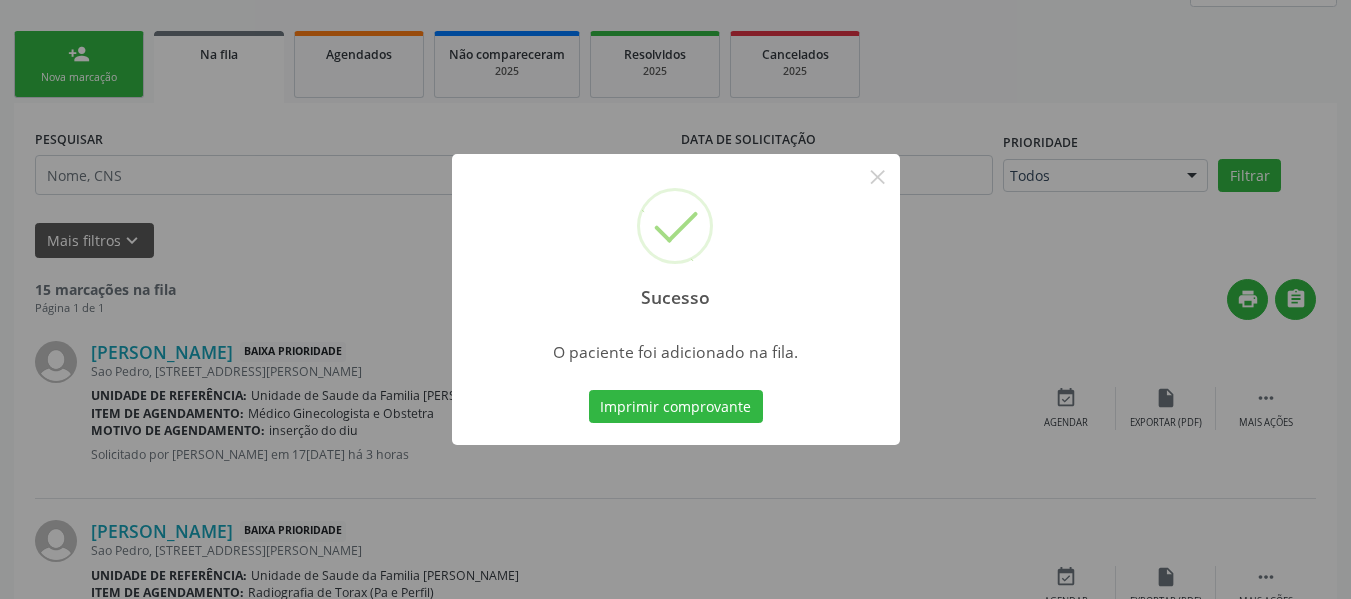 click on "Sucesso × O paciente foi adicionado na fila. Imprimir comprovante Cancel" at bounding box center (675, 299) 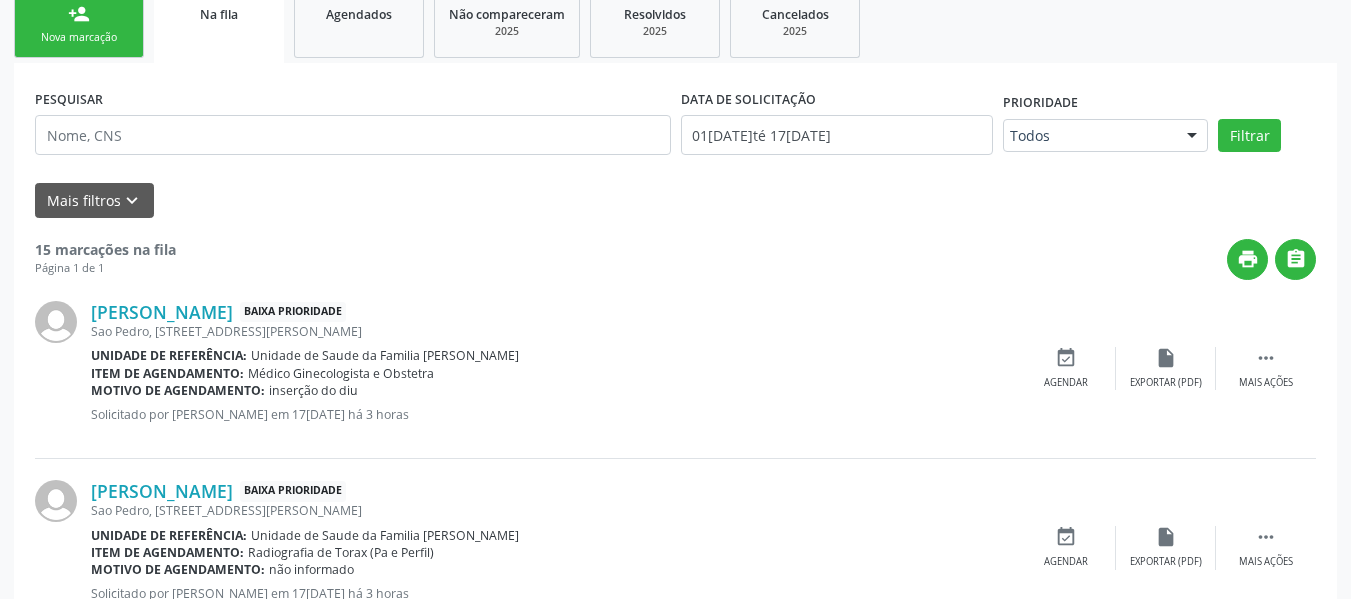 scroll, scrollTop: 509, scrollLeft: 0, axis: vertical 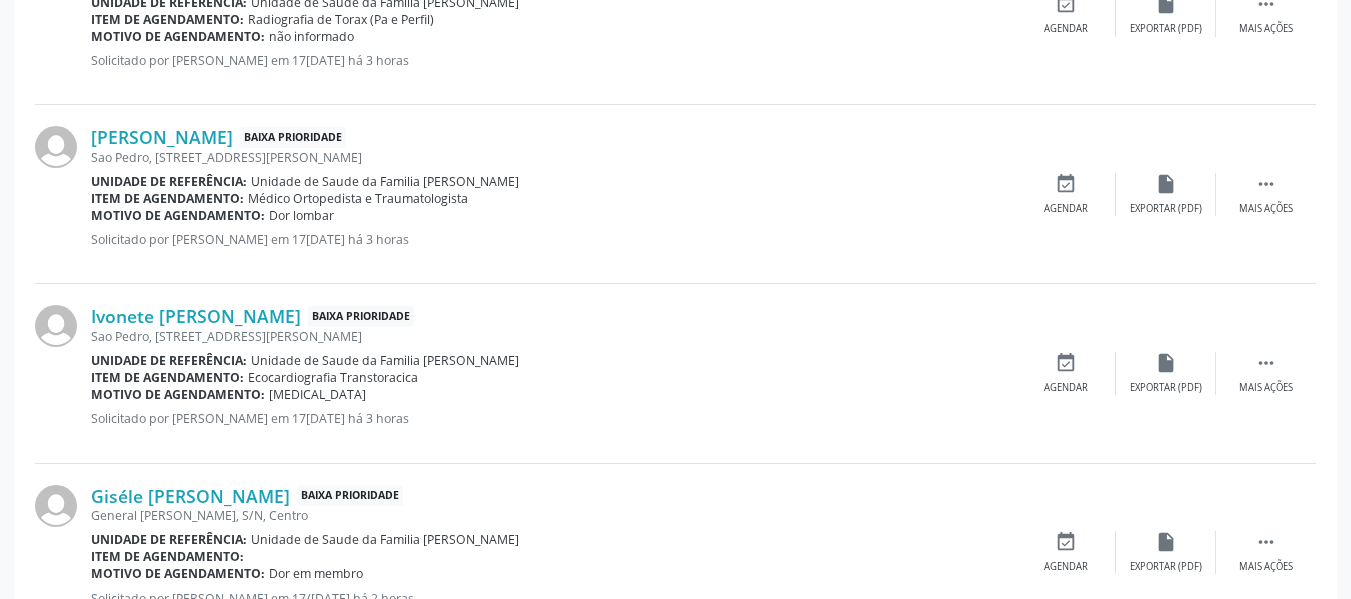 click on "Item de agendamento:" at bounding box center [167, 556] 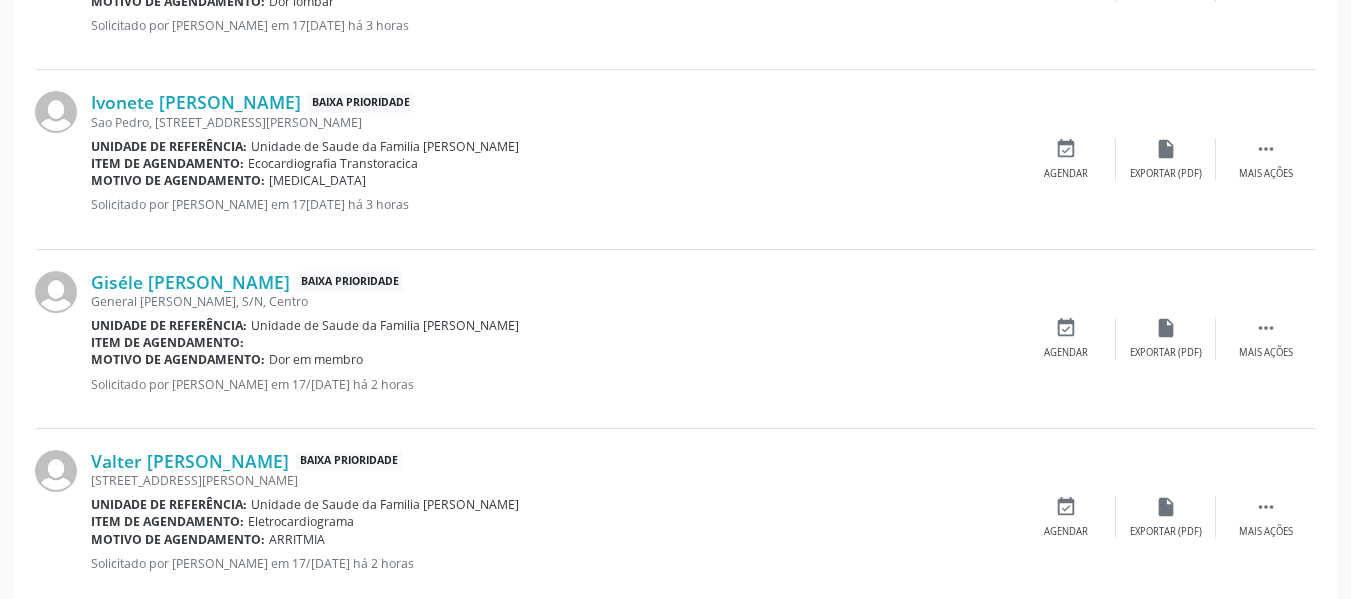 scroll, scrollTop: 1123, scrollLeft: 0, axis: vertical 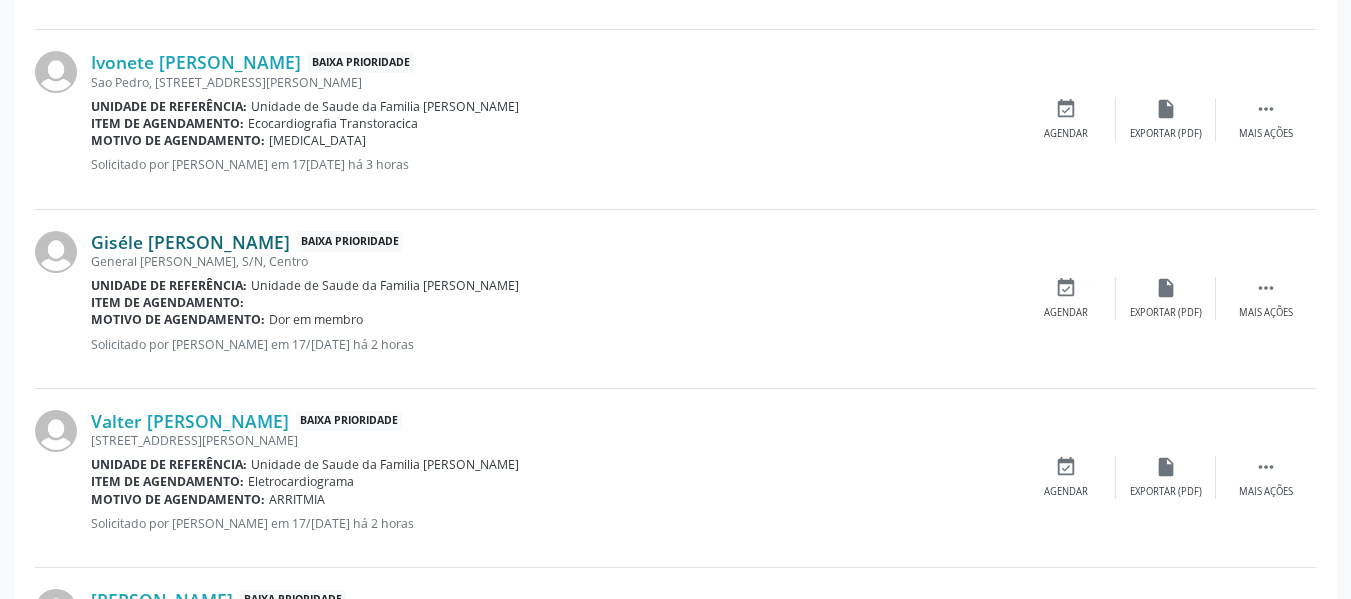 click on "Giséle [PERSON_NAME]" at bounding box center [190, 242] 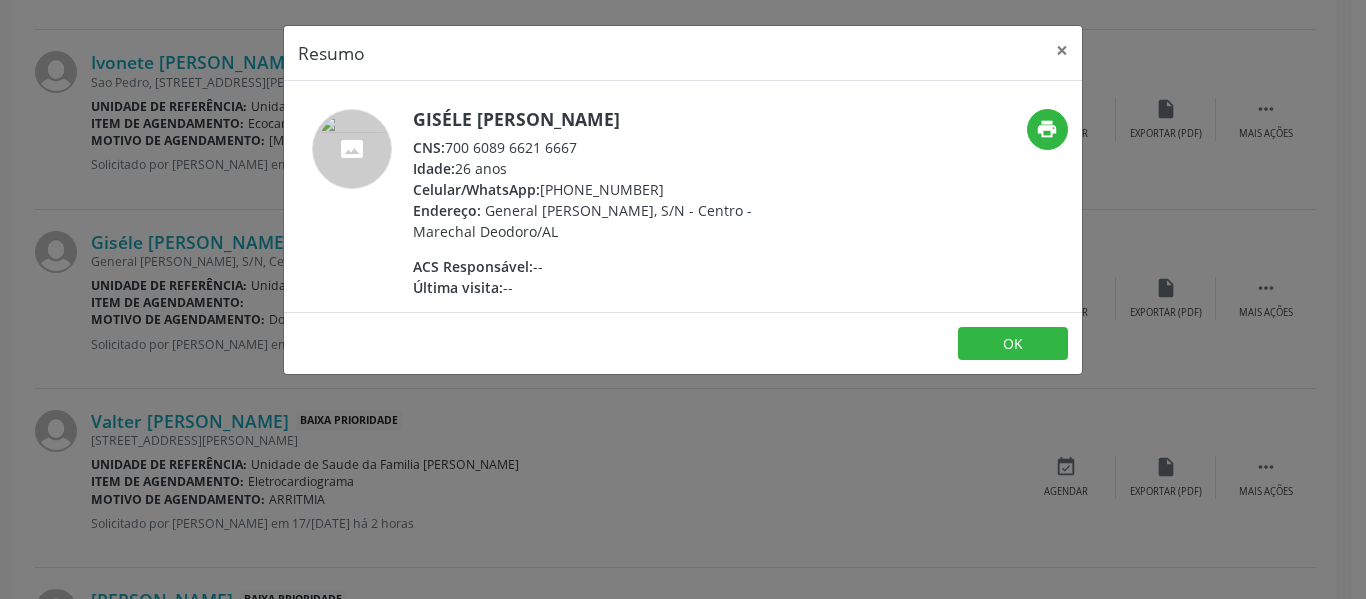 drag, startPoint x: 875, startPoint y: 407, endPoint x: 699, endPoint y: 458, distance: 183.24028 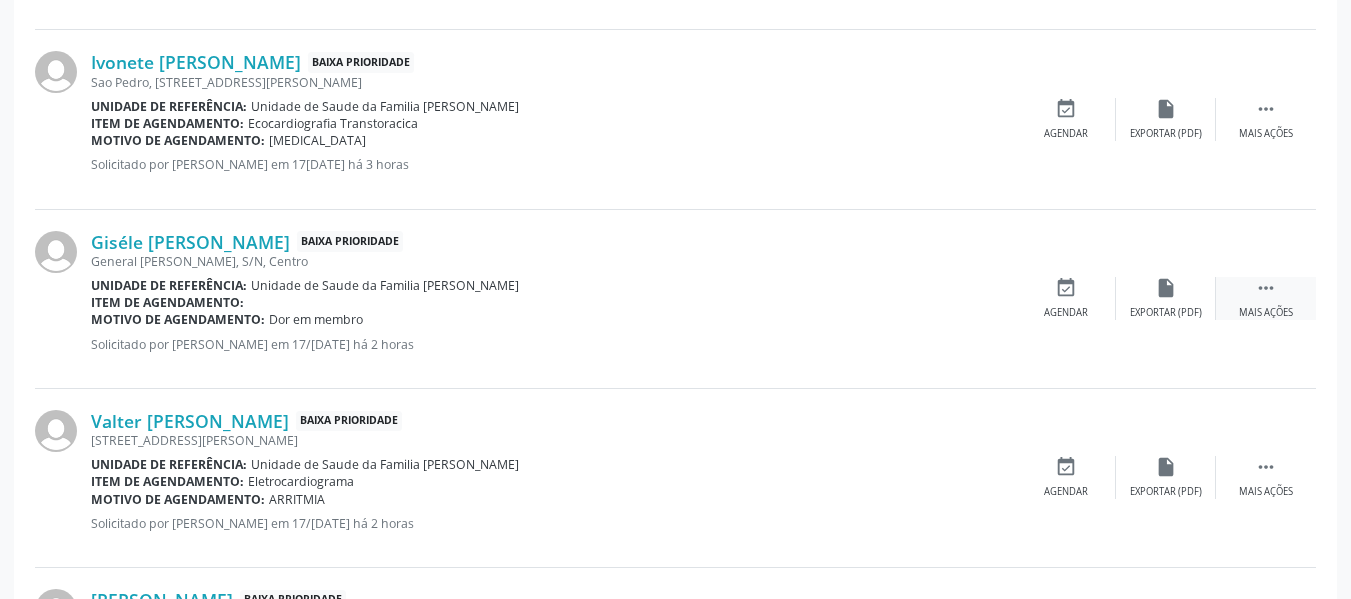 click on "" at bounding box center [1266, 288] 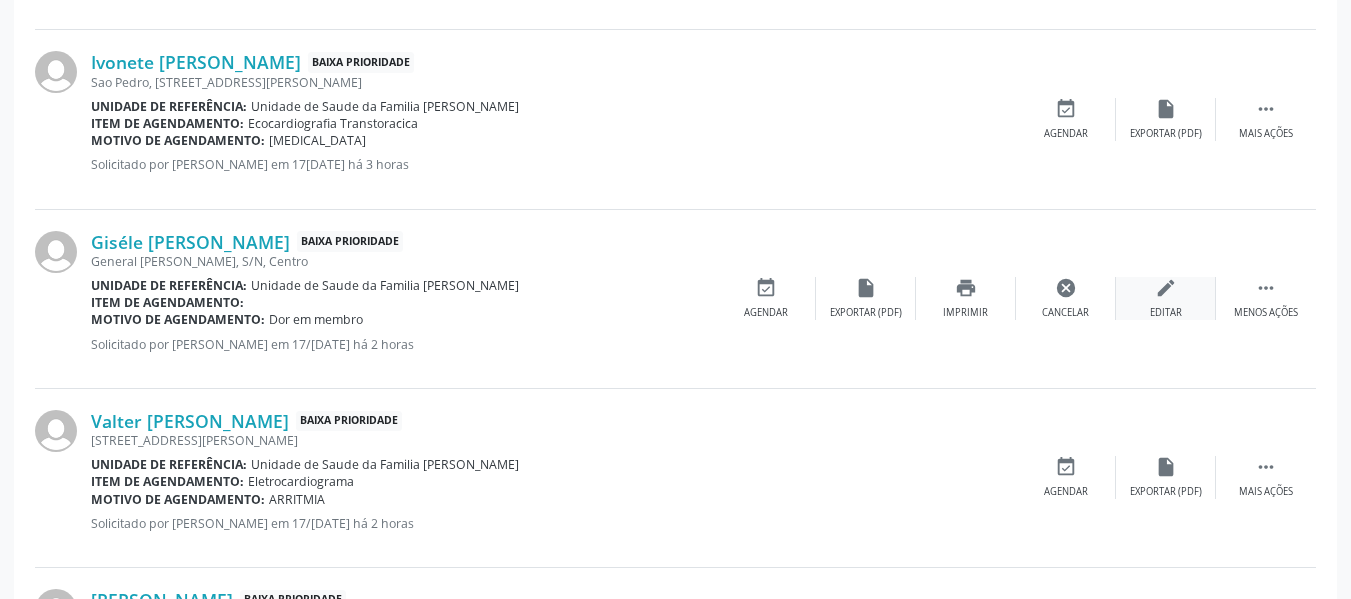 click on "Editar" at bounding box center [1166, 313] 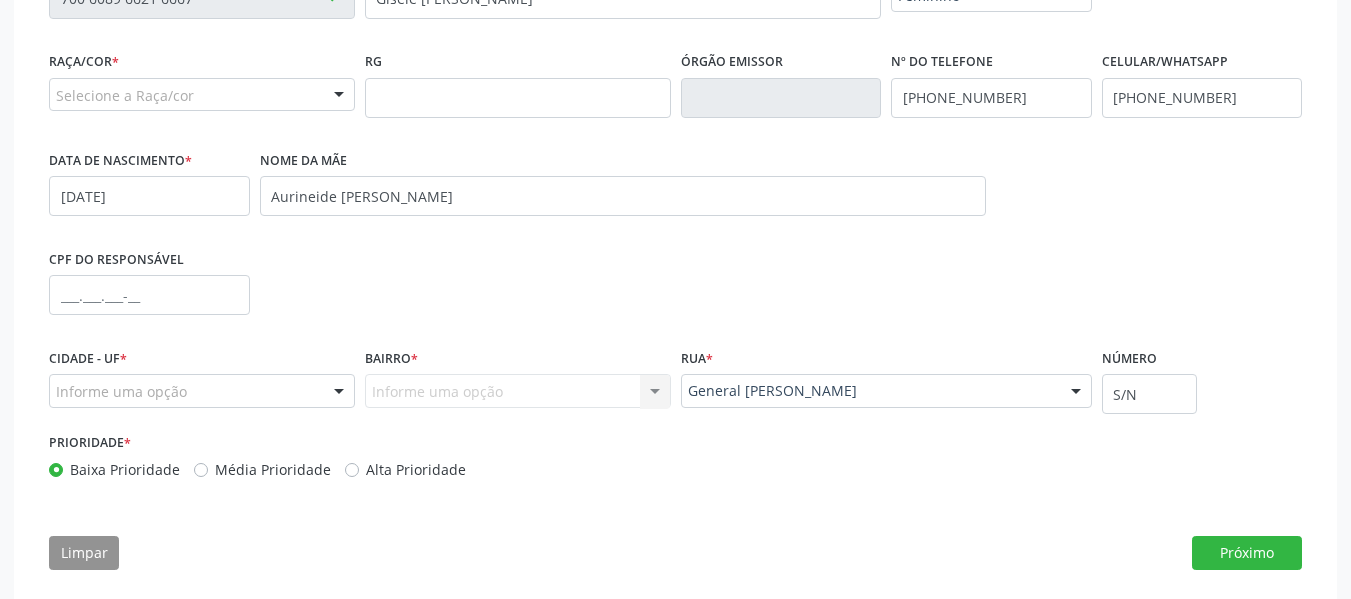 scroll, scrollTop: 540, scrollLeft: 0, axis: vertical 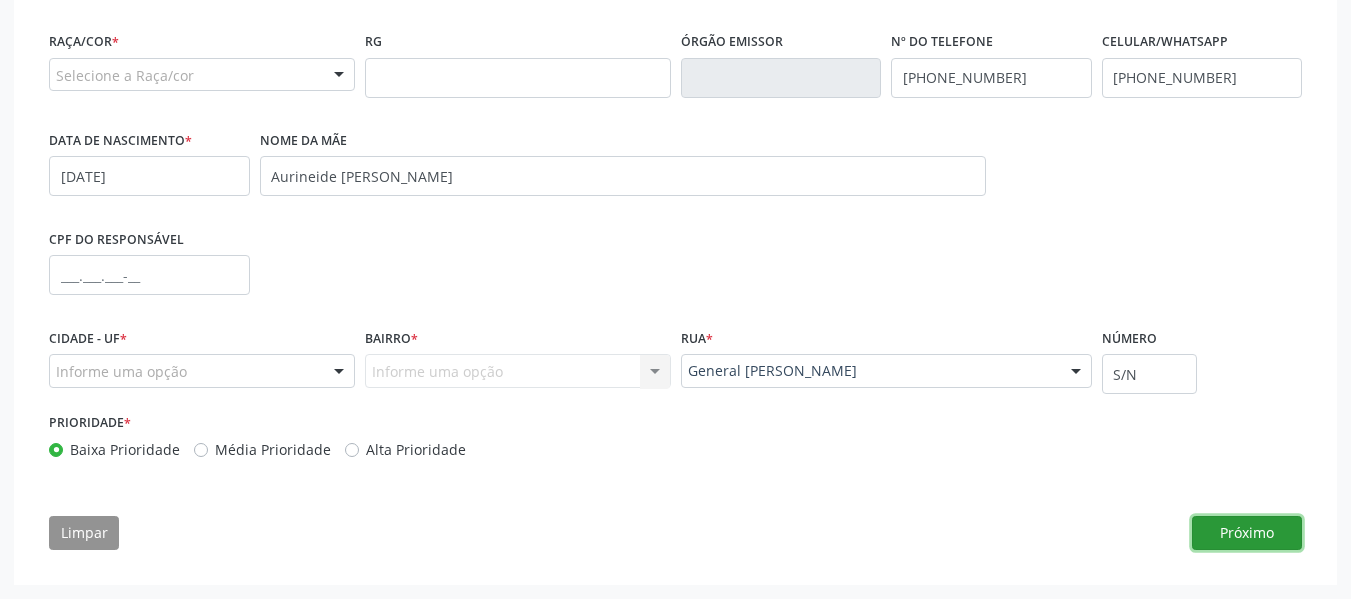 click on "Próximo" at bounding box center (1247, 533) 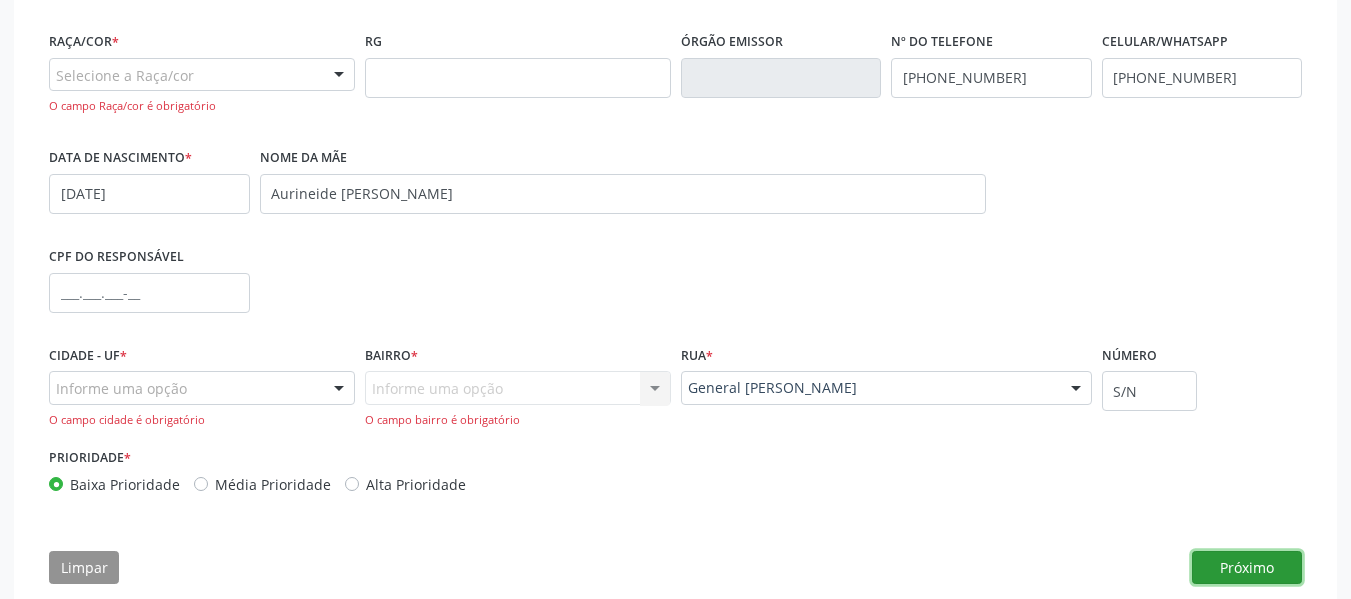 click on "Próximo" at bounding box center [1247, 568] 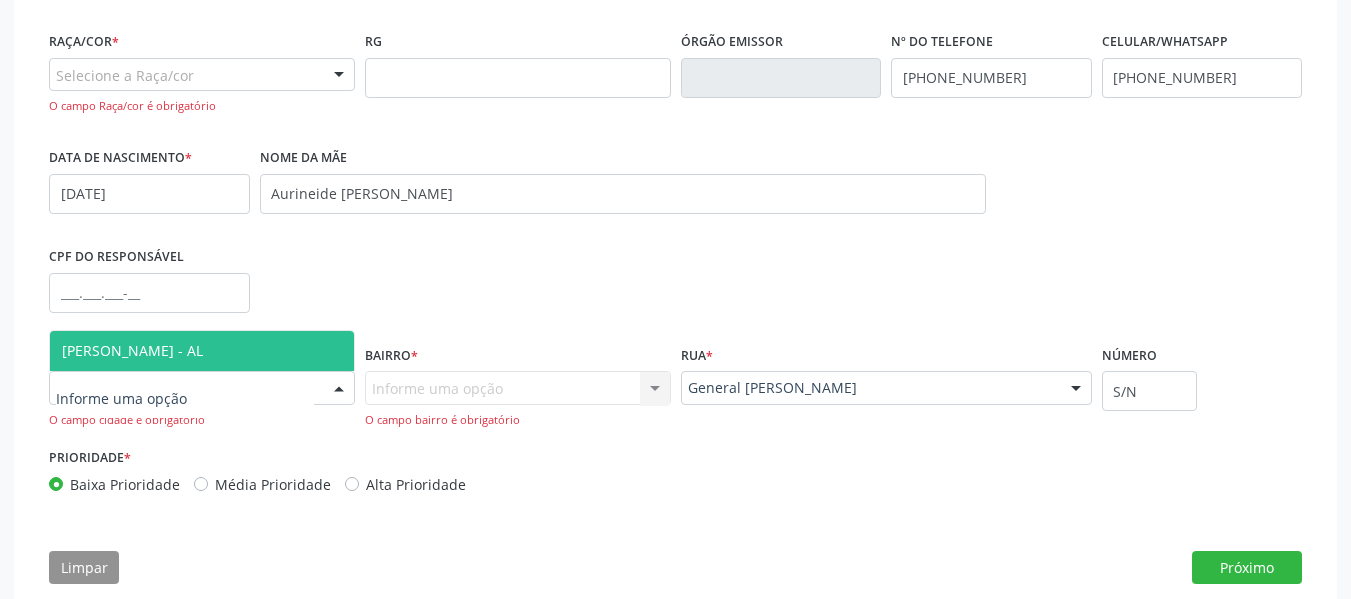 click at bounding box center [339, 389] 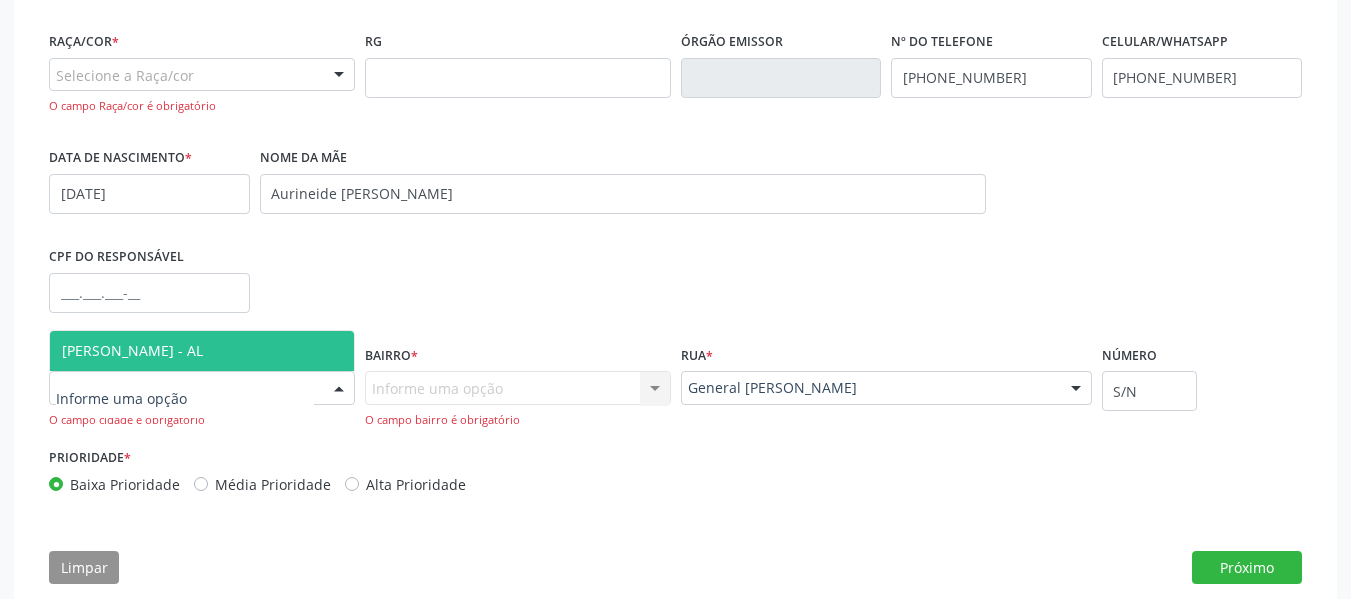 click on "[PERSON_NAME] - AL" at bounding box center [132, 350] 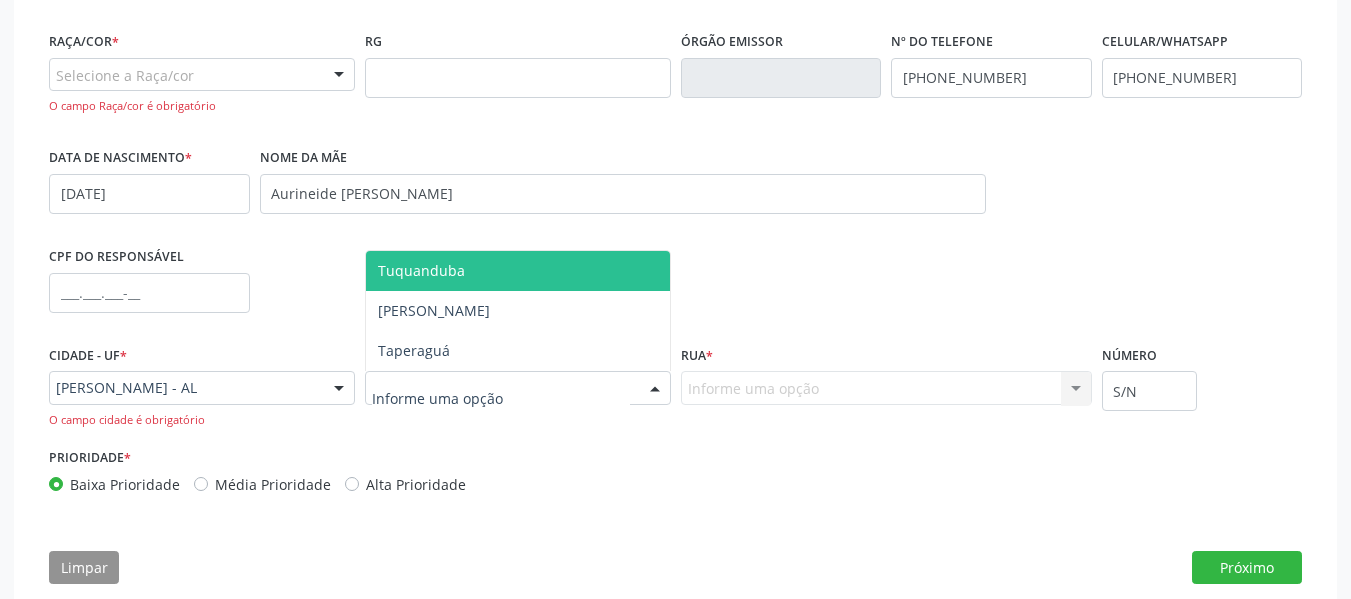 click at bounding box center (655, 389) 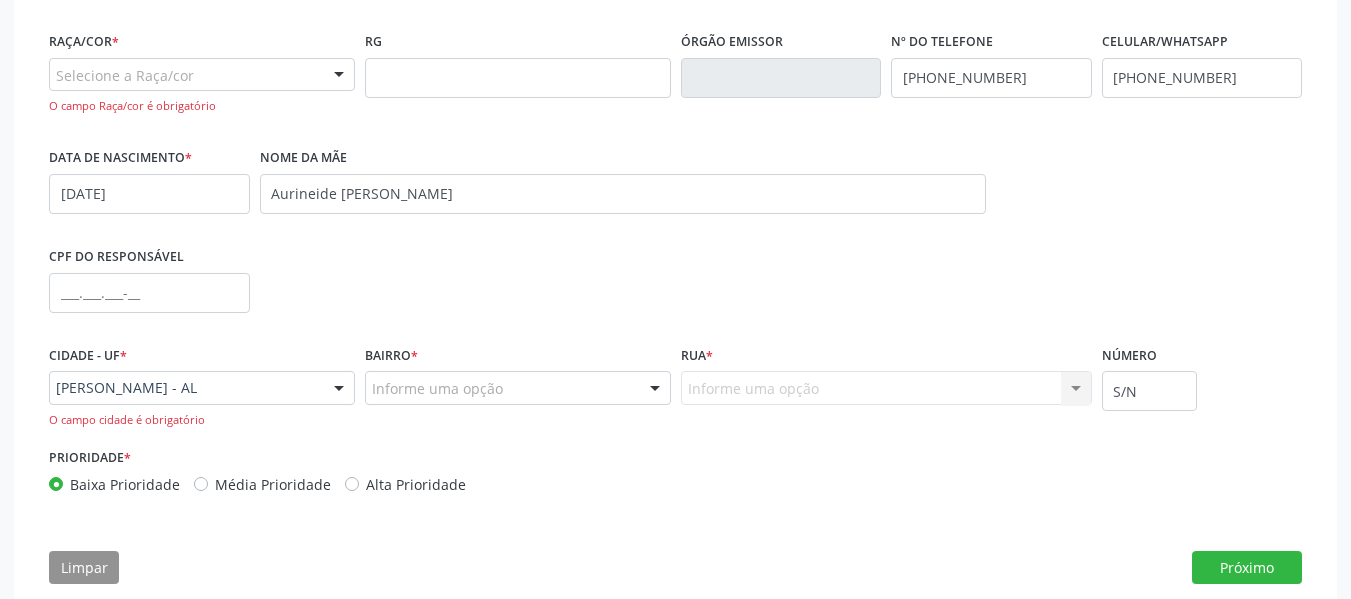 click on "Bairro
*
Informe uma opção
Tuquanduba   JOSE DIAS   Taperaguá
Nenhum resultado encontrado para: "   "
Nenhuma opção encontrada. Digite para adicionar." at bounding box center [518, 392] 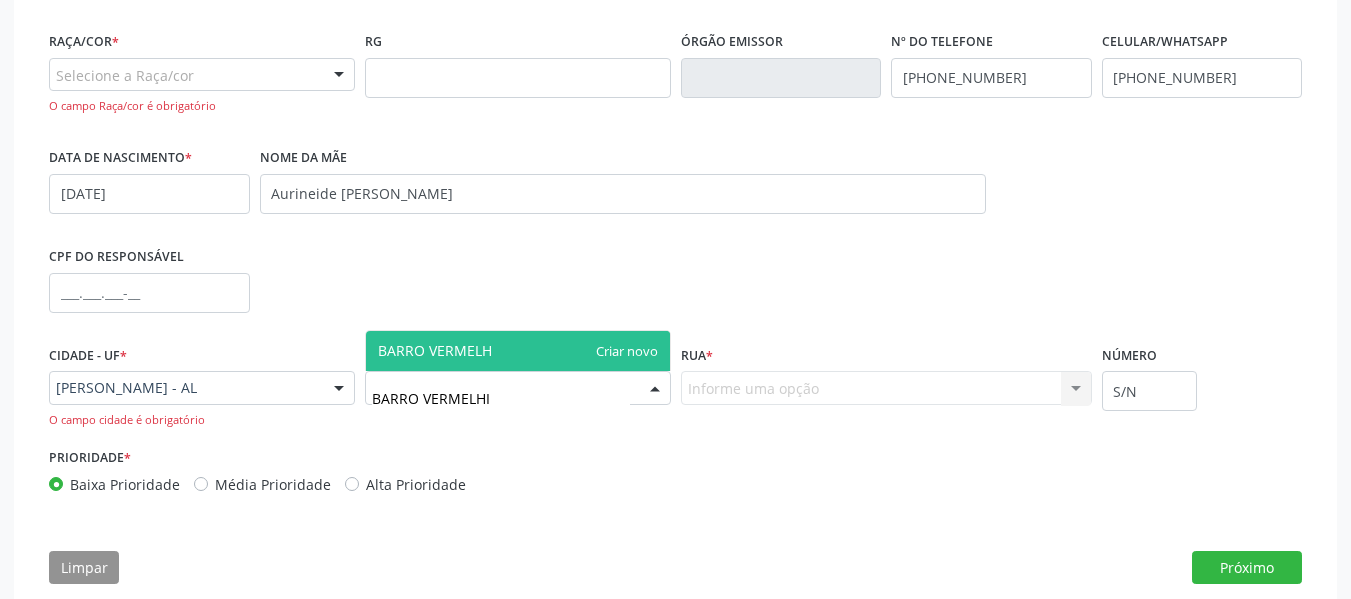 type on "BARRO VERMELHIO" 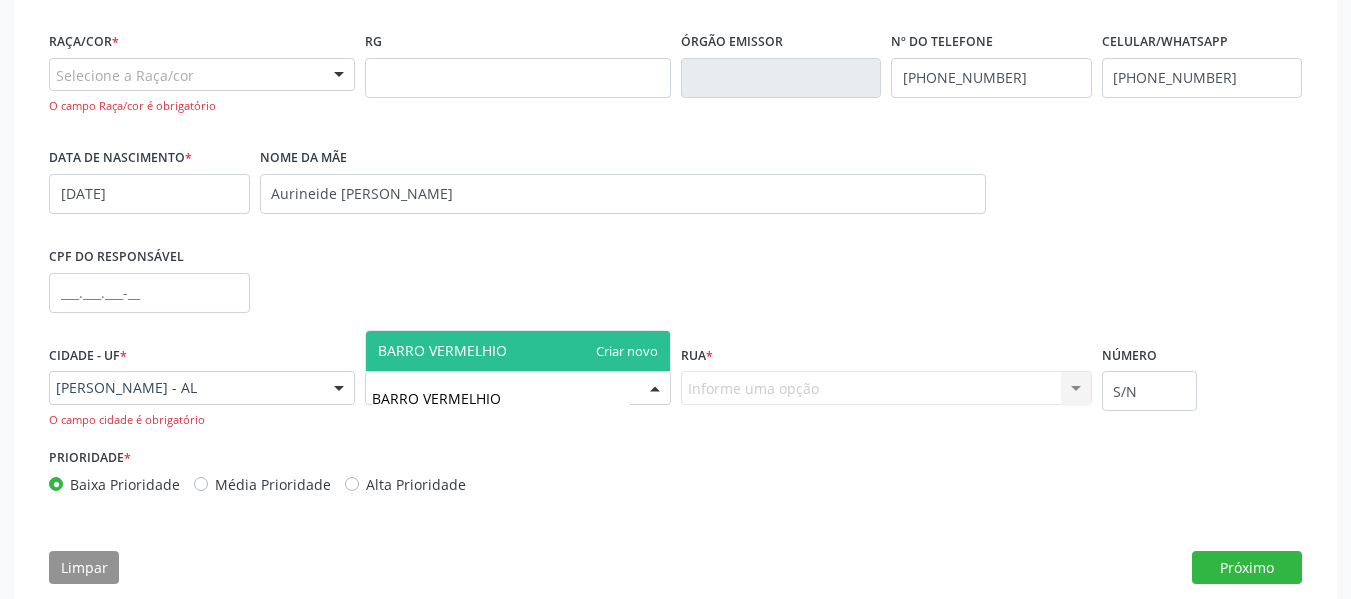 click on "BARRO VERMELHIO" at bounding box center [501, 398] 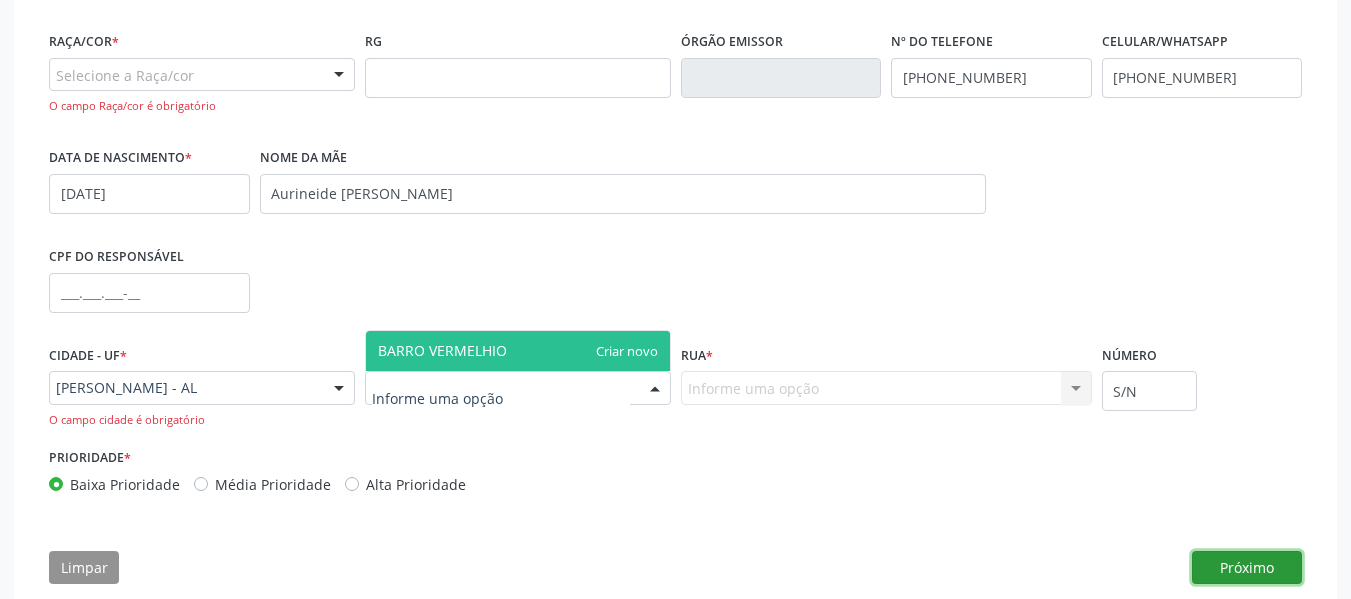 click on "Próximo" at bounding box center [1247, 568] 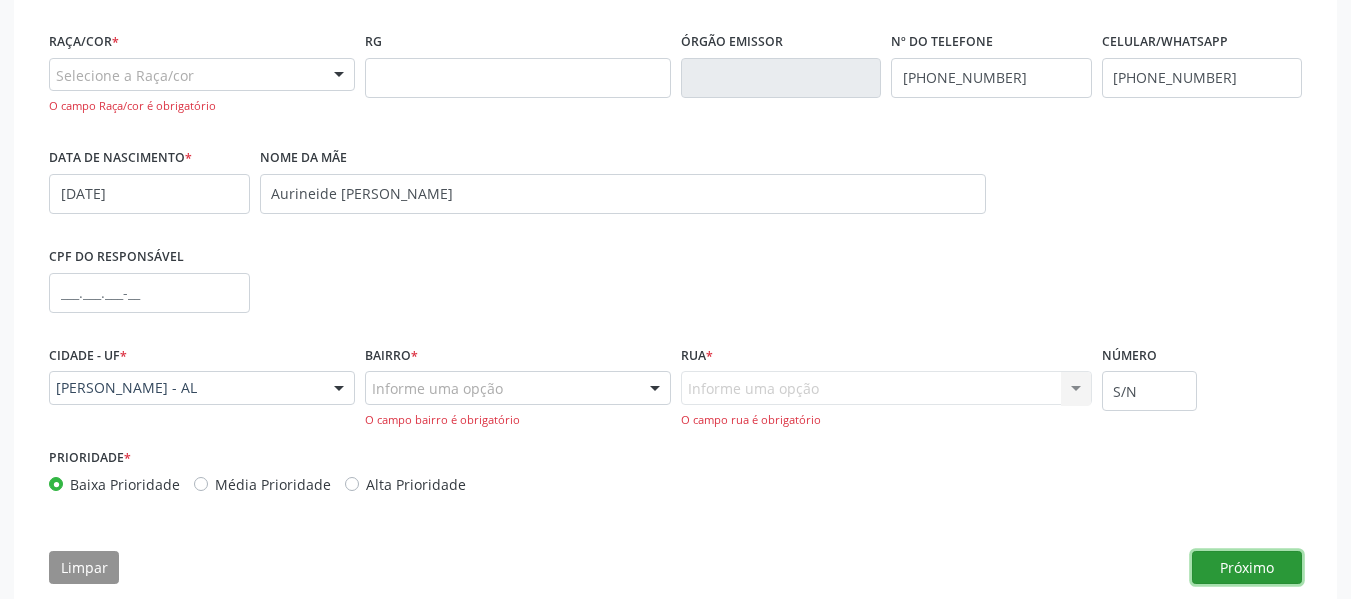 click on "Próximo" at bounding box center (1247, 568) 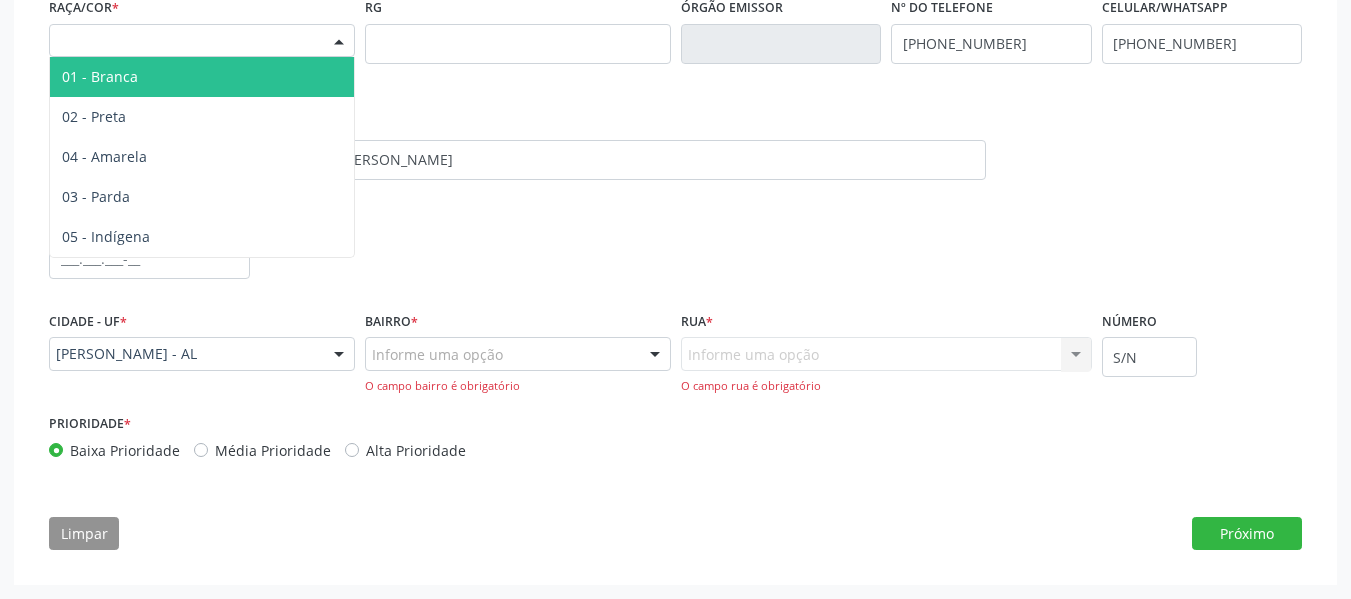 click at bounding box center [339, 42] 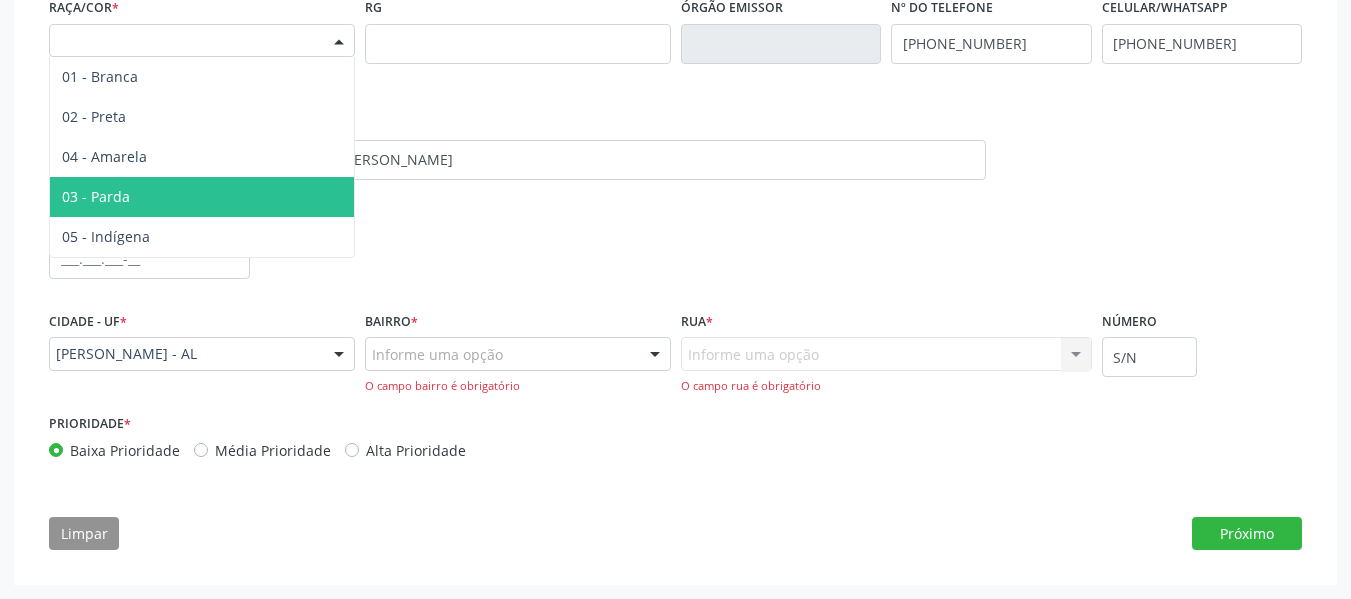 click on "03 - Parda" at bounding box center (202, 197) 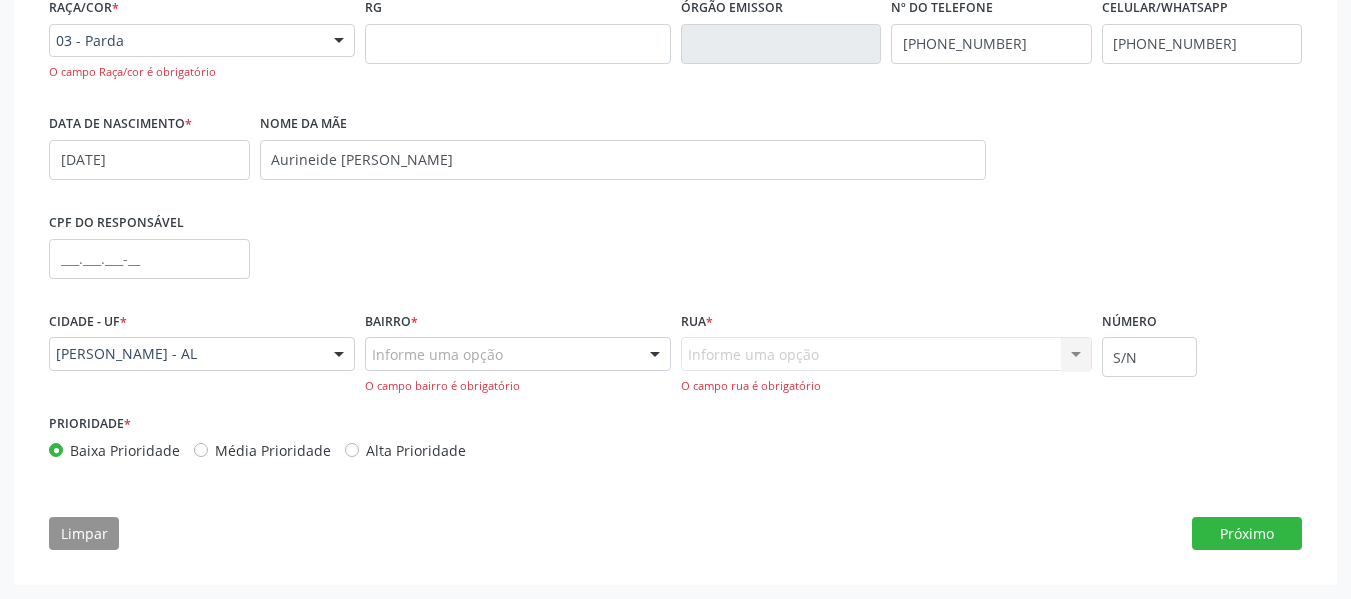 click at bounding box center (655, 355) 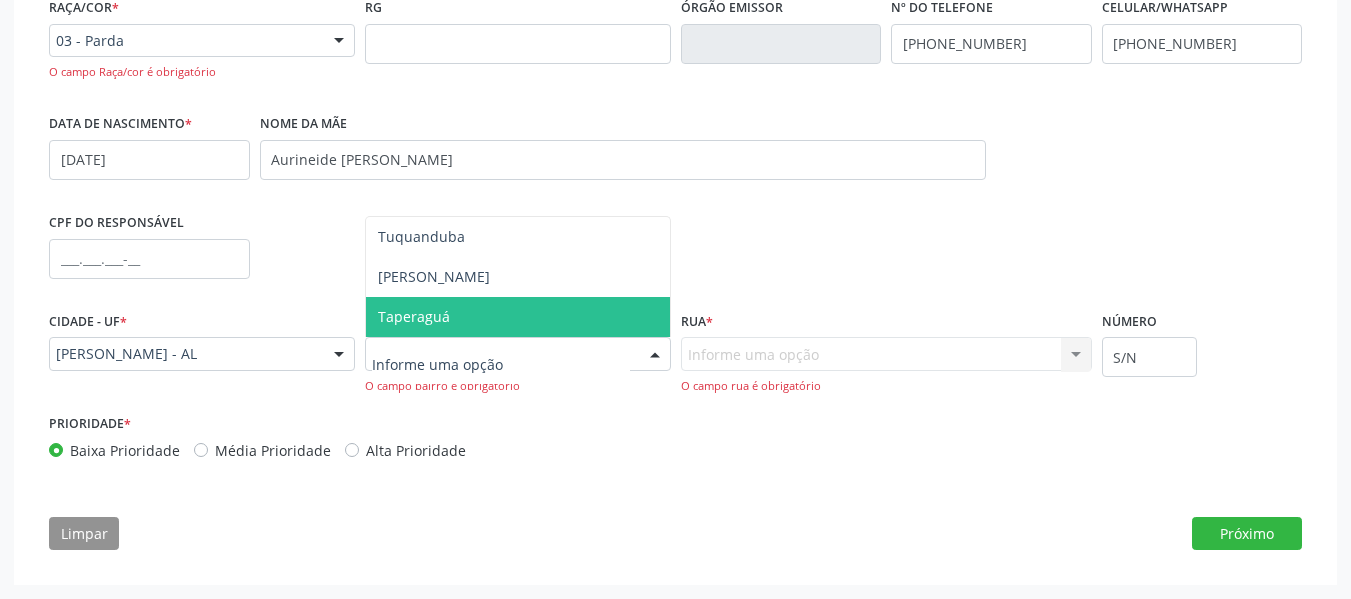 paste 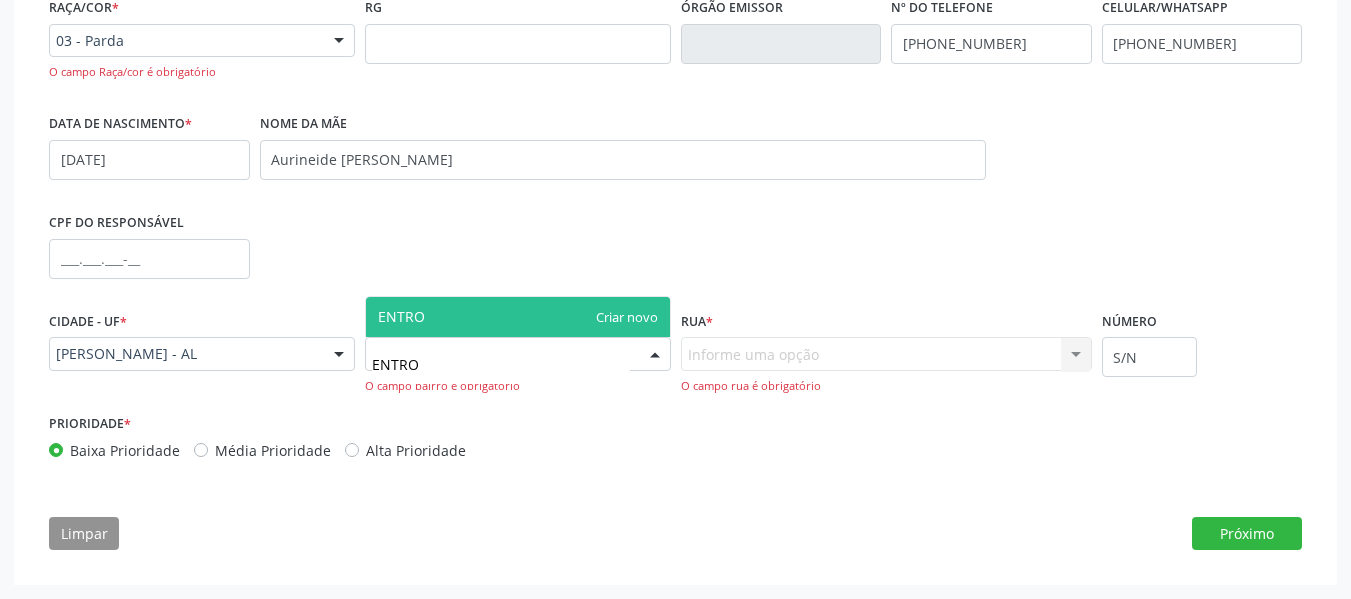 click on "ENTRO" at bounding box center [501, 364] 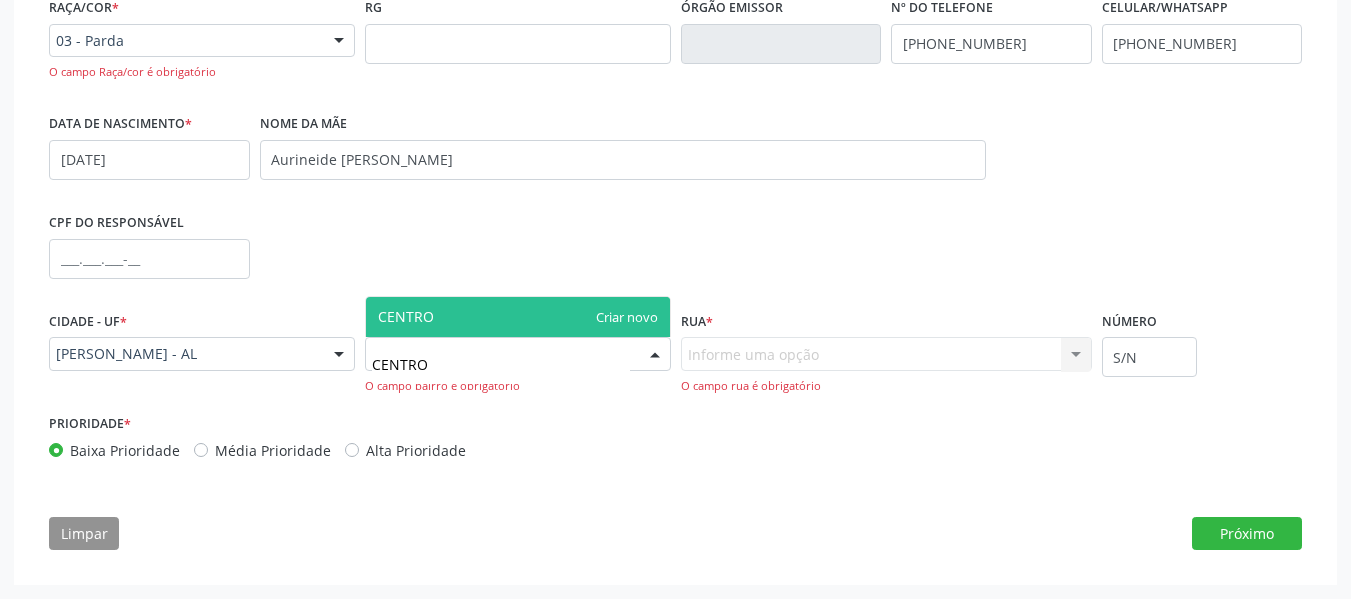 click on "CENTRO" at bounding box center (518, 317) 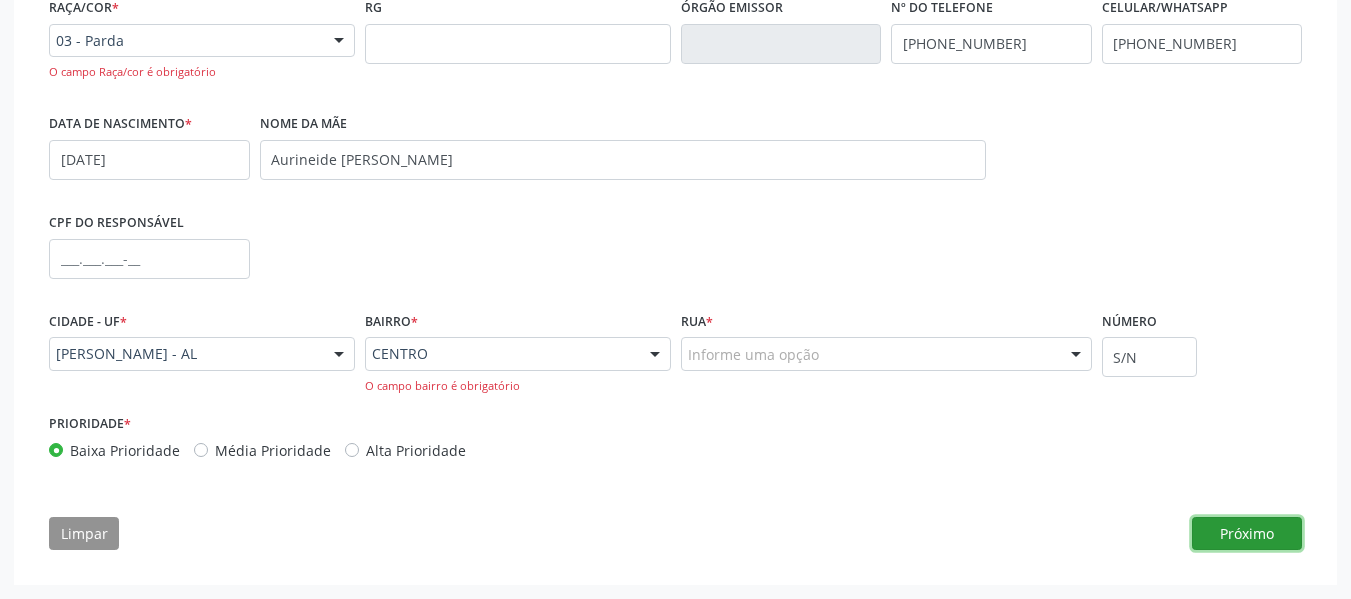 click on "Próximo" at bounding box center [1247, 534] 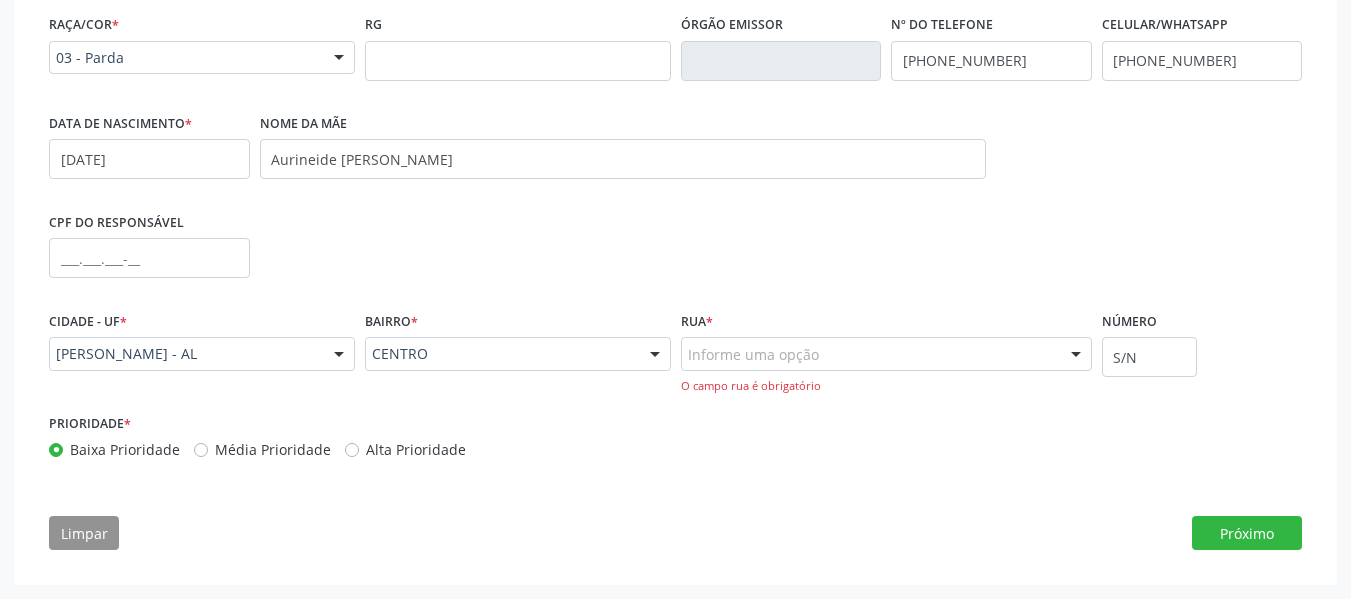 click at bounding box center [1076, 355] 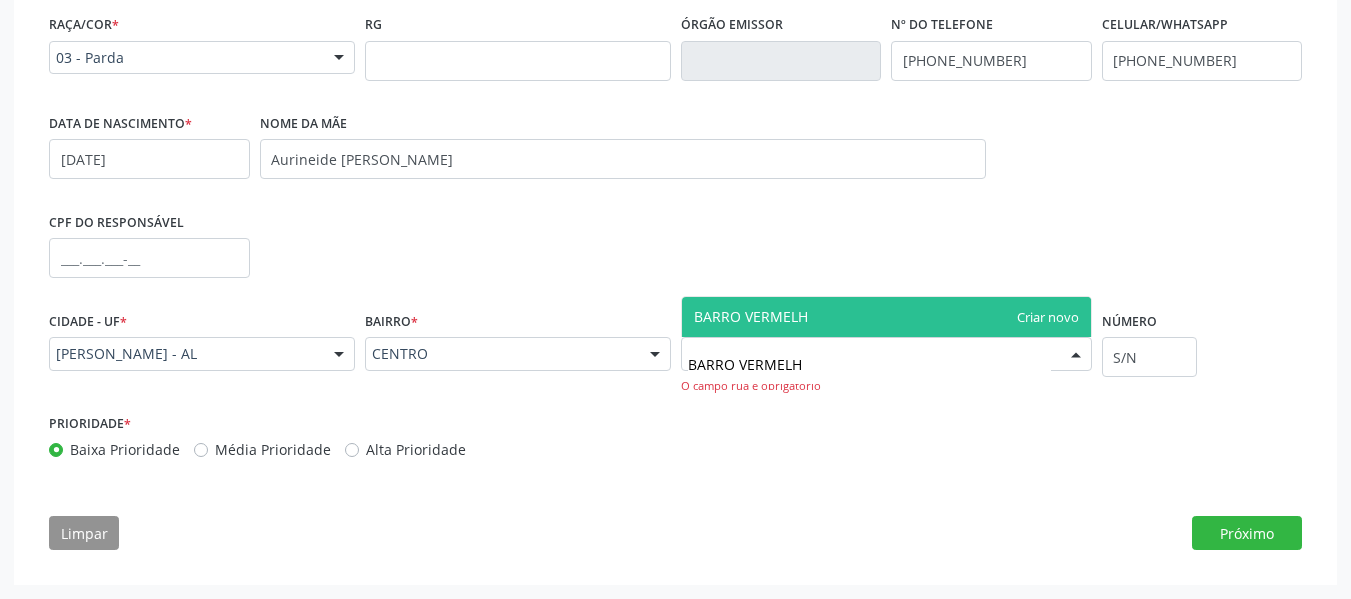 type on "BARRO VERMELHO" 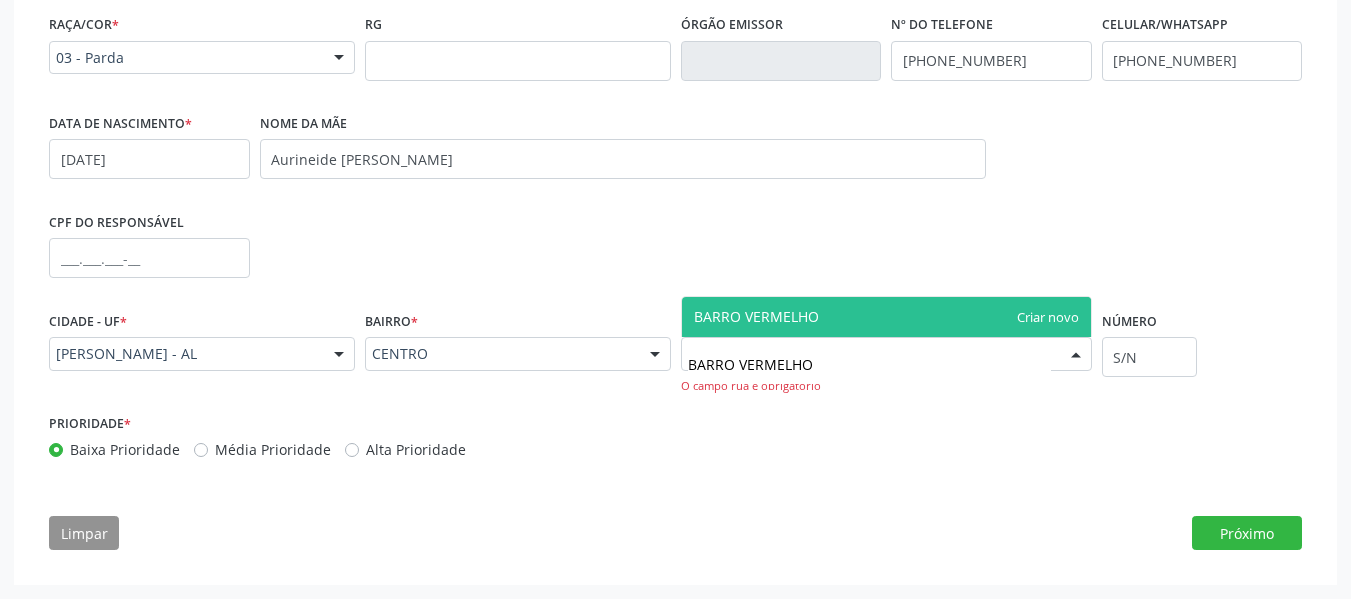 click on "BARRO VERMELHO" at bounding box center [886, 317] 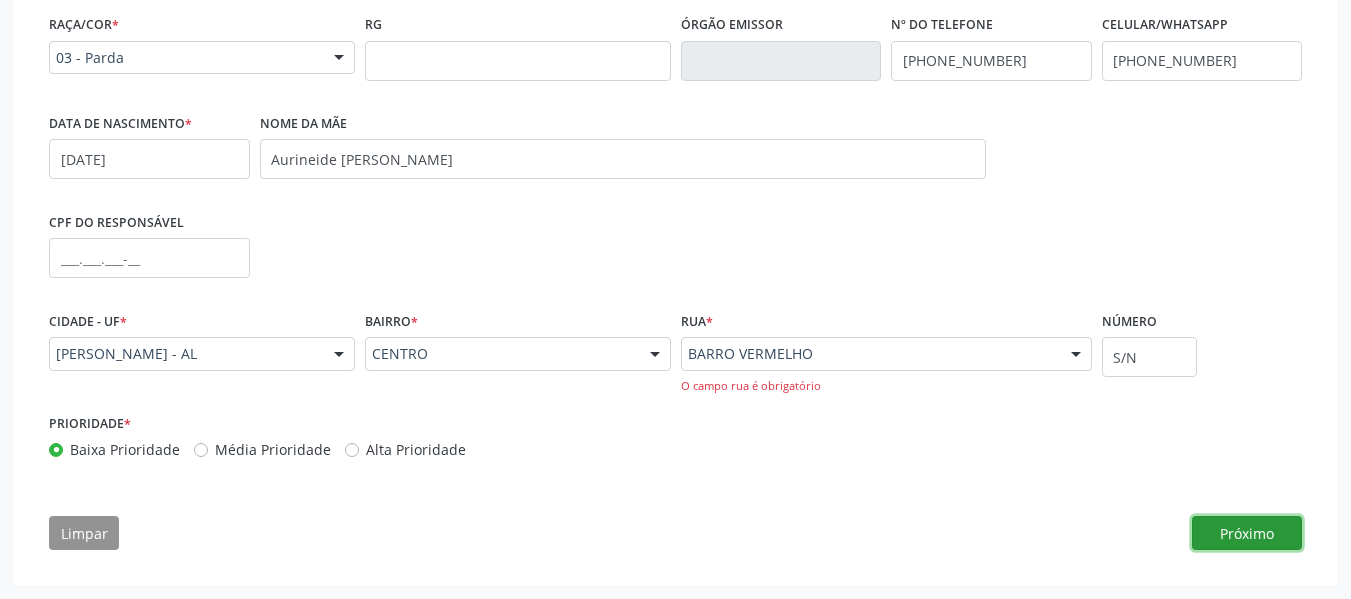click on "Próximo" at bounding box center (1247, 533) 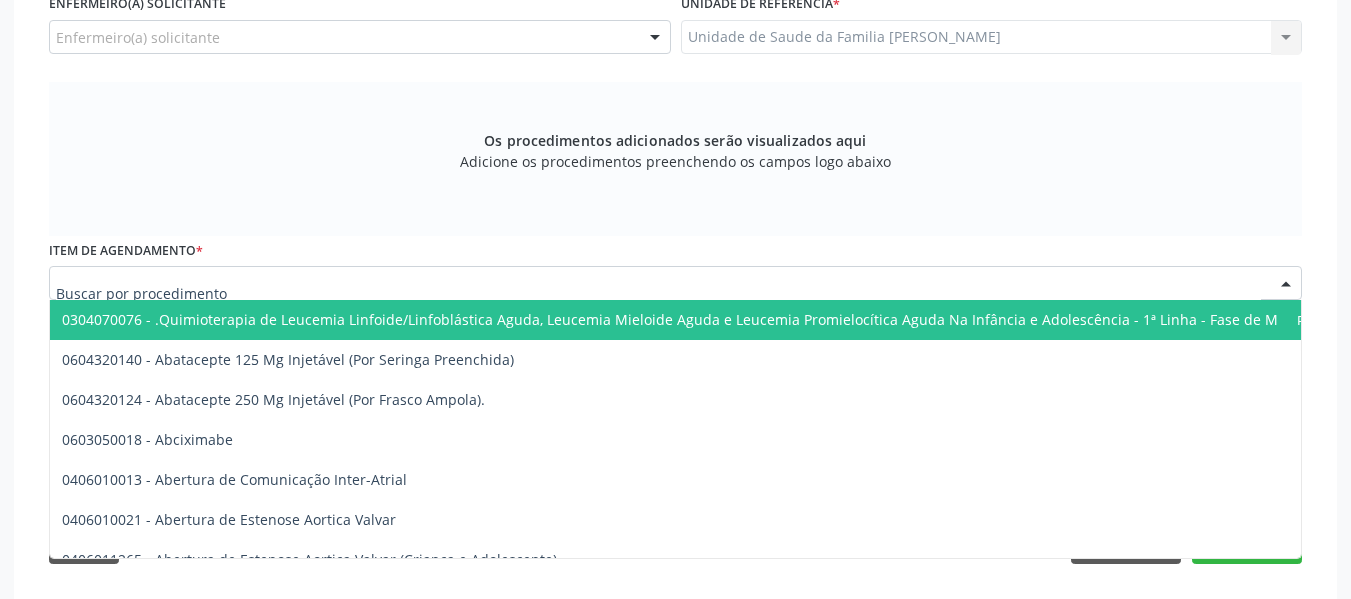 type on "O" 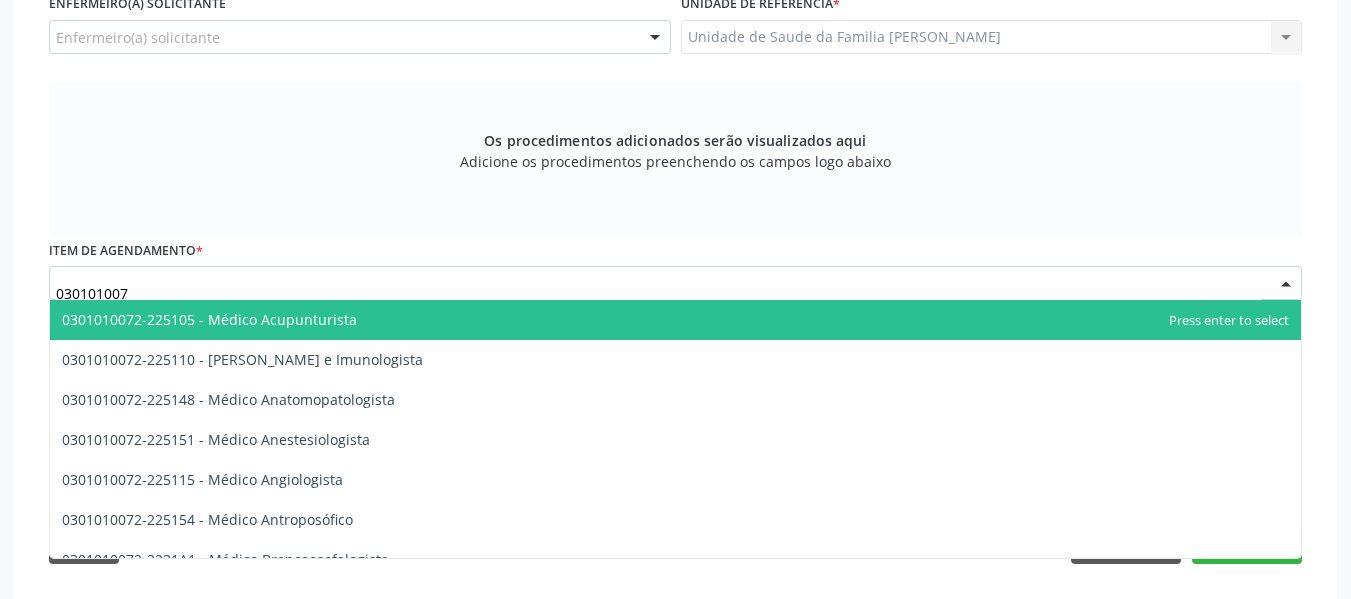 type on "0301010072" 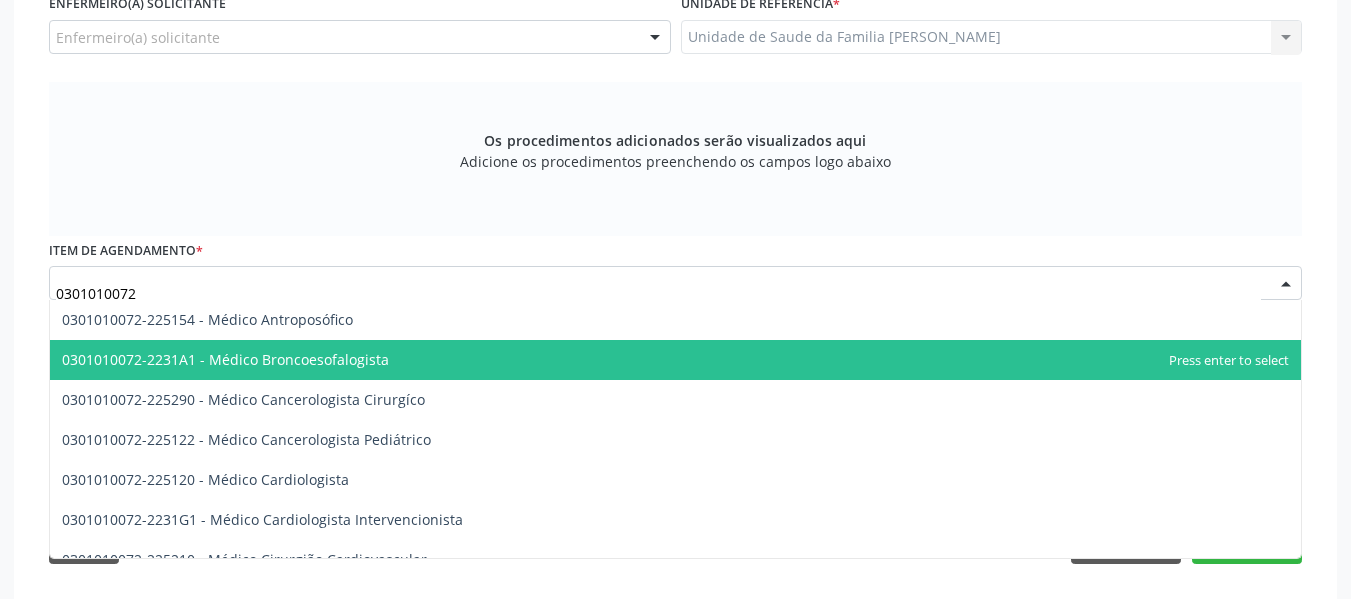 scroll, scrollTop: 240, scrollLeft: 0, axis: vertical 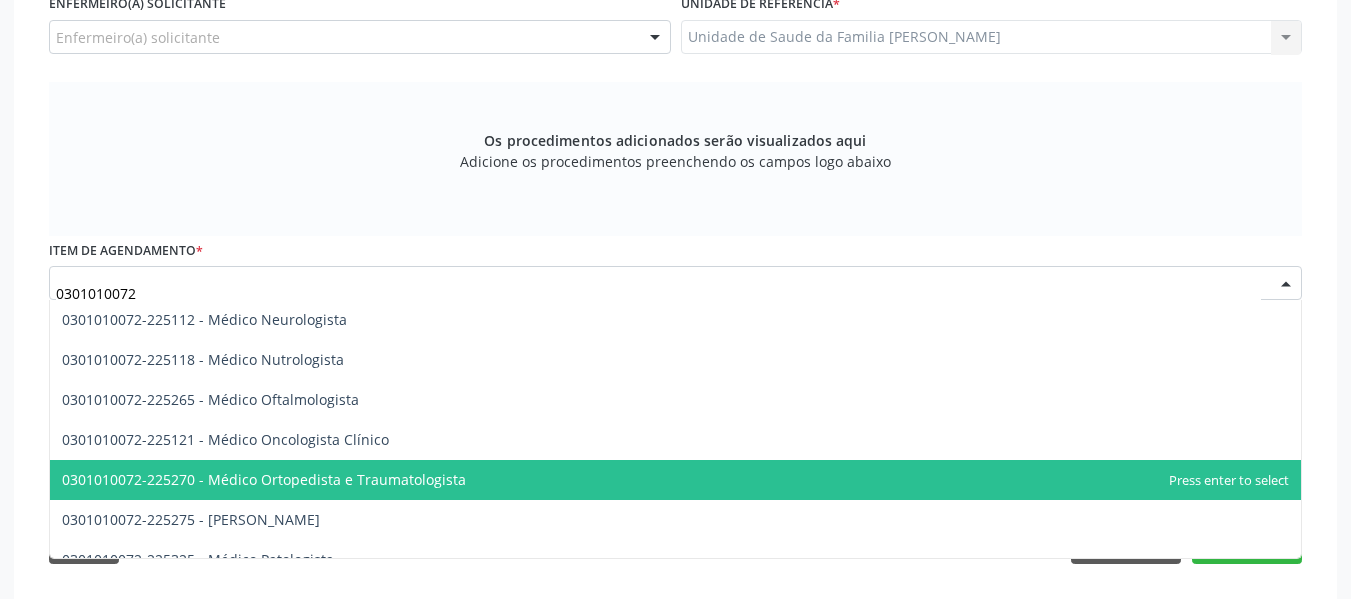 click on "0301010072-225270 - Médico Ortopedista e Traumatologista" at bounding box center [264, 479] 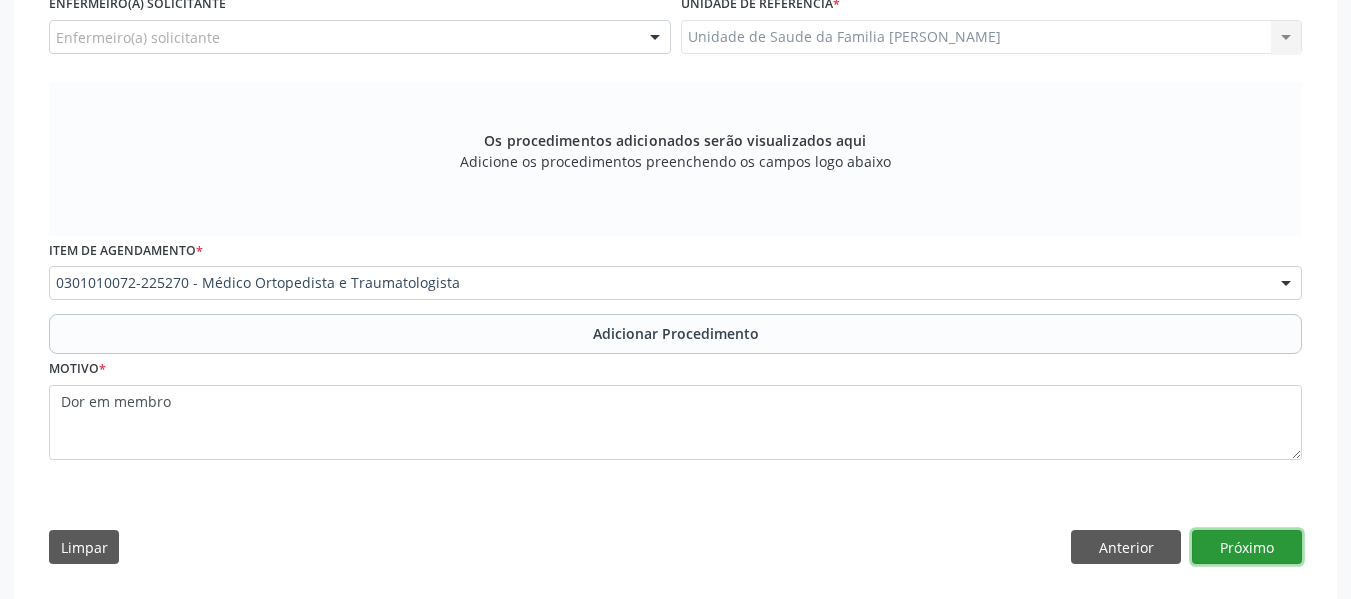 click on "Próximo" at bounding box center (1247, 547) 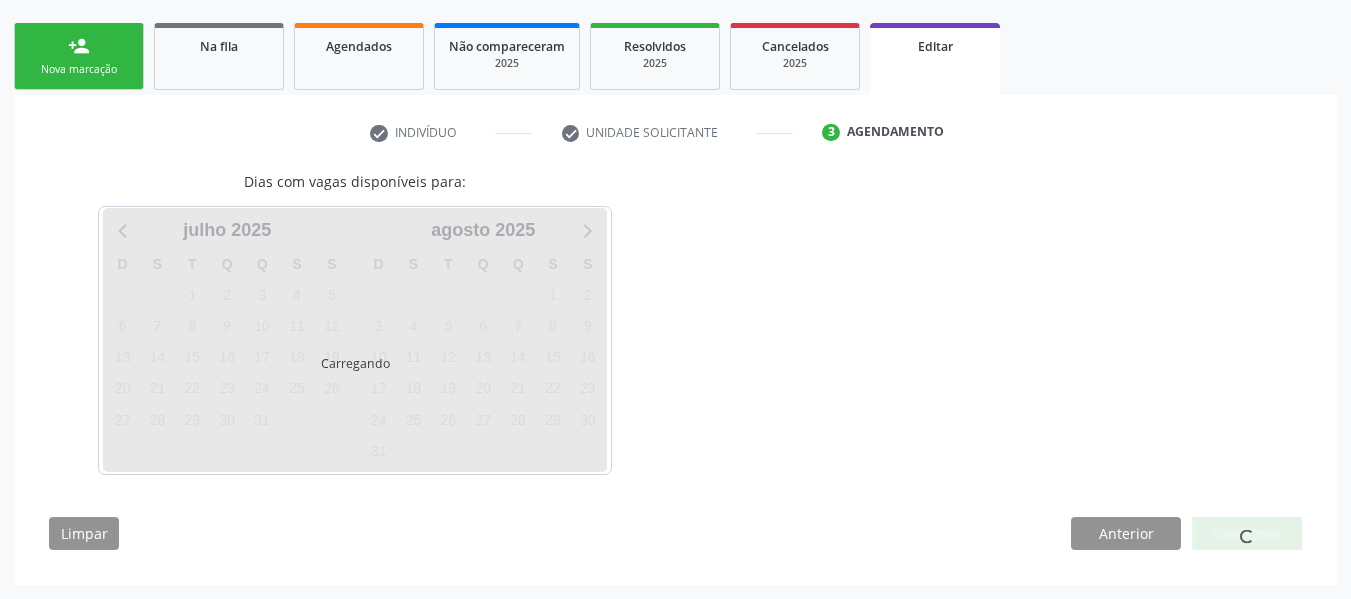 scroll, scrollTop: 363, scrollLeft: 0, axis: vertical 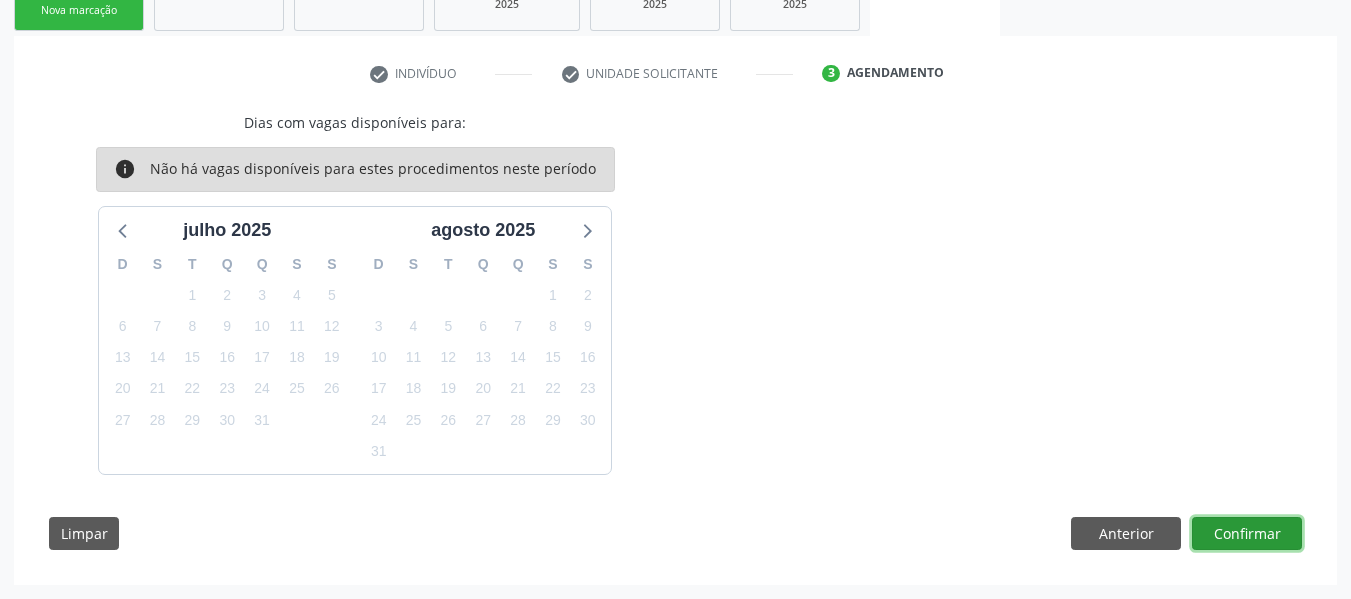 click on "Confirmar" at bounding box center (1247, 534) 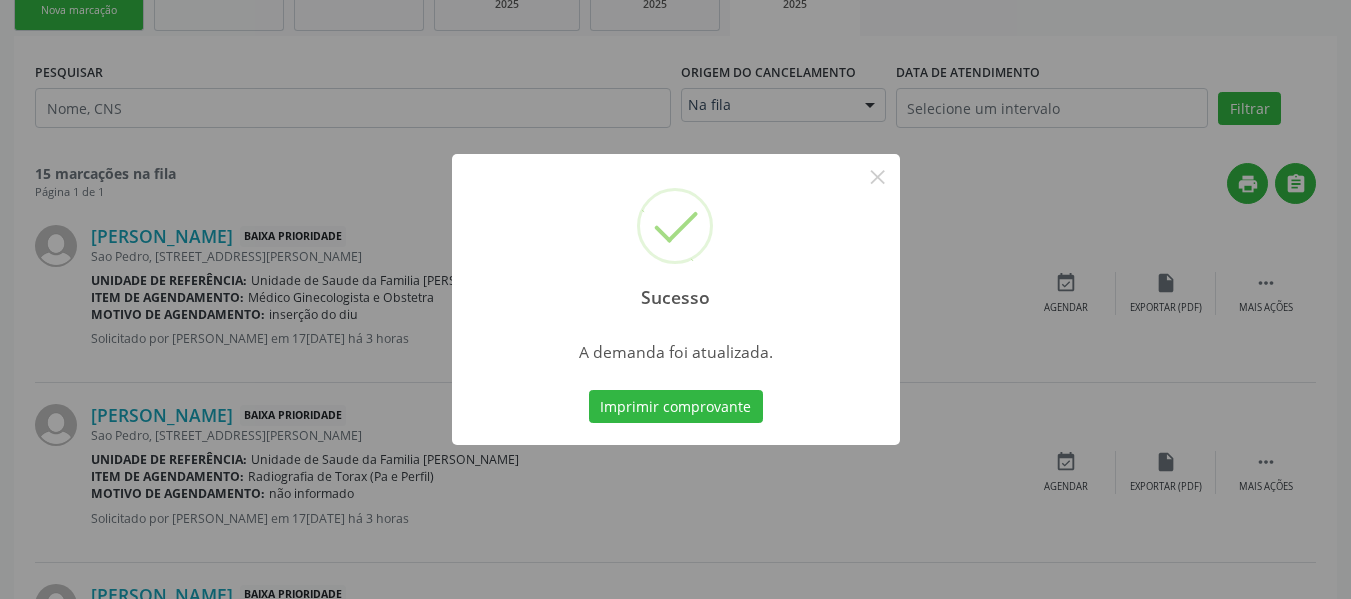 scroll, scrollTop: 0, scrollLeft: 0, axis: both 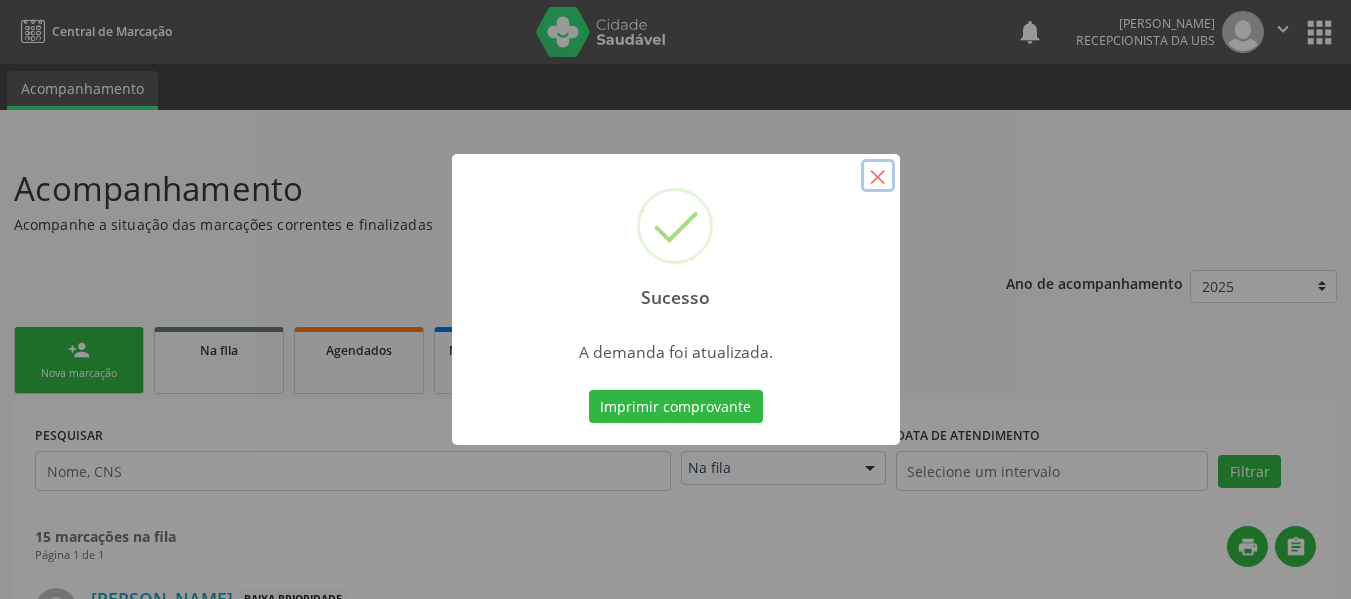 click on "×" at bounding box center (878, 176) 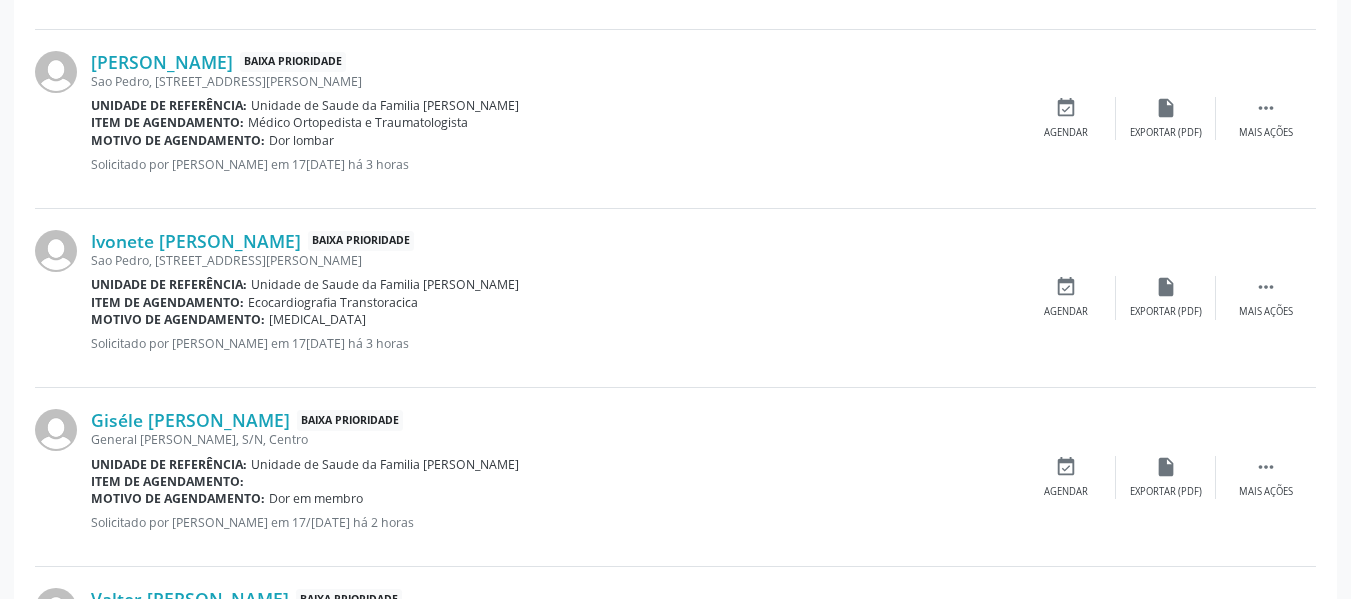 scroll, scrollTop: 933, scrollLeft: 0, axis: vertical 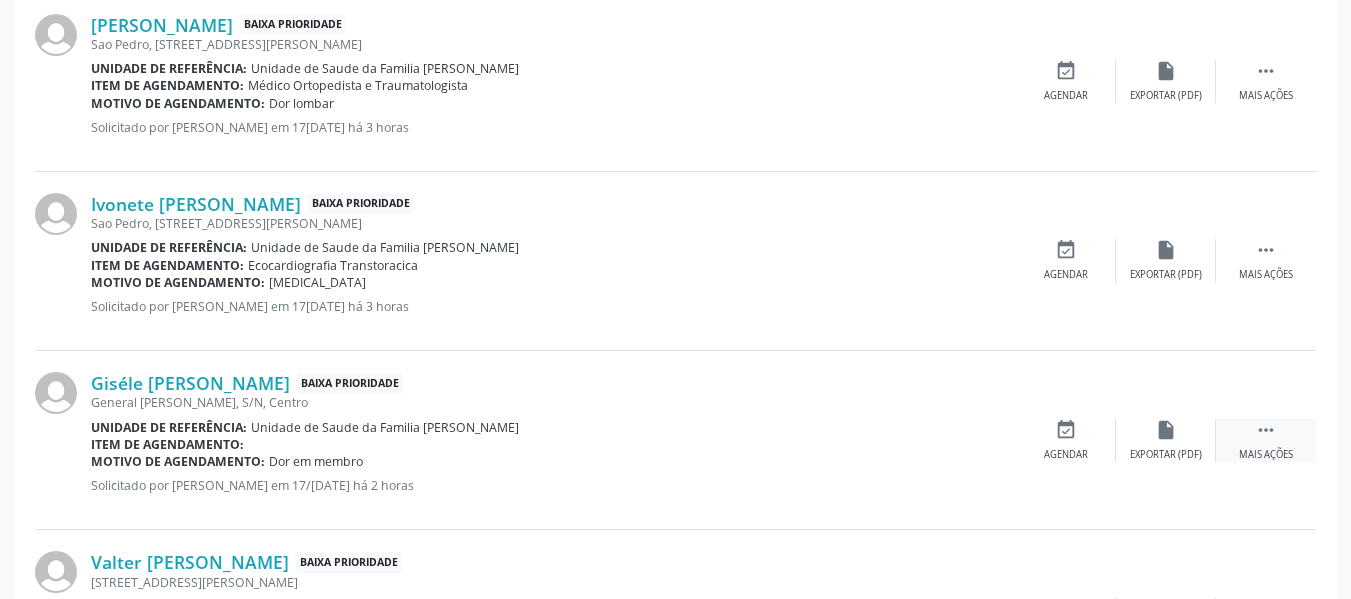 click on "" at bounding box center [1266, 430] 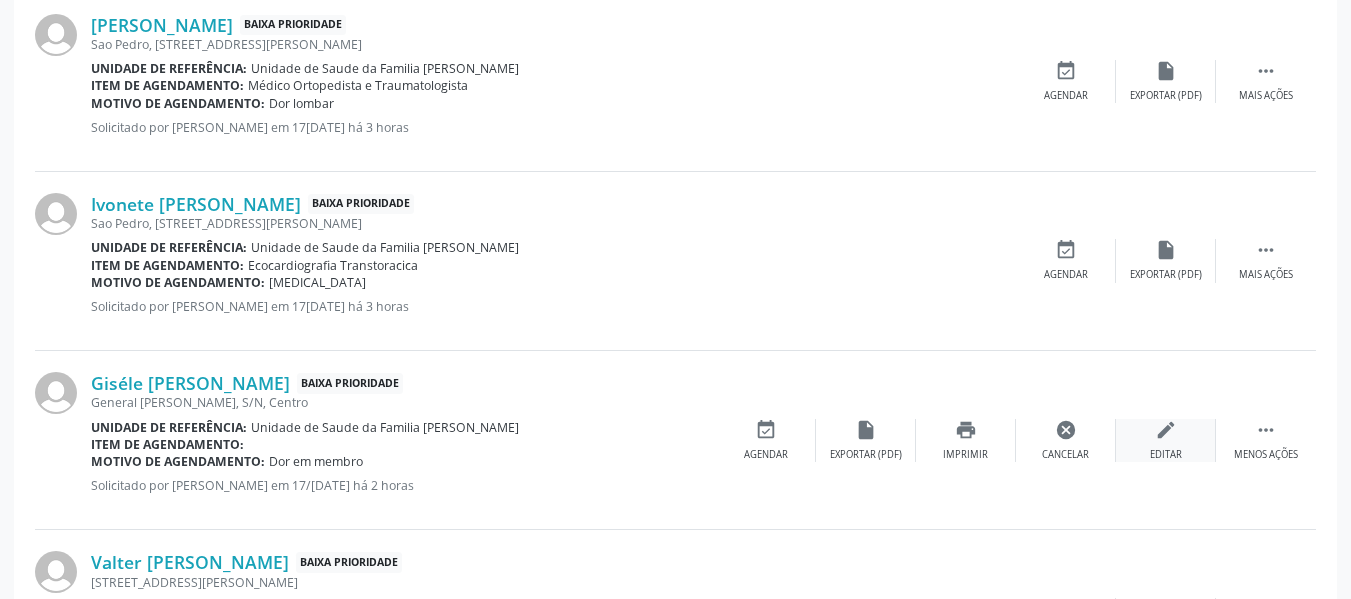 click on "edit
Editar" at bounding box center [1166, 440] 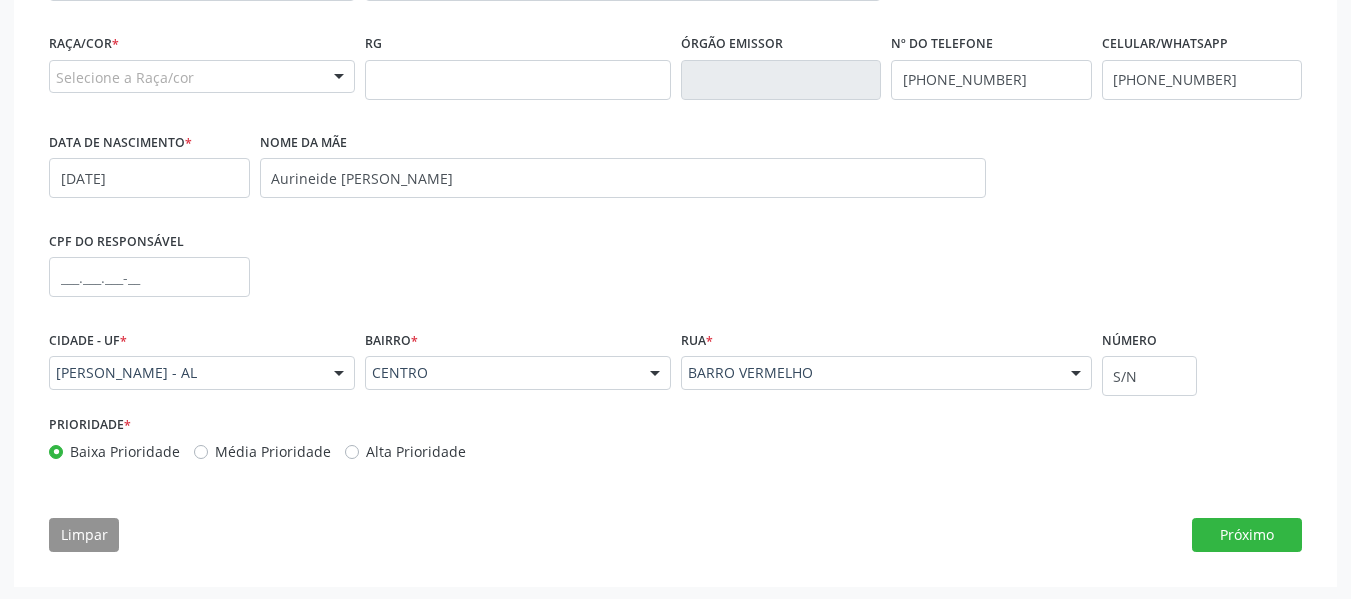scroll, scrollTop: 540, scrollLeft: 0, axis: vertical 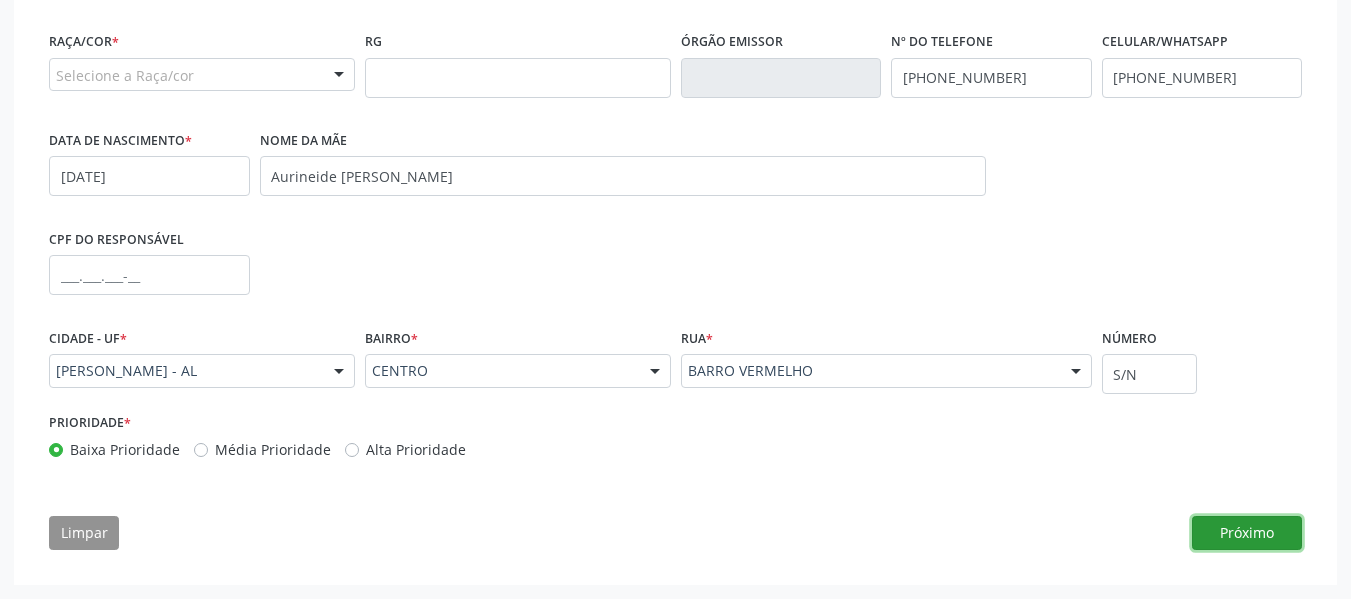click on "Próximo" at bounding box center (1247, 533) 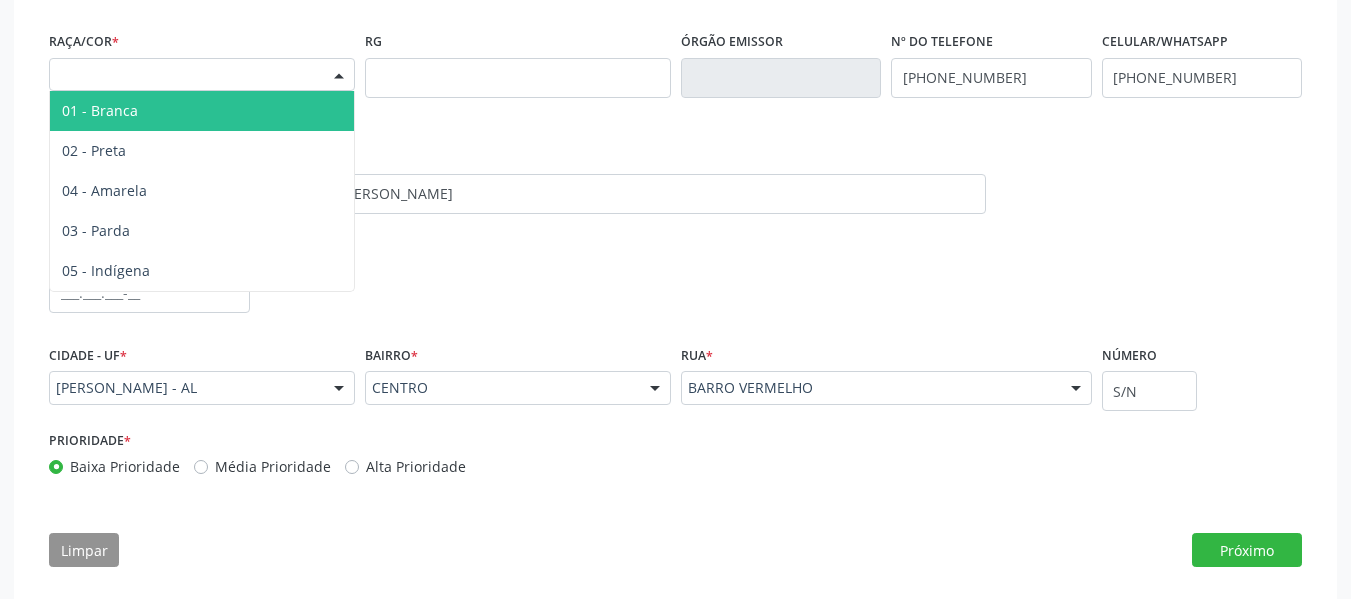 click at bounding box center (339, 76) 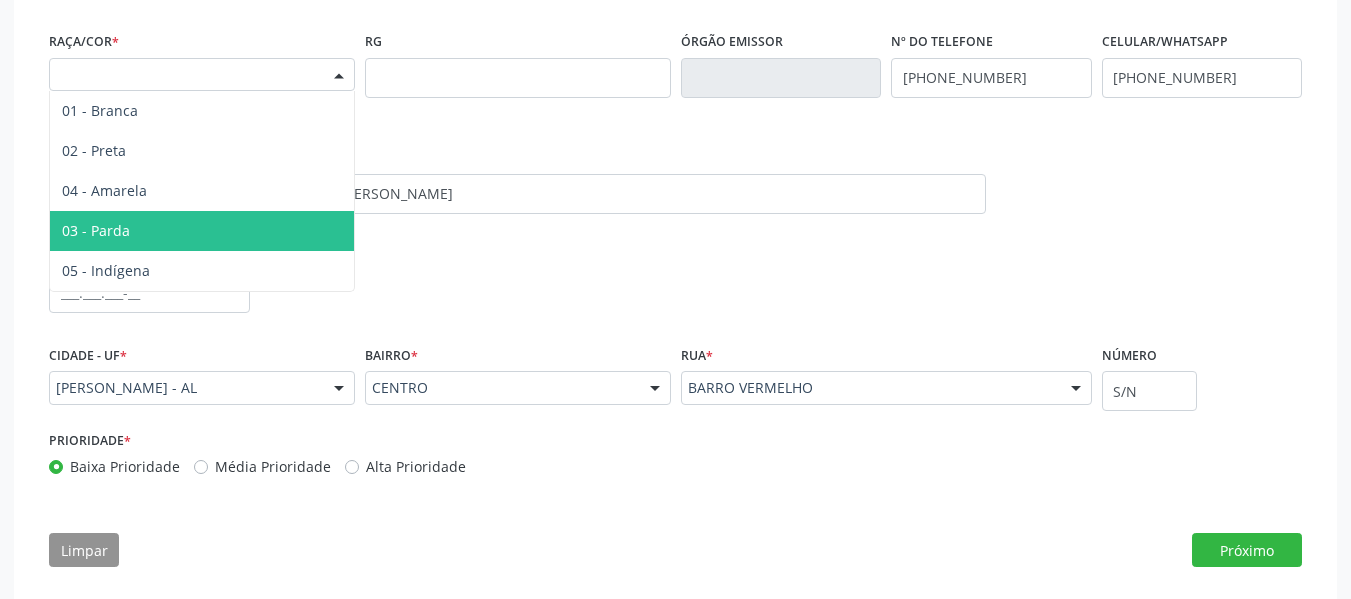 click on "03 - Parda" at bounding box center (96, 230) 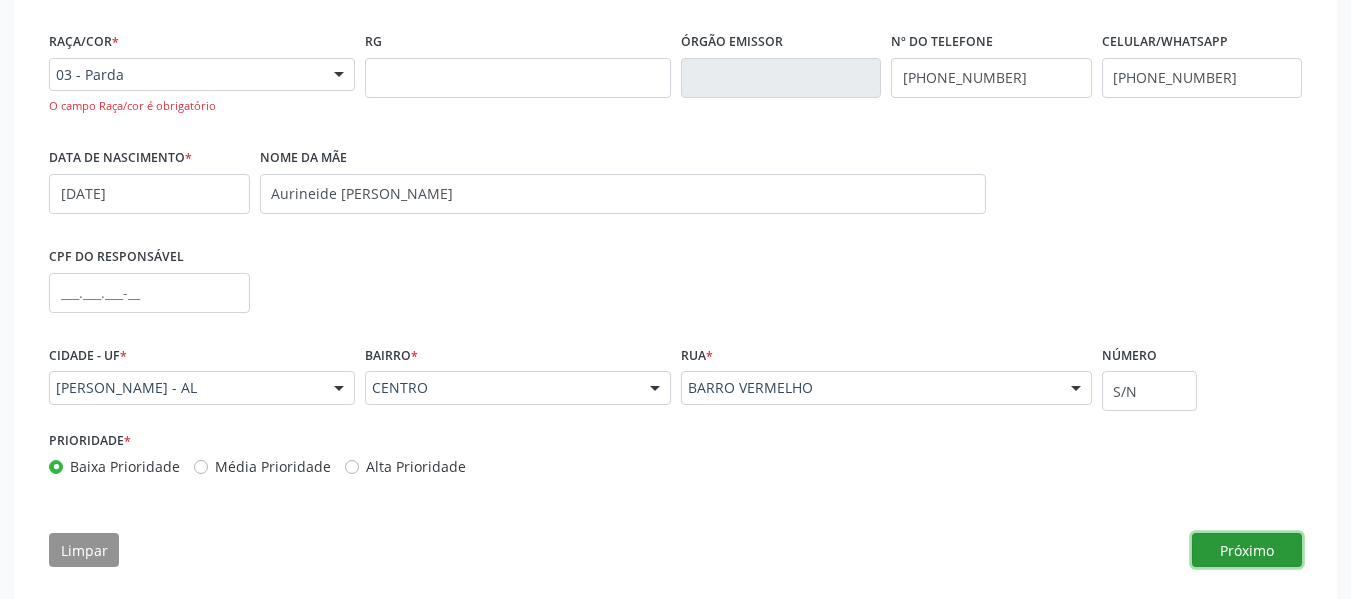 click on "Próximo" at bounding box center (1247, 550) 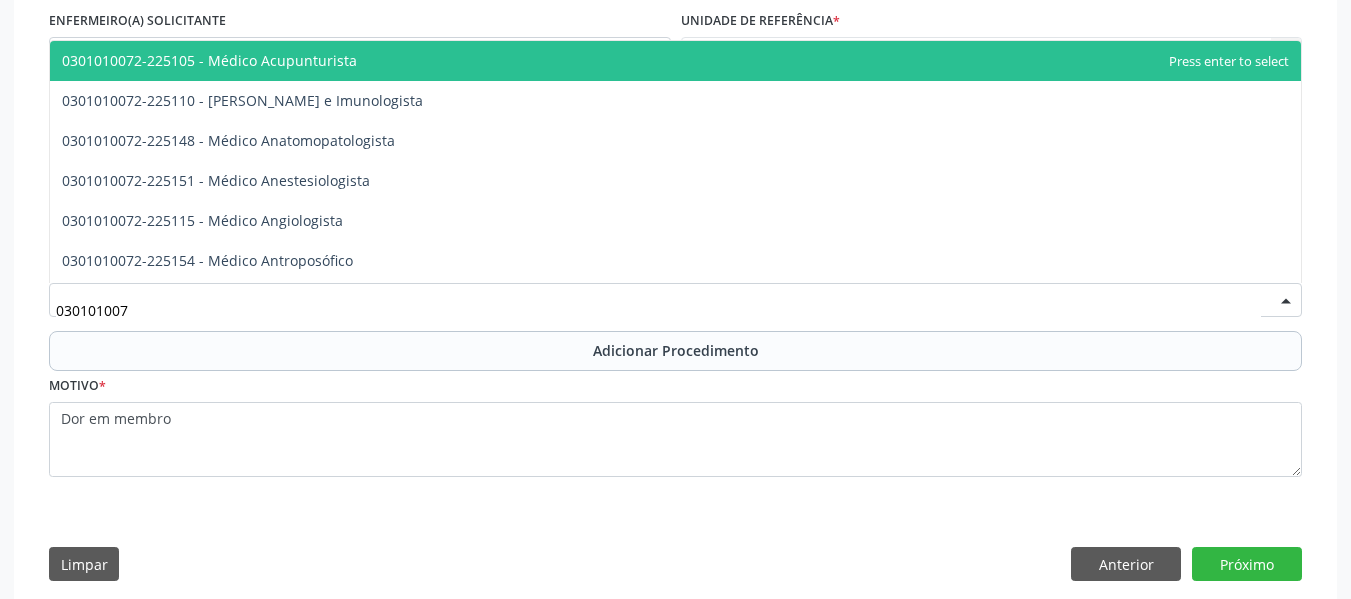 type on "0301010072" 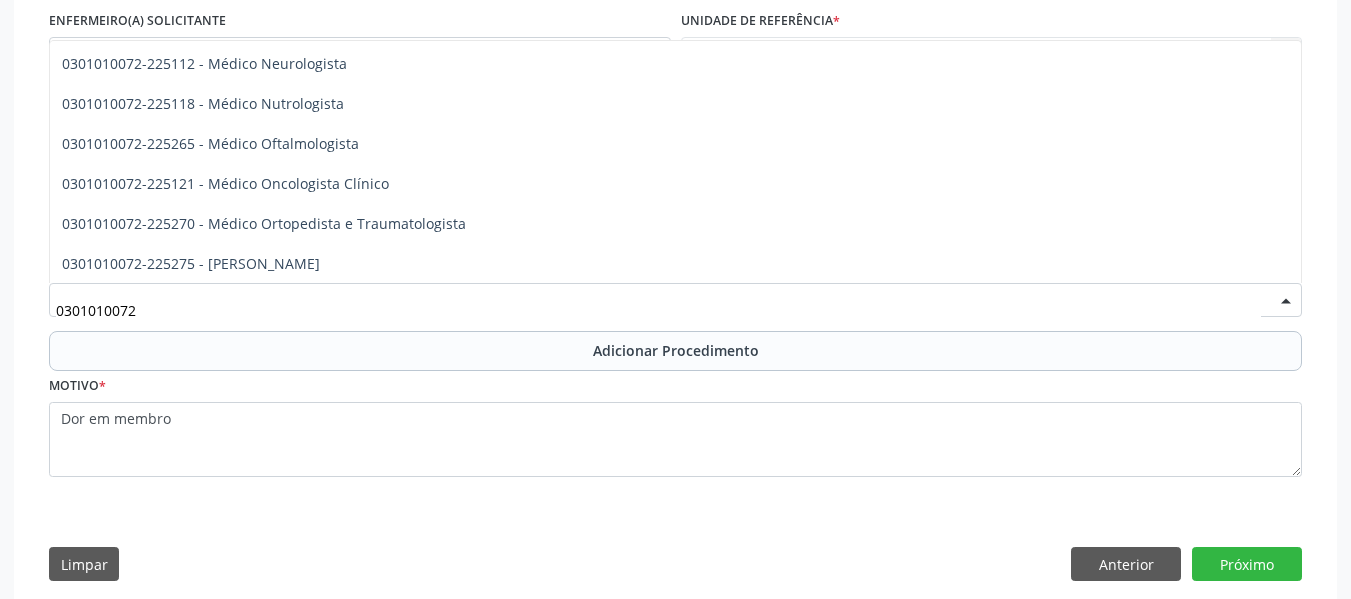 scroll, scrollTop: 1627, scrollLeft: 0, axis: vertical 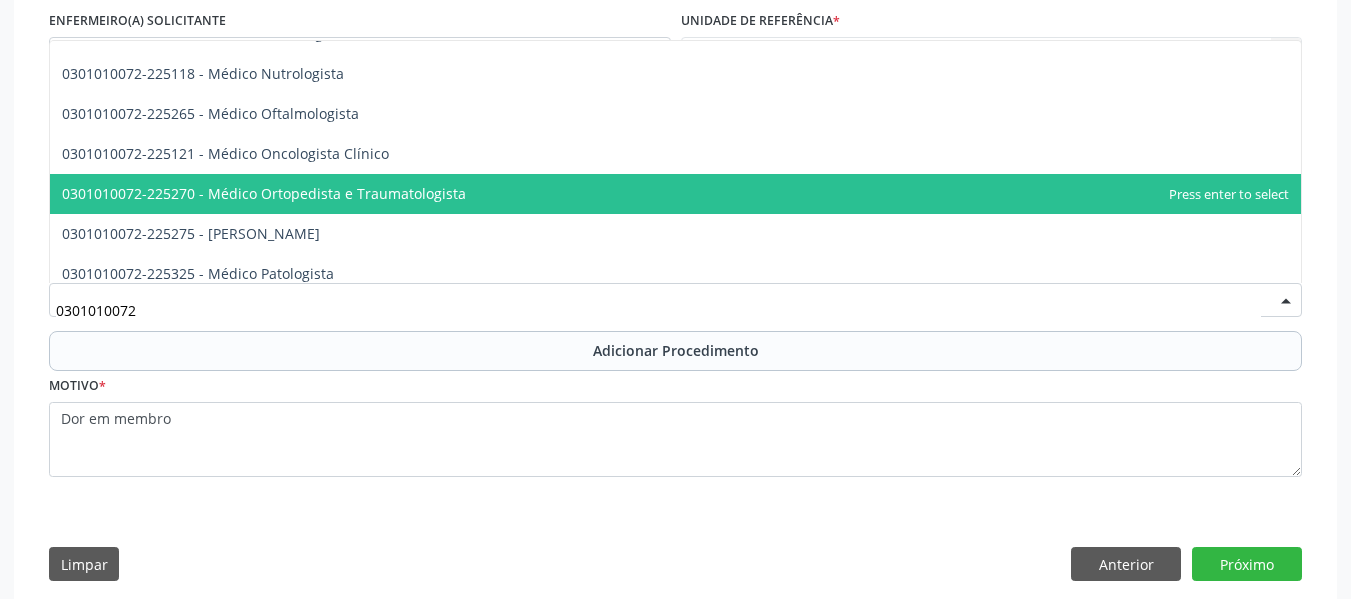 click on "0301010072-225270 - Médico Ortopedista e Traumatologista" at bounding box center (264, 193) 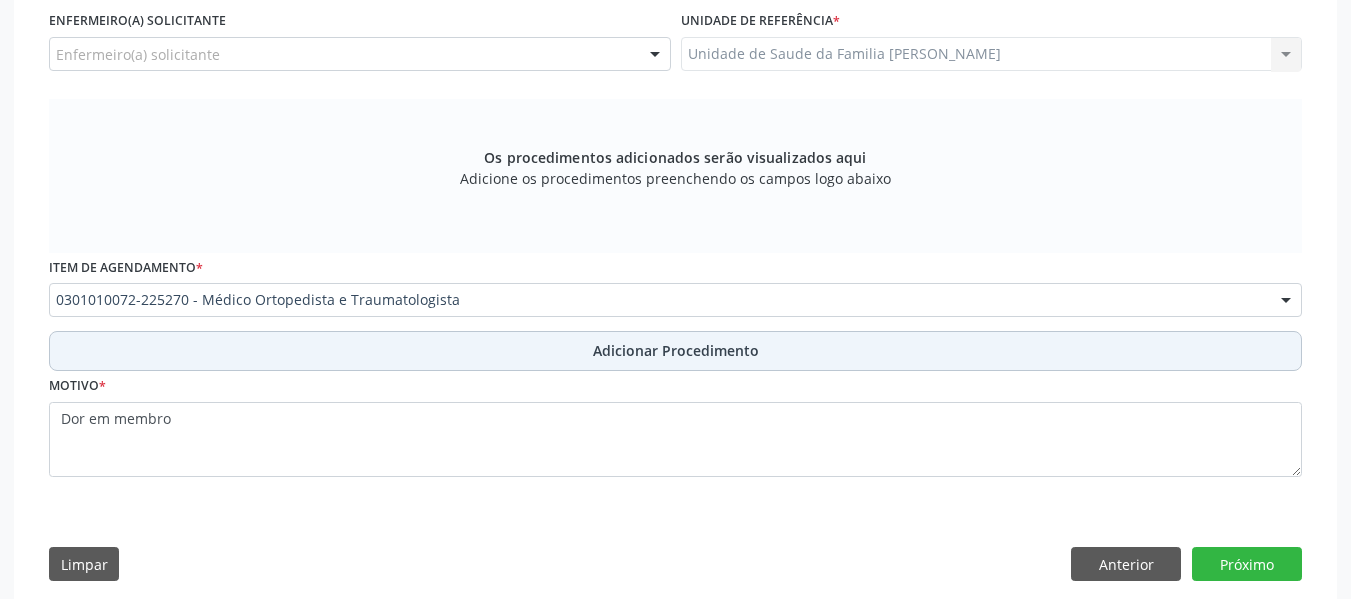 click on "Adicionar Procedimento" at bounding box center [676, 350] 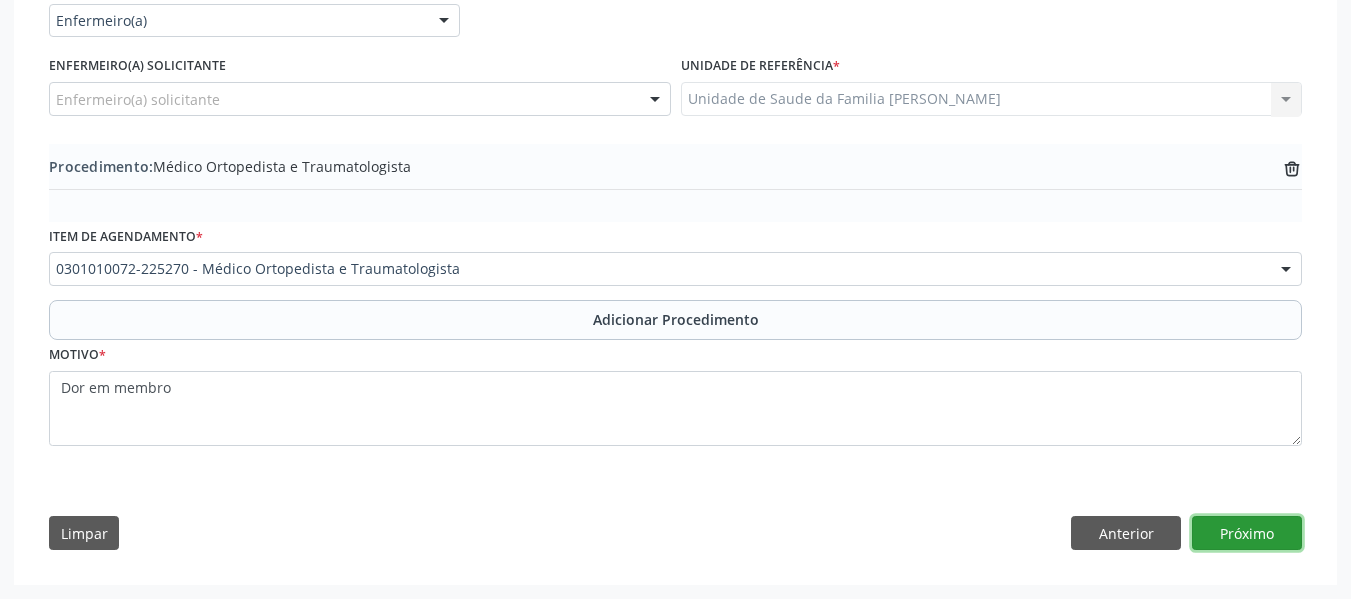 click on "Próximo" at bounding box center [1247, 533] 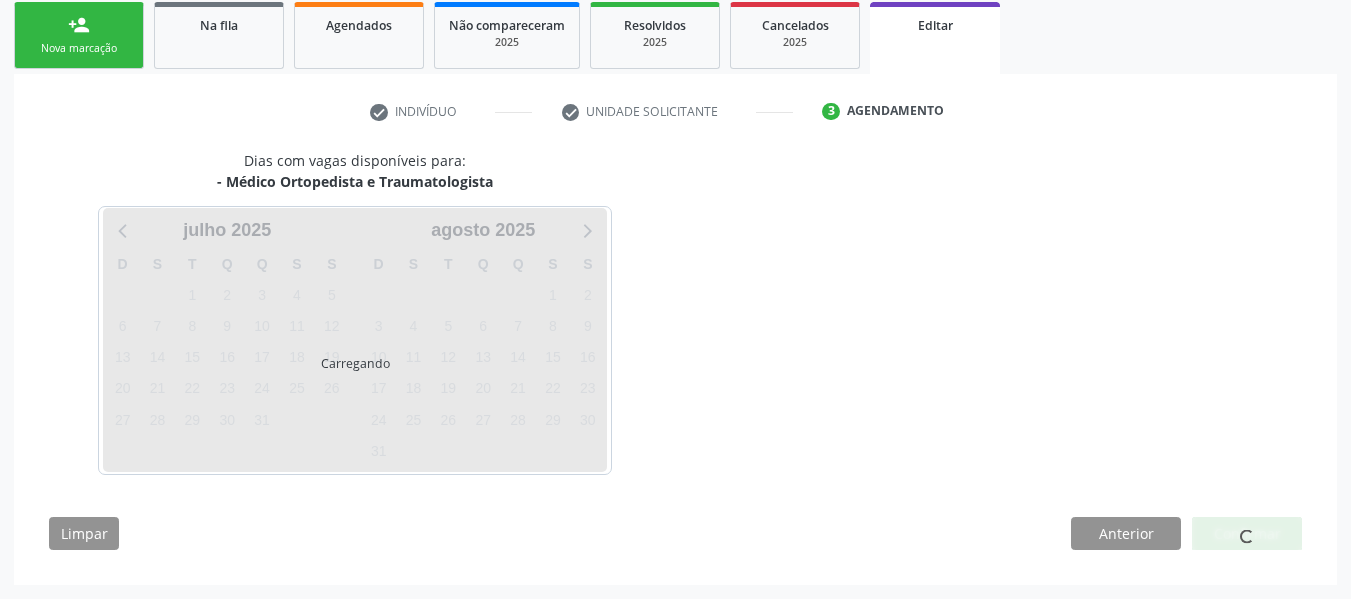 scroll, scrollTop: 384, scrollLeft: 0, axis: vertical 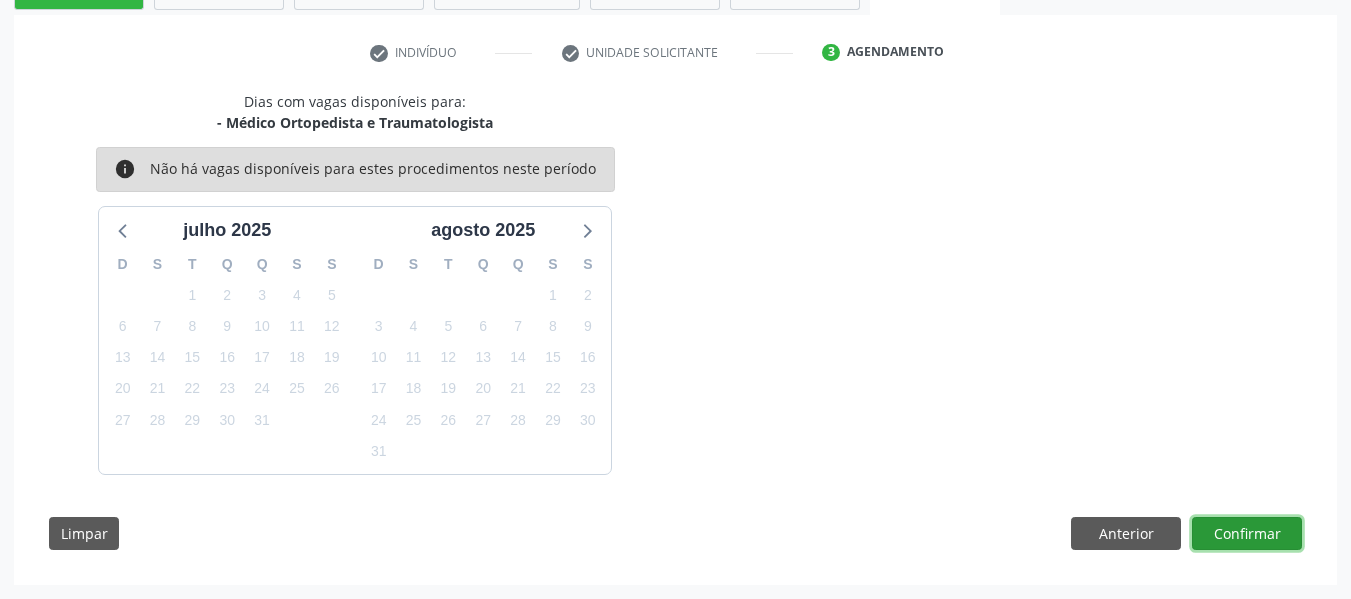 click on "Confirmar" at bounding box center [1247, 534] 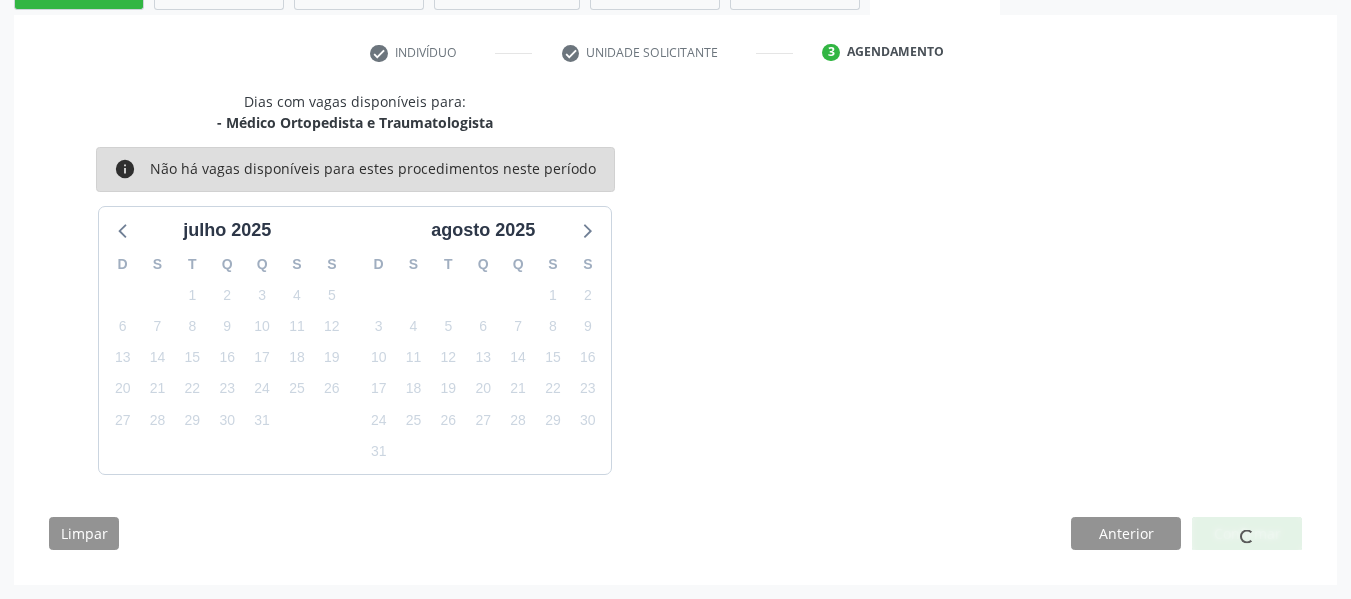scroll, scrollTop: 0, scrollLeft: 0, axis: both 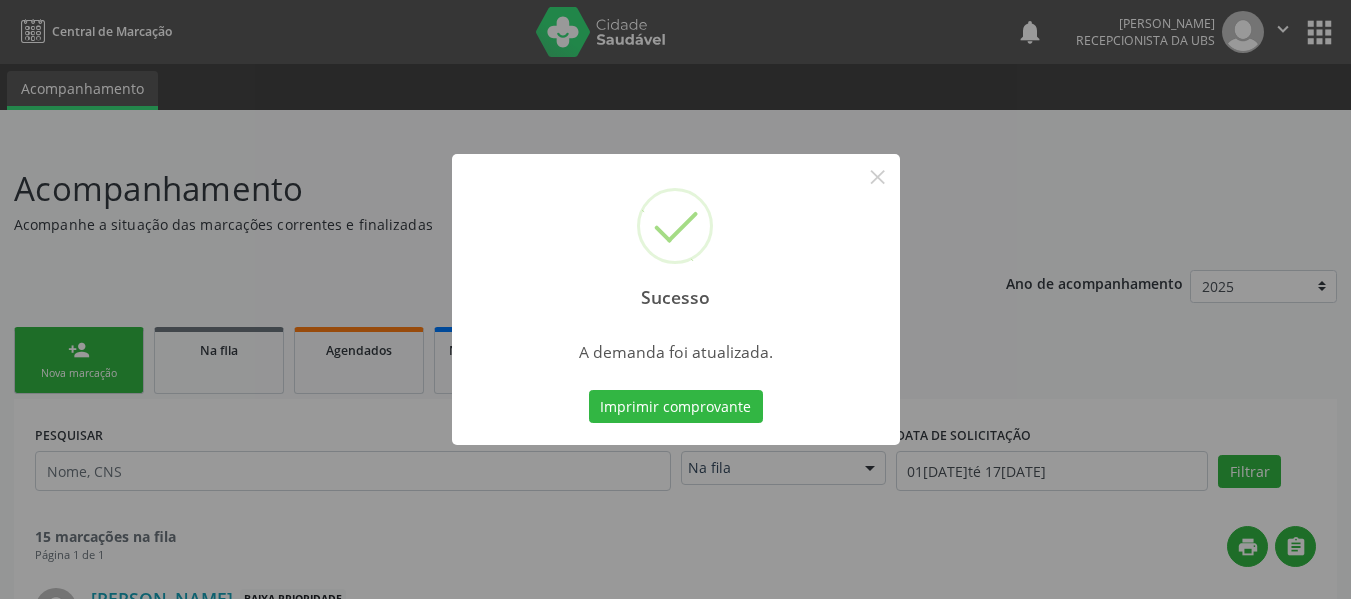 click at bounding box center [675, 226] 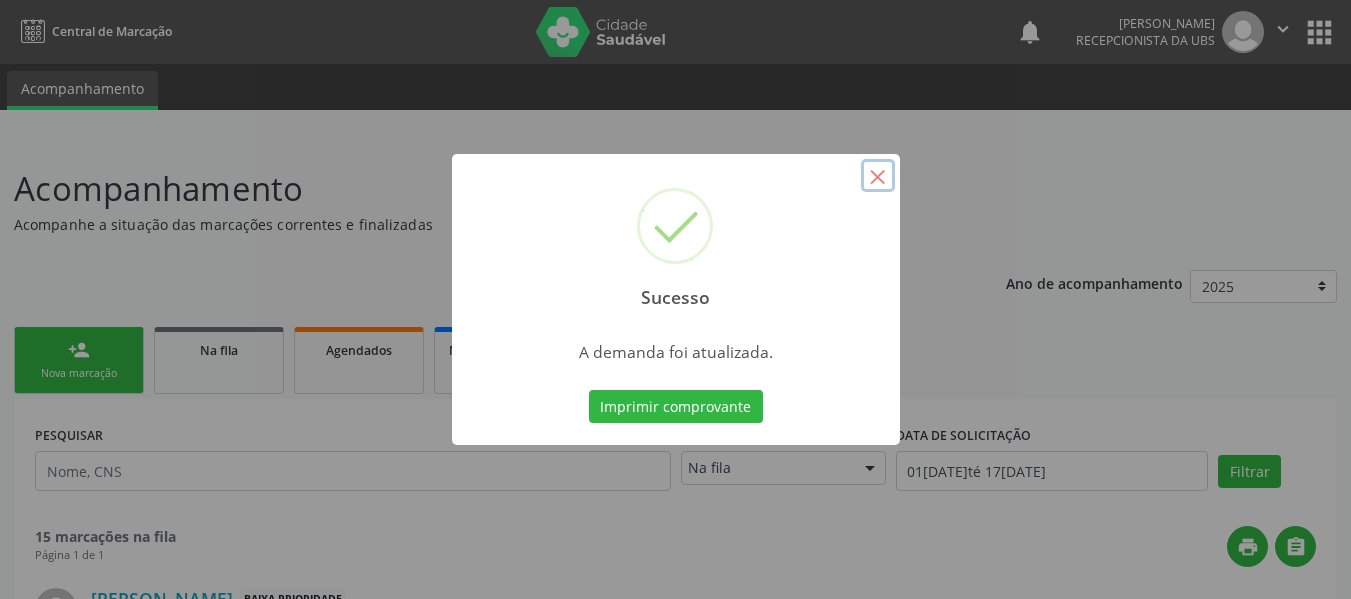 click on "×" at bounding box center (878, 176) 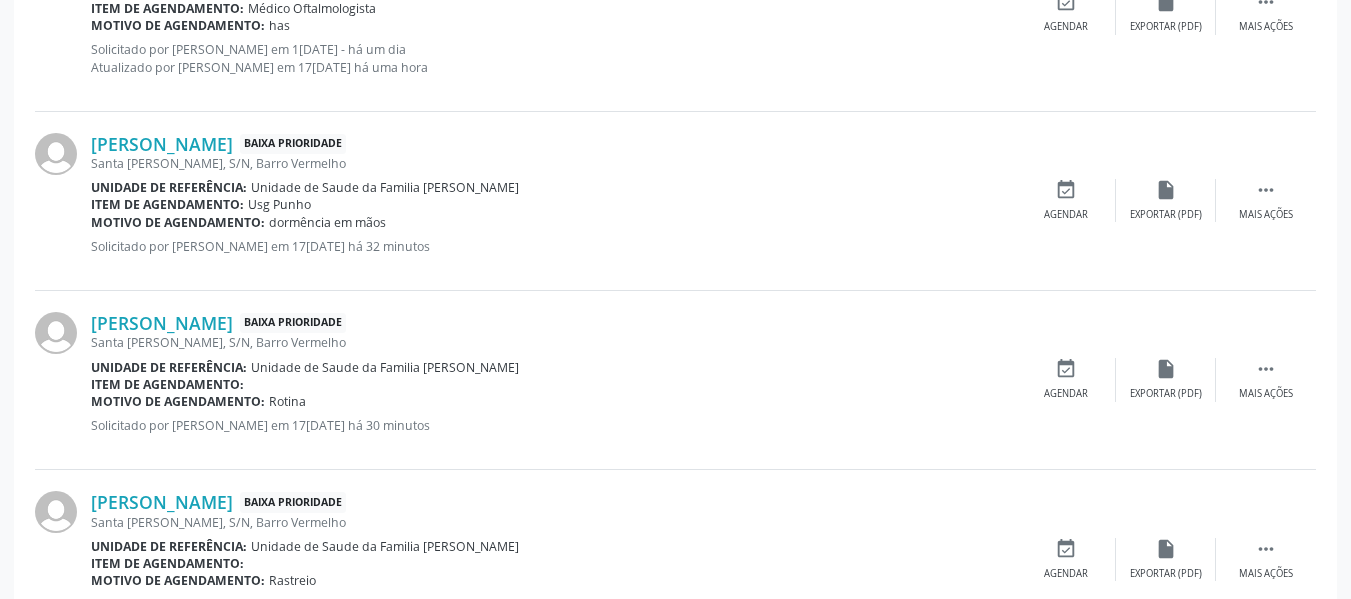 scroll, scrollTop: 1733, scrollLeft: 0, axis: vertical 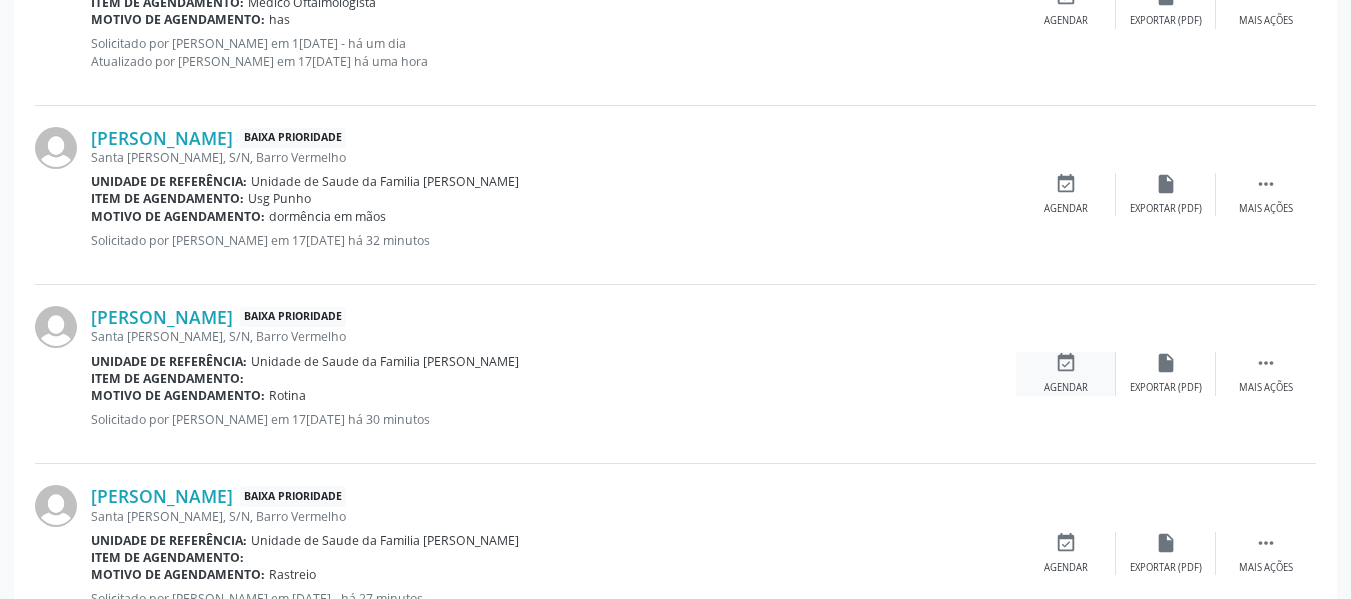 click on "event_available" at bounding box center (1066, 363) 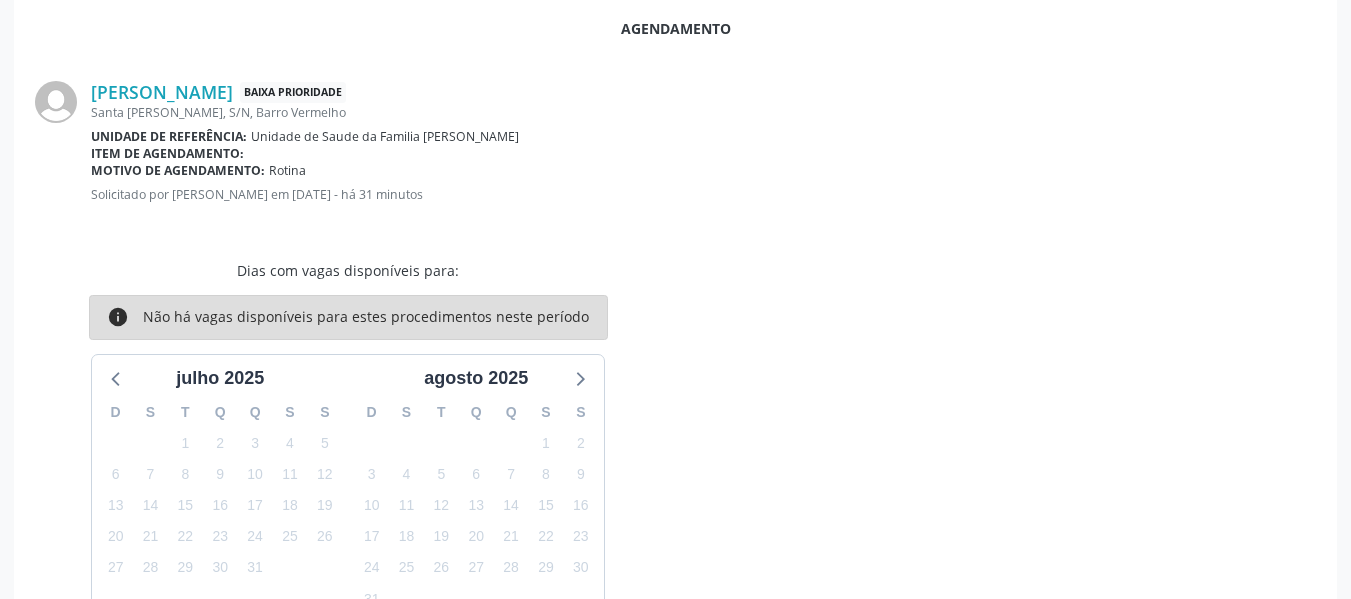 scroll, scrollTop: 508, scrollLeft: 0, axis: vertical 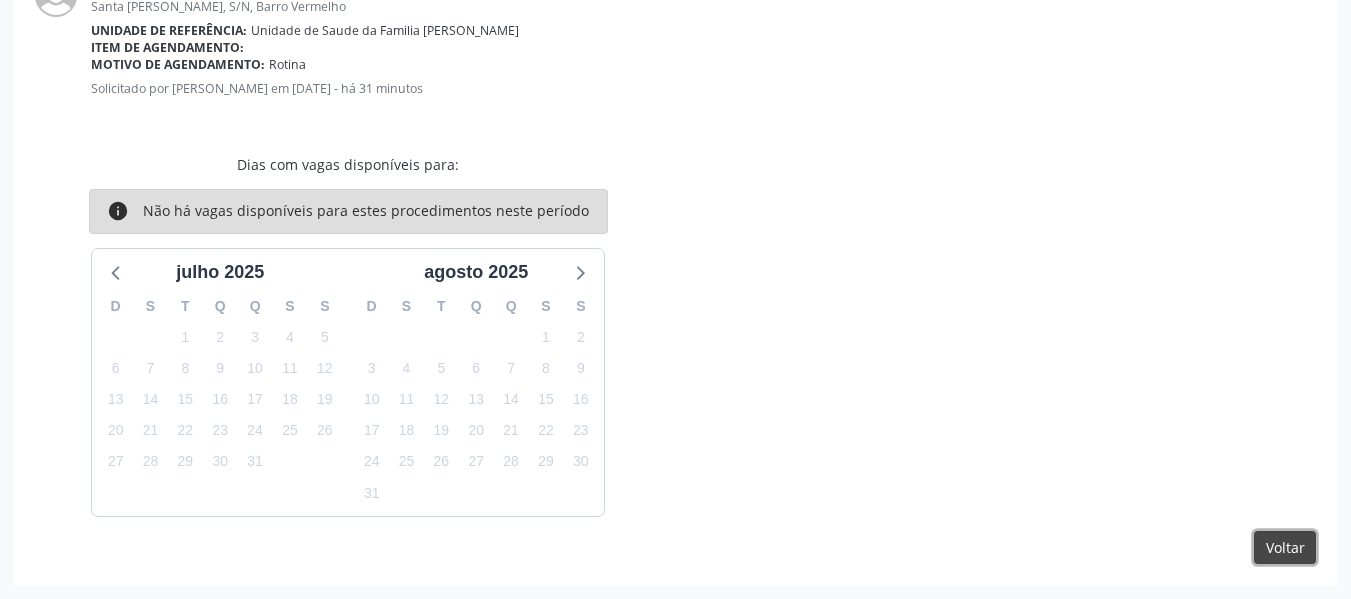 click on "Voltar" at bounding box center (1285, 548) 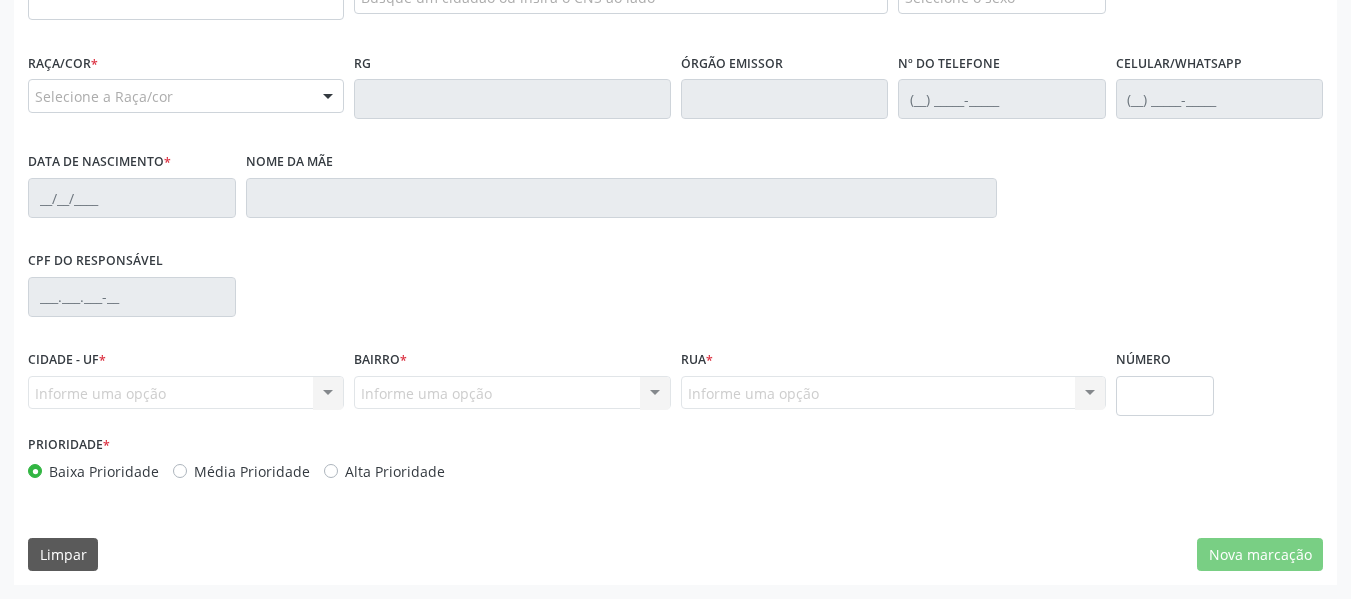 scroll, scrollTop: 0, scrollLeft: 0, axis: both 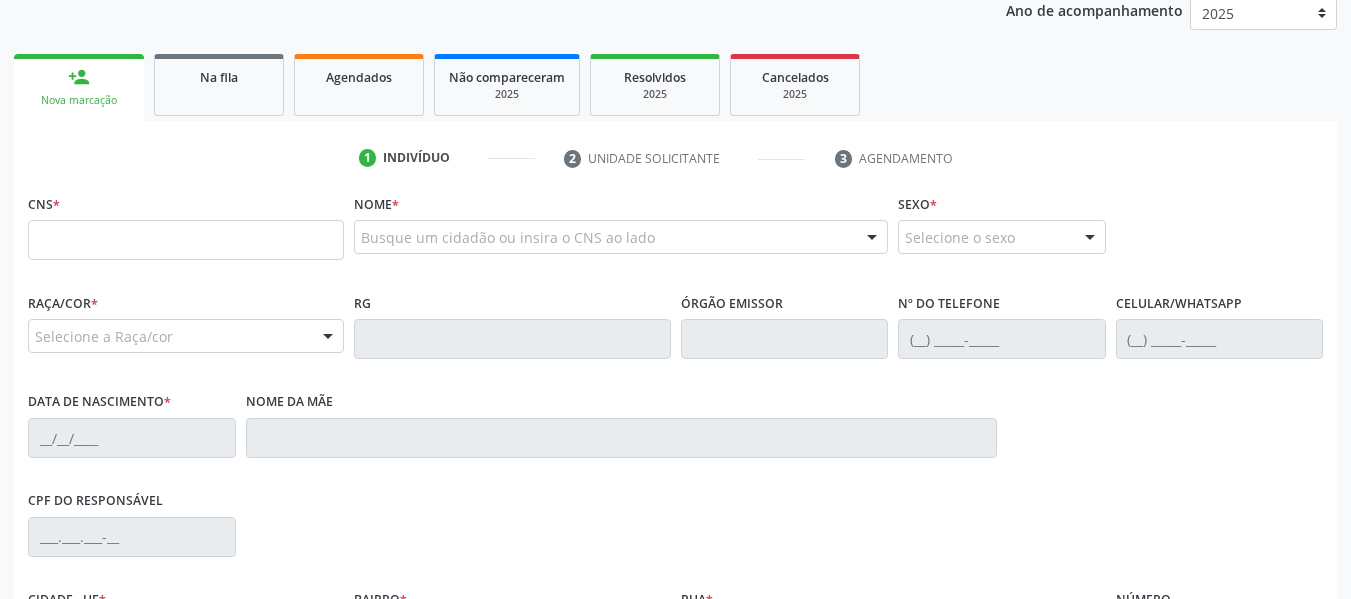 click at bounding box center (186, 240) 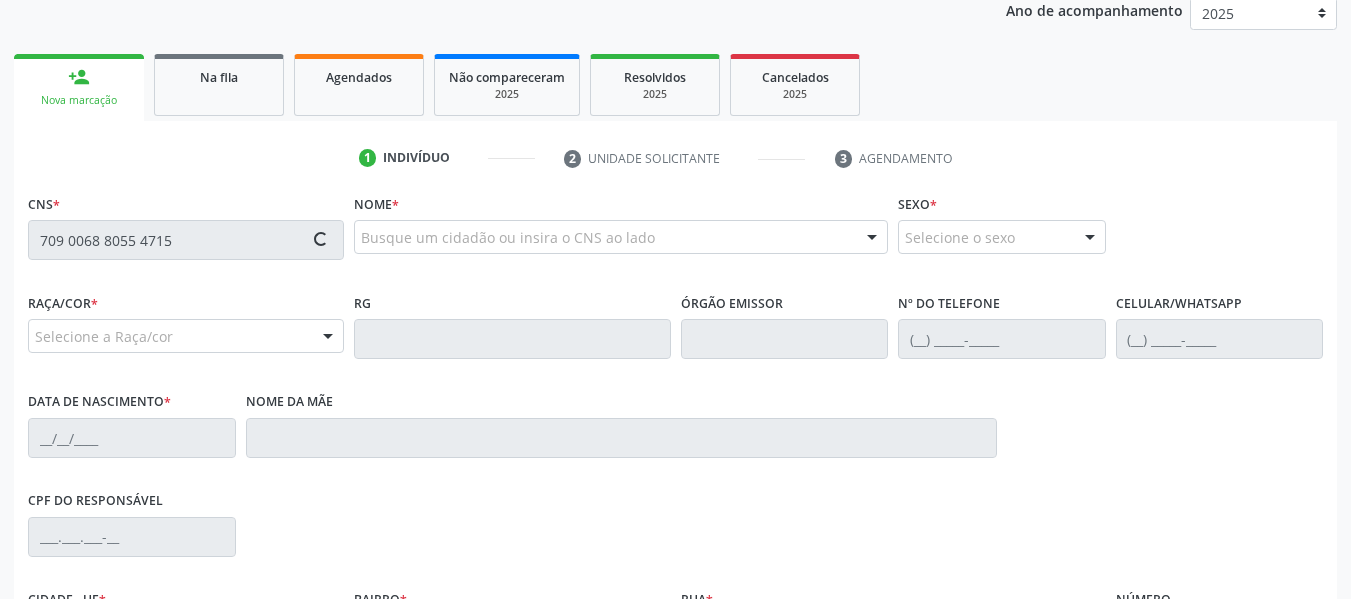 type on "709 0068 8055 4715" 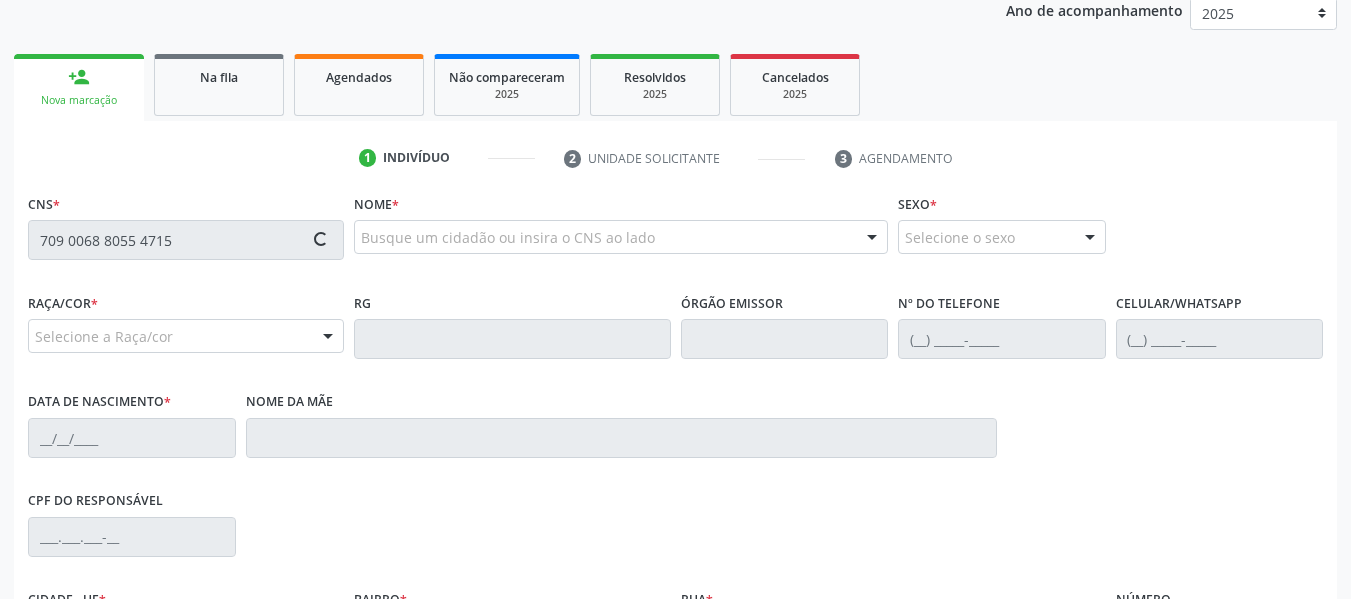 type 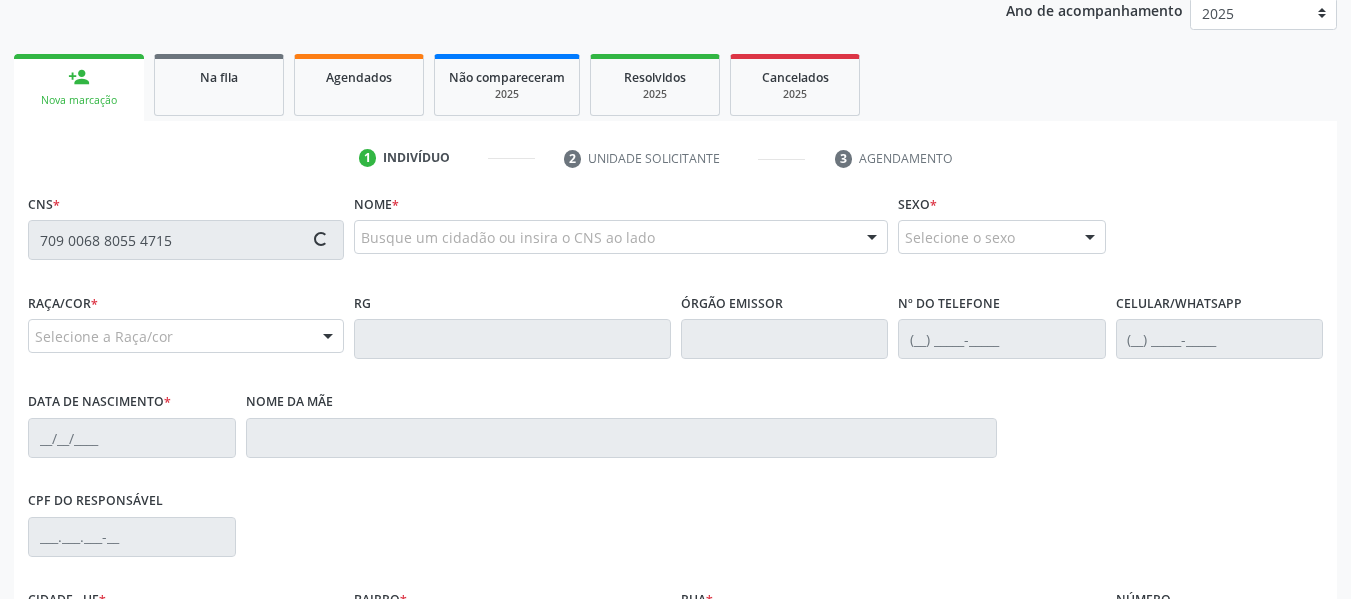type 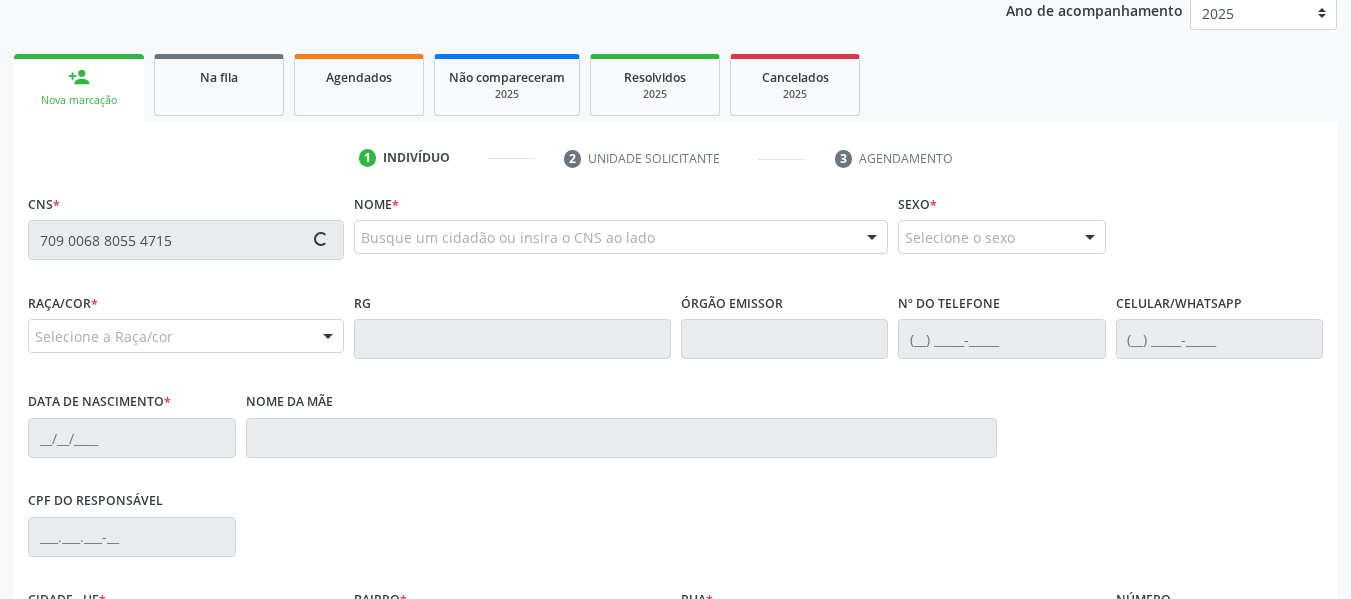 type 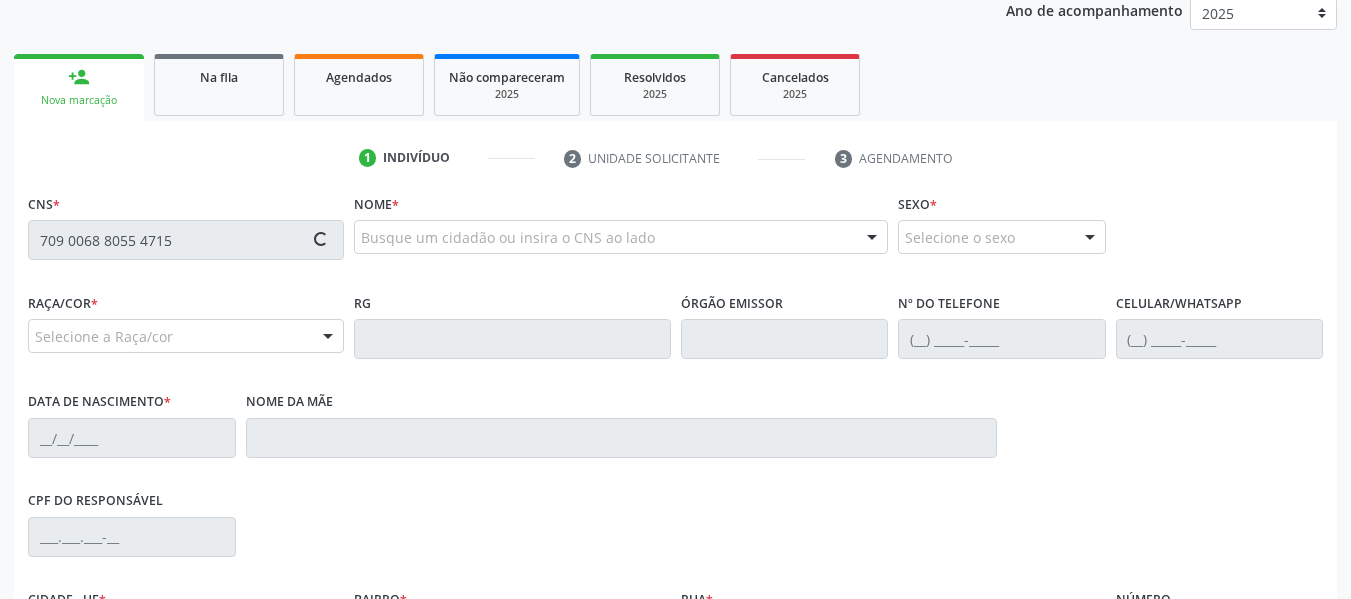 type 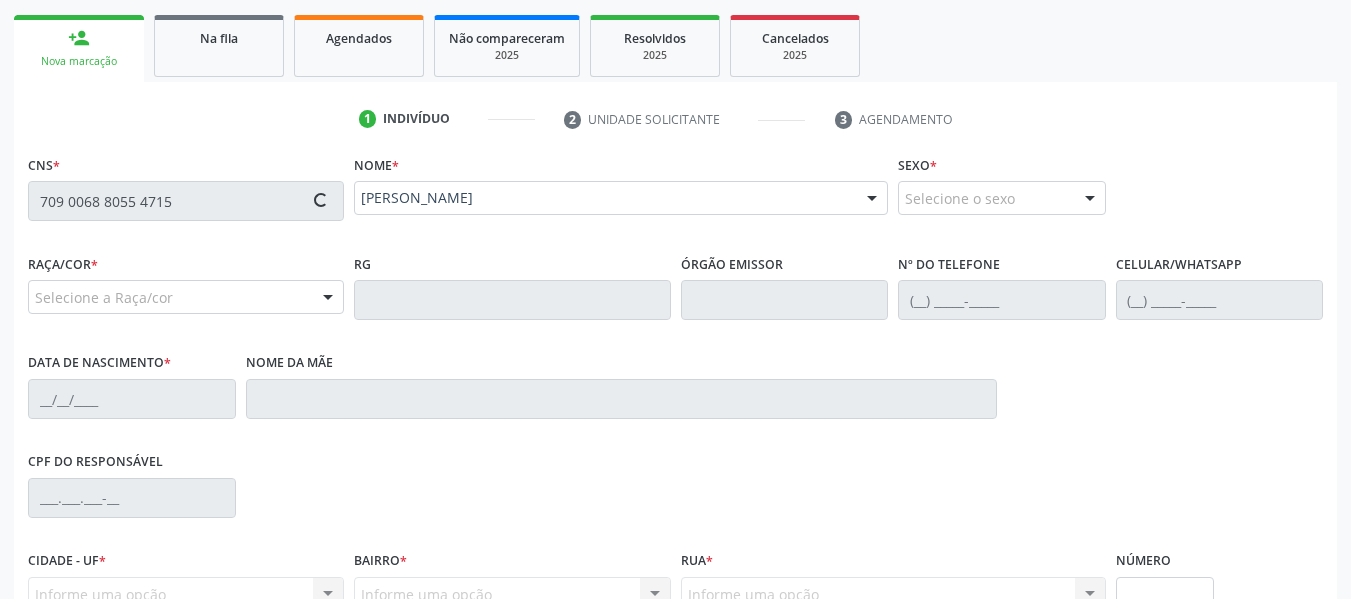 type on "[PHONE_NUMBER]" 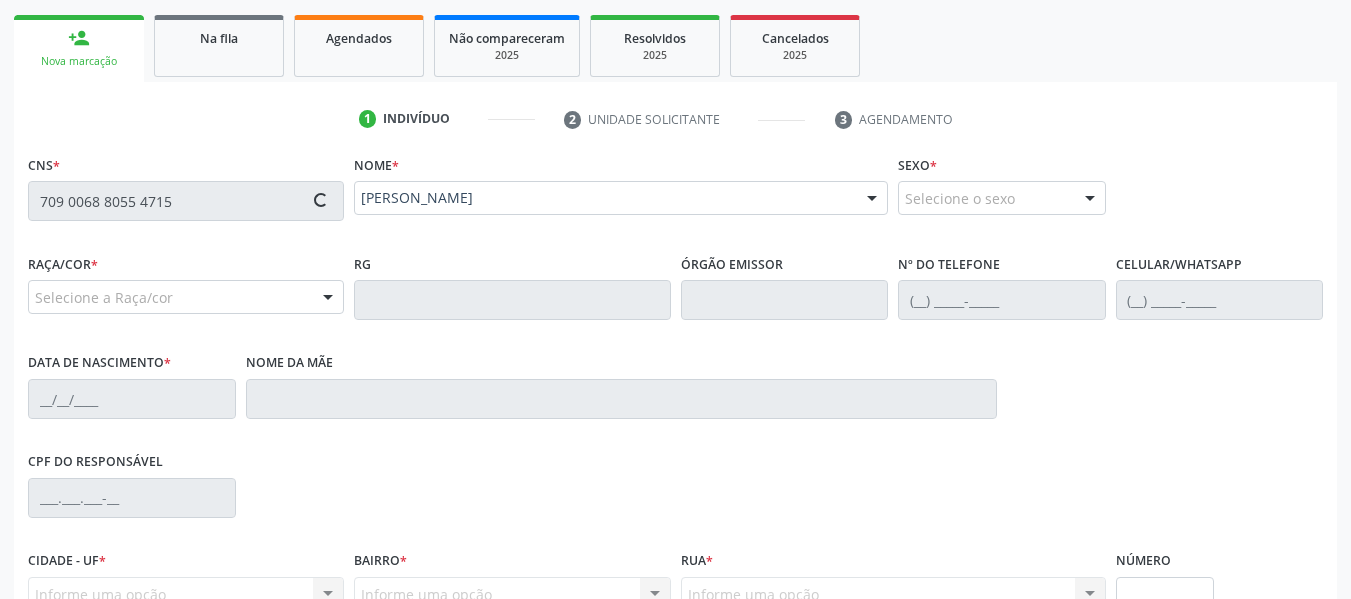 type on "[PERSON_NAME]" 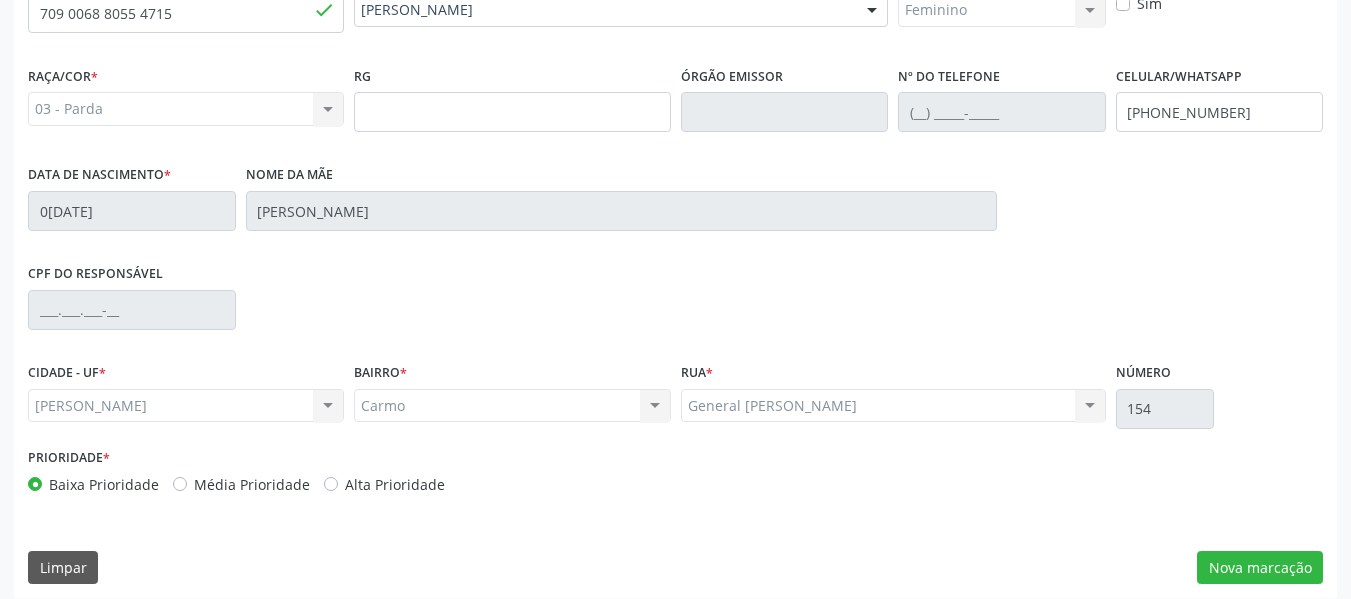 scroll, scrollTop: 513, scrollLeft: 0, axis: vertical 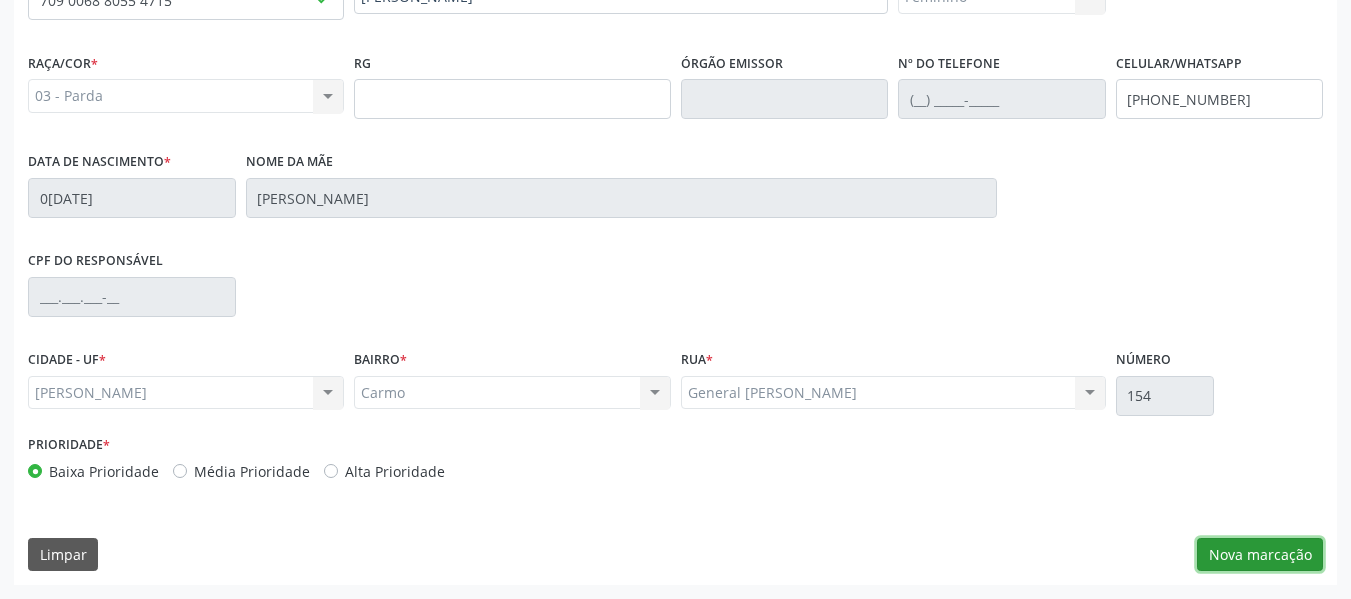 click on "Nova marcação" at bounding box center [1260, 555] 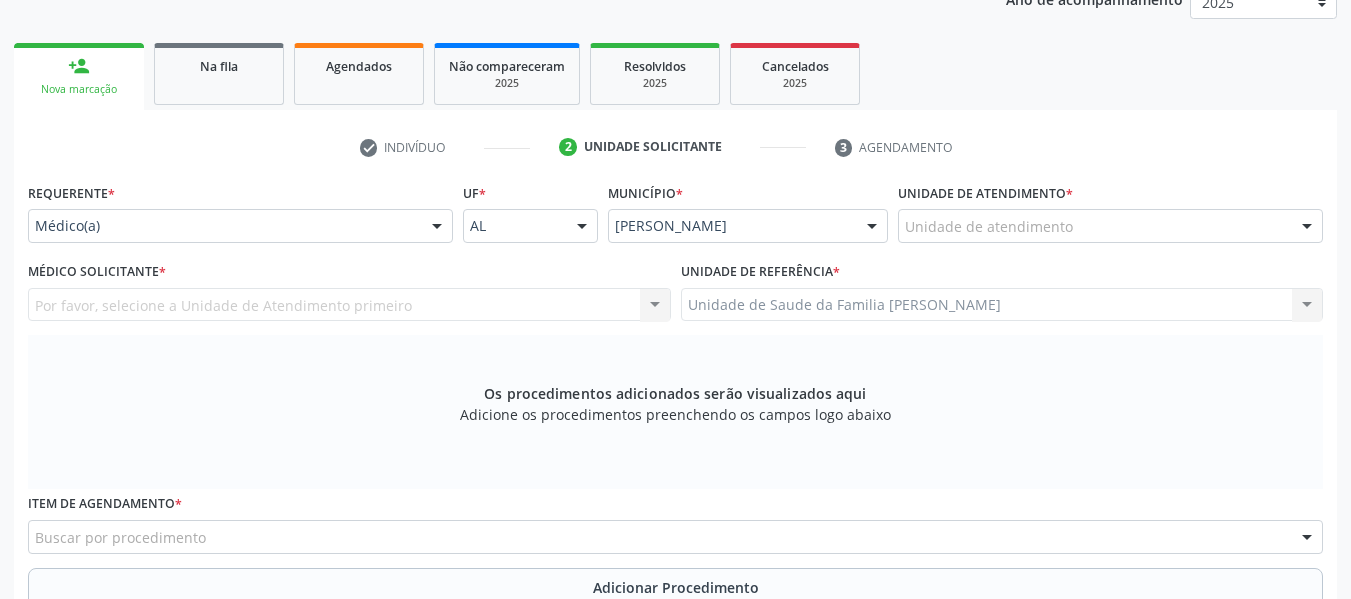 scroll, scrollTop: 273, scrollLeft: 0, axis: vertical 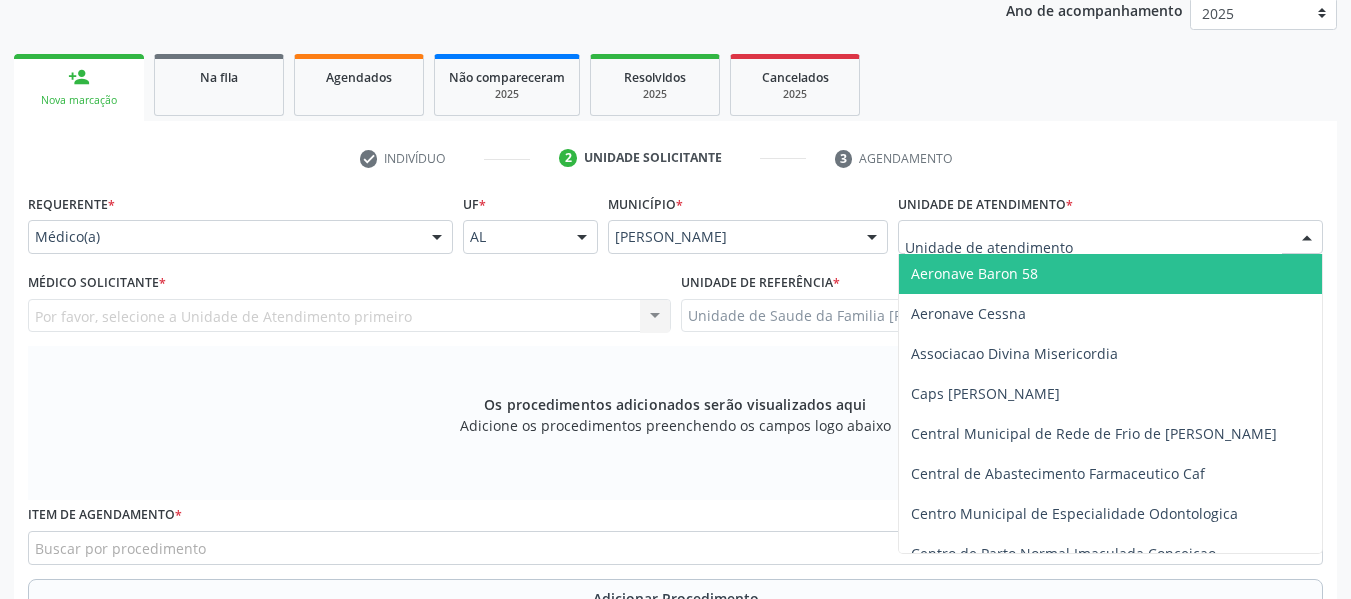 click at bounding box center [1307, 238] 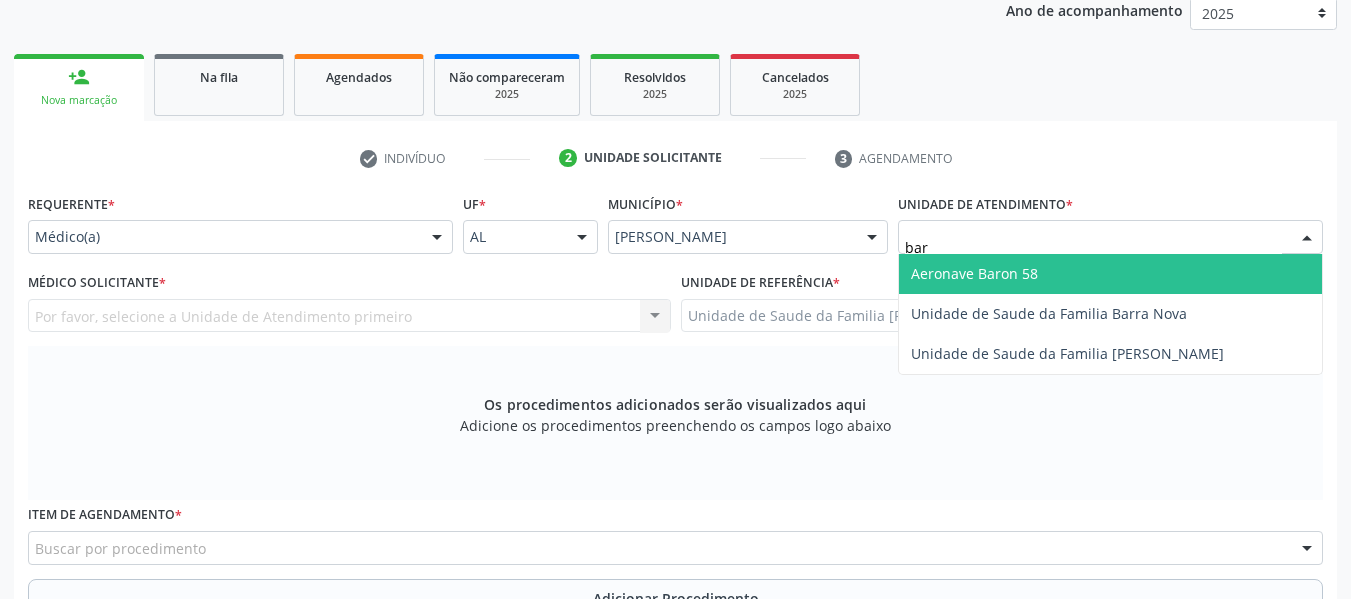 type on "barr" 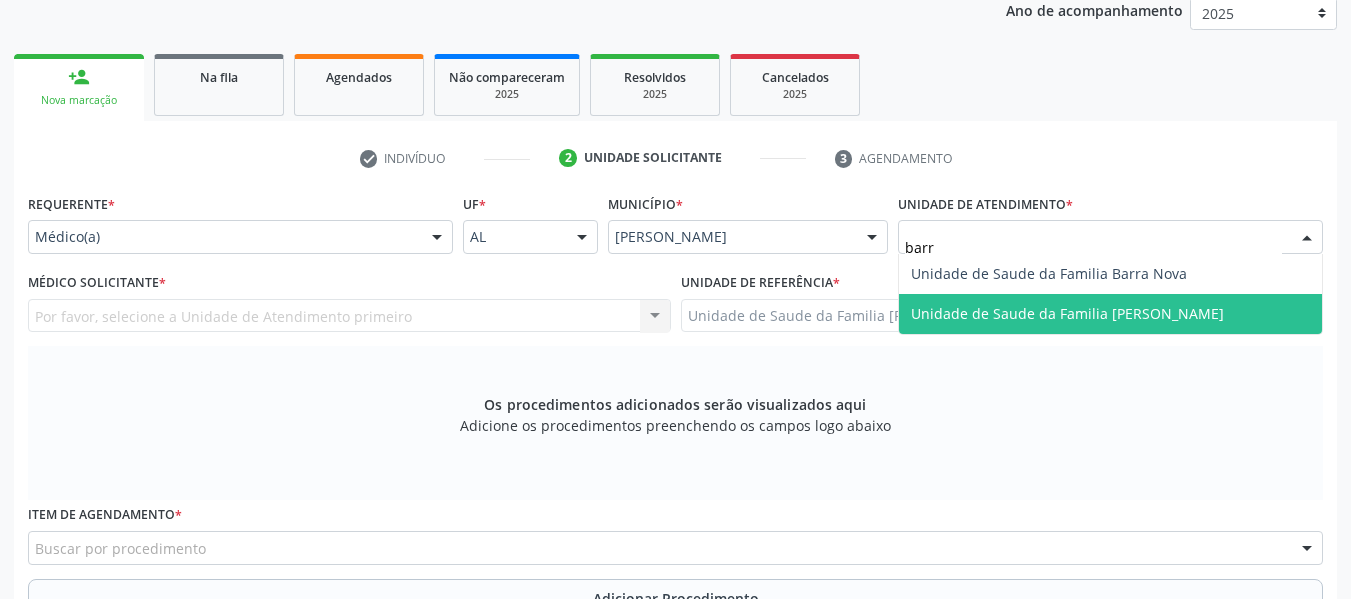 click on "Unidade de Saude da Familia [PERSON_NAME]" at bounding box center (1067, 313) 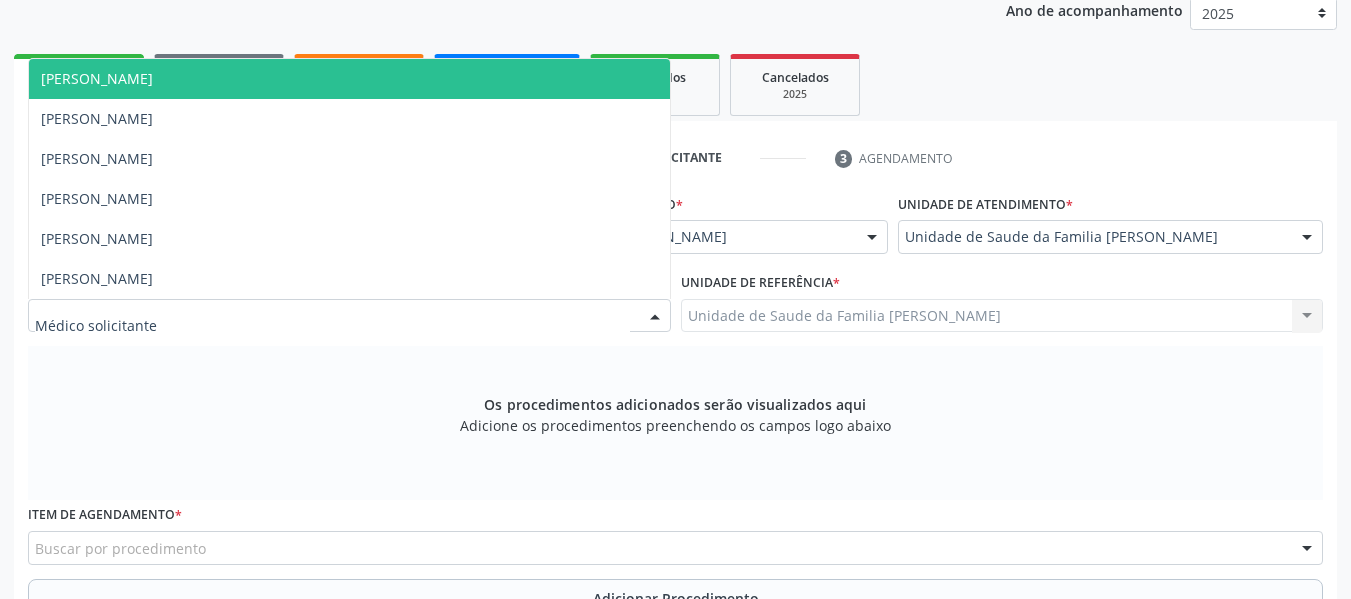 click at bounding box center (655, 317) 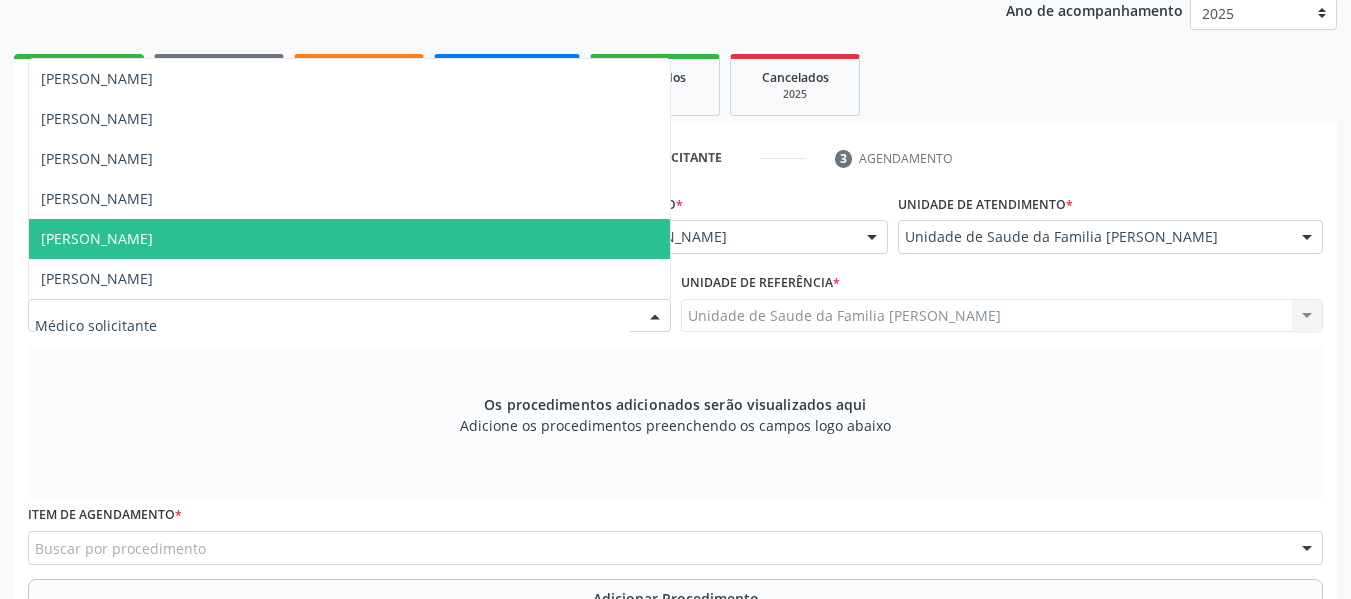 click on "[PERSON_NAME]" at bounding box center (97, 238) 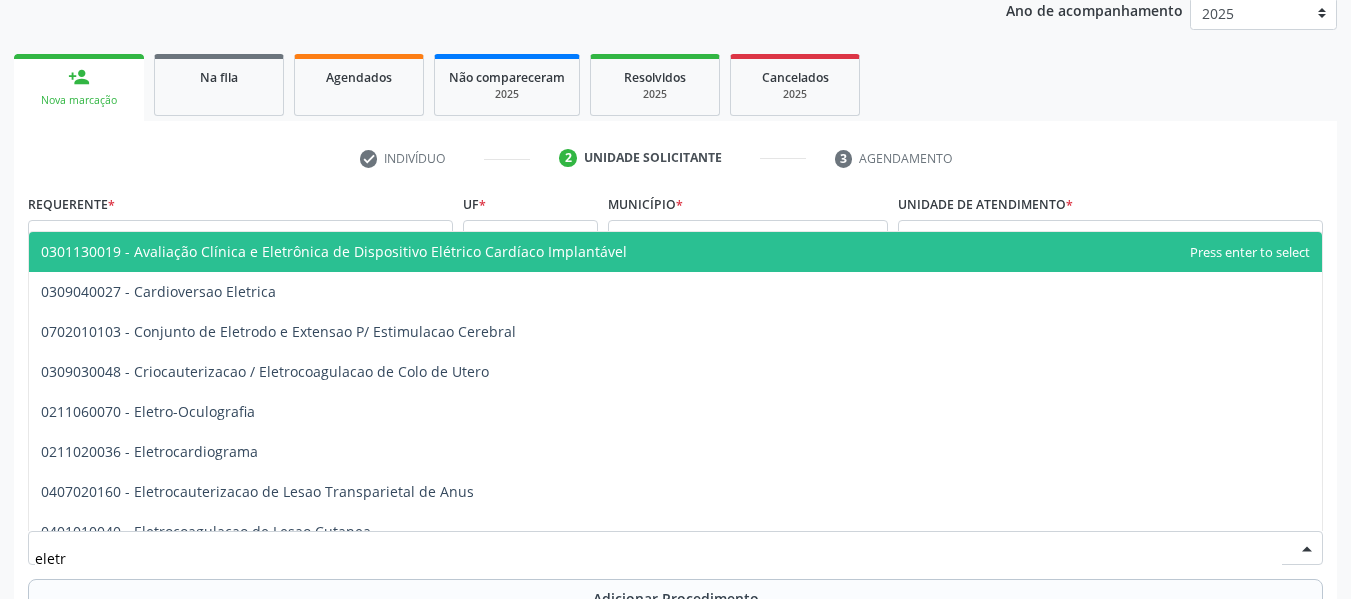 type on "eletro" 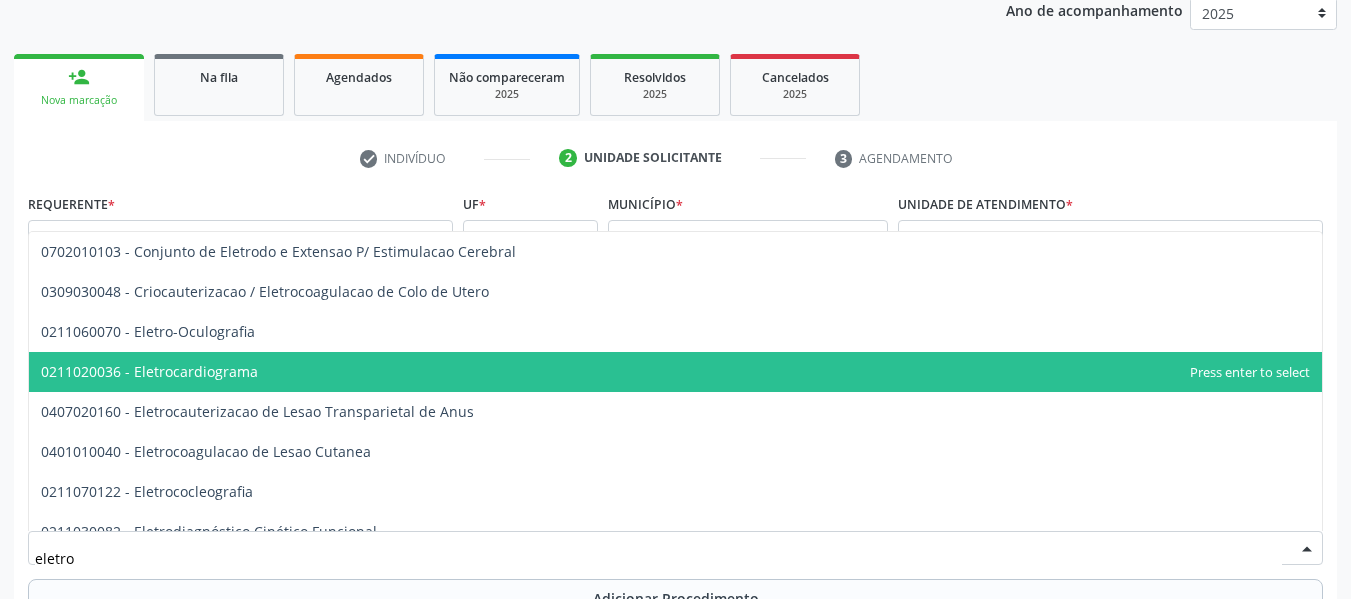 click on "0211020036 - Eletrocardiograma" at bounding box center [149, 371] 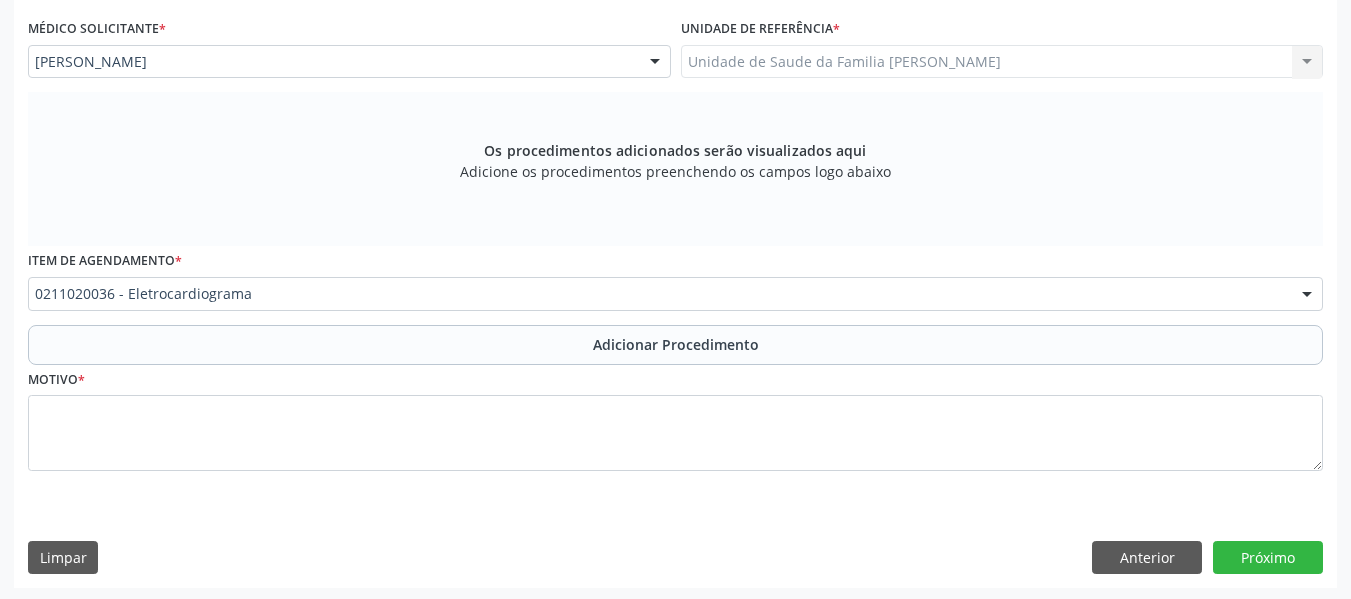 scroll, scrollTop: 530, scrollLeft: 0, axis: vertical 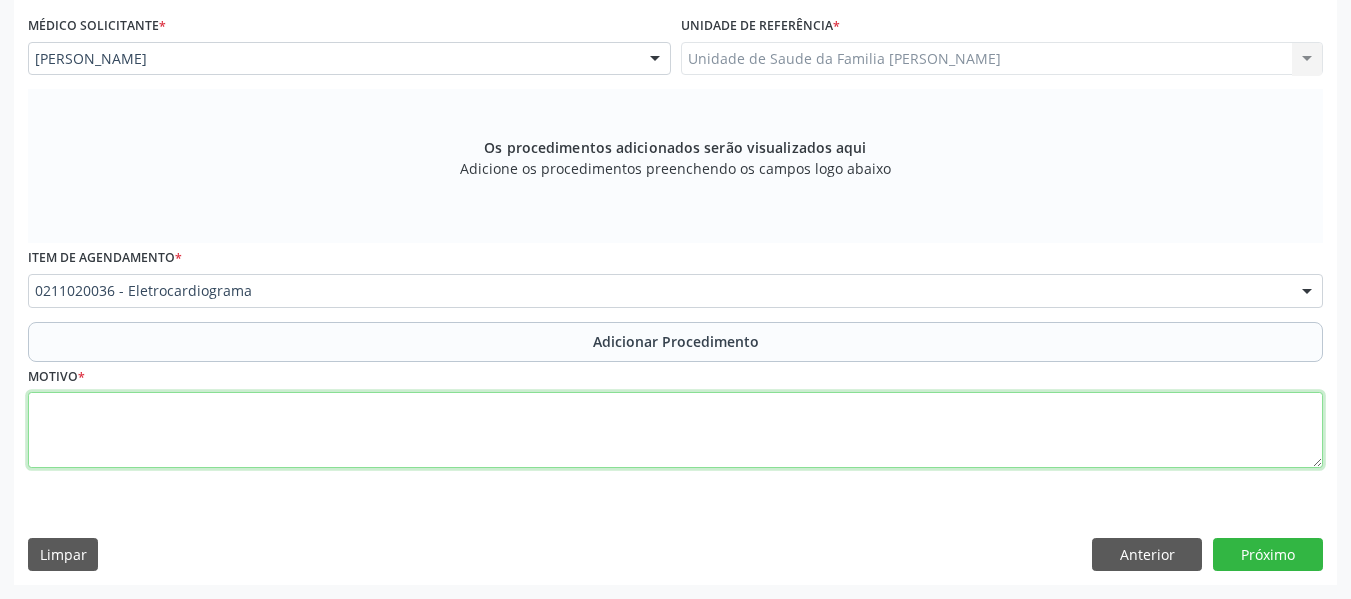 click at bounding box center [675, 430] 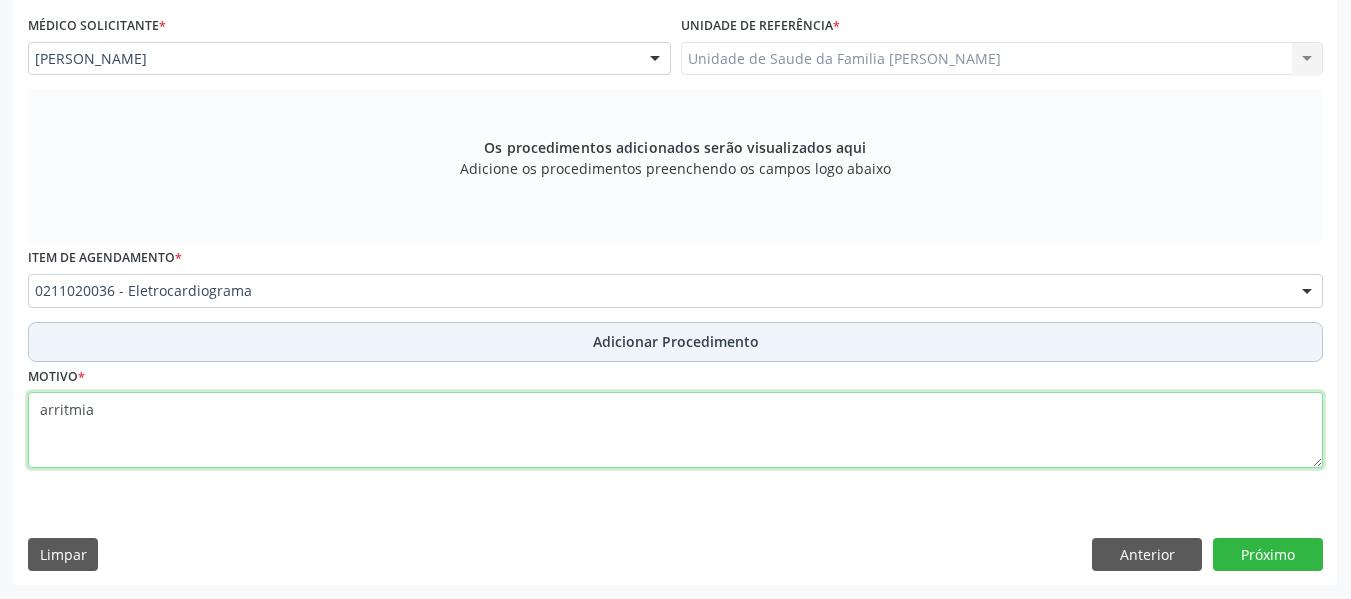 type on "arritmia" 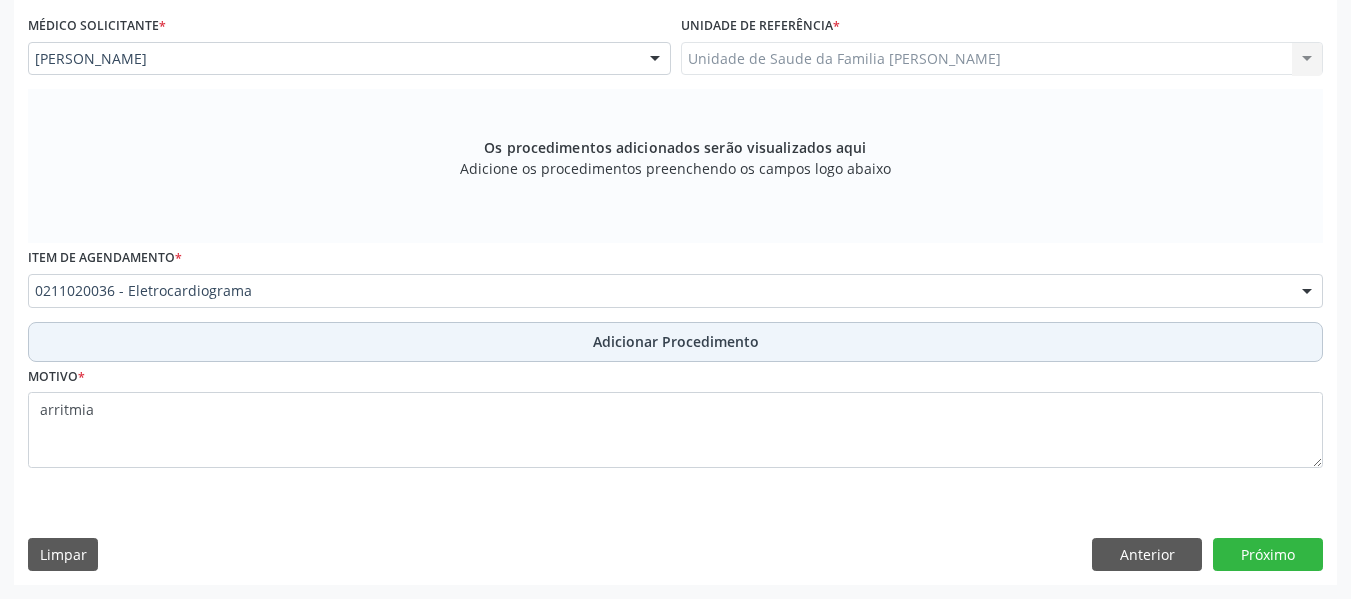 click on "Adicionar Procedimento" at bounding box center [676, 341] 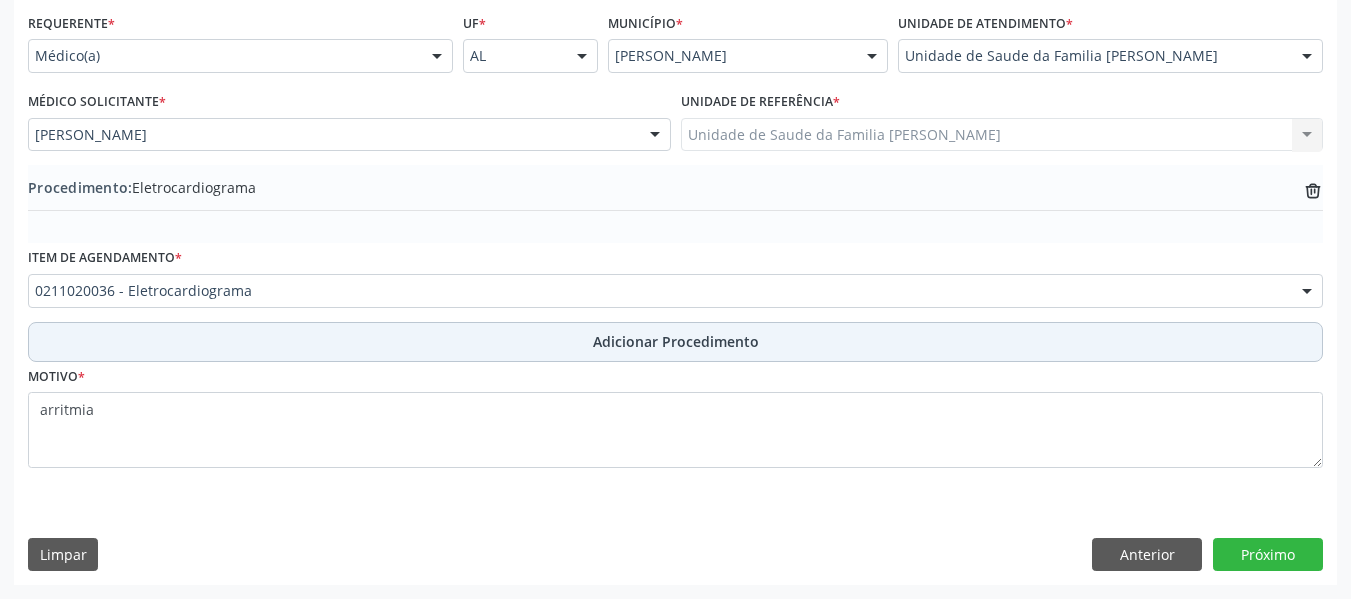 scroll, scrollTop: 454, scrollLeft: 0, axis: vertical 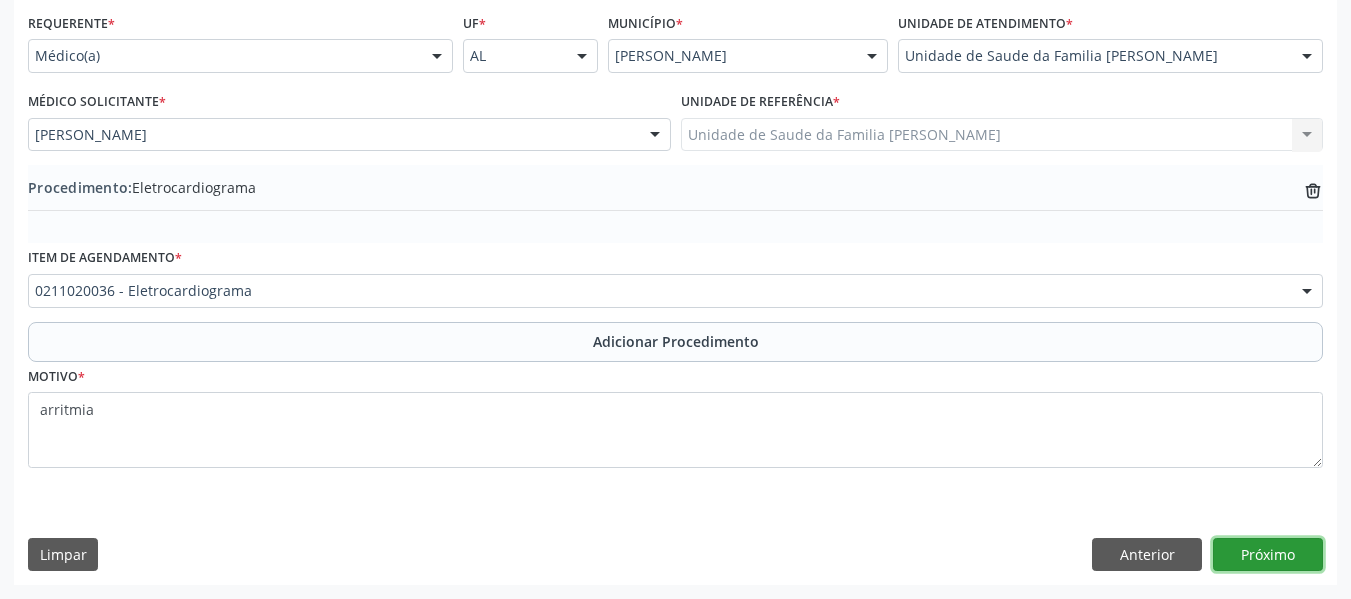 click on "Próximo" at bounding box center [1268, 555] 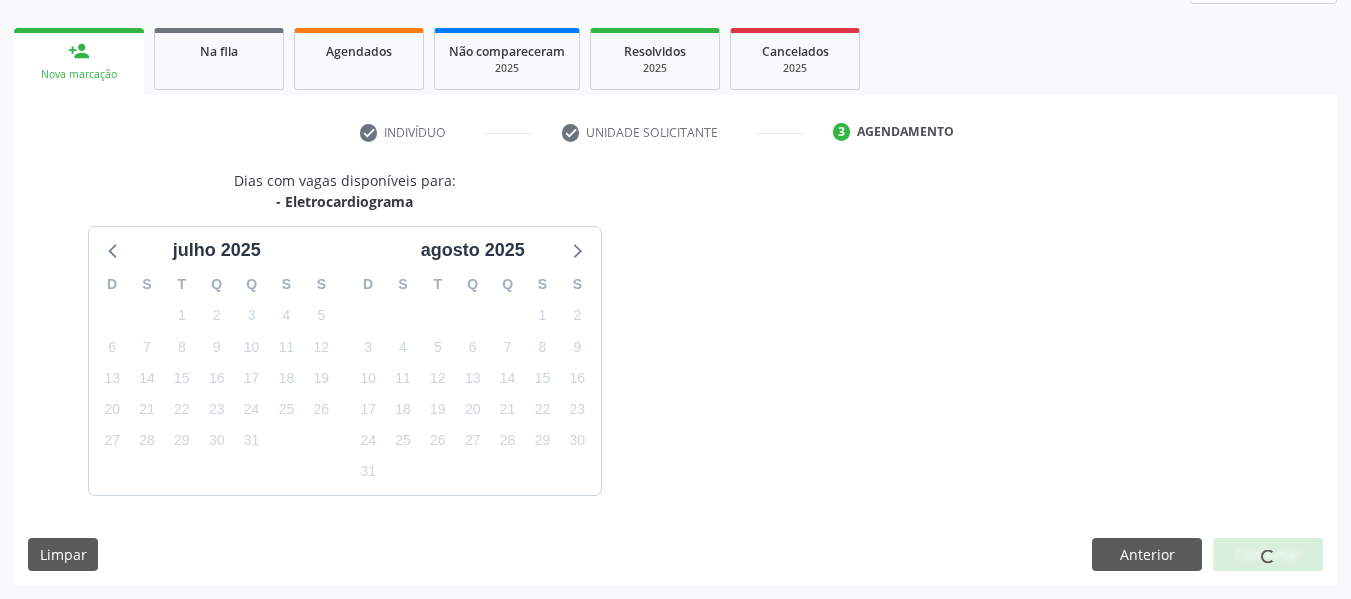 scroll, scrollTop: 358, scrollLeft: 0, axis: vertical 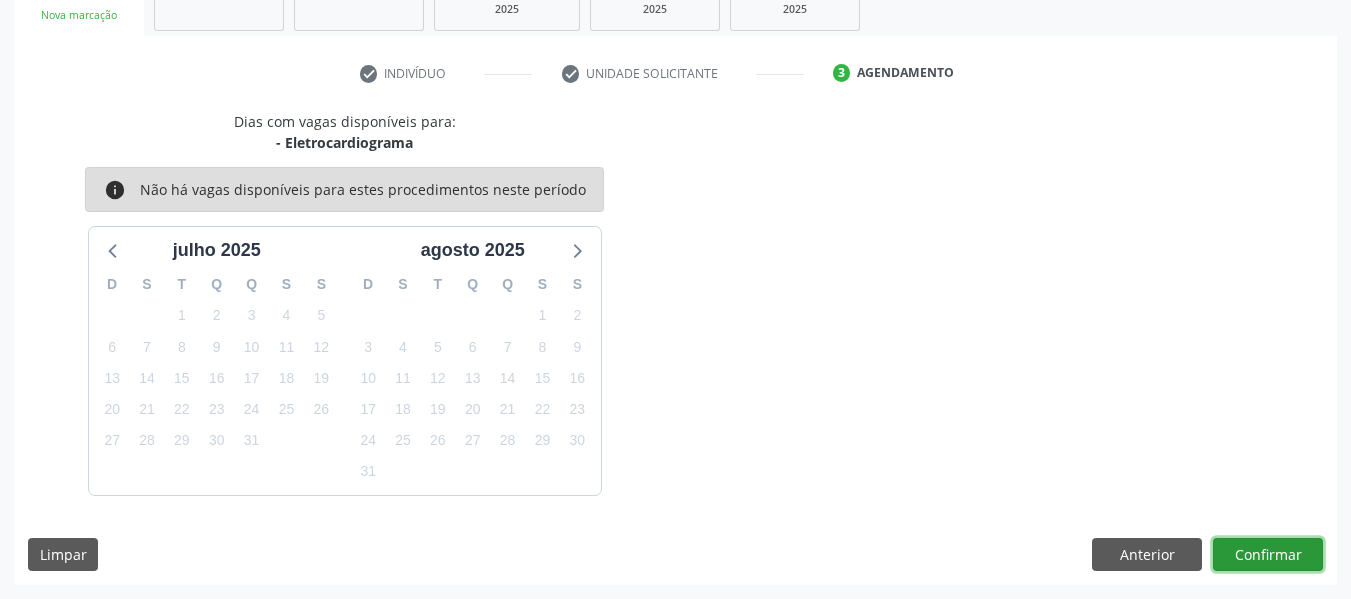 click on "Confirmar" at bounding box center [1268, 555] 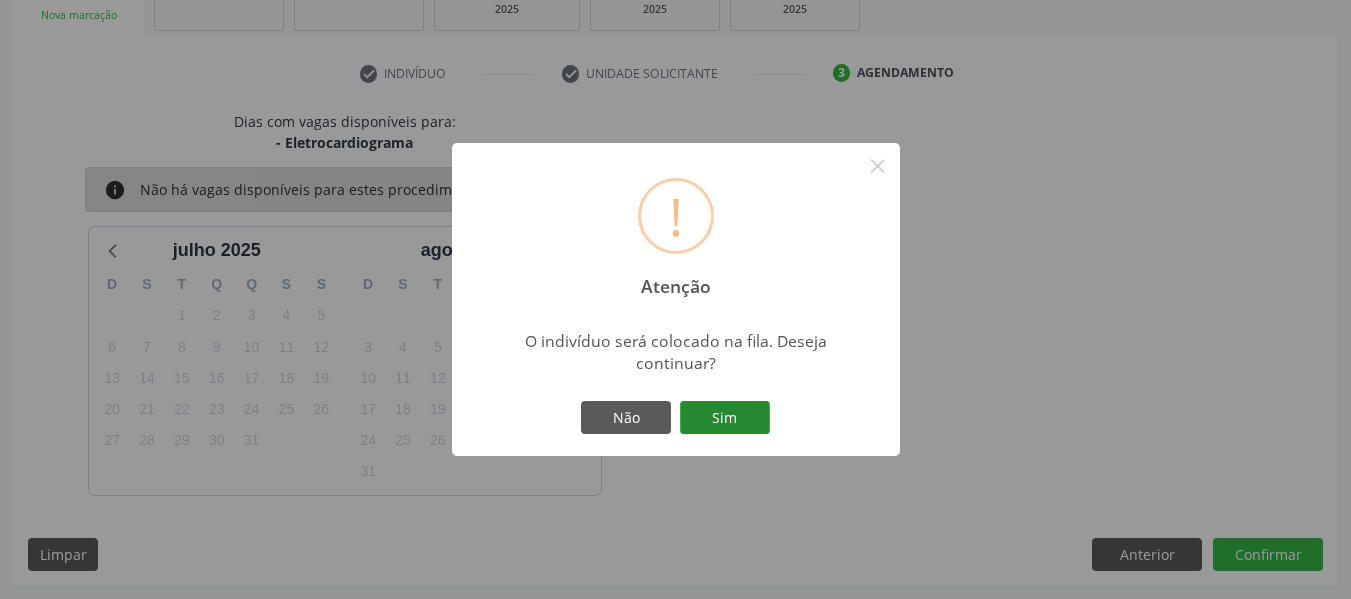 click on "Sim" at bounding box center (725, 418) 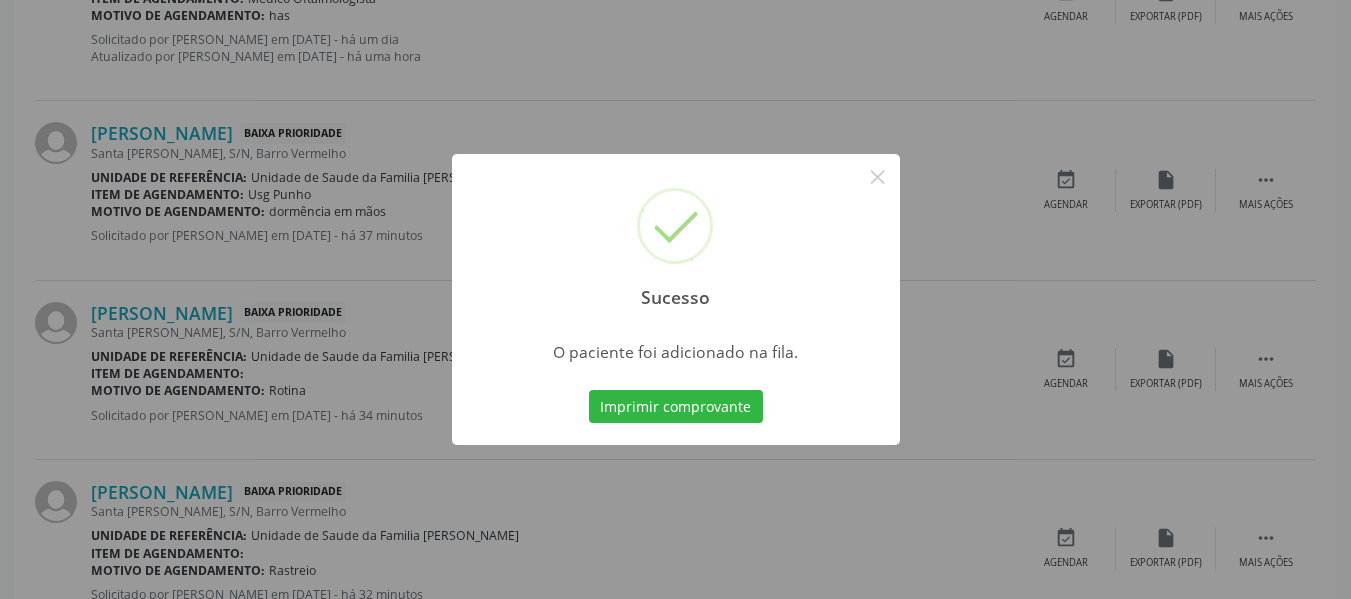 scroll, scrollTop: 1883, scrollLeft: 0, axis: vertical 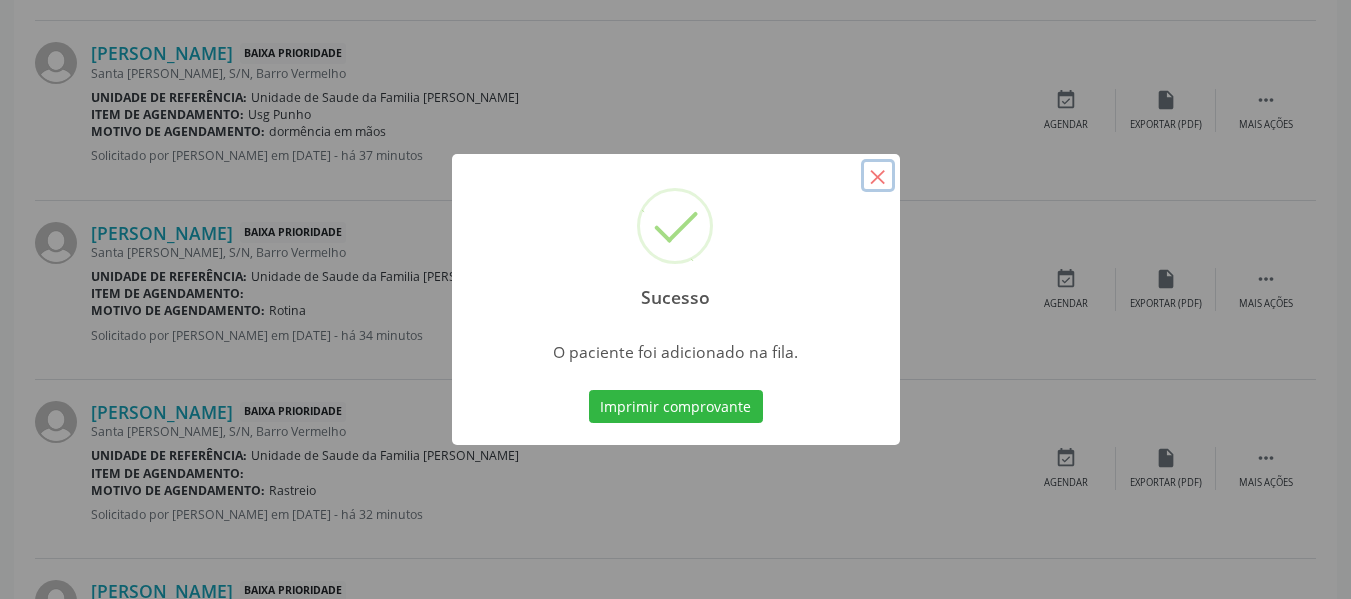 click on "×" at bounding box center (878, 176) 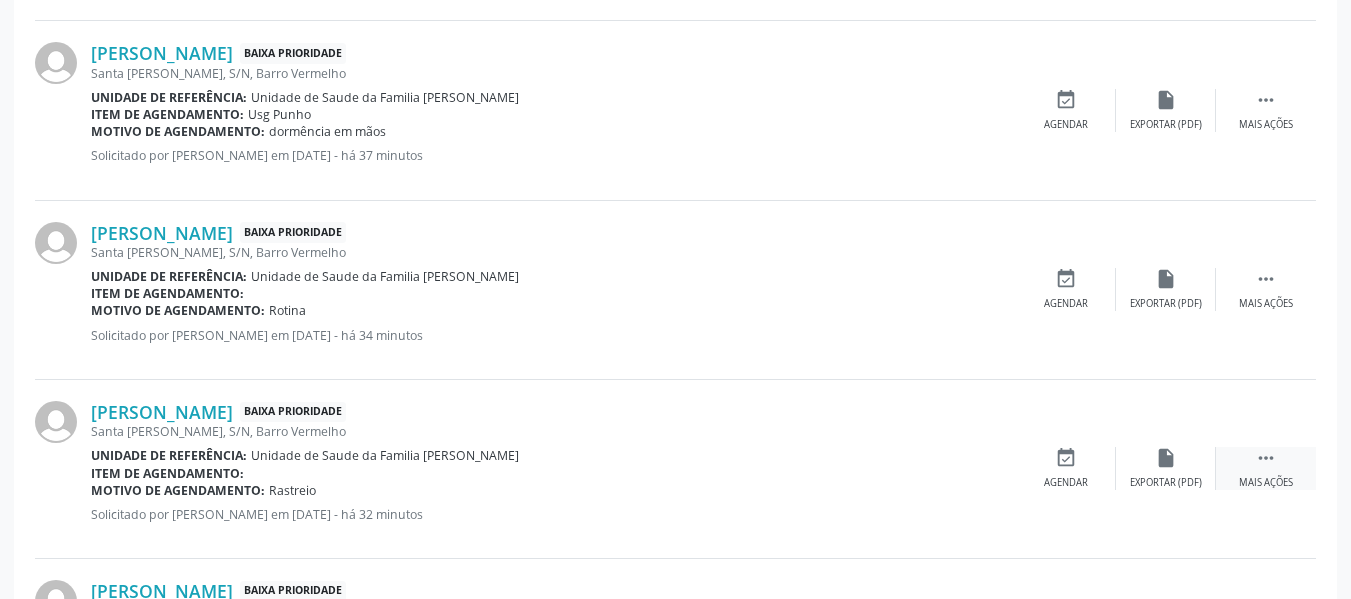 click on "" at bounding box center (1266, 458) 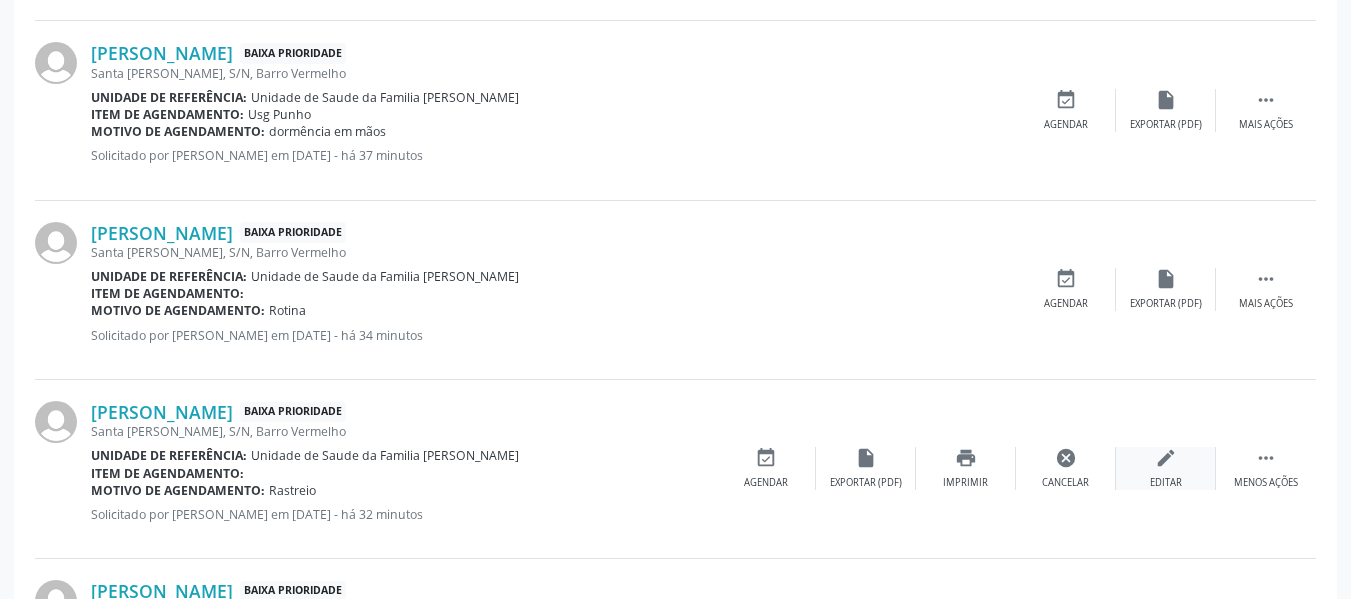 click on "edit
Editar" at bounding box center [1166, 468] 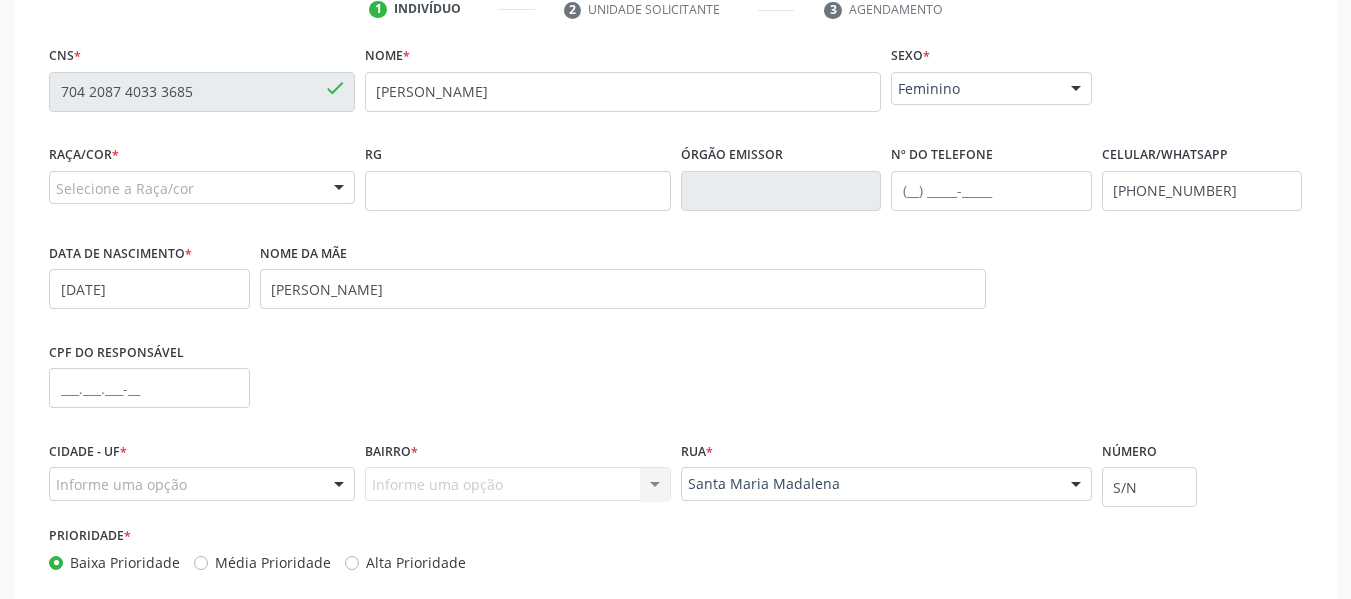 scroll, scrollTop: 540, scrollLeft: 0, axis: vertical 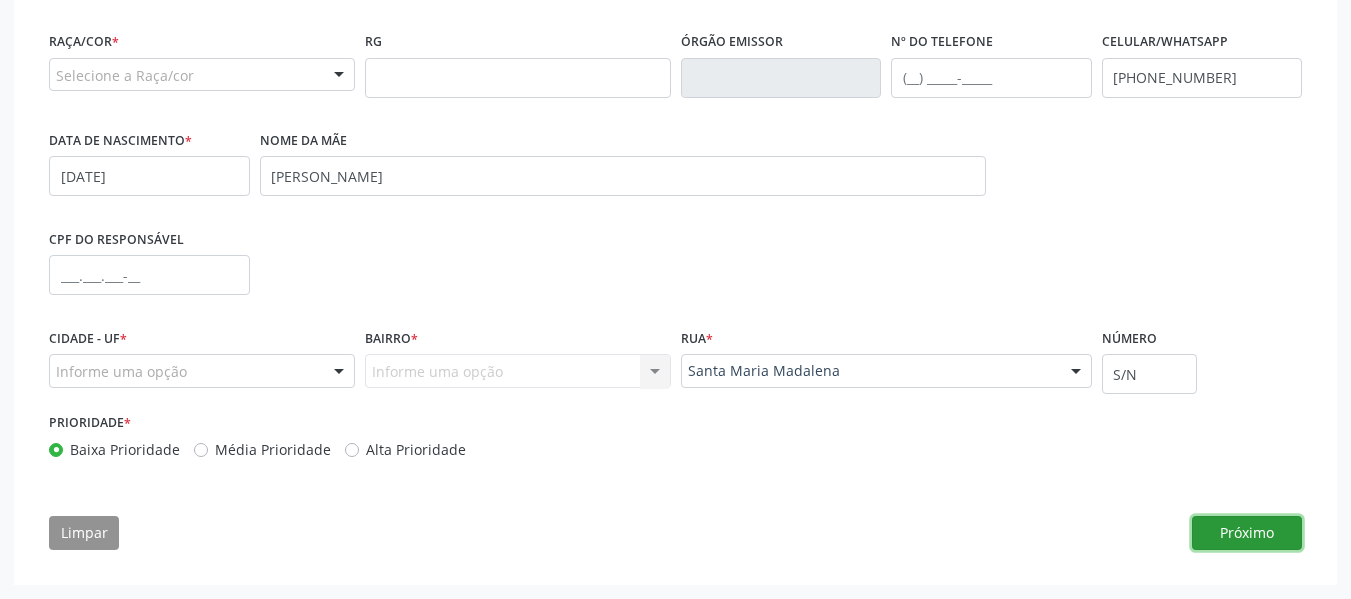 click on "Próximo" at bounding box center (1247, 533) 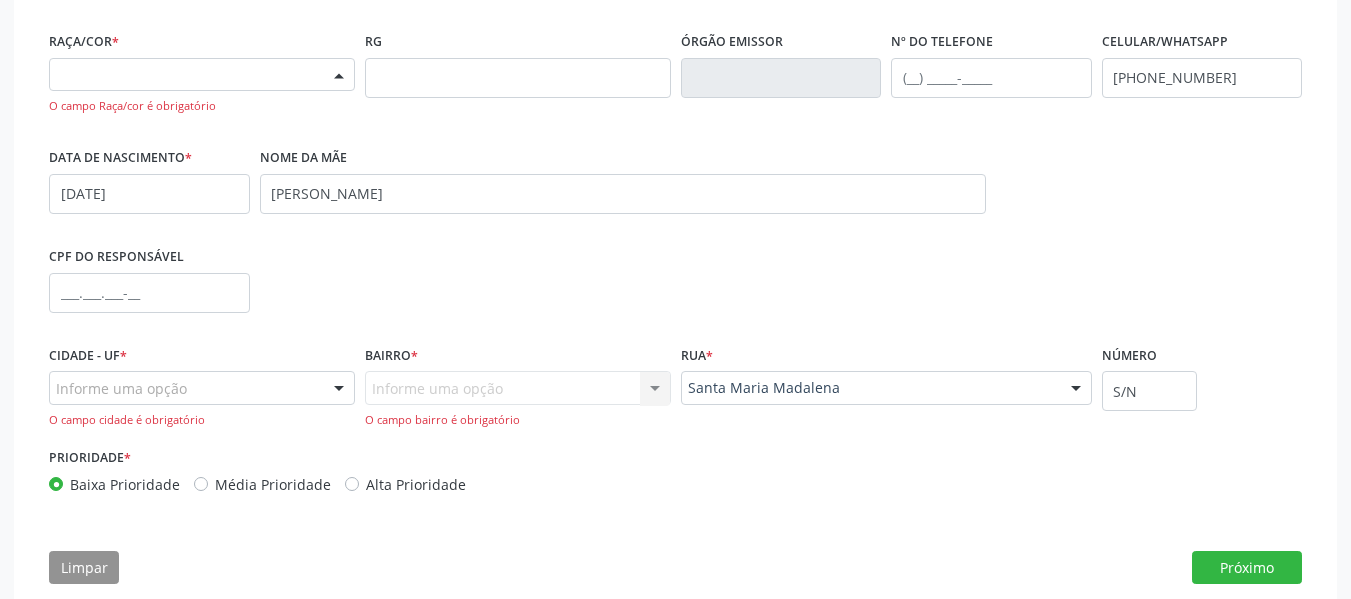 click at bounding box center (339, 76) 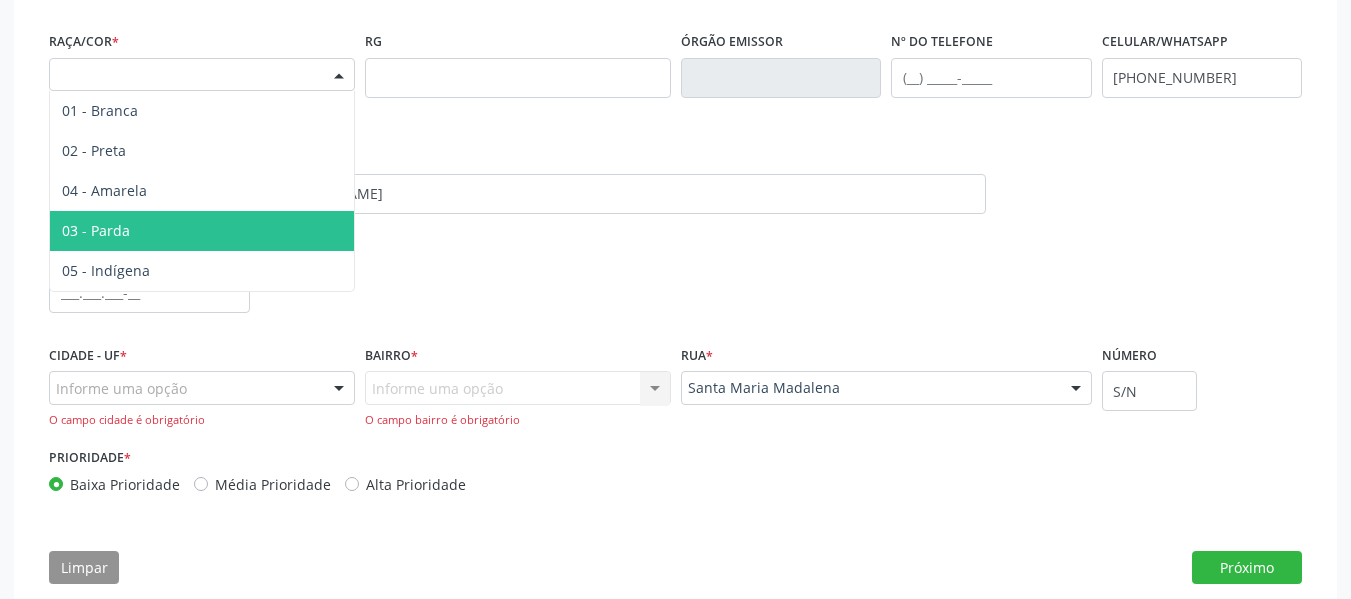 click on "03 - Parda" at bounding box center [96, 230] 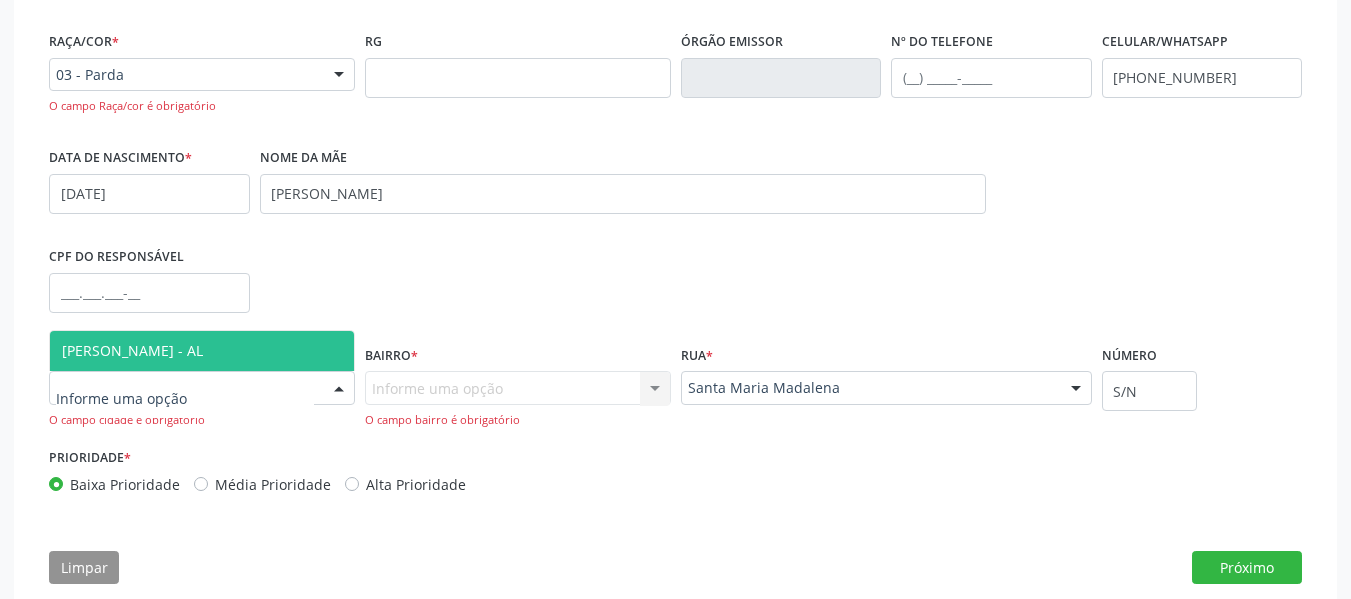 click at bounding box center [339, 389] 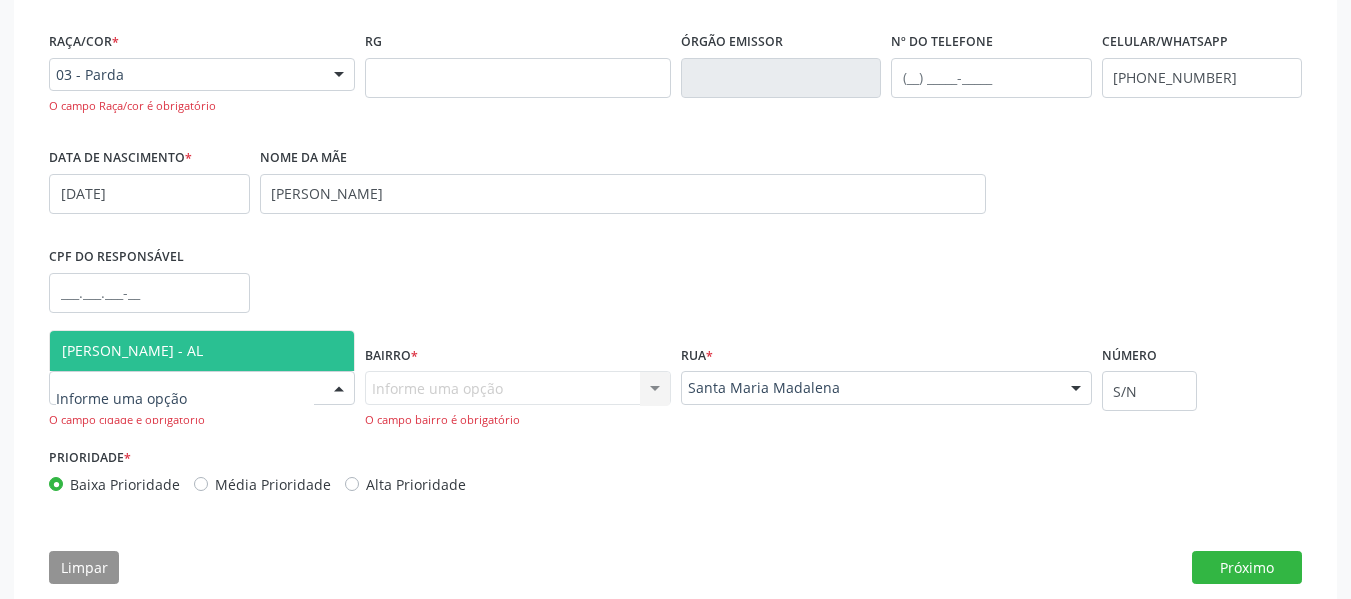 click on "[PERSON_NAME] - AL" at bounding box center (132, 350) 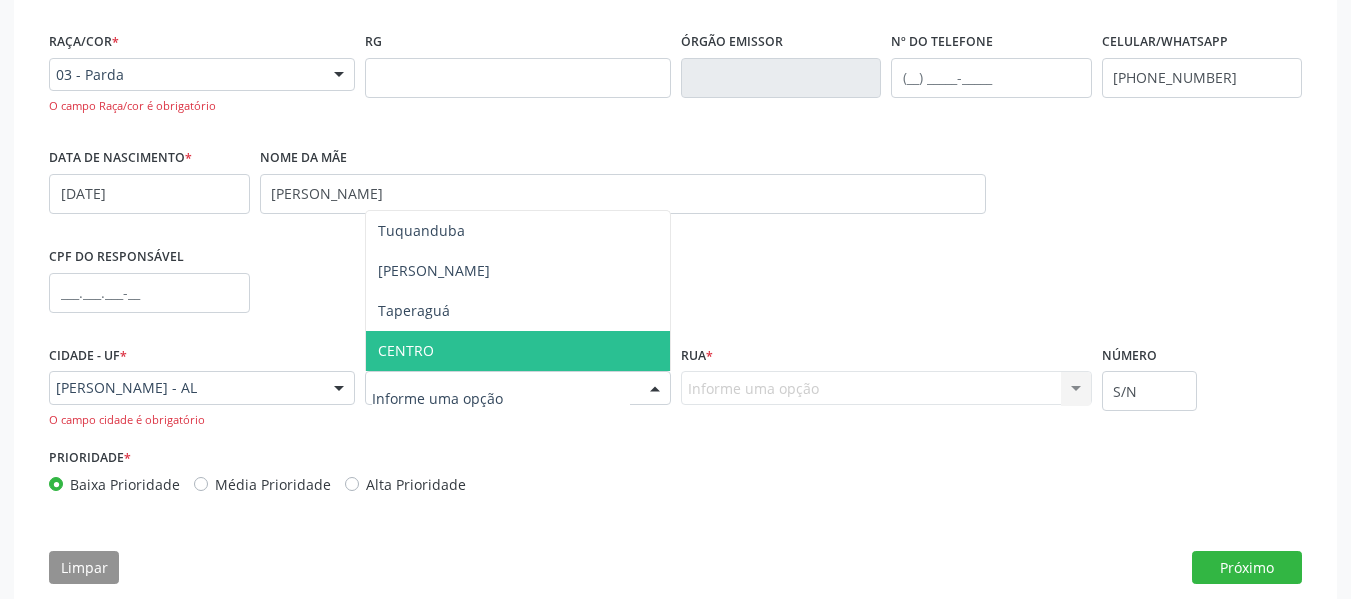 click on "CENTRO" at bounding box center (406, 350) 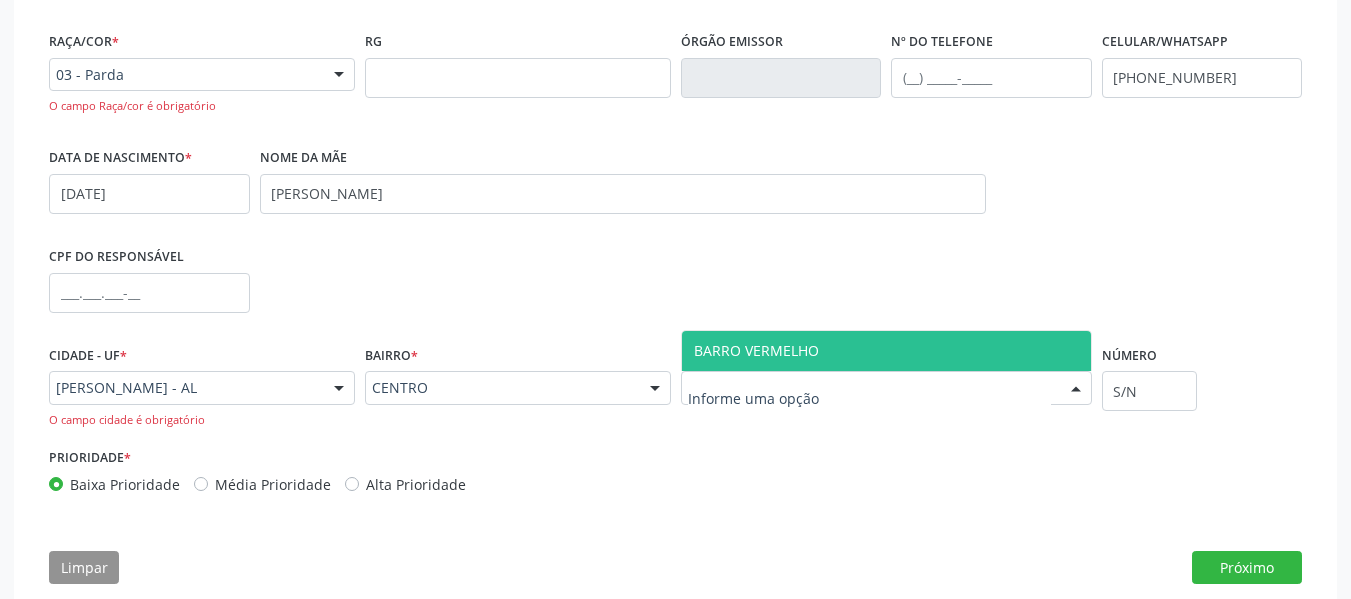 click on "BARRO VERMELHO" at bounding box center [756, 350] 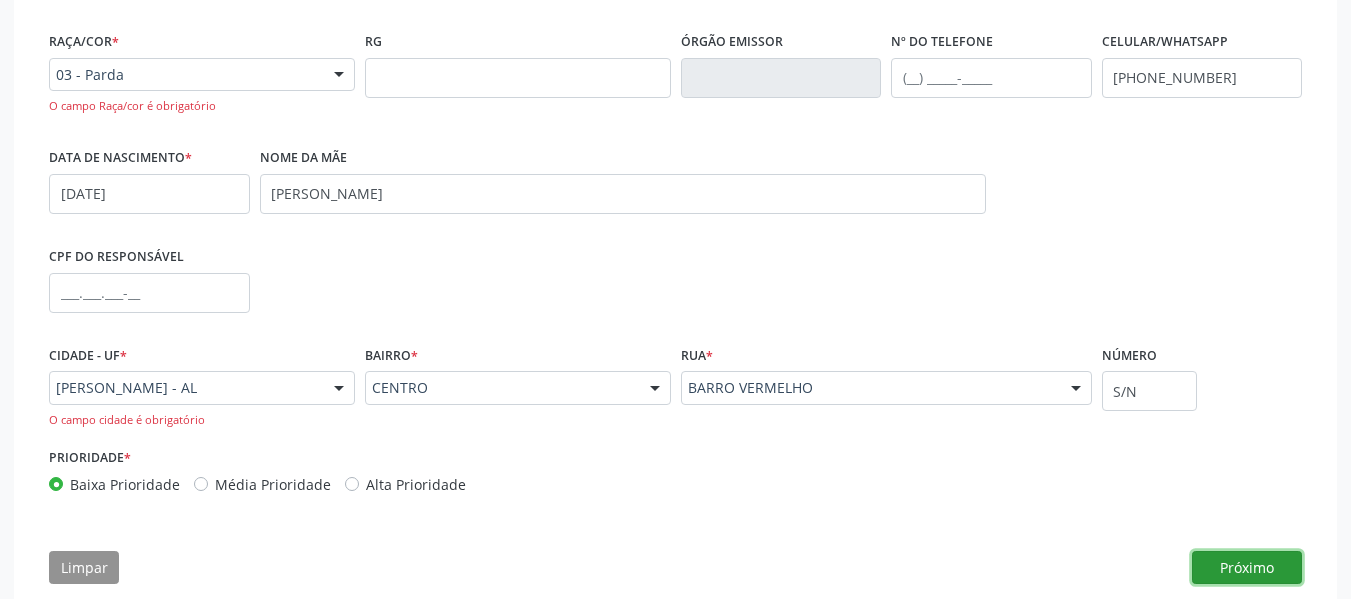 click on "Próximo" at bounding box center (1247, 568) 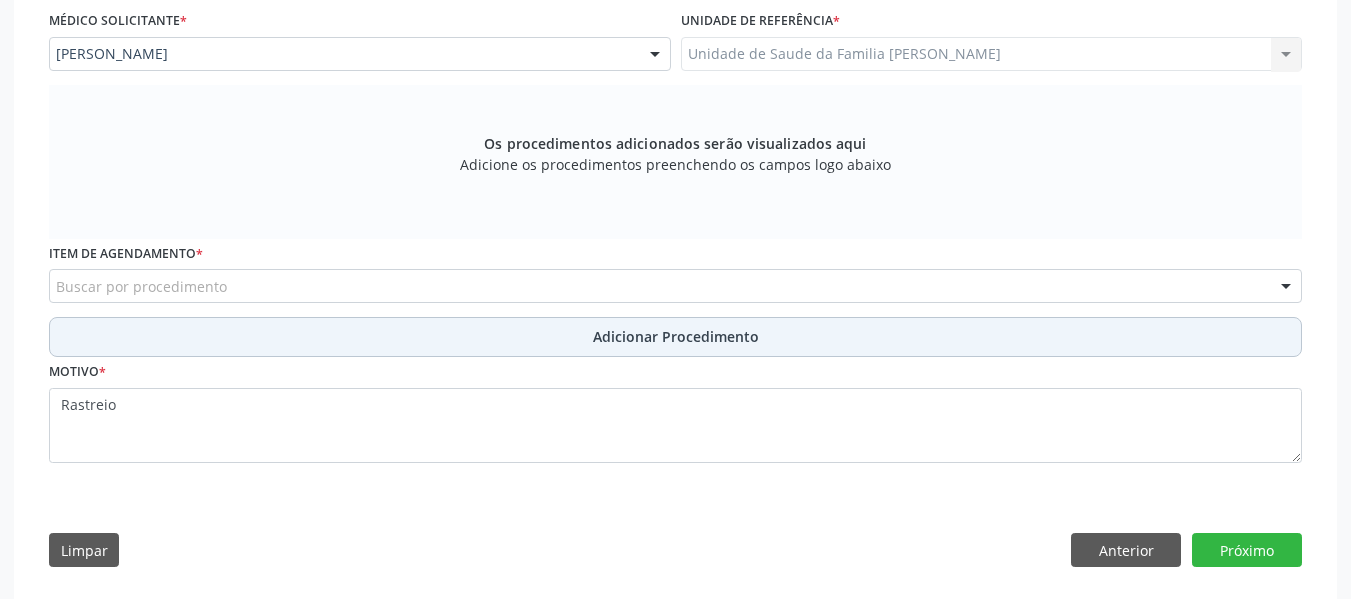 scroll, scrollTop: 557, scrollLeft: 0, axis: vertical 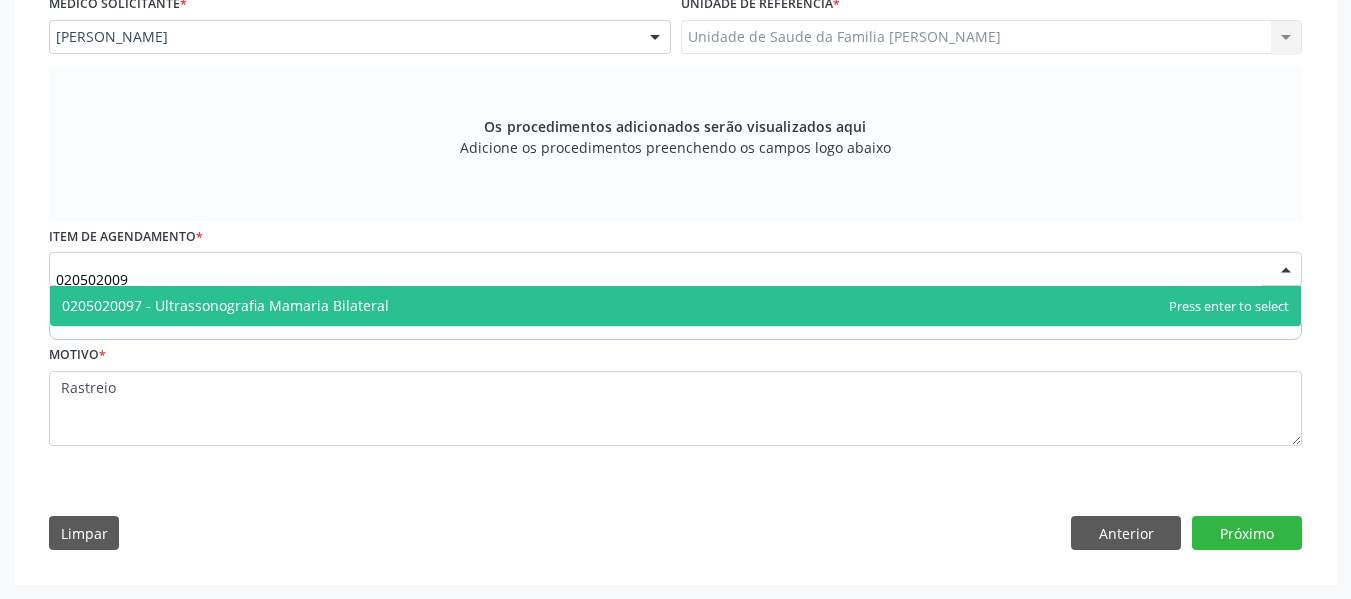 type on "0205020097" 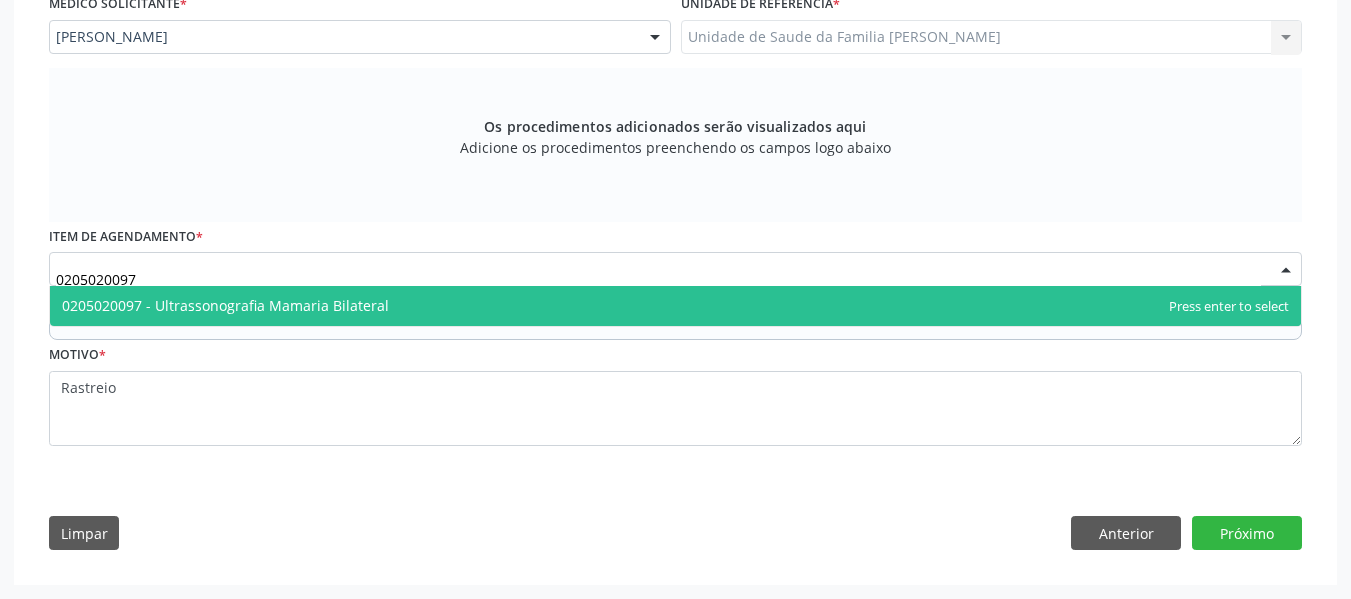 click on "0205020097 - Ultrassonografia Mamaria Bilateral" at bounding box center (225, 305) 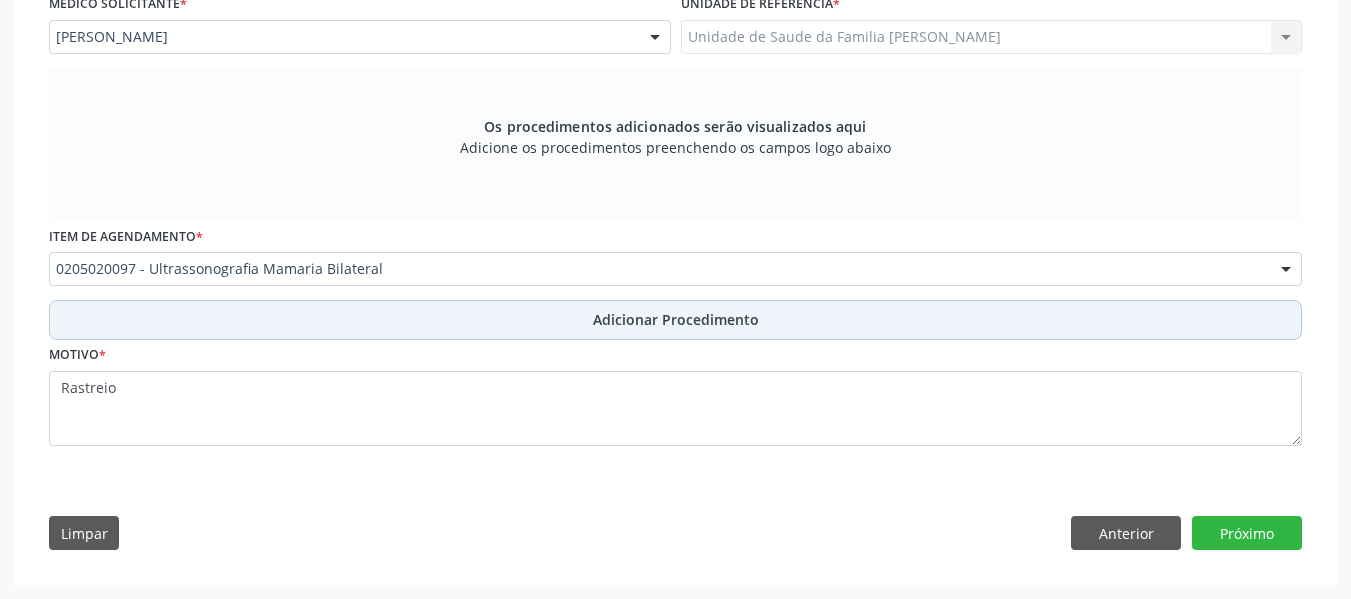 click on "Adicionar Procedimento" at bounding box center (676, 319) 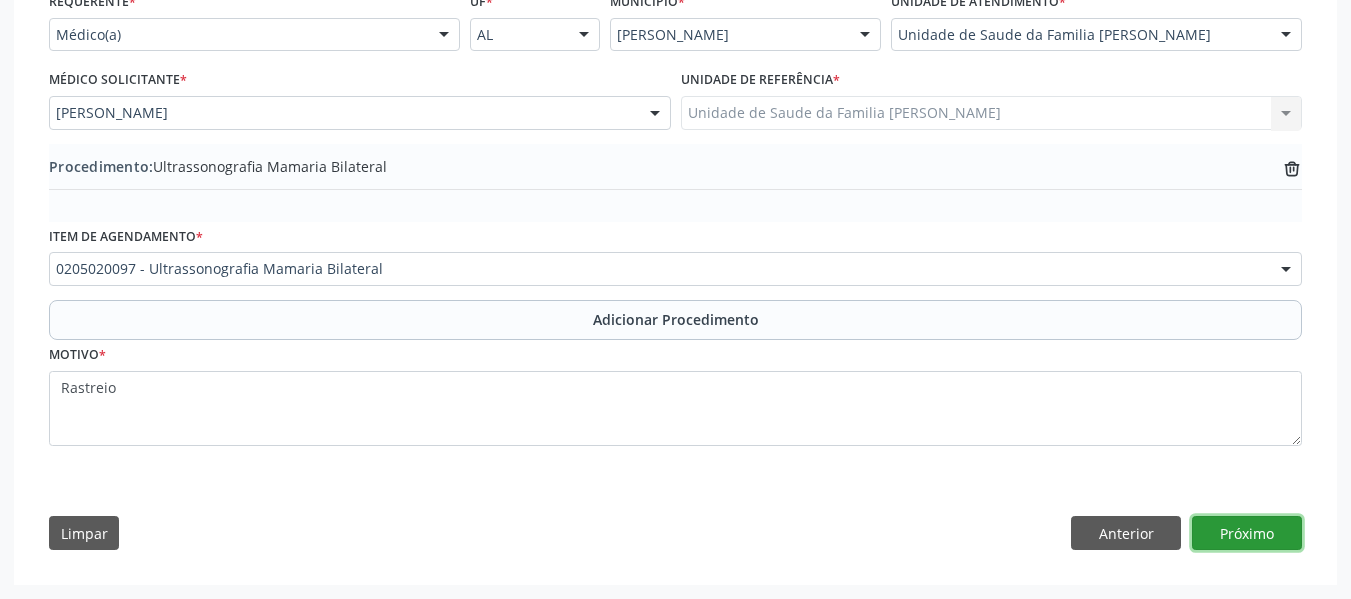 click on "Próximo" at bounding box center [1247, 533] 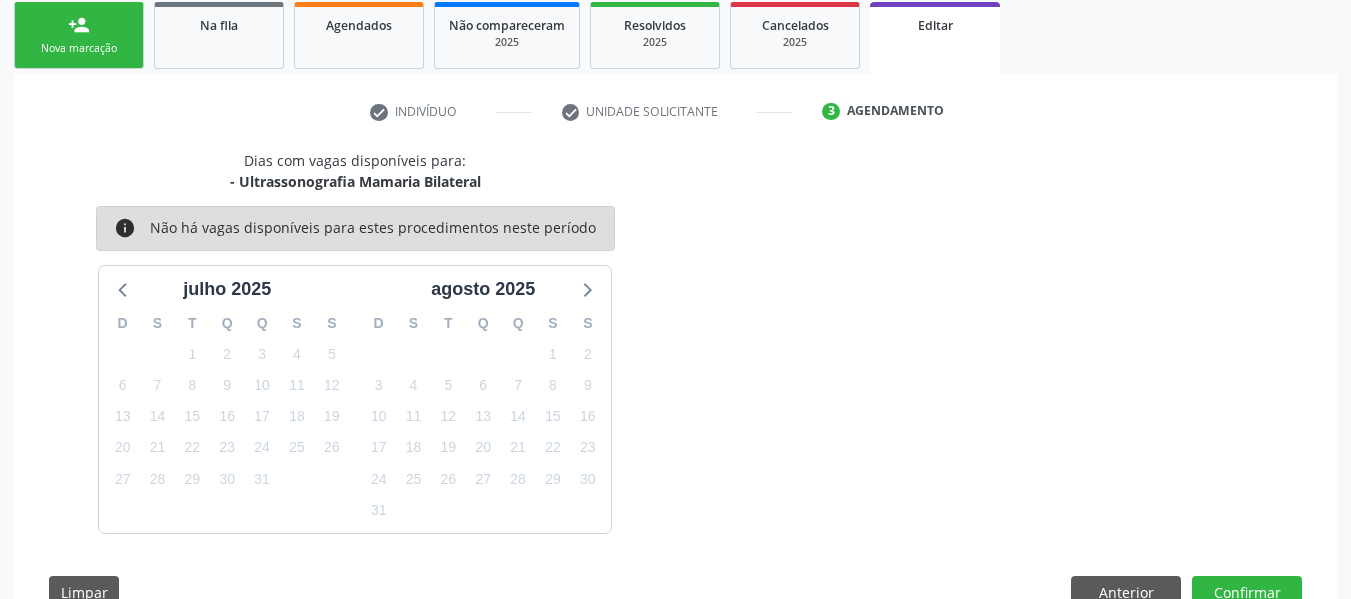 scroll, scrollTop: 384, scrollLeft: 0, axis: vertical 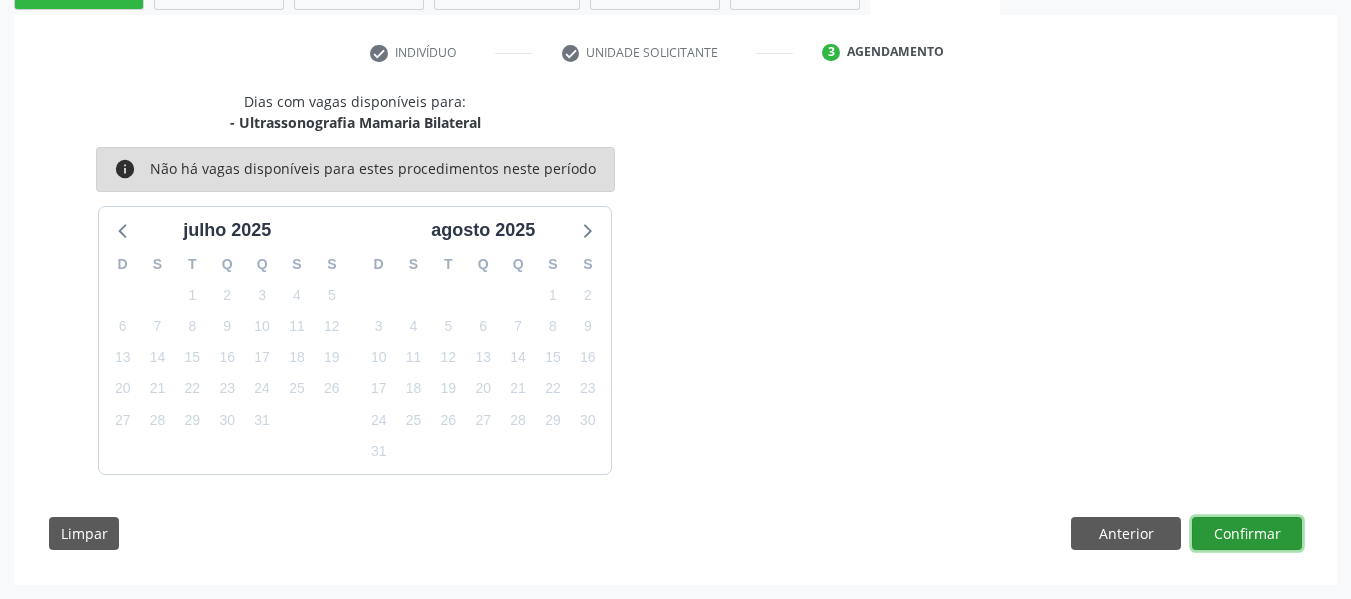 click on "Confirmar" at bounding box center (1247, 534) 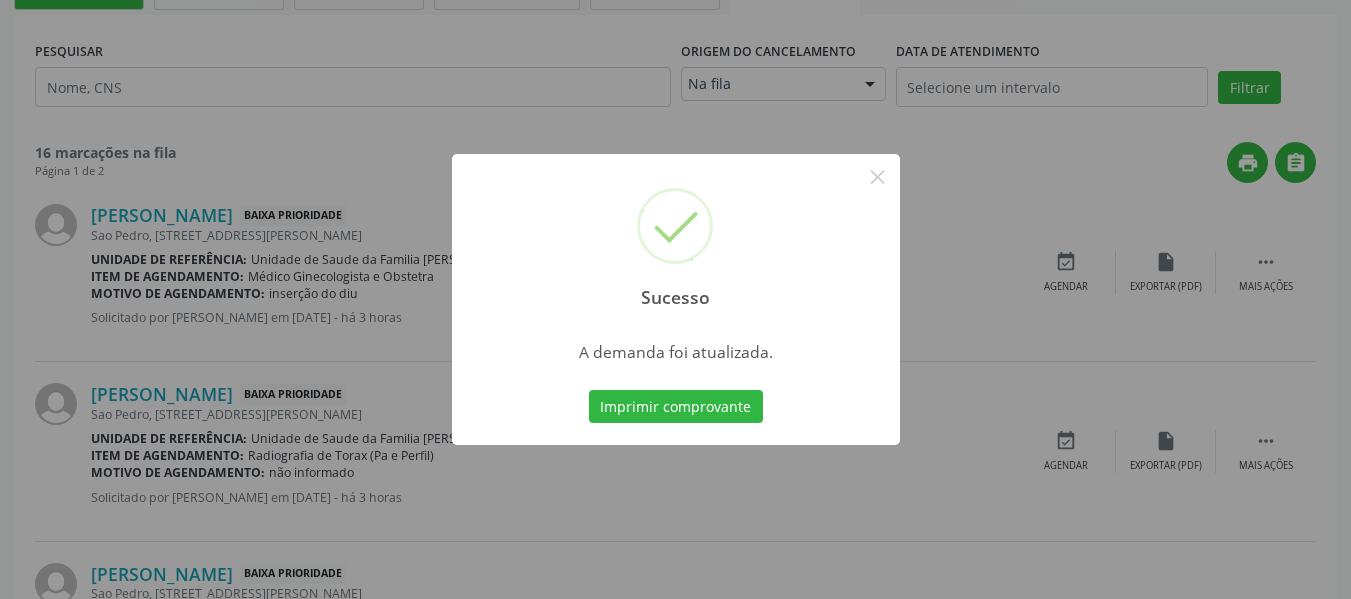 scroll, scrollTop: 0, scrollLeft: 0, axis: both 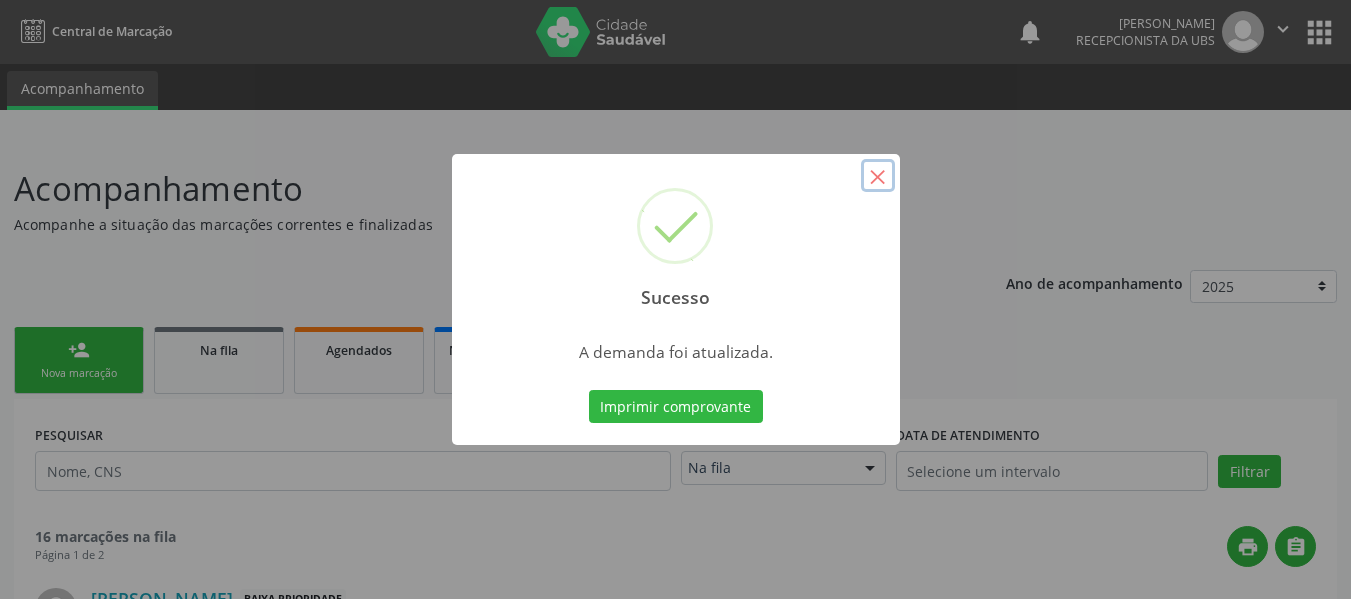 click on "×" at bounding box center [878, 176] 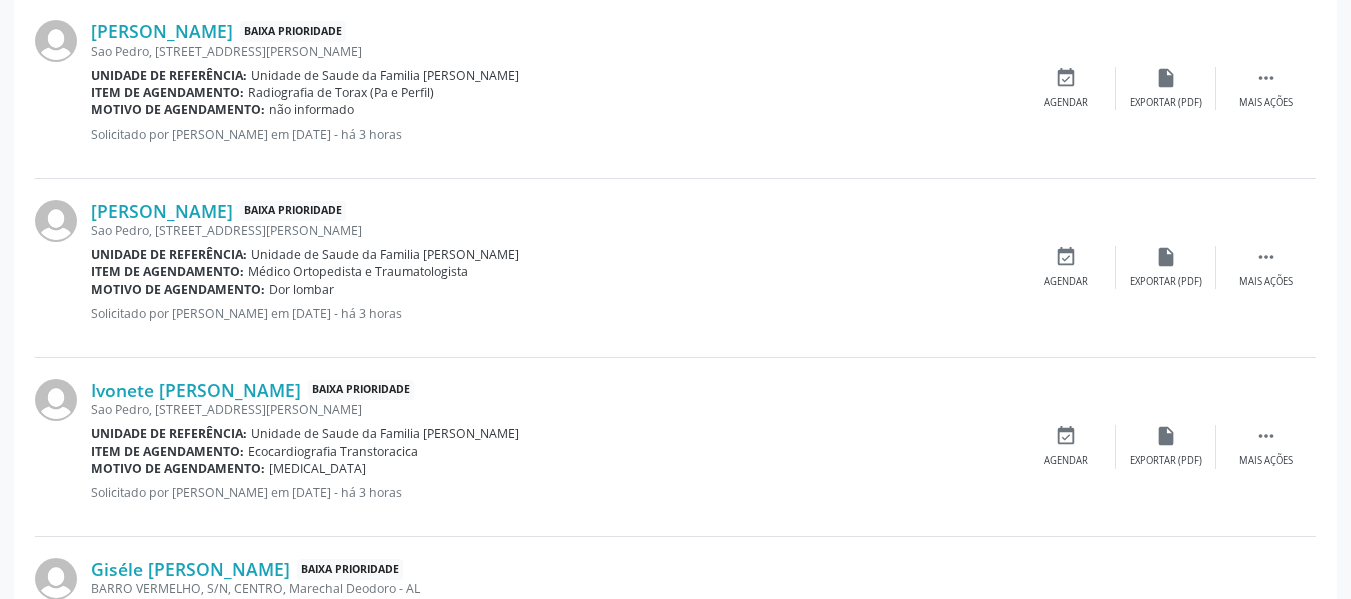scroll, scrollTop: 867, scrollLeft: 0, axis: vertical 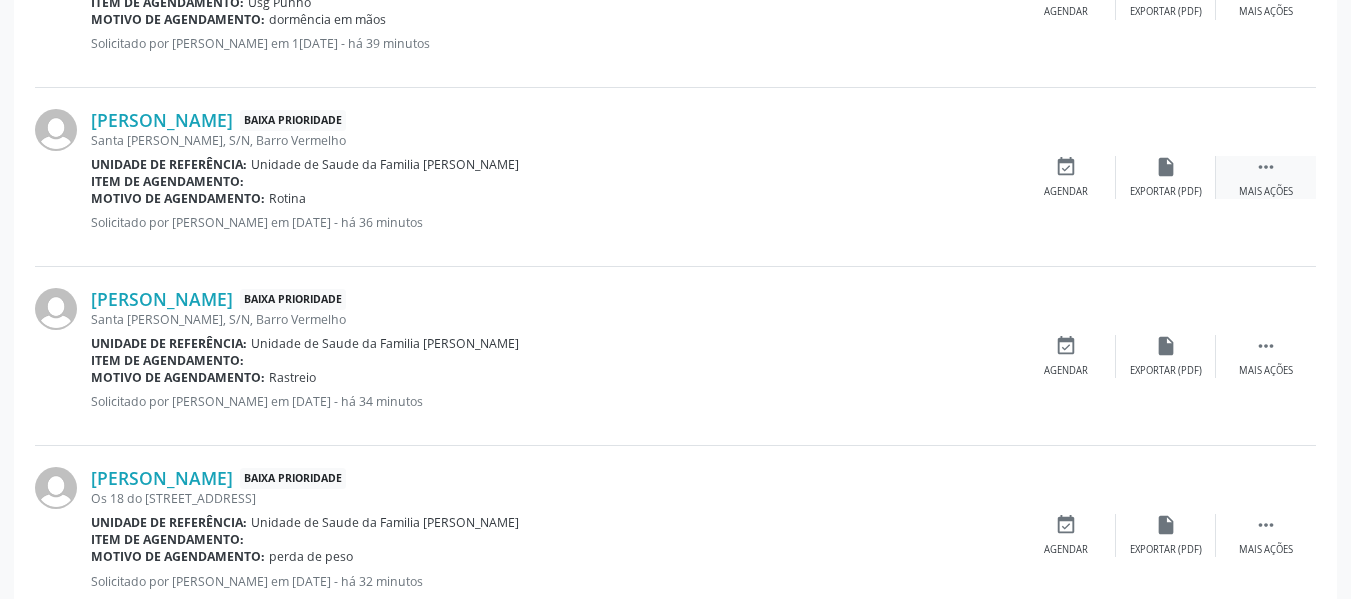 click on "" at bounding box center (1266, 167) 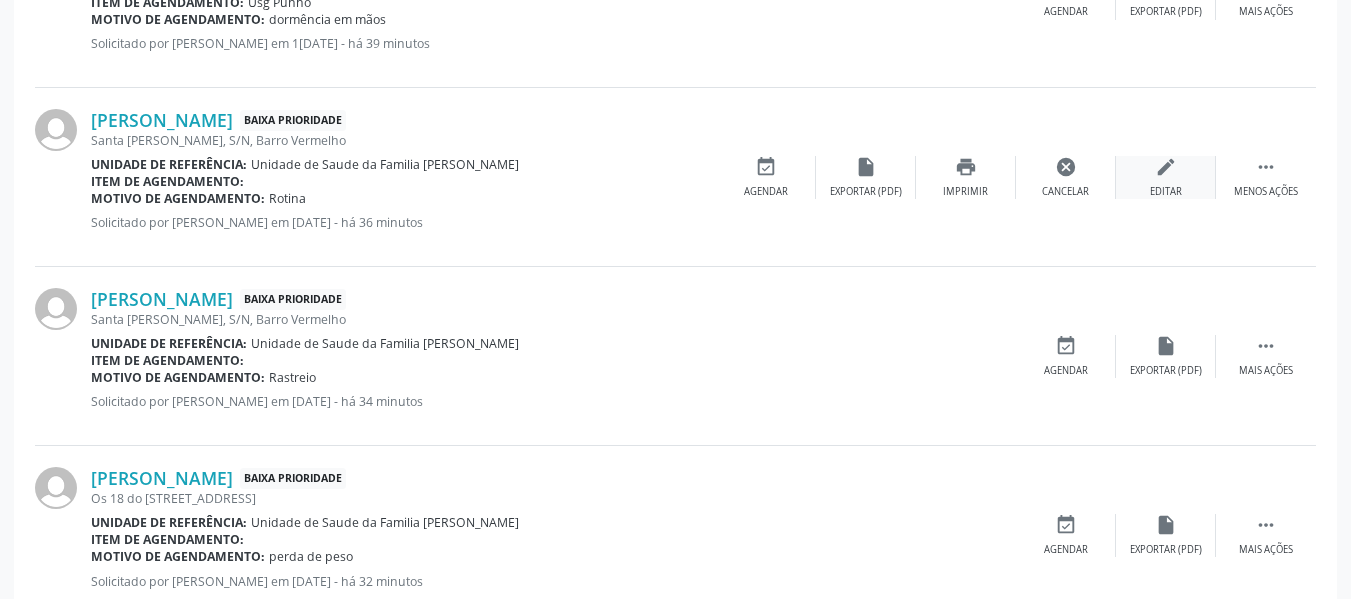 click on "edit" at bounding box center [1166, 167] 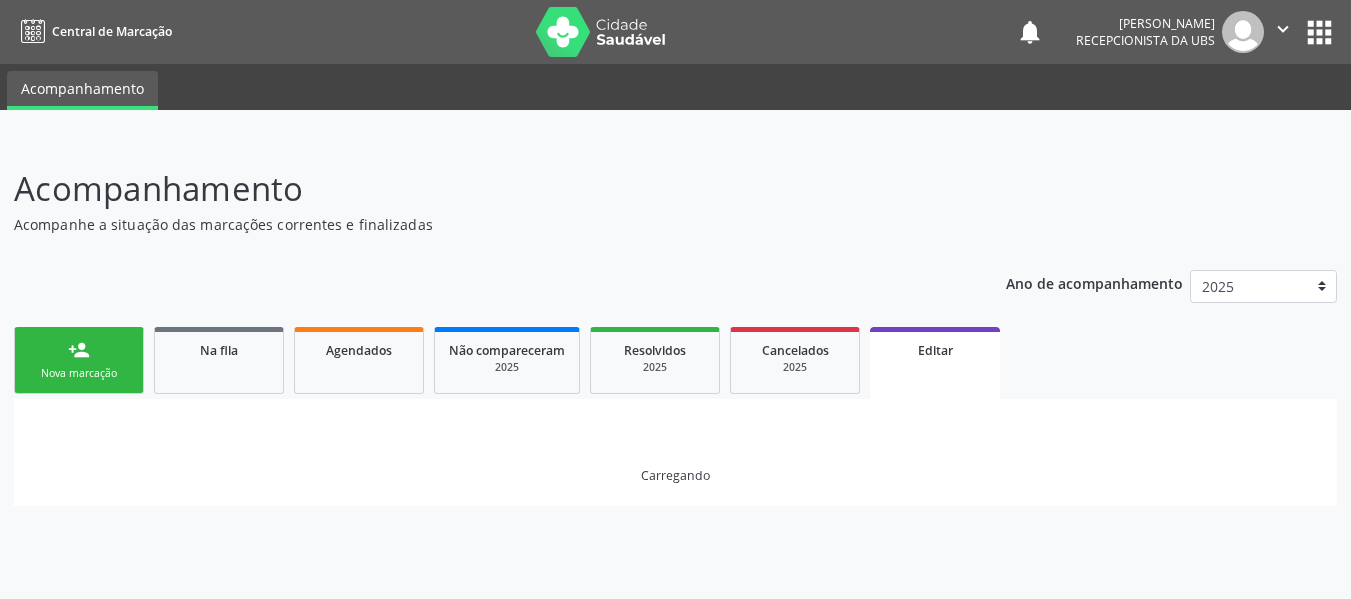 scroll, scrollTop: 0, scrollLeft: 0, axis: both 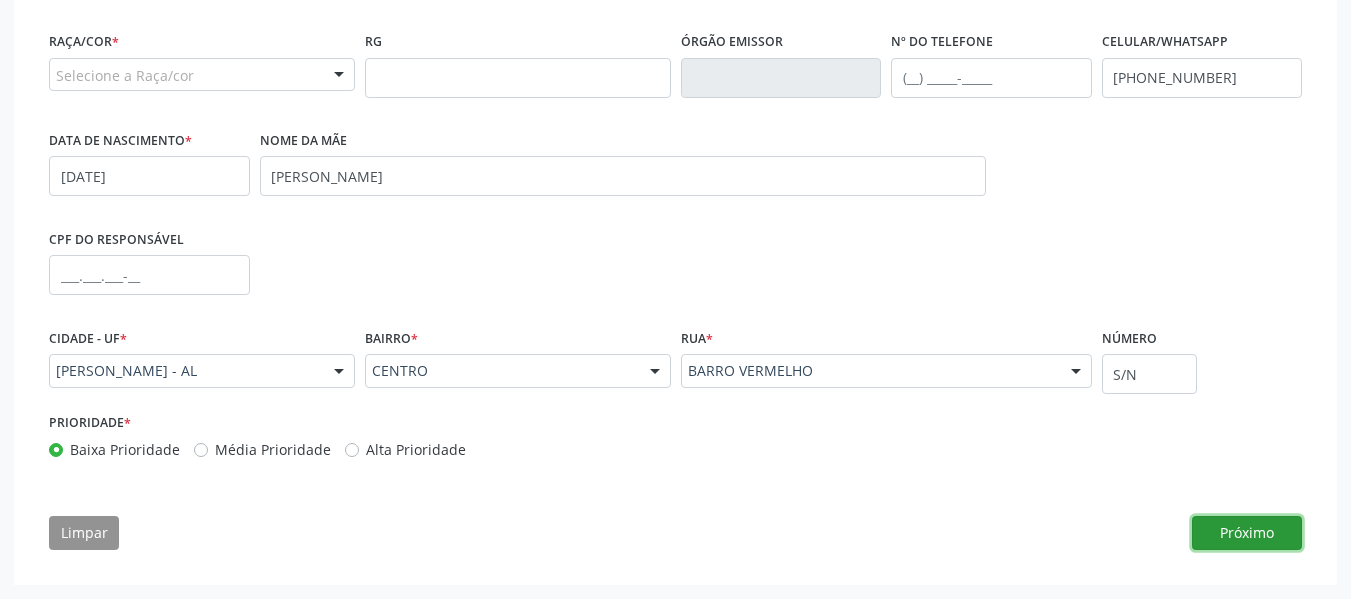 click on "Próximo" at bounding box center [1247, 533] 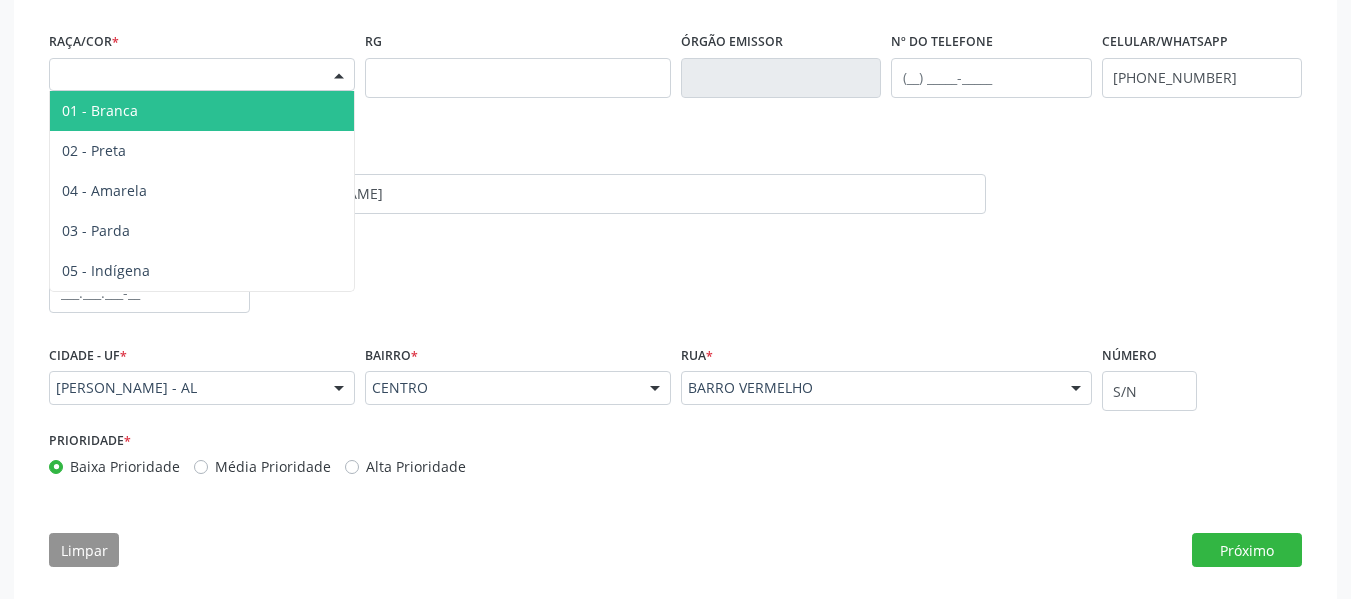 click at bounding box center (339, 76) 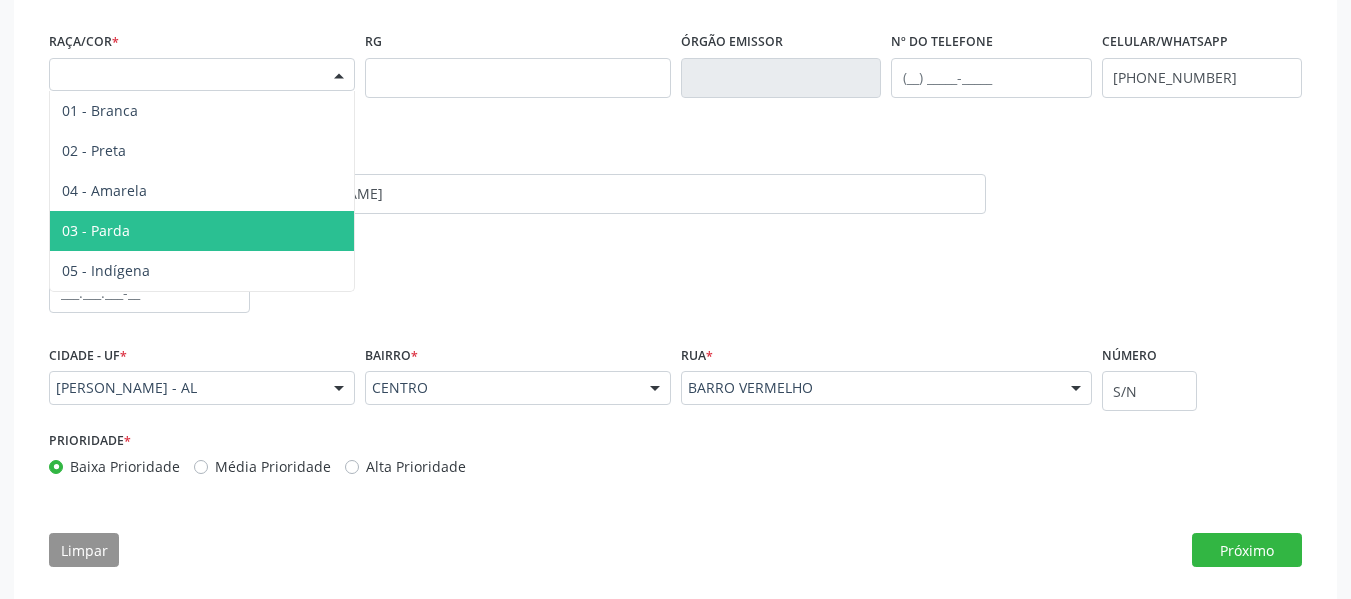 click on "03 - Parda" at bounding box center (96, 230) 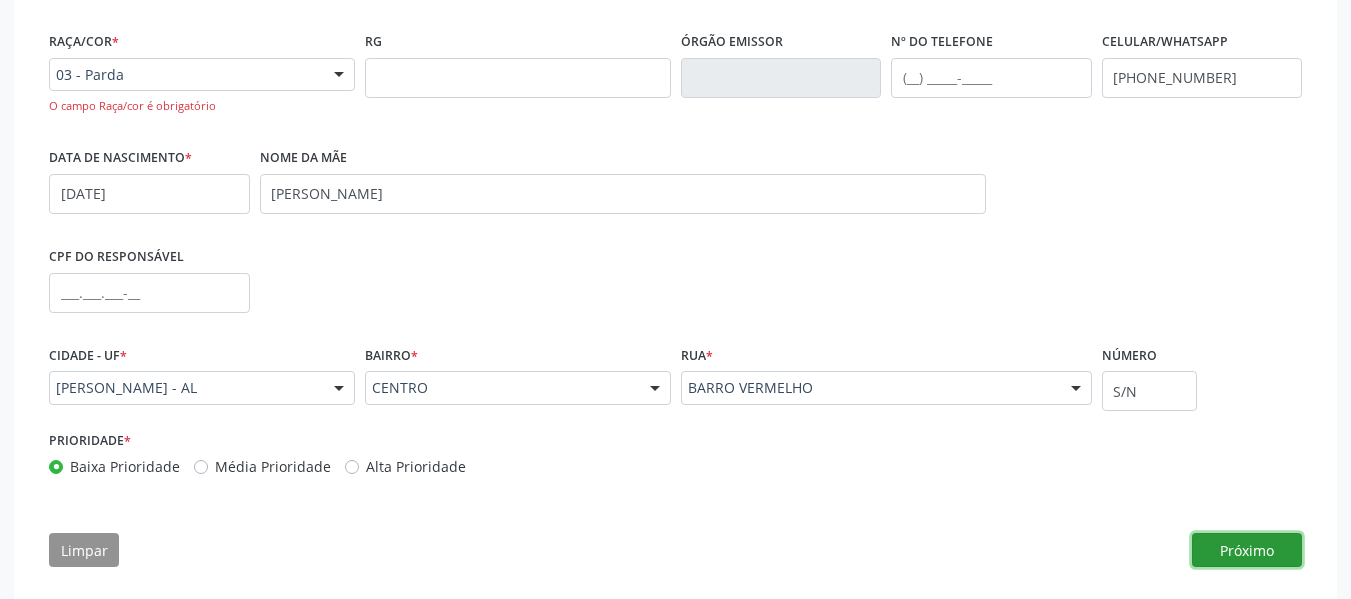 click on "Próximo" at bounding box center (1247, 550) 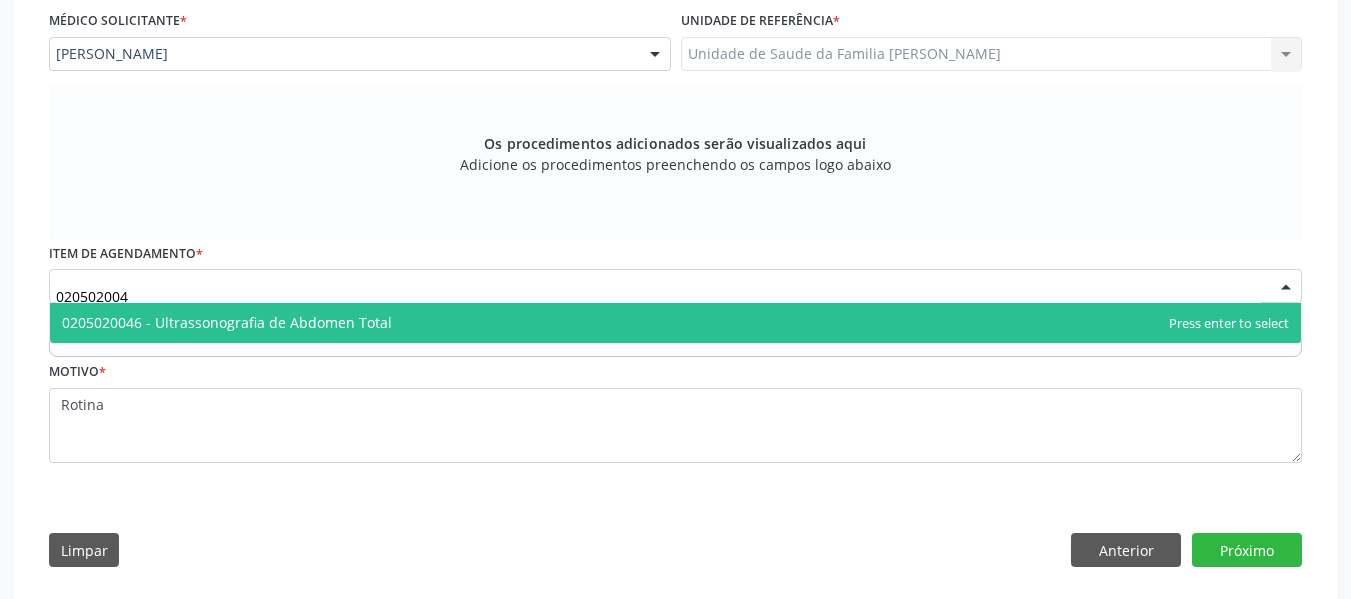 type on "0205020046" 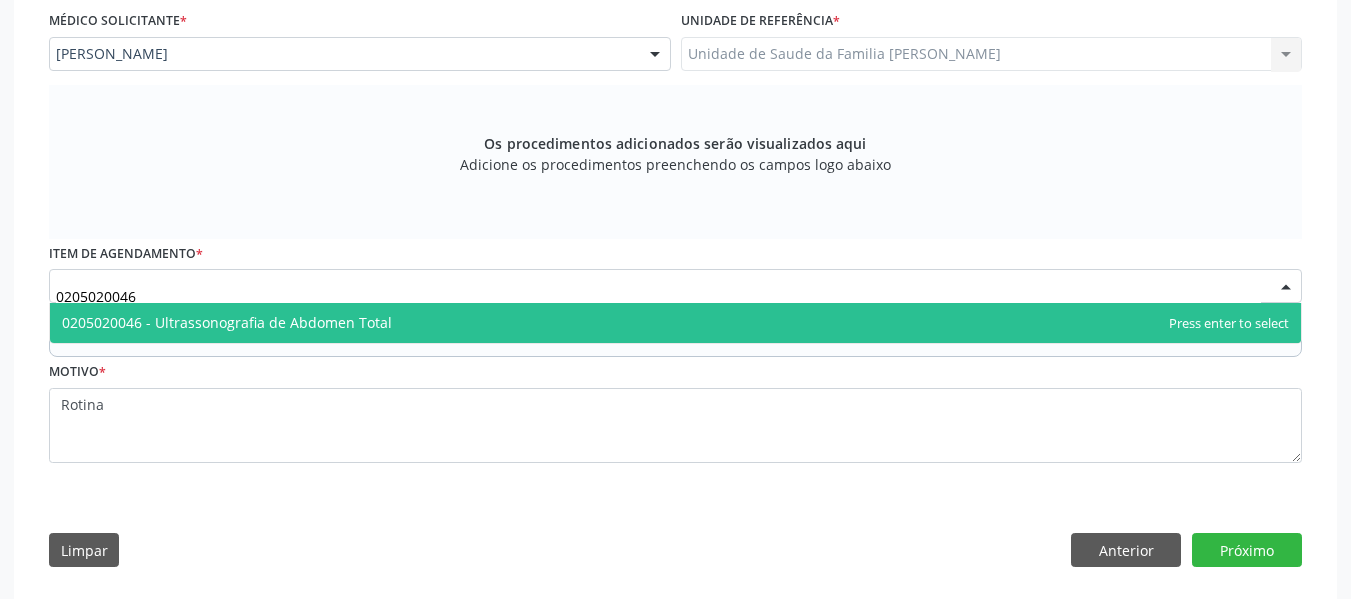 click on "0205020046 - Ultrassonografia de Abdomen Total" at bounding box center (227, 322) 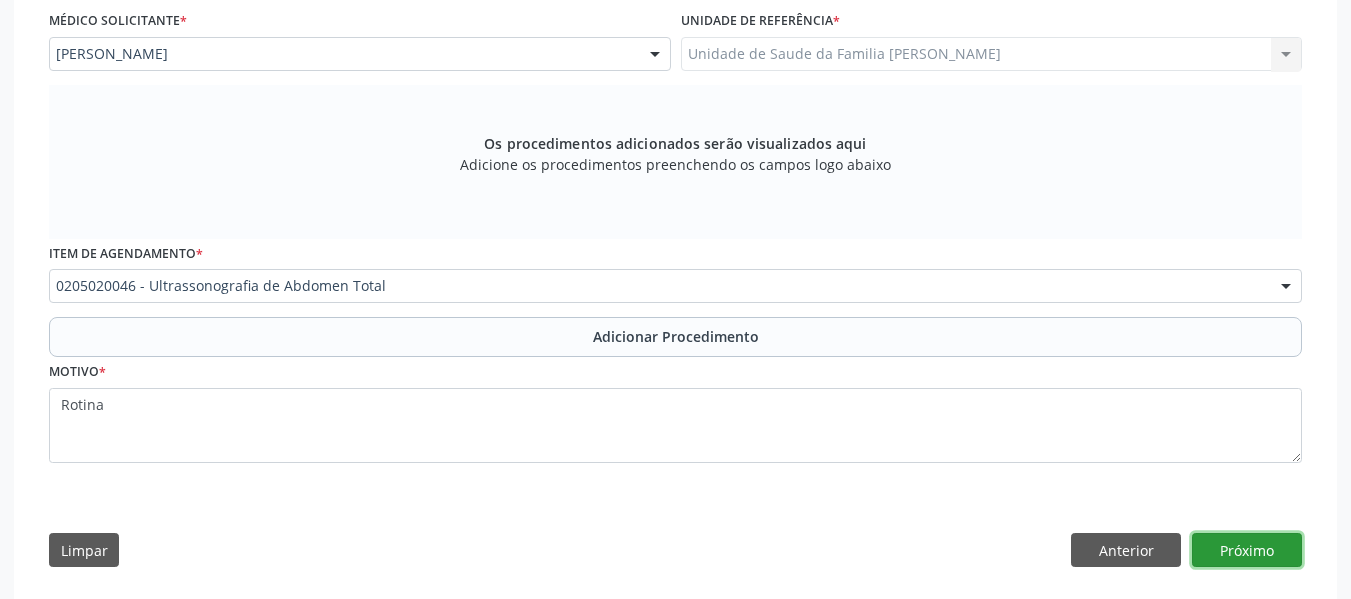click on "Próximo" at bounding box center [1247, 550] 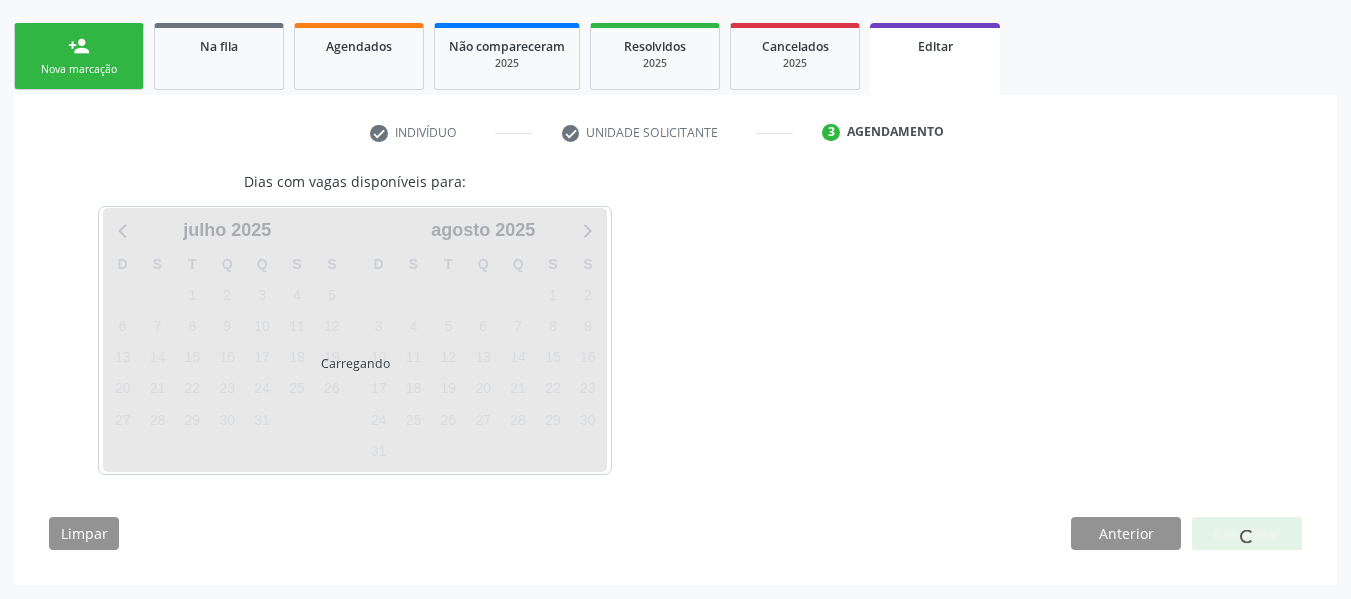 scroll, scrollTop: 363, scrollLeft: 0, axis: vertical 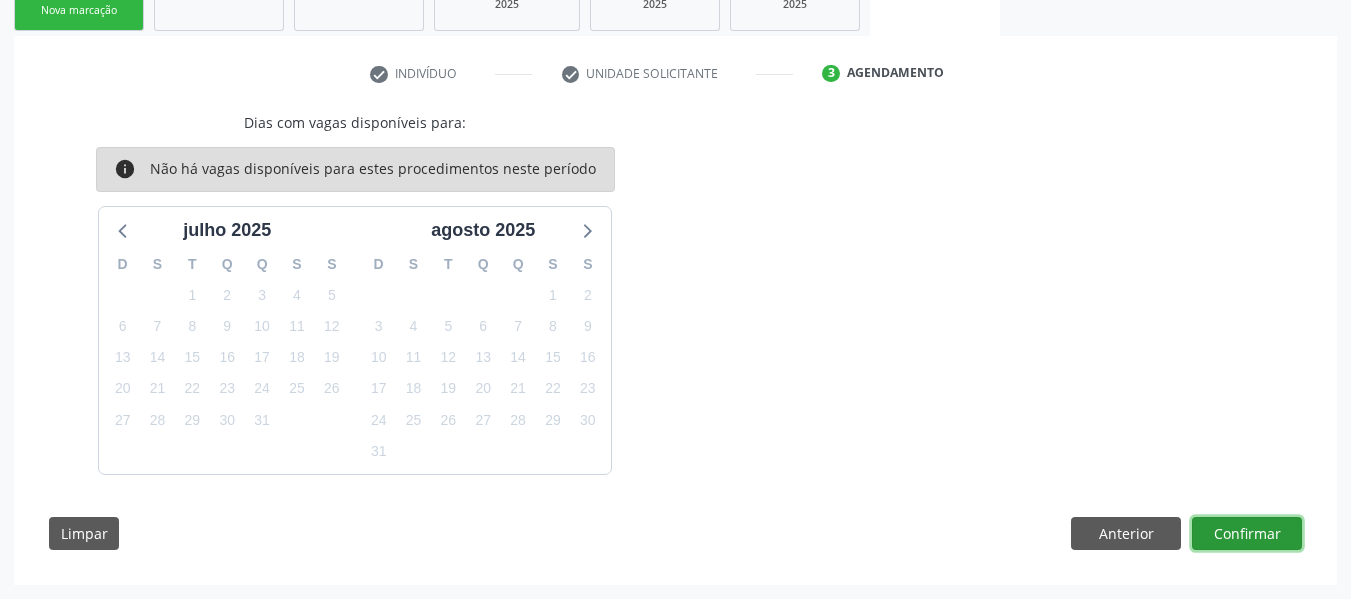 click on "Confirmar" at bounding box center (1247, 534) 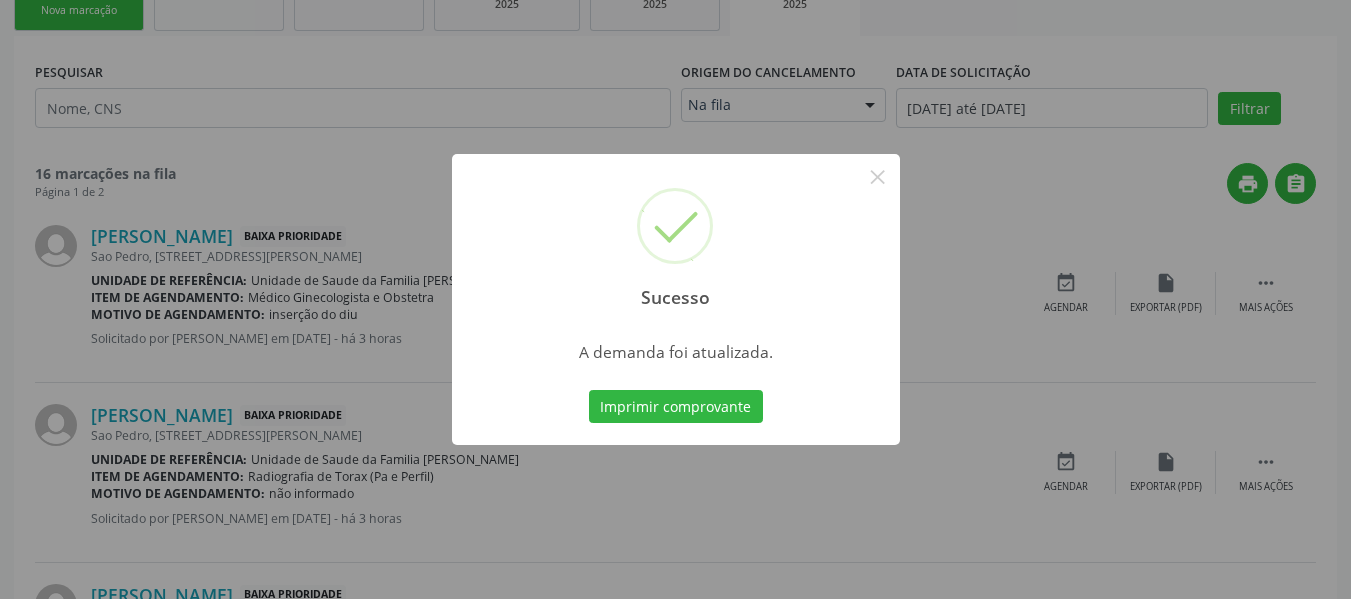 scroll, scrollTop: 0, scrollLeft: 0, axis: both 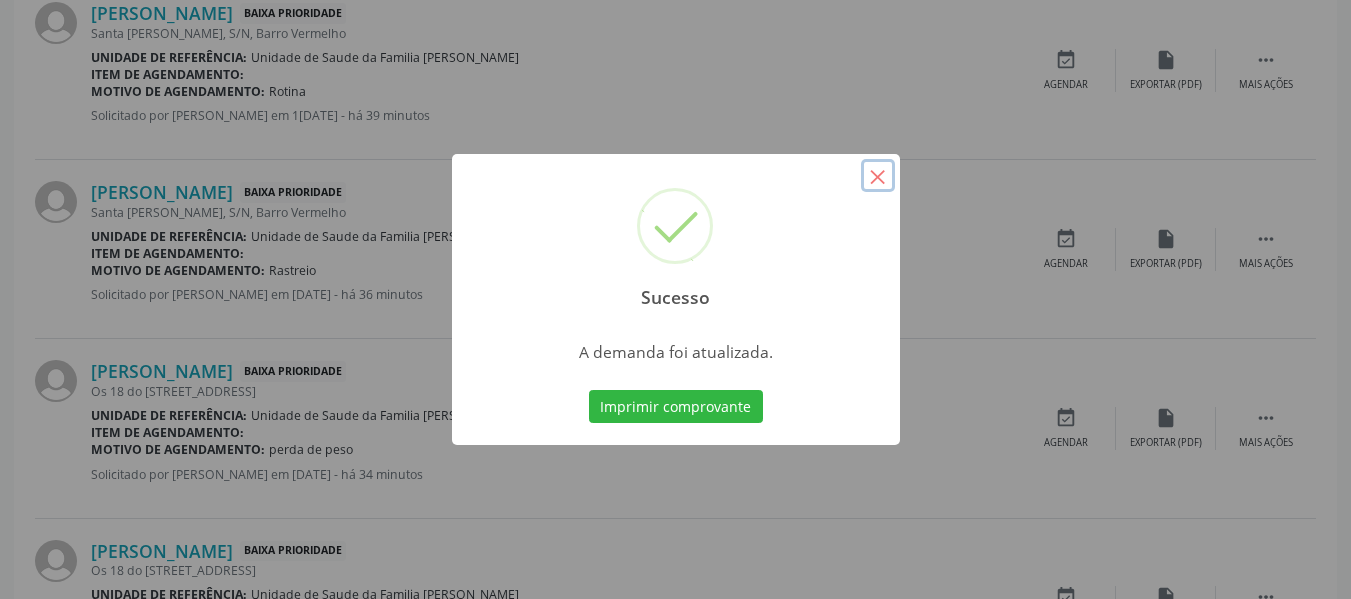 click on "×" at bounding box center [878, 176] 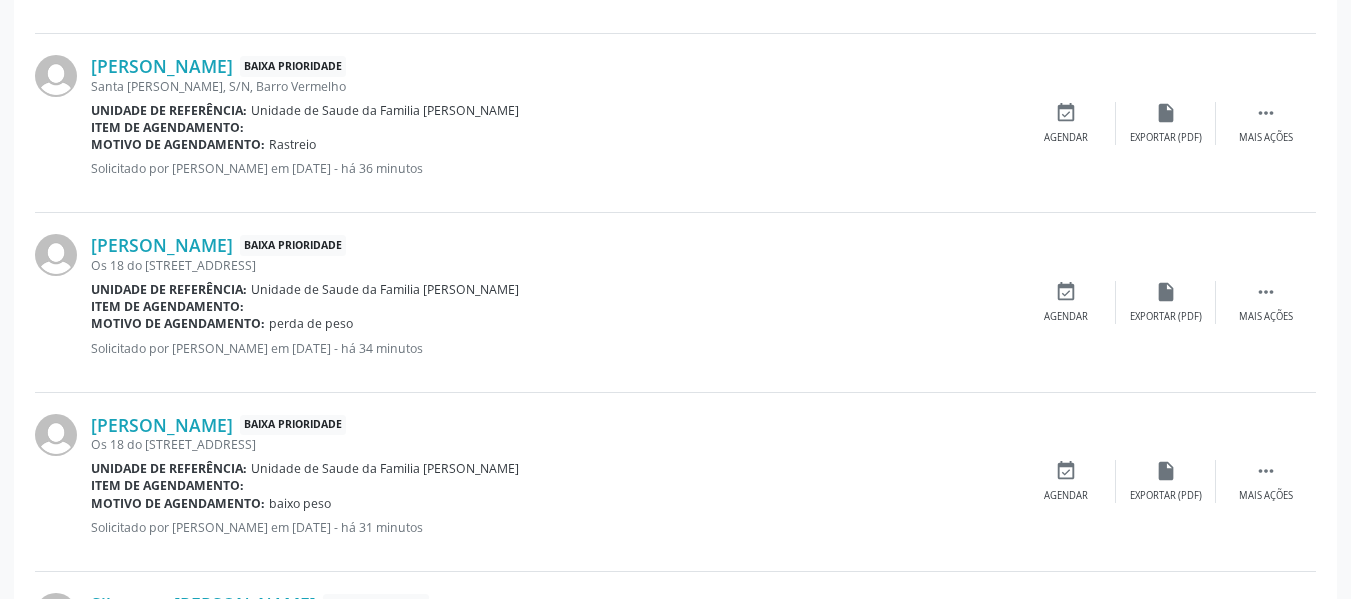 scroll, scrollTop: 2178, scrollLeft: 0, axis: vertical 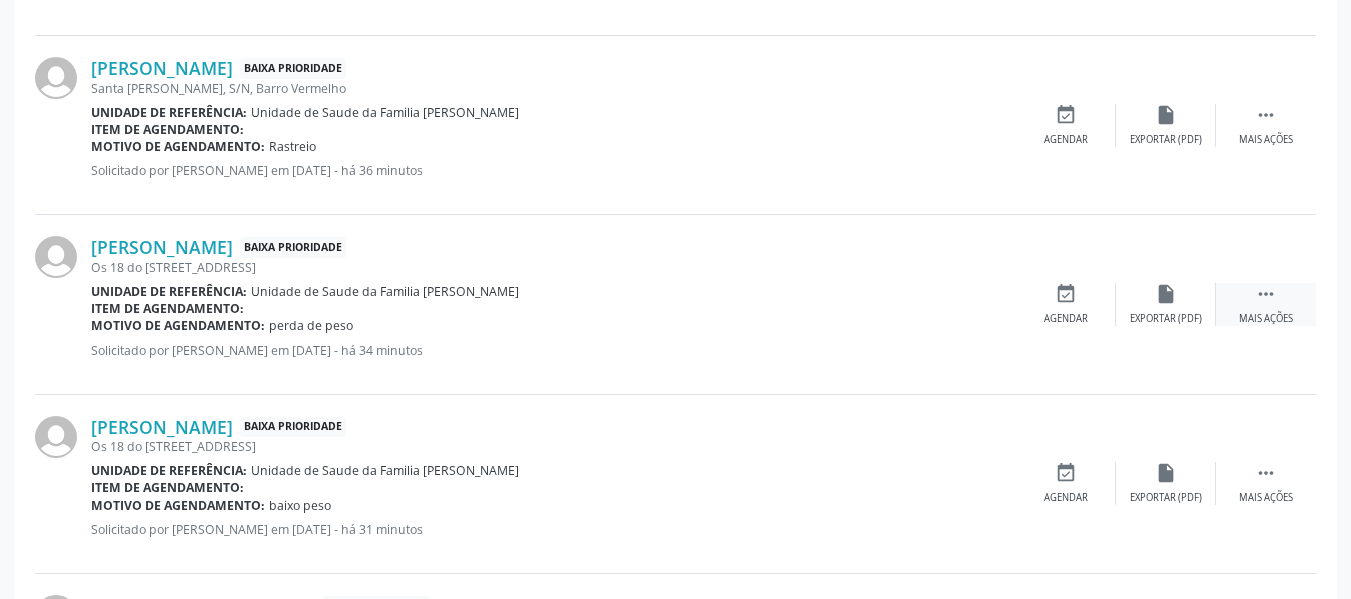 click on "" at bounding box center [1266, 294] 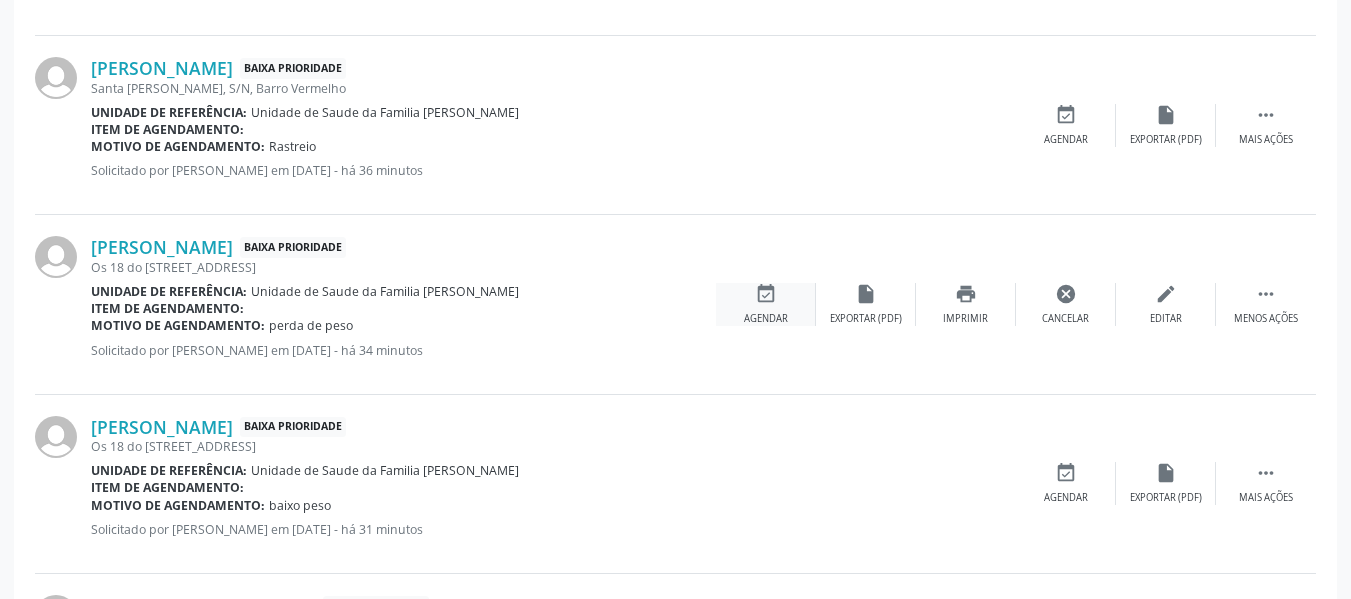 click on "event_available" at bounding box center (766, 294) 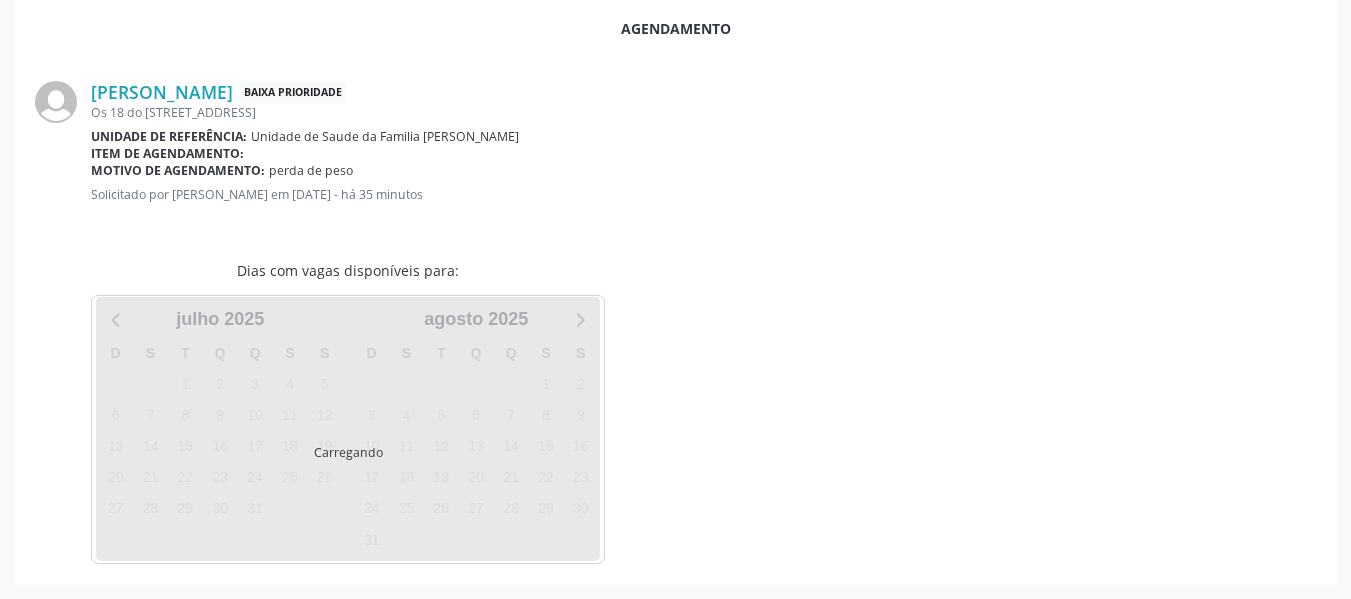 scroll, scrollTop: 508, scrollLeft: 0, axis: vertical 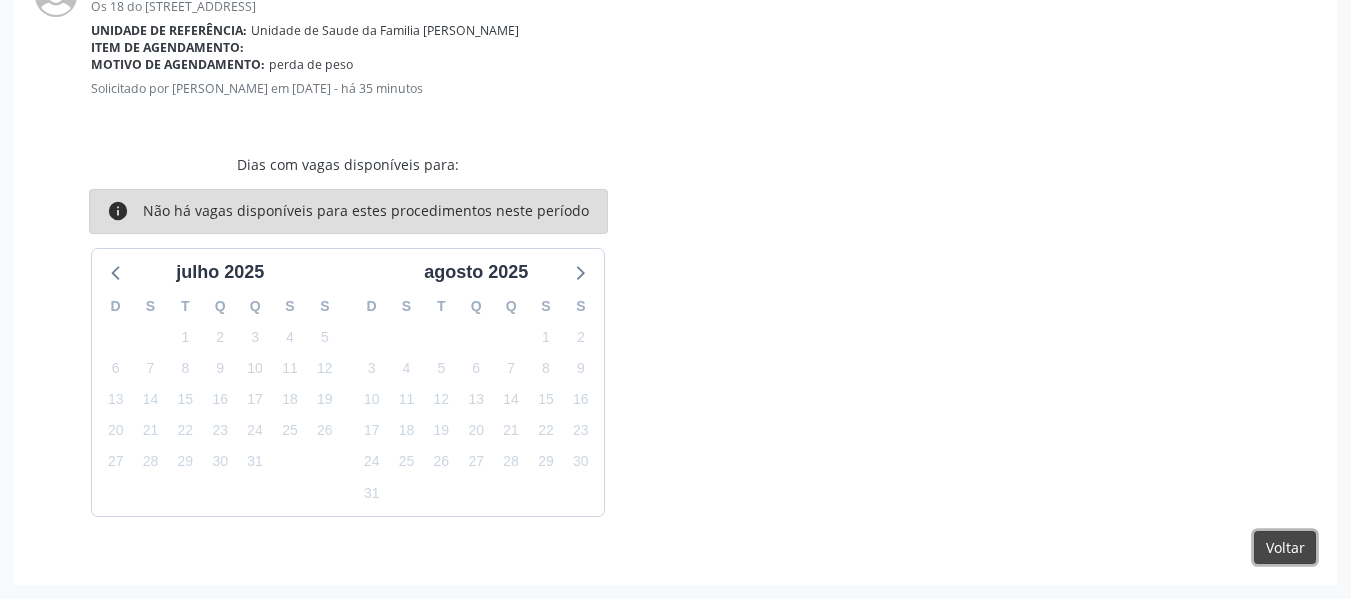 click on "Voltar" at bounding box center (1285, 548) 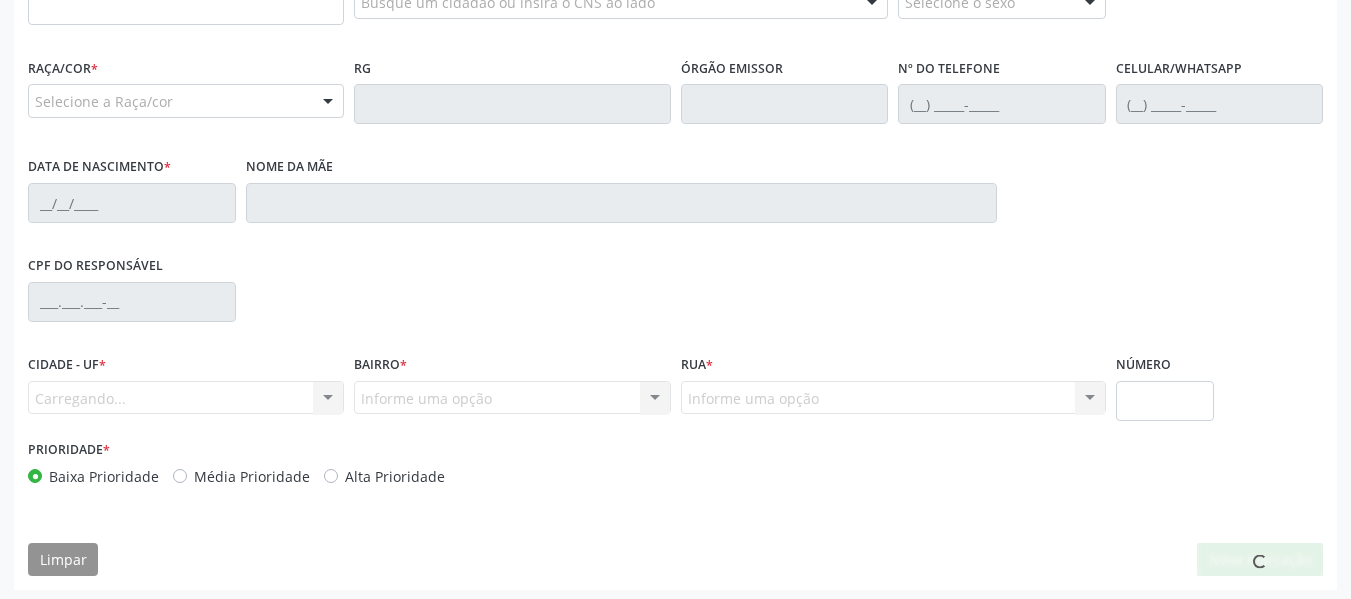 scroll, scrollTop: 503, scrollLeft: 0, axis: vertical 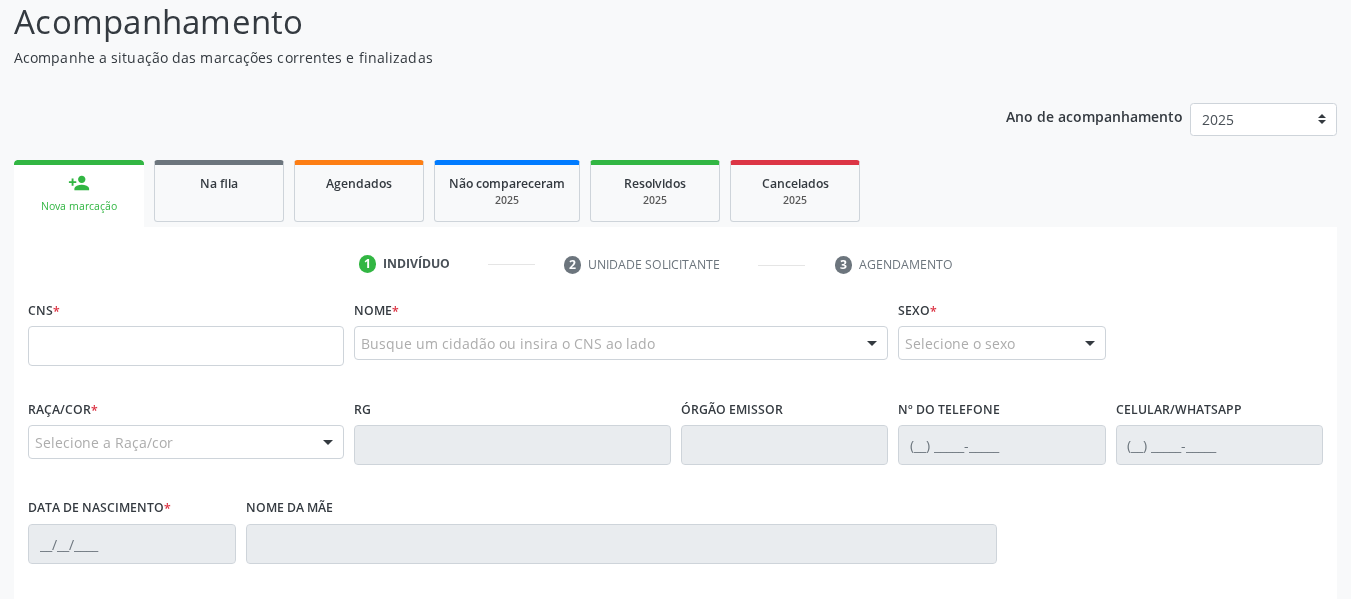 click at bounding box center [186, 346] 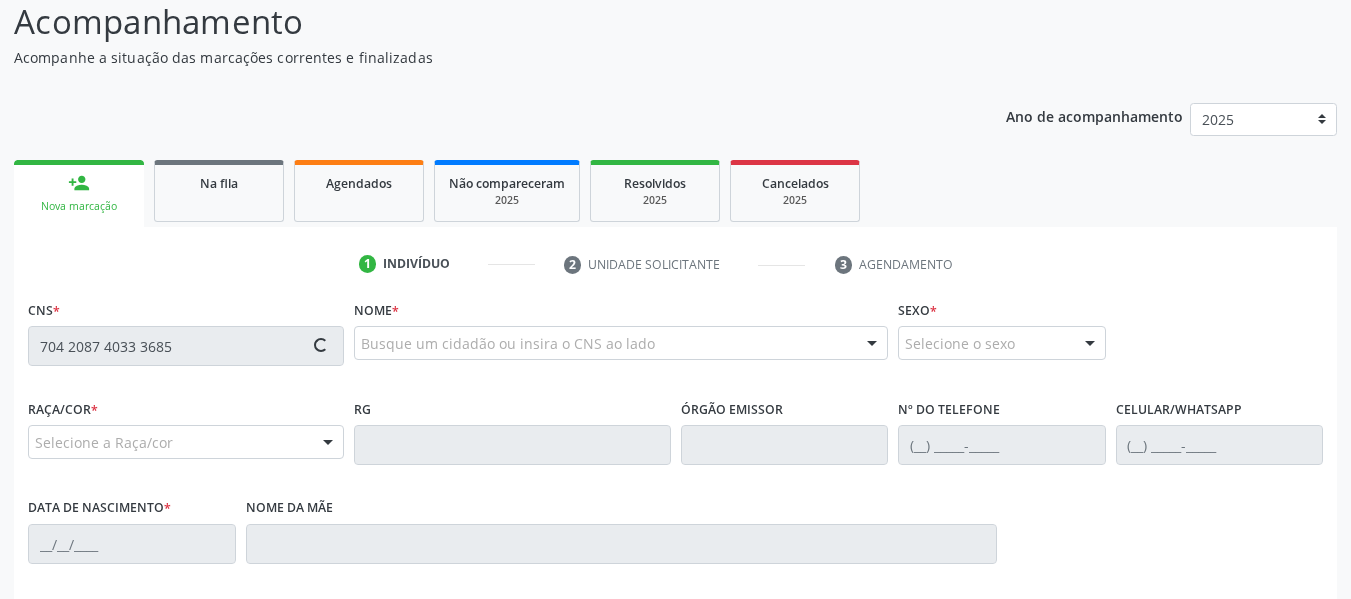 type on "704 2087 4033 3685" 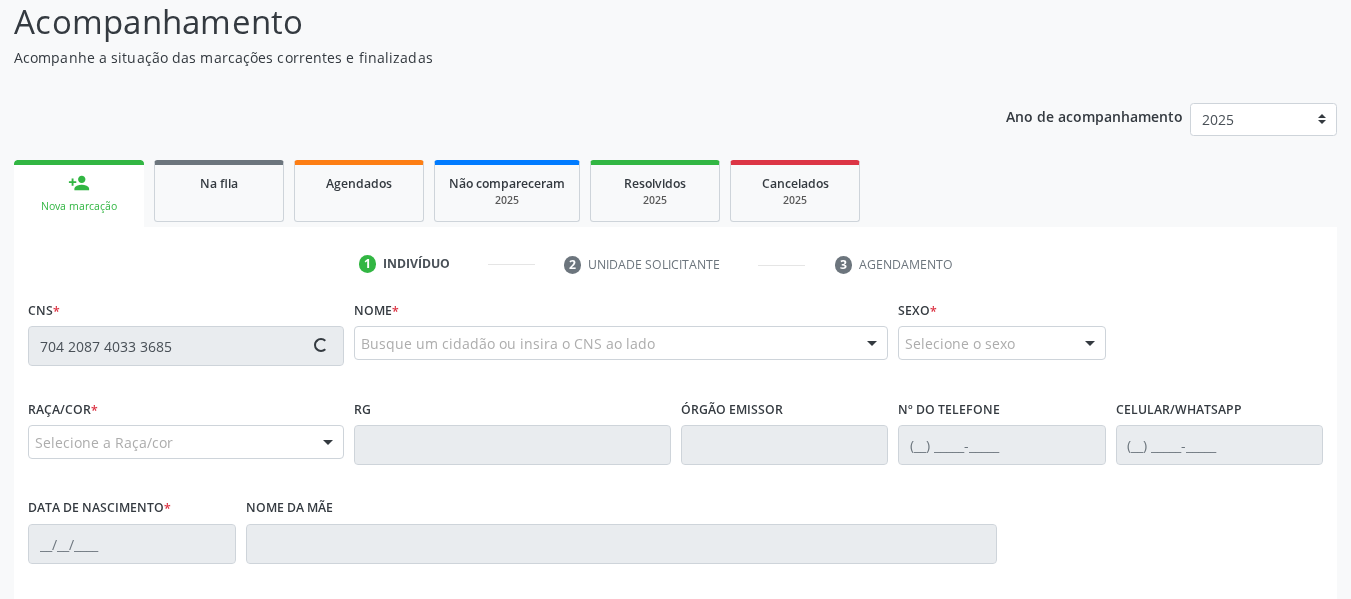 type 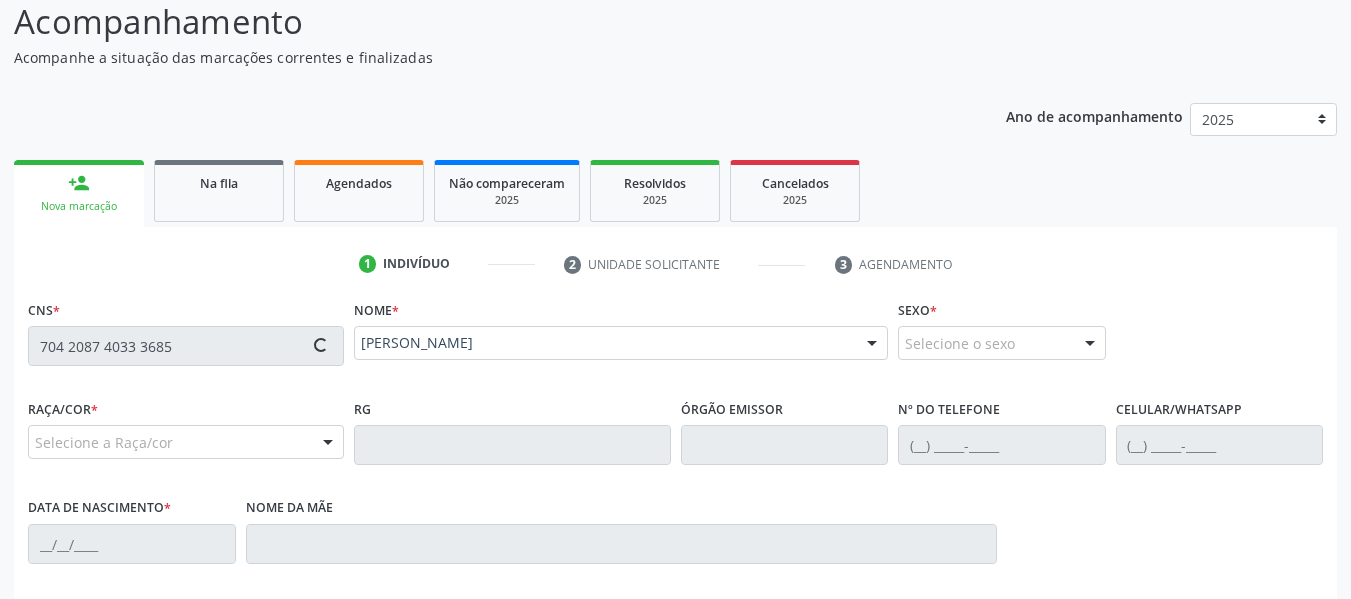 type on "[PHONE_NUMBER]" 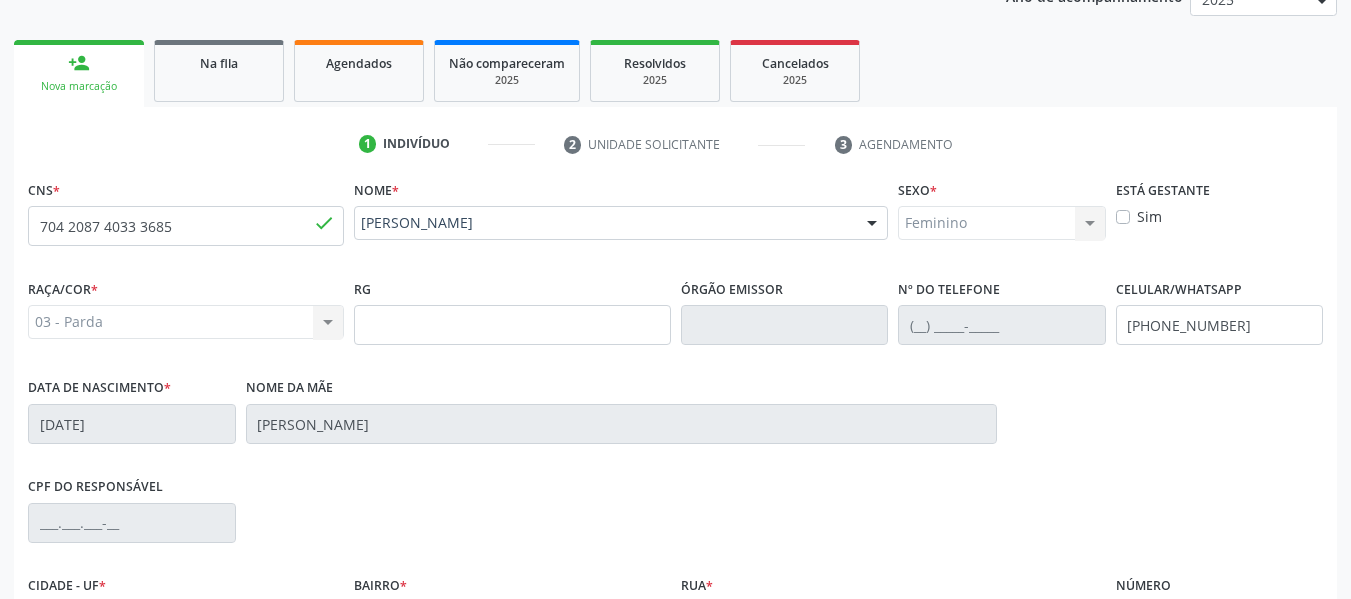 scroll, scrollTop: 474, scrollLeft: 0, axis: vertical 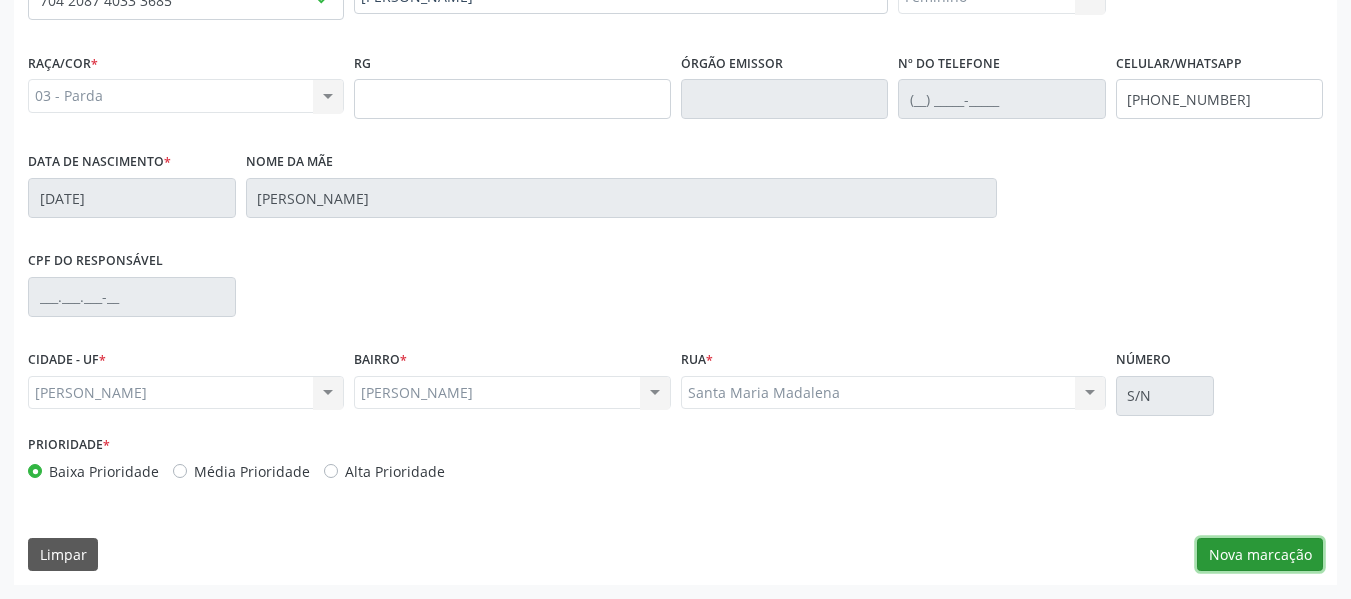 click on "Nova marcação" at bounding box center [1260, 555] 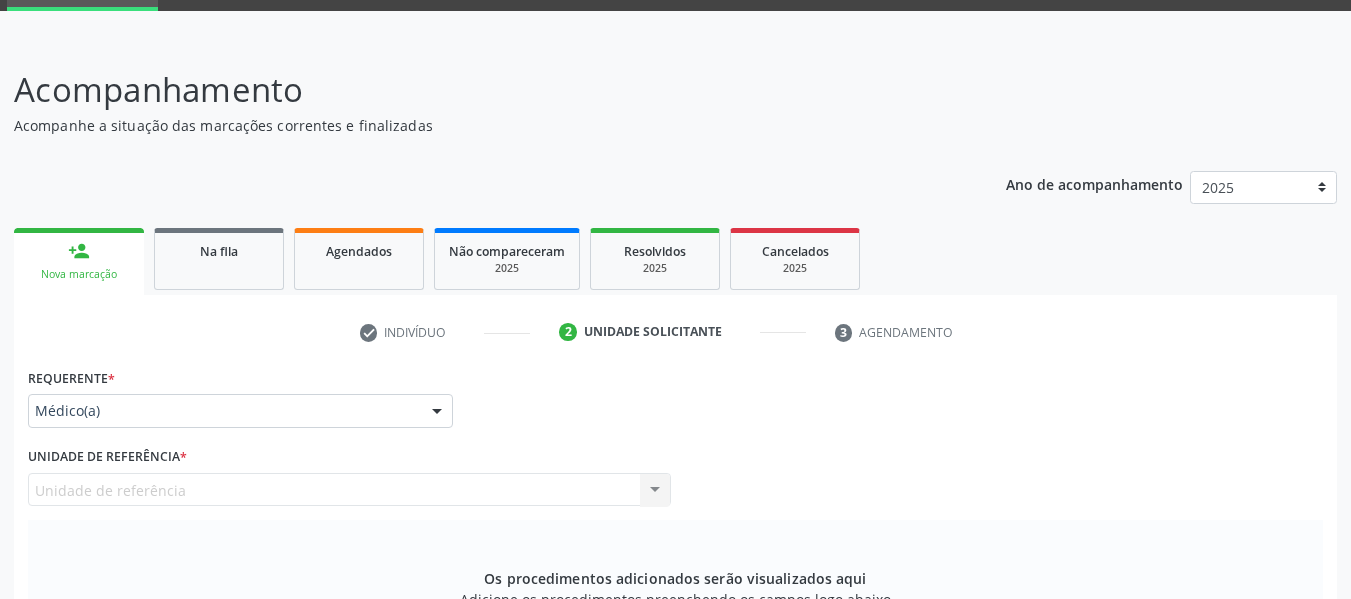 scroll, scrollTop: 0, scrollLeft: 0, axis: both 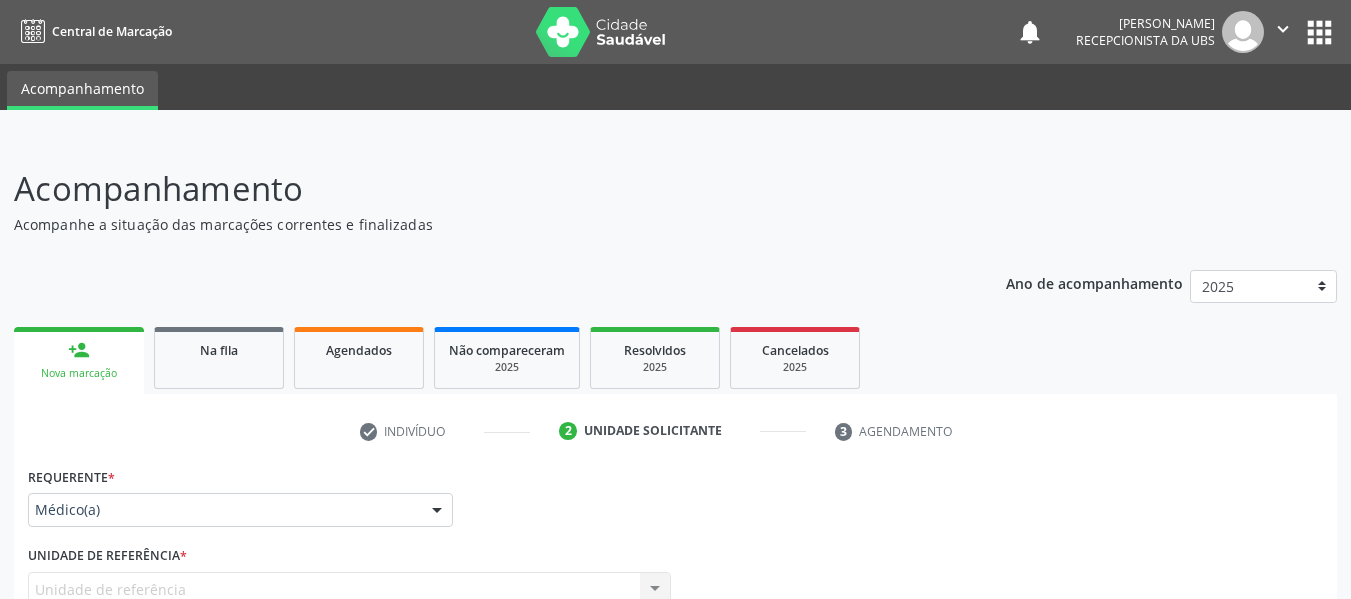 click on "Unidade de referência
Unidade de Saude da Familia Barro Vermelho
Nenhum resultado encontrado para: "   "
Não há nenhuma opção para ser exibida." at bounding box center [349, 589] 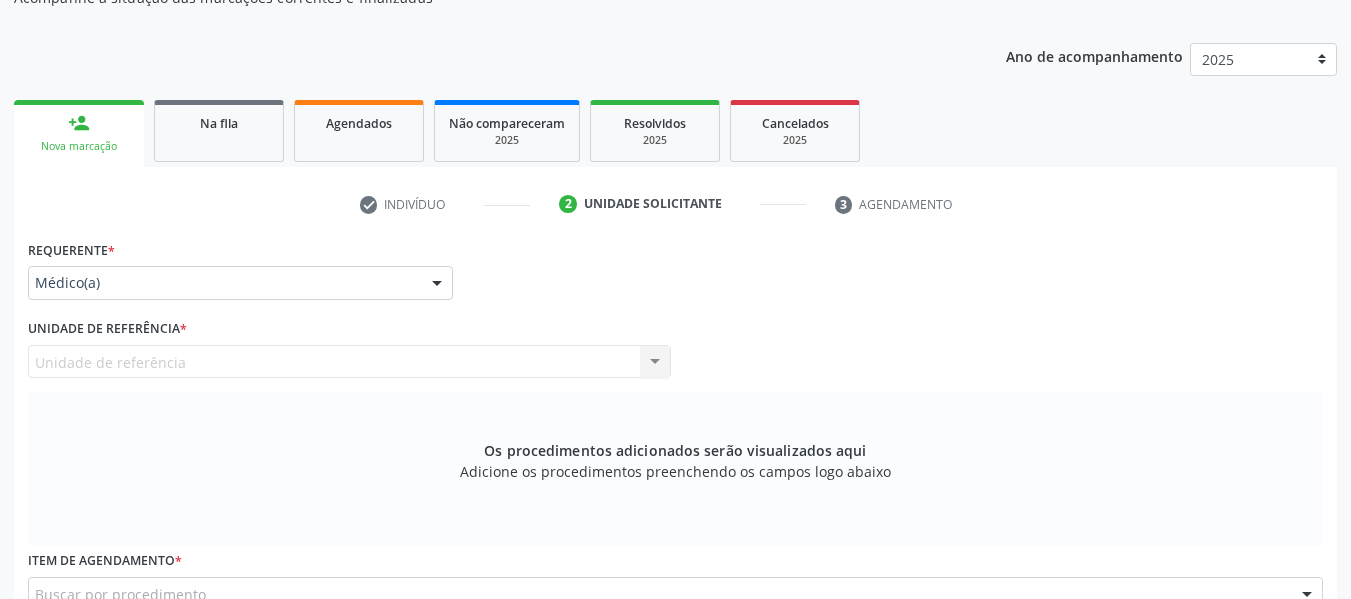 scroll, scrollTop: 320, scrollLeft: 0, axis: vertical 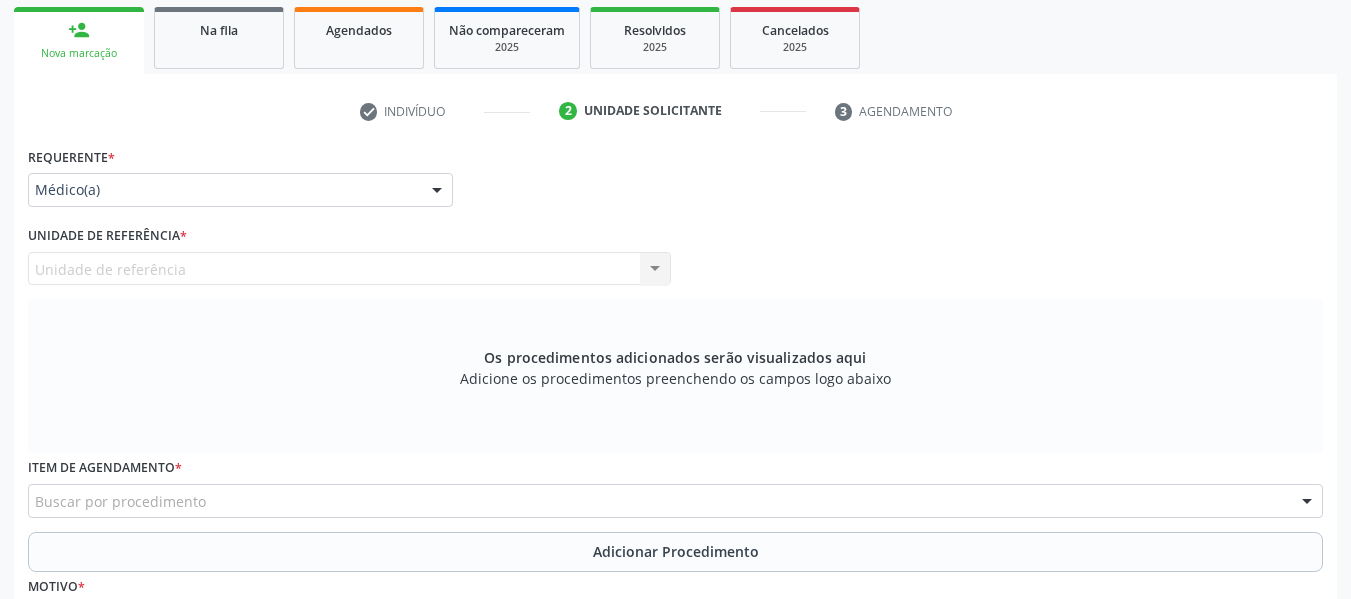 click on "Unidade de referência
Unidade de Saude da Familia Barro Vermelho
Nenhum resultado encontrado para: "   "
Não há nenhuma opção para ser exibida." at bounding box center (349, 269) 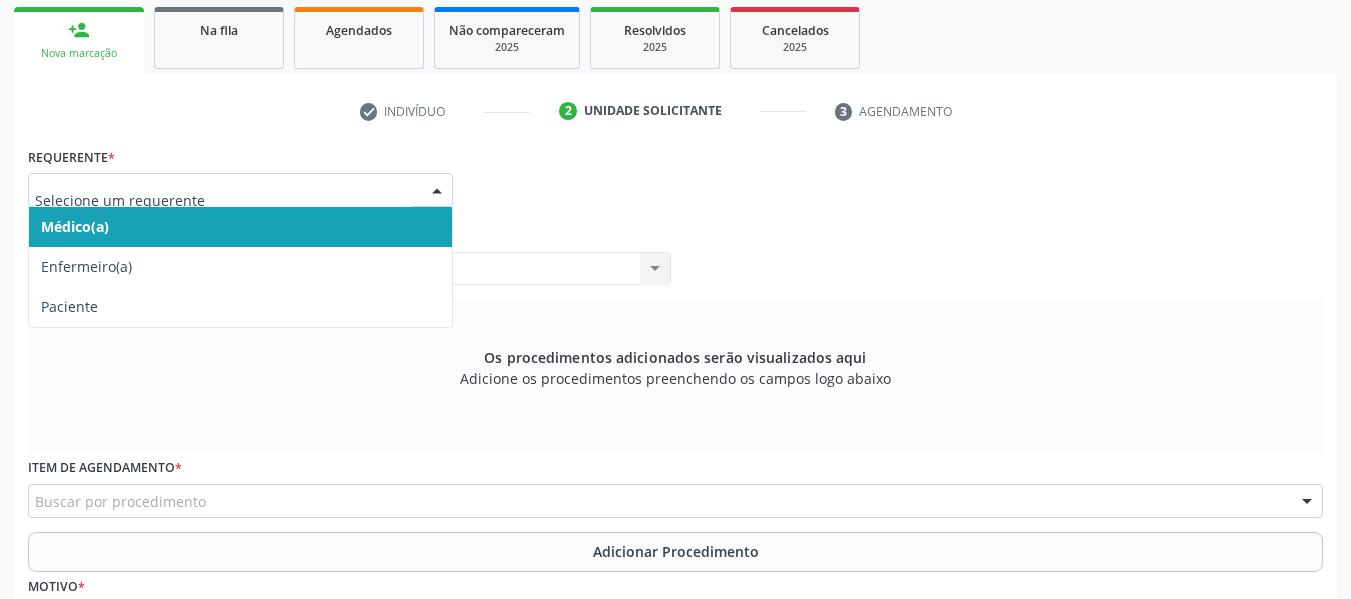 click at bounding box center (437, 191) 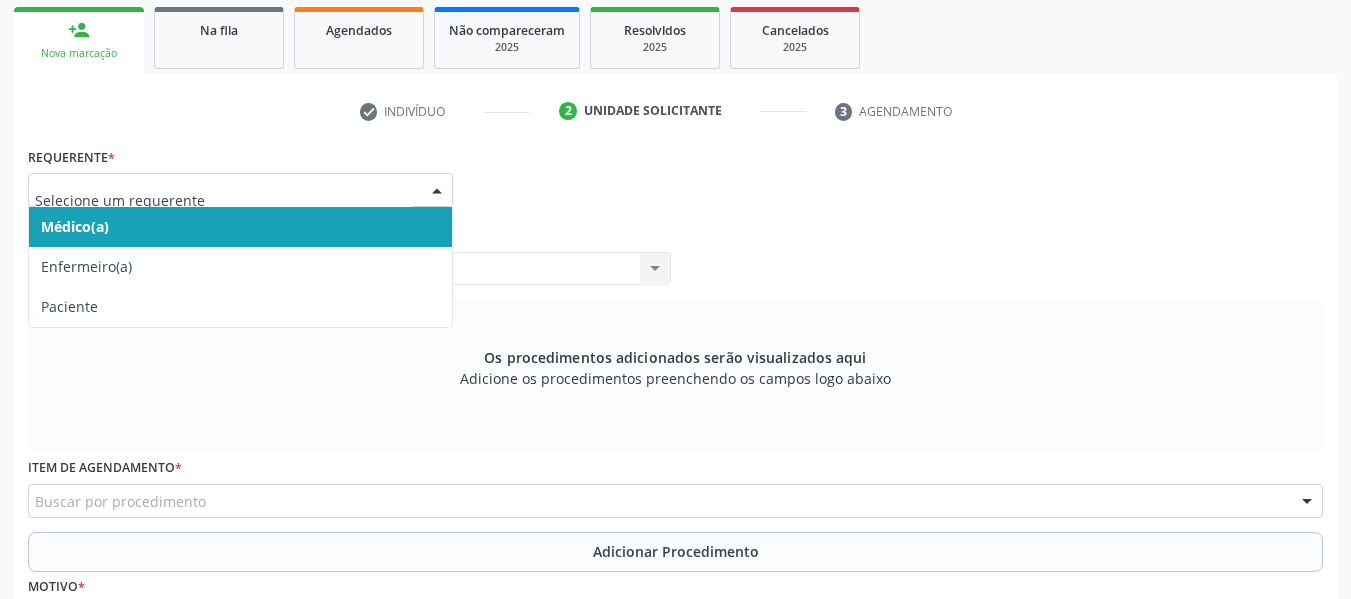 click on "Médico(a)" at bounding box center (240, 227) 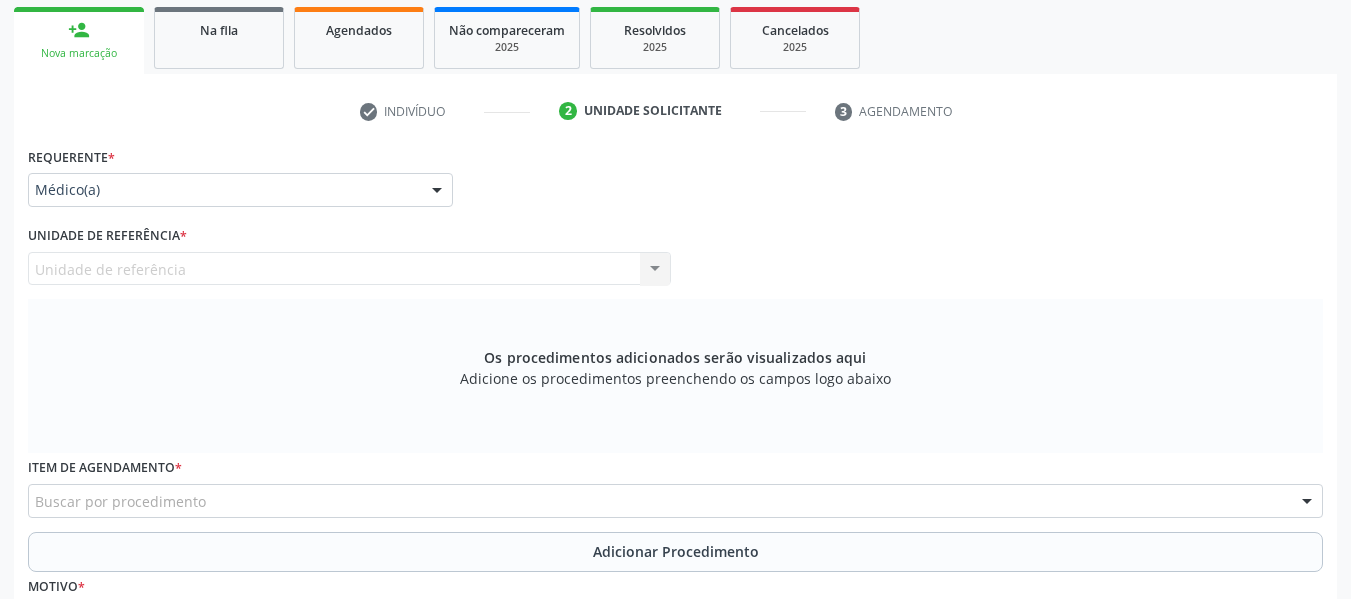 click on "Unidade de referência
Unidade de Saude da Familia Barro Vermelho
Nenhum resultado encontrado para: "   "
Não há nenhuma opção para ser exibida." at bounding box center [349, 269] 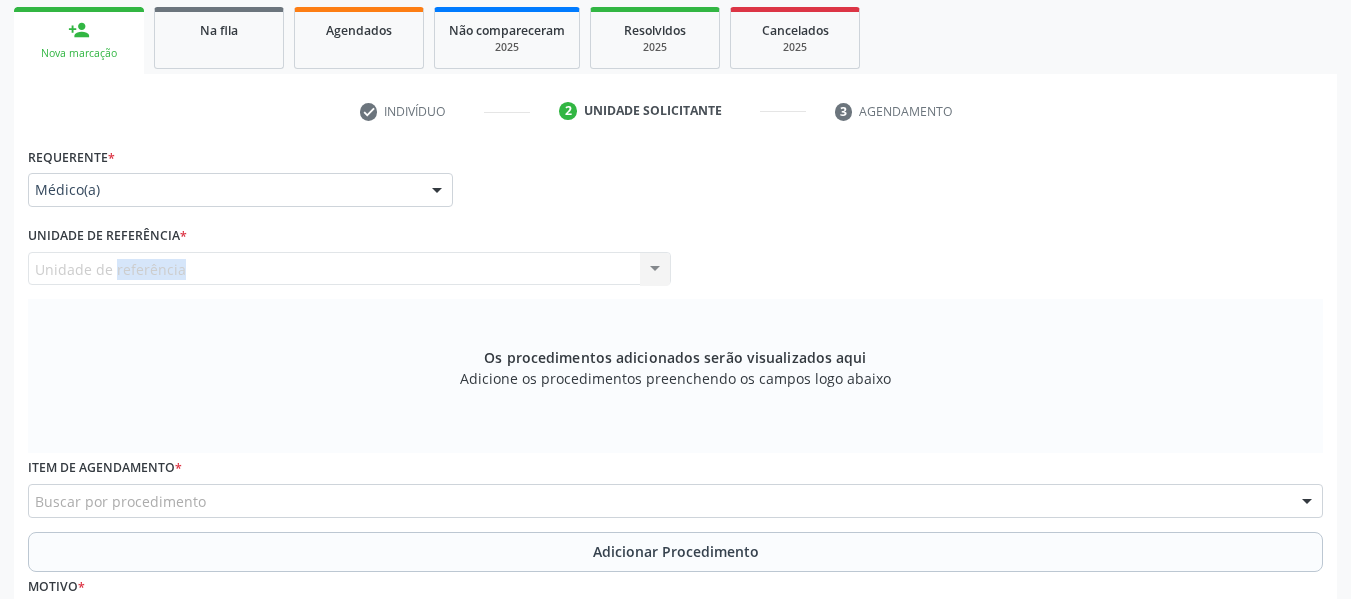 click on "Unidade de referência
Unidade de Saude da Familia Barro Vermelho
Nenhum resultado encontrado para: "   "
Não há nenhuma opção para ser exibida." at bounding box center (349, 269) 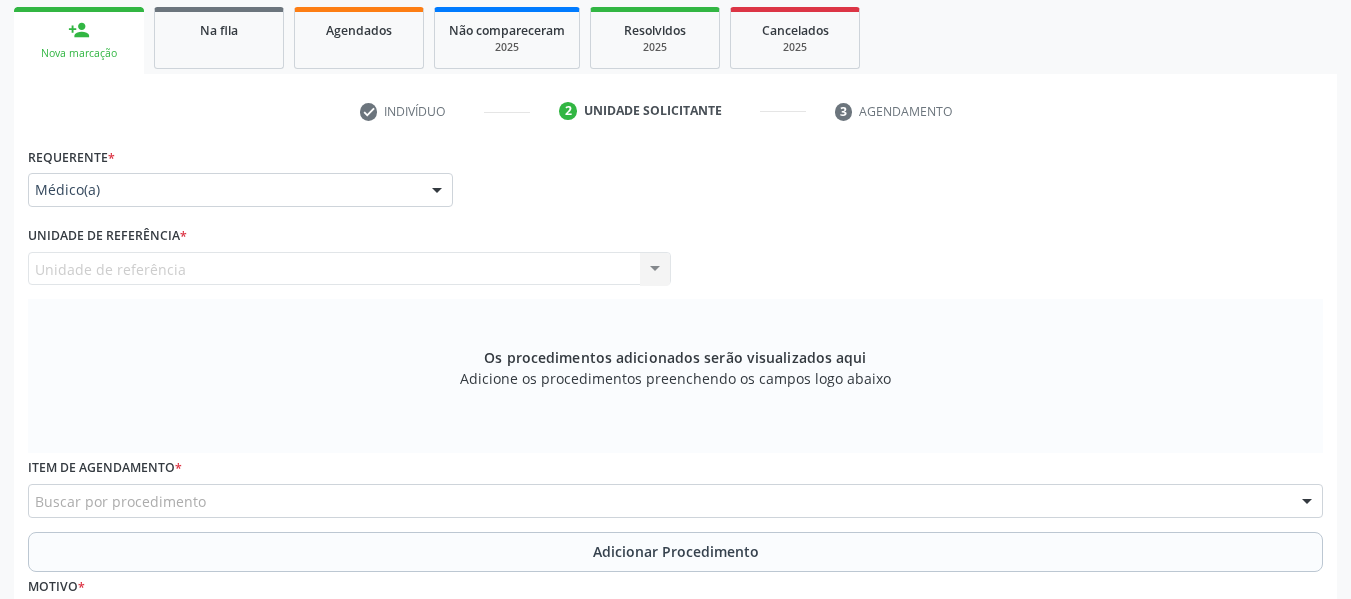 click on "3
Agendamento" at bounding box center [913, 112] 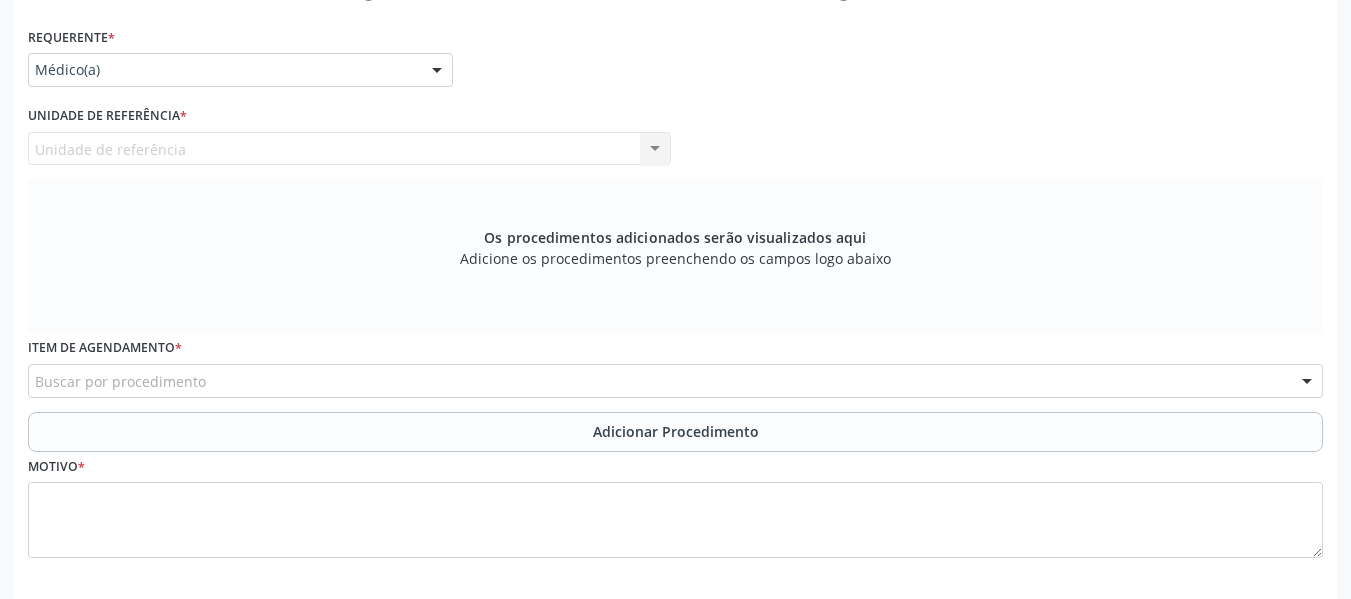 scroll, scrollTop: 530, scrollLeft: 0, axis: vertical 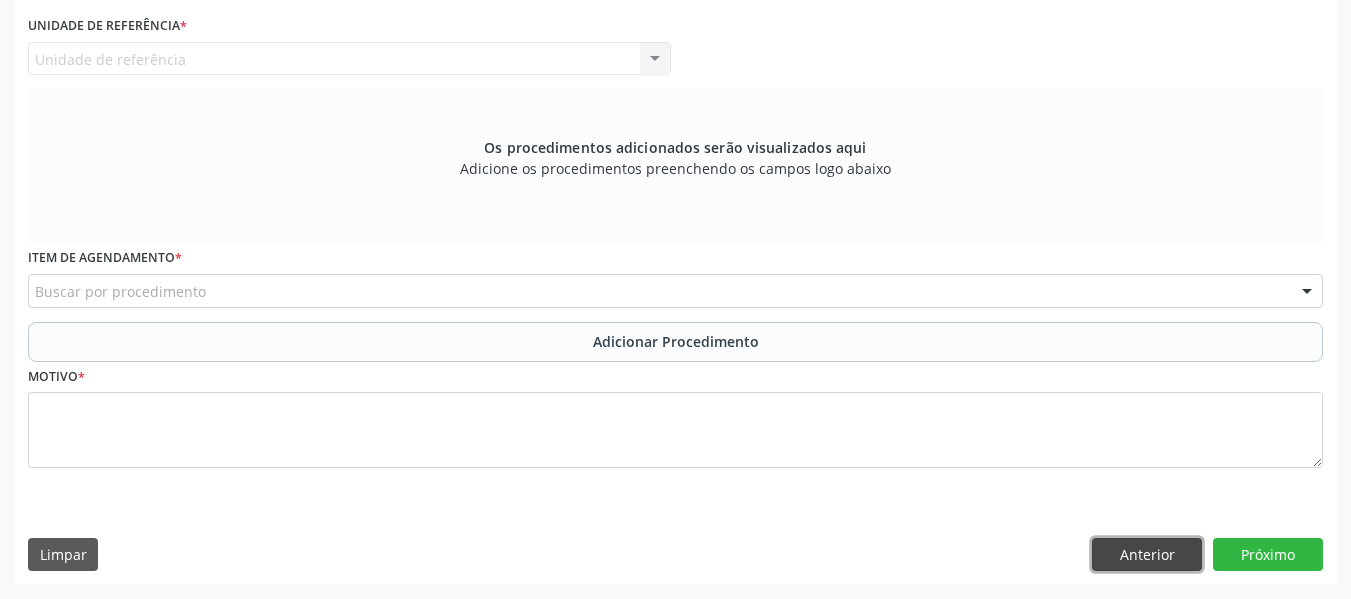 click on "Anterior" at bounding box center [1147, 555] 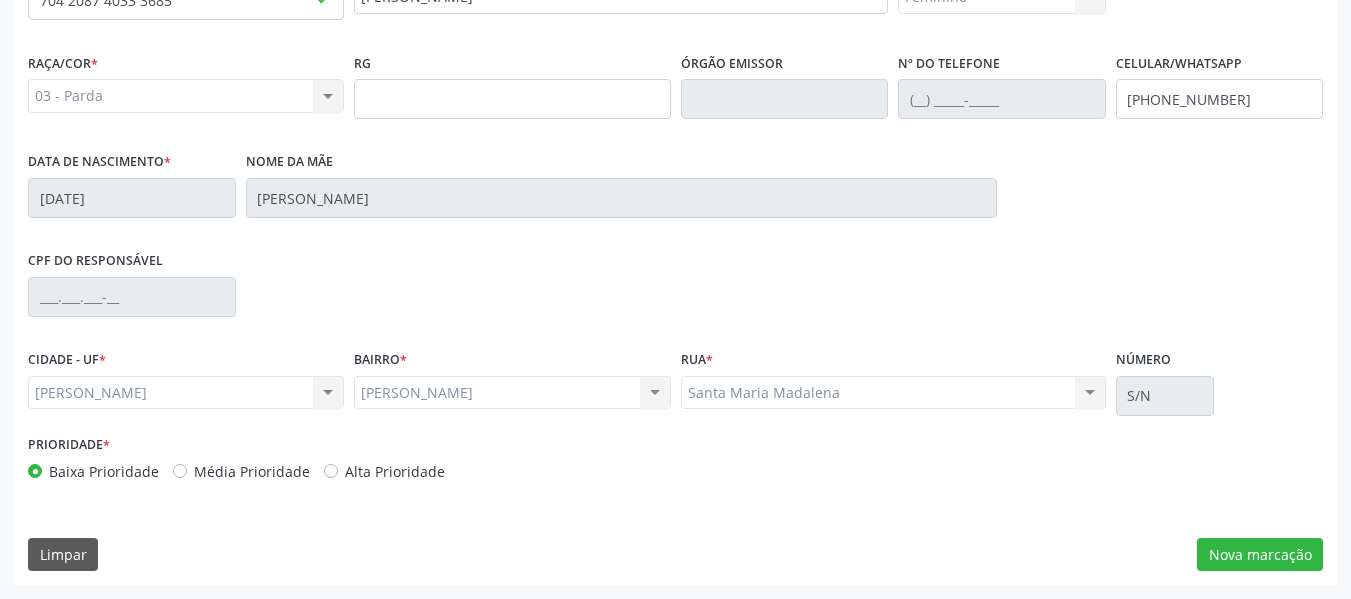 scroll, scrollTop: 513, scrollLeft: 0, axis: vertical 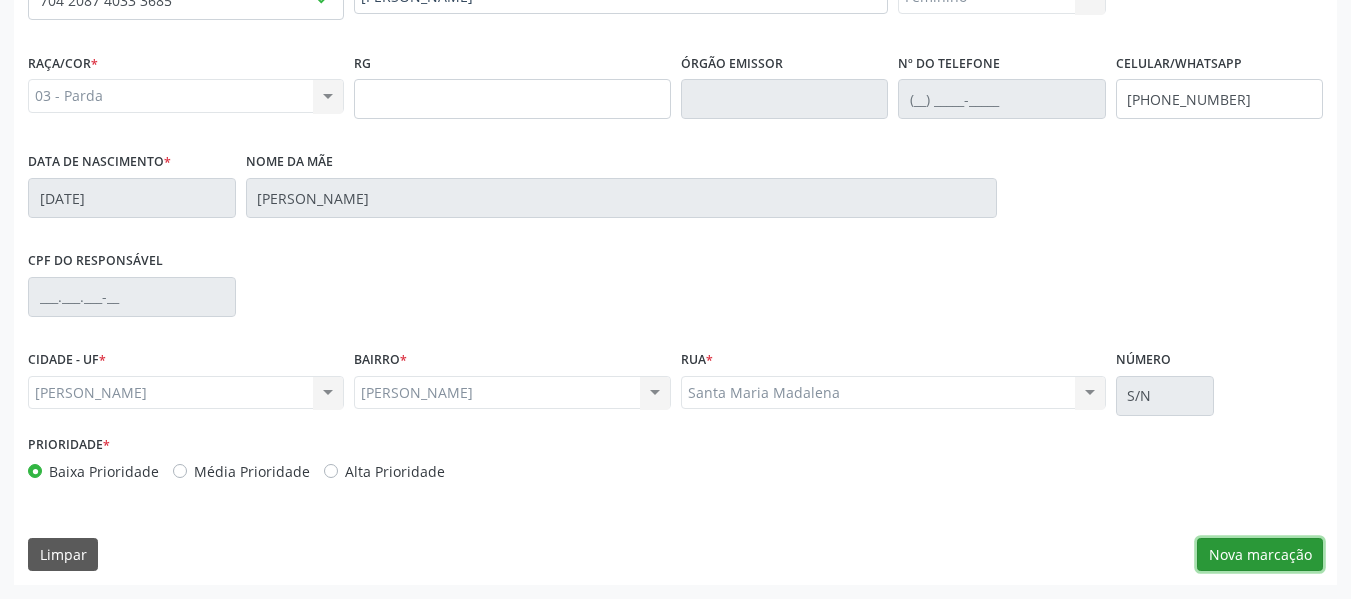 click on "Nova marcação" at bounding box center [1260, 555] 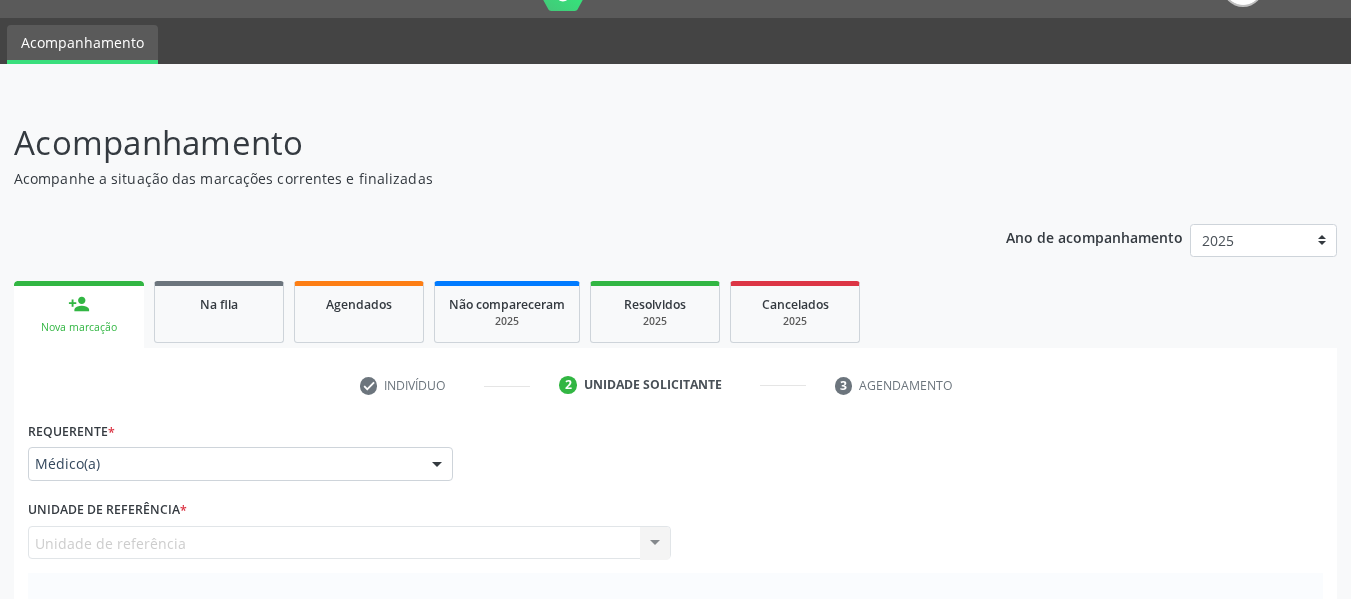 scroll, scrollTop: 0, scrollLeft: 0, axis: both 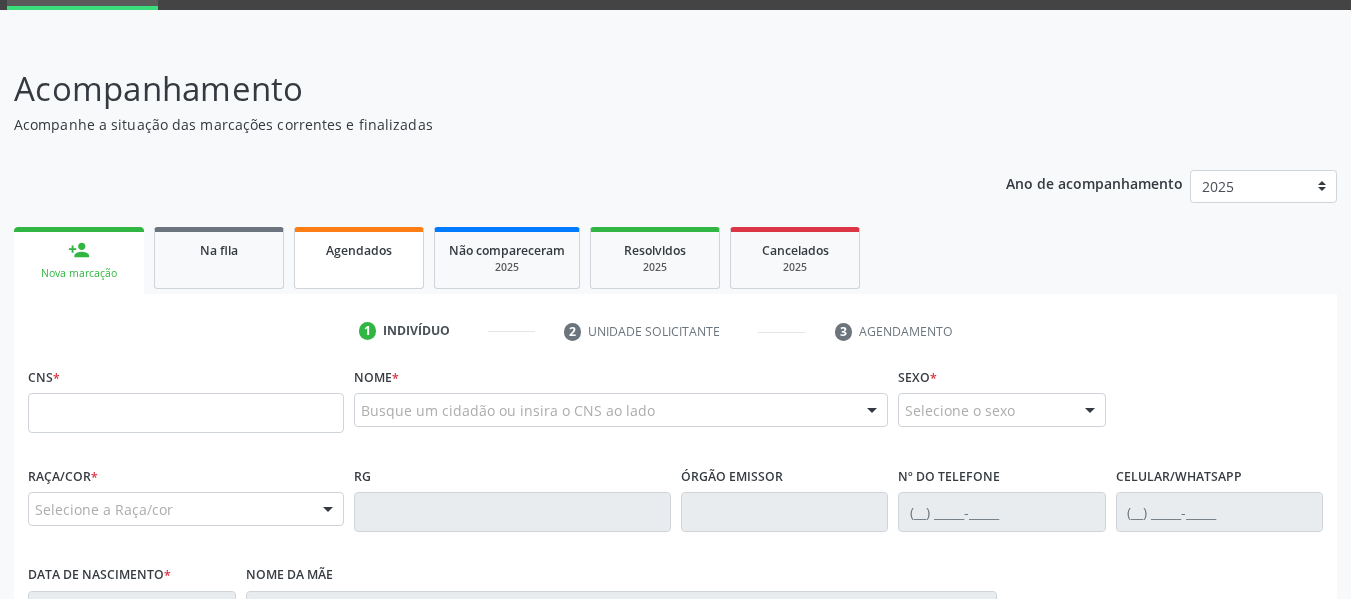 click on "Agendados" at bounding box center [359, 250] 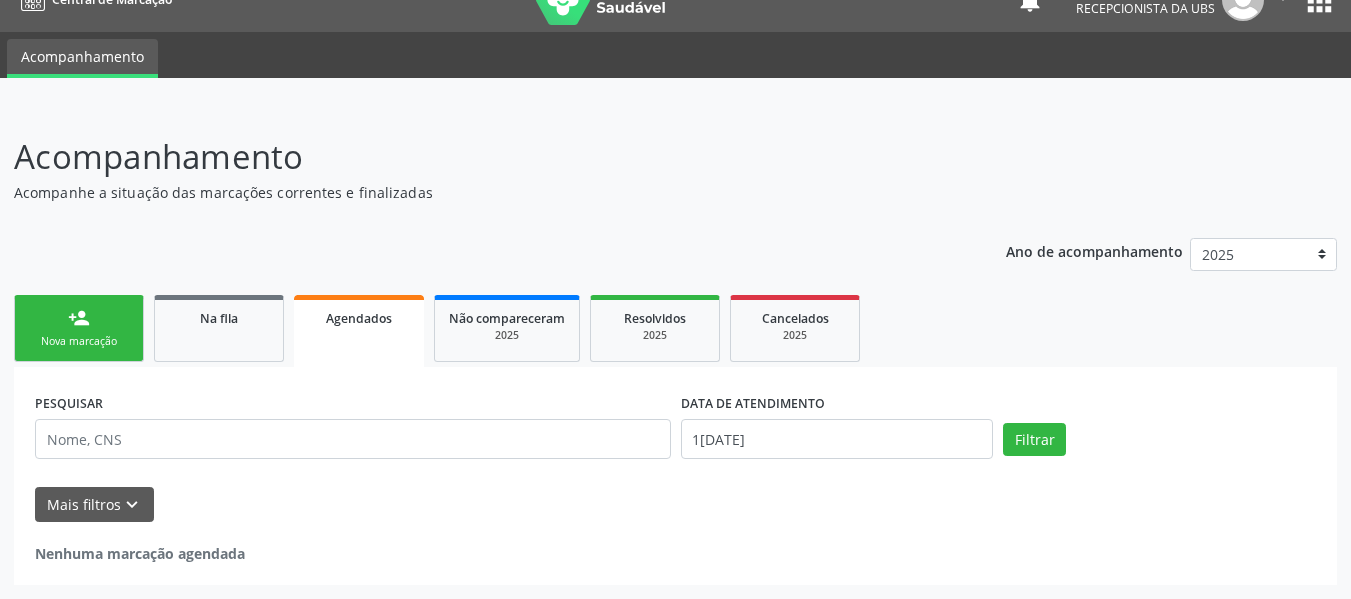 scroll, scrollTop: 32, scrollLeft: 0, axis: vertical 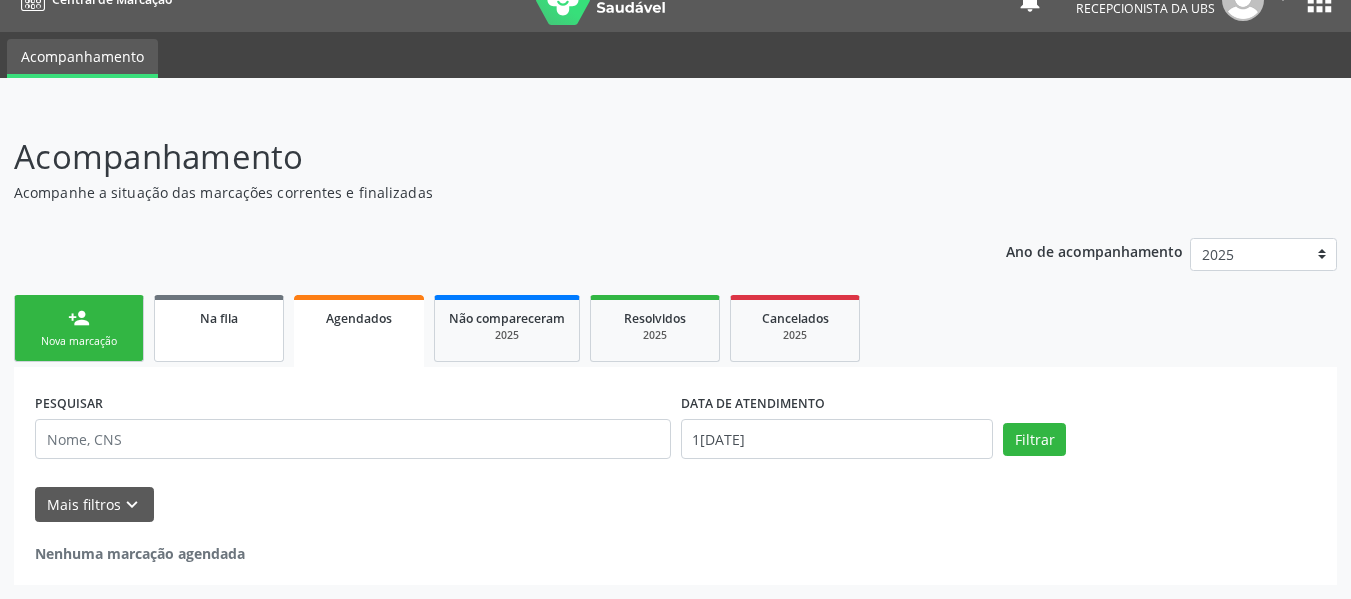 click on "Na fila" at bounding box center (219, 317) 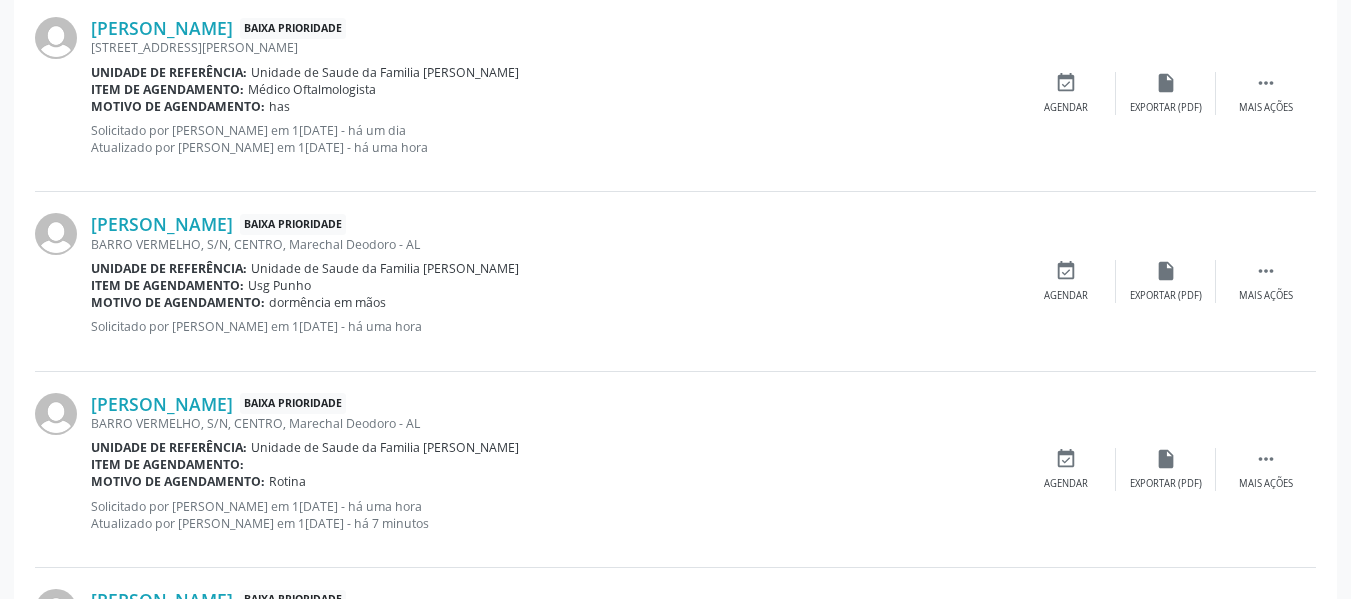 scroll, scrollTop: 1752, scrollLeft: 0, axis: vertical 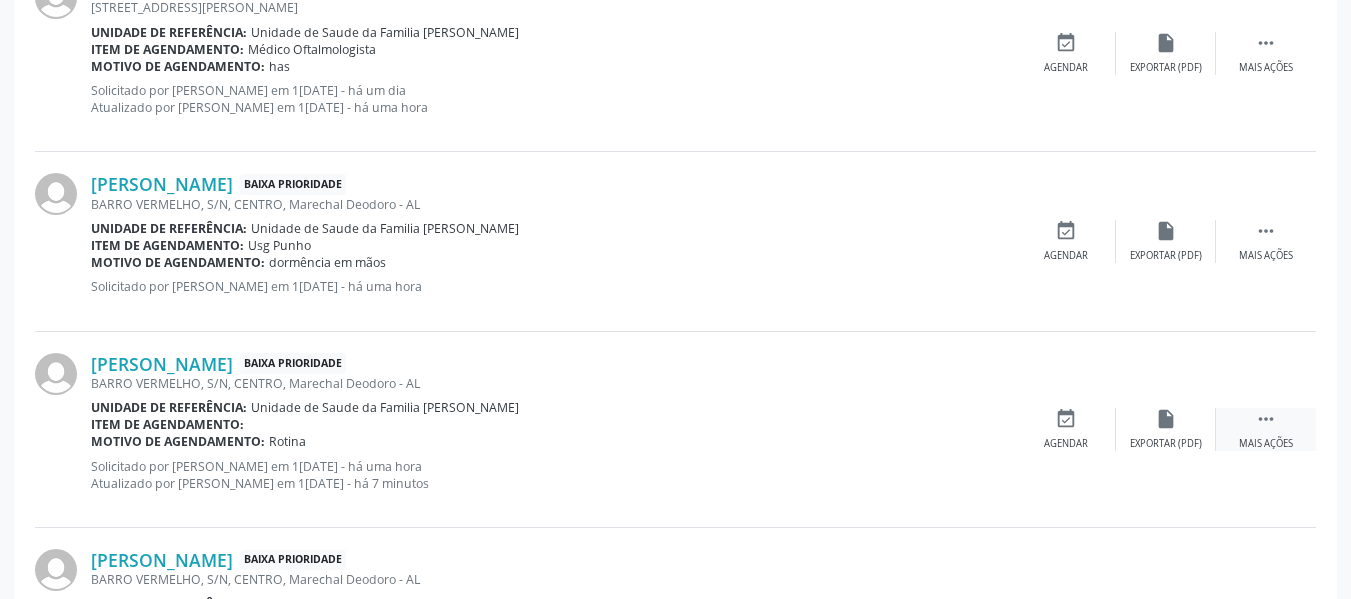 click on "" at bounding box center (1266, 419) 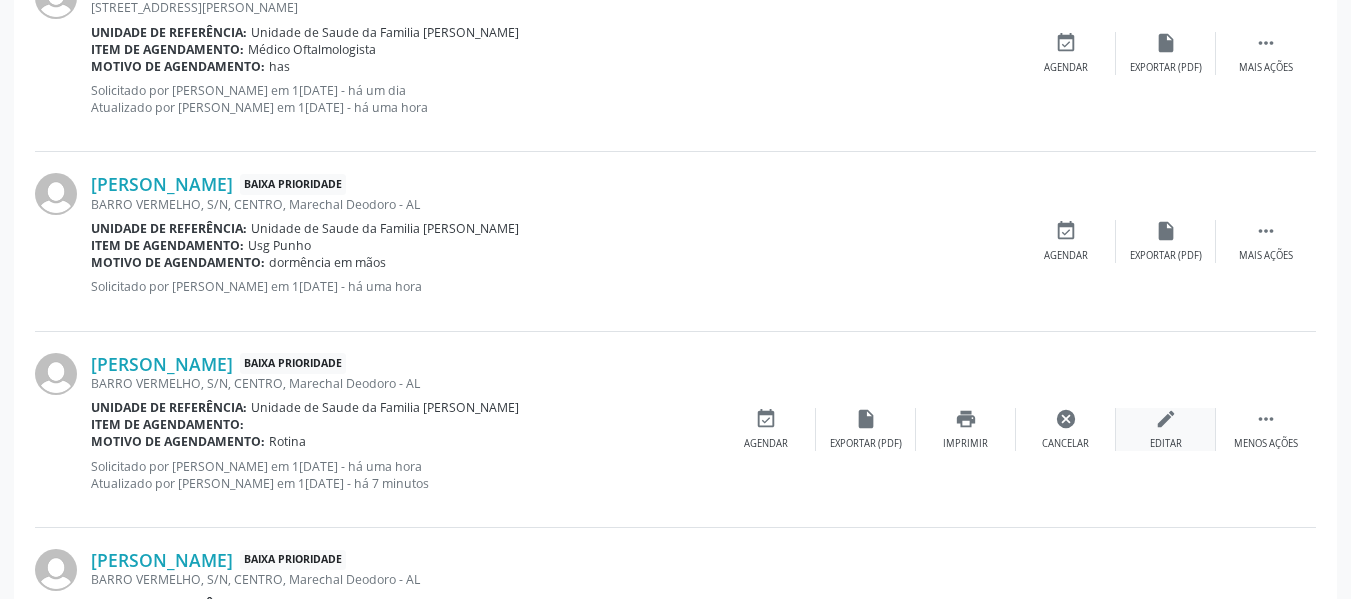 click on "Editar" at bounding box center (1166, 444) 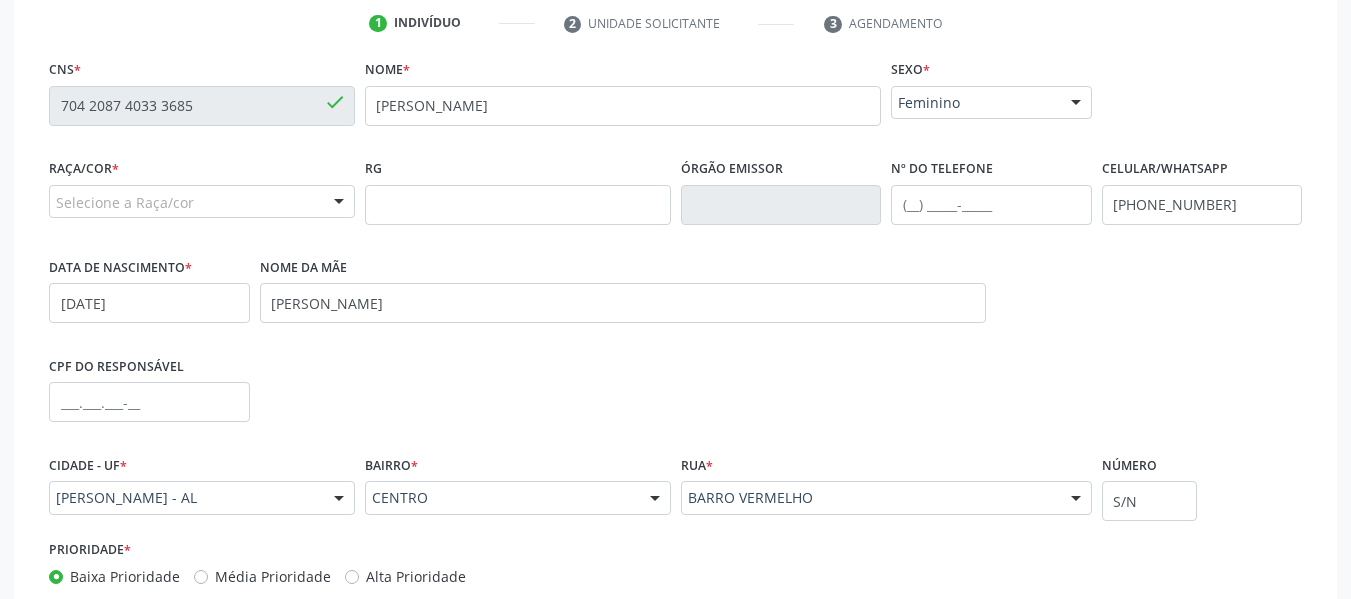 scroll, scrollTop: 454, scrollLeft: 0, axis: vertical 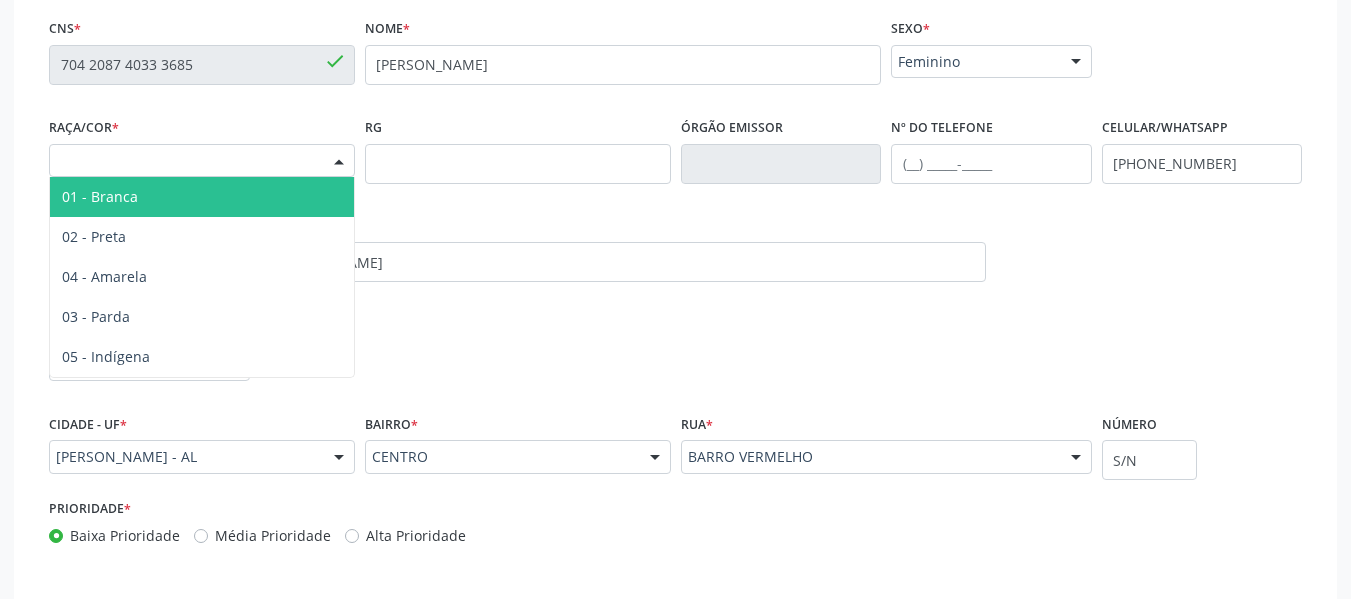 click at bounding box center [339, 162] 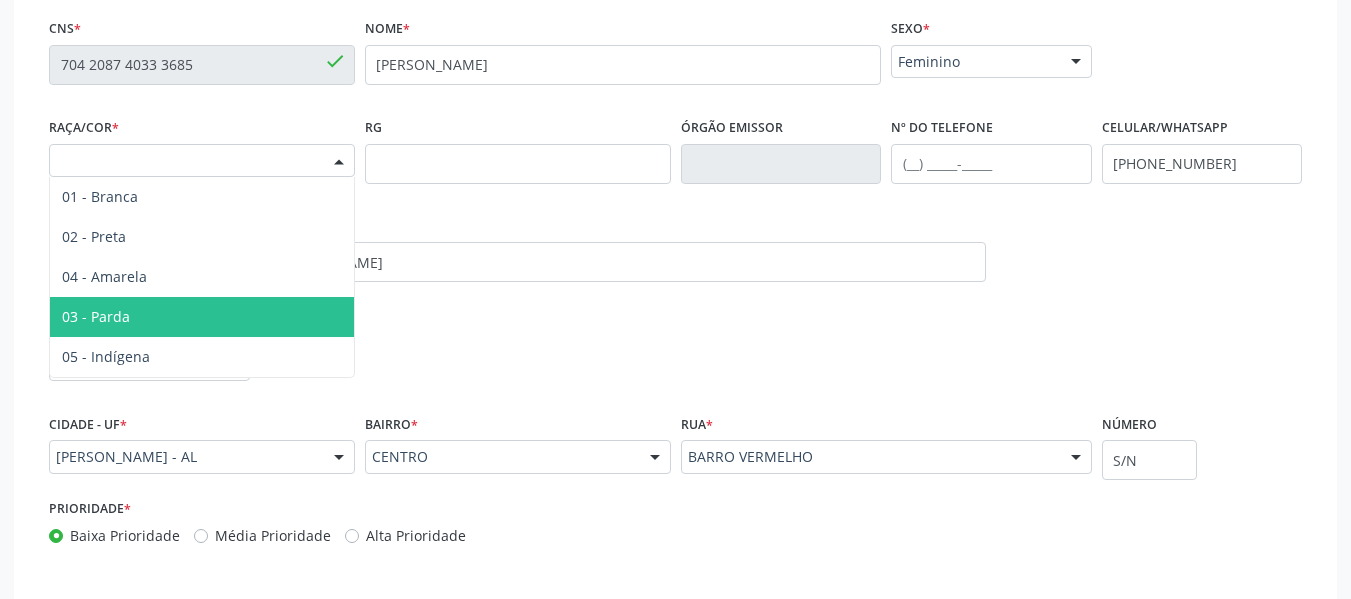 click on "03 - Parda" at bounding box center [96, 316] 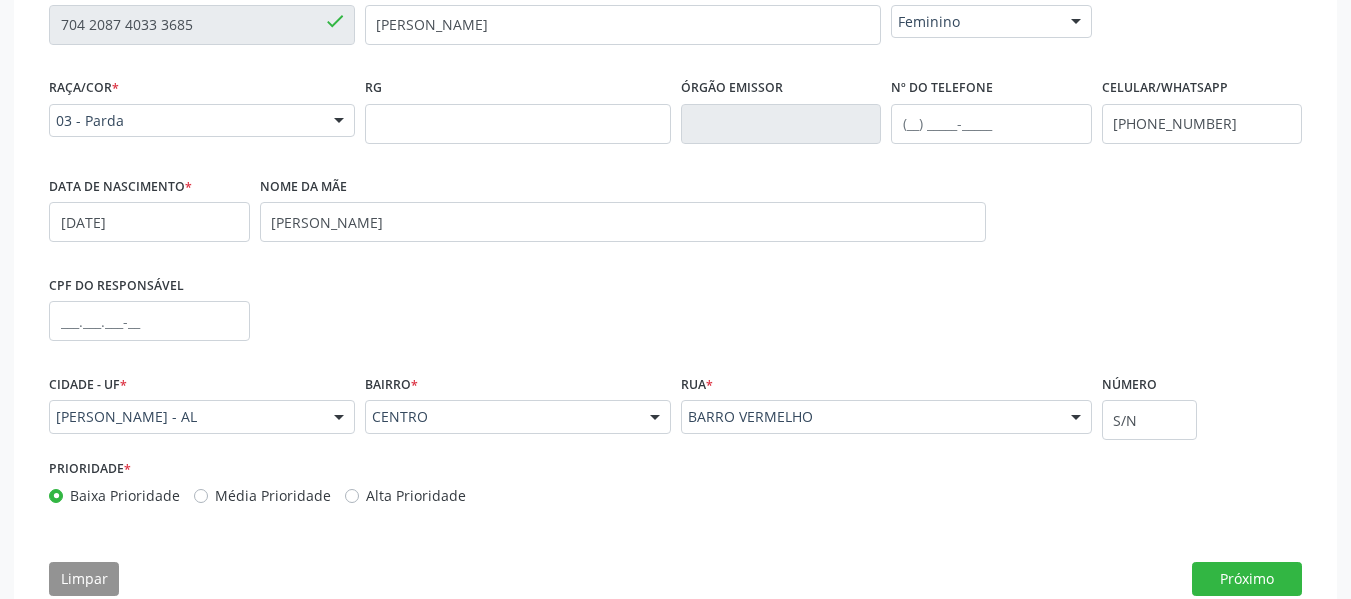 scroll, scrollTop: 540, scrollLeft: 0, axis: vertical 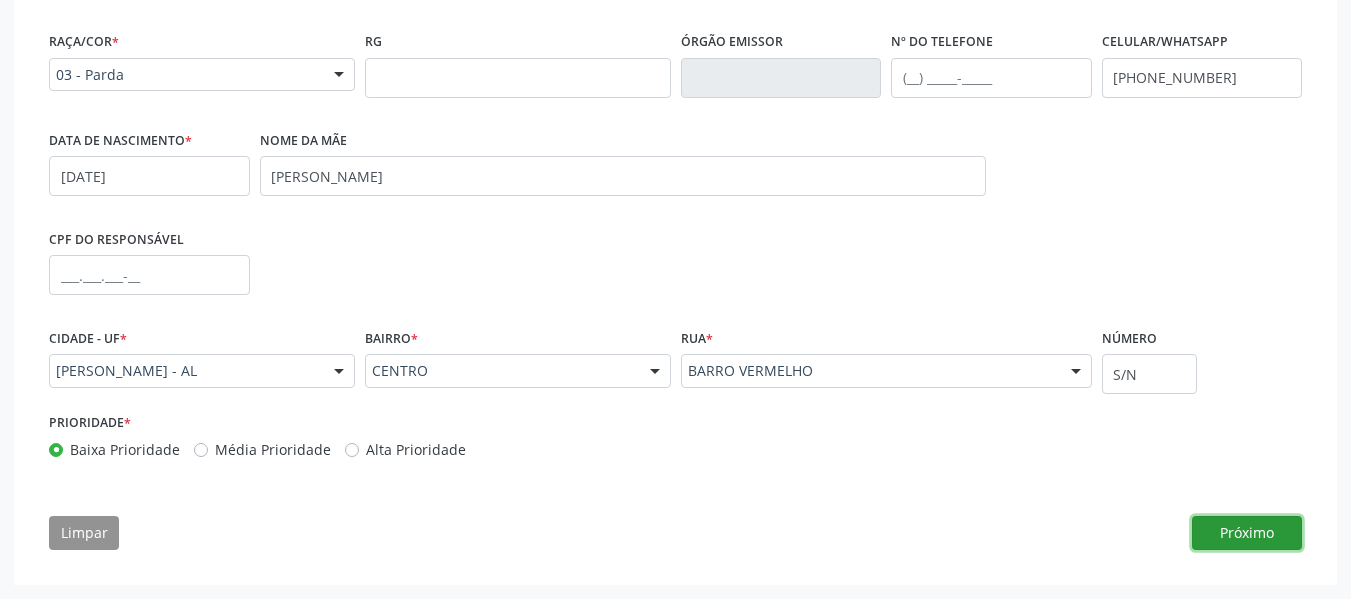 click on "Próximo" at bounding box center [1247, 533] 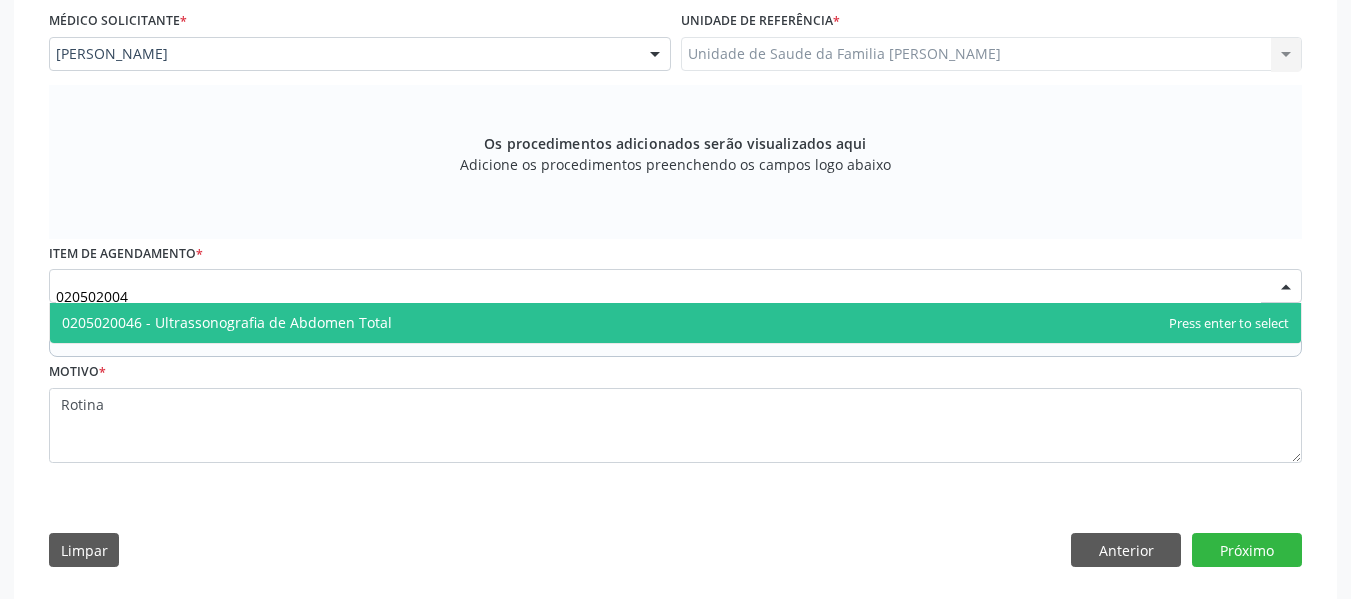 type on "0205020046" 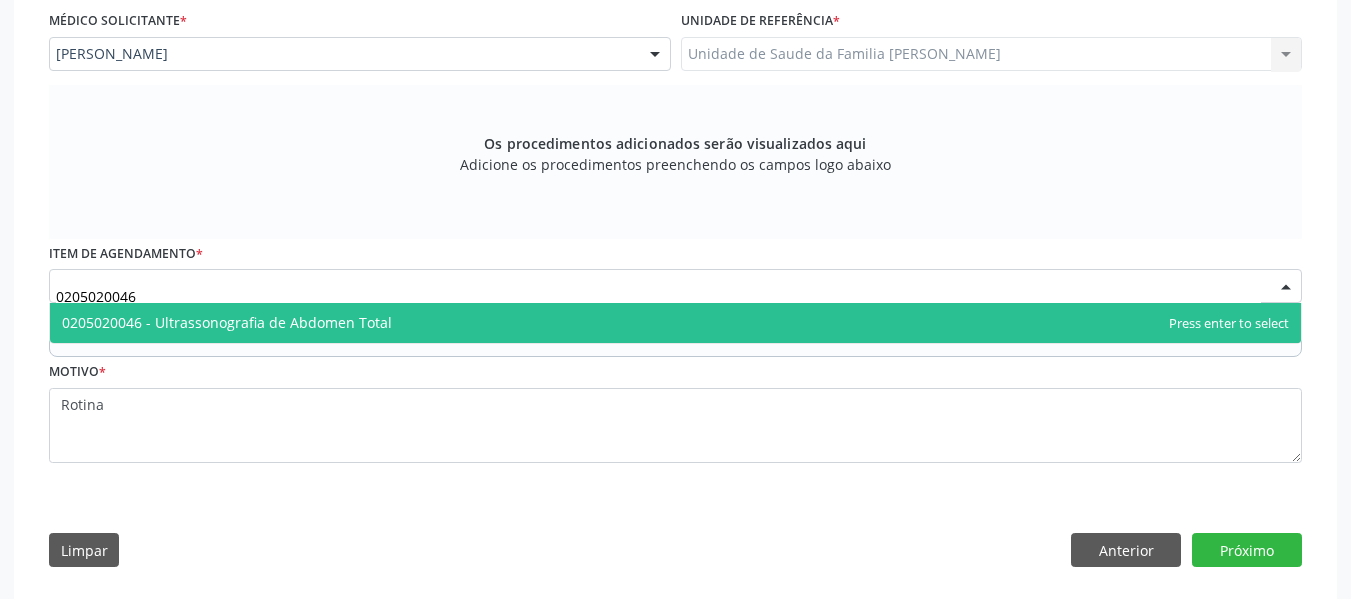 click on "0205020046 - Ultrassonografia de Abdomen Total" at bounding box center [227, 322] 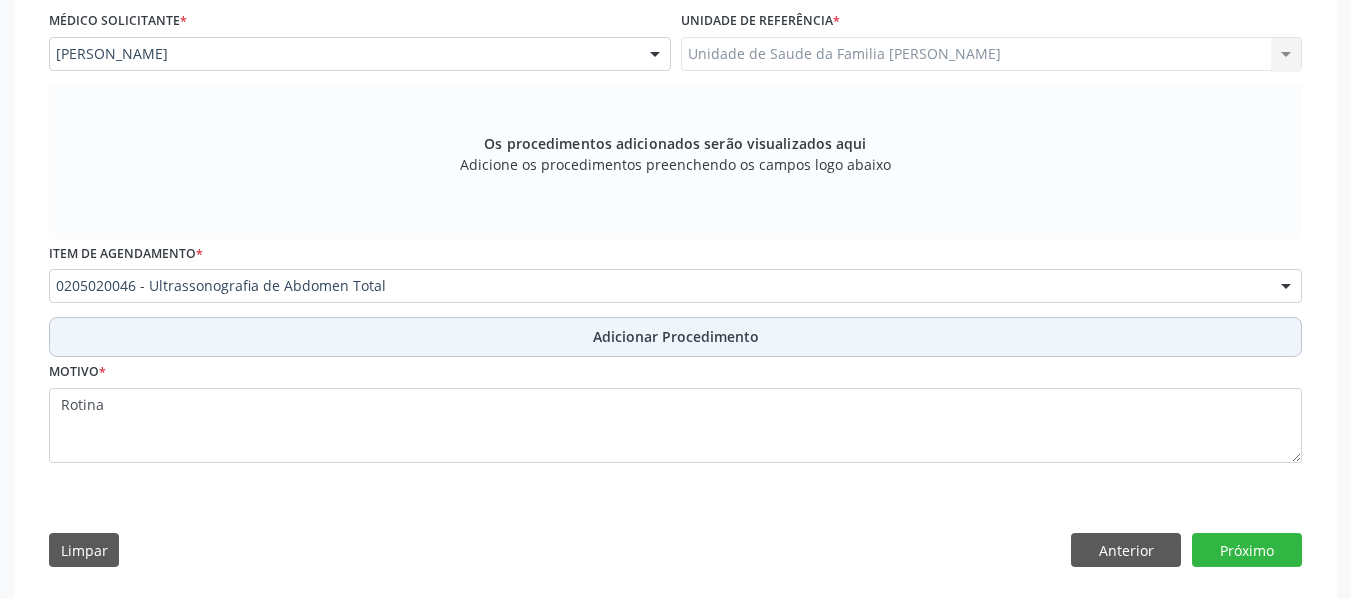 click on "Adicionar Procedimento" at bounding box center [676, 336] 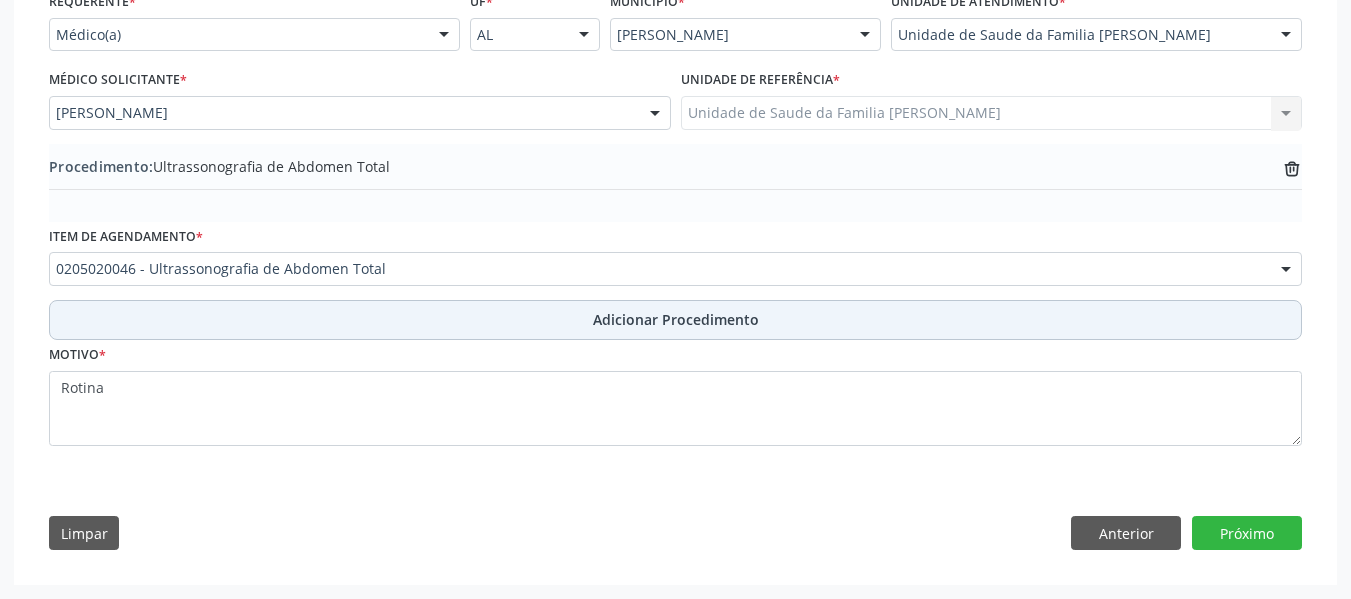 scroll, scrollTop: 481, scrollLeft: 0, axis: vertical 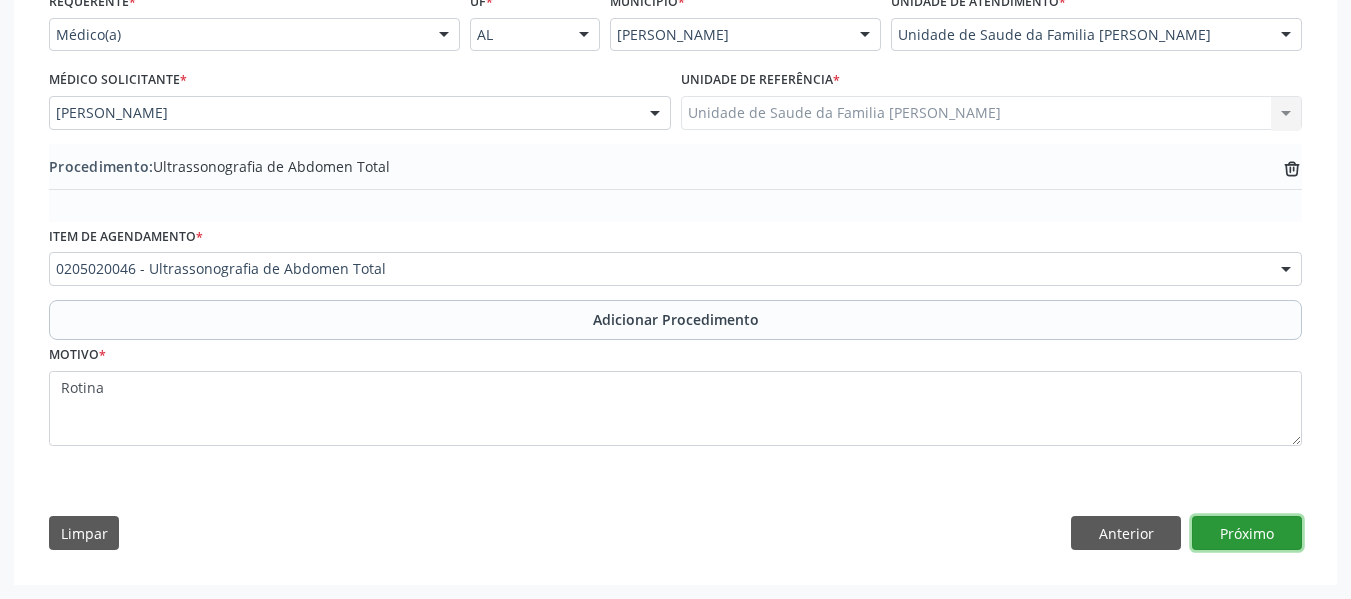 click on "Próximo" at bounding box center [1247, 533] 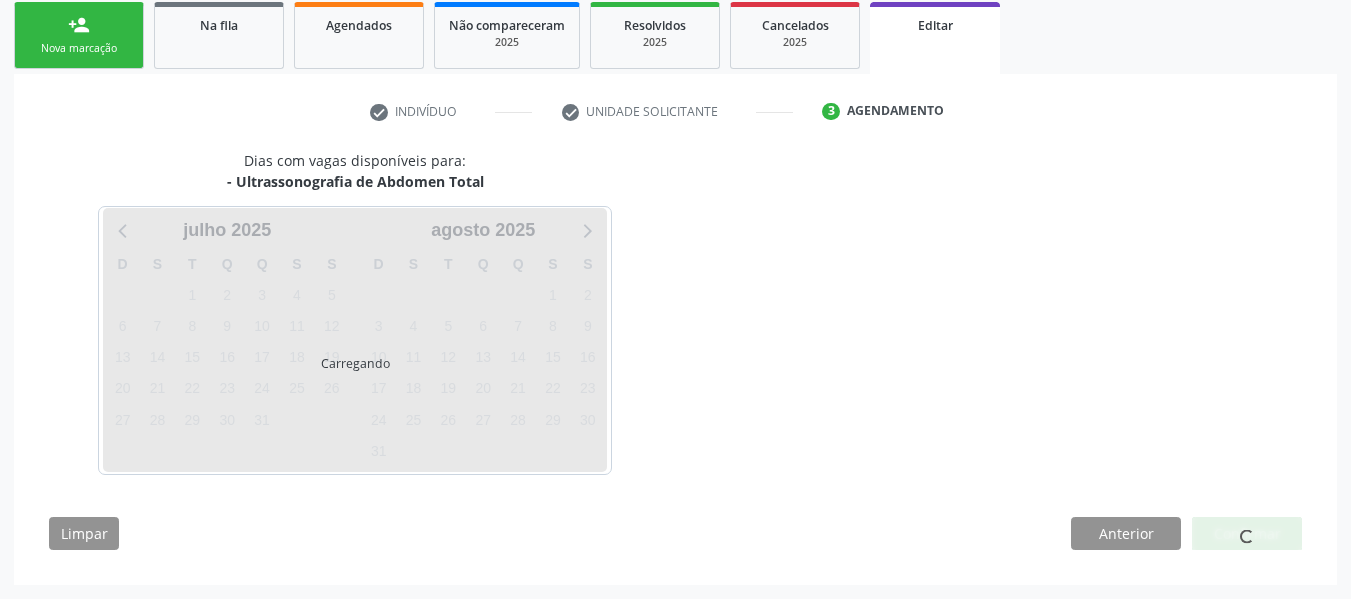 scroll, scrollTop: 384, scrollLeft: 0, axis: vertical 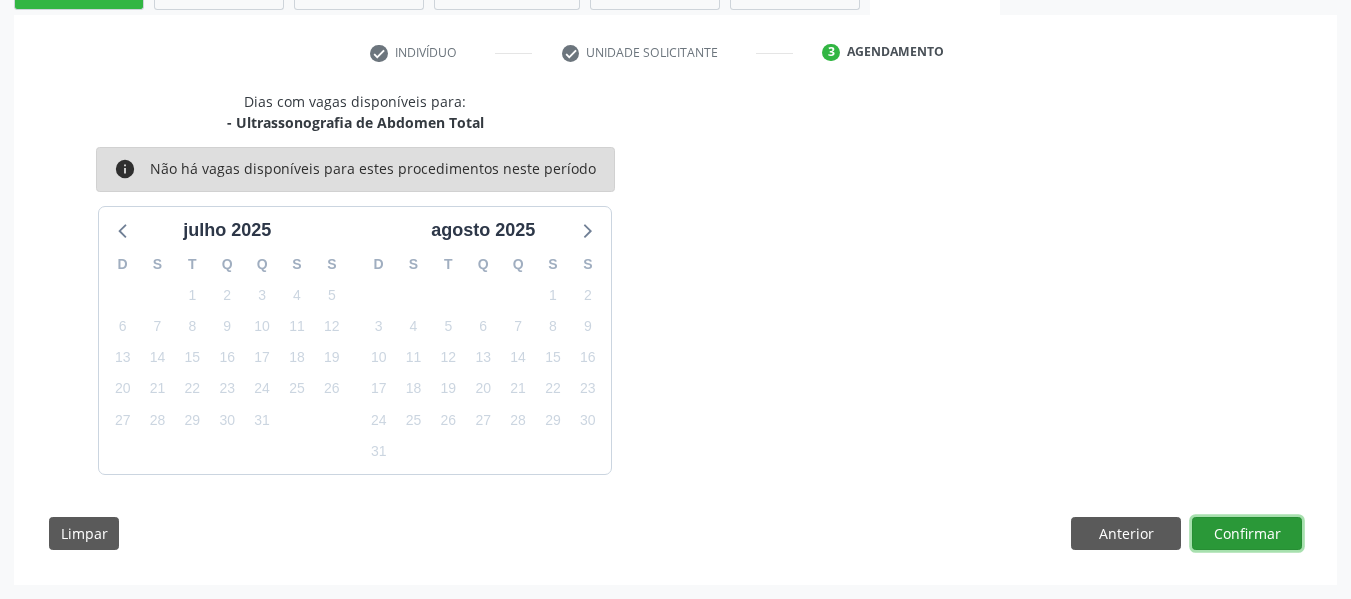 click on "Confirmar" at bounding box center (1247, 534) 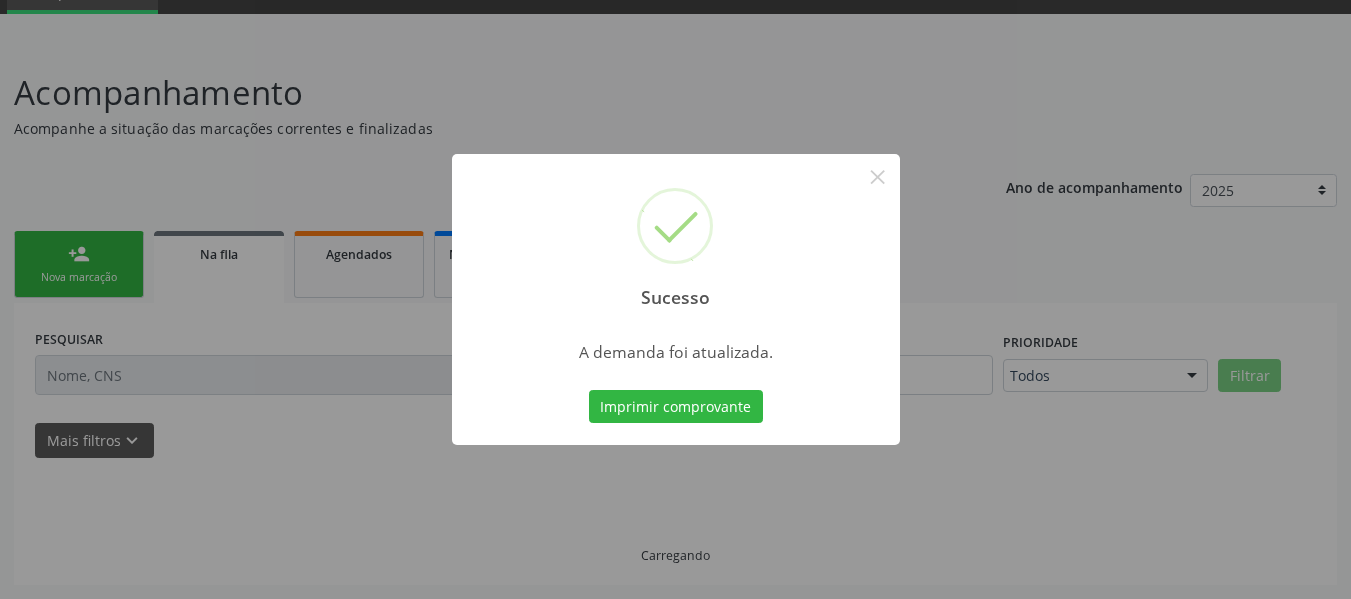 scroll, scrollTop: 96, scrollLeft: 0, axis: vertical 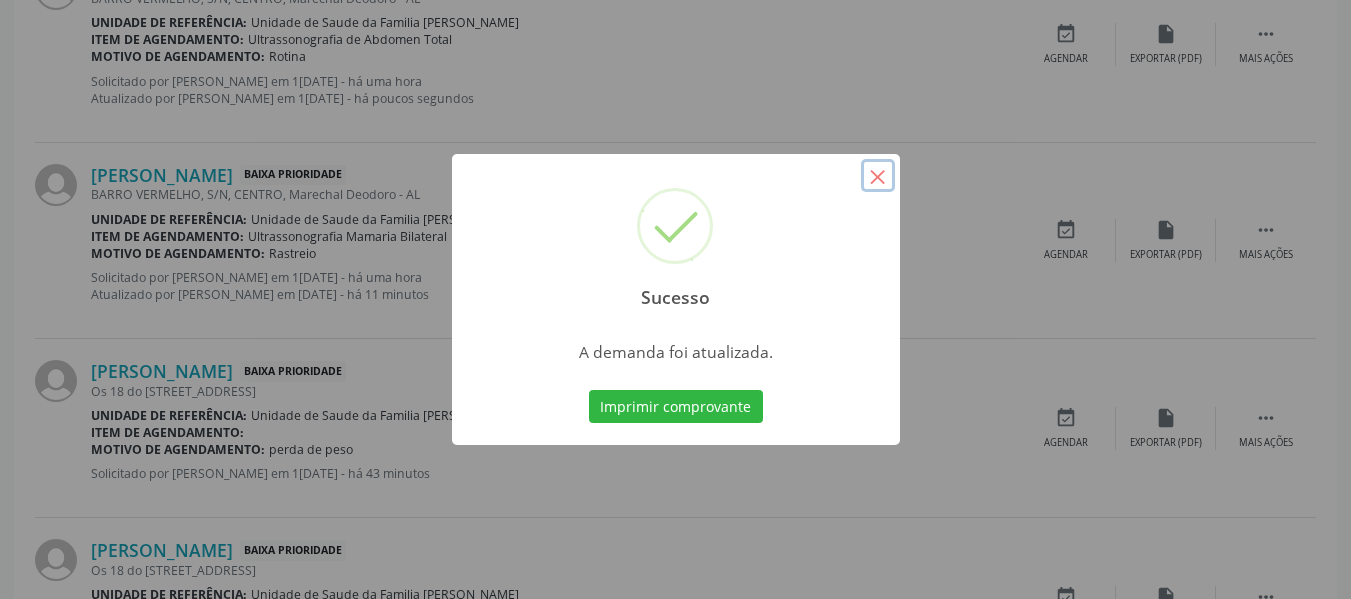 click on "×" at bounding box center [878, 176] 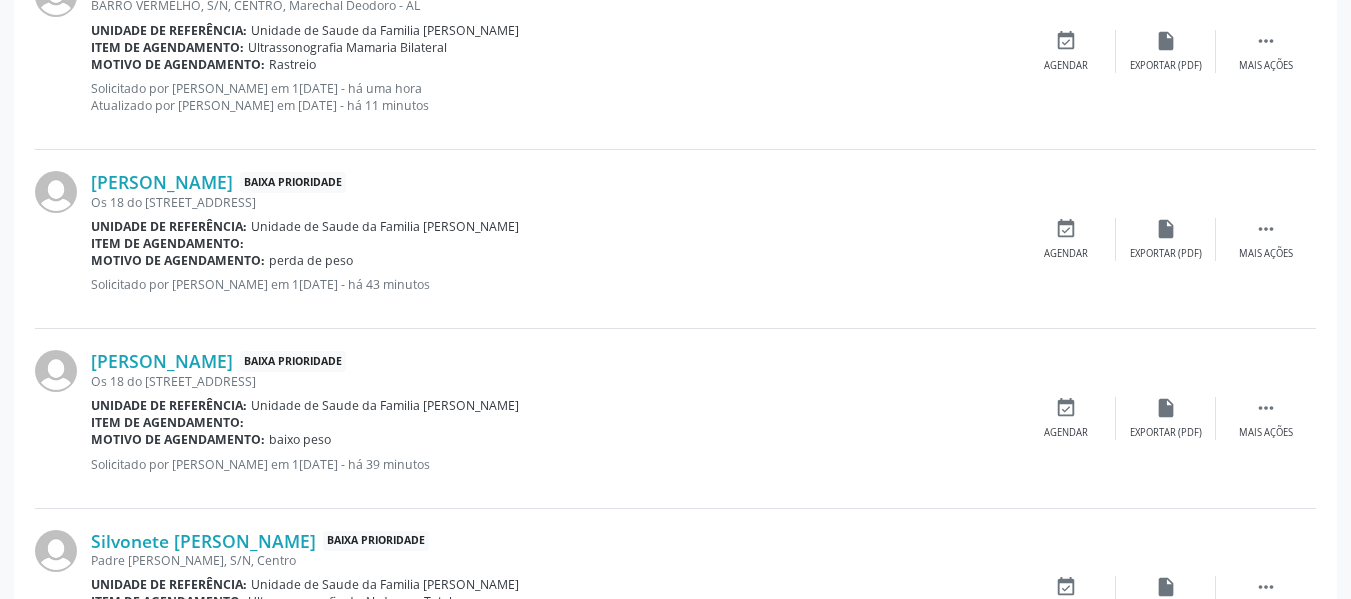 scroll, scrollTop: 2337, scrollLeft: 0, axis: vertical 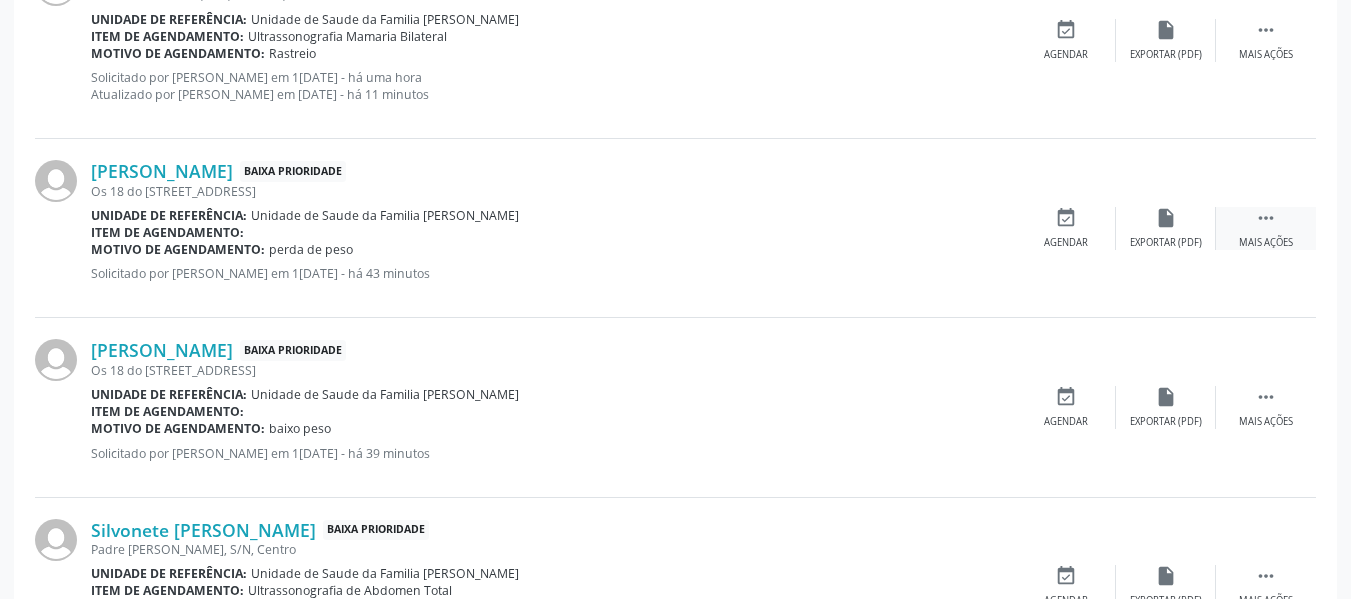 click on "" at bounding box center (1266, 218) 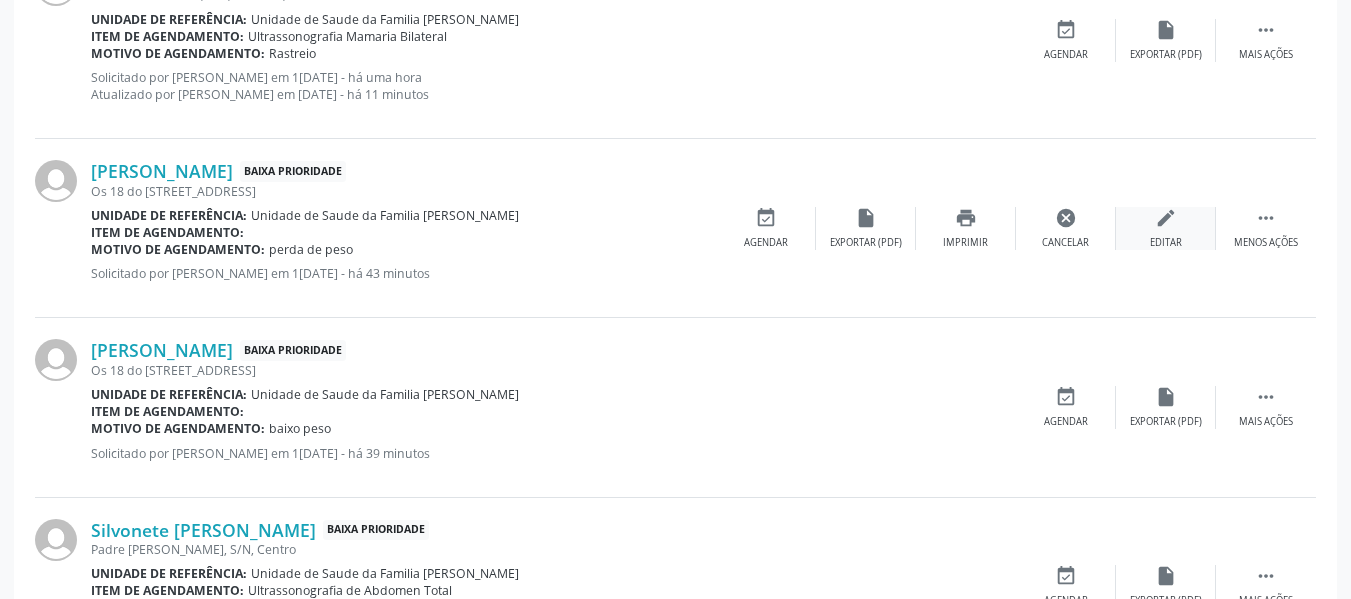 click on "Editar" at bounding box center [1166, 243] 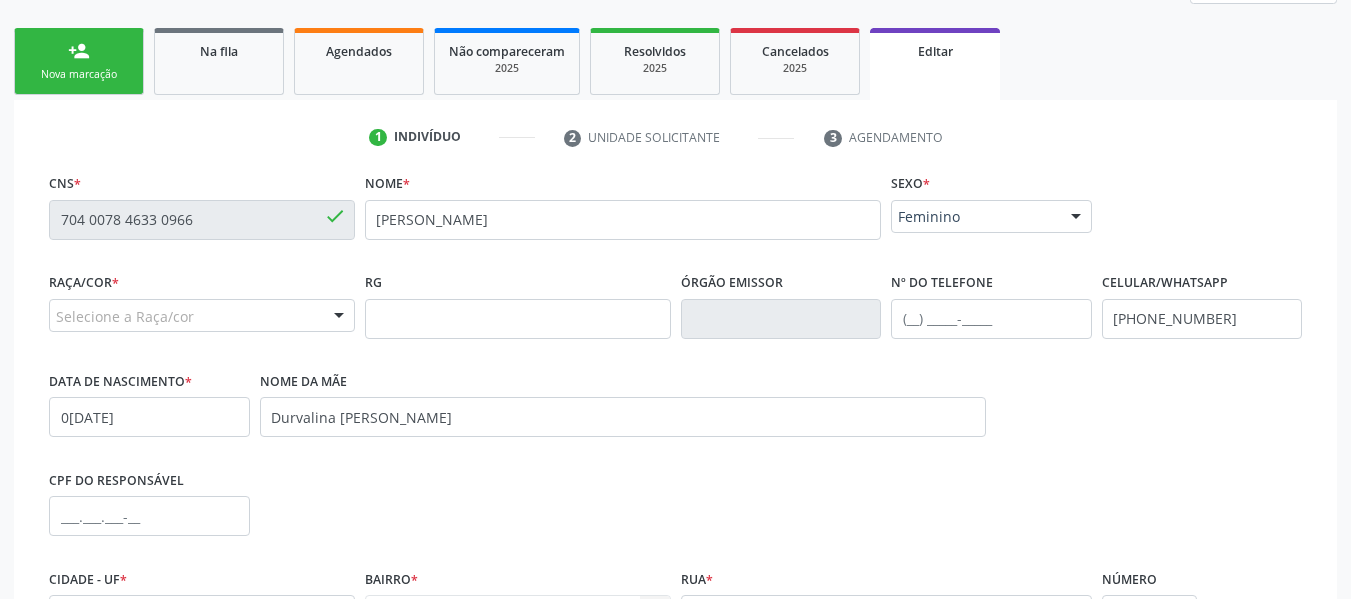 scroll, scrollTop: 320, scrollLeft: 0, axis: vertical 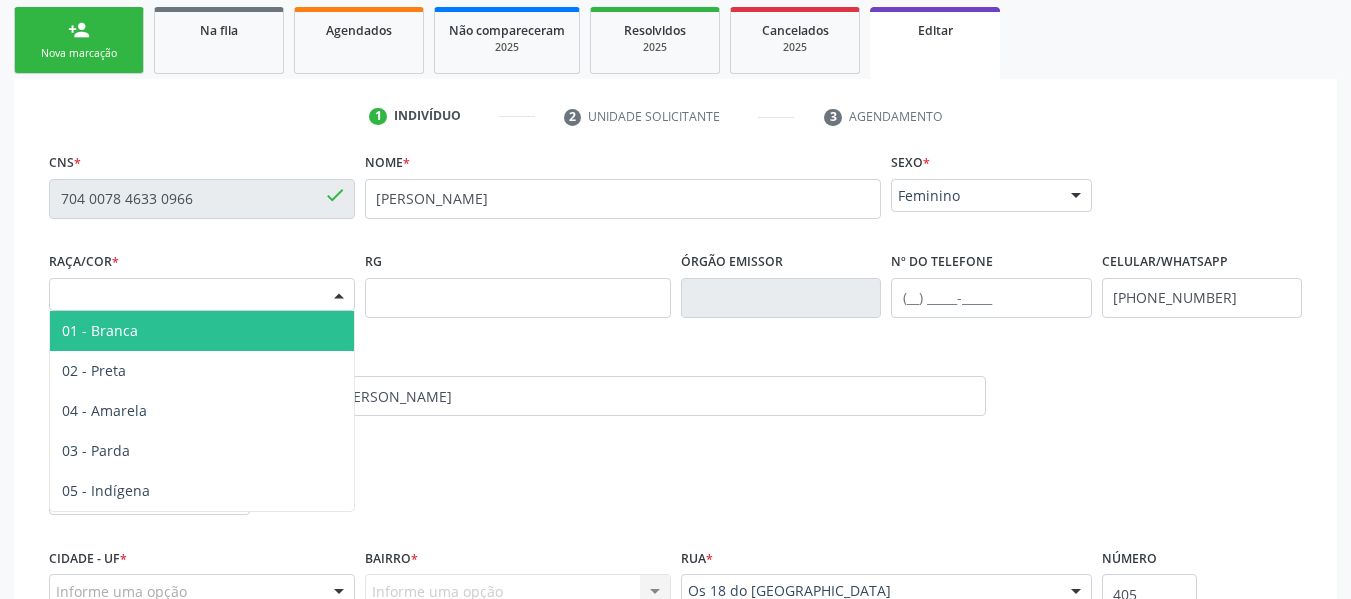 click at bounding box center (339, 296) 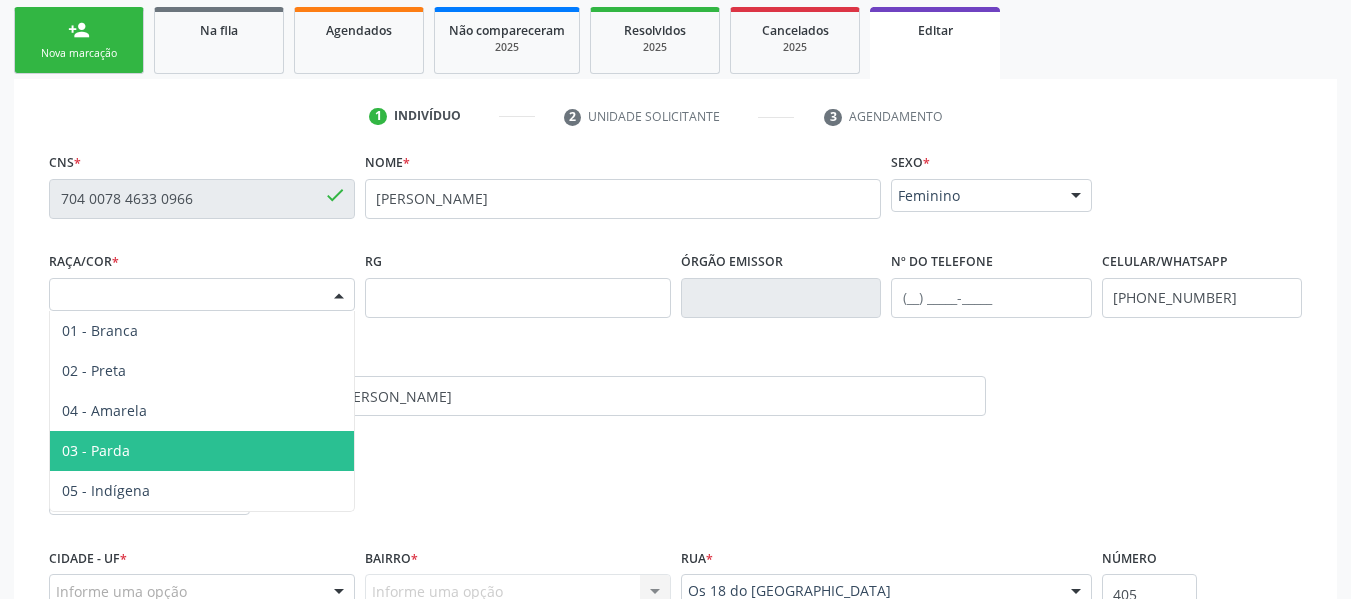 click on "03 - Parda" at bounding box center [96, 450] 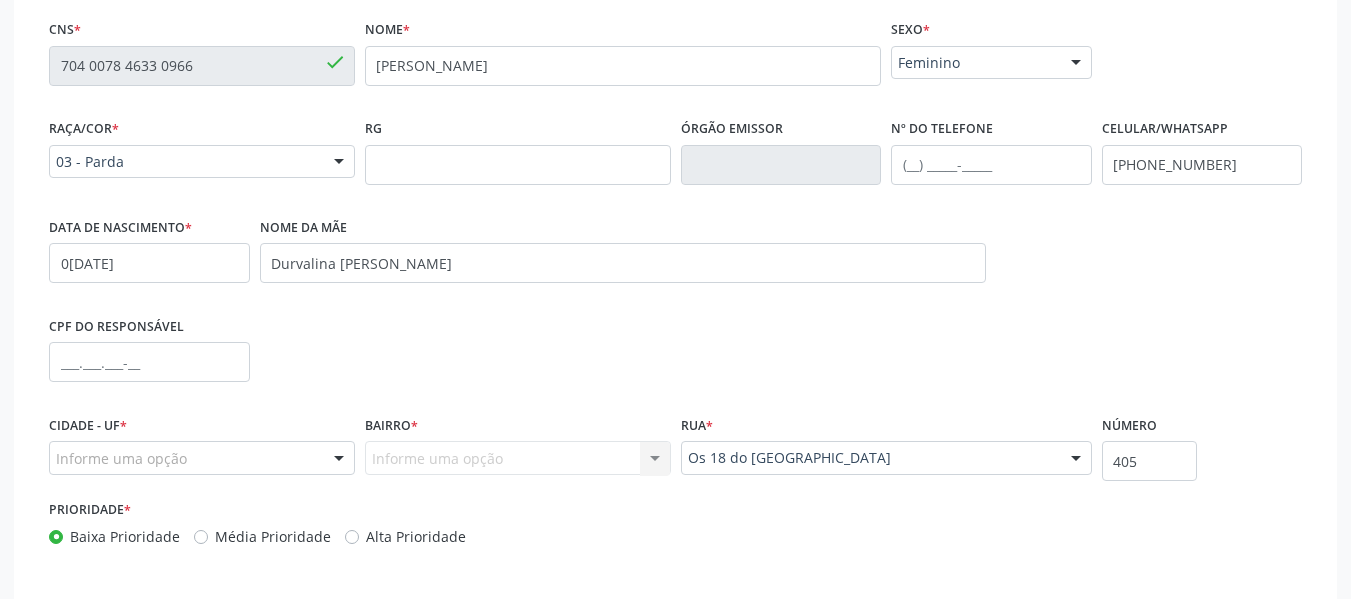 scroll, scrollTop: 540, scrollLeft: 0, axis: vertical 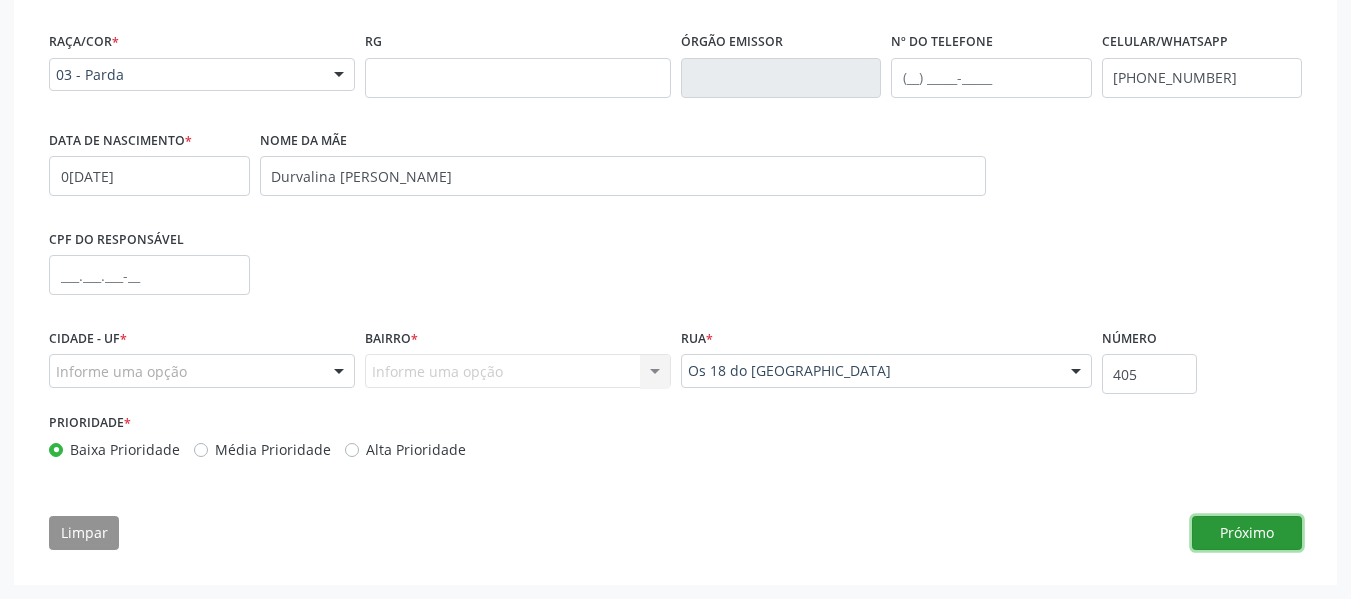 click on "Próximo" at bounding box center (1247, 533) 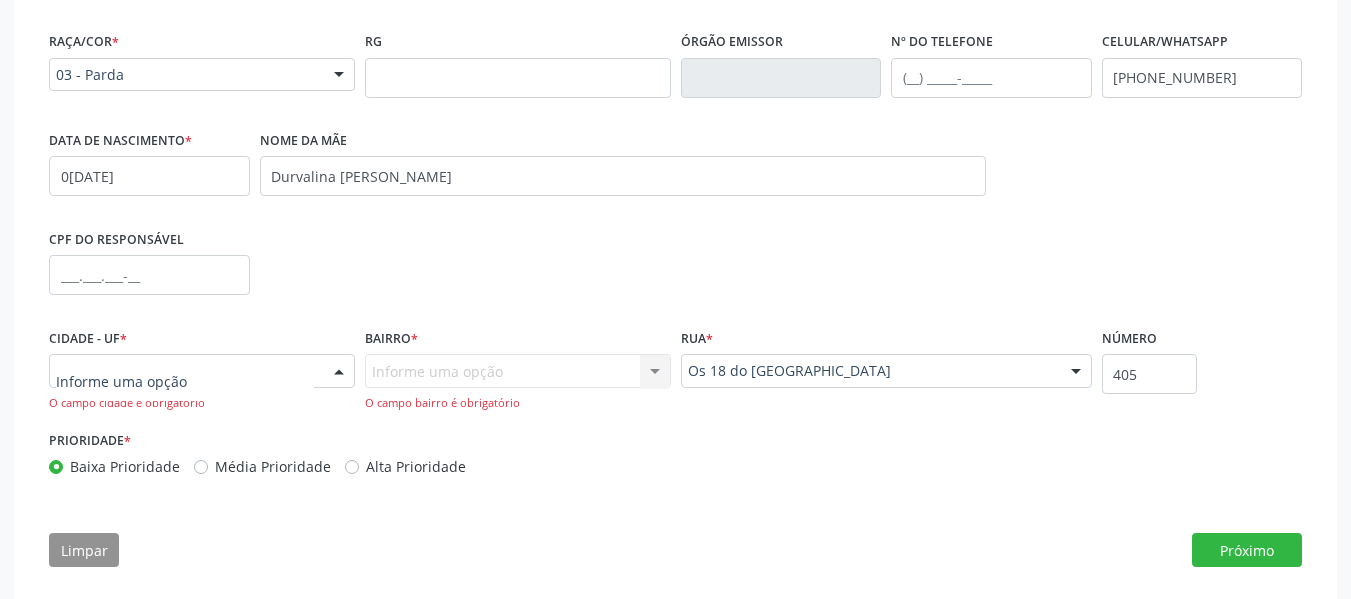 click at bounding box center (339, 372) 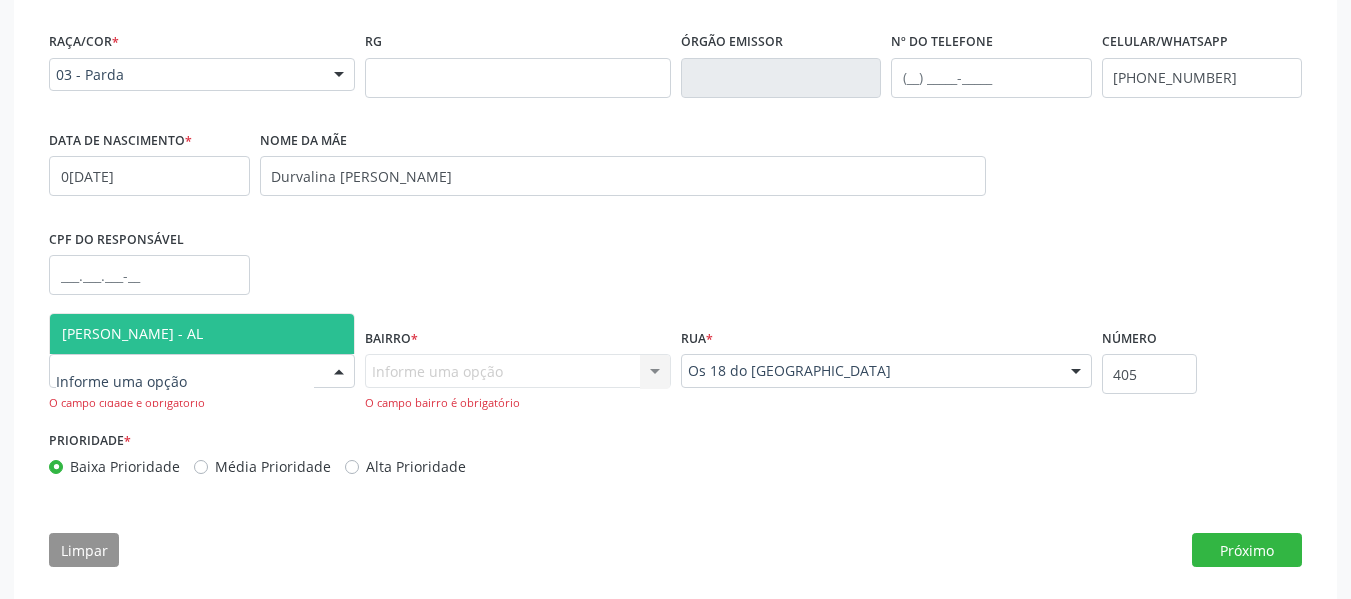 click on "[PERSON_NAME] - AL" at bounding box center (202, 334) 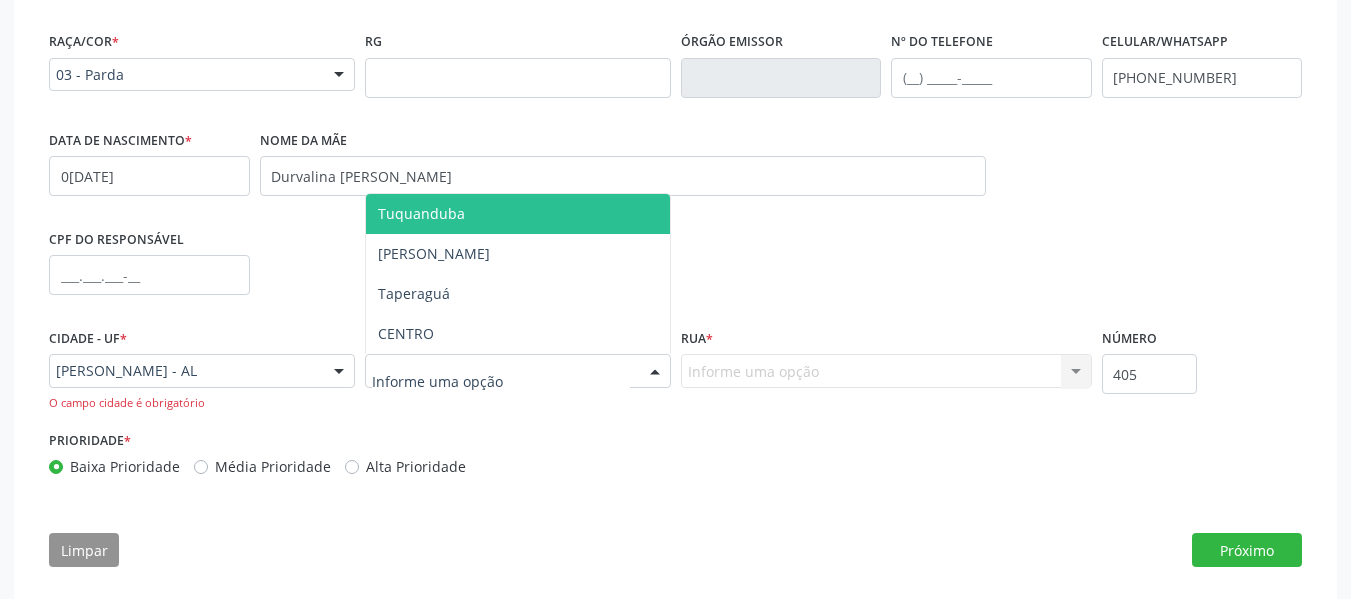 click at bounding box center (655, 372) 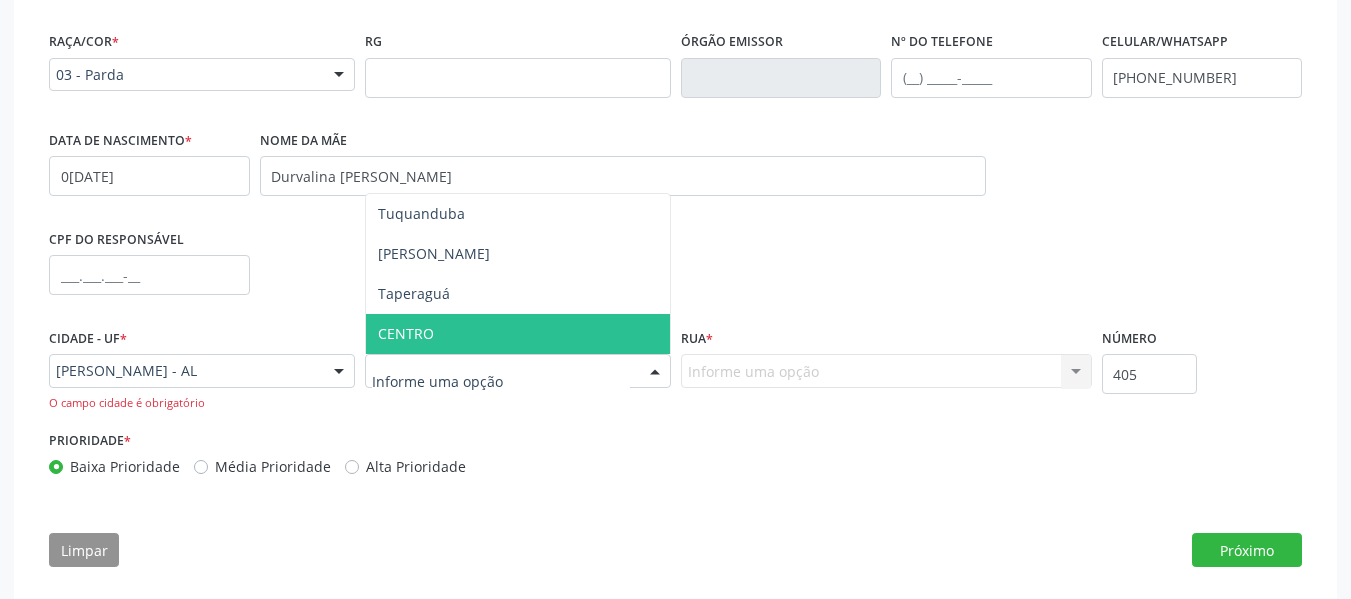 click on "CENTRO" at bounding box center [518, 334] 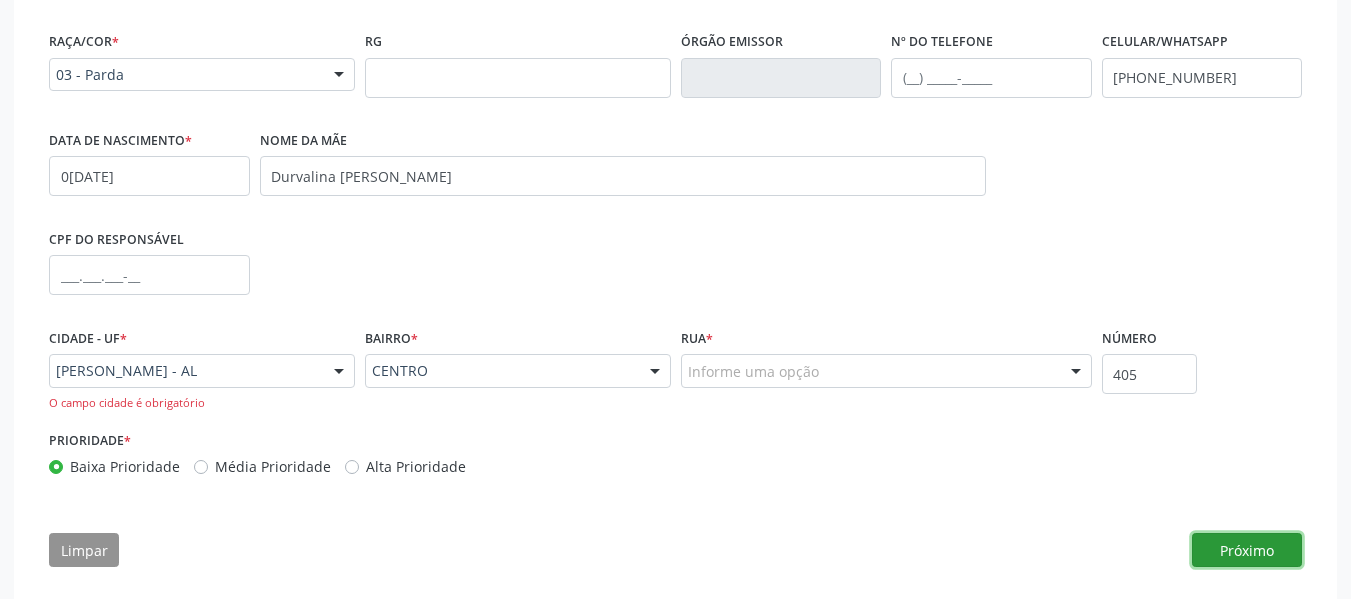 click on "Próximo" at bounding box center [1247, 550] 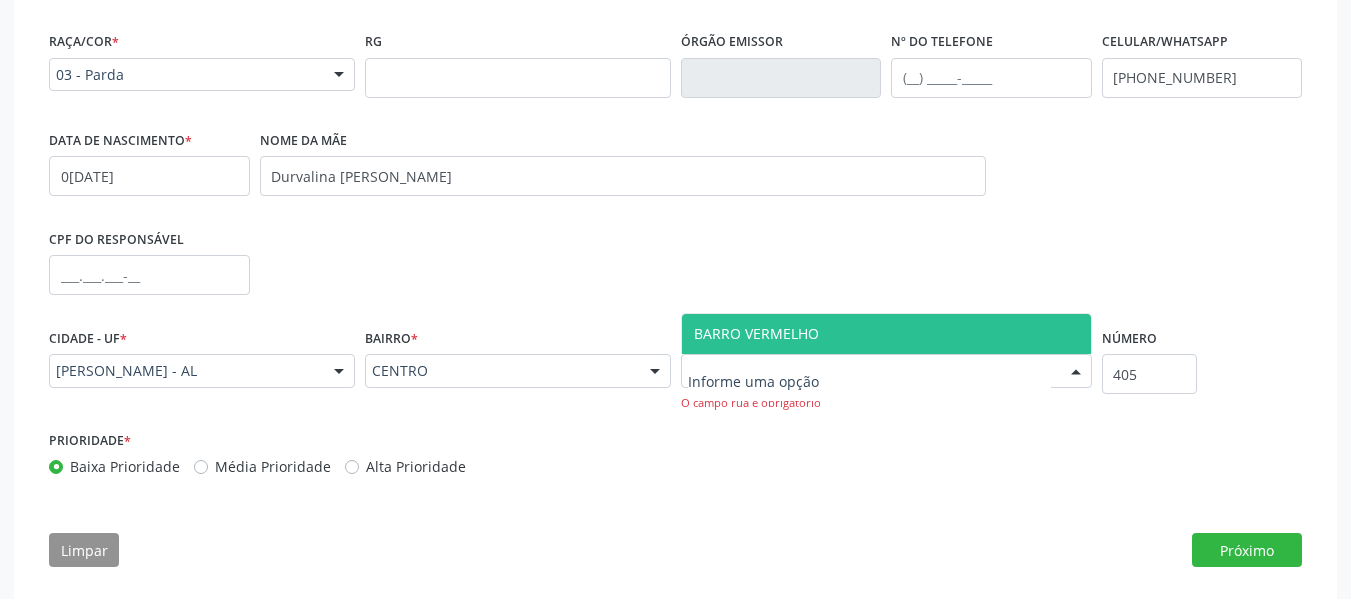 click at bounding box center (1076, 372) 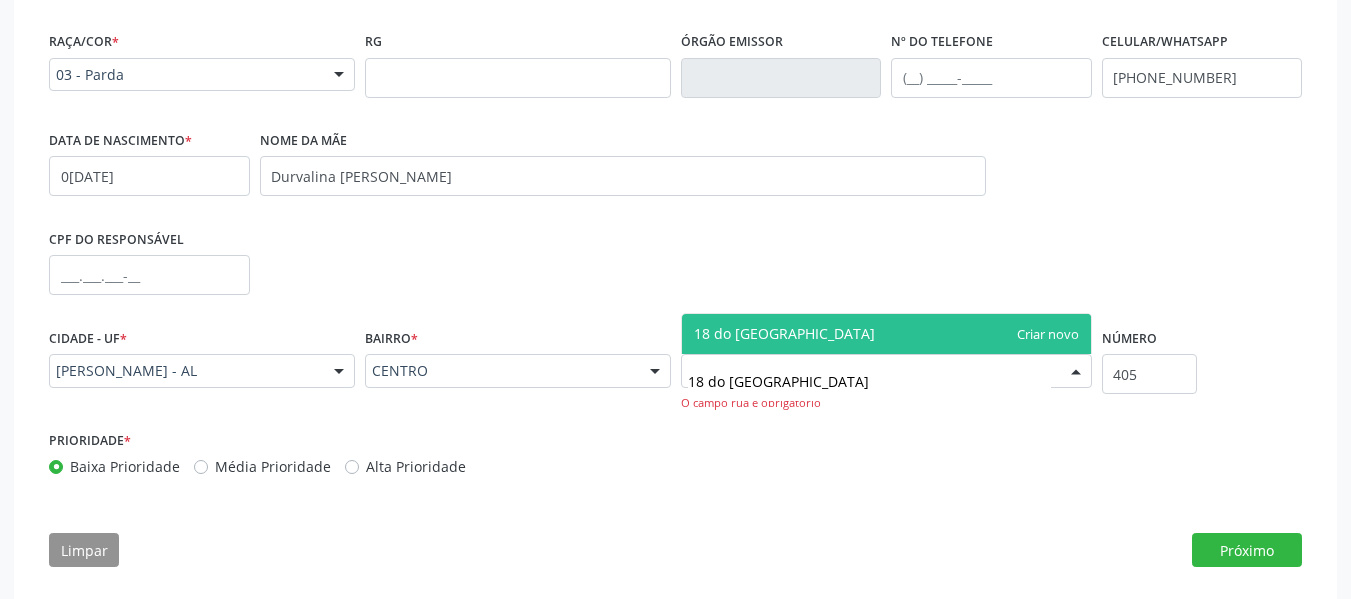 type on "18 do [GEOGRAPHIC_DATA]" 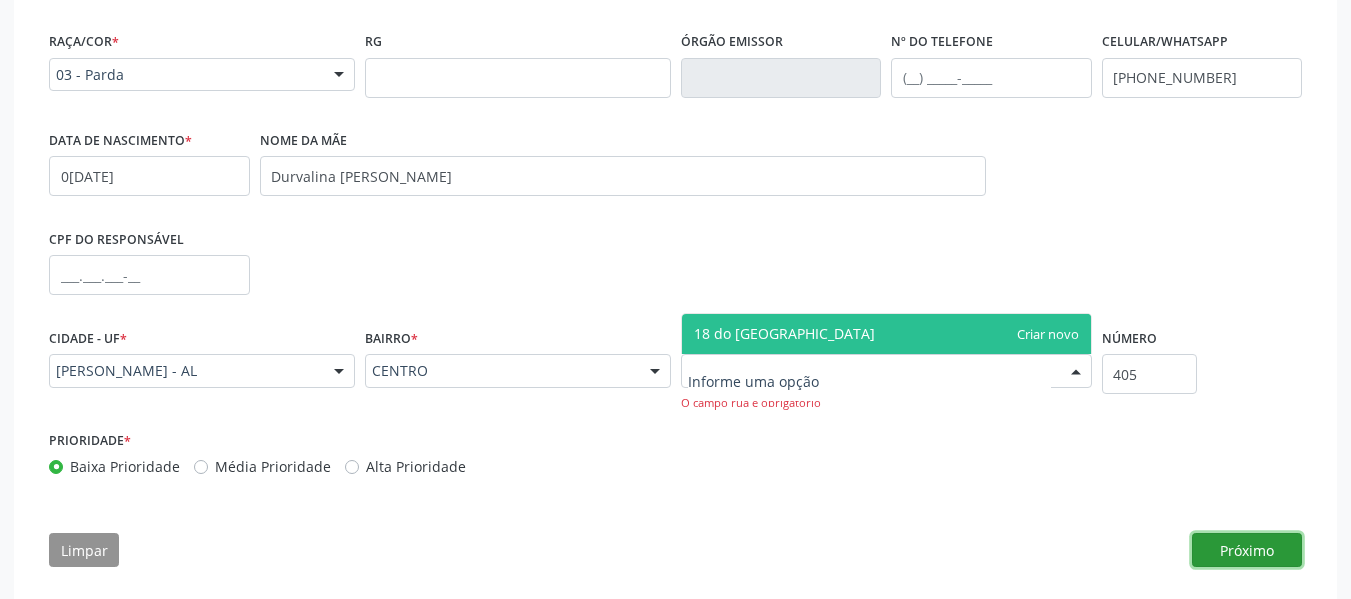 click on "Próximo" at bounding box center (1247, 550) 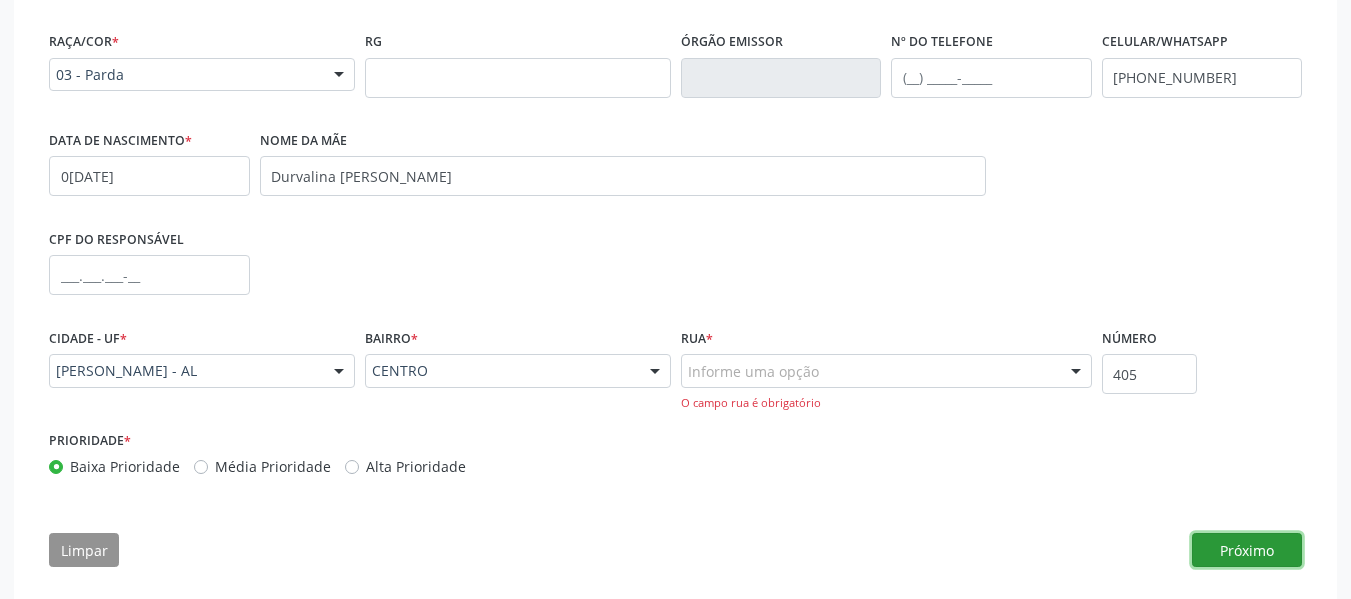 click on "Próximo" at bounding box center (1247, 550) 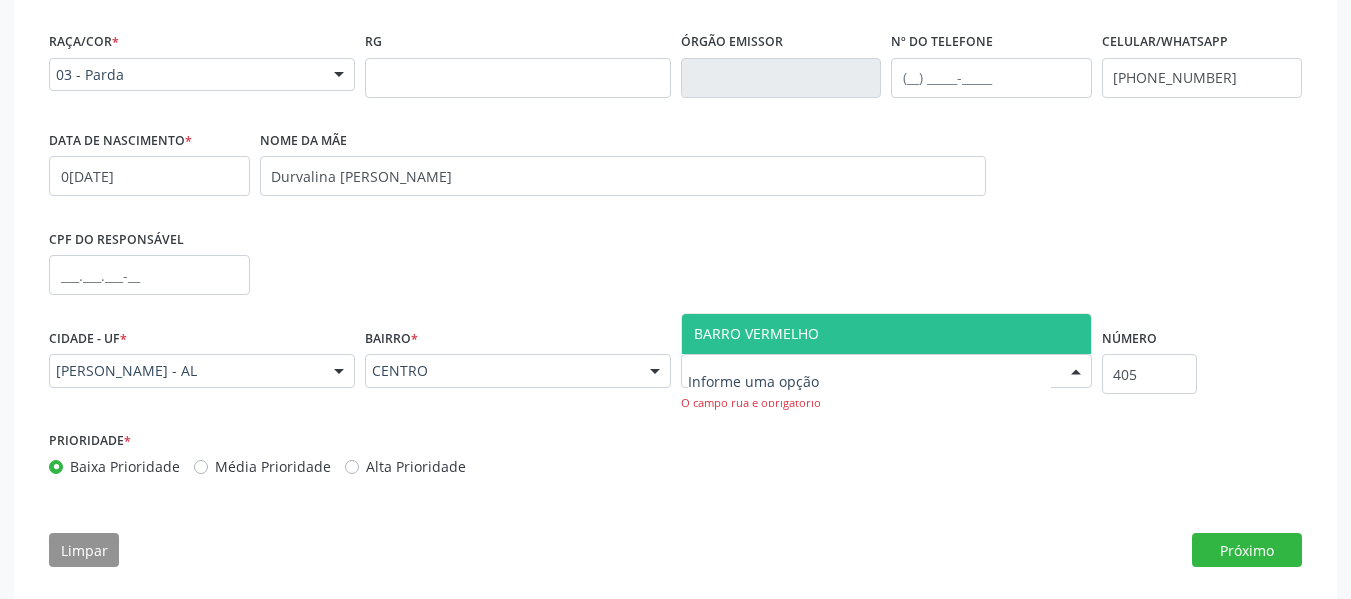 click at bounding box center (1076, 372) 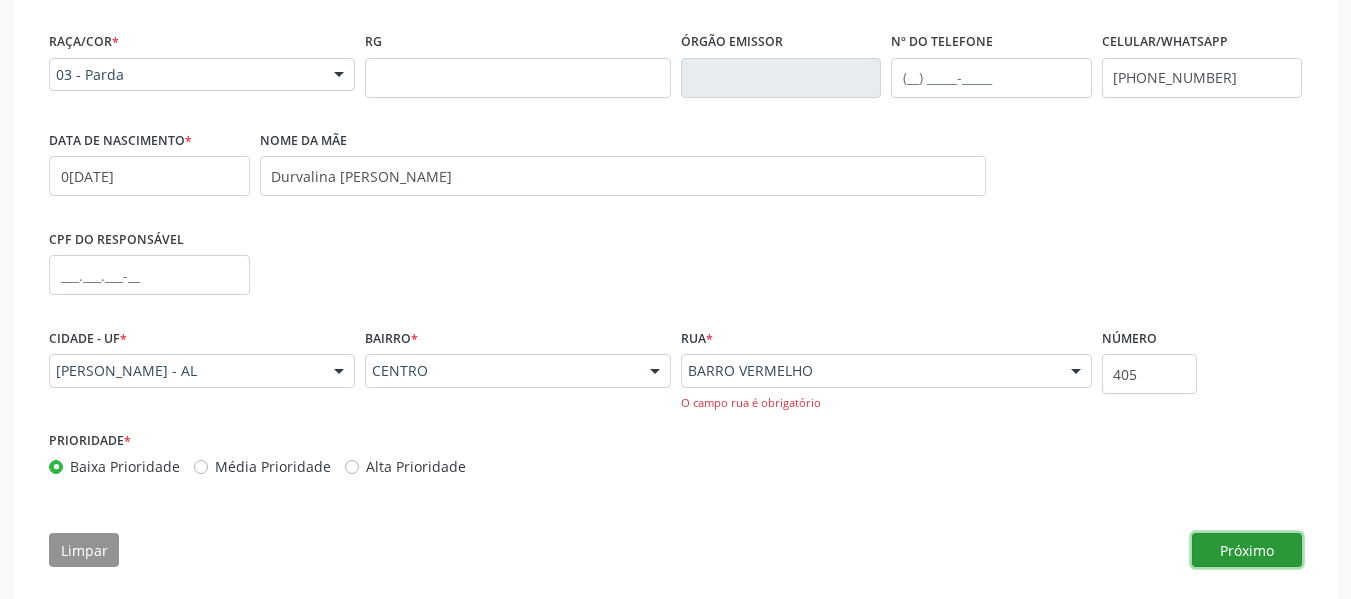 click on "Próximo" at bounding box center (1247, 550) 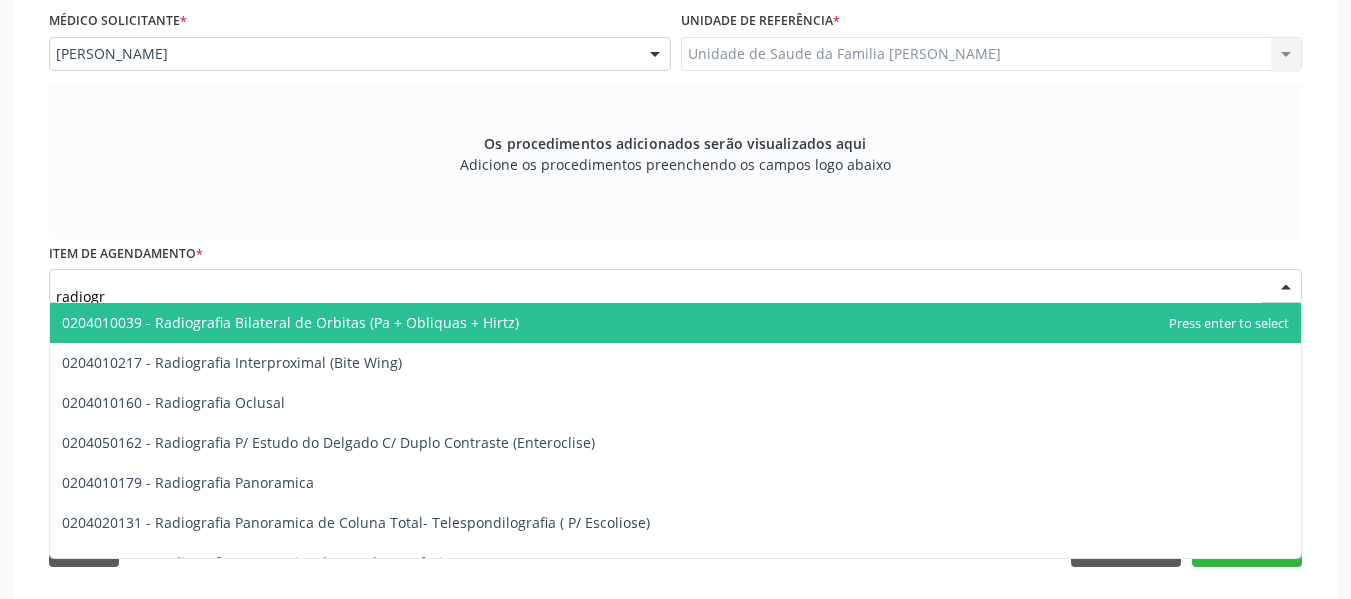 type on "radiogra" 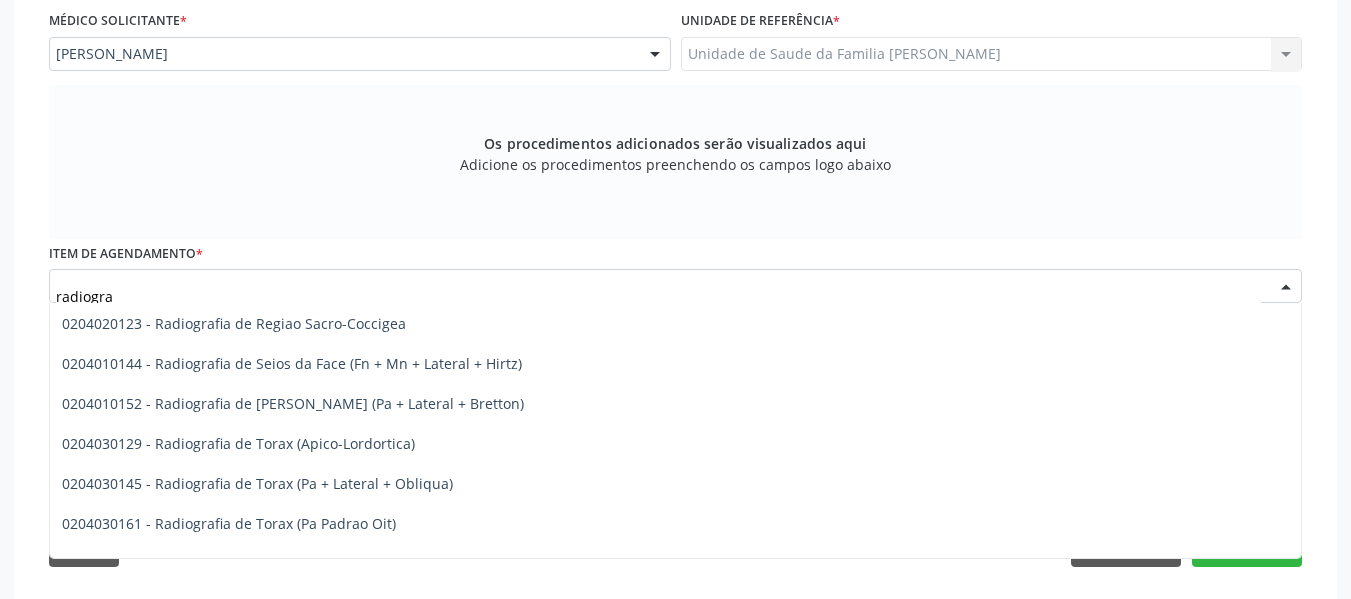 scroll, scrollTop: 2493, scrollLeft: 0, axis: vertical 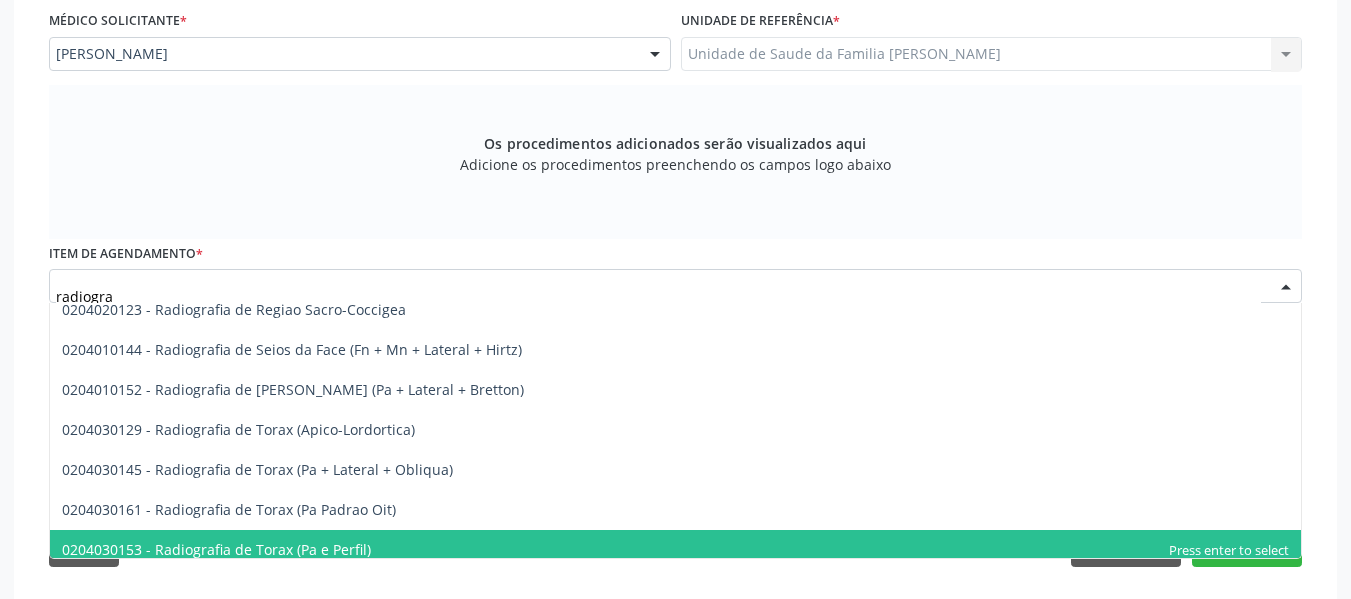 click on "0204030153 - Radiografia de Torax (Pa e Perfil)" at bounding box center (216, 549) 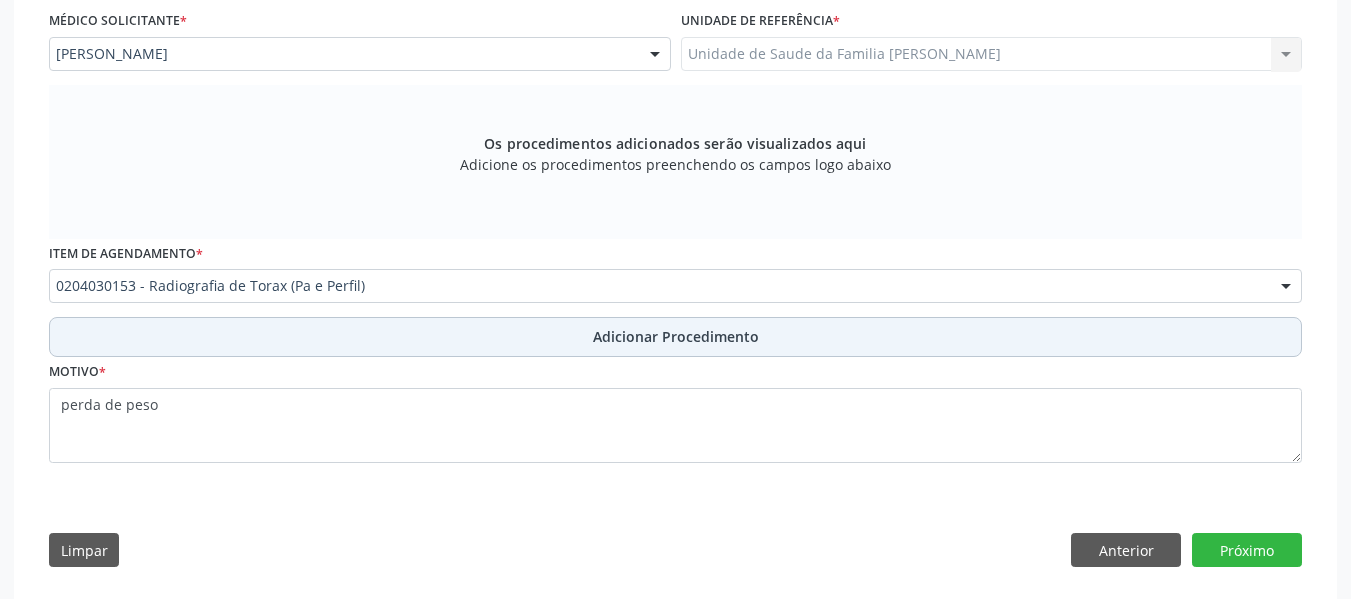 click on "Adicionar Procedimento" at bounding box center (676, 336) 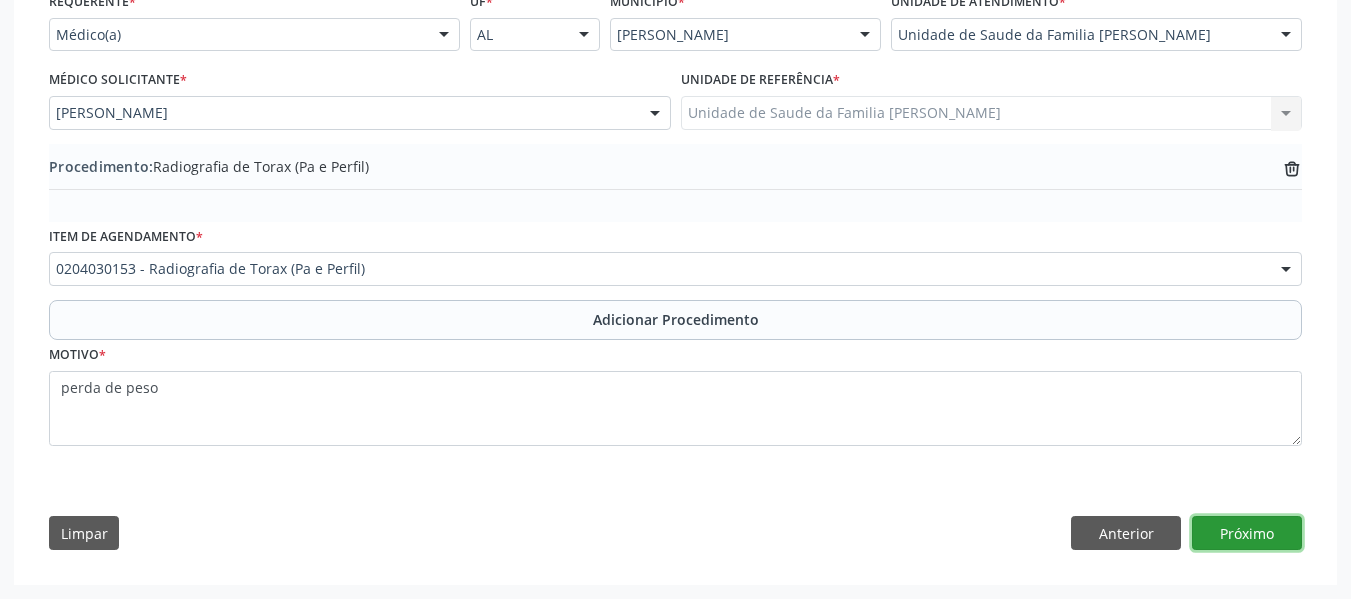 click on "Próximo" at bounding box center (1247, 533) 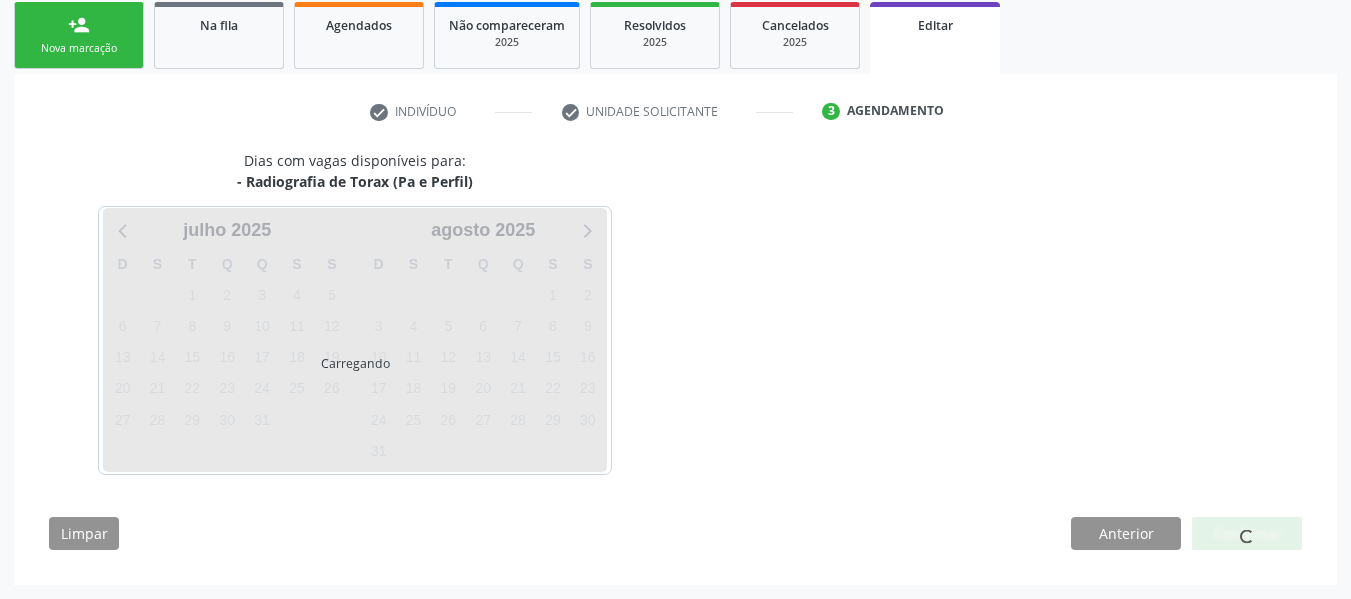 scroll, scrollTop: 384, scrollLeft: 0, axis: vertical 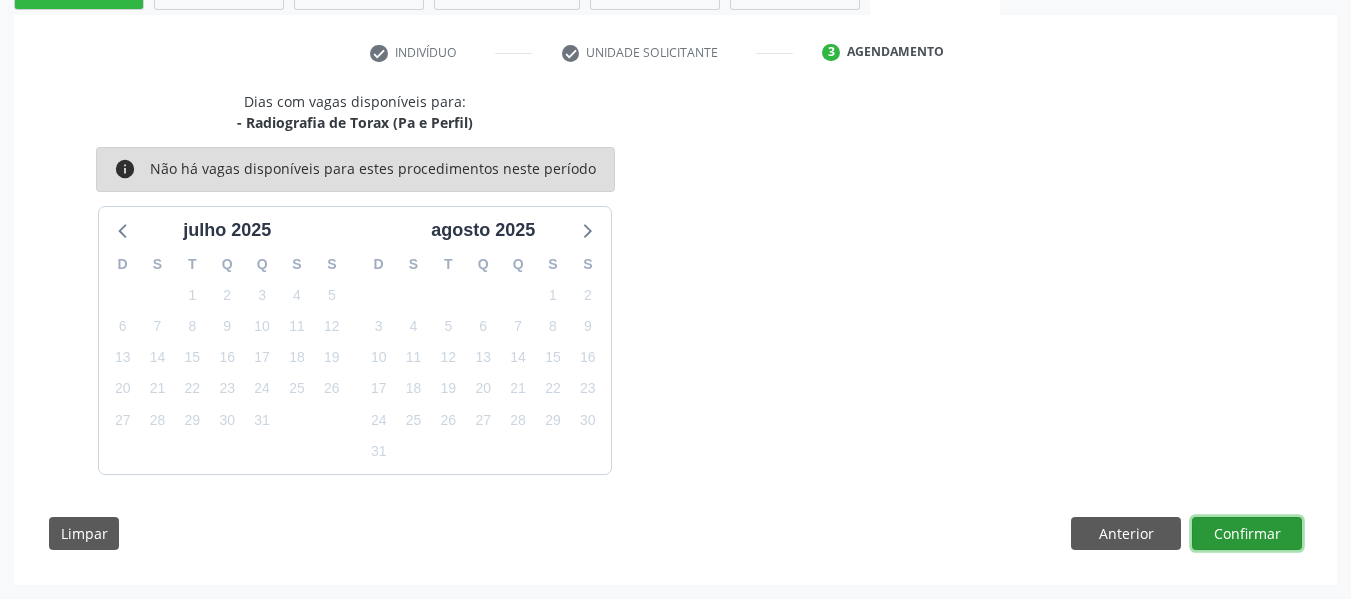 click on "Confirmar" at bounding box center [1247, 534] 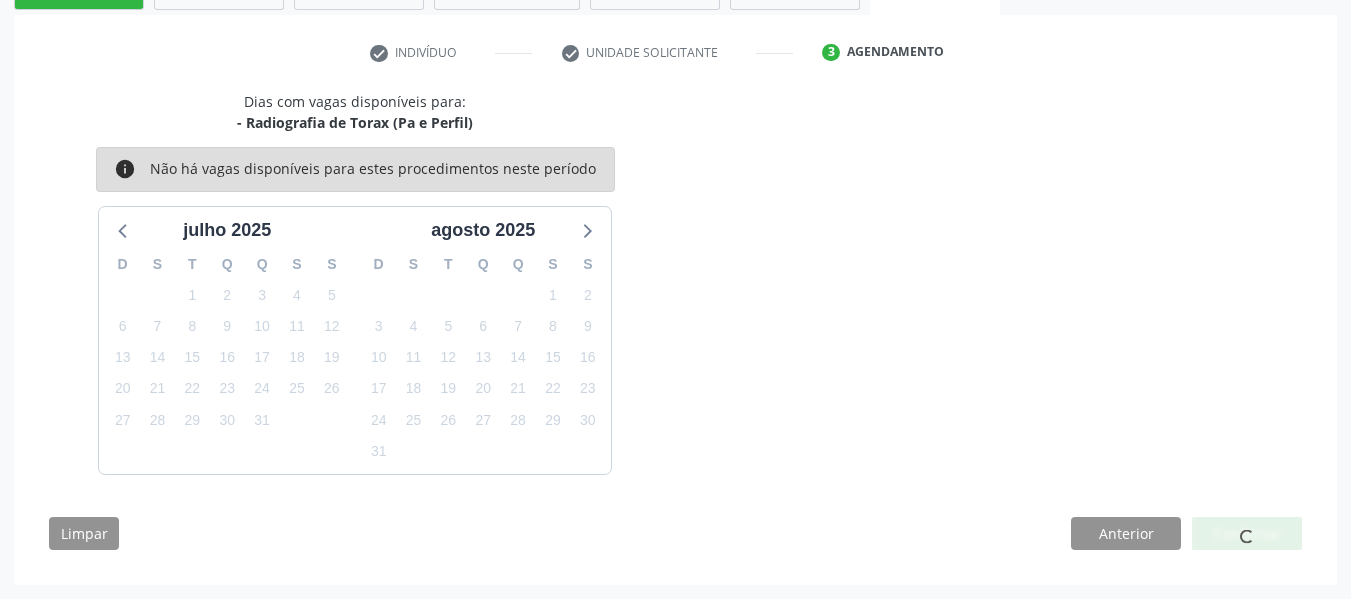 scroll, scrollTop: 96, scrollLeft: 0, axis: vertical 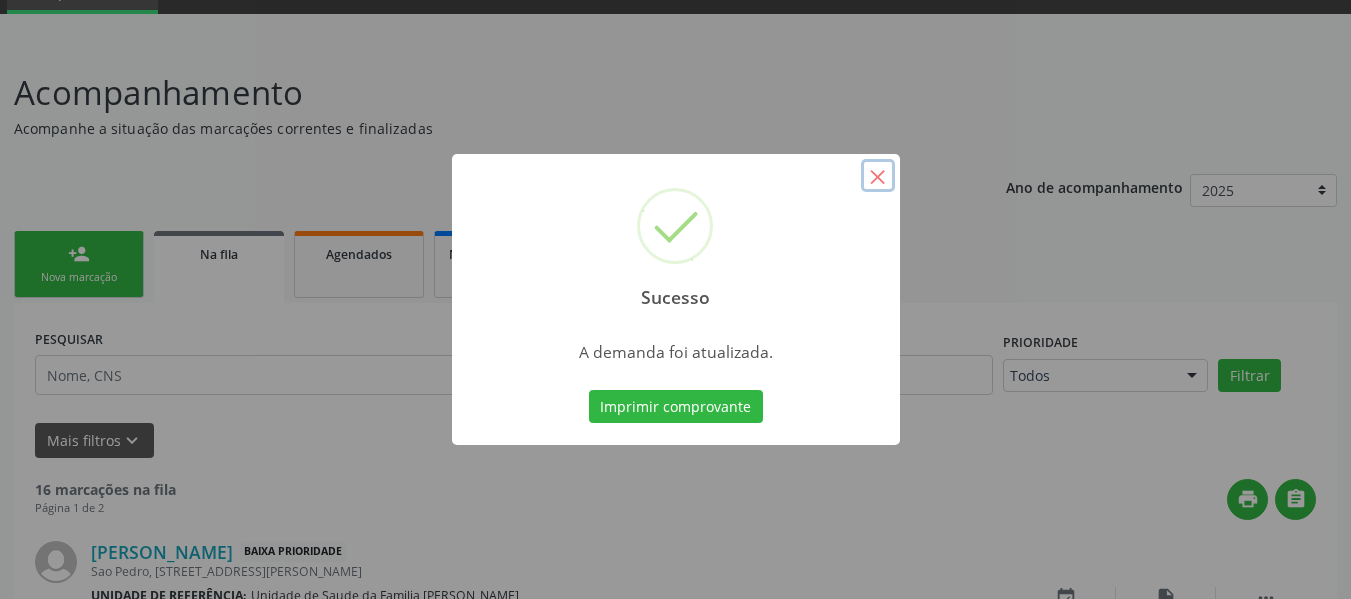 click on "×" at bounding box center (878, 176) 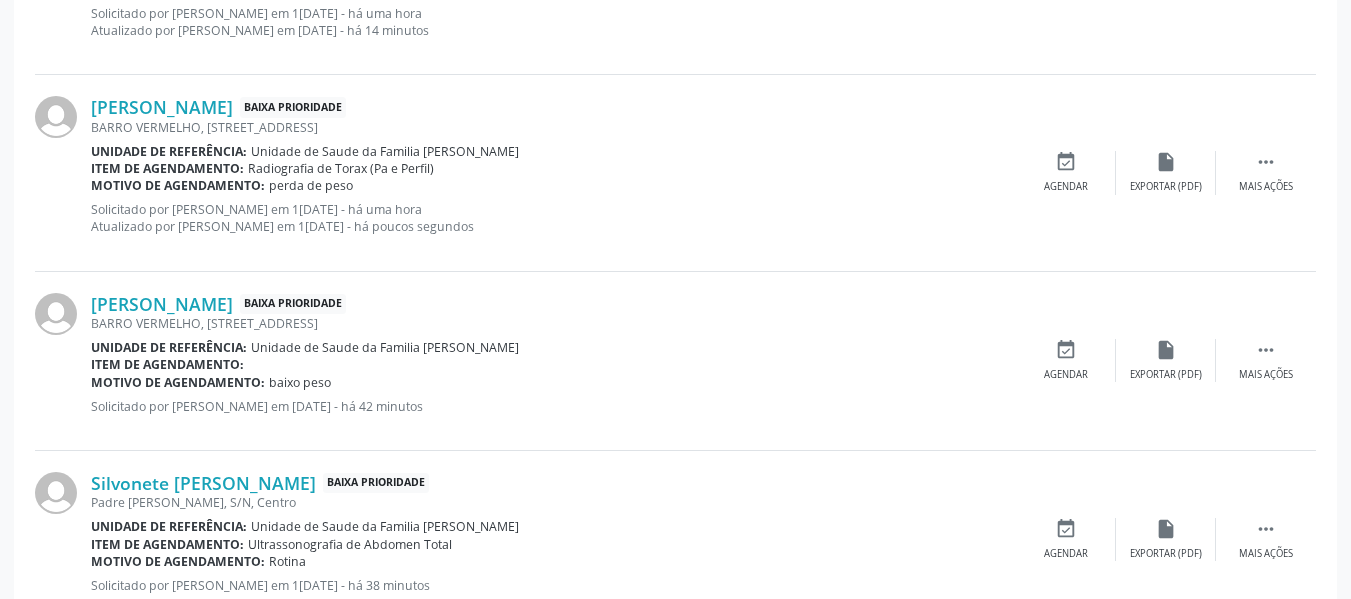 scroll, scrollTop: 2430, scrollLeft: 0, axis: vertical 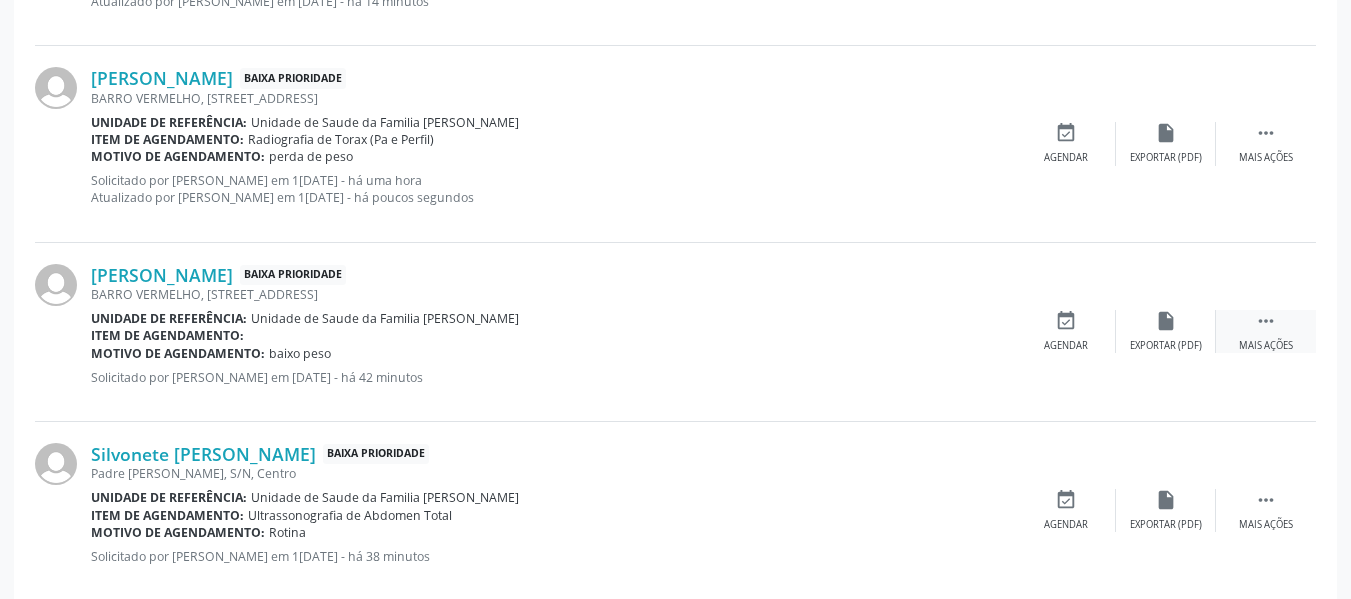 click on "" at bounding box center (1266, 321) 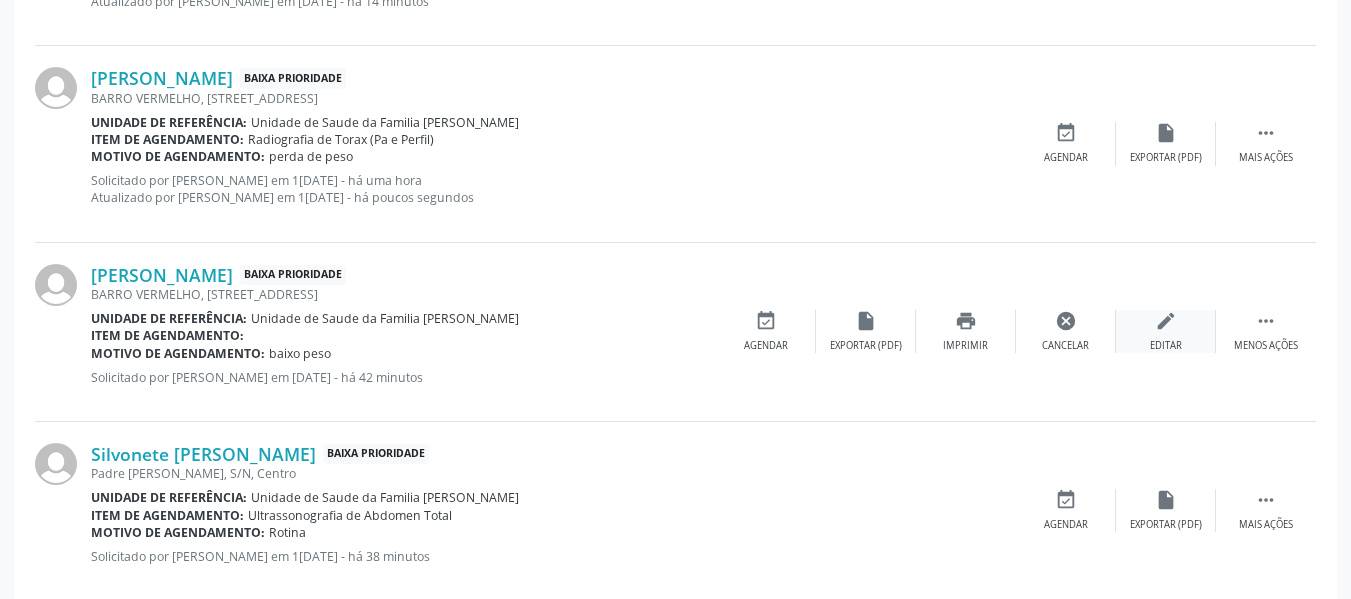 click on "edit" at bounding box center (1166, 321) 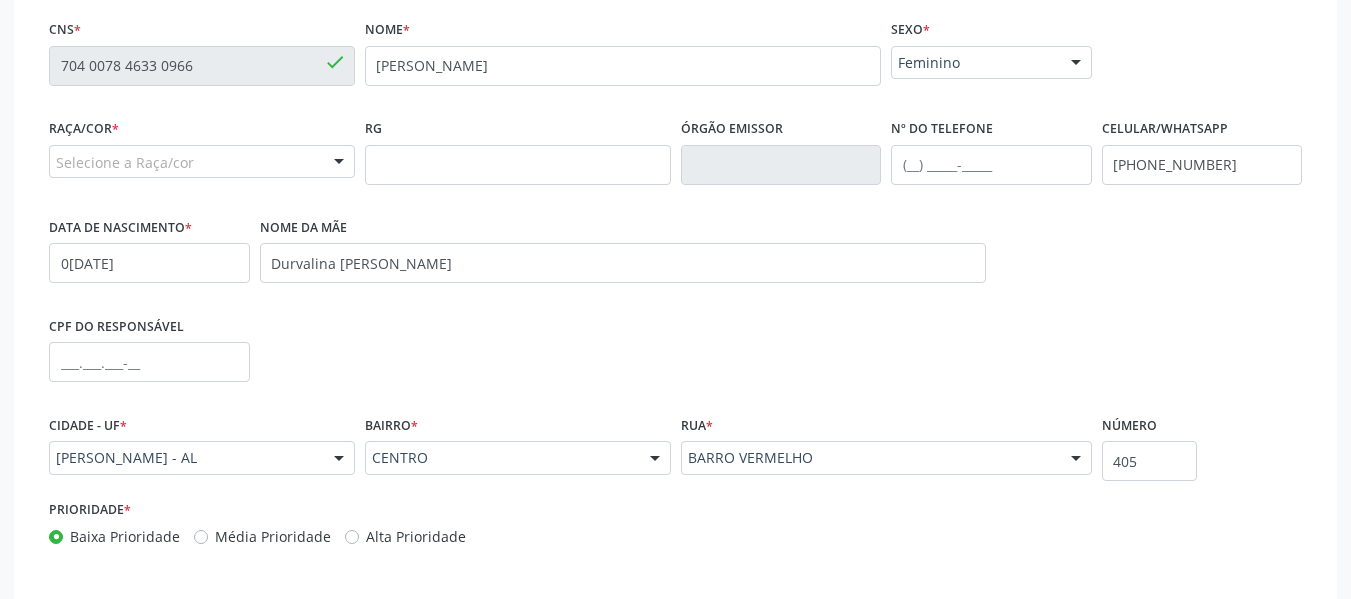 scroll, scrollTop: 467, scrollLeft: 0, axis: vertical 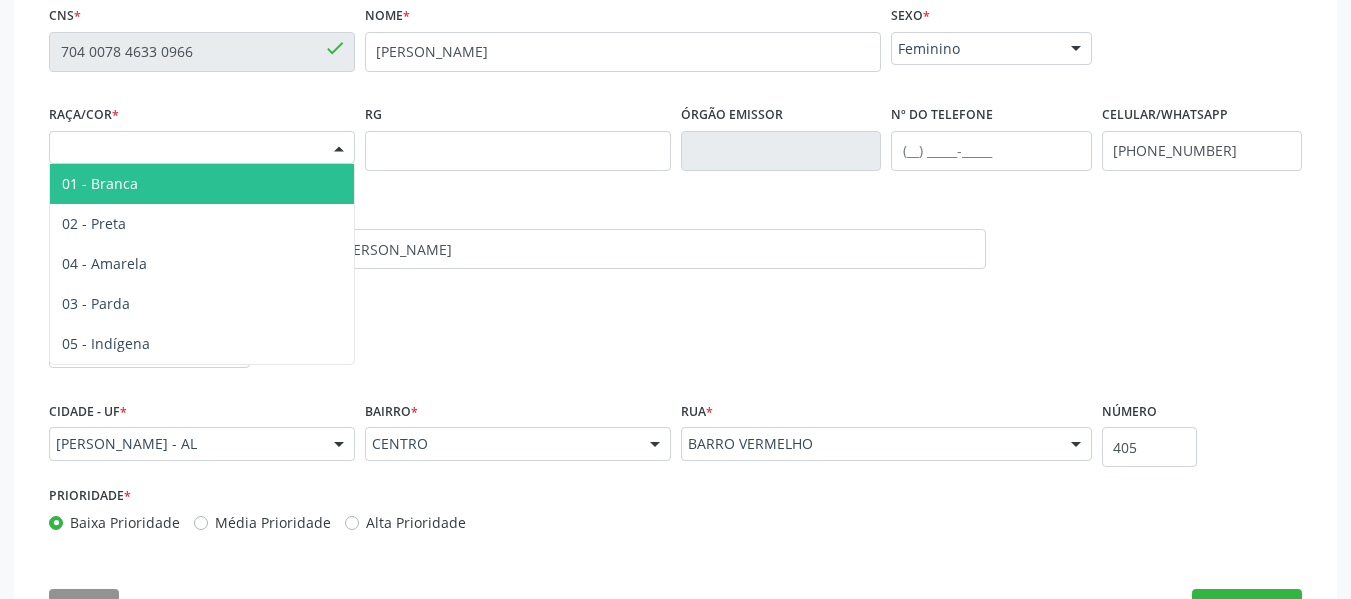 click at bounding box center [339, 149] 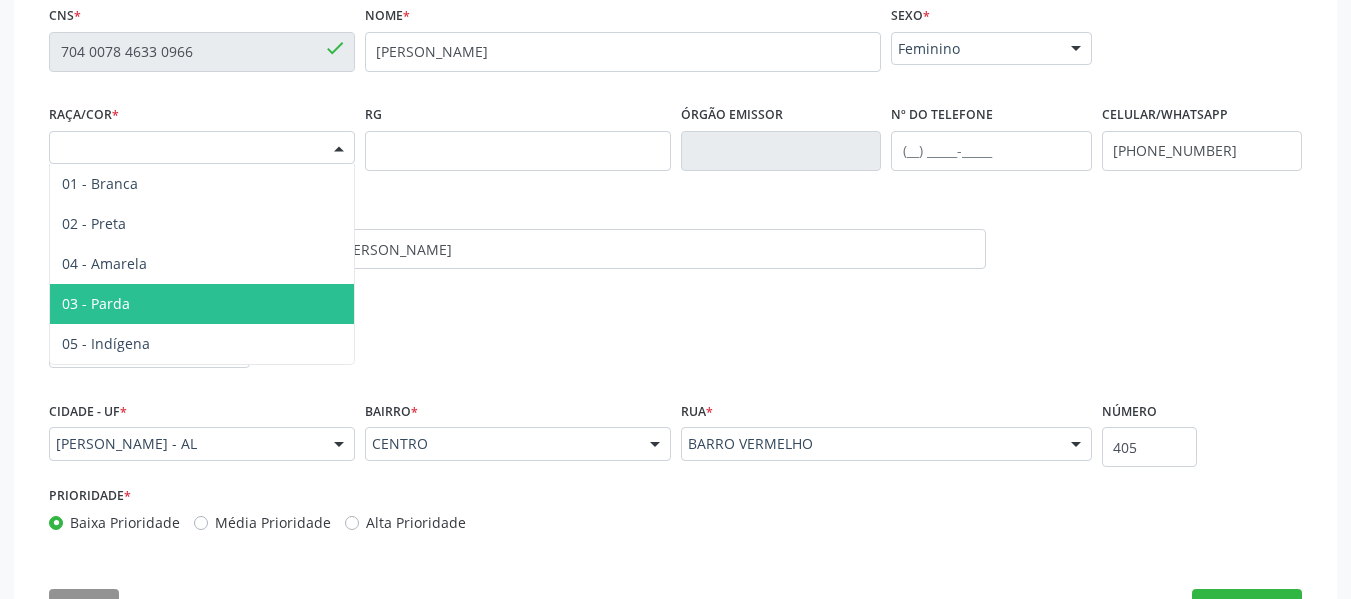 click on "03 - Parda" at bounding box center [96, 303] 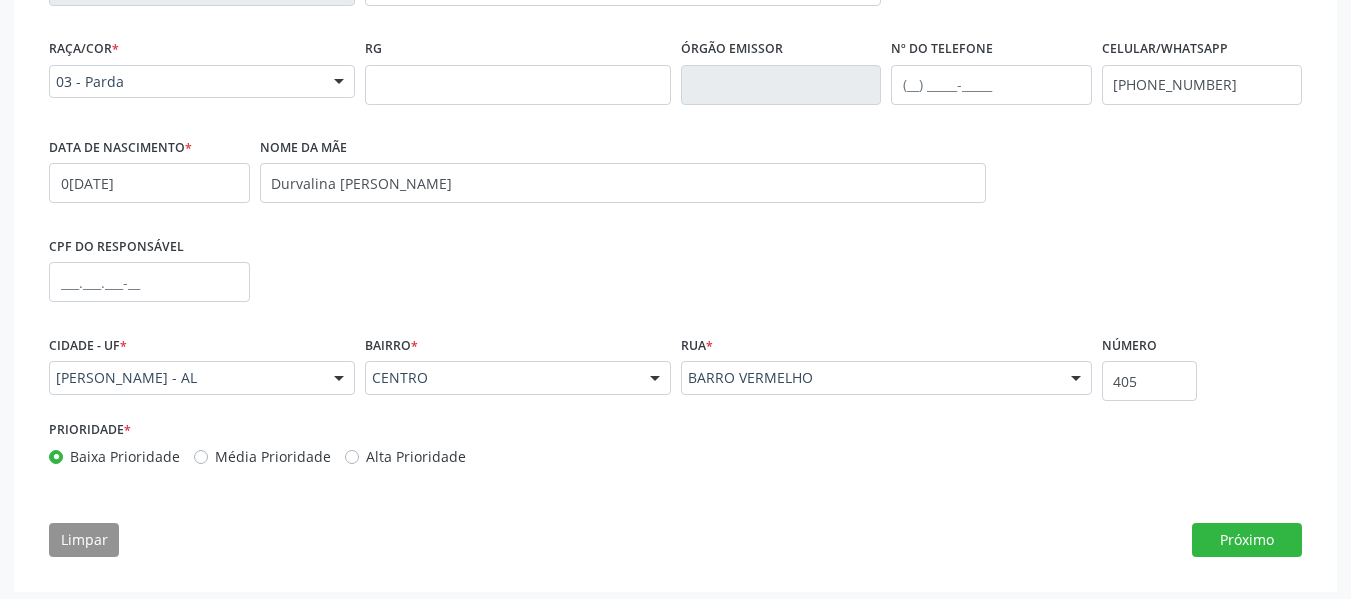 scroll, scrollTop: 540, scrollLeft: 0, axis: vertical 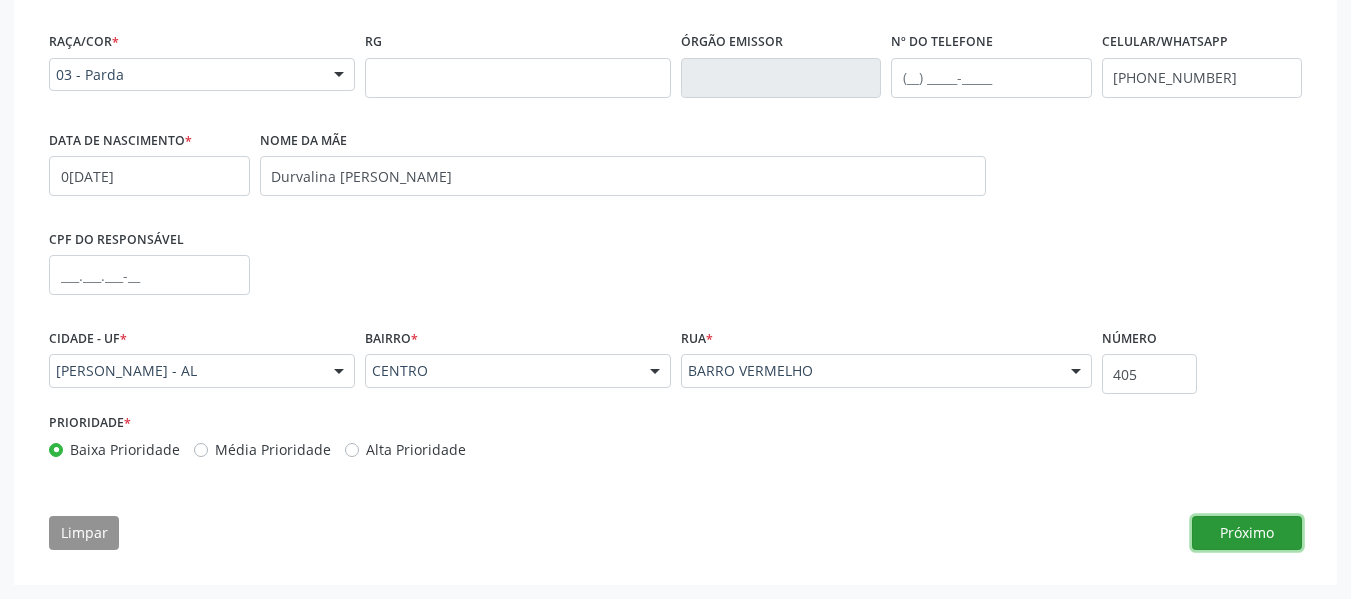 click on "Próximo" at bounding box center (1247, 533) 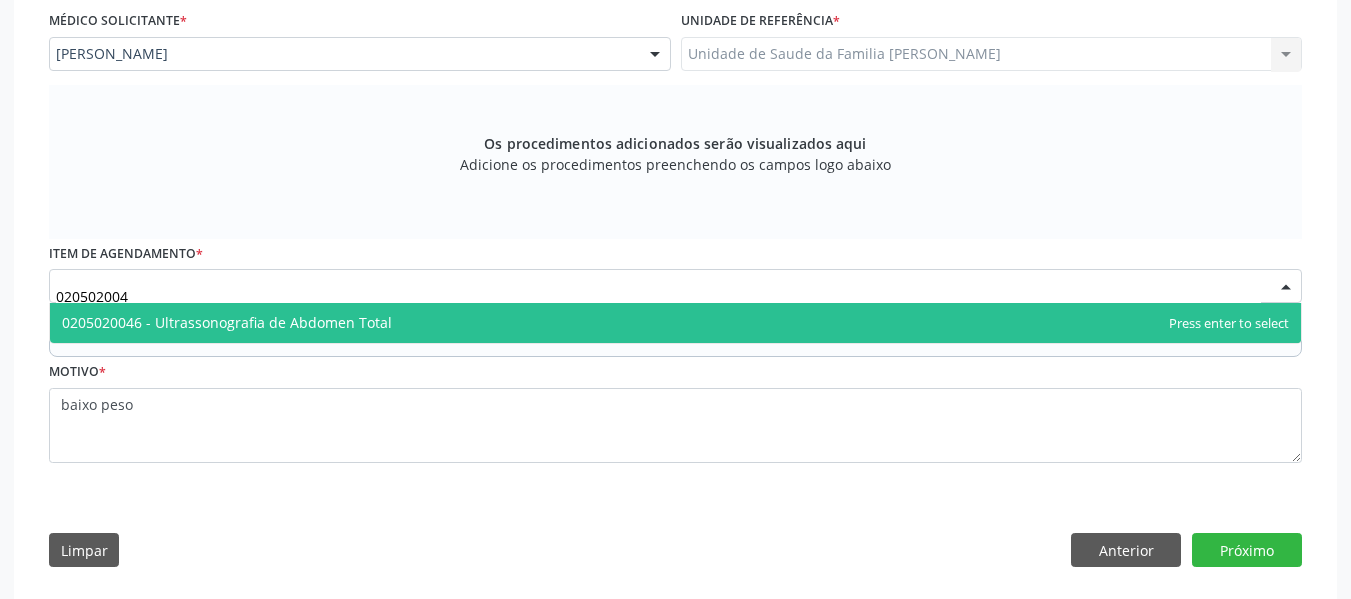 type on "0205020046" 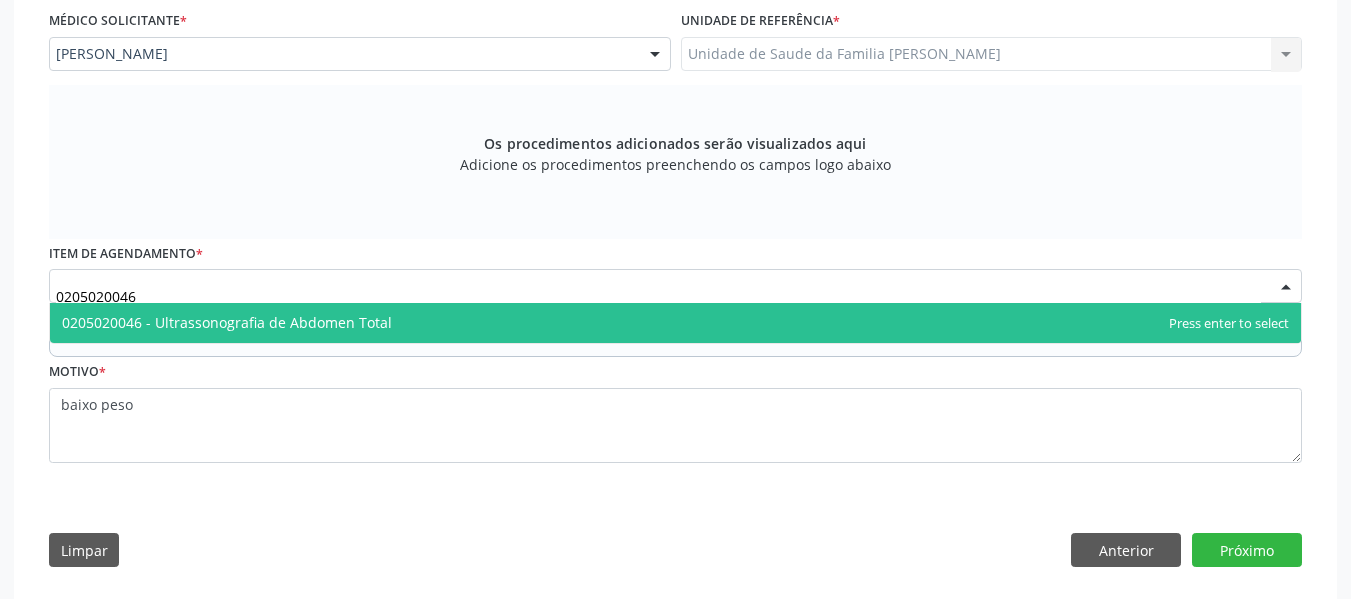 click on "0205020046 - Ultrassonografia de Abdomen Total" at bounding box center [227, 322] 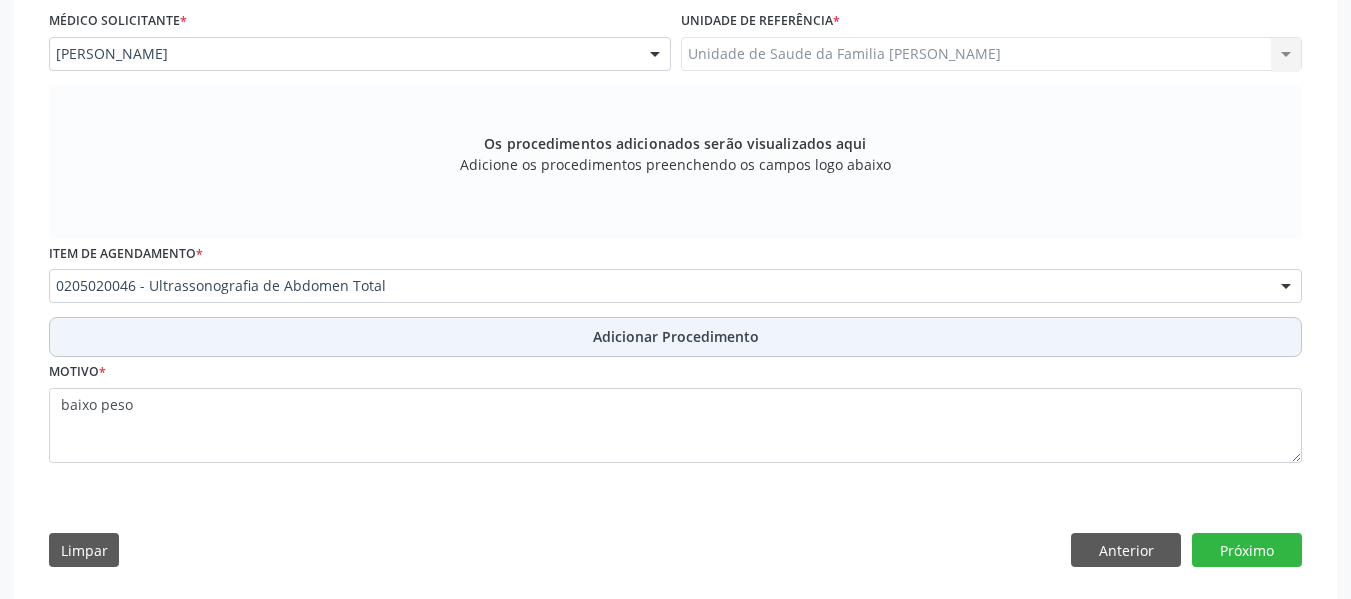 click on "Adicionar Procedimento" at bounding box center (676, 336) 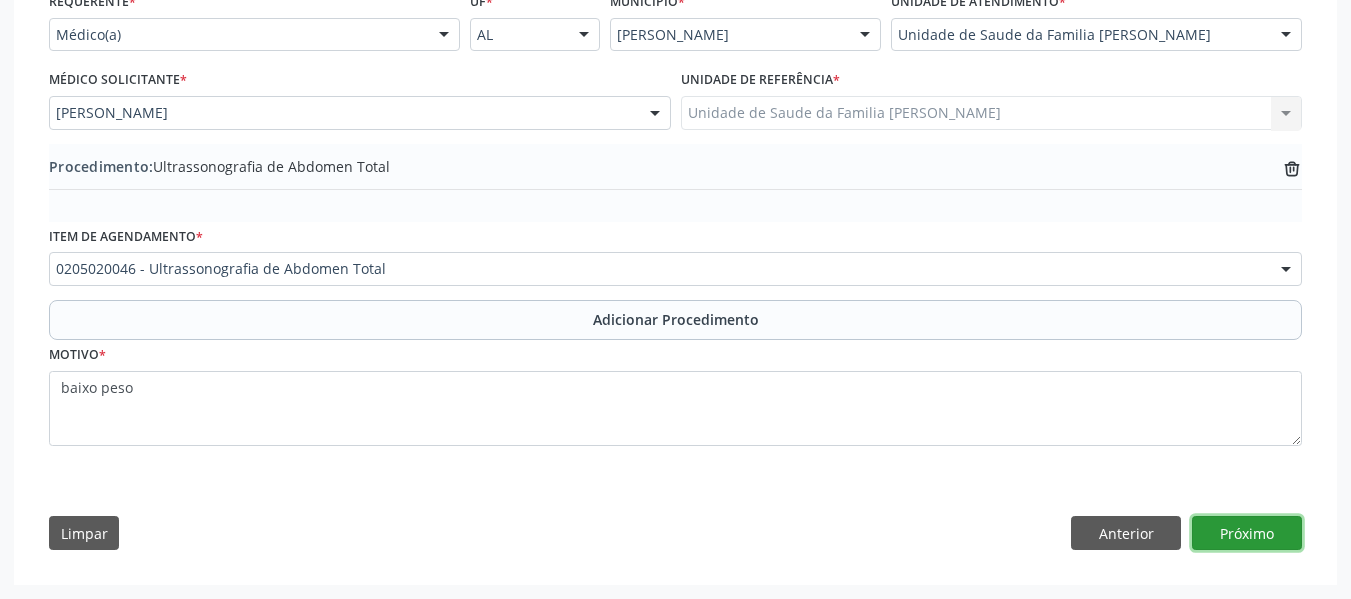click on "Próximo" at bounding box center (1247, 533) 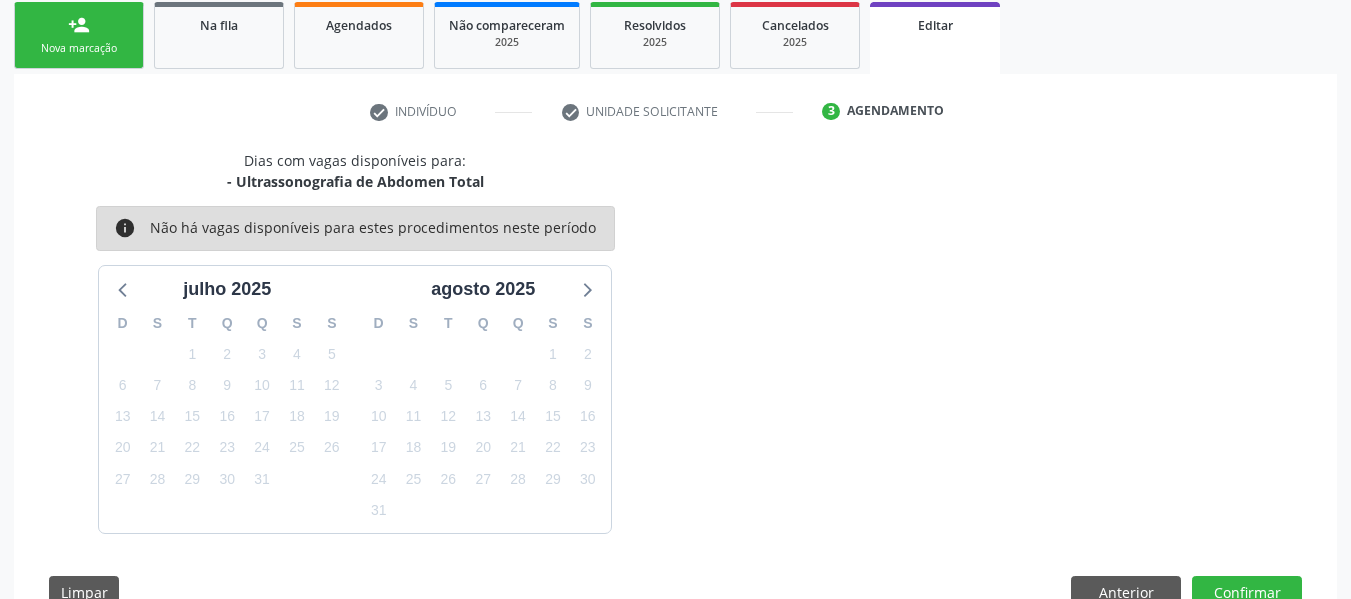 scroll, scrollTop: 384, scrollLeft: 0, axis: vertical 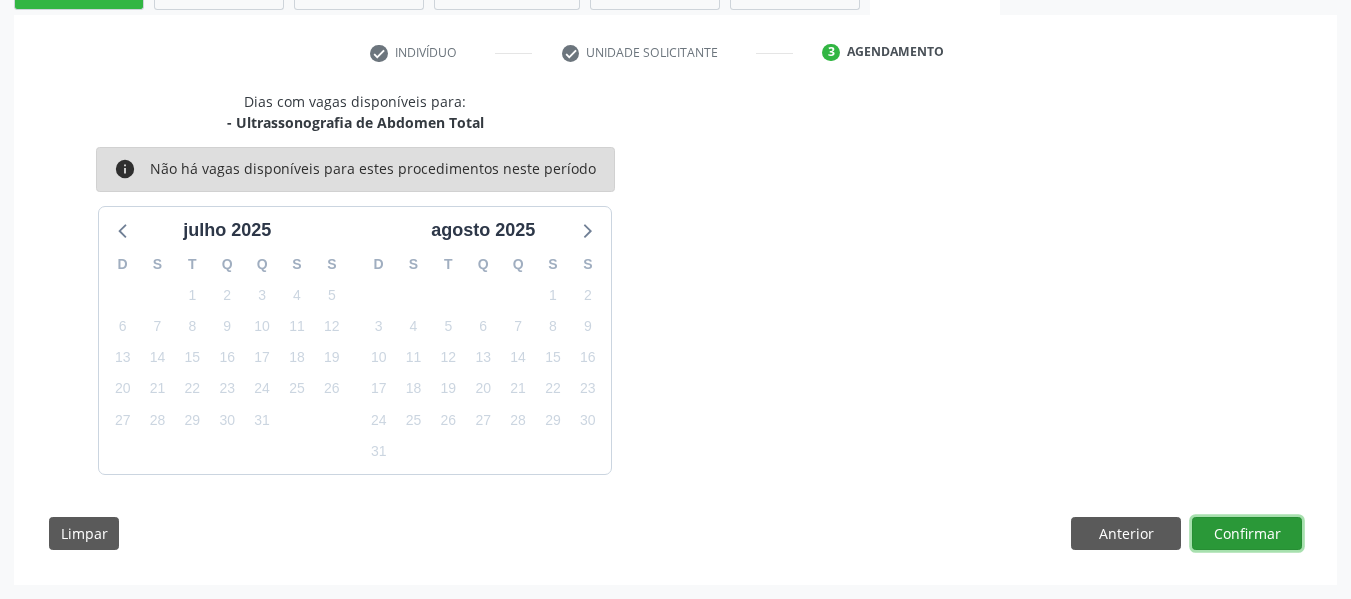 click on "Confirmar" at bounding box center [1247, 534] 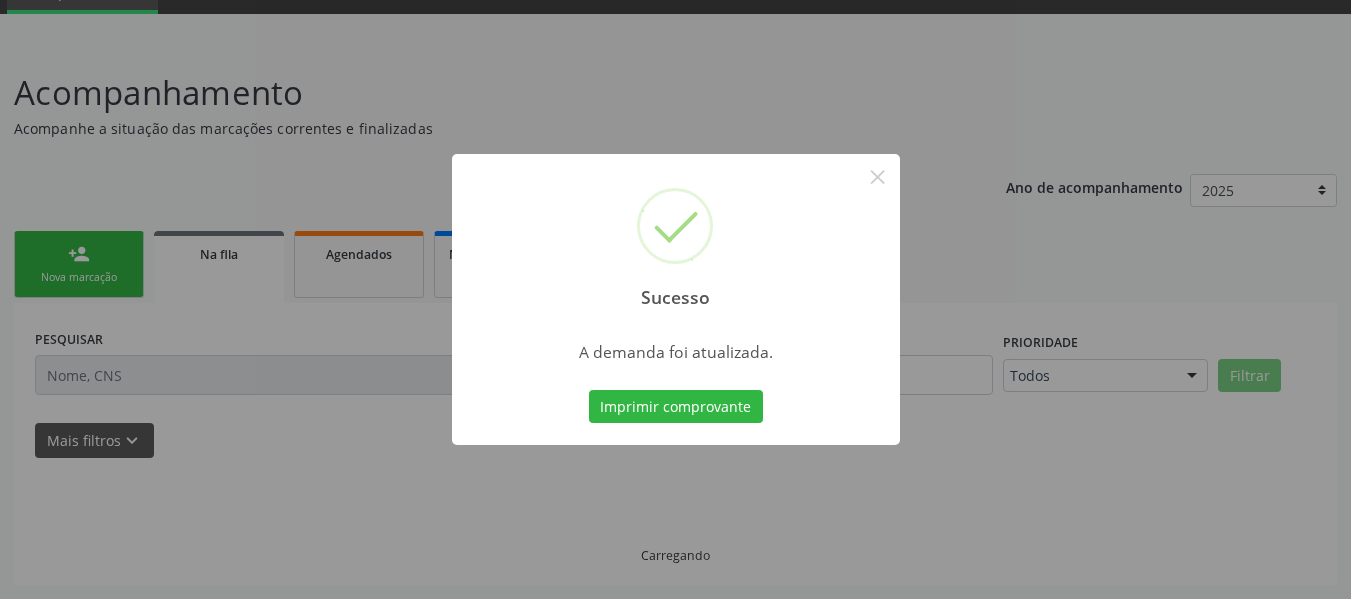 scroll, scrollTop: 96, scrollLeft: 0, axis: vertical 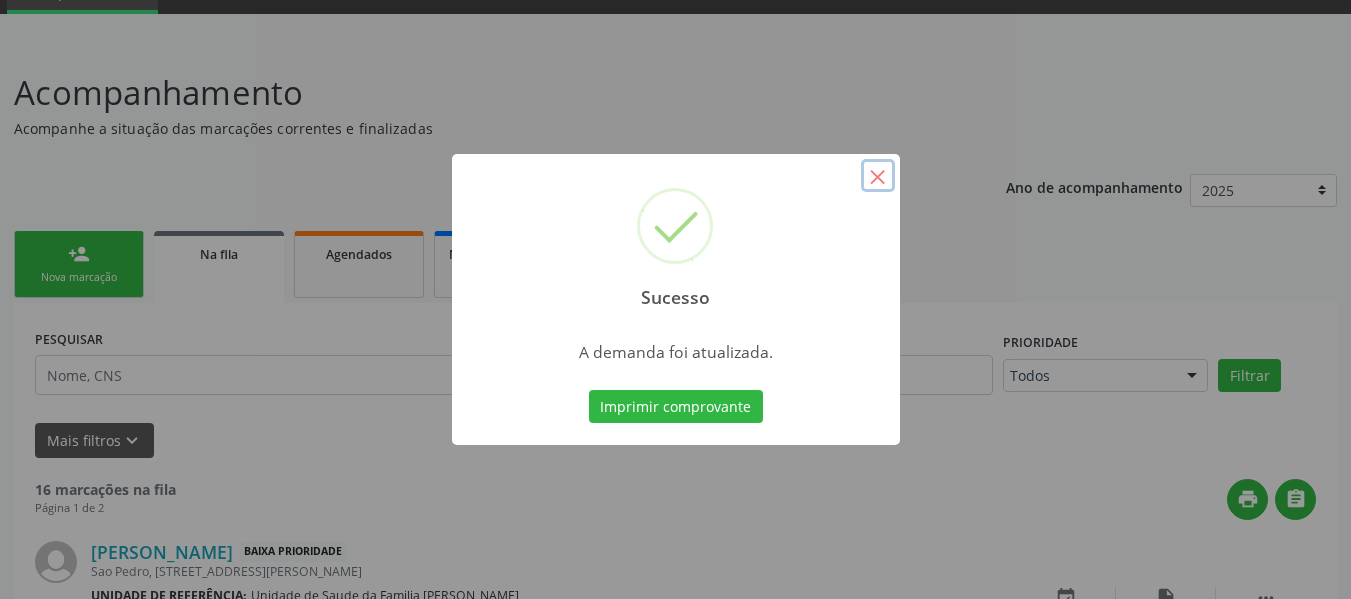 click on "×" at bounding box center [878, 176] 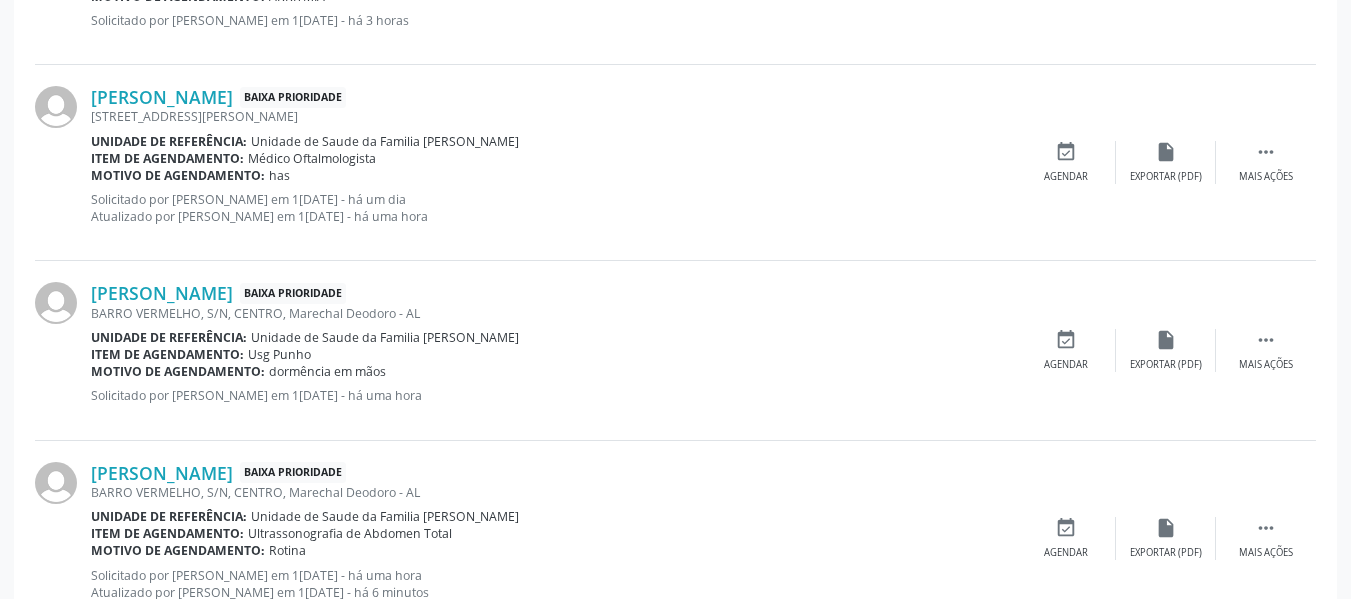 scroll, scrollTop: 1710, scrollLeft: 0, axis: vertical 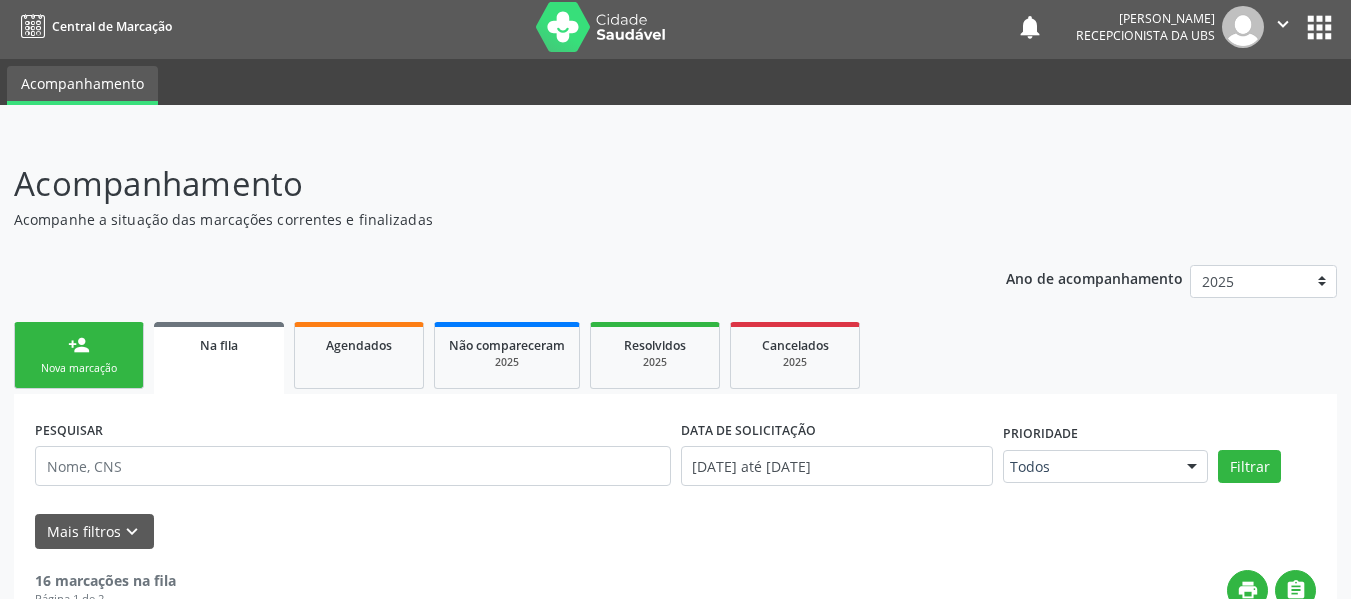 click on "person_add" at bounding box center [79, 345] 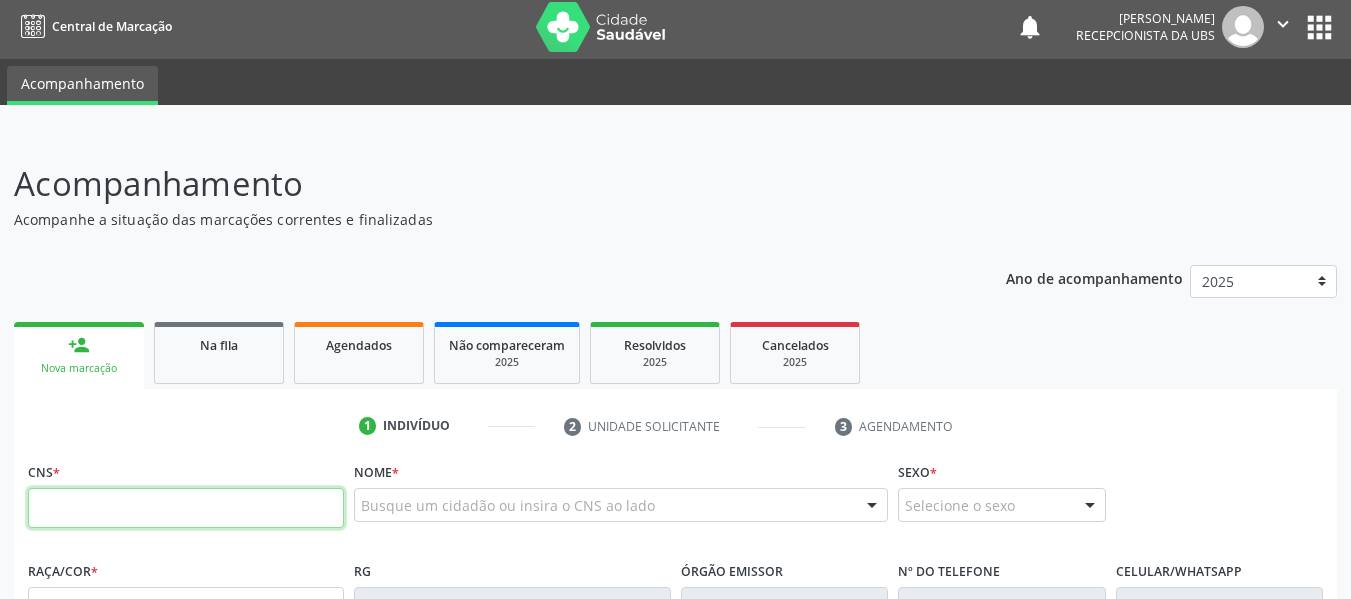 click at bounding box center [186, 508] 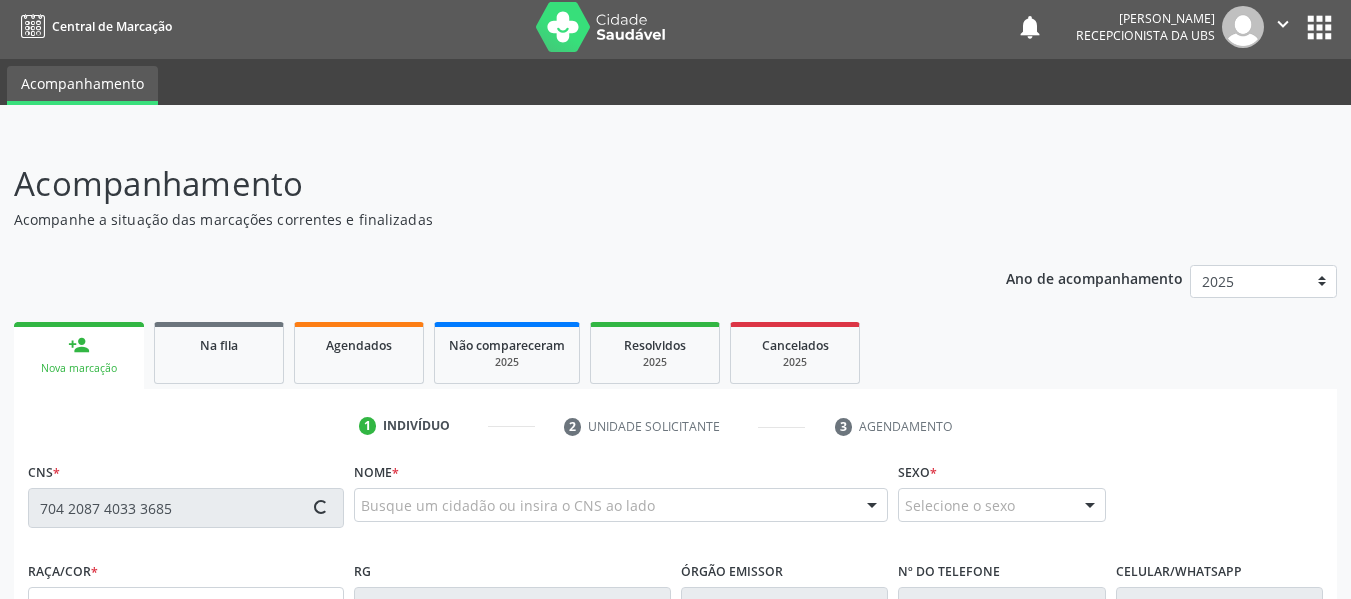 type on "704 2087 4033 3685" 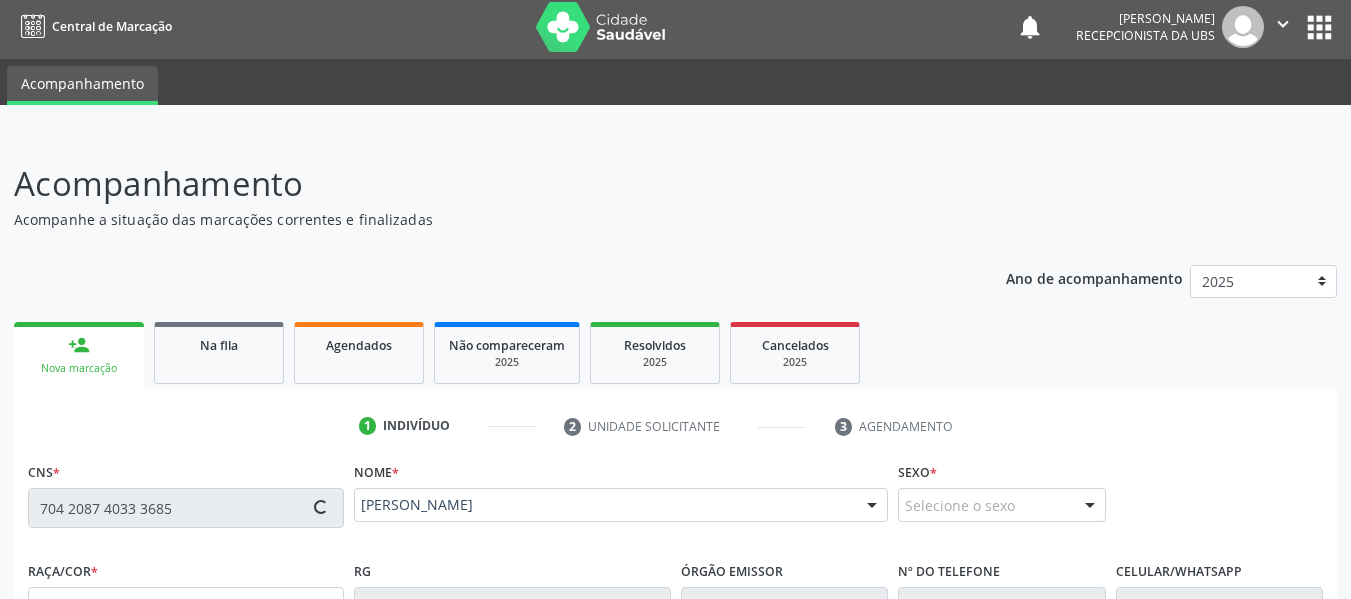 type on "[PHONE_NUMBER]" 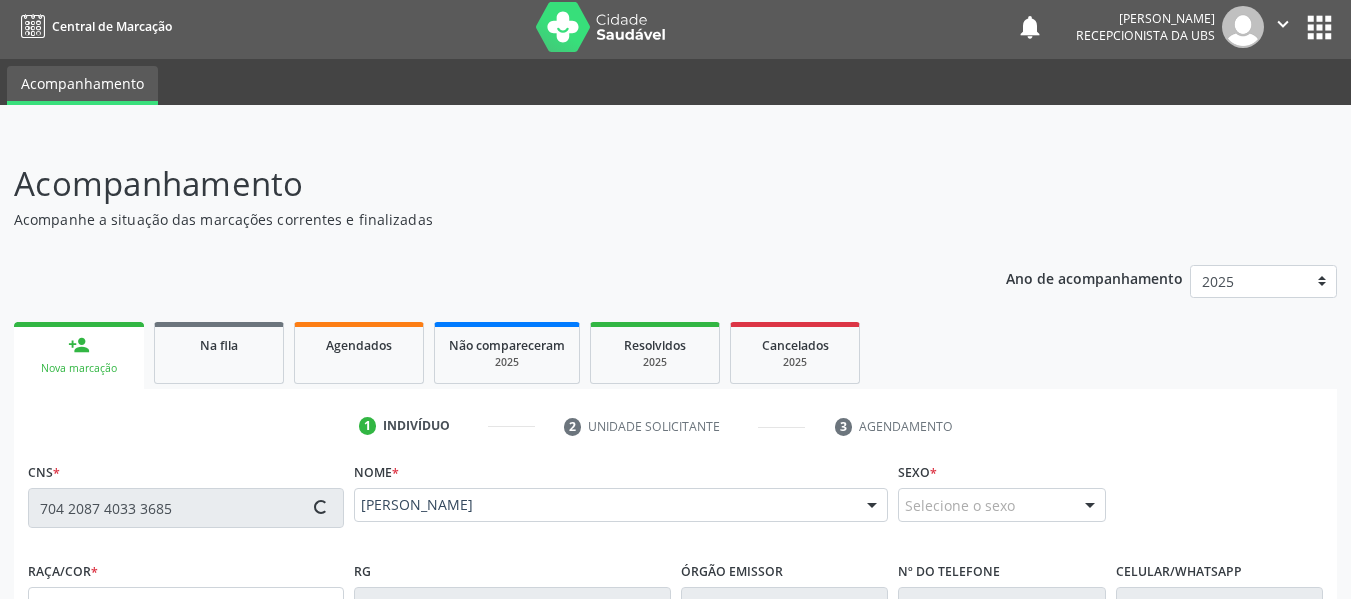 type on "[DATE]" 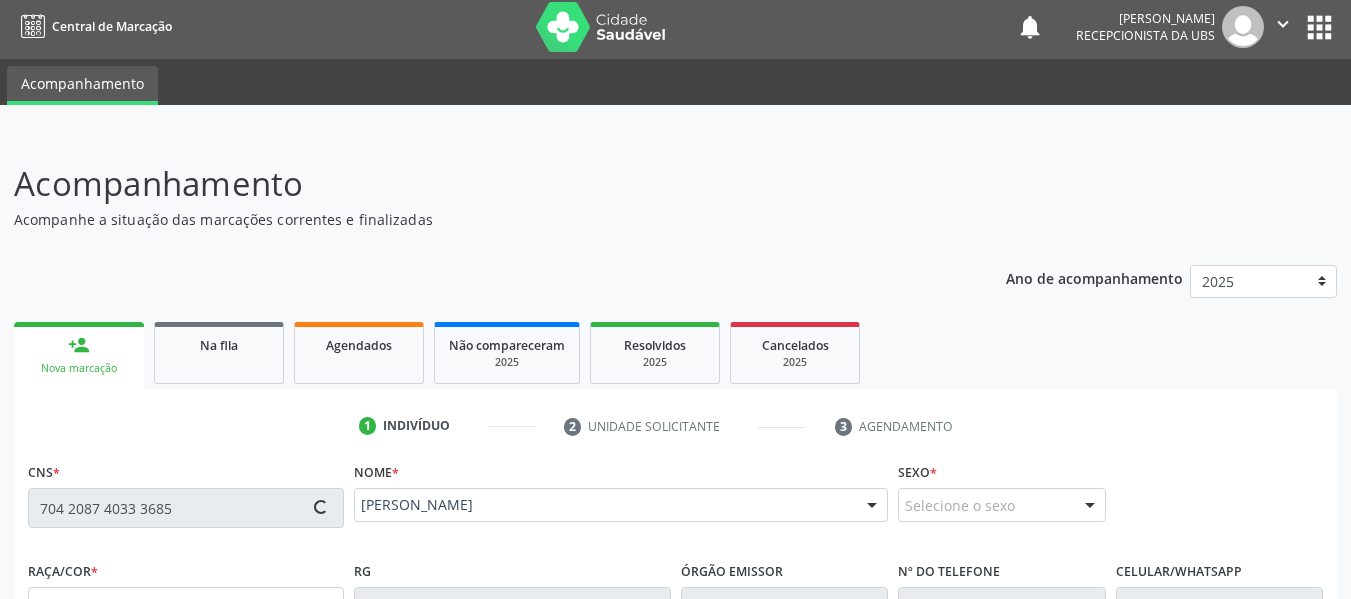 type on "[PERSON_NAME]" 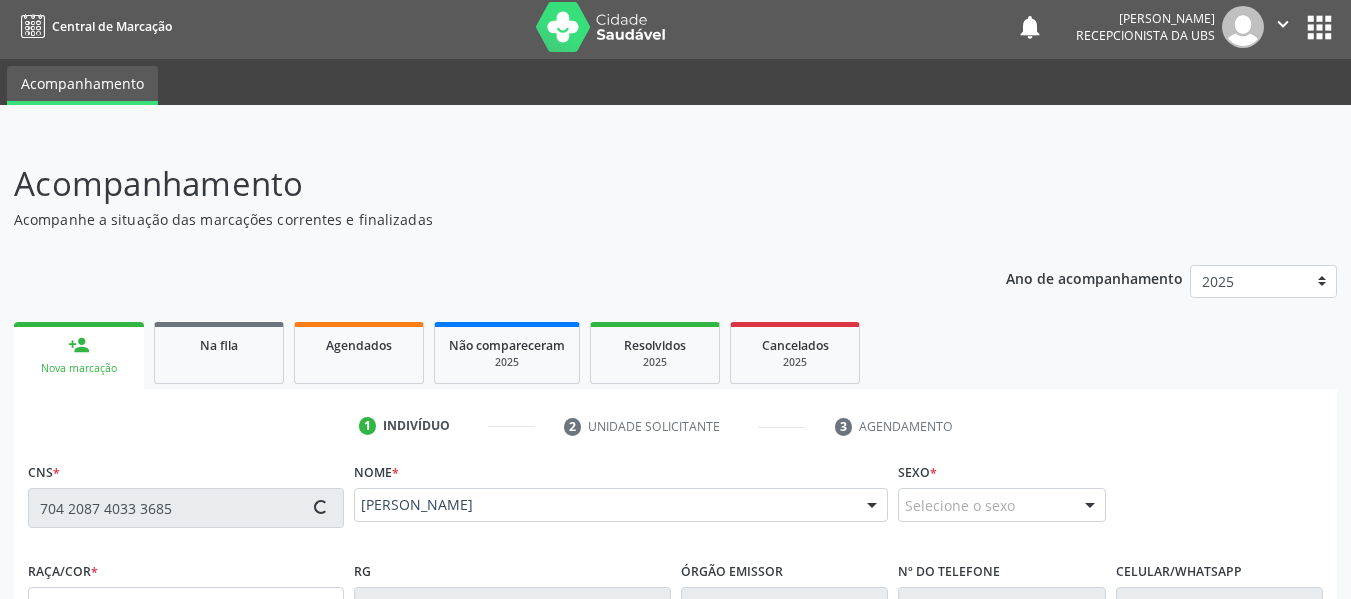 type on "S/N" 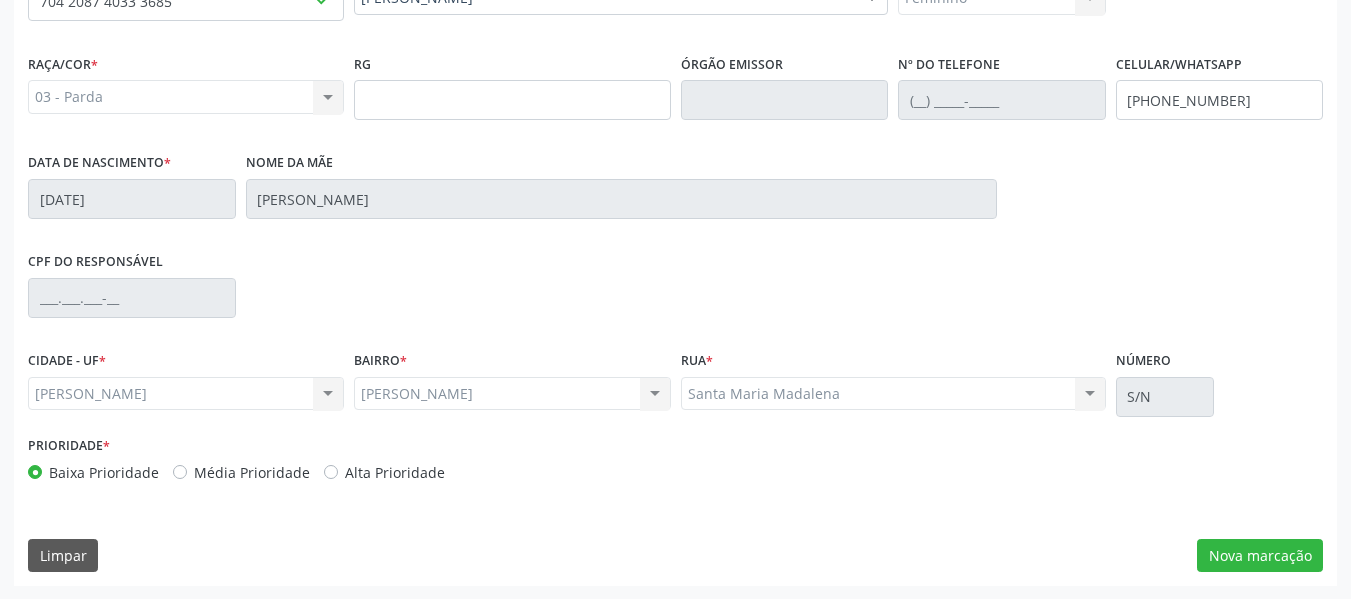 scroll, scrollTop: 513, scrollLeft: 0, axis: vertical 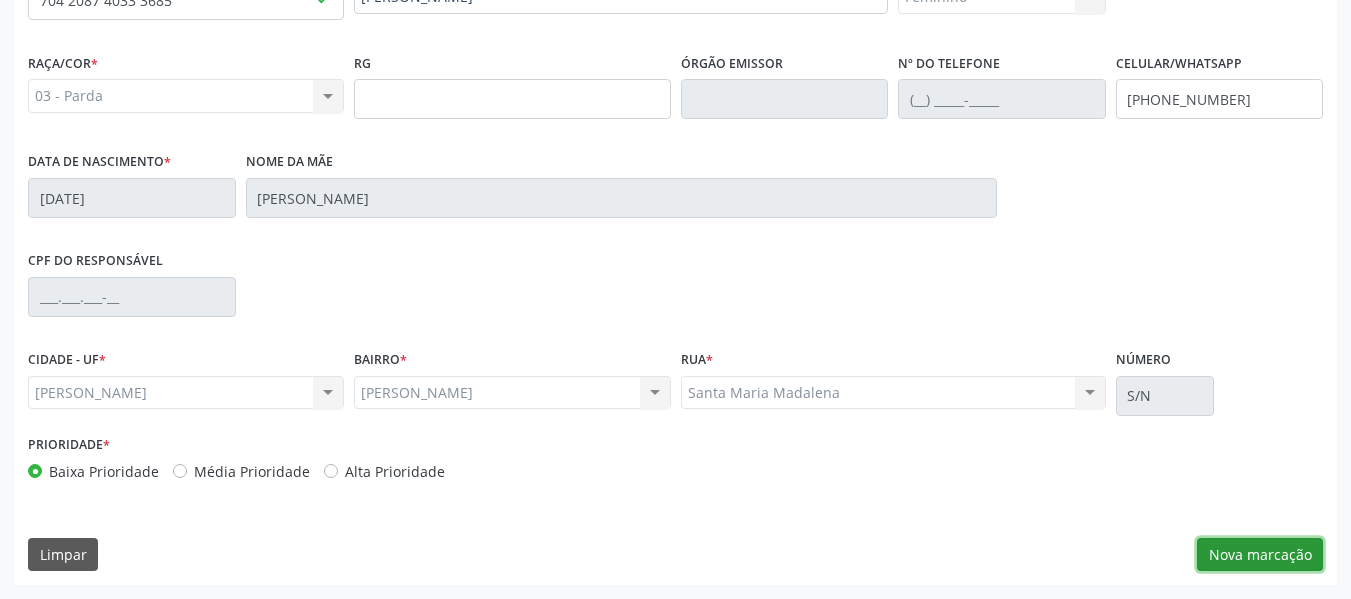 click on "Nova marcação" at bounding box center (1260, 555) 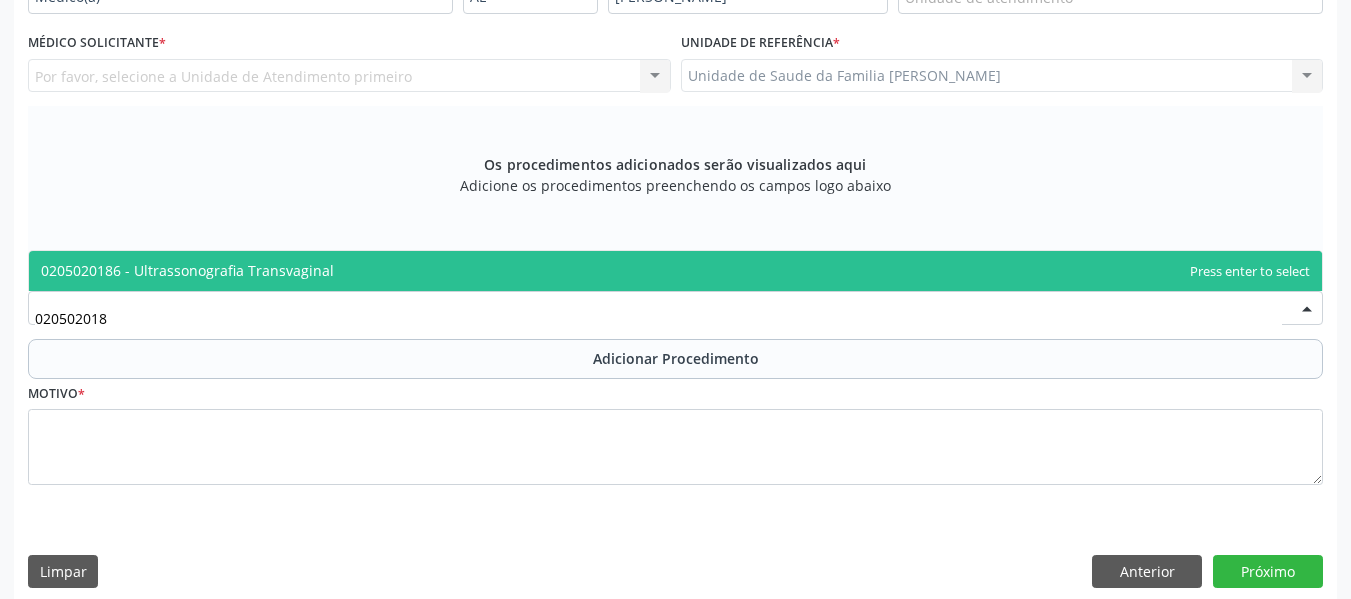 type on "0205020186" 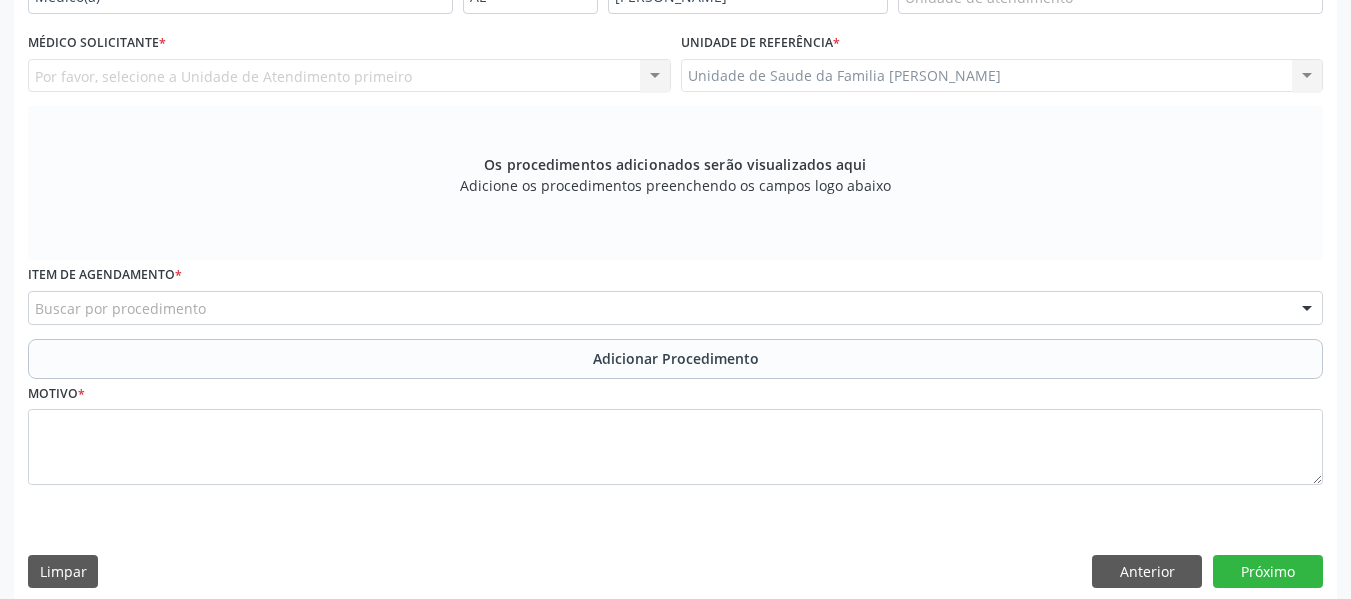 click on "Por favor, selecione a Unidade de Atendimento primeiro
Nenhum resultado encontrado para: "   "
Não há nenhuma opção para ser exibida." at bounding box center (349, 76) 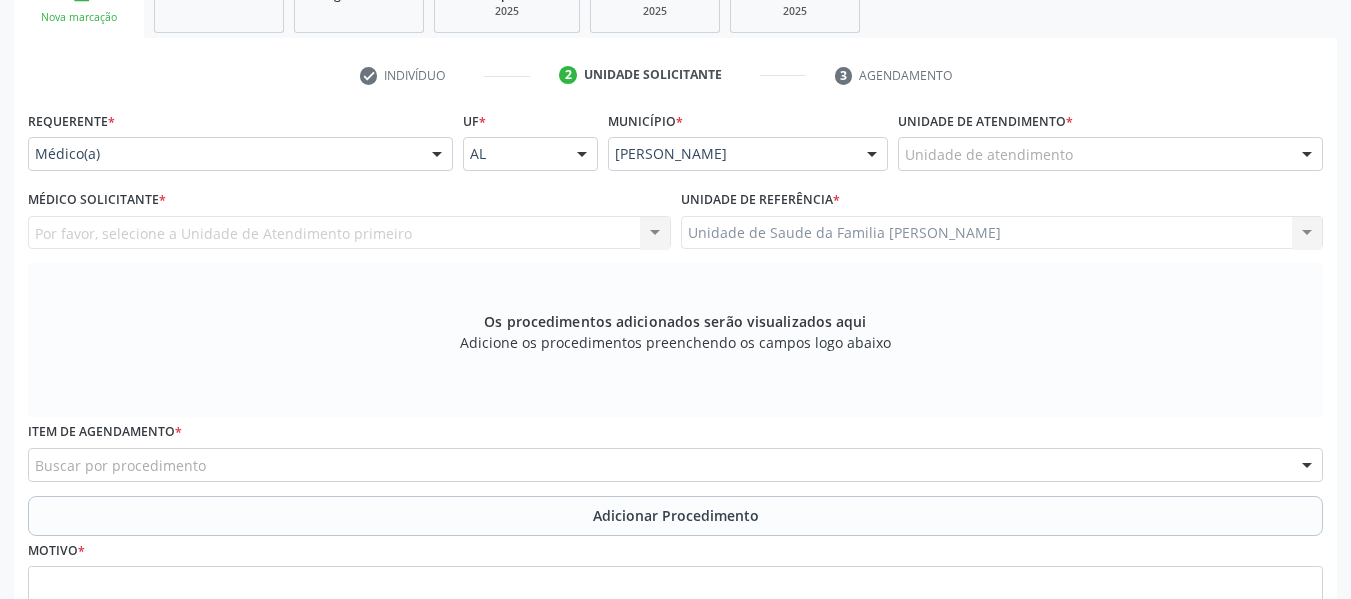 scroll, scrollTop: 353, scrollLeft: 0, axis: vertical 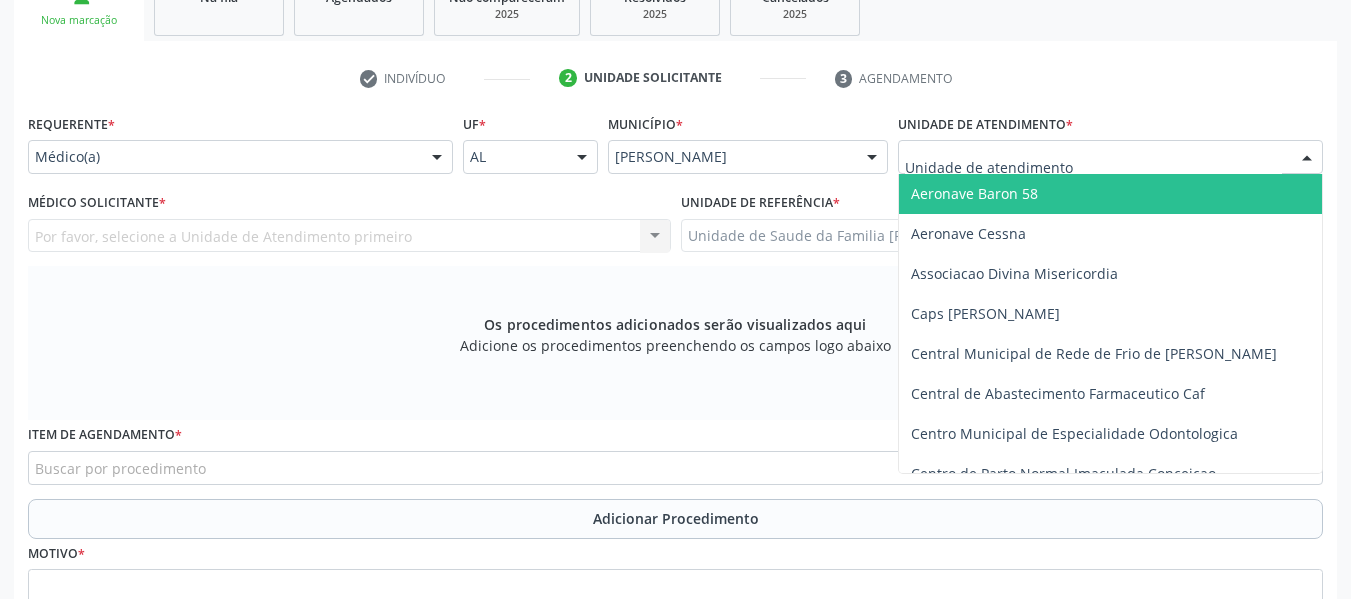 click at bounding box center [1307, 158] 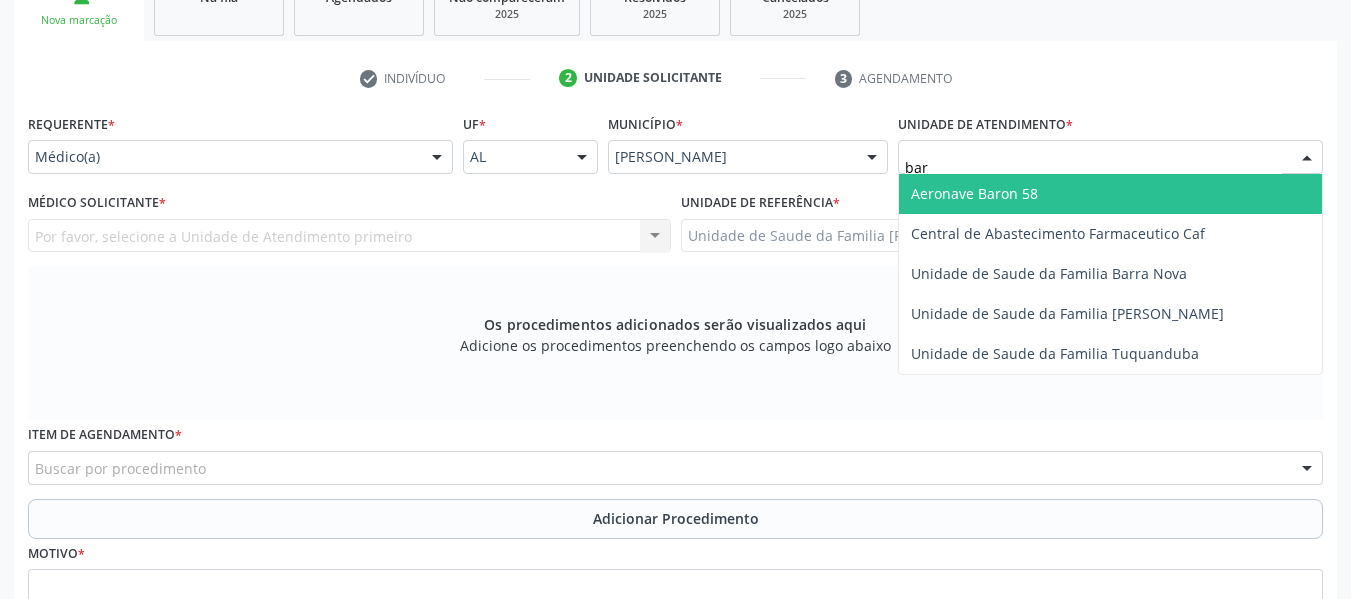 type on "barr" 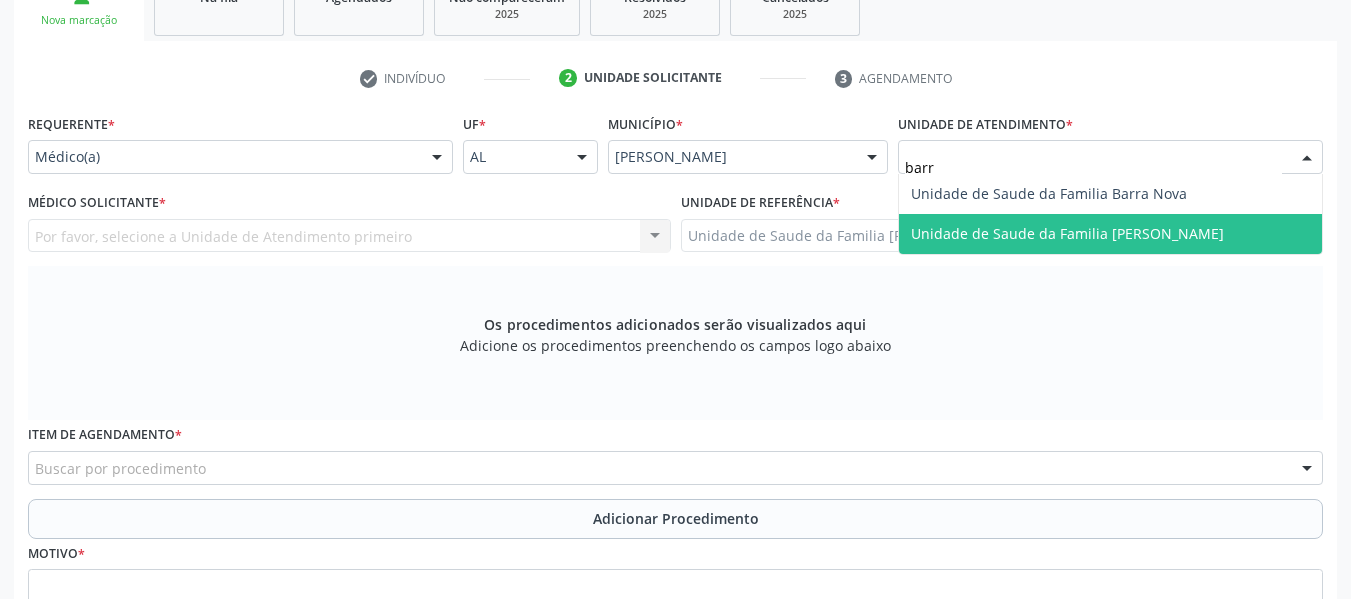 click on "Unidade de Saude da Familia [PERSON_NAME]" at bounding box center [1067, 233] 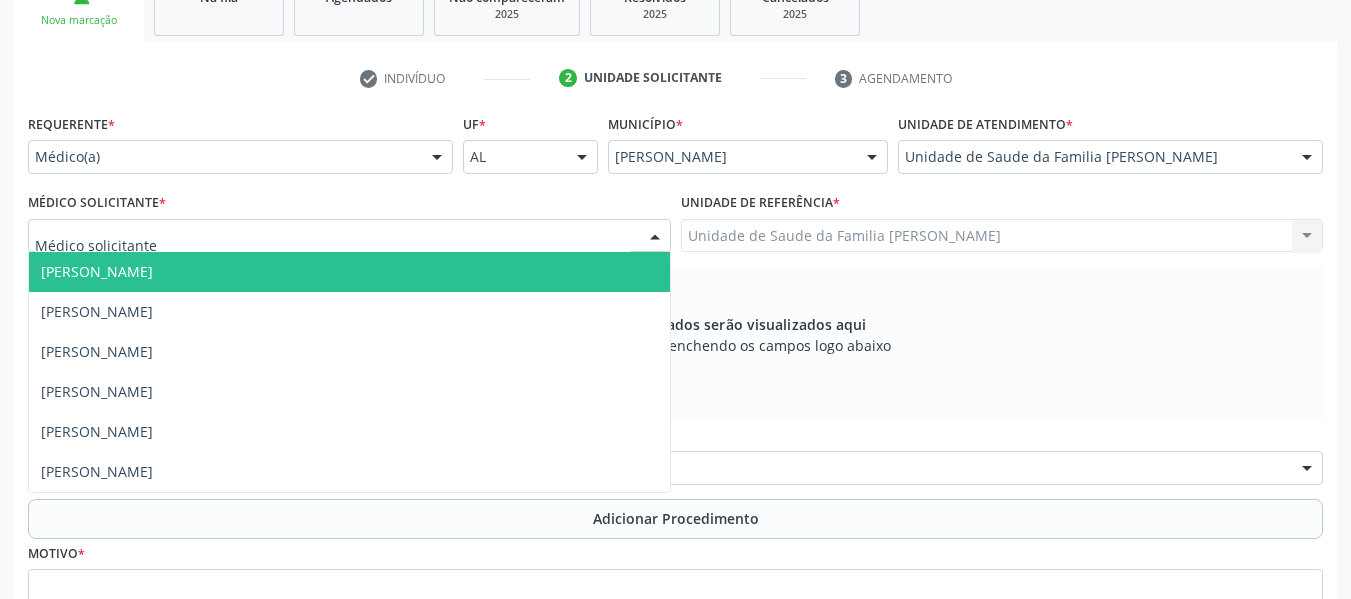click at bounding box center (655, 237) 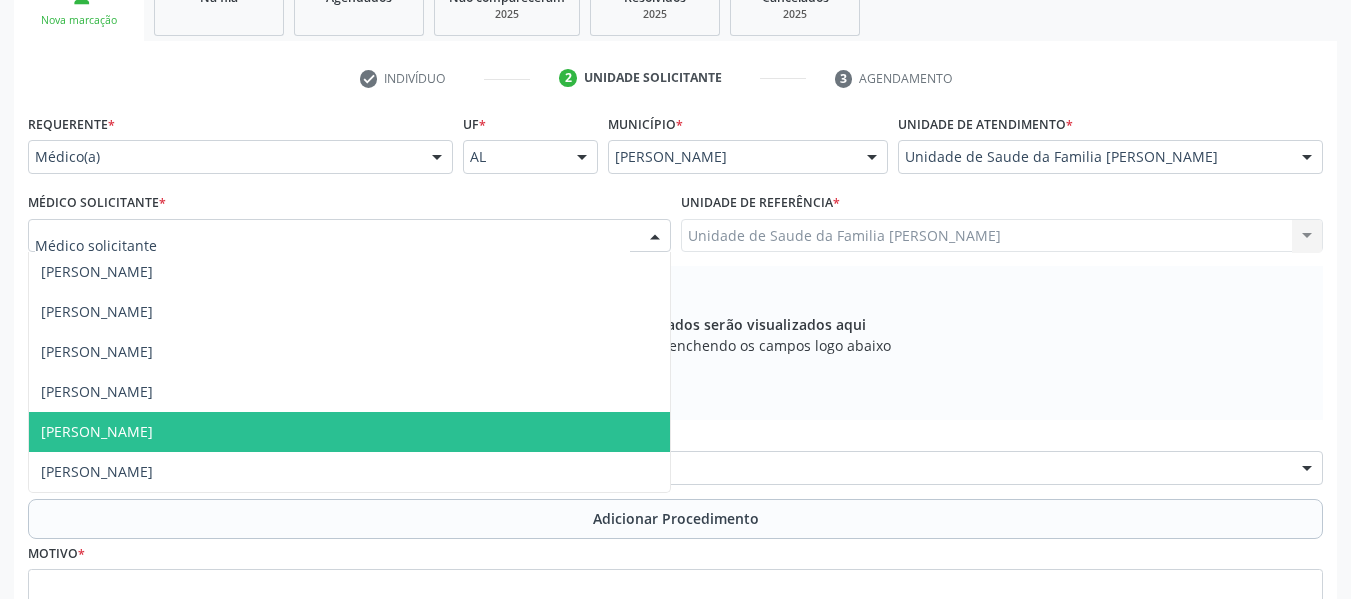 click on "[PERSON_NAME]" at bounding box center [97, 431] 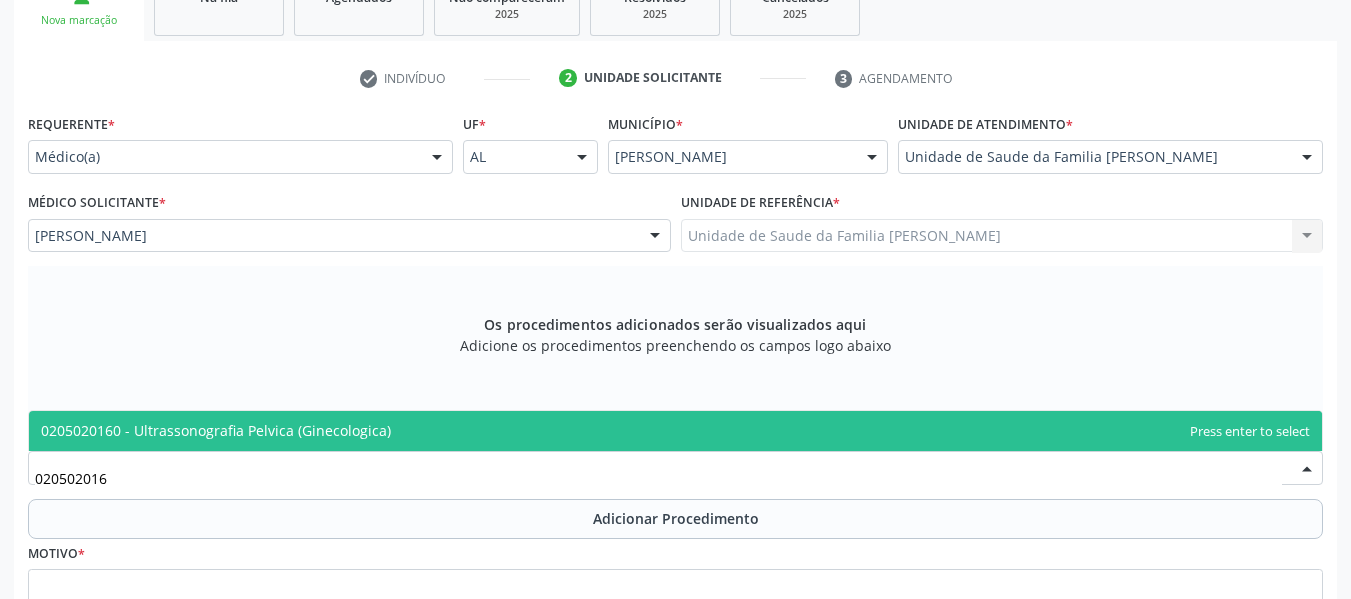 type on "0205020160" 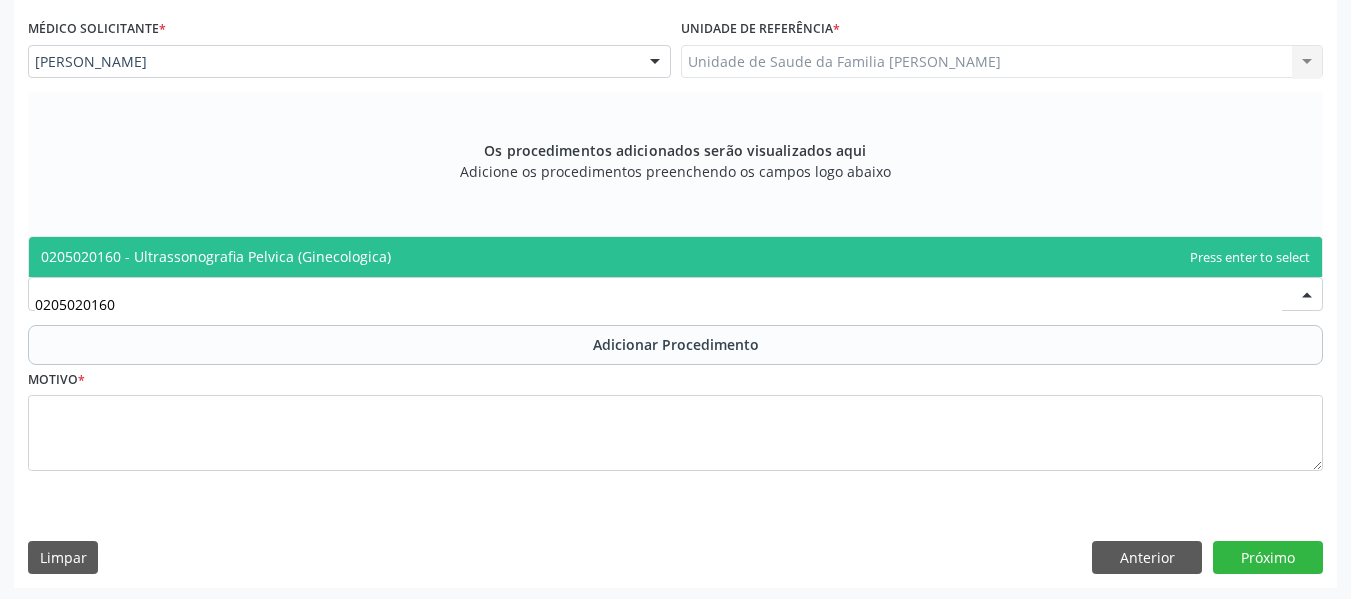 scroll, scrollTop: 530, scrollLeft: 0, axis: vertical 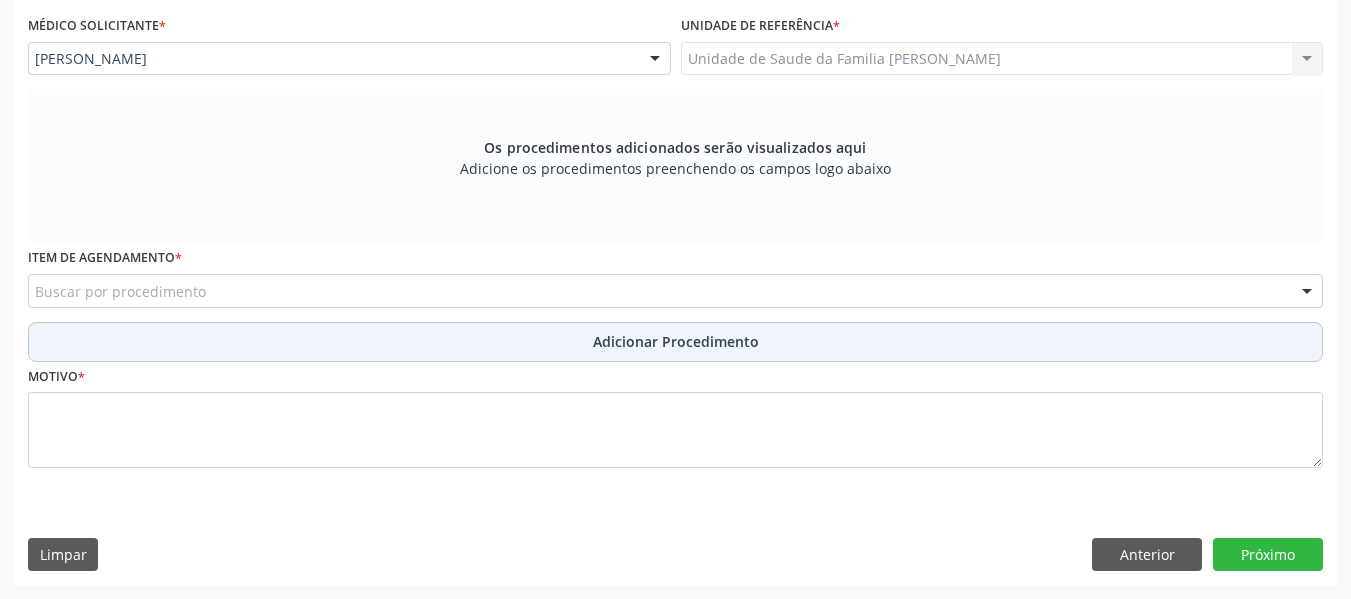 click on "Adicionar Procedimento" at bounding box center (676, 341) 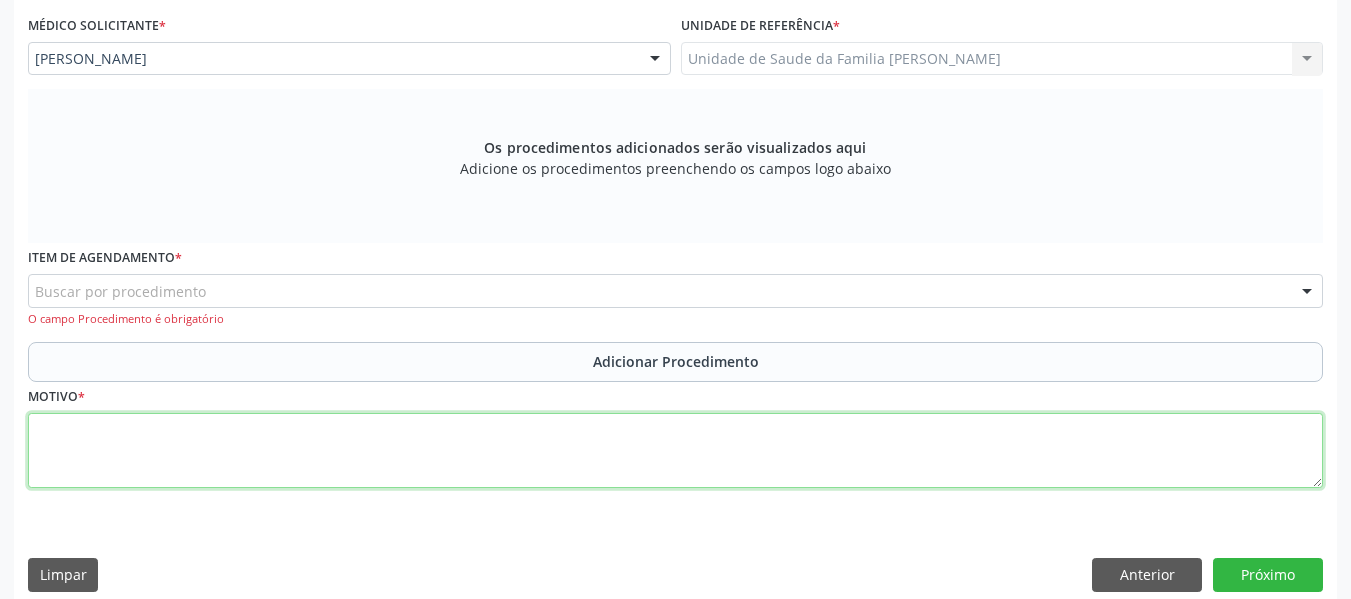 click at bounding box center (675, 451) 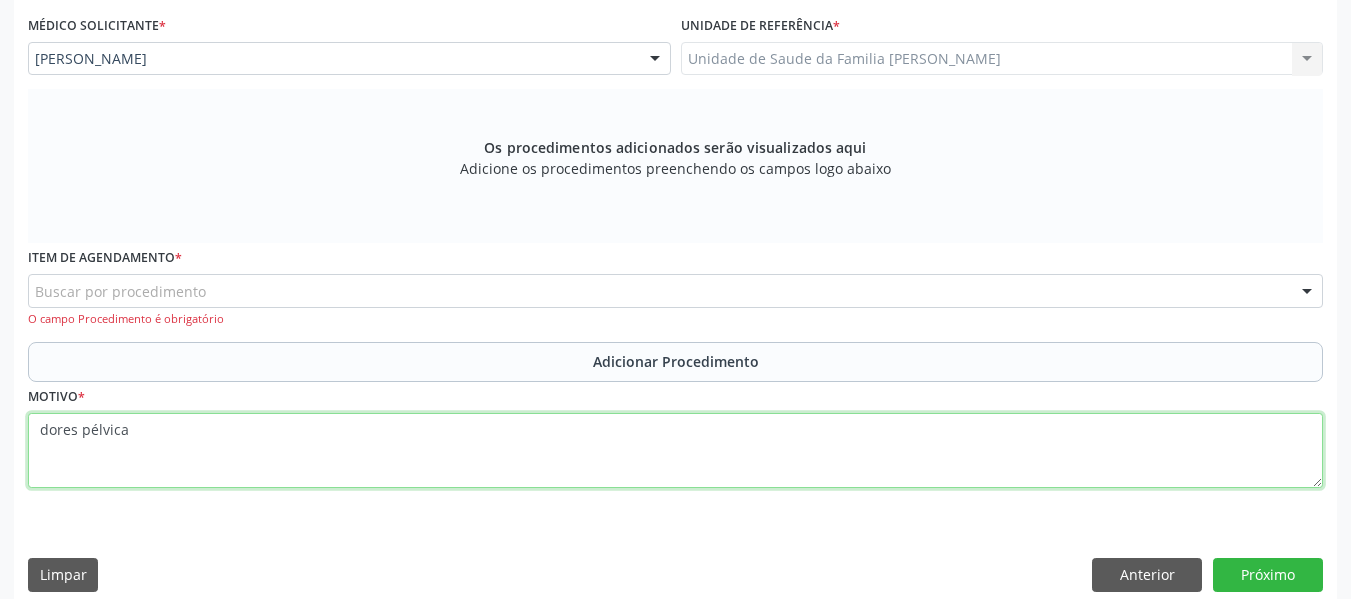 type on "dores pélvica" 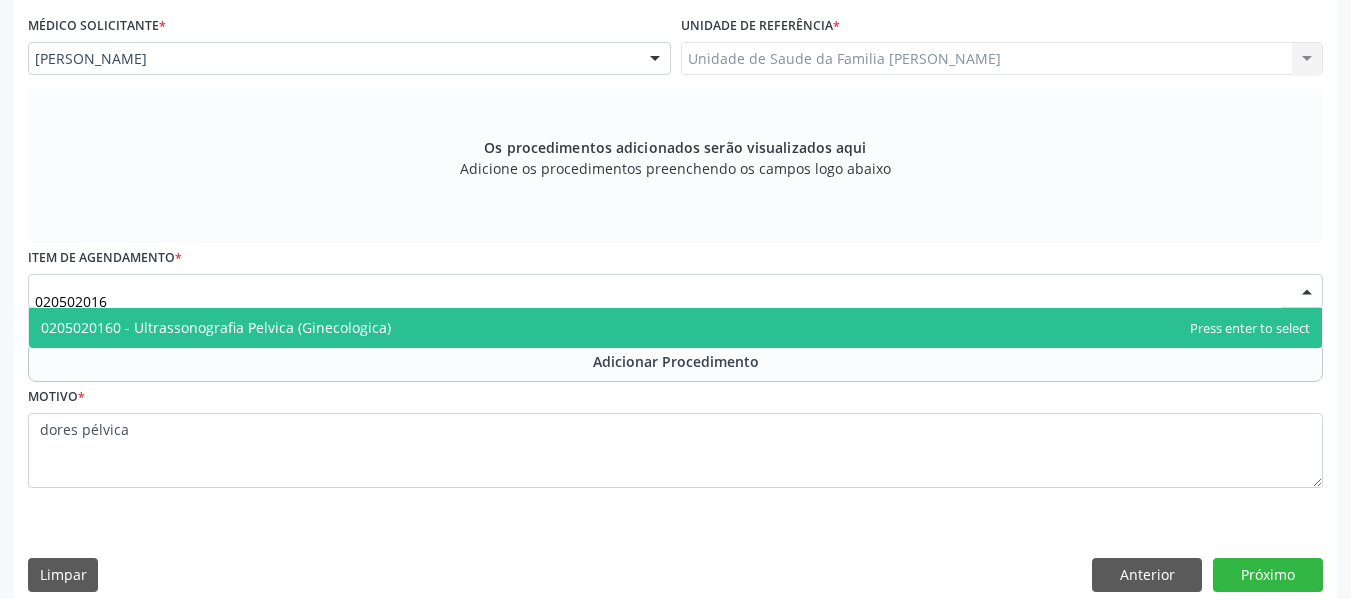 type on "0205020160" 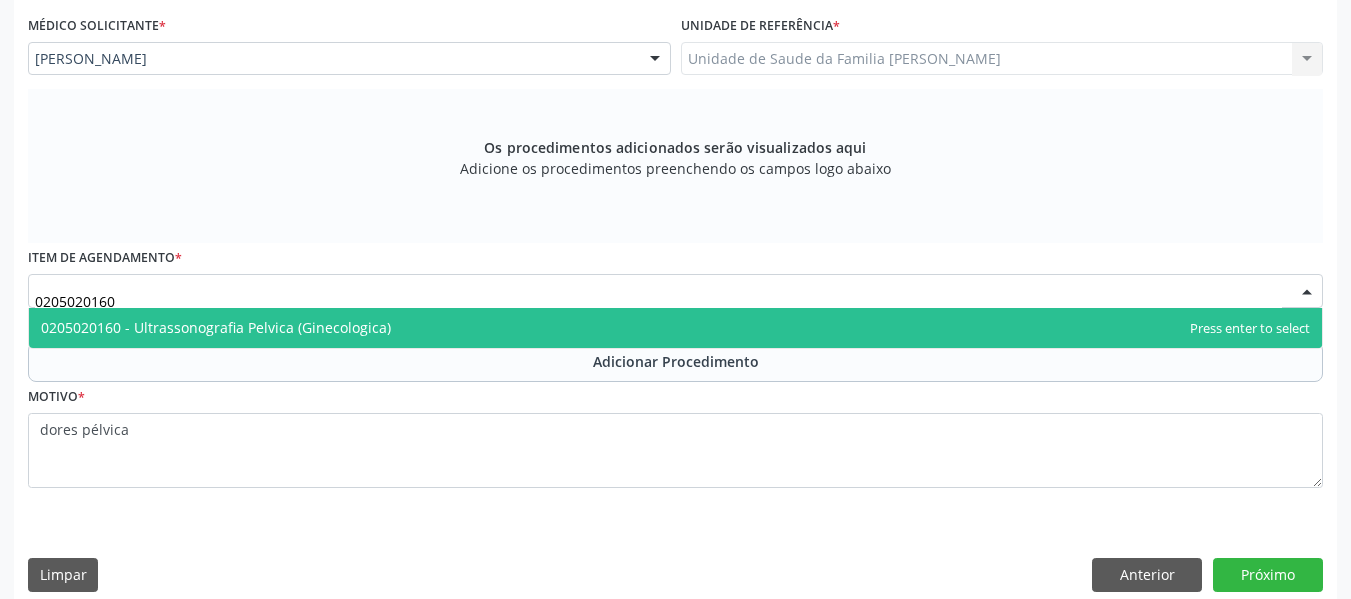 click on "0205020160 - Ultrassonografia Pelvica (Ginecologica)" at bounding box center [216, 327] 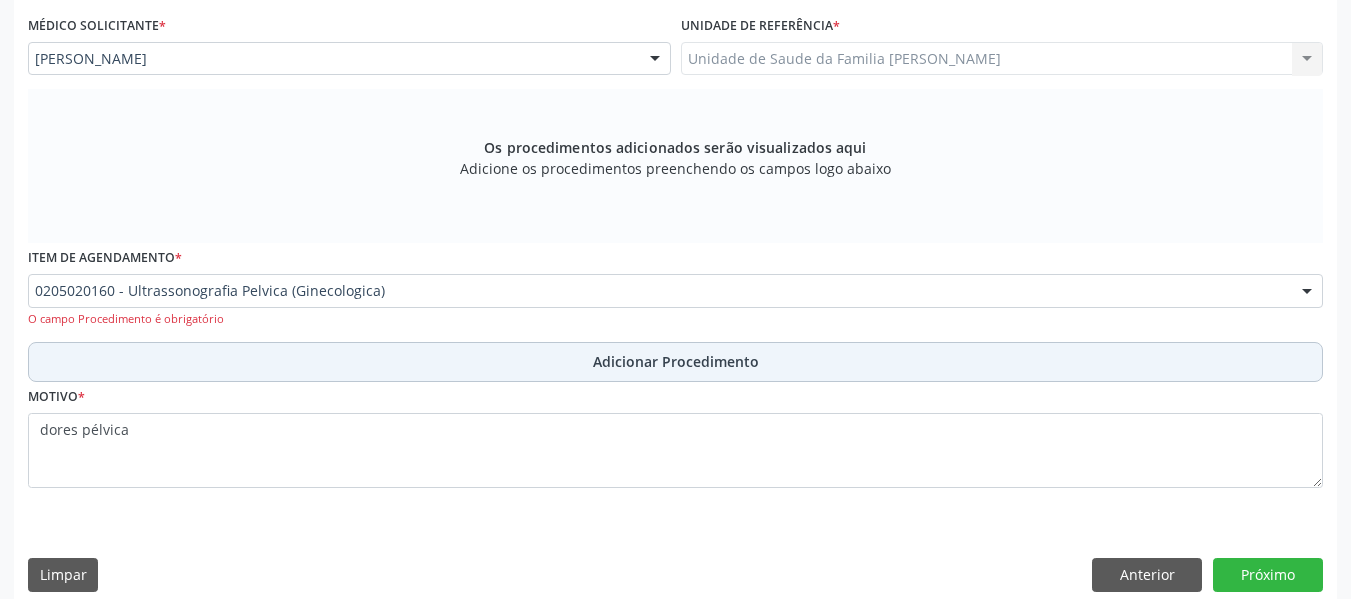 click on "Adicionar Procedimento" at bounding box center [676, 361] 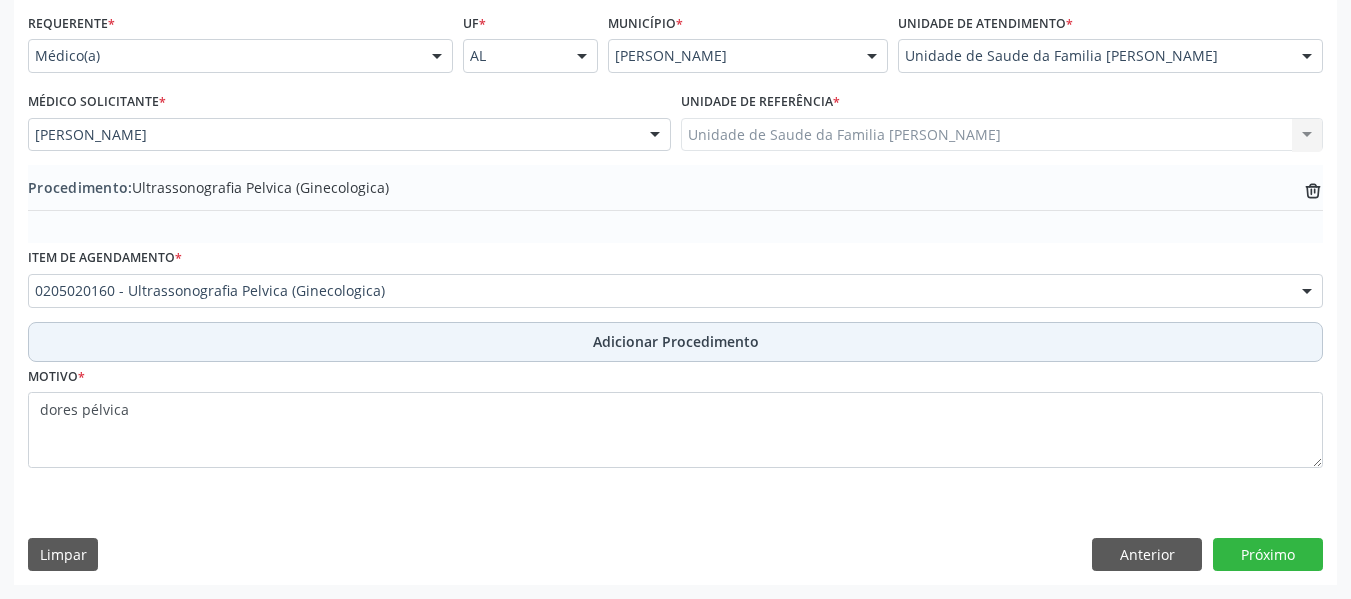scroll, scrollTop: 454, scrollLeft: 0, axis: vertical 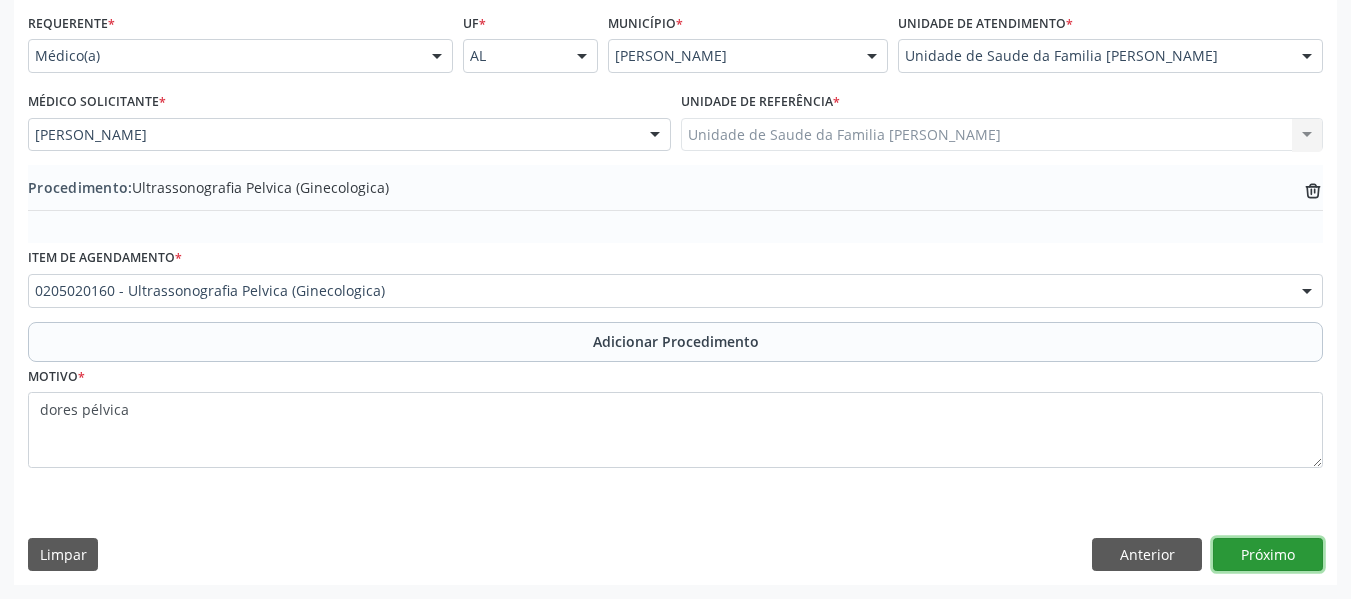 click on "Próximo" at bounding box center (1268, 555) 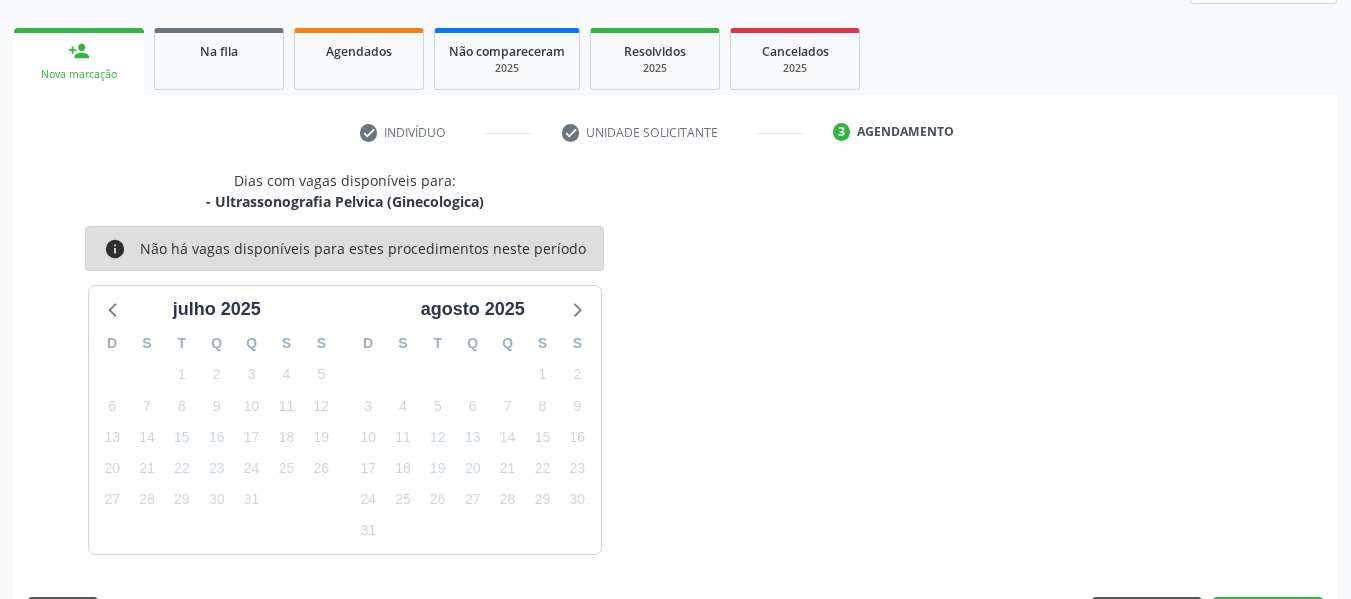 scroll, scrollTop: 358, scrollLeft: 0, axis: vertical 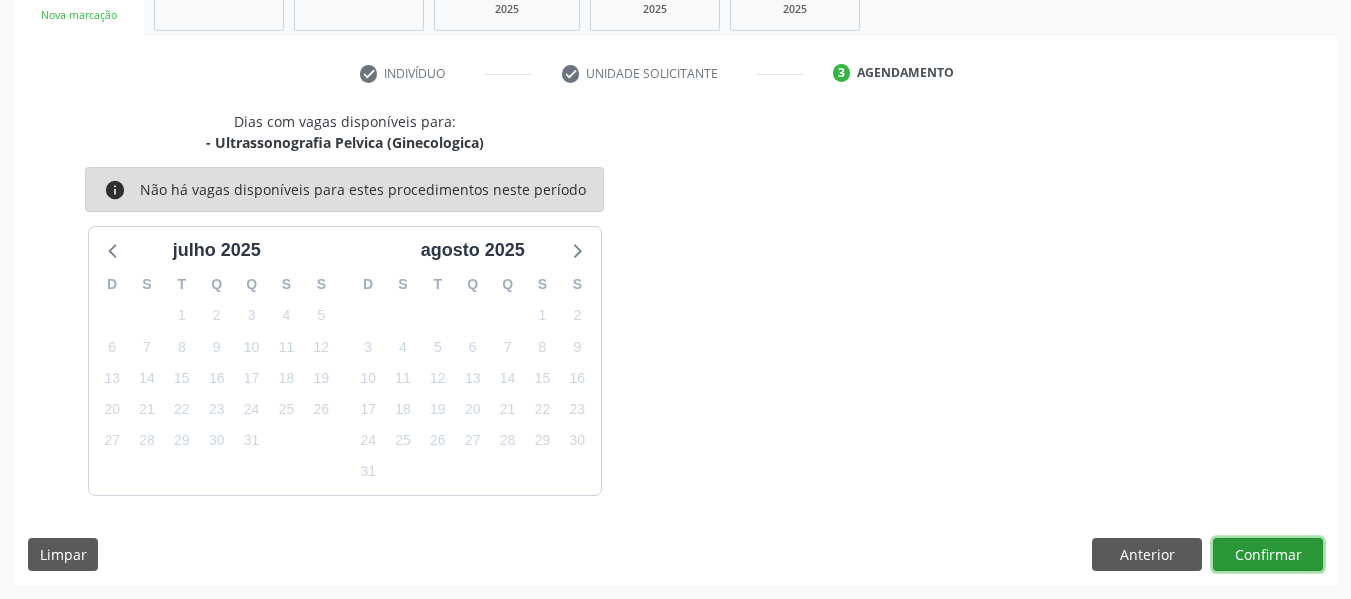 click on "Confirmar" at bounding box center [1268, 555] 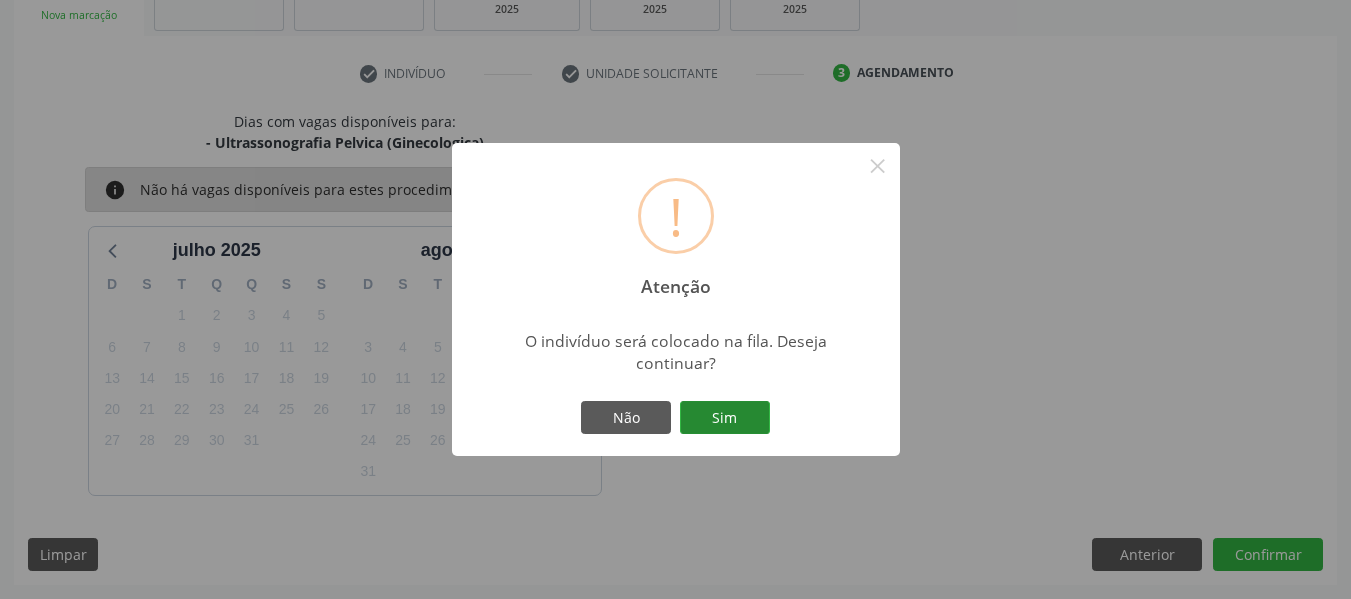 click on "Sim" at bounding box center (725, 418) 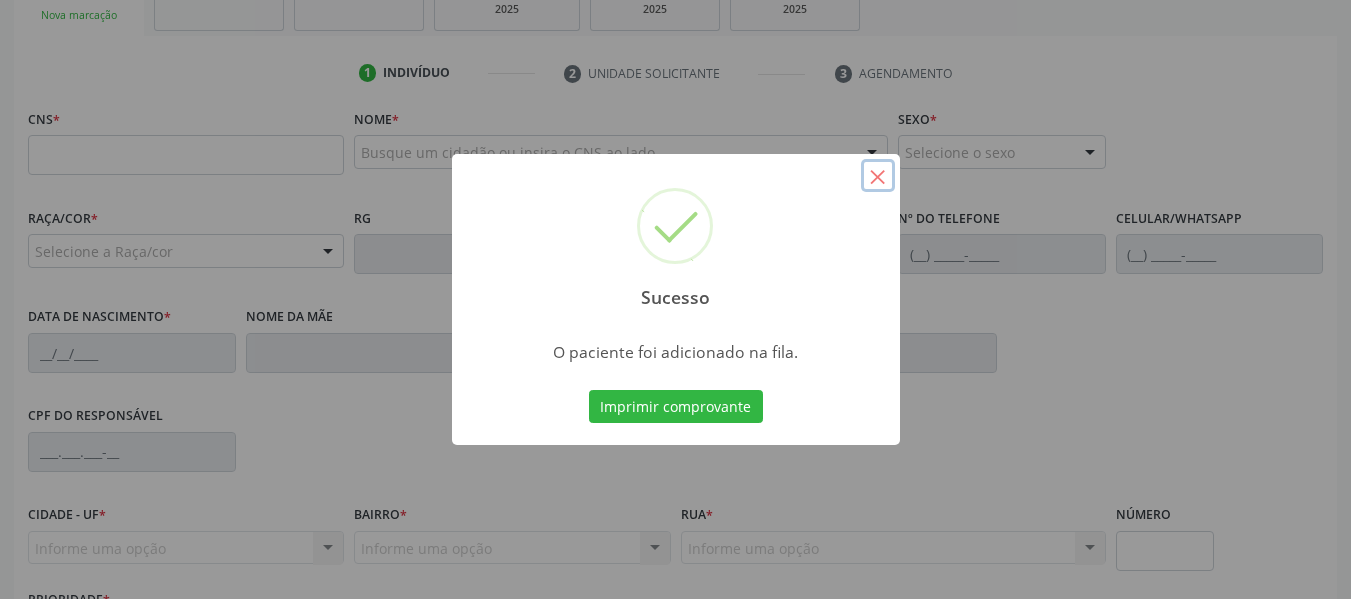 click on "×" at bounding box center (878, 176) 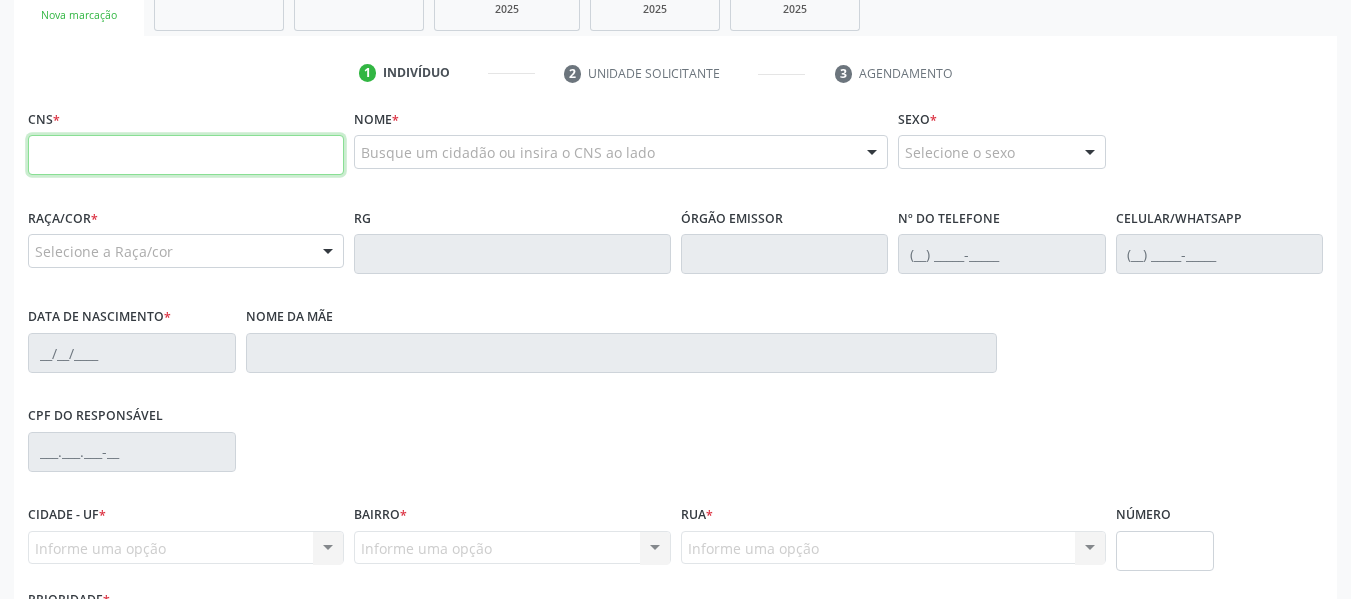click at bounding box center (186, 155) 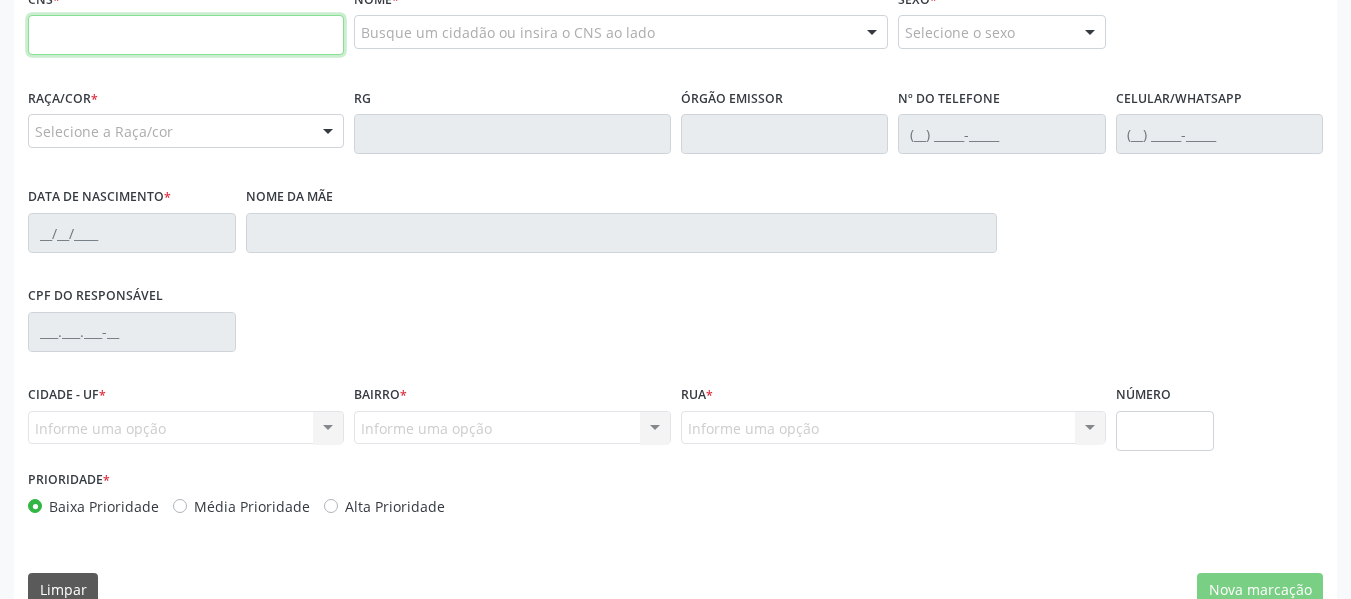 scroll, scrollTop: 513, scrollLeft: 0, axis: vertical 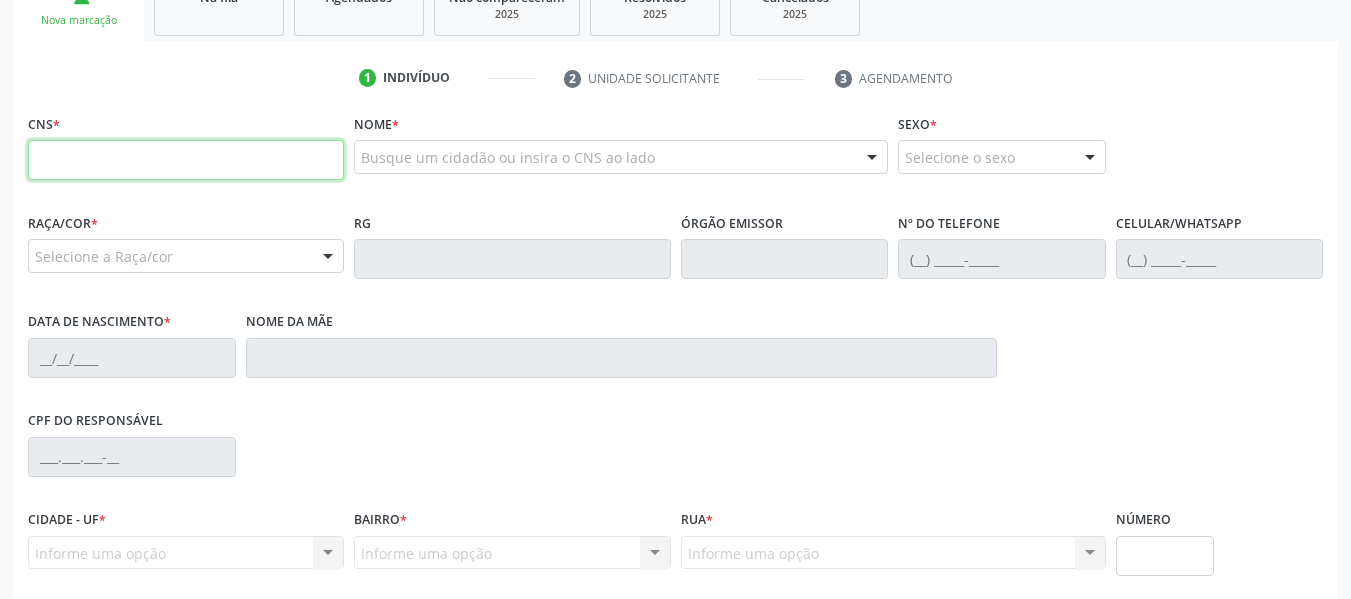 click at bounding box center [186, 160] 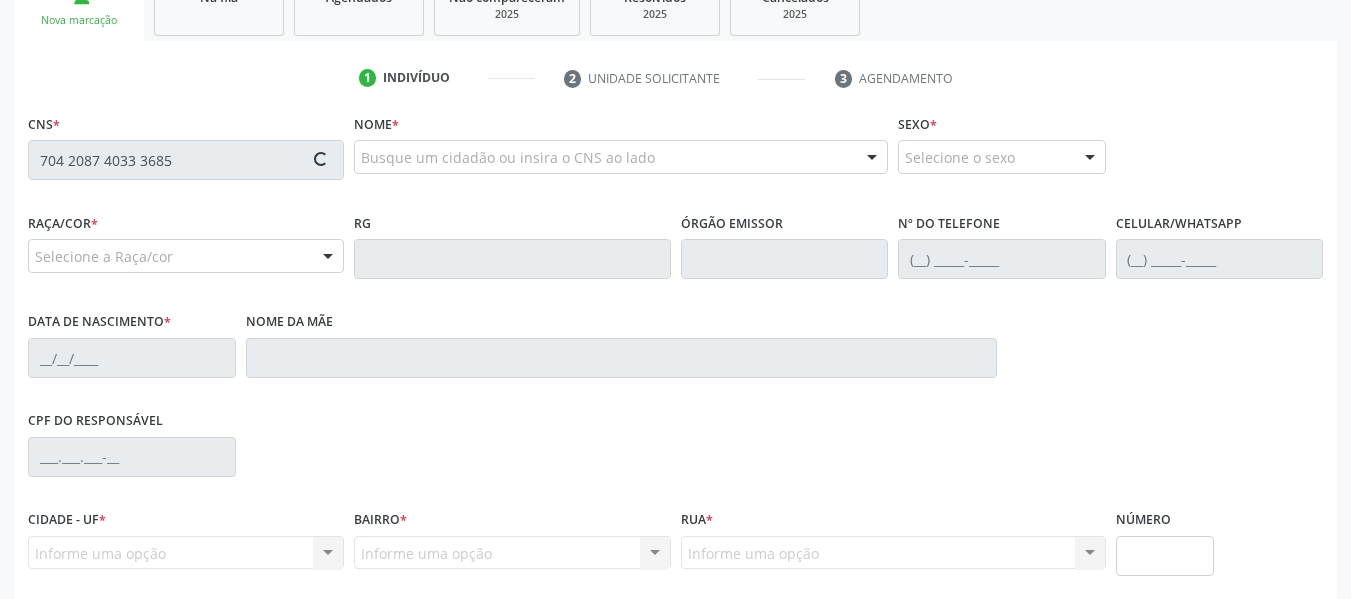 type on "704 2087 4033 3685" 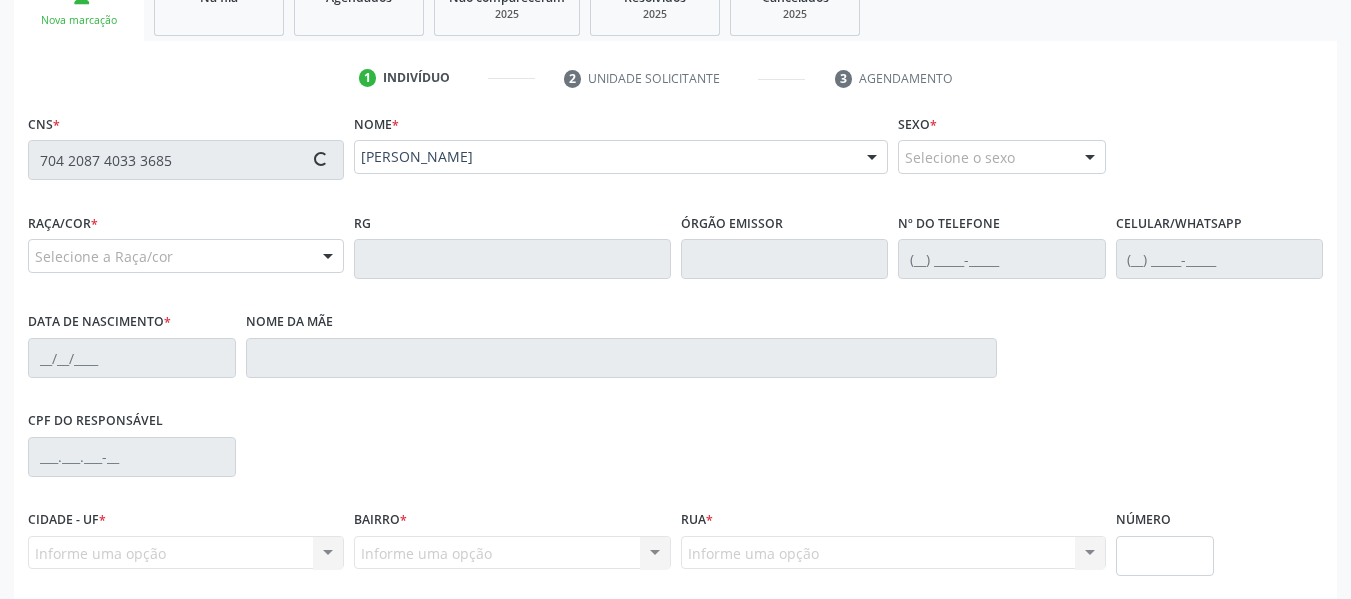type on "[PHONE_NUMBER]" 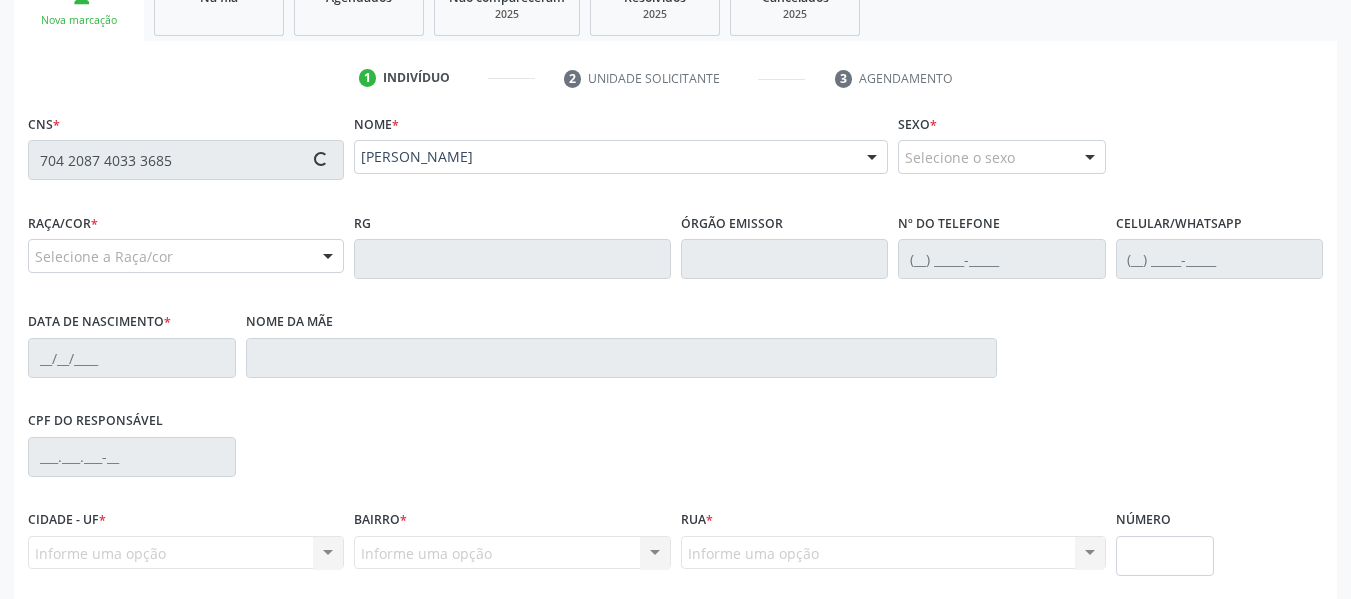 type on "[DATE]" 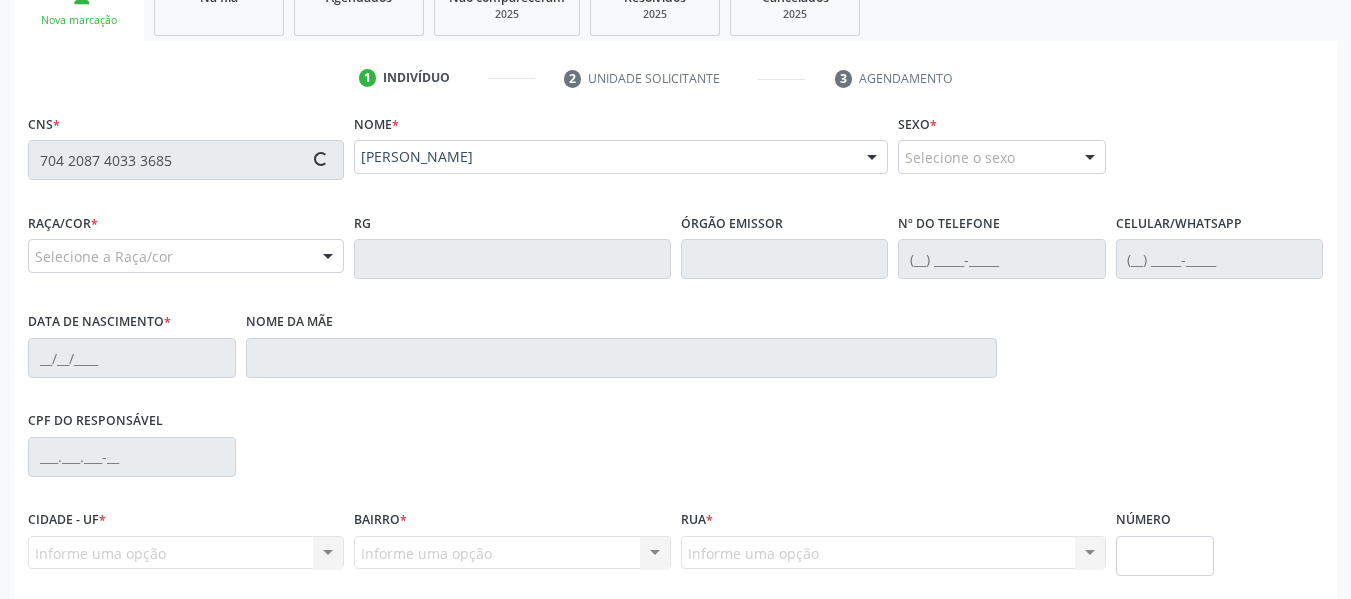 type on "[PERSON_NAME]" 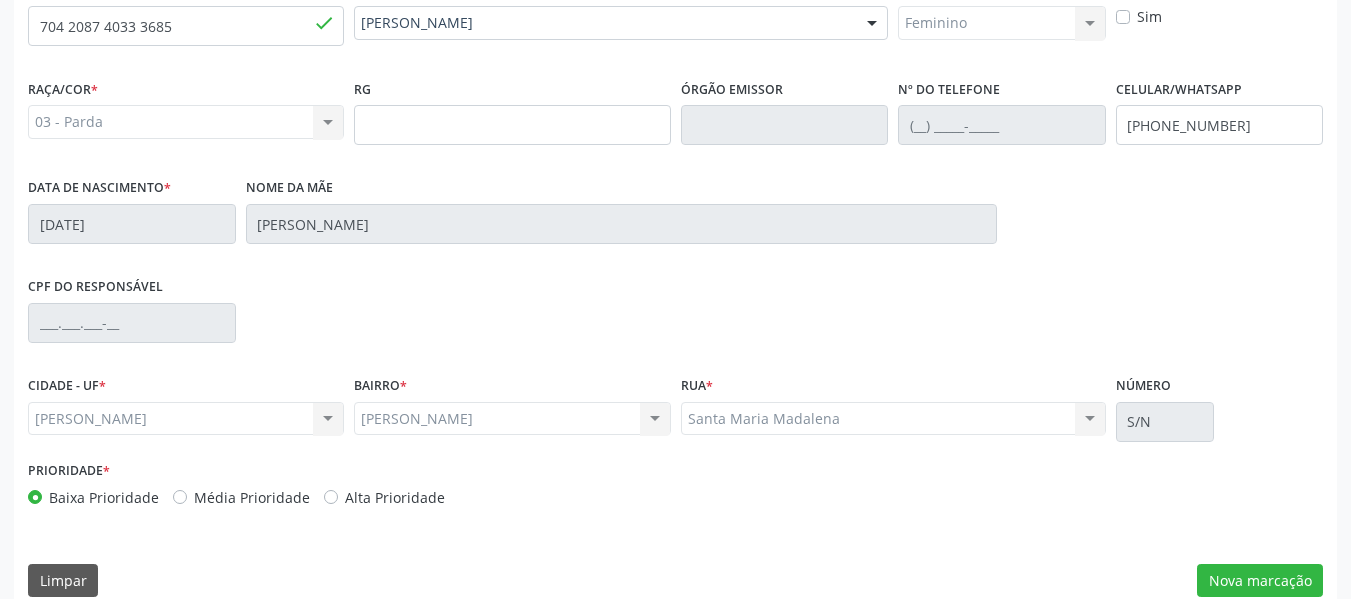 scroll, scrollTop: 513, scrollLeft: 0, axis: vertical 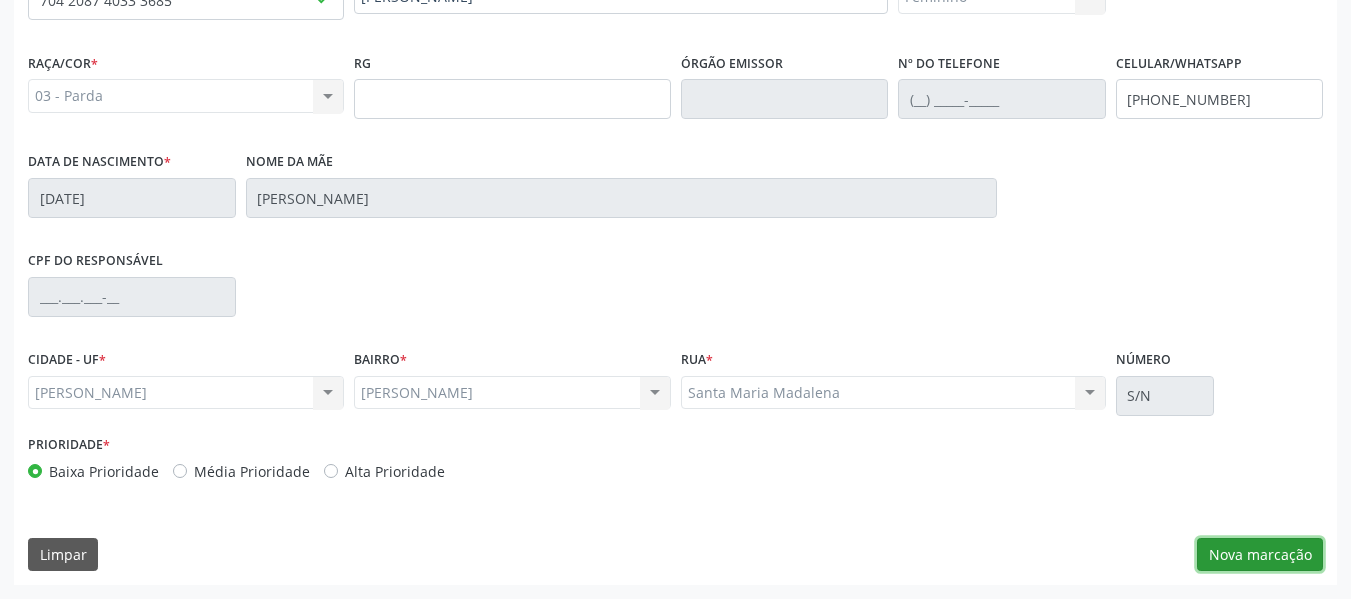 click on "Nova marcação" at bounding box center [1260, 555] 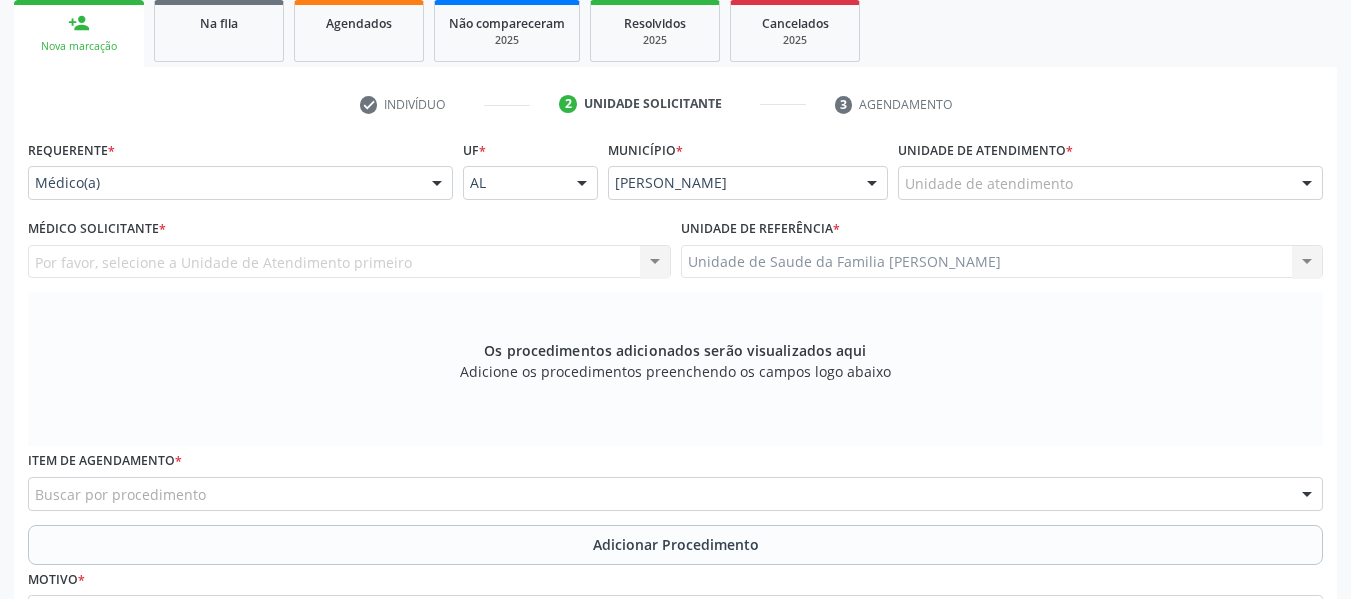 scroll, scrollTop: 313, scrollLeft: 0, axis: vertical 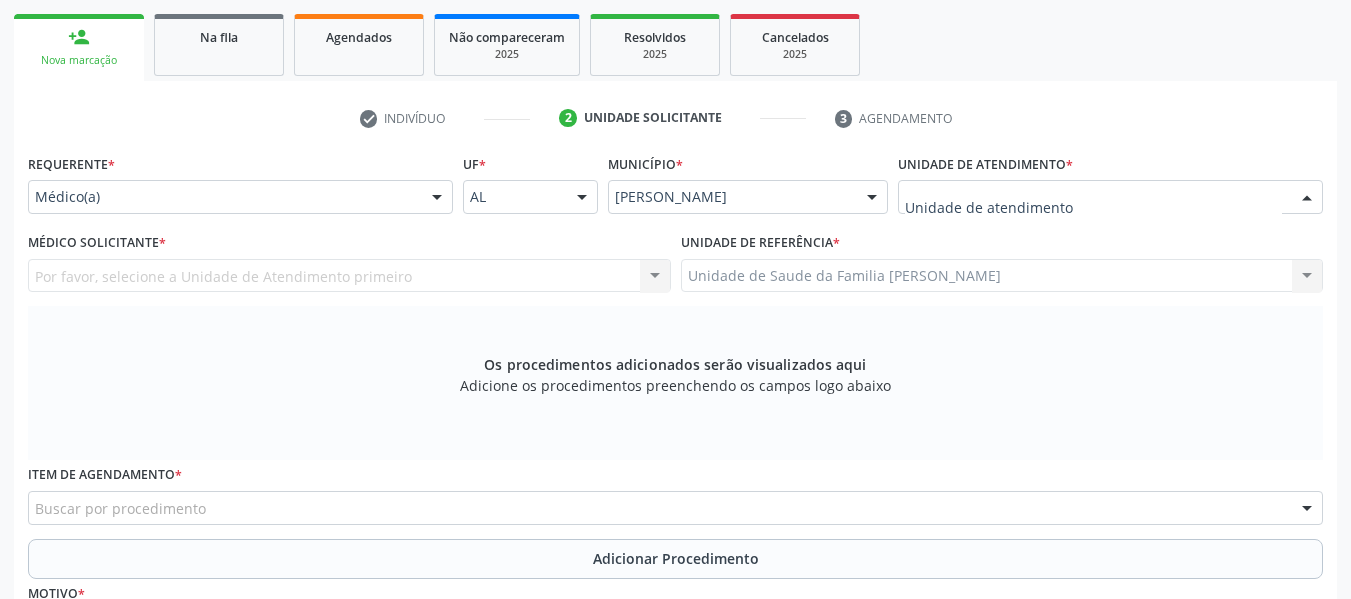 click at bounding box center [1307, 198] 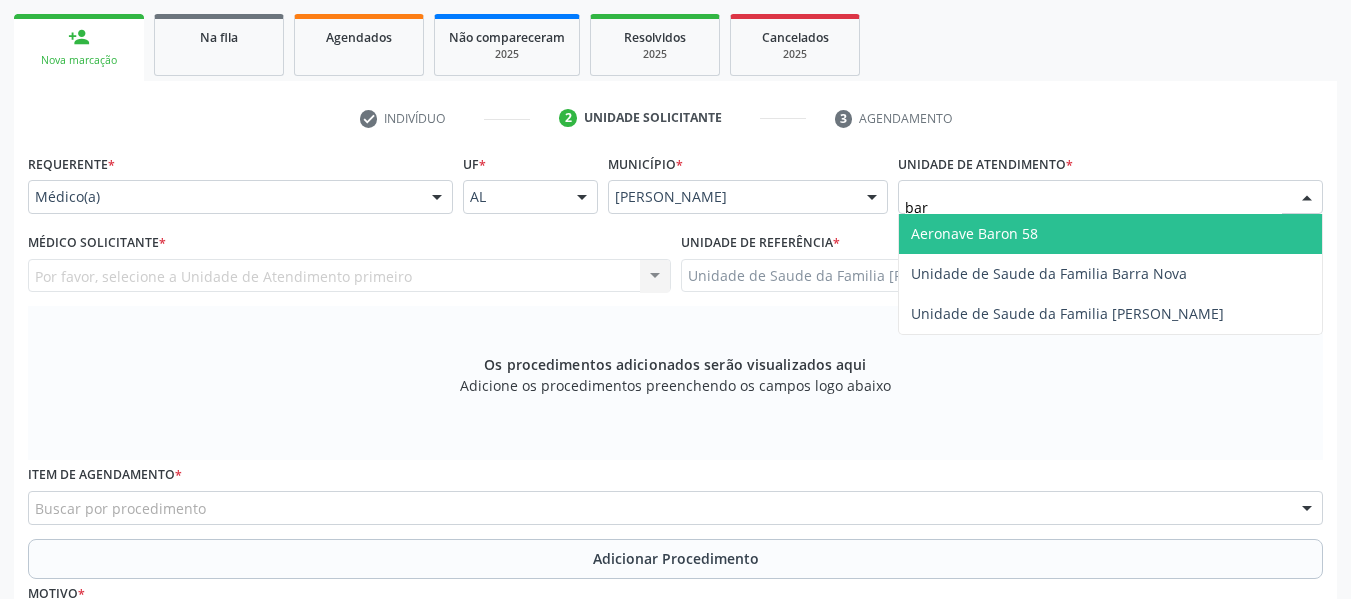 type on "barr" 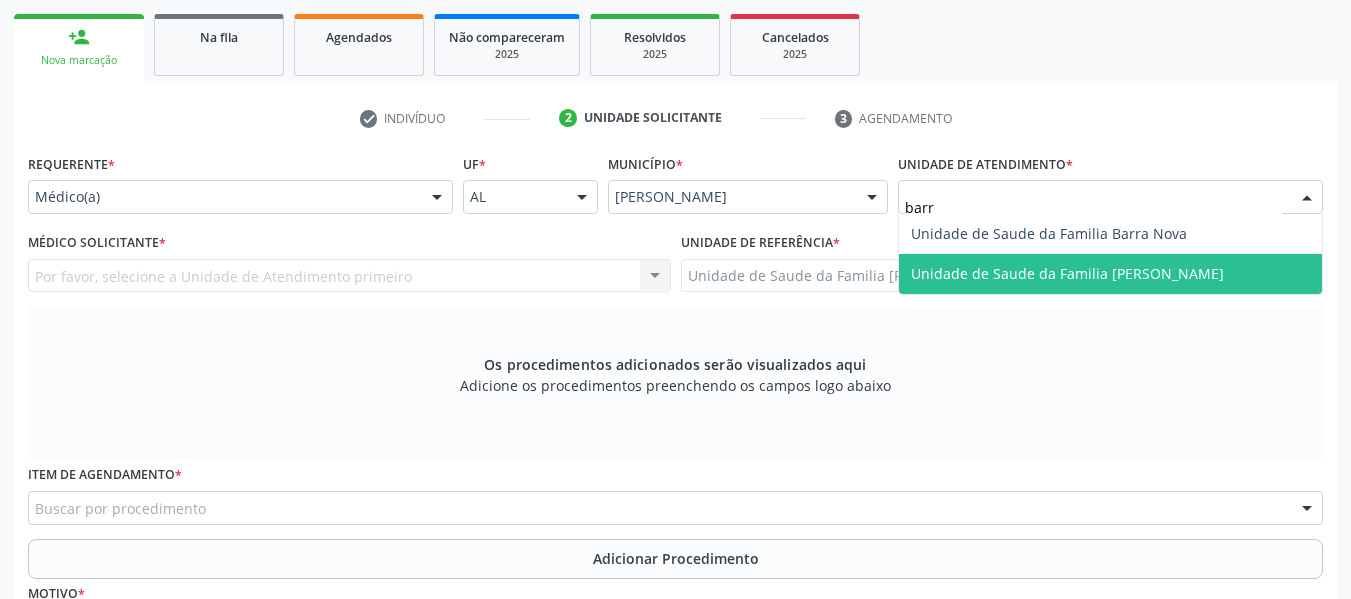 click on "Unidade de Saude da Familia [PERSON_NAME]" at bounding box center (1067, 273) 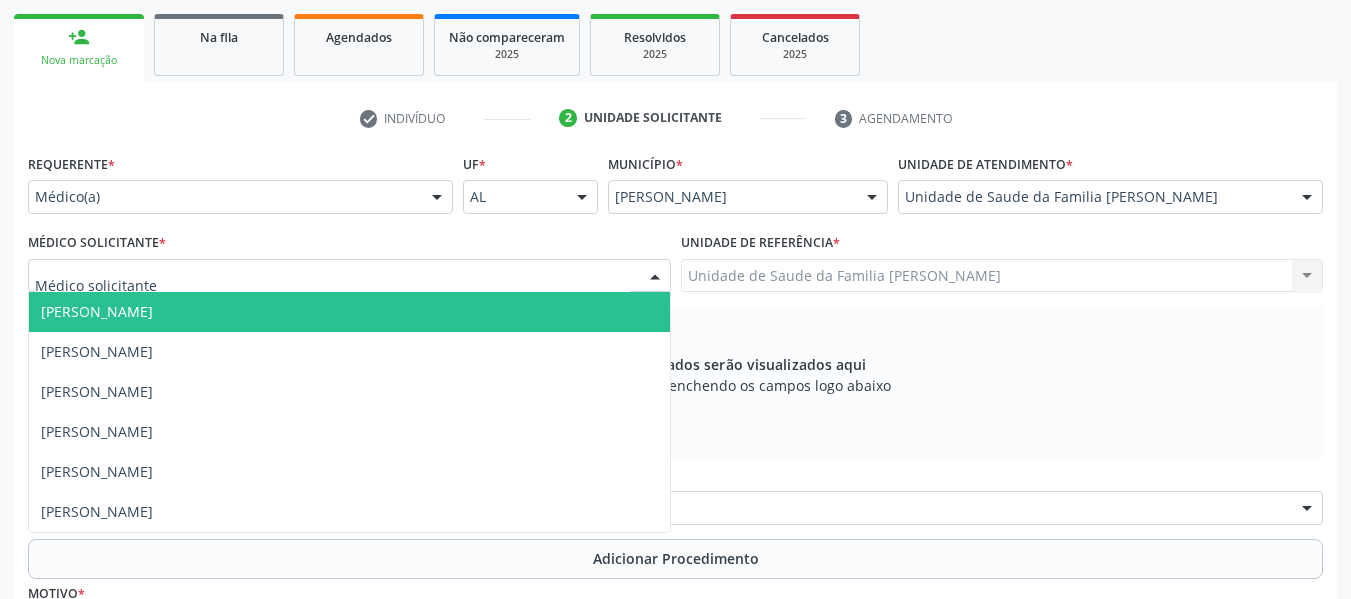 click at bounding box center [655, 277] 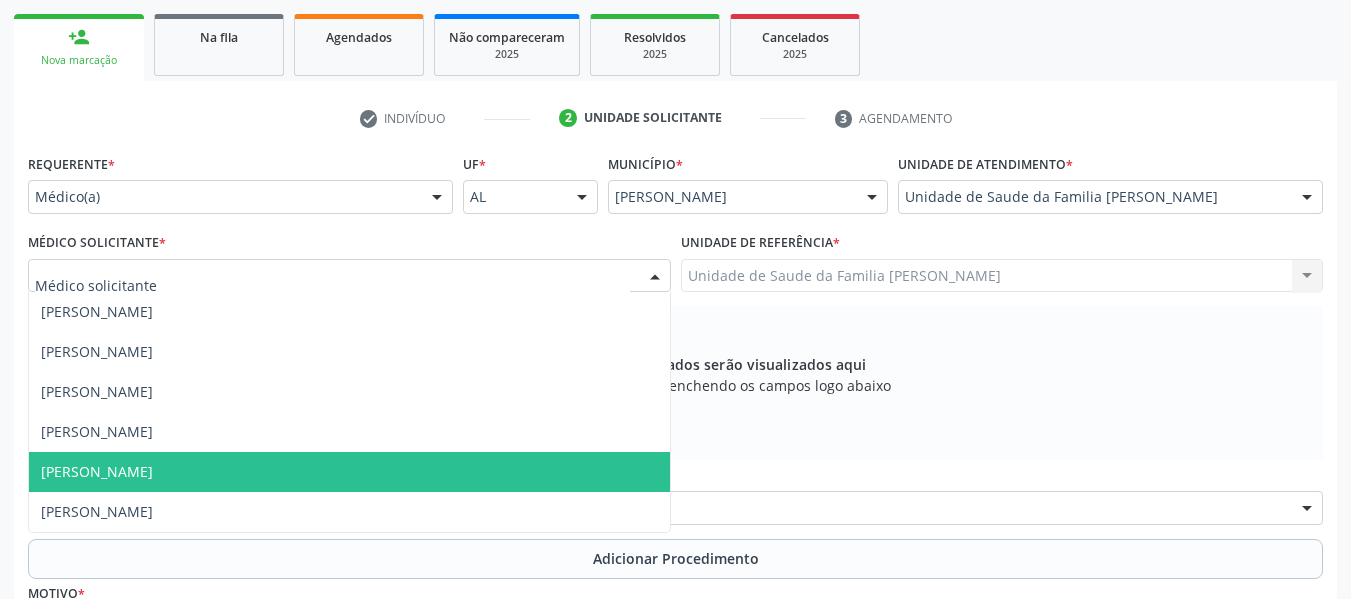 click on "[PERSON_NAME]" at bounding box center (97, 471) 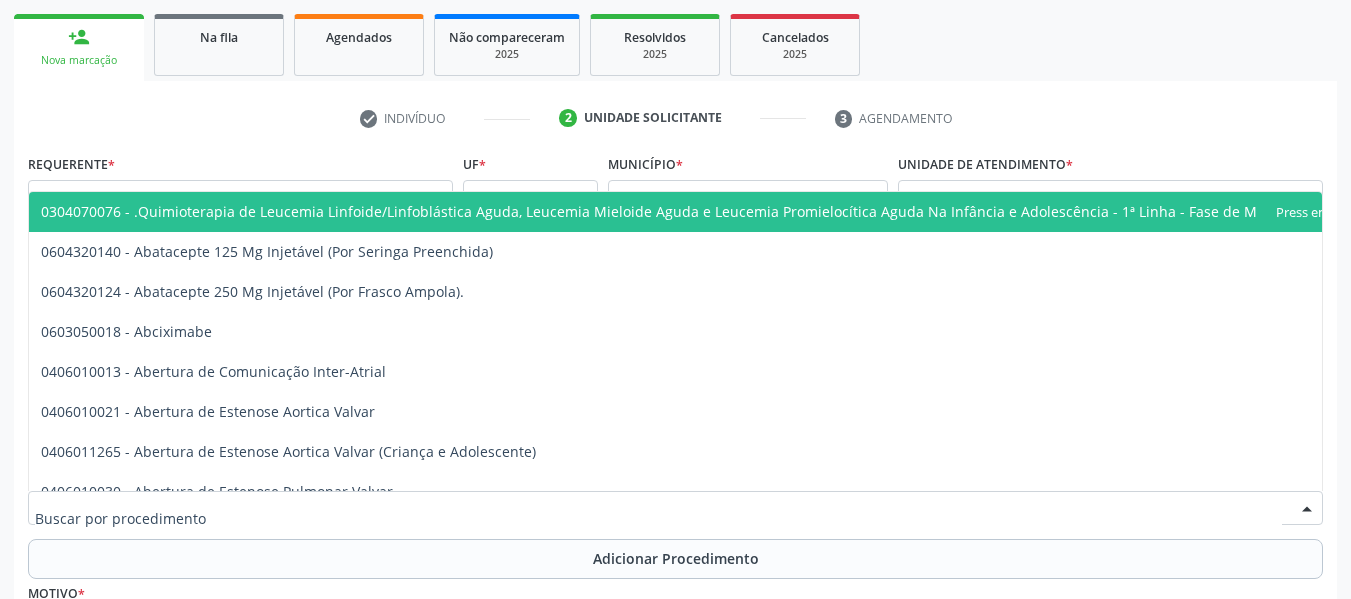click at bounding box center [1307, 509] 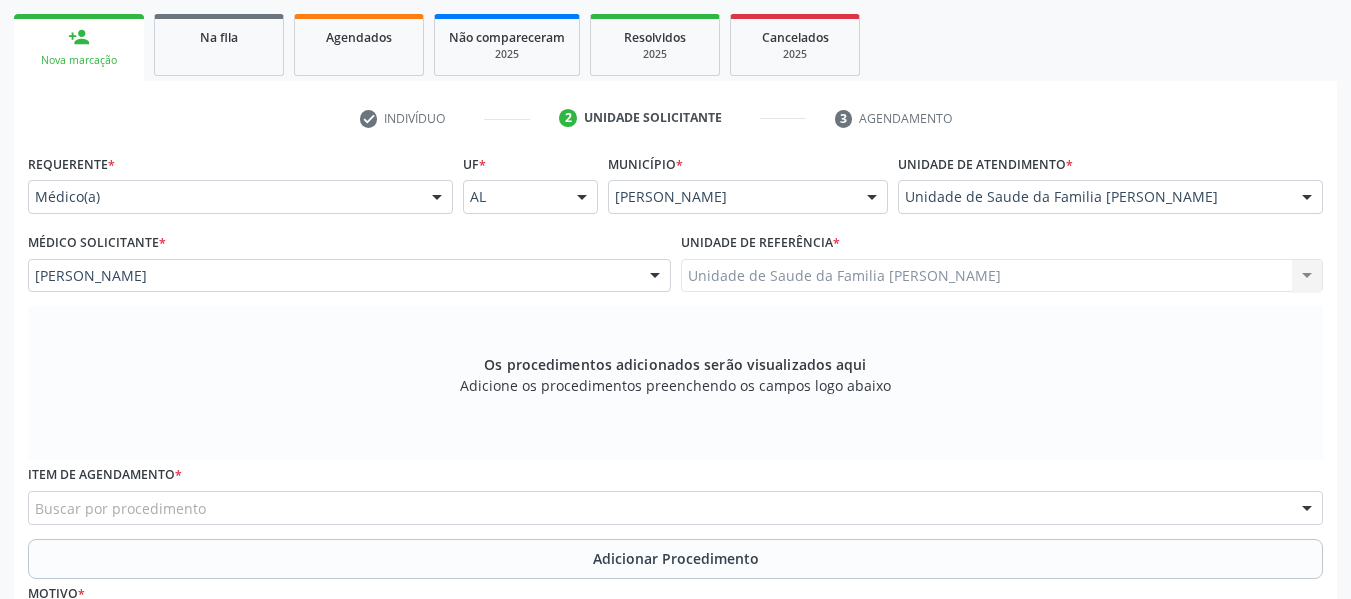 click at bounding box center (1307, 509) 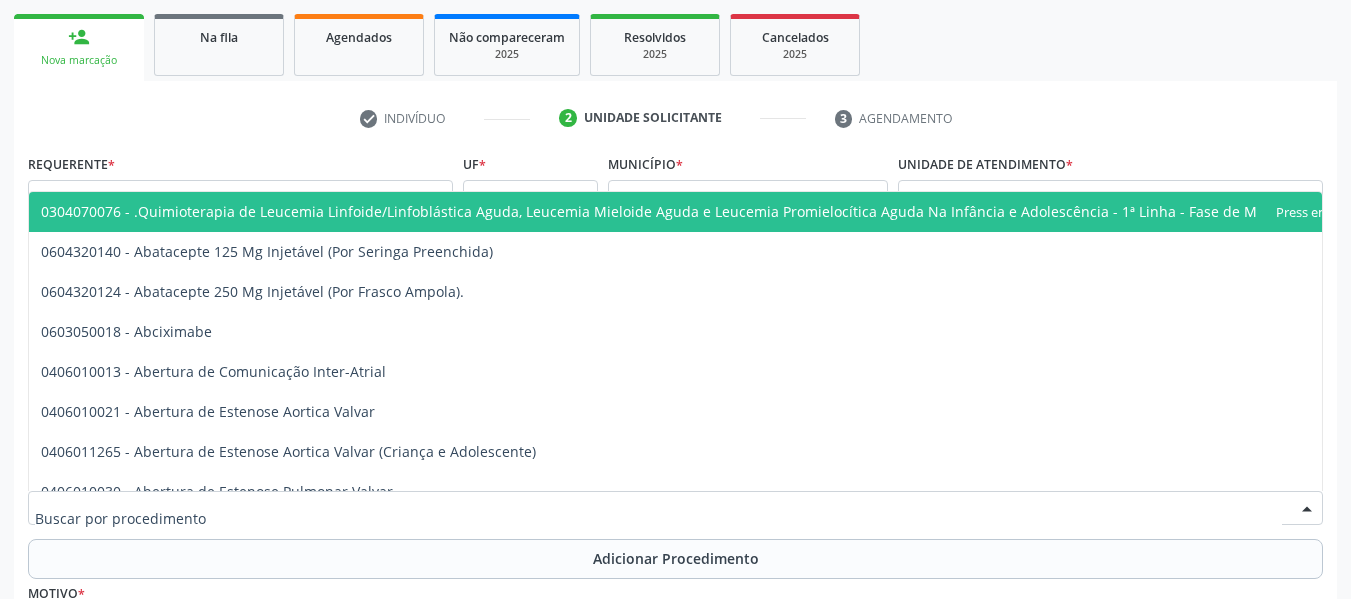 drag, startPoint x: 1304, startPoint y: 504, endPoint x: 1363, endPoint y: 587, distance: 101.8332 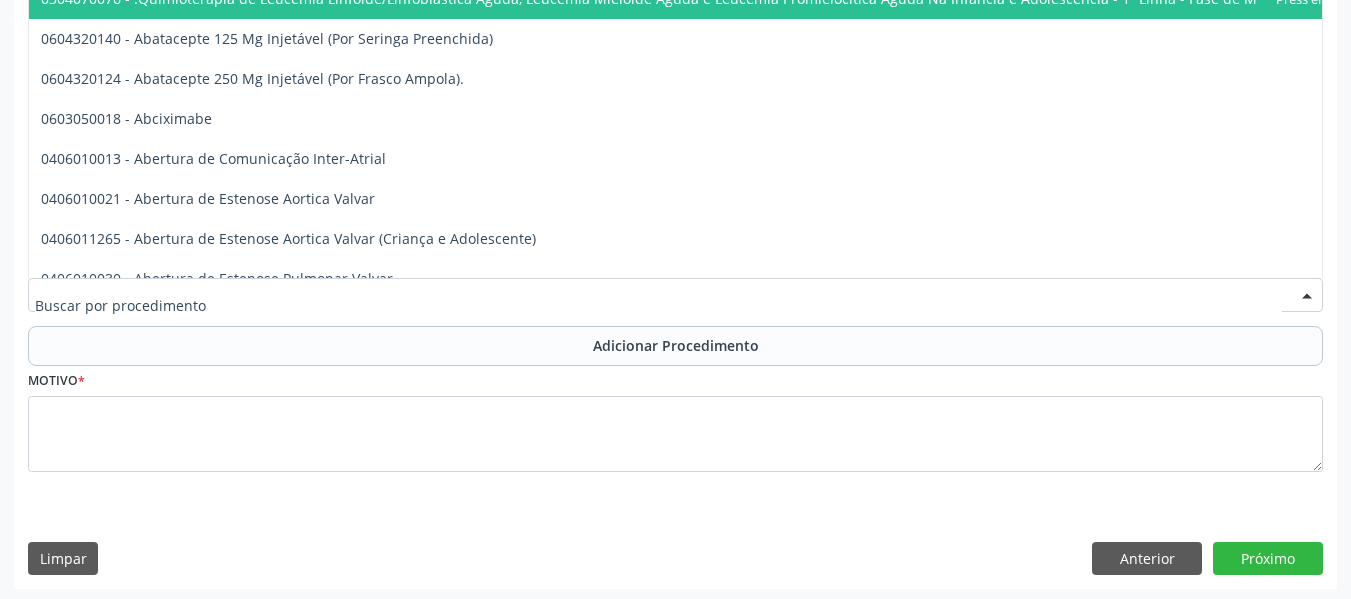 scroll, scrollTop: 530, scrollLeft: 0, axis: vertical 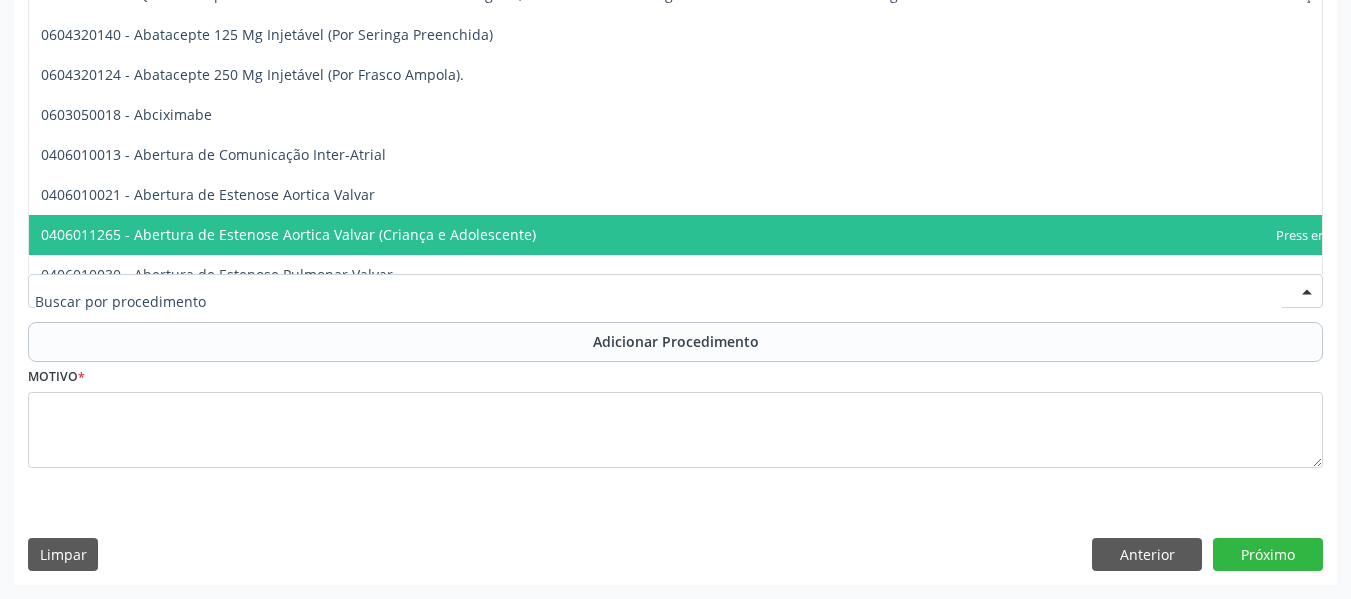click at bounding box center (658, 301) 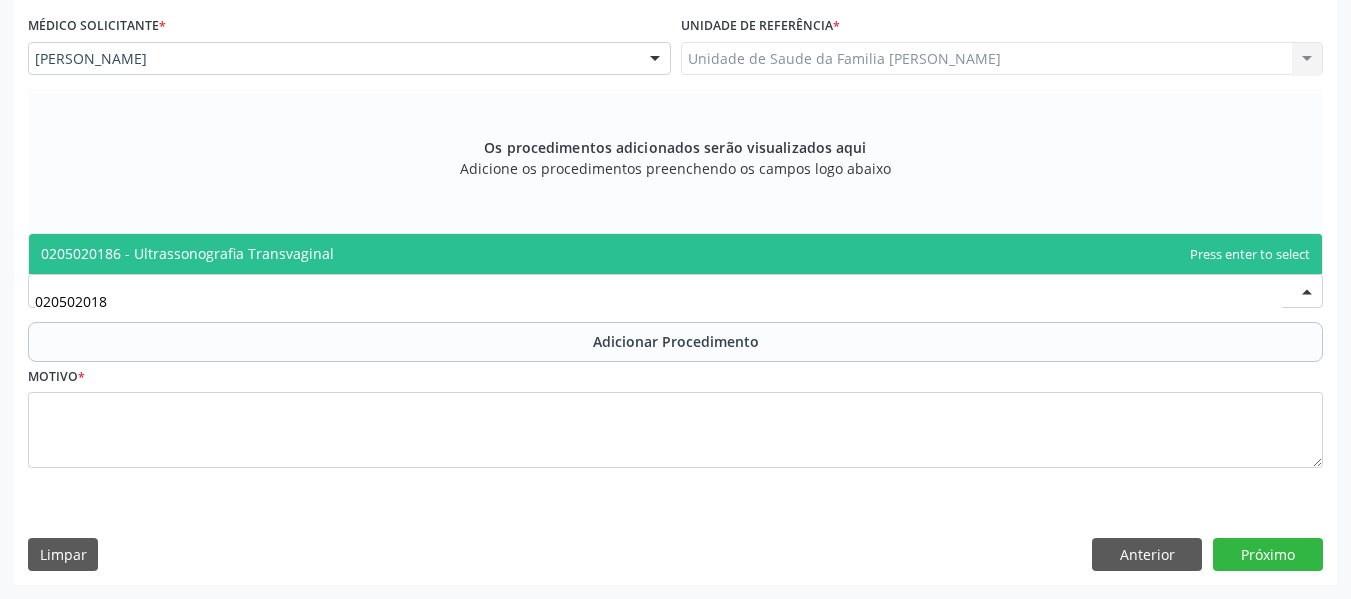 type on "0205020186" 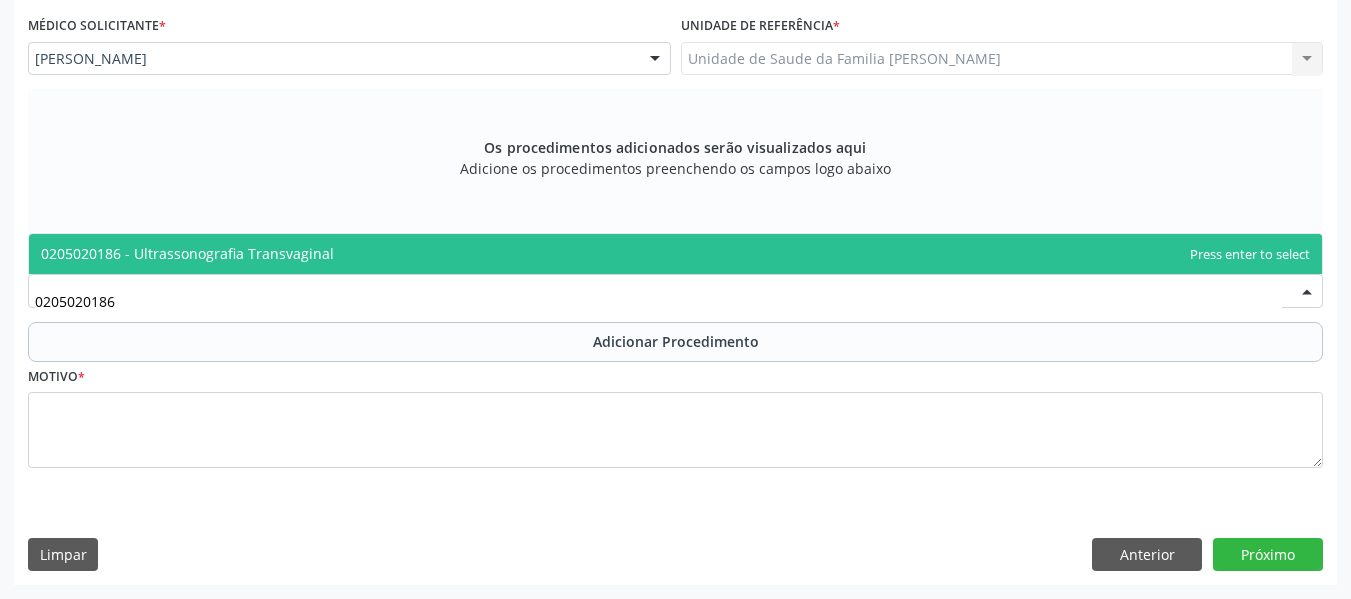 click on "0205020186 - Ultrassonografia Transvaginal" at bounding box center (187, 253) 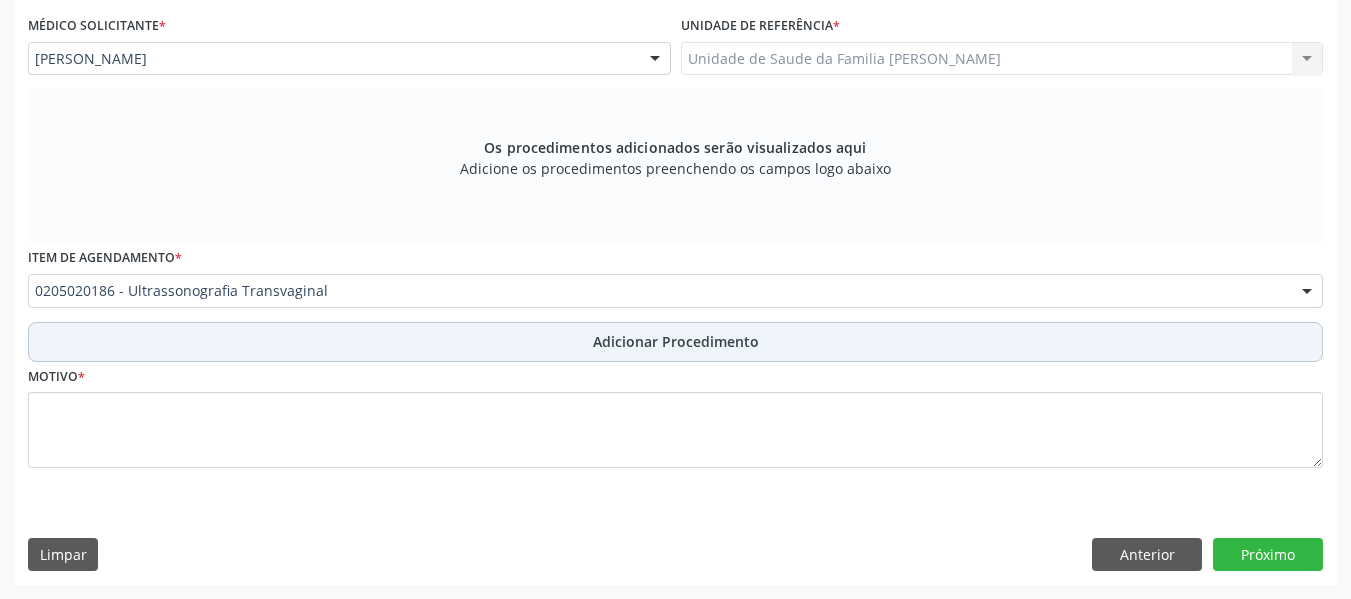 click on "Adicionar Procedimento" at bounding box center (676, 341) 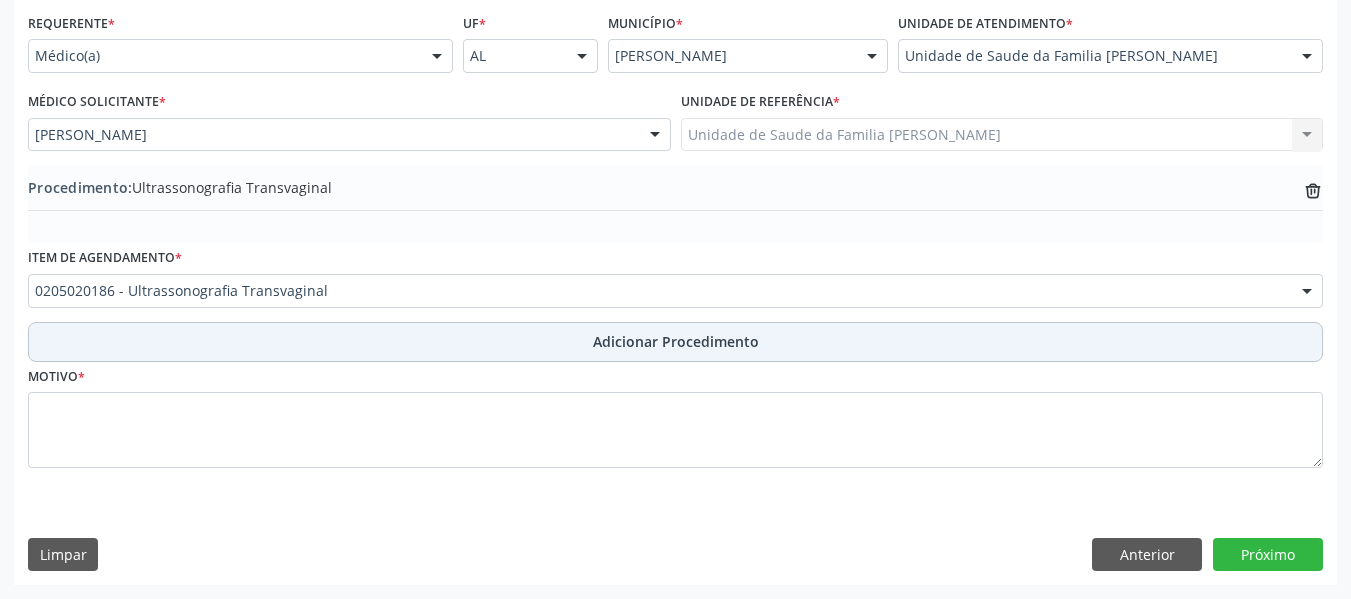 scroll, scrollTop: 454, scrollLeft: 0, axis: vertical 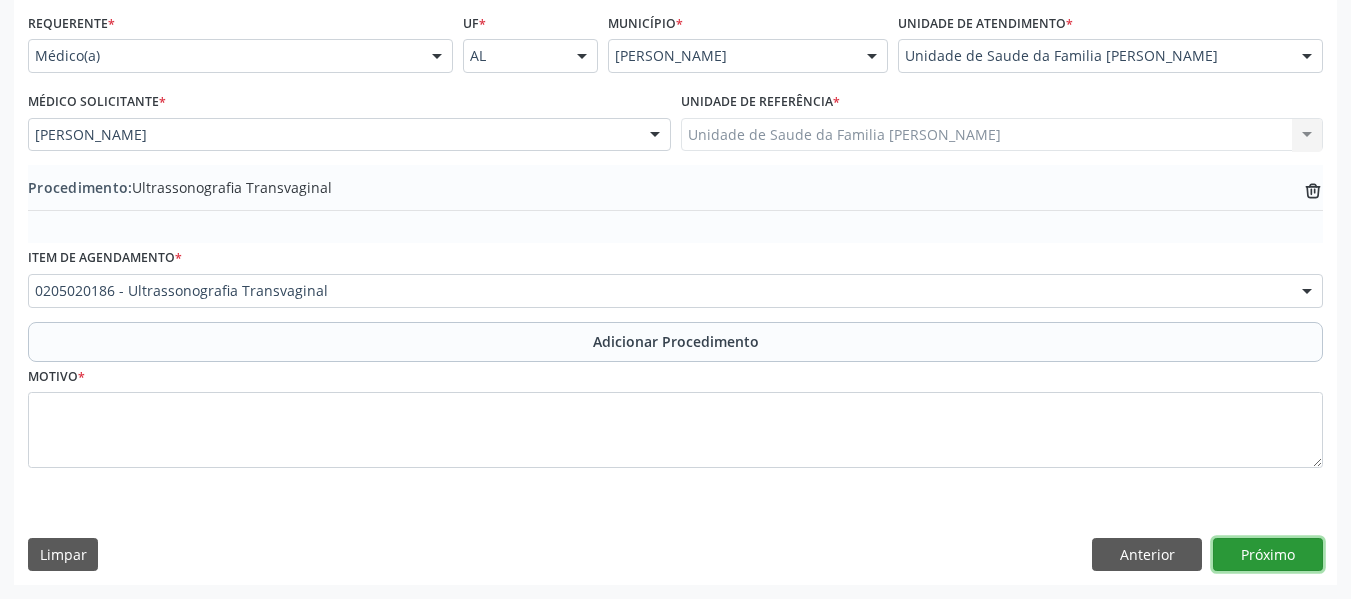 click on "Próximo" at bounding box center [1268, 555] 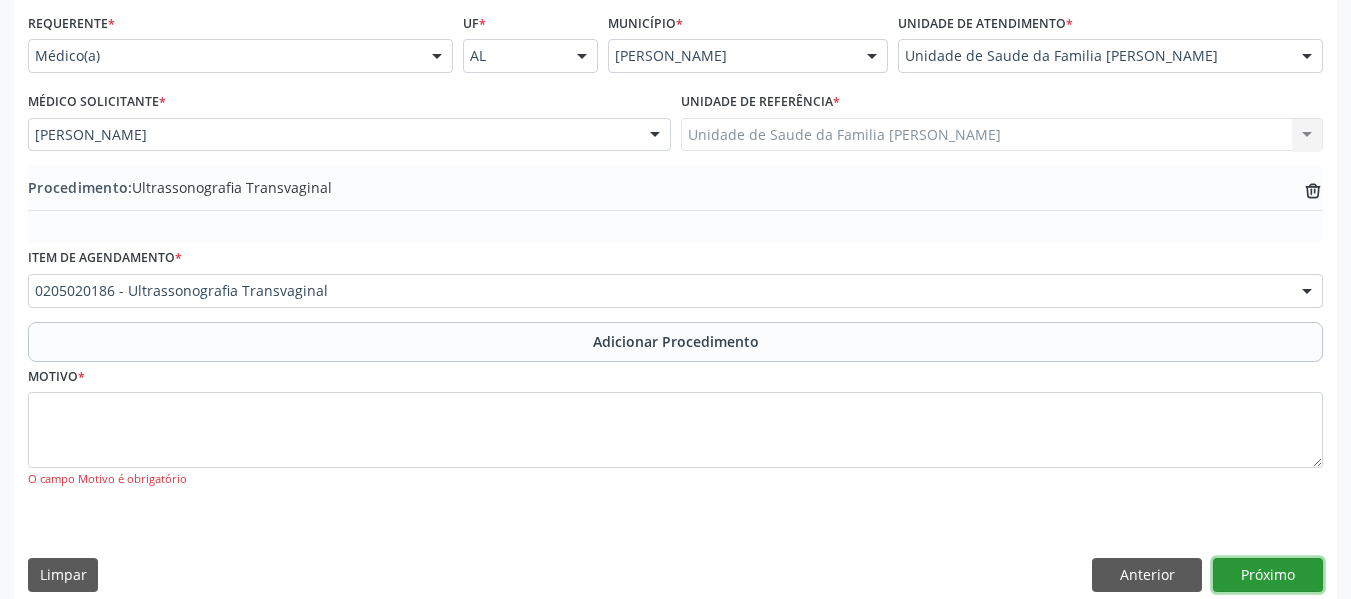 scroll, scrollTop: 475, scrollLeft: 0, axis: vertical 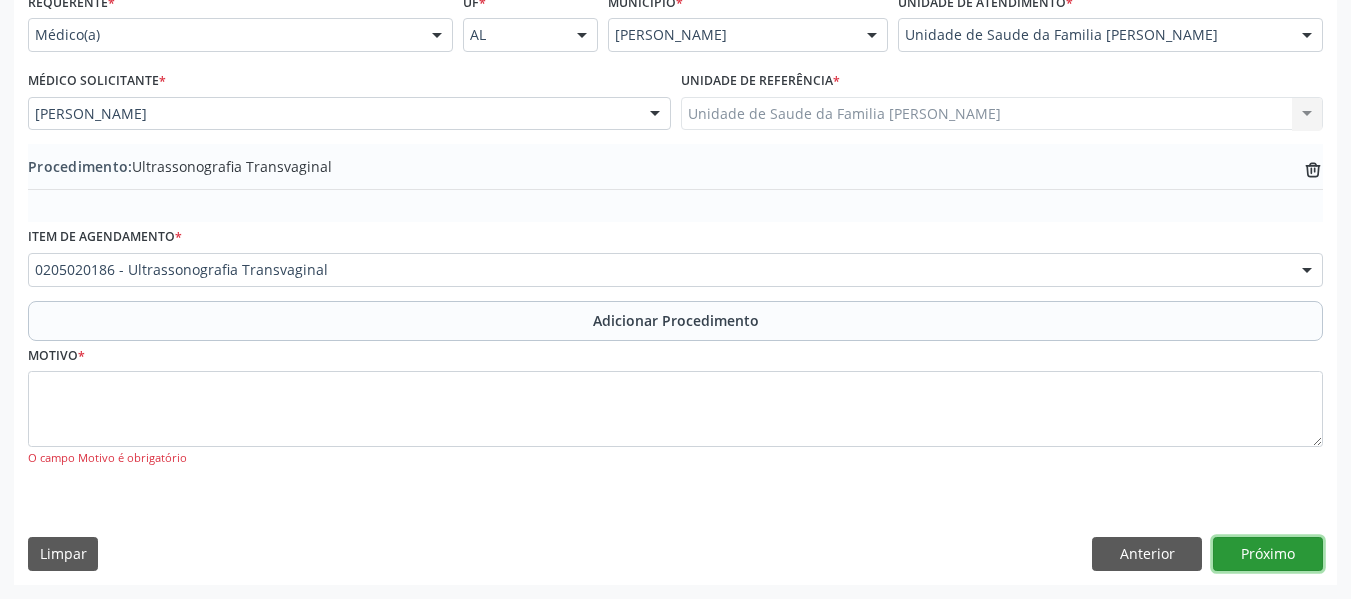 type 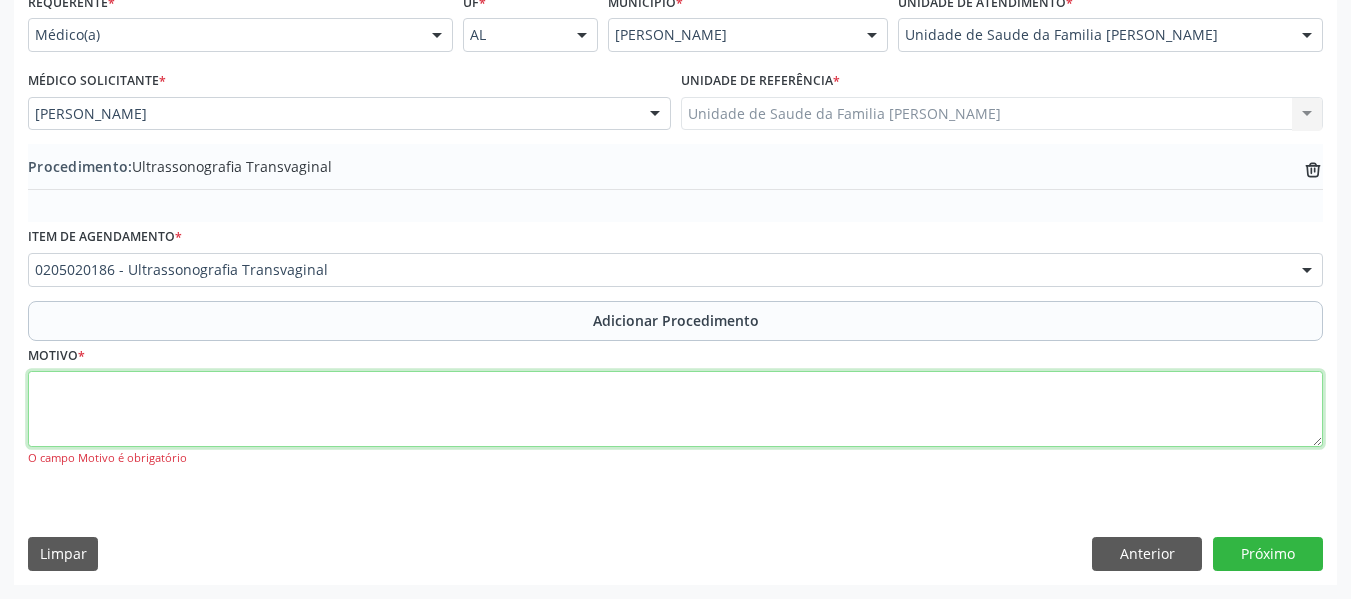 click at bounding box center (675, 409) 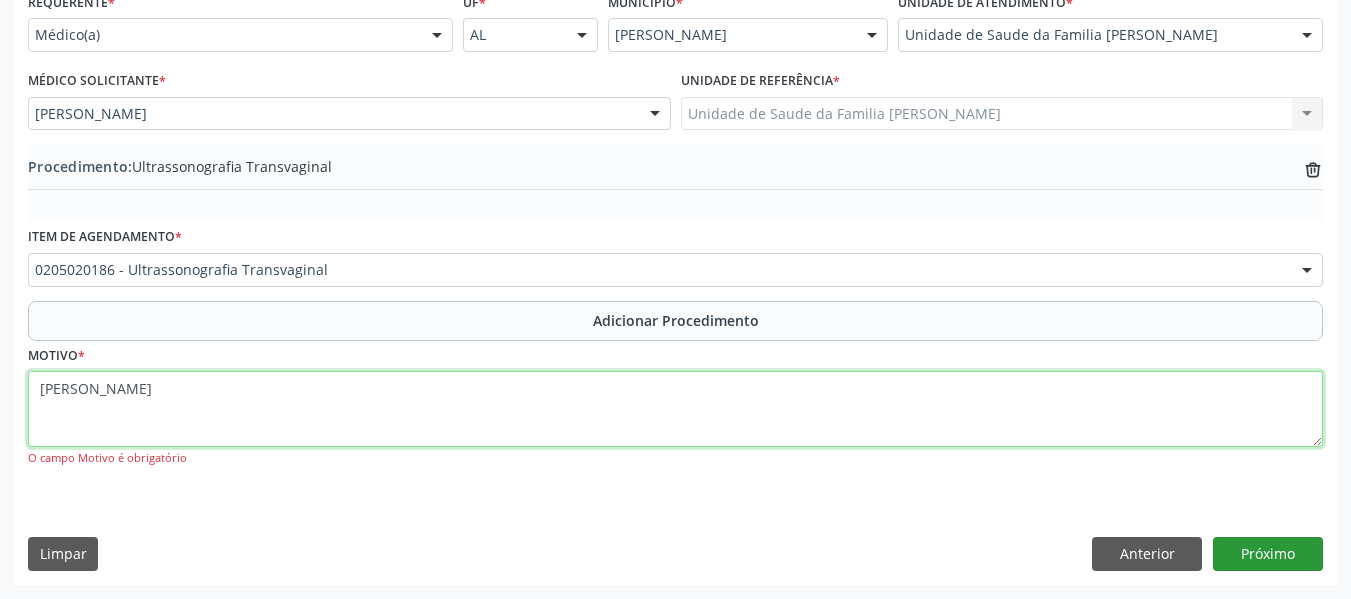 type on "[PERSON_NAME]" 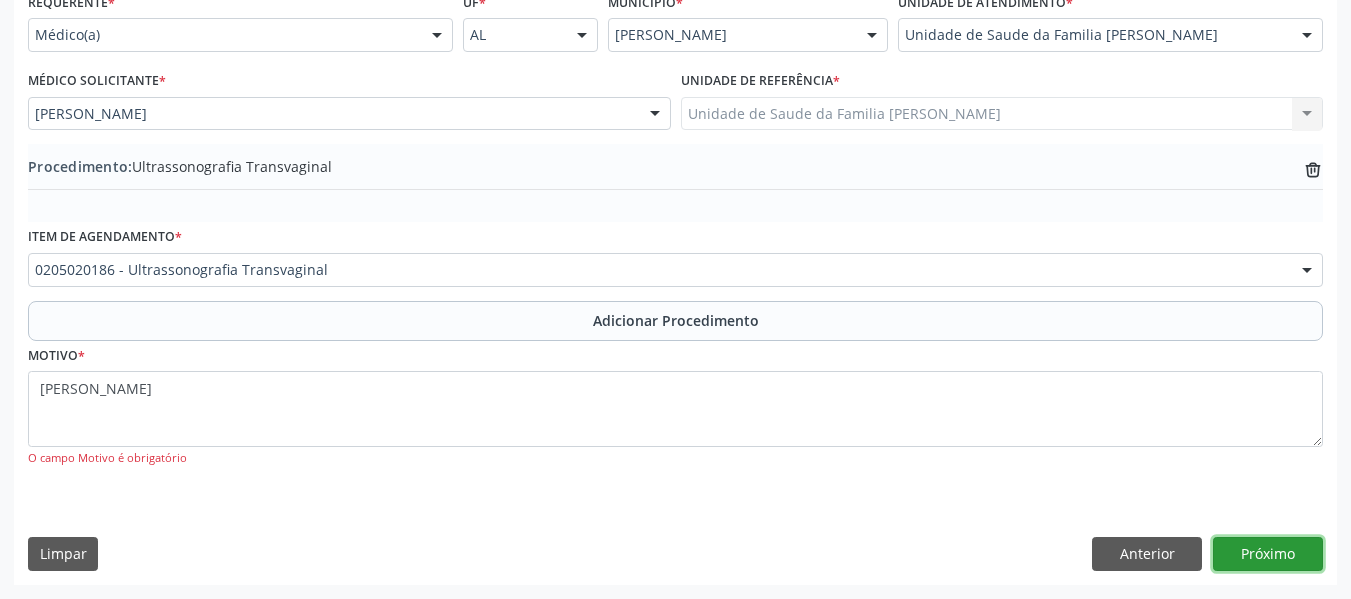 click on "Próximo" at bounding box center (1268, 554) 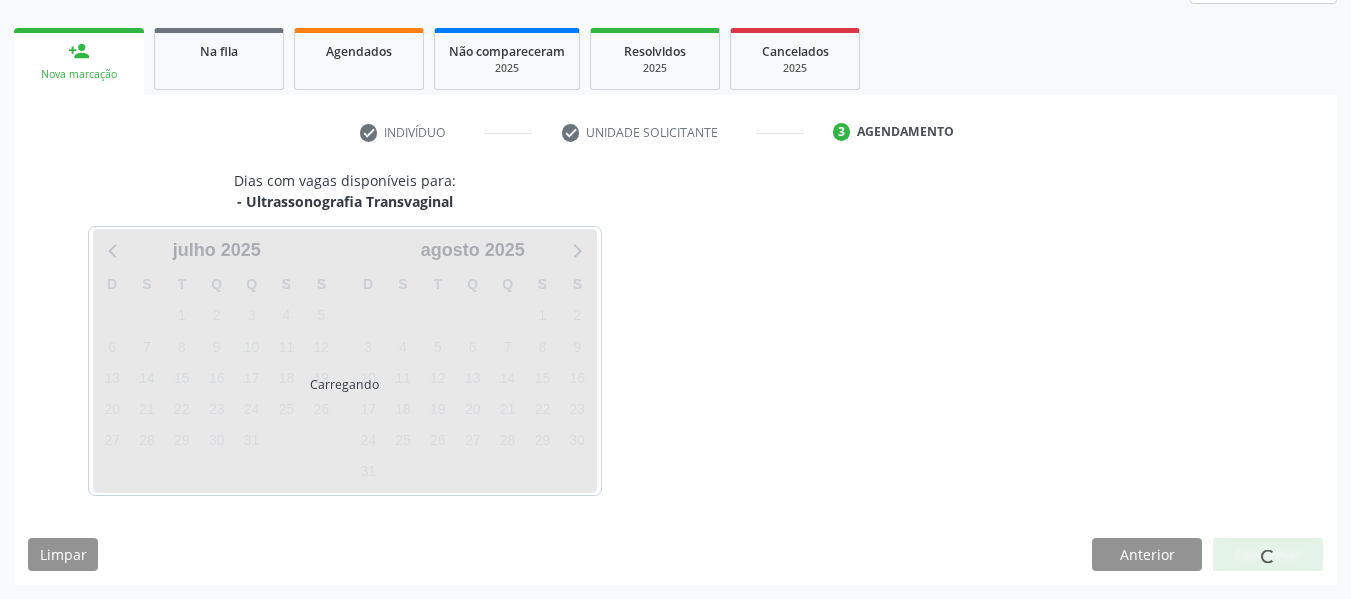 scroll, scrollTop: 358, scrollLeft: 0, axis: vertical 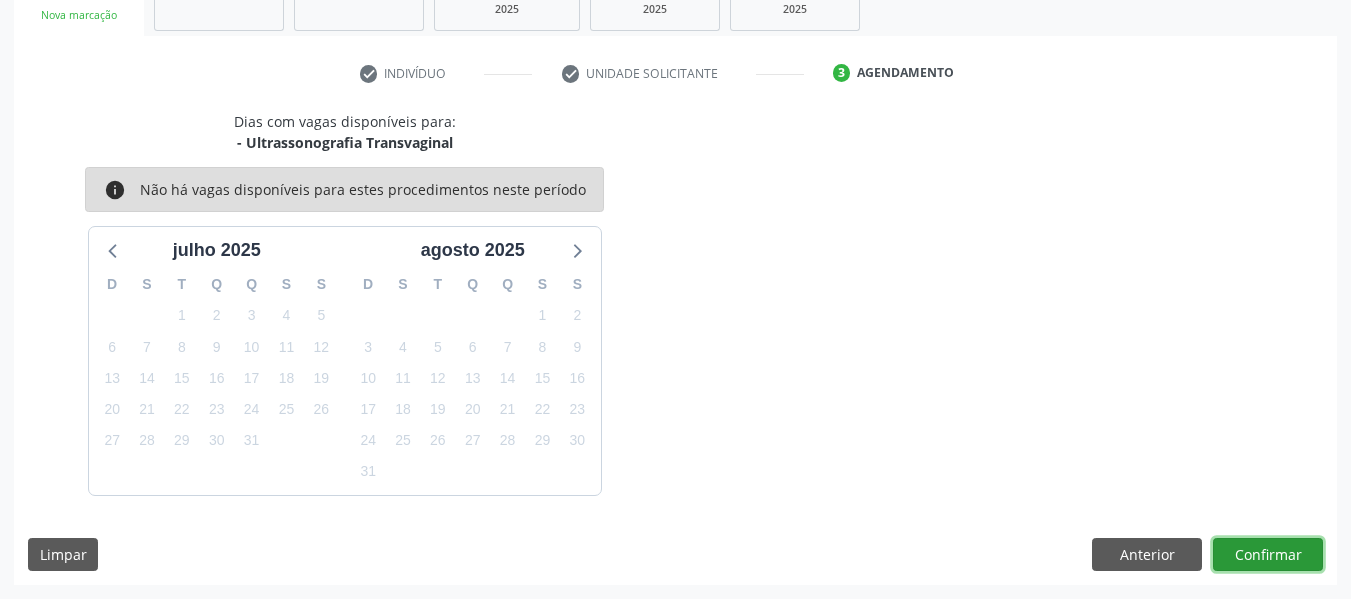 click on "Confirmar" at bounding box center (1268, 555) 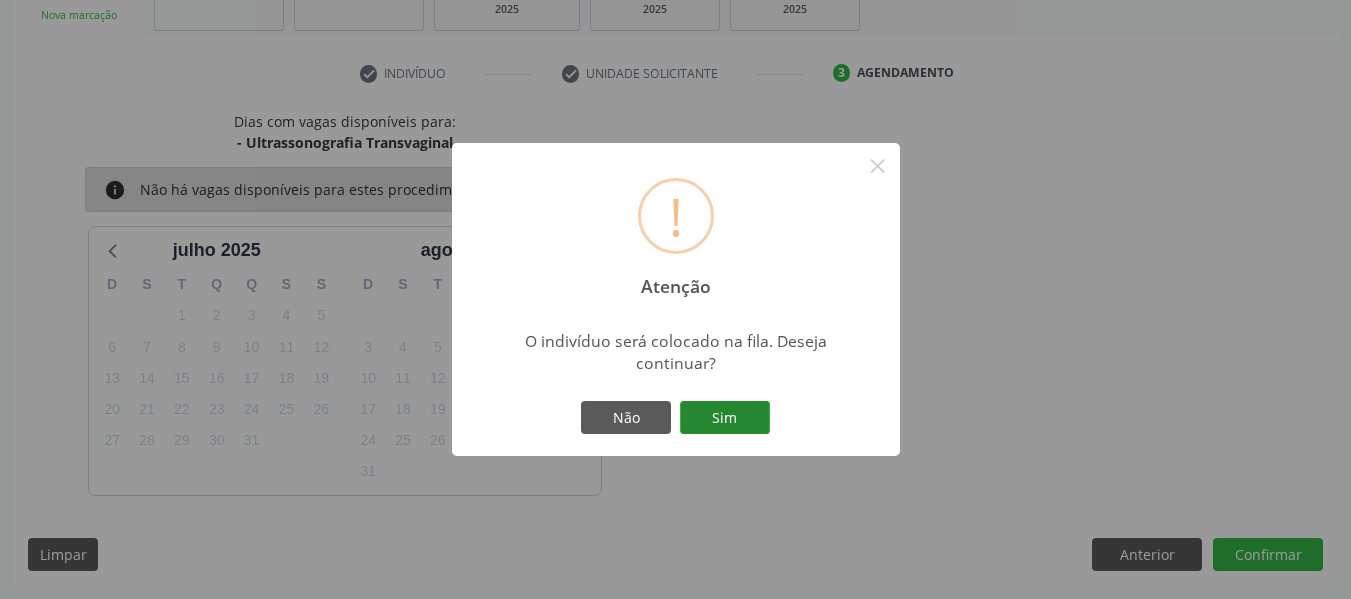 click on "Sim" at bounding box center [725, 418] 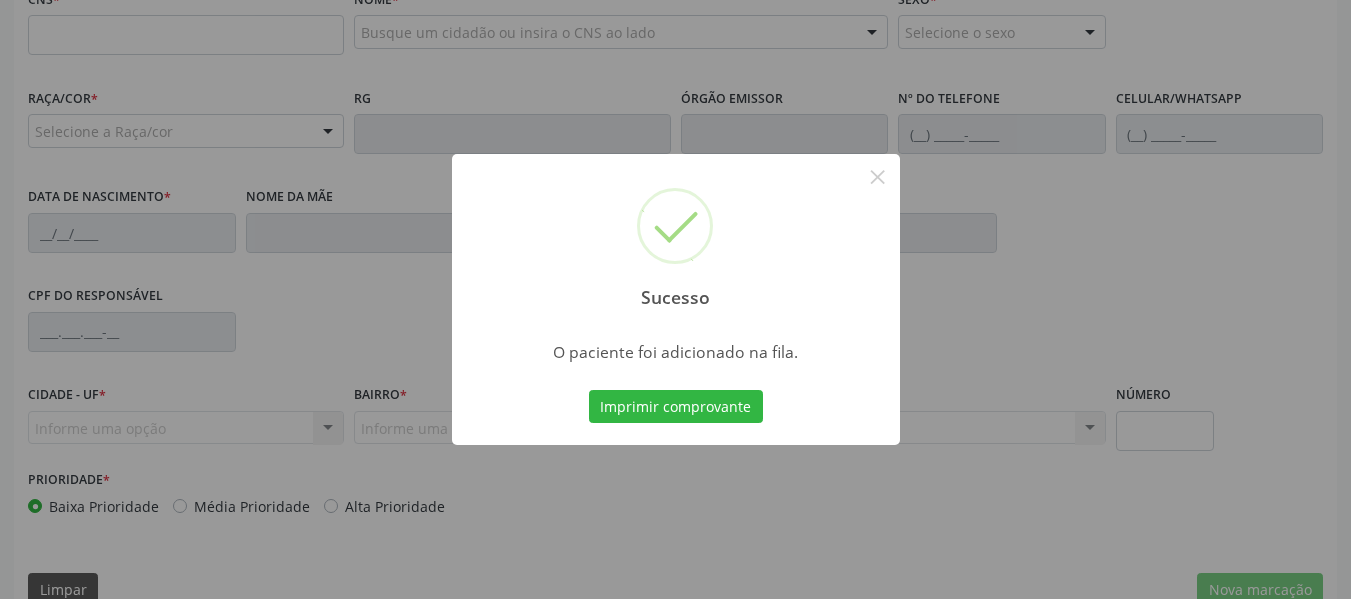 scroll, scrollTop: 513, scrollLeft: 0, axis: vertical 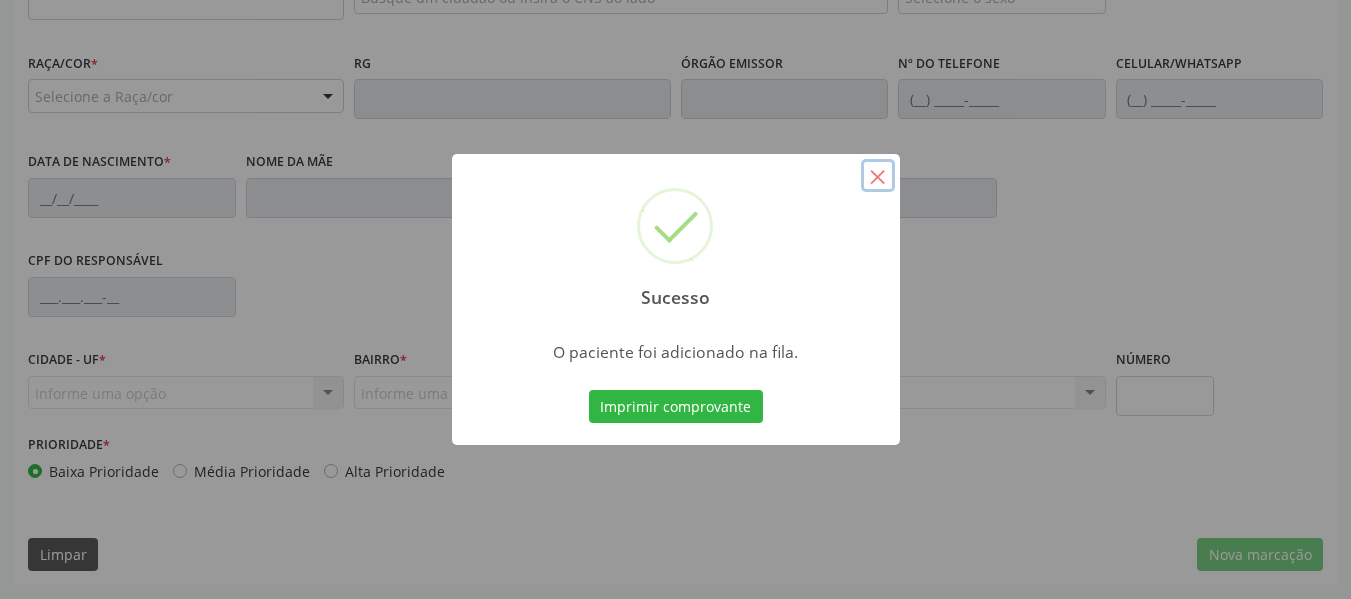 click on "×" at bounding box center [878, 176] 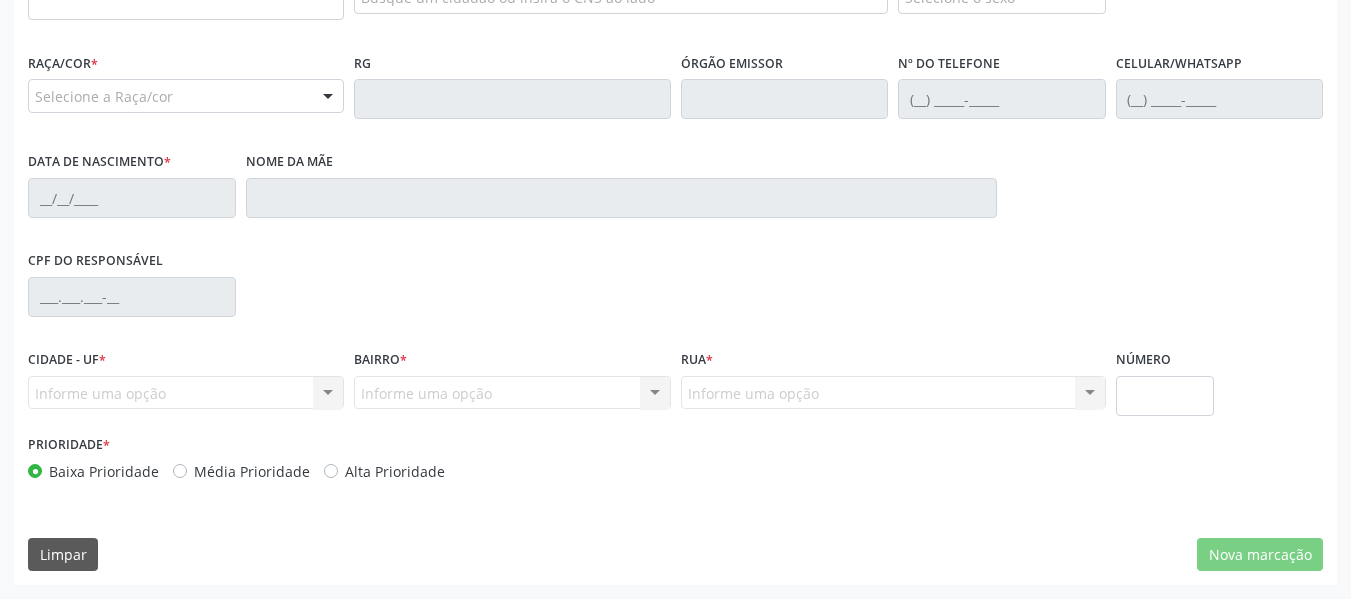 scroll, scrollTop: 0, scrollLeft: 0, axis: both 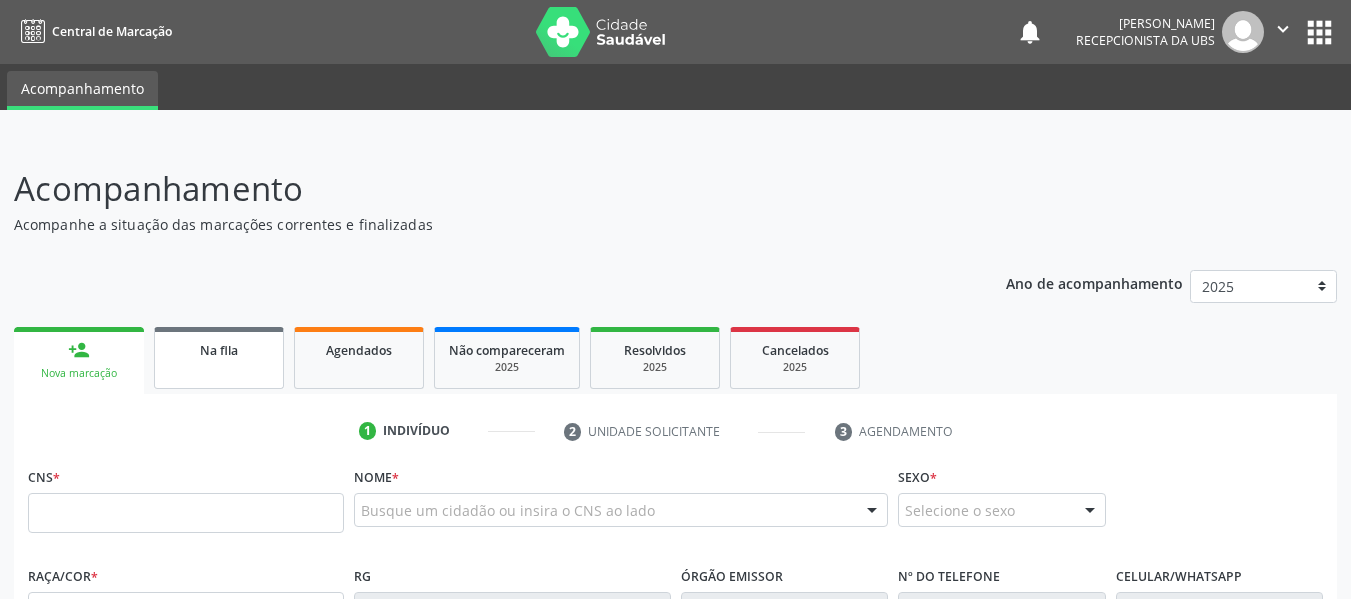 click on "Na fila" at bounding box center [219, 349] 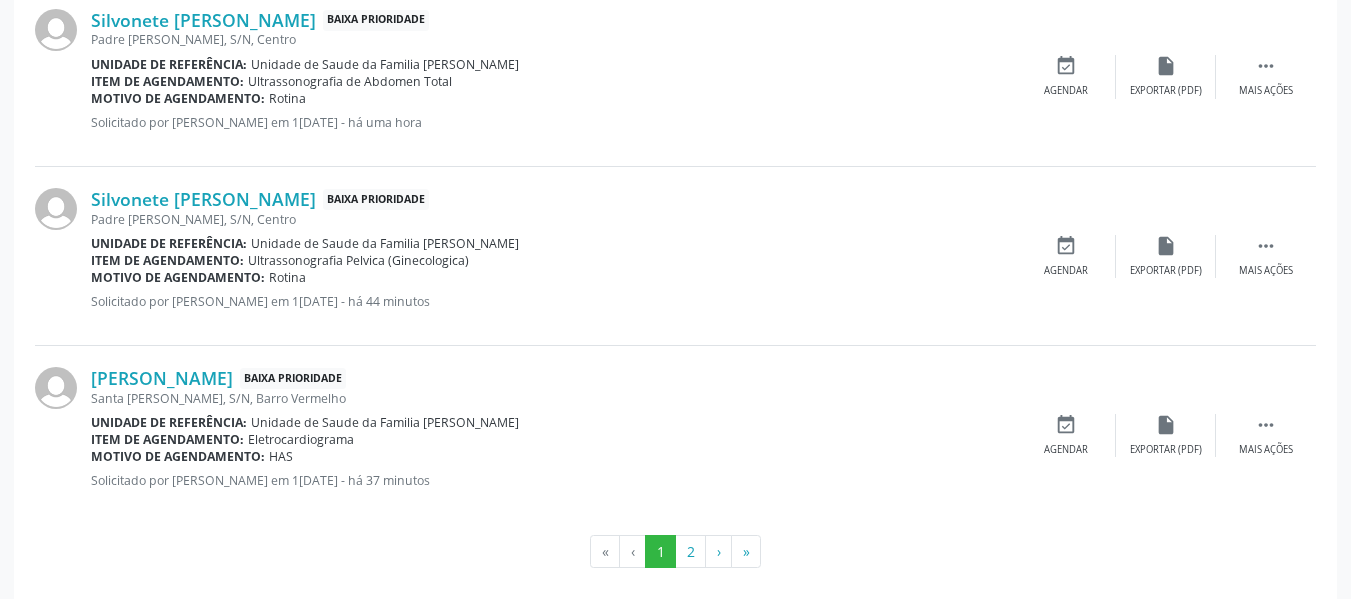 scroll, scrollTop: 2899, scrollLeft: 0, axis: vertical 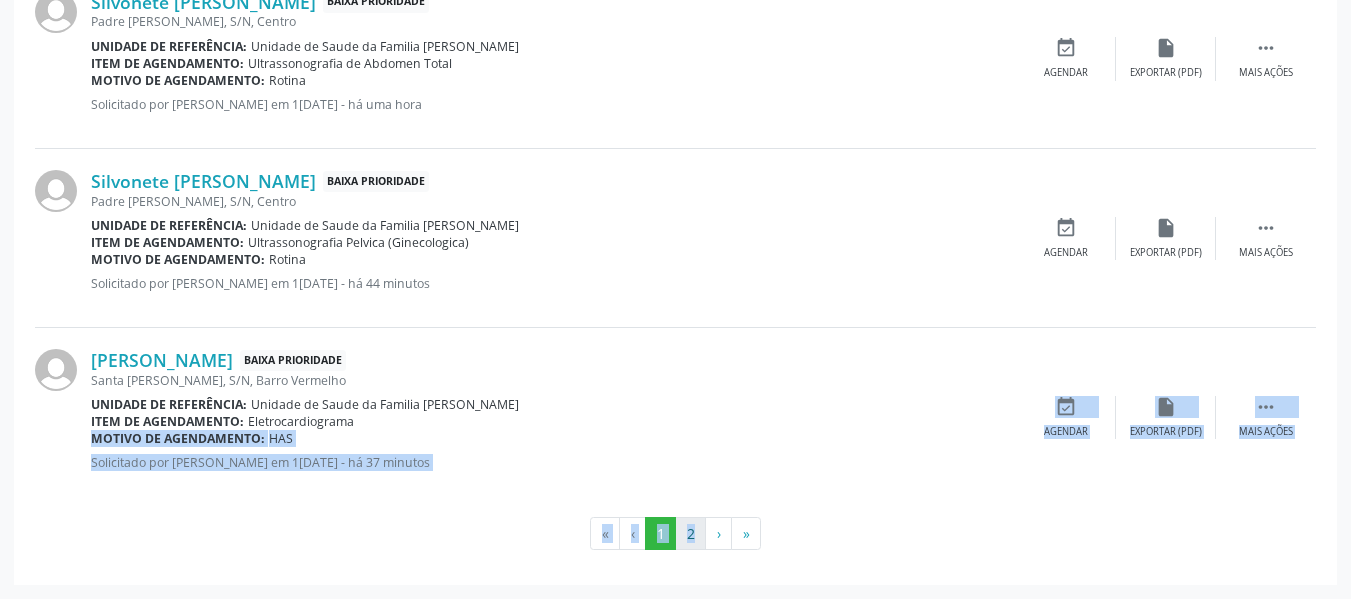 click on "18 marcações na fila
Página 1 de 2
print   
[PERSON_NAME]
Baixa Prioridade
[STREET_ADDRESS][PERSON_NAME]
Unidade de referência:
Unidade de Saude da Familia Barro Vermelho
Item de agendamento:
Médico Ginecologista e Obstetra
Motivo de agendamento:
inserção do diu
Solicitado por [PERSON_NAME] em [DATE] - há 4 horas

Mais ações
insert_drive_file
Exportar (PDF)
event_available
Agendar
[PERSON_NAME]
Baixa Prioridade
[STREET_ADDRESS][PERSON_NAME]
Unidade de referência:
Unidade de Saude da Familia Barro Vermelho
Item de agendamento:
Radiografia de Torax (Pa e Perfil)
Motivo de agendamento:
não informado

Mais ações" at bounding box center (675, -898) 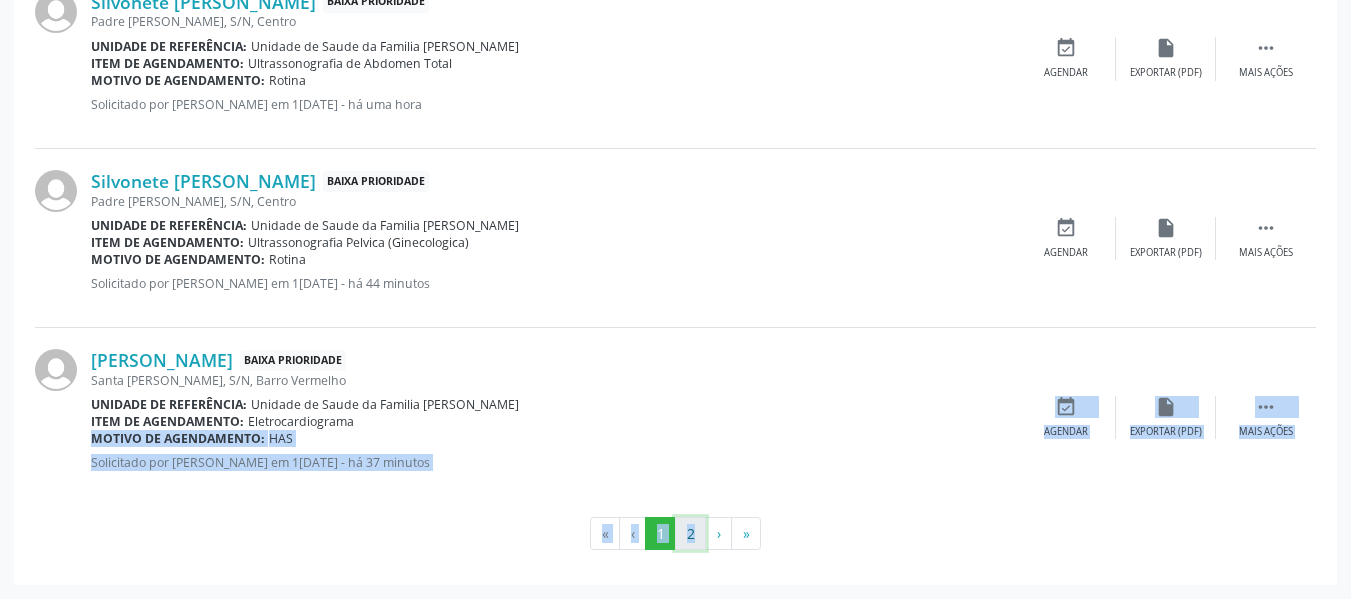click on "2" at bounding box center [690, 534] 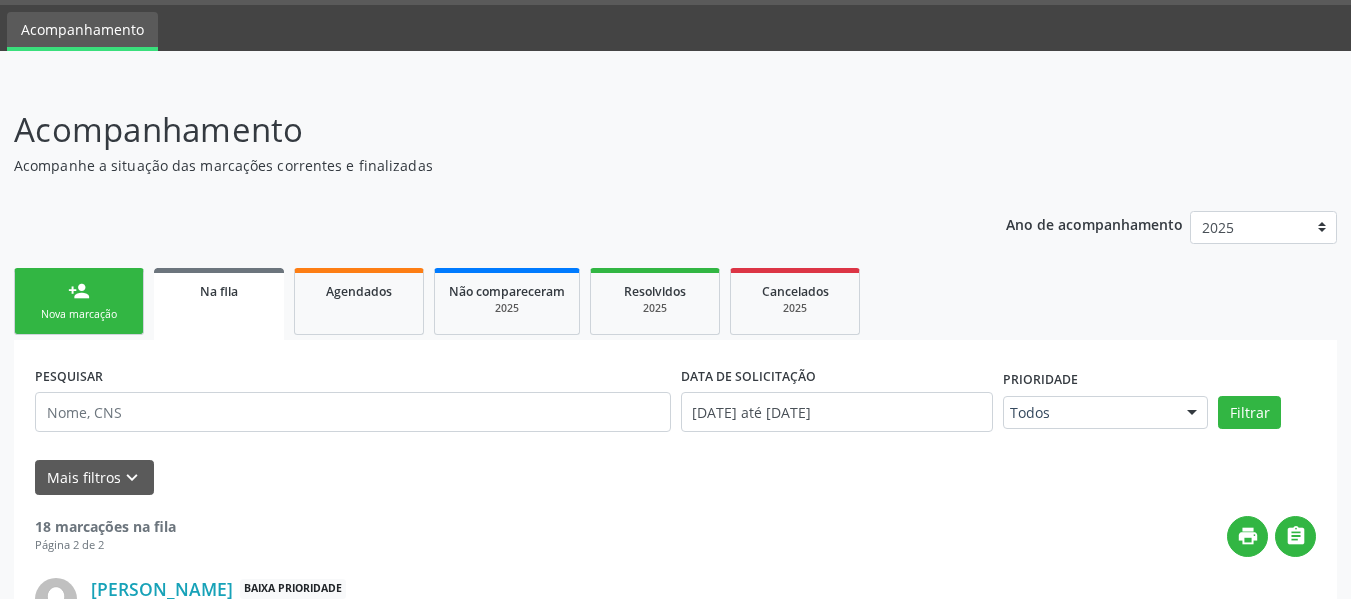 scroll, scrollTop: 0, scrollLeft: 0, axis: both 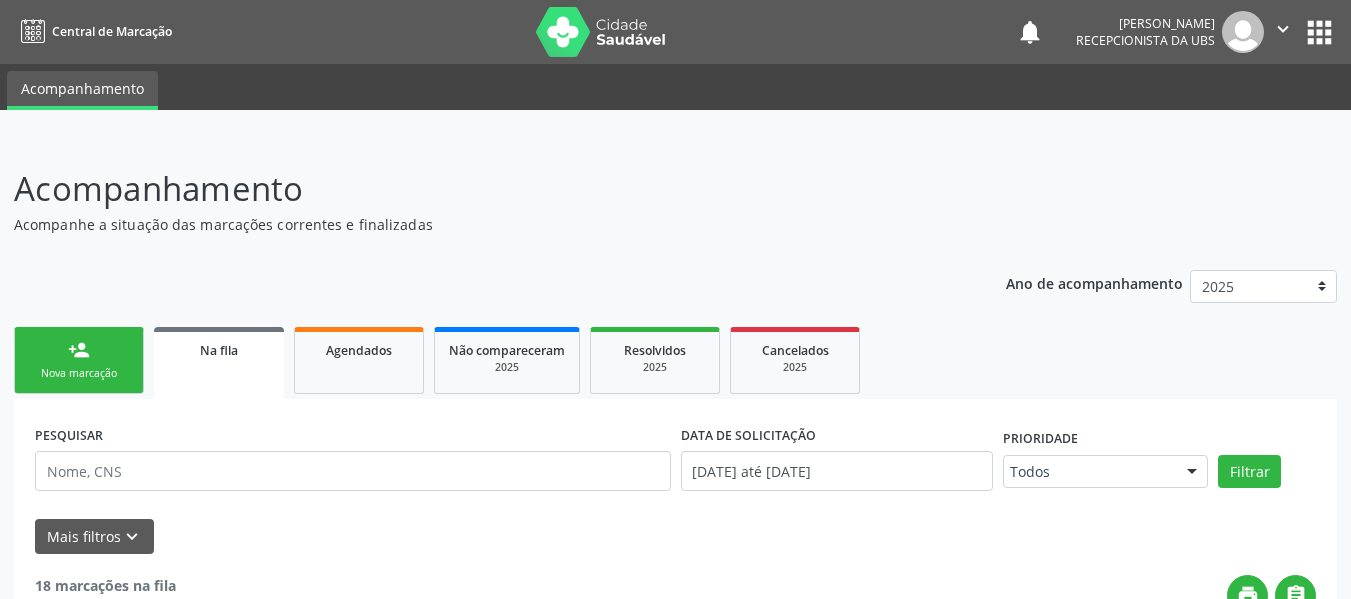 click on "Nova marcação" at bounding box center (79, 373) 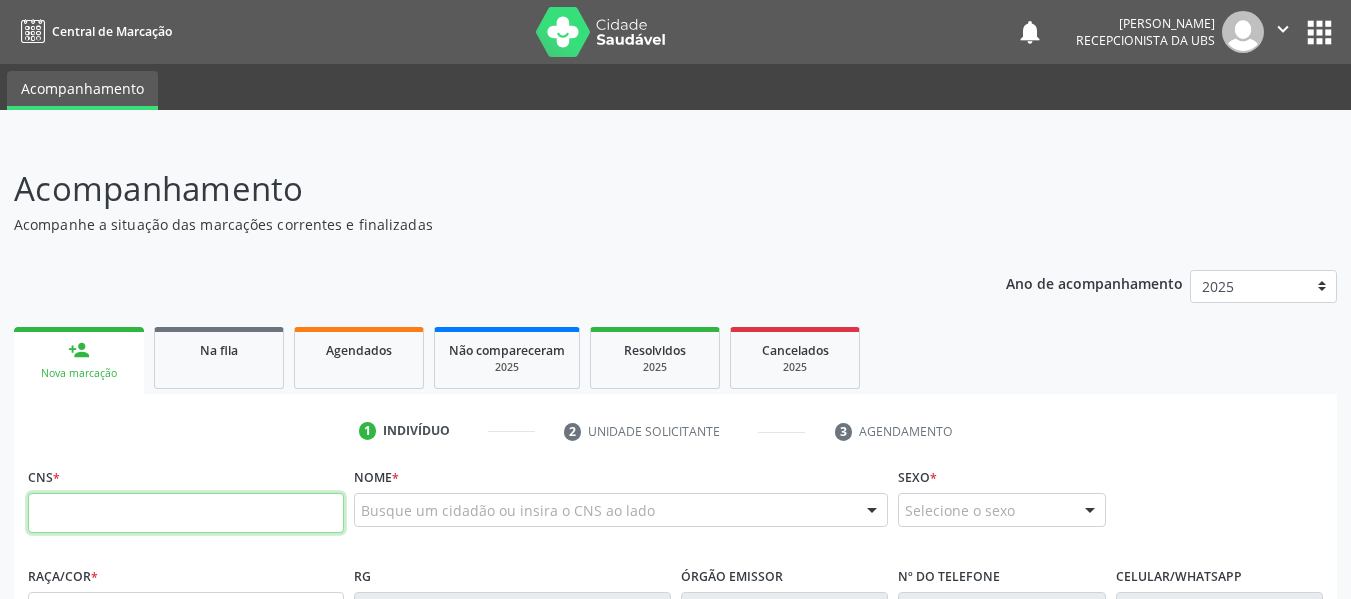 click at bounding box center (186, 513) 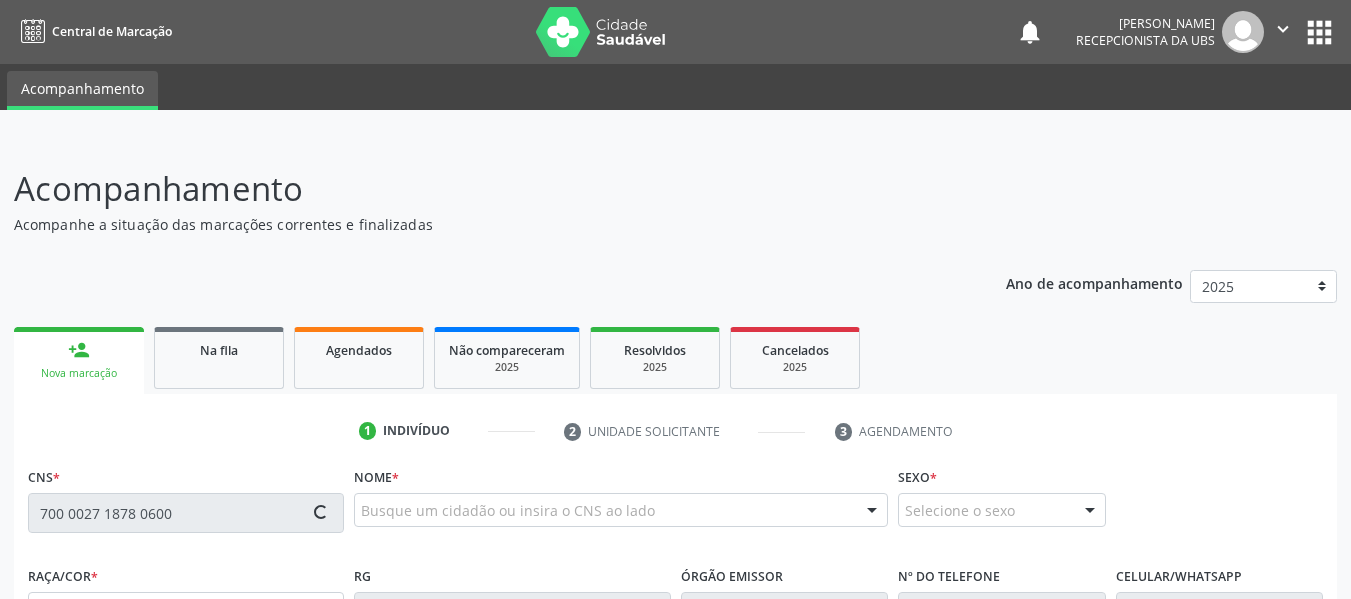 type on "700 0027 1878 0600" 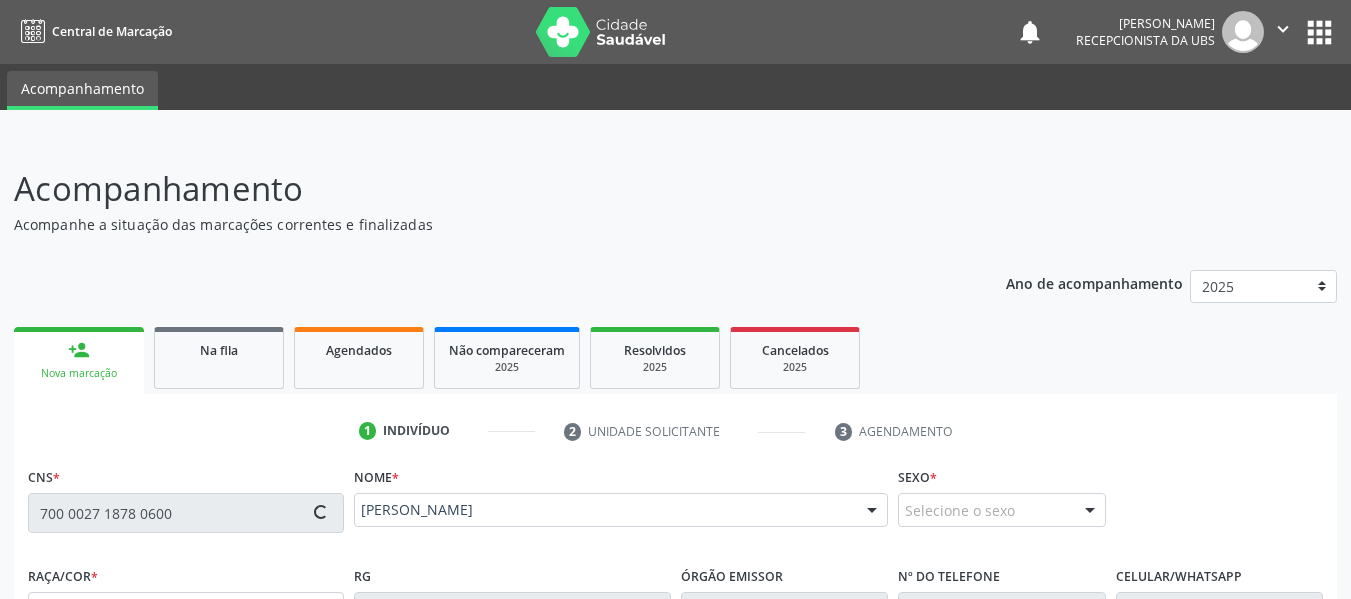 type on "[PHONE_NUMBER]" 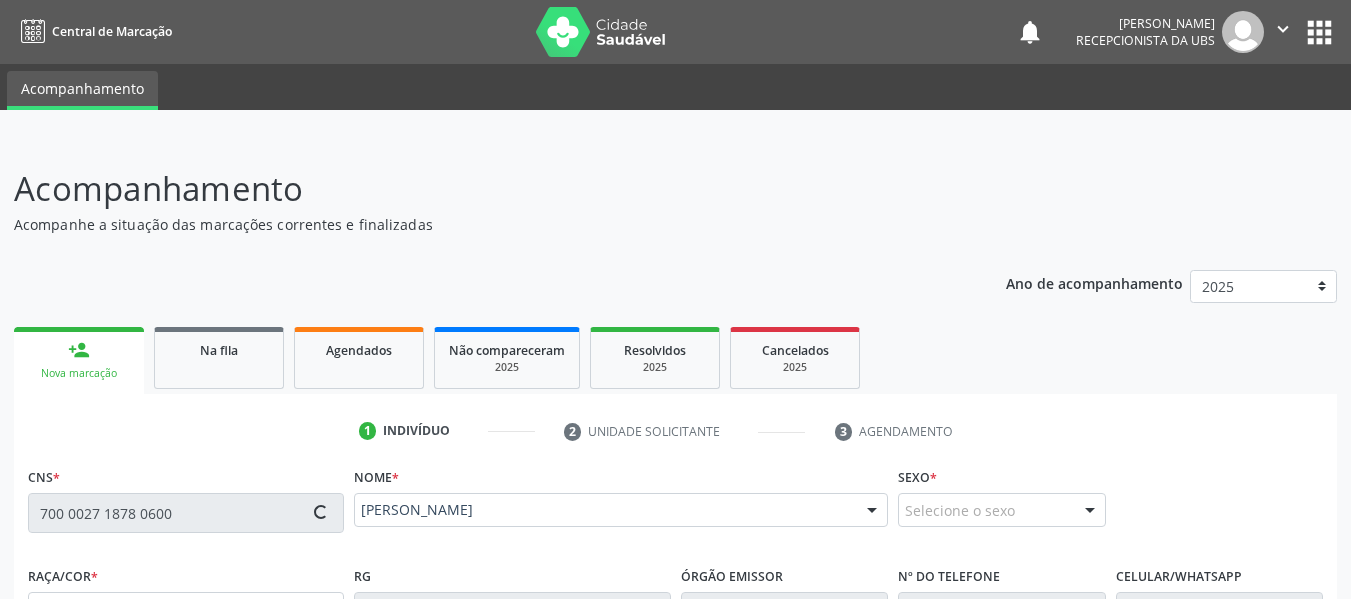 type on "1[DATE]" 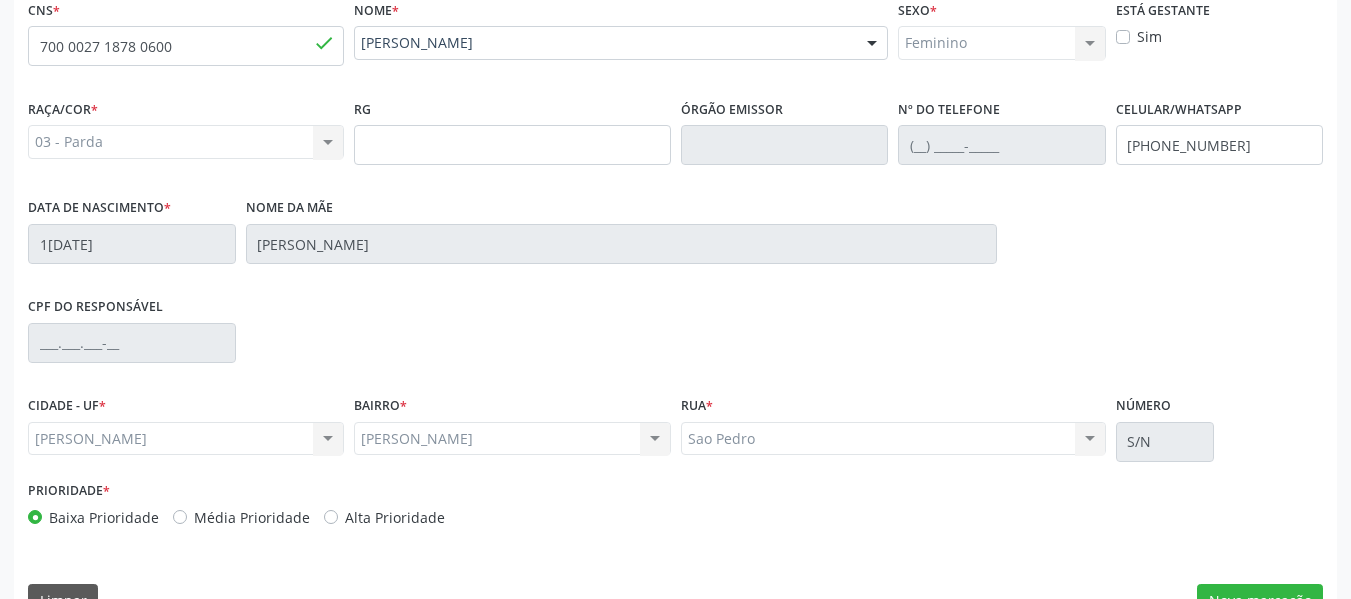 scroll, scrollTop: 493, scrollLeft: 0, axis: vertical 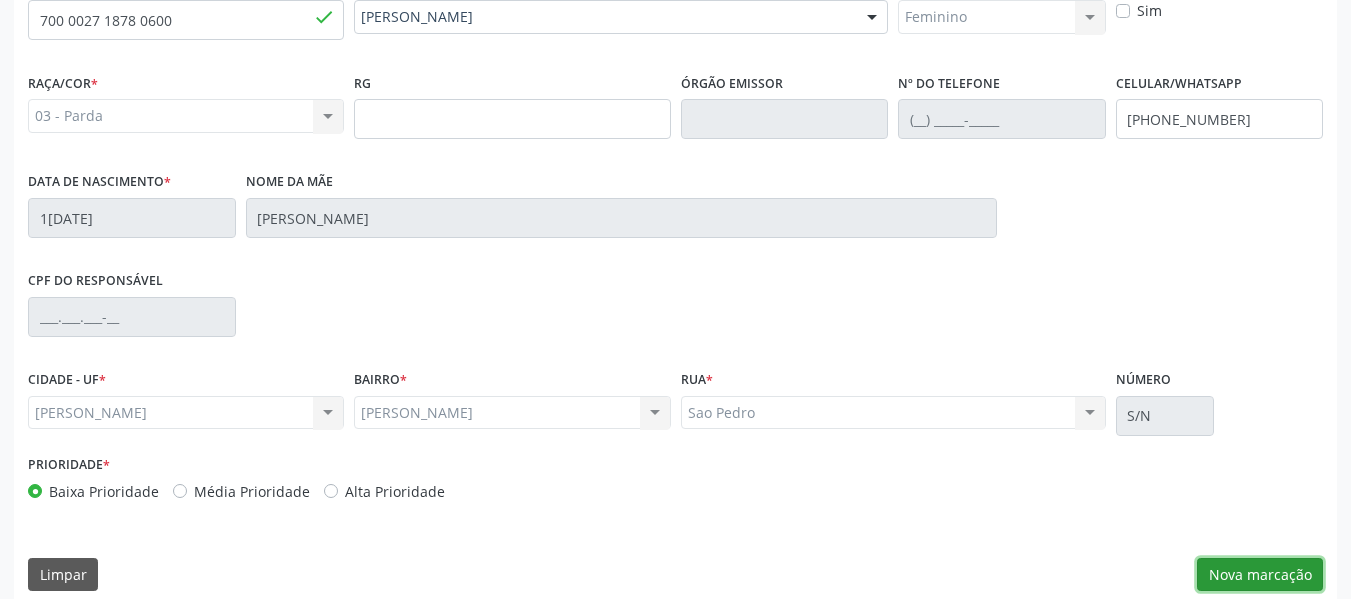 click on "Nova marcação" at bounding box center [1260, 575] 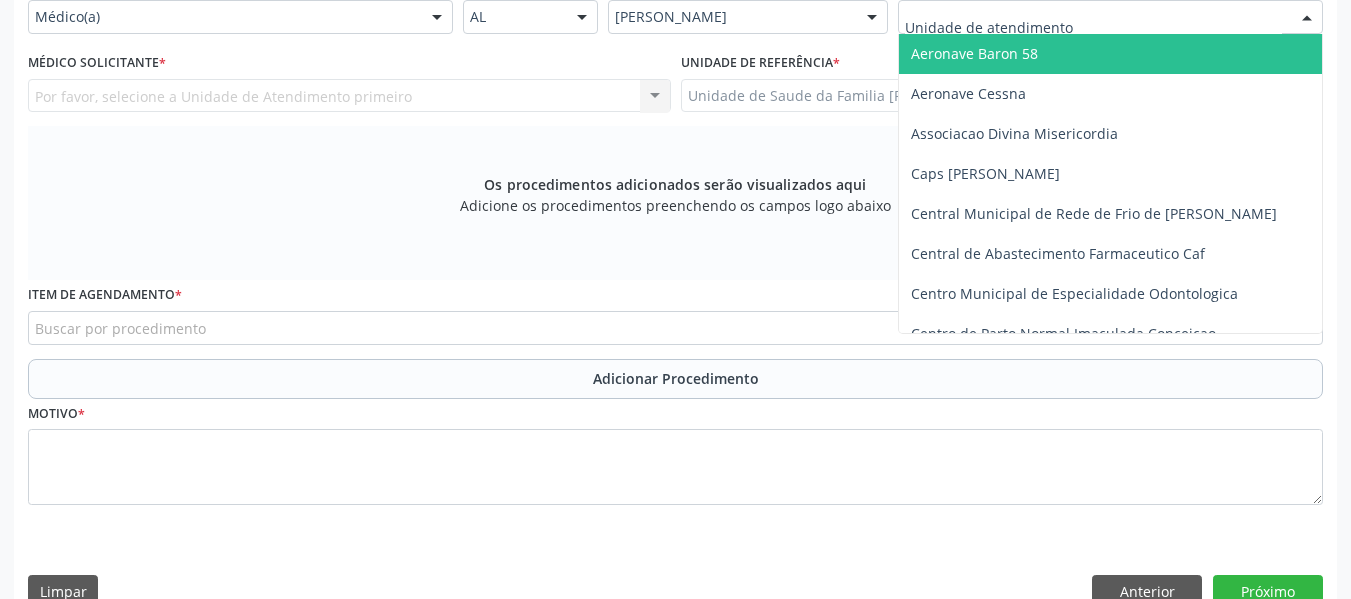 click at bounding box center [1307, 18] 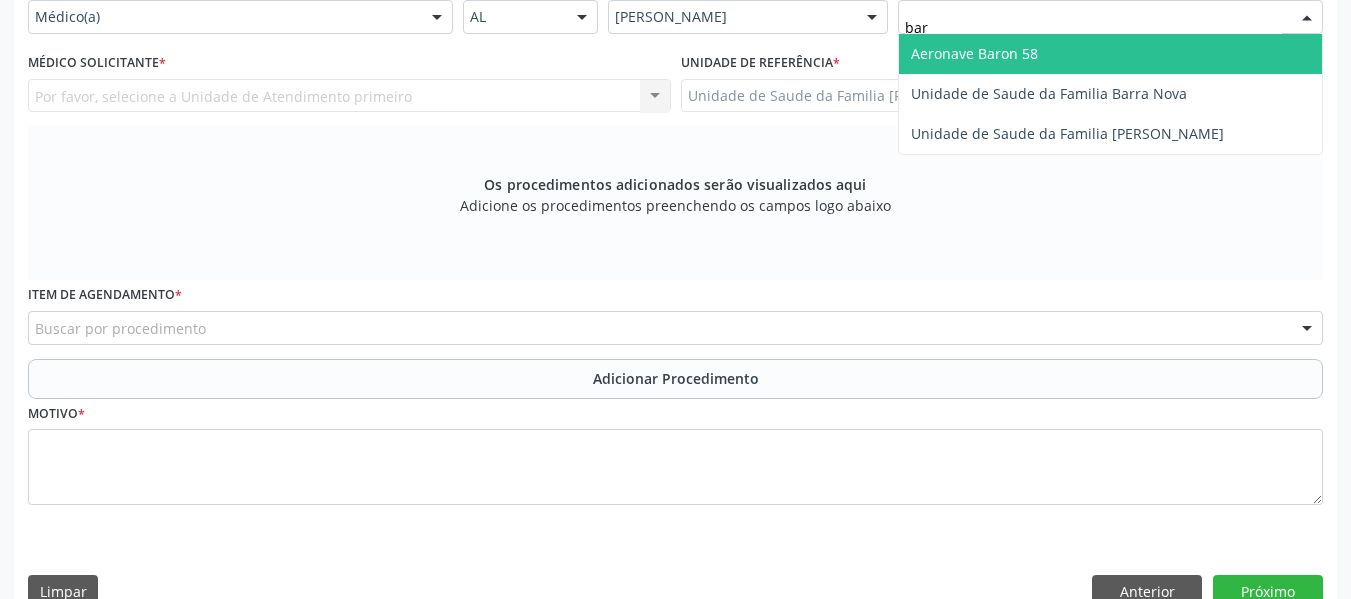type on "barr" 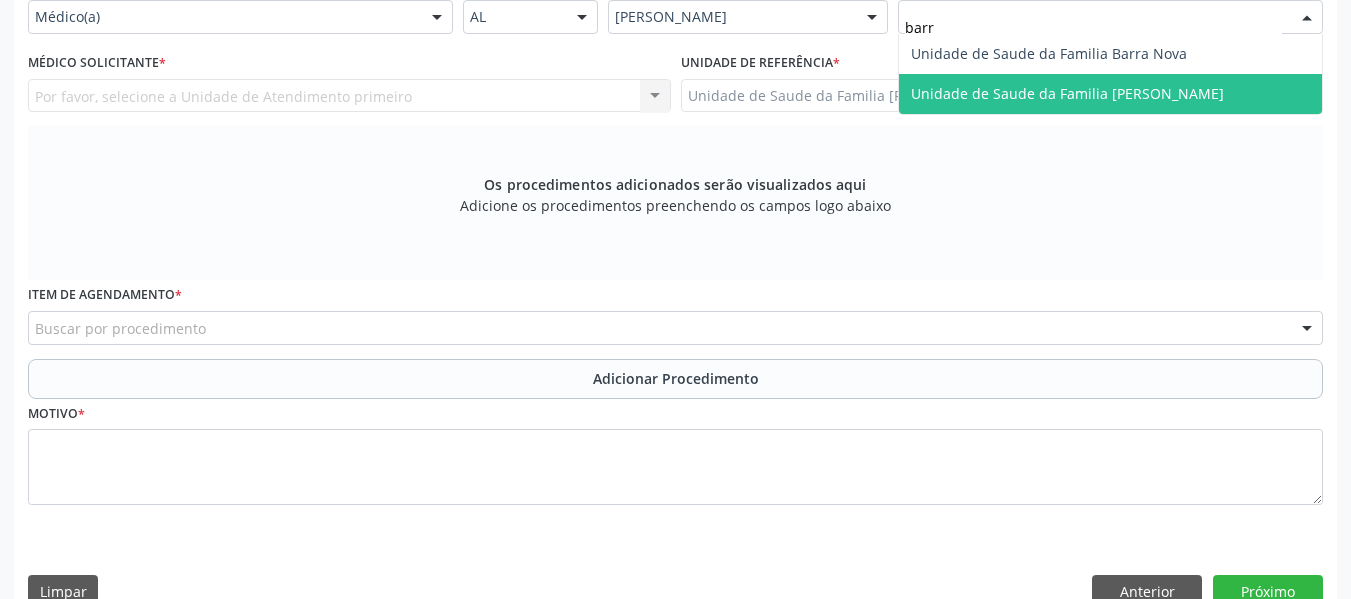 click on "Unidade de Saude da Familia [PERSON_NAME]" at bounding box center (1067, 93) 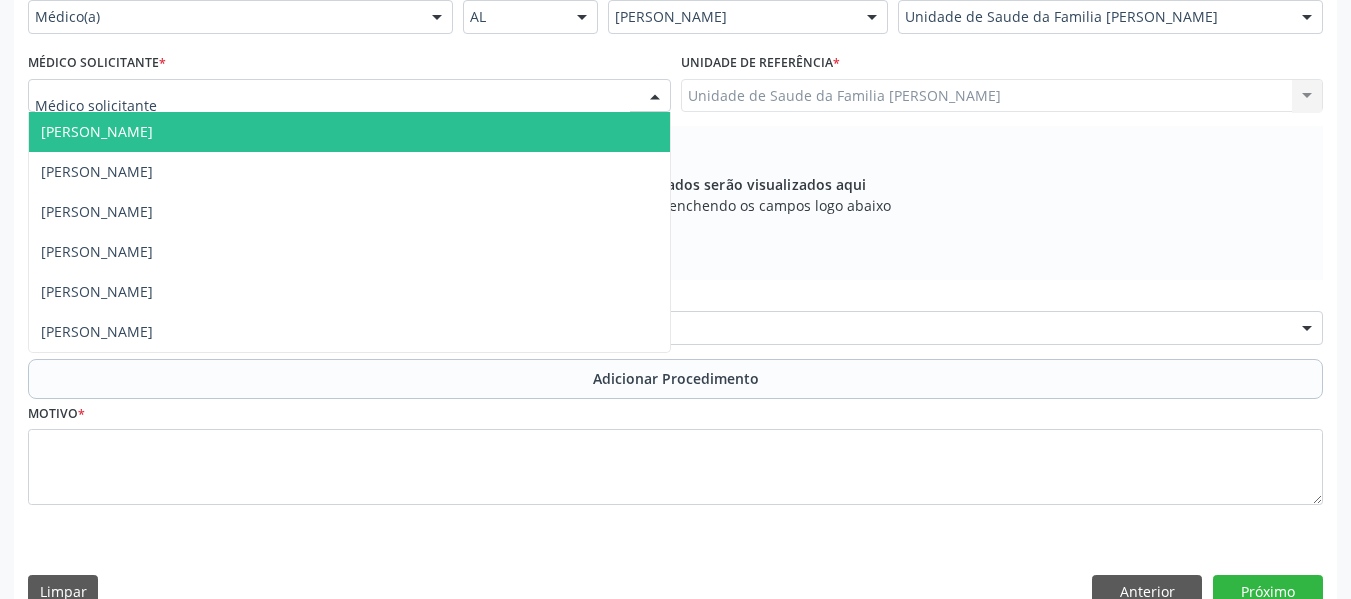 click at bounding box center [655, 97] 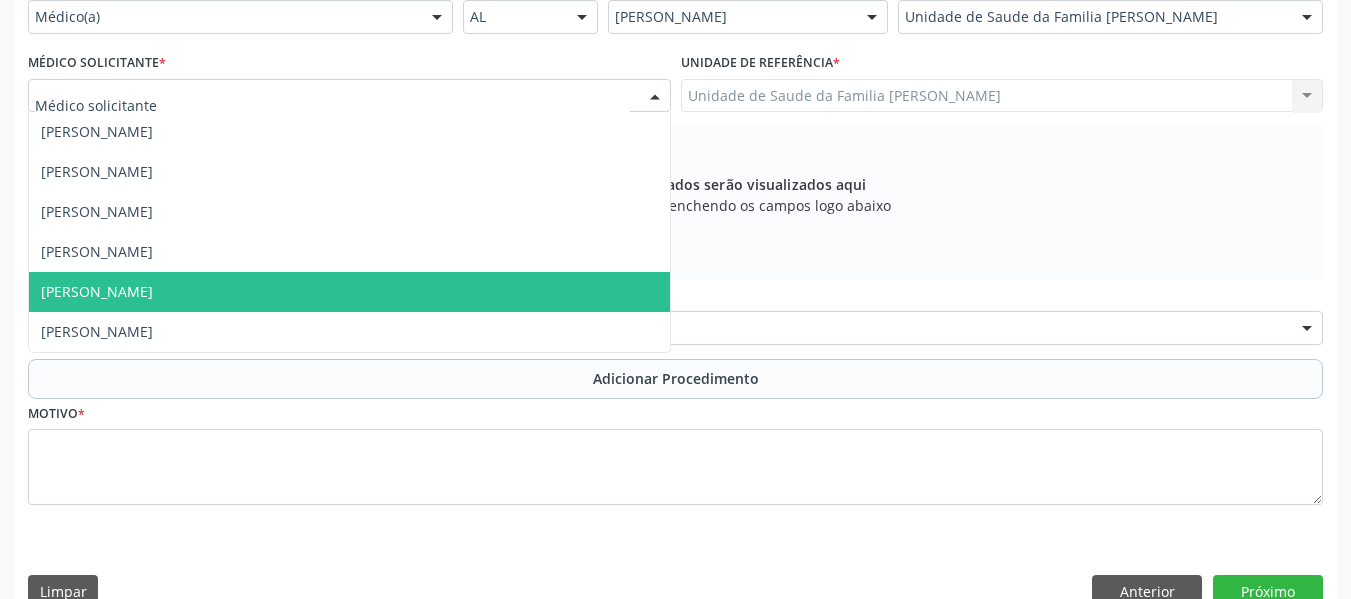 click on "[PERSON_NAME]" at bounding box center [349, 292] 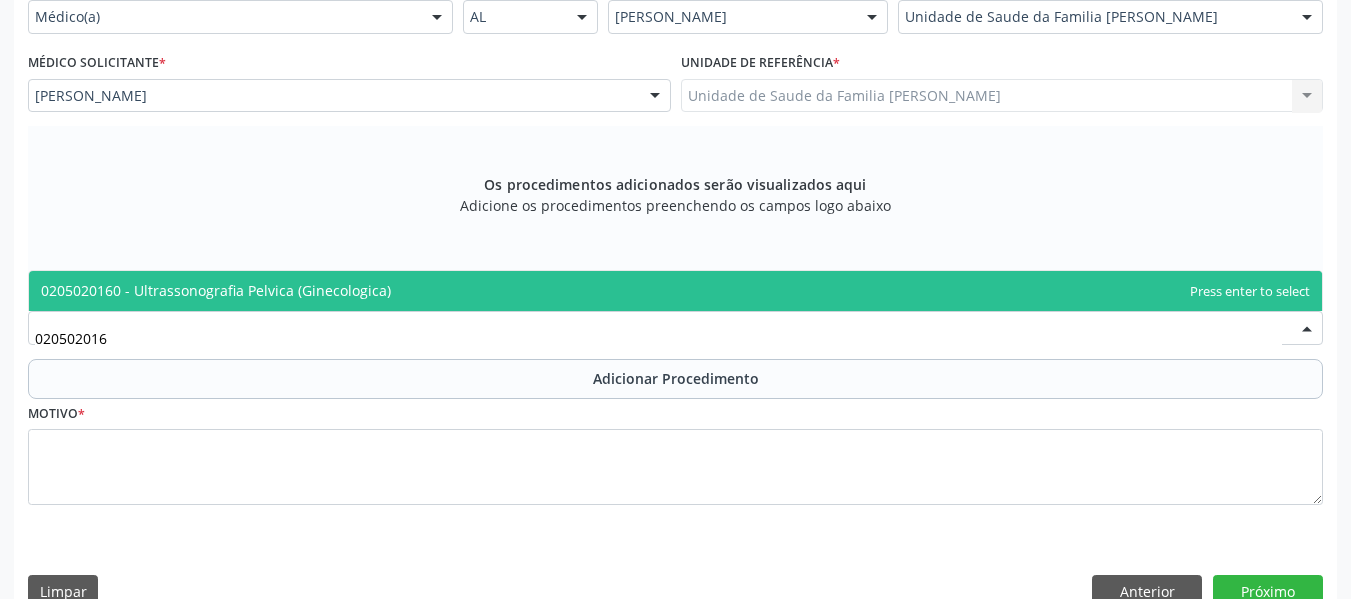 type on "0205020160" 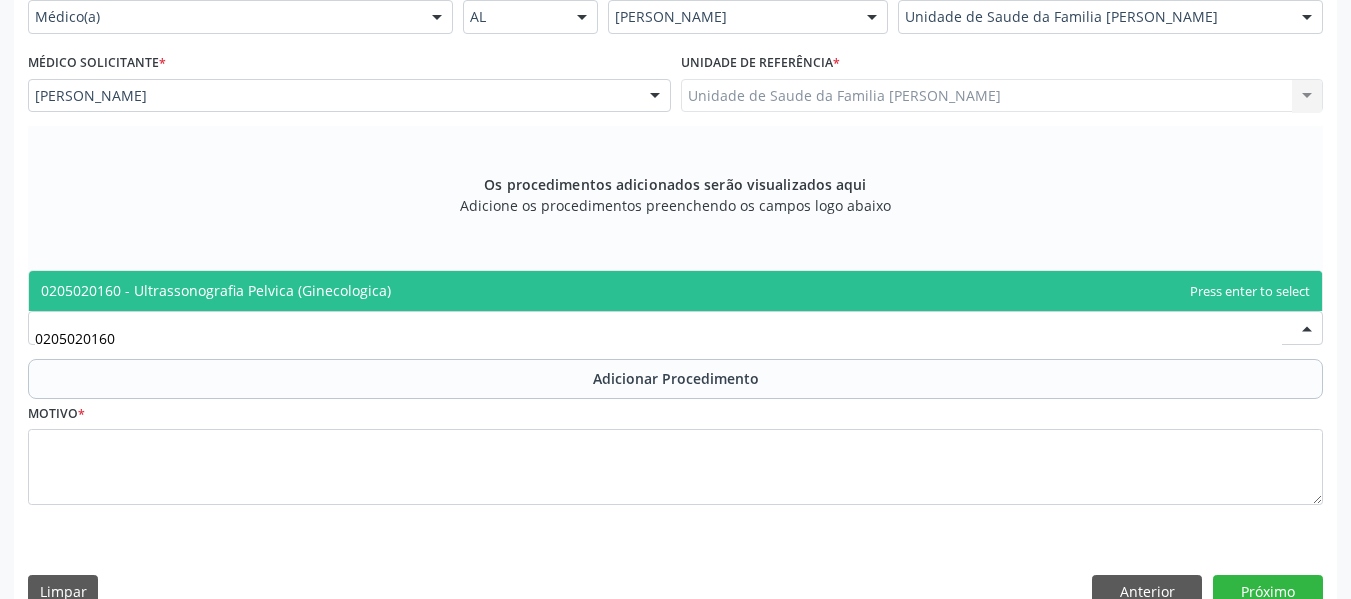 click on "0205020160 - Ultrassonografia Pelvica (Ginecologica)" at bounding box center [216, 290] 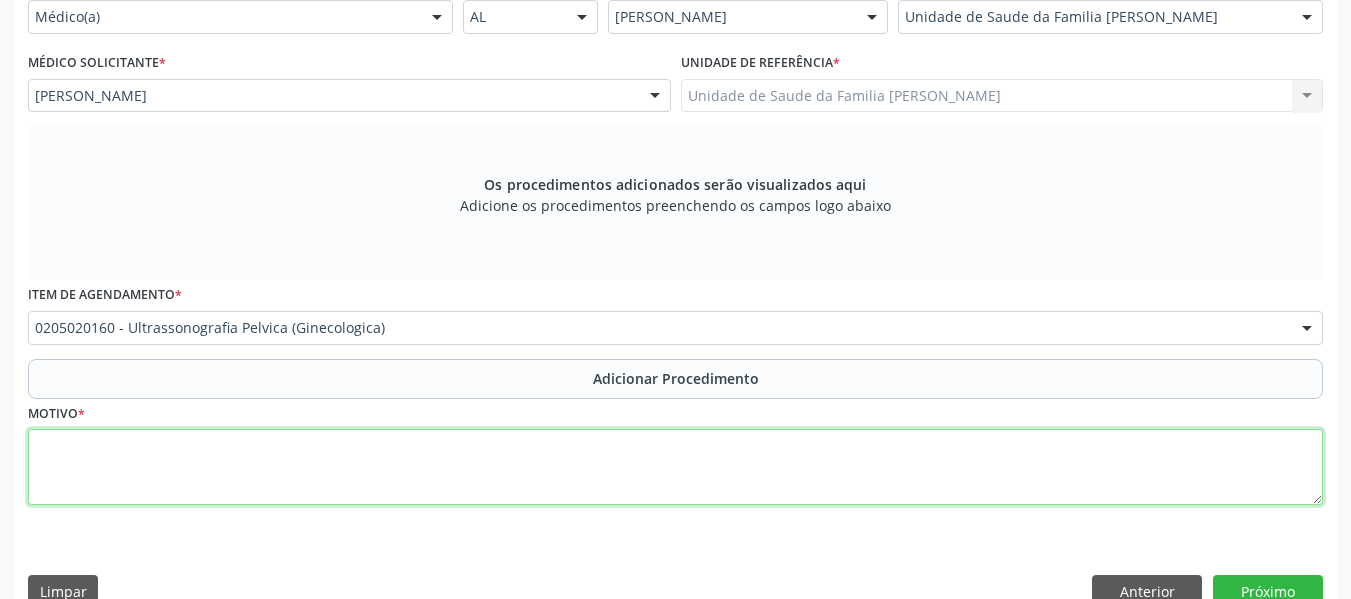 click at bounding box center [675, 467] 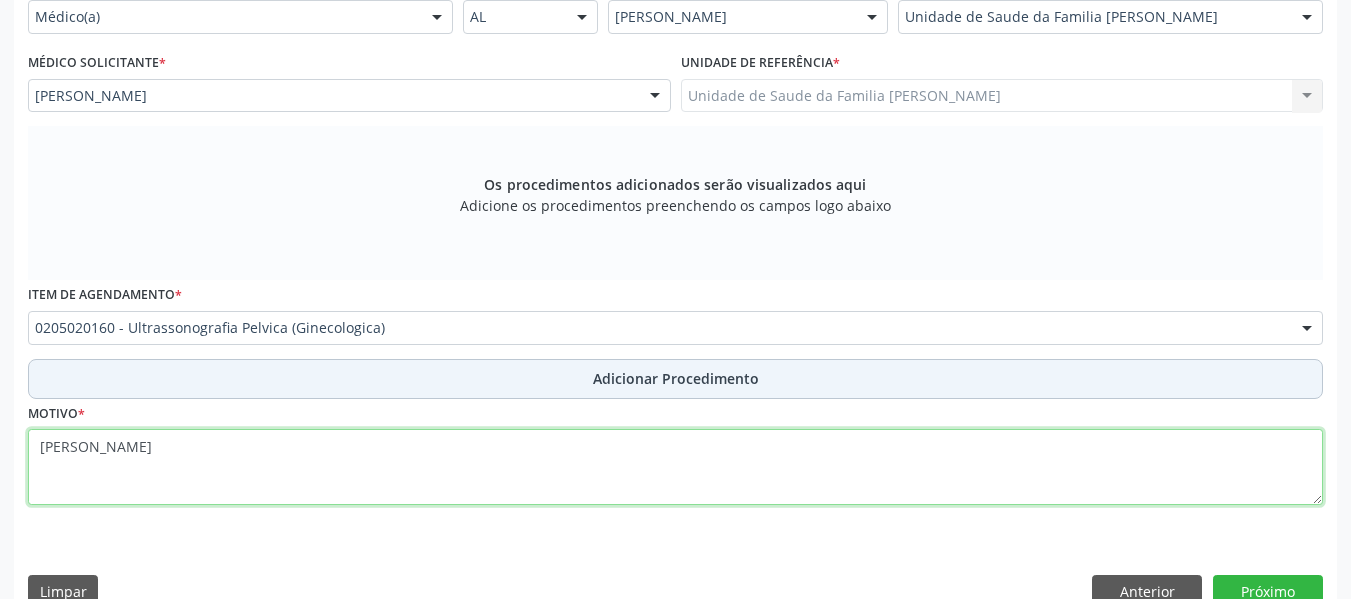 type on "[PERSON_NAME]" 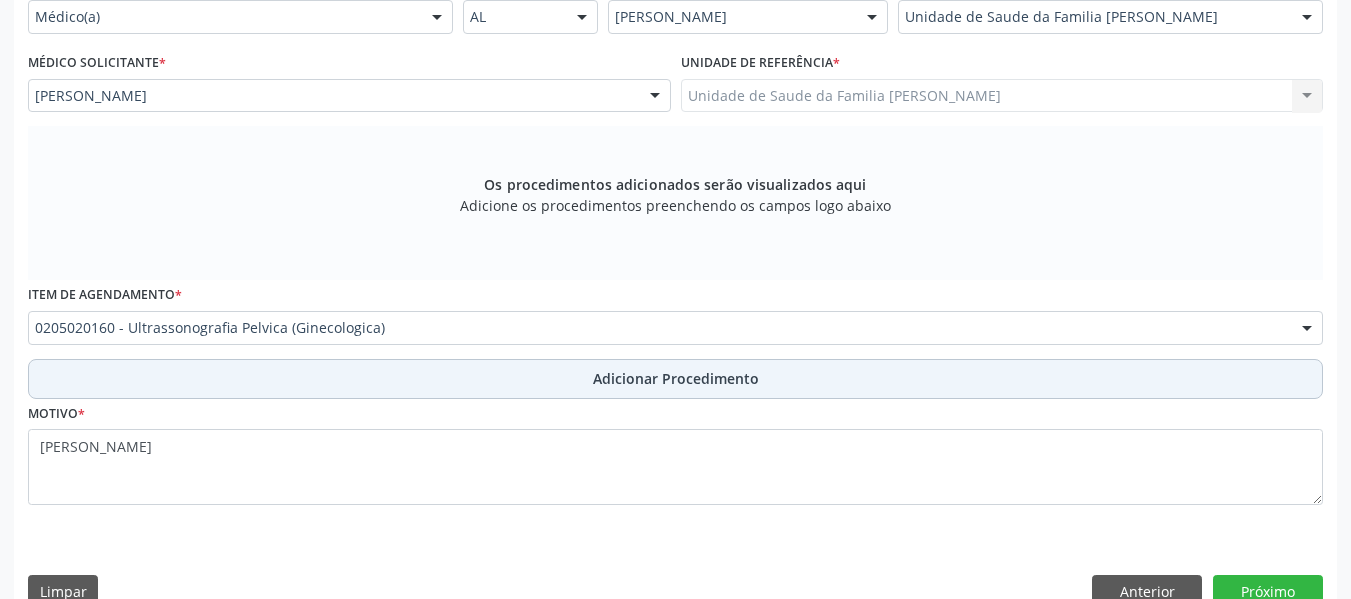 click on "Adicionar Procedimento" at bounding box center [676, 378] 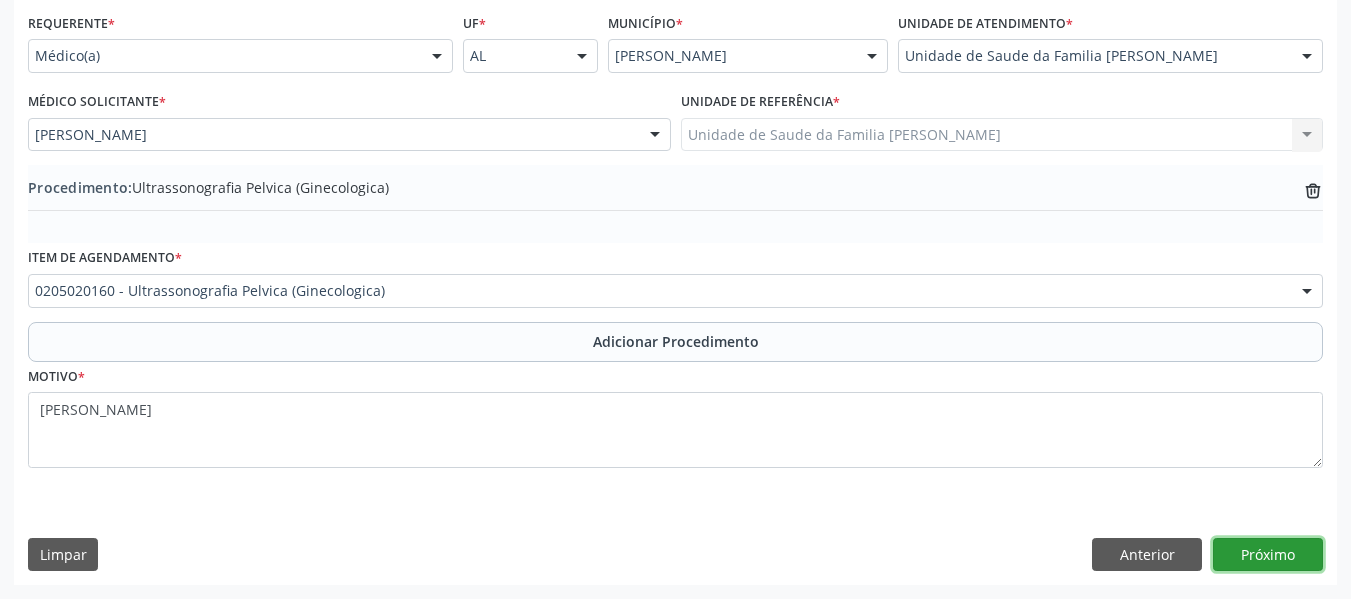 click on "Próximo" at bounding box center [1268, 555] 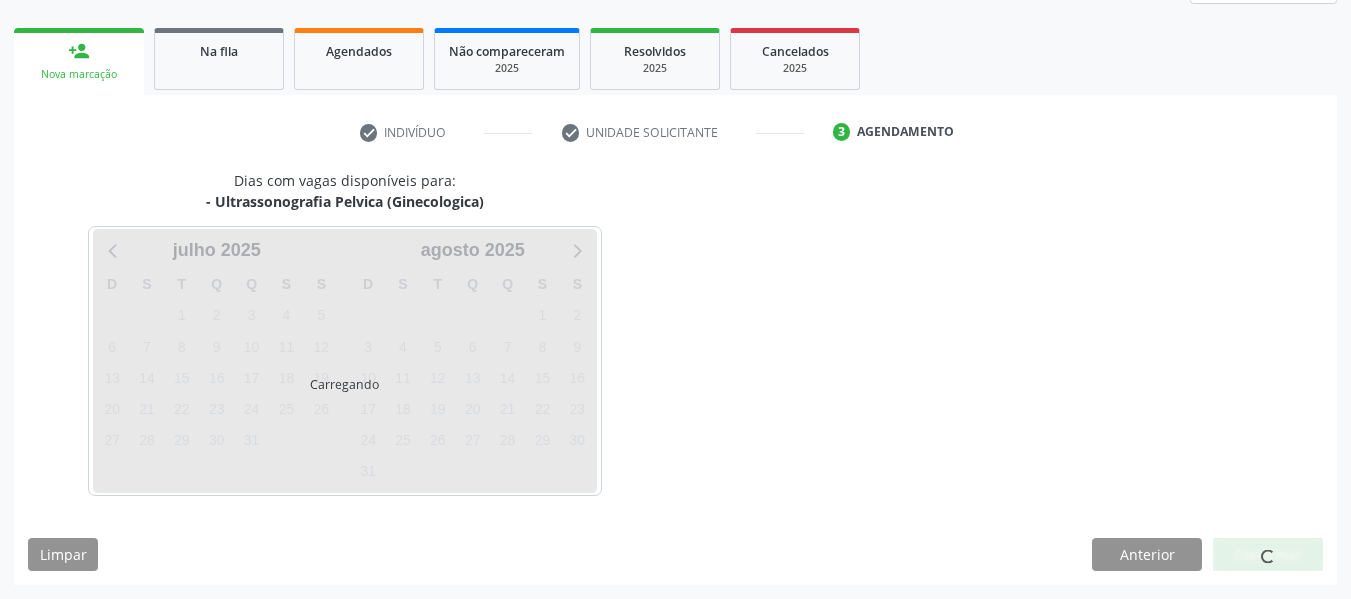 scroll, scrollTop: 358, scrollLeft: 0, axis: vertical 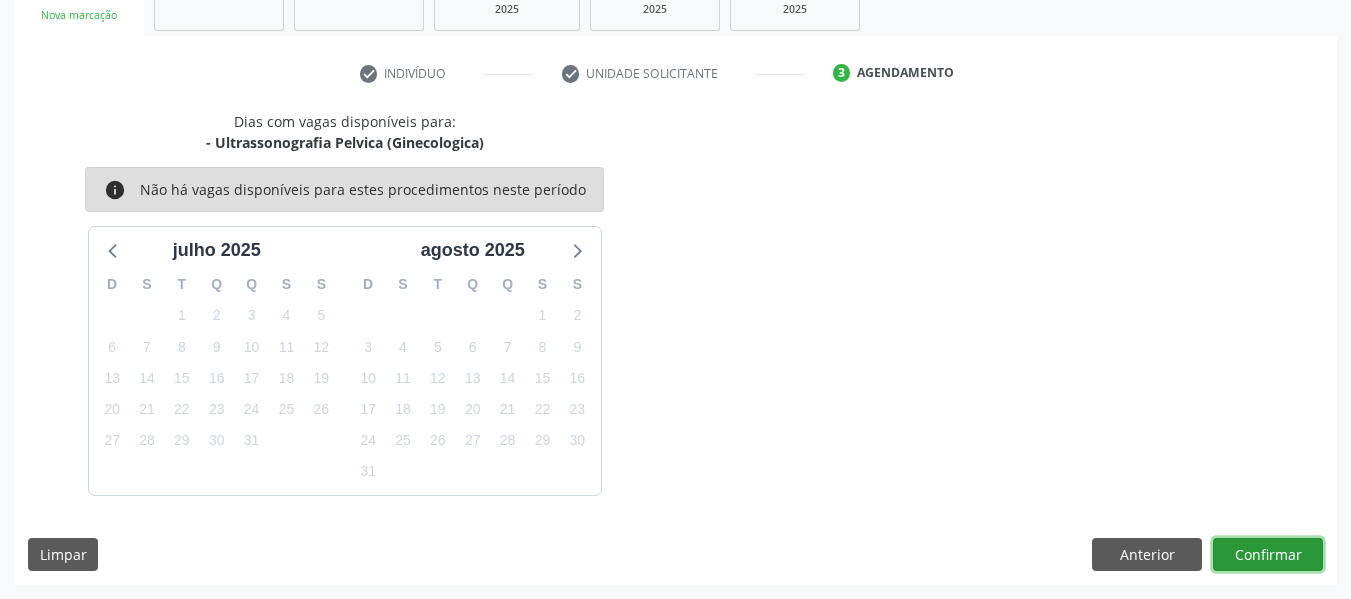 click on "Confirmar" at bounding box center (1268, 555) 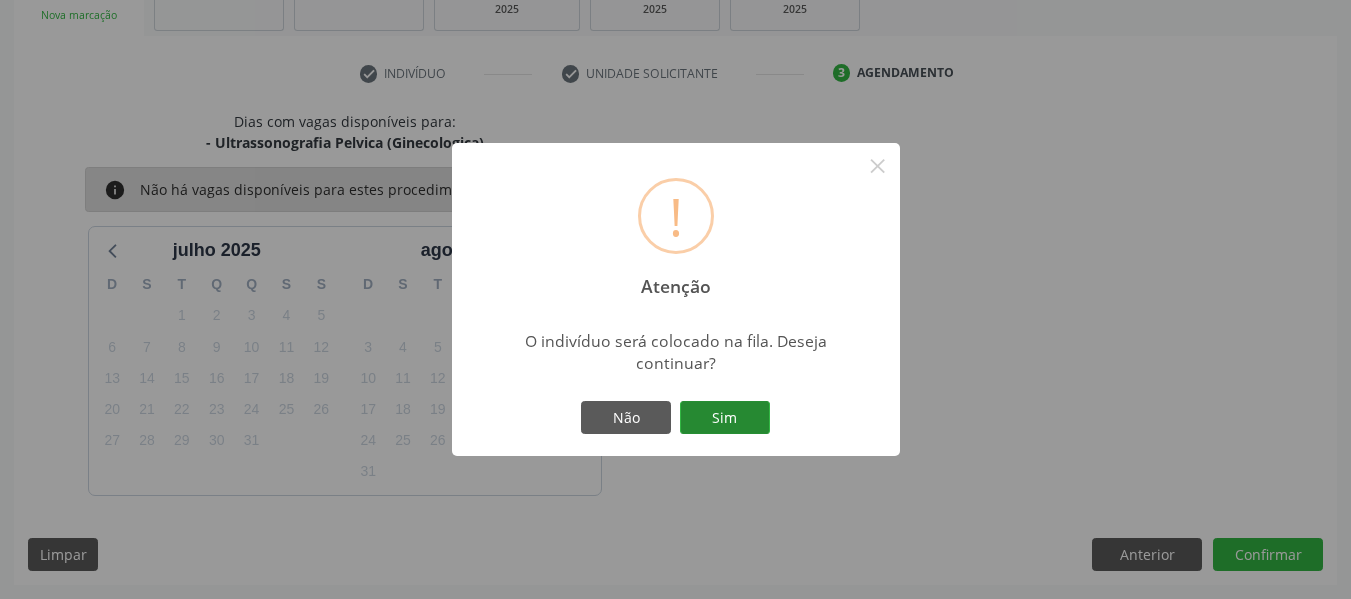 click on "Sim" at bounding box center (725, 418) 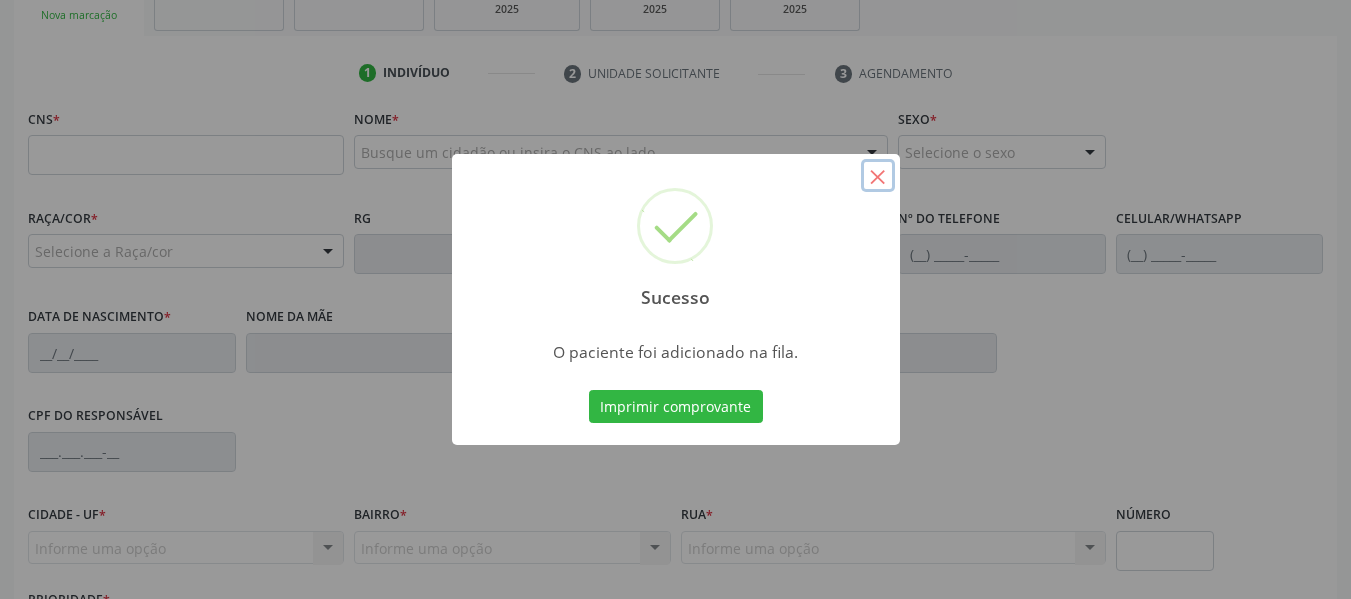 click on "×" at bounding box center (878, 176) 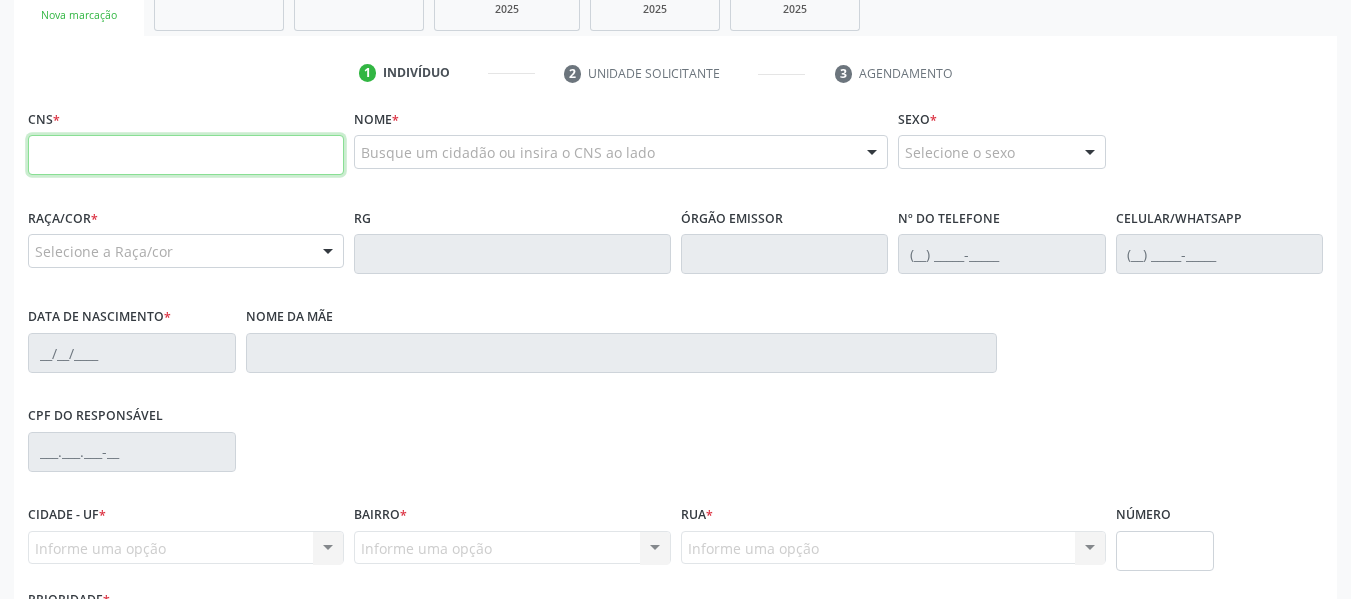 click at bounding box center [186, 155] 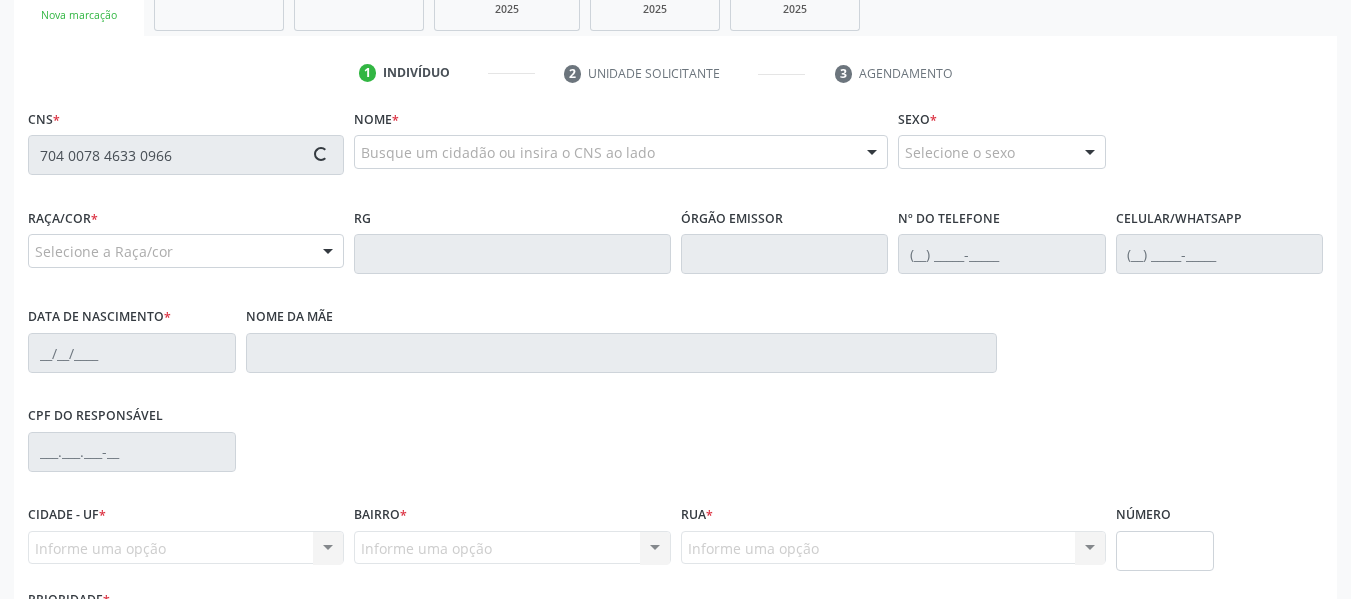 type on "704 0078 4633 0966" 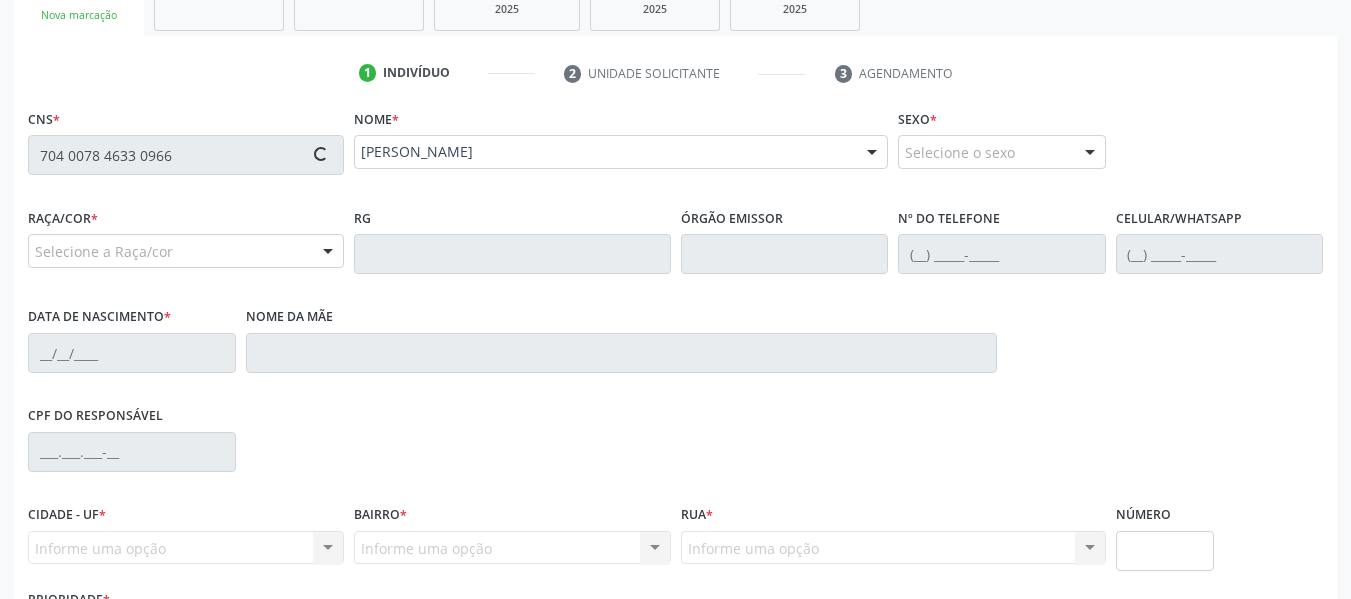 type on "[PHONE_NUMBER]" 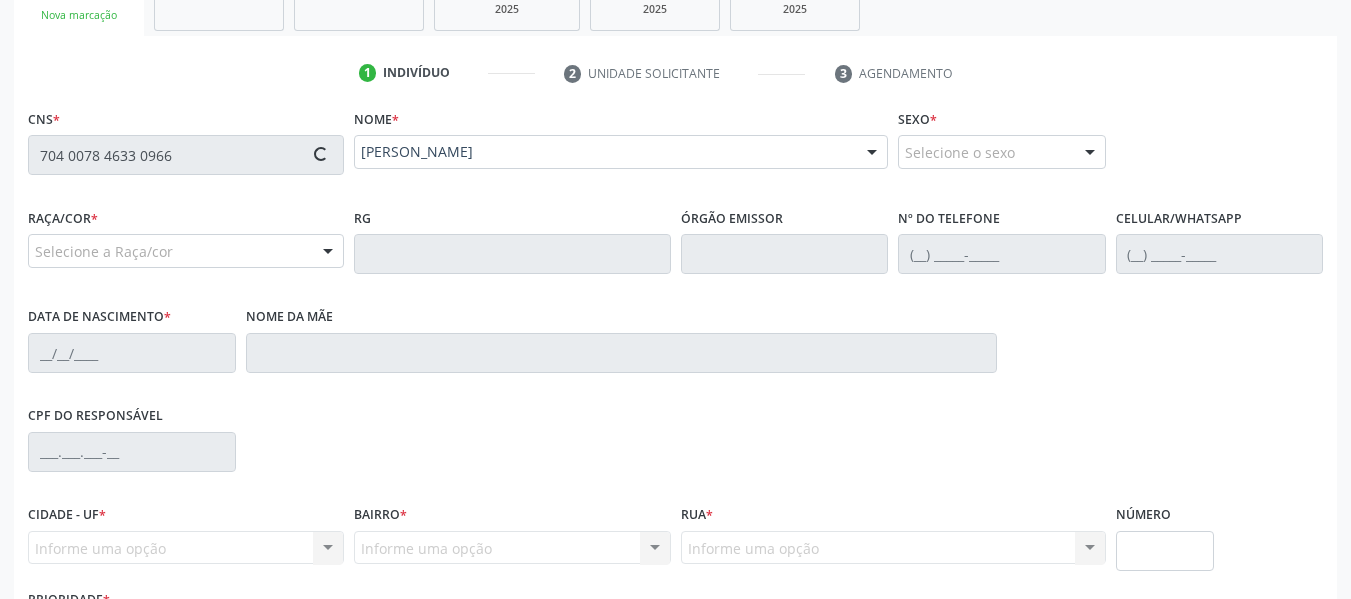 type on "0[DATE]" 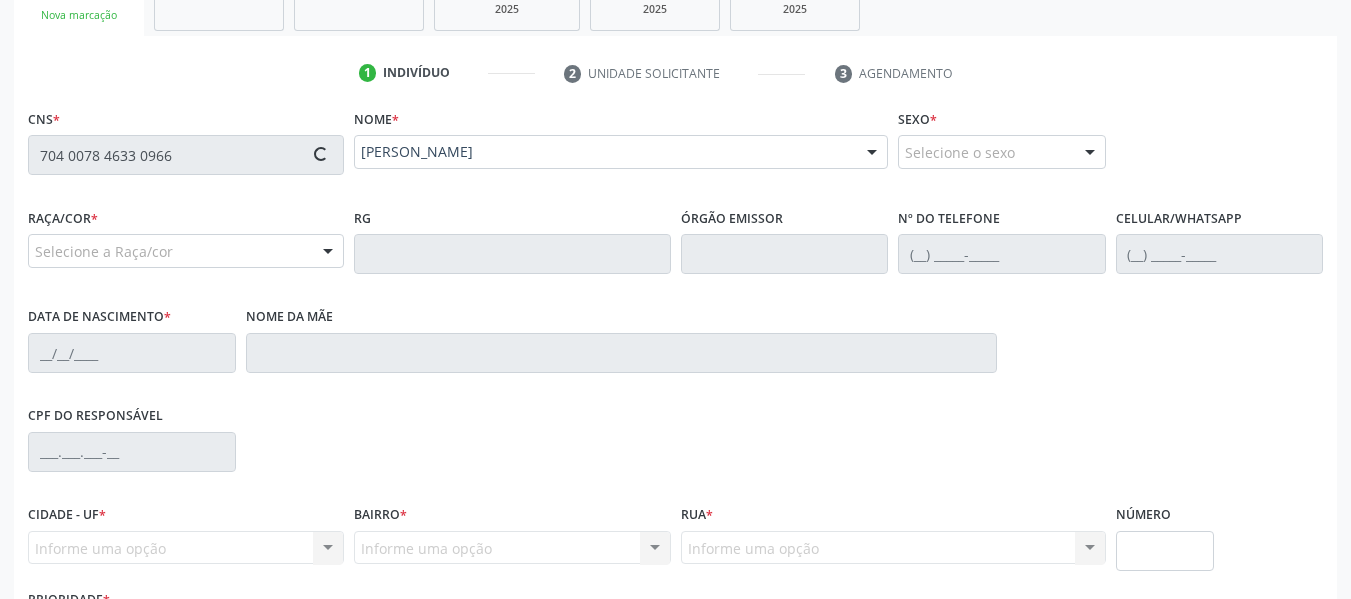 type on "Durvalina [PERSON_NAME]" 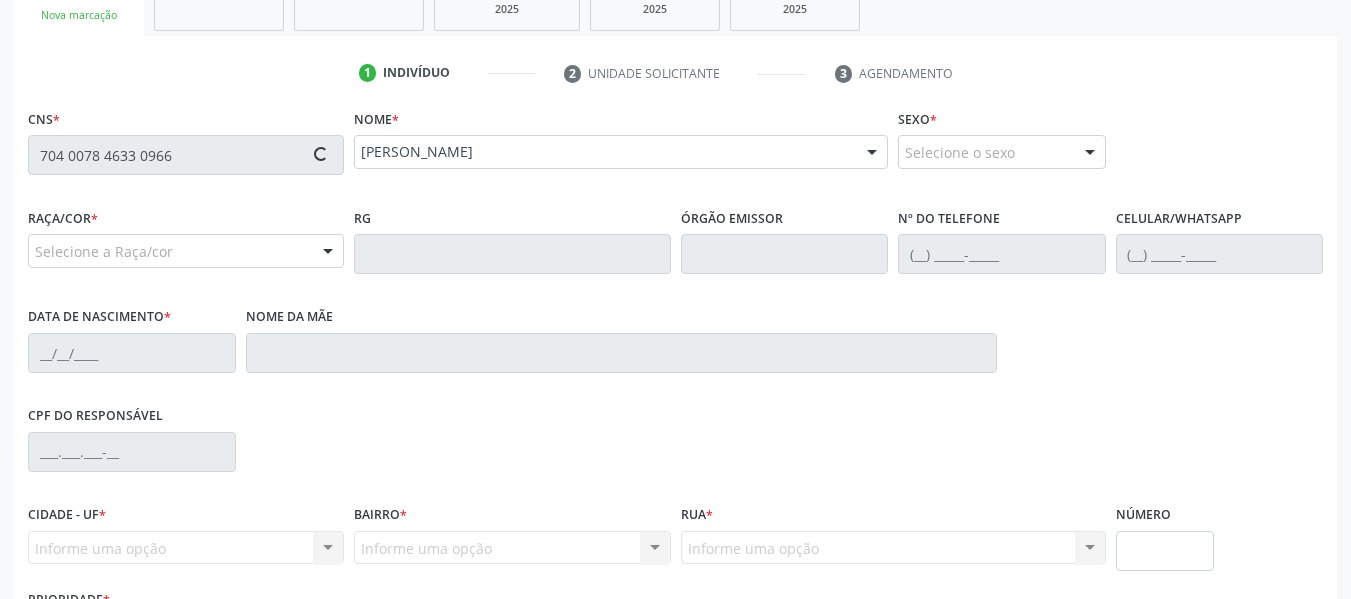 type on "405" 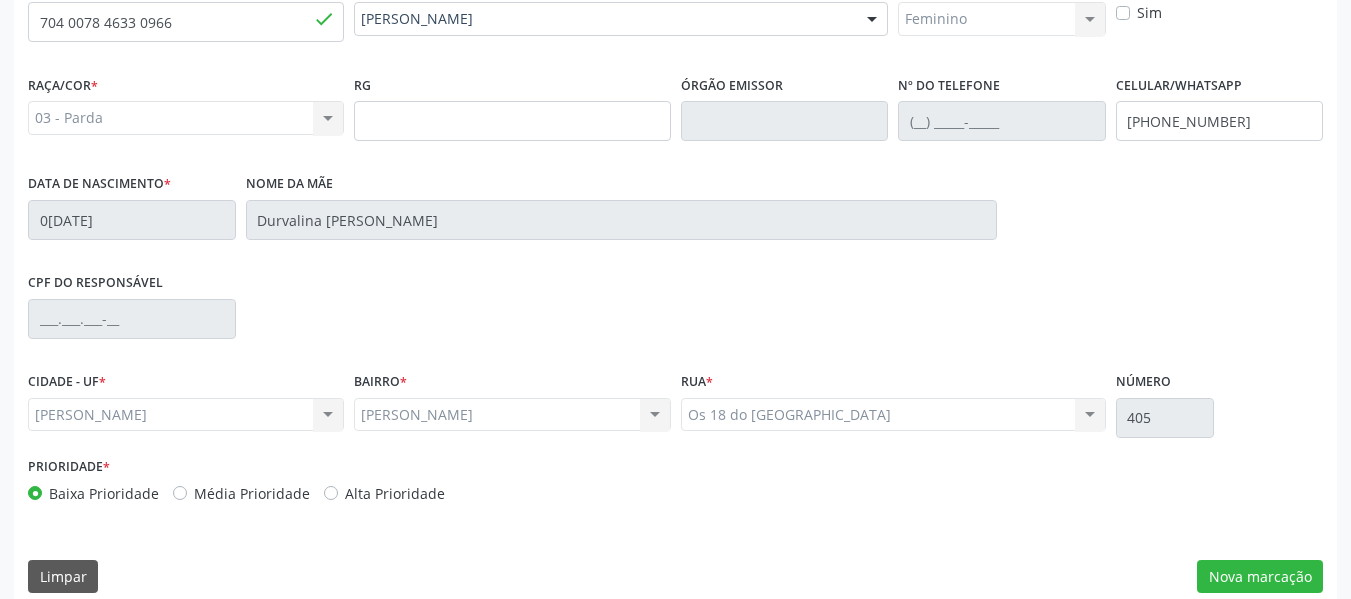 scroll, scrollTop: 513, scrollLeft: 0, axis: vertical 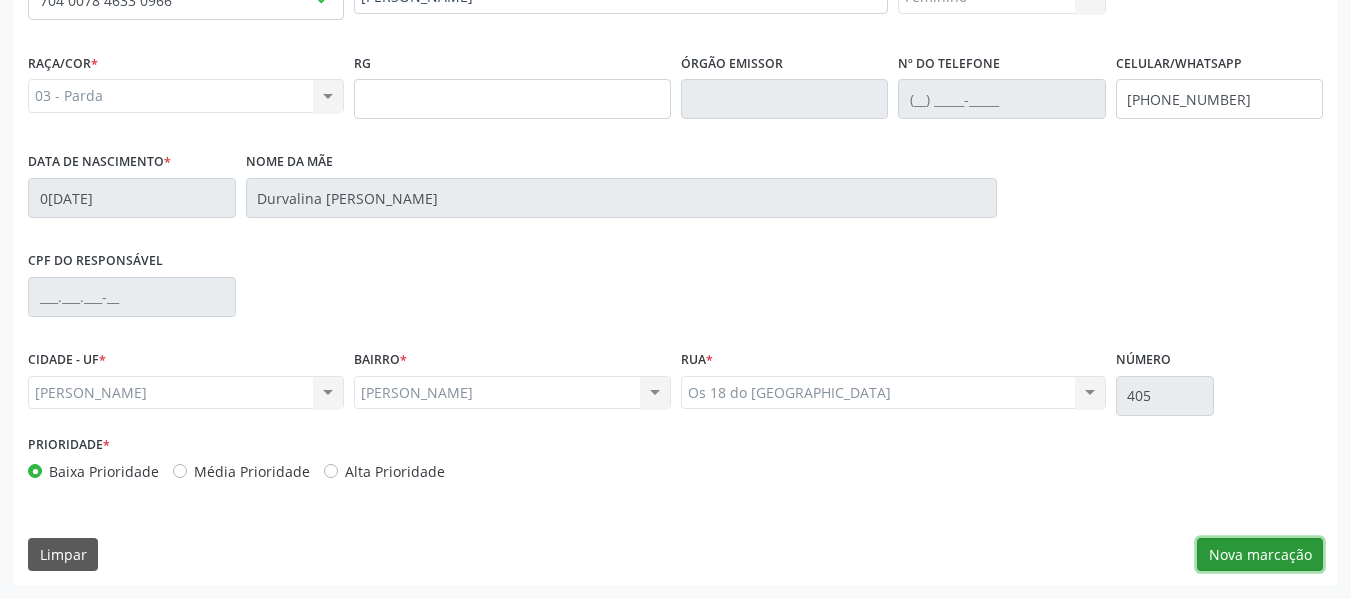 click on "Nova marcação" at bounding box center [1260, 555] 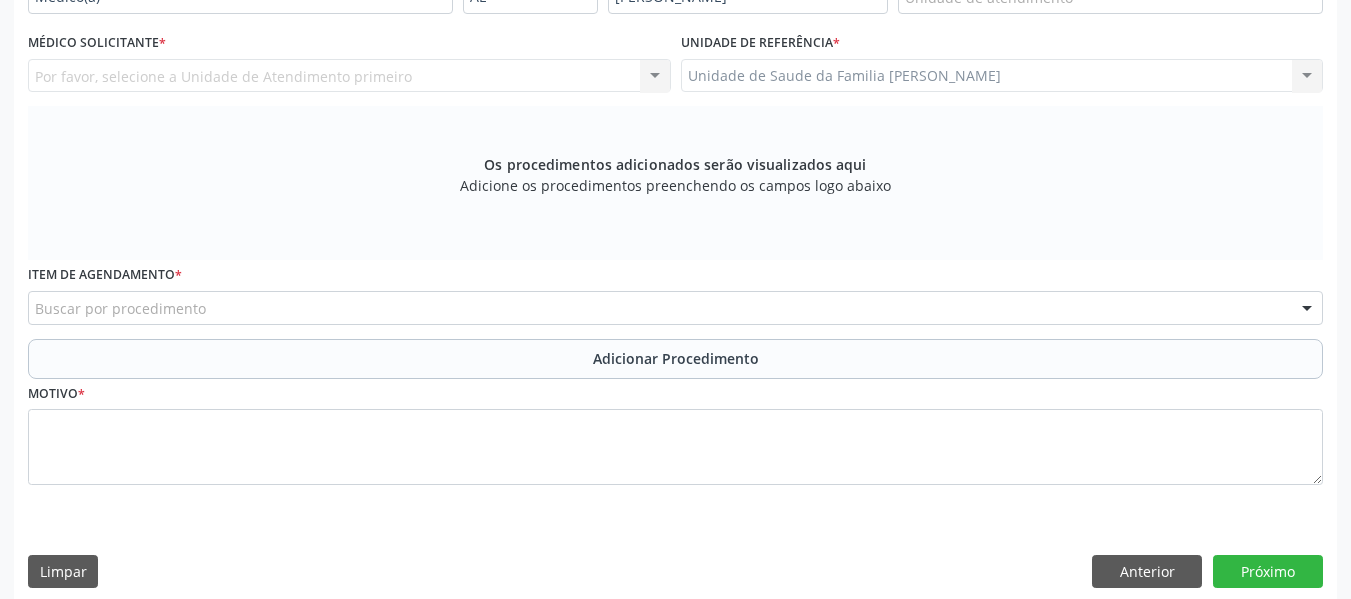 click on "Por favor, selecione a Unidade de Atendimento primeiro
Nenhum resultado encontrado para: "   "
Não há nenhuma opção para ser exibida." at bounding box center (349, 76) 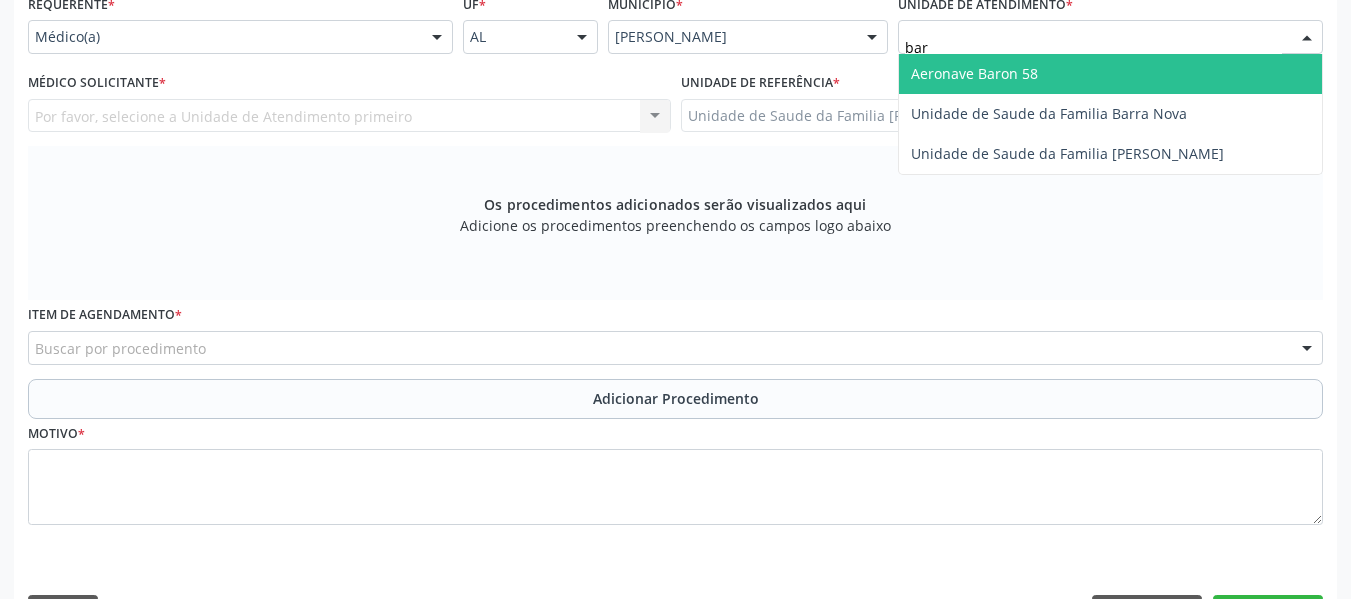 type on "barr" 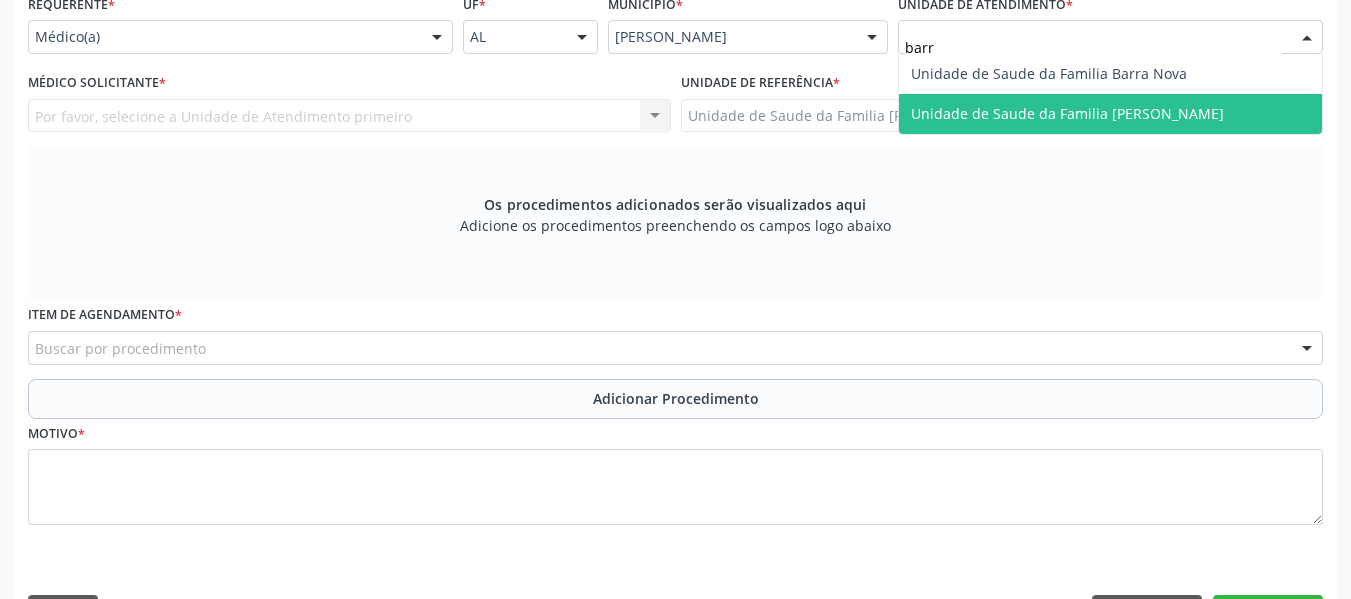 click on "Unidade de Saude da Familia [PERSON_NAME]" at bounding box center [1067, 113] 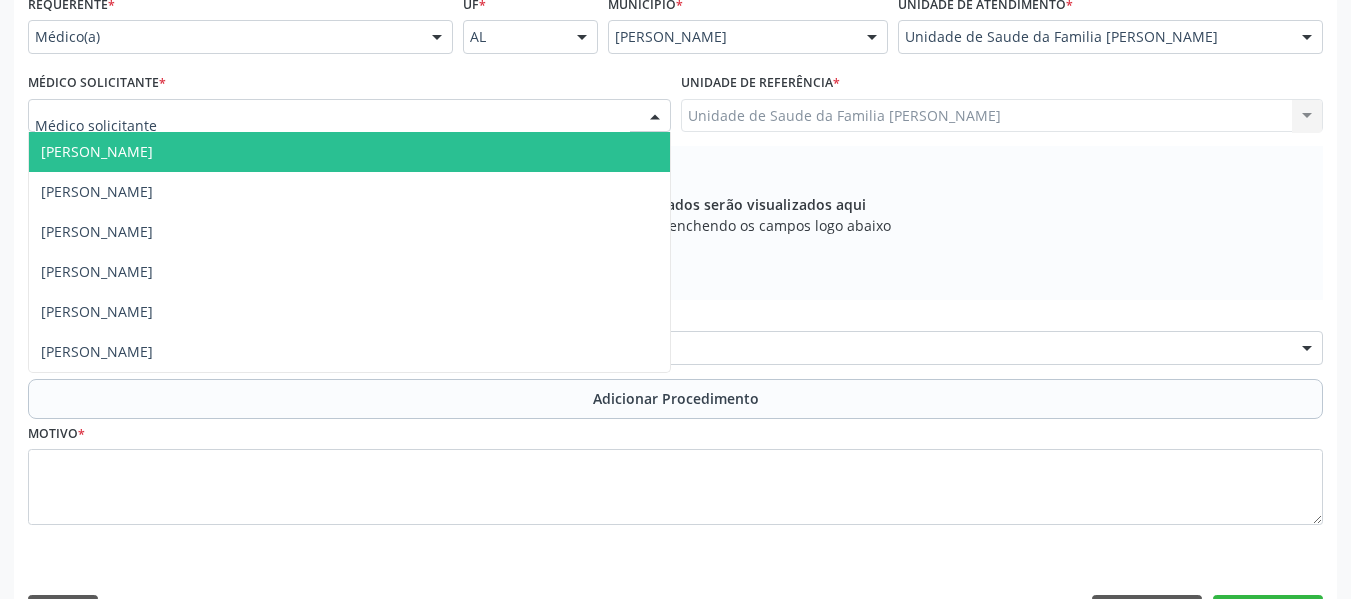 click at bounding box center [655, 117] 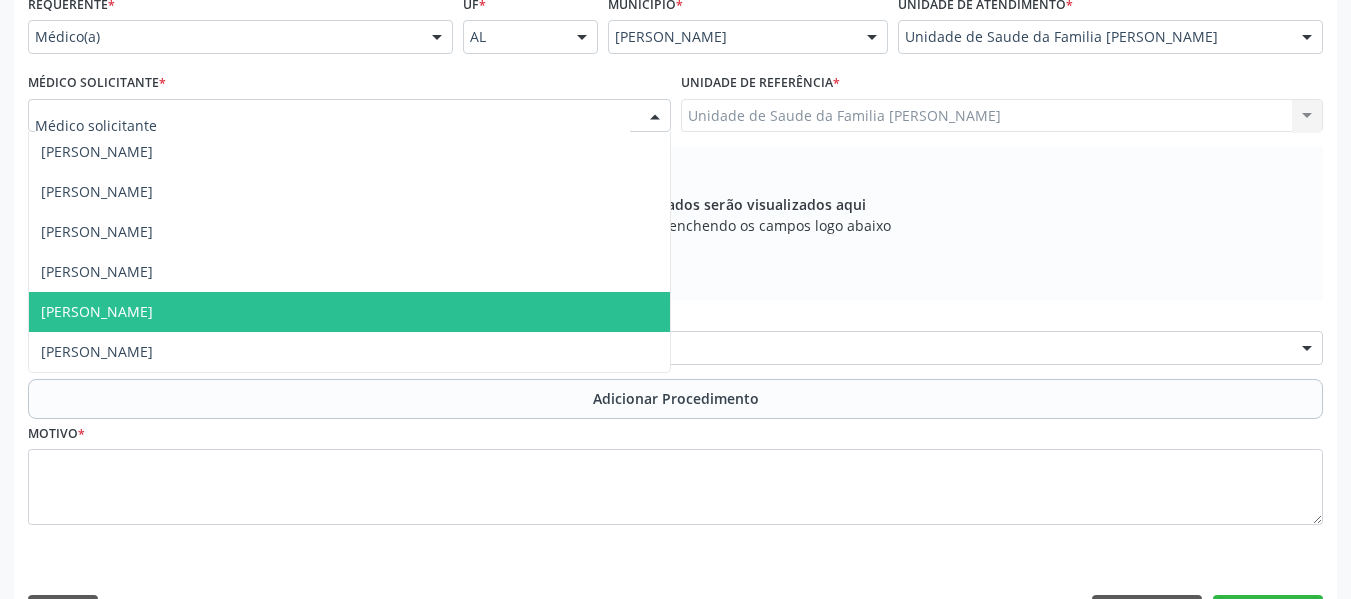 click on "[PERSON_NAME]" at bounding box center (97, 311) 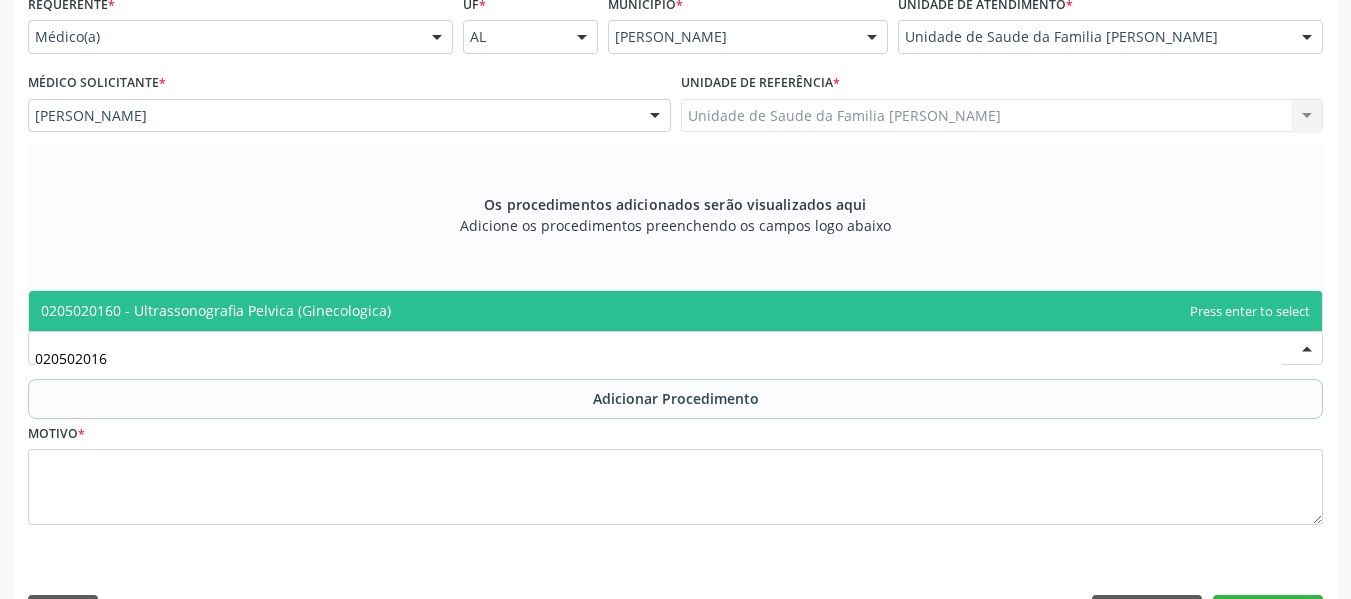 type on "0205020160" 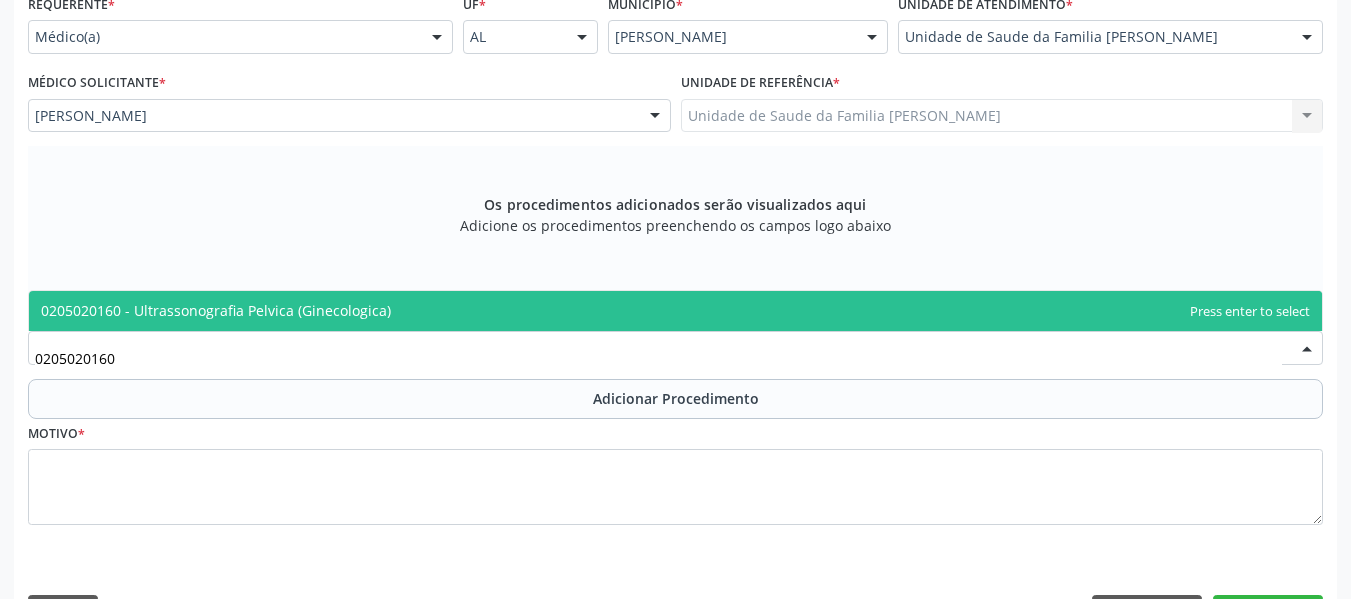 click on "0205020160 - Ultrassonografia Pelvica (Ginecologica)" at bounding box center (216, 310) 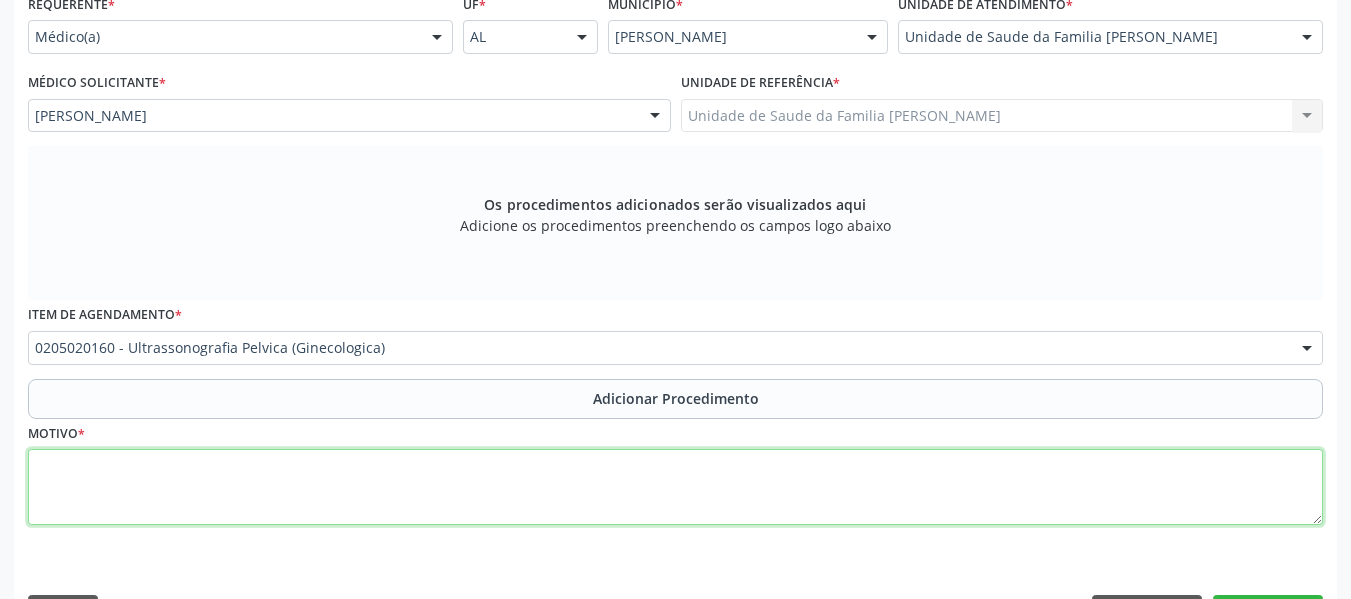 click at bounding box center (675, 487) 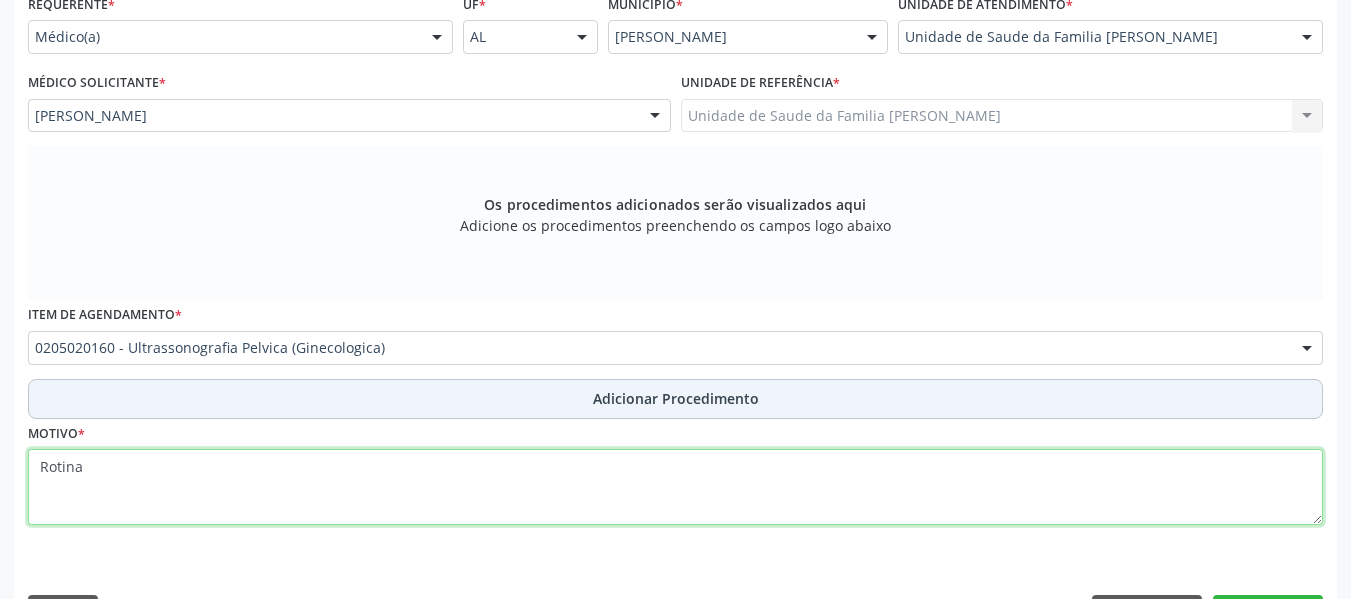 type on "Rotina" 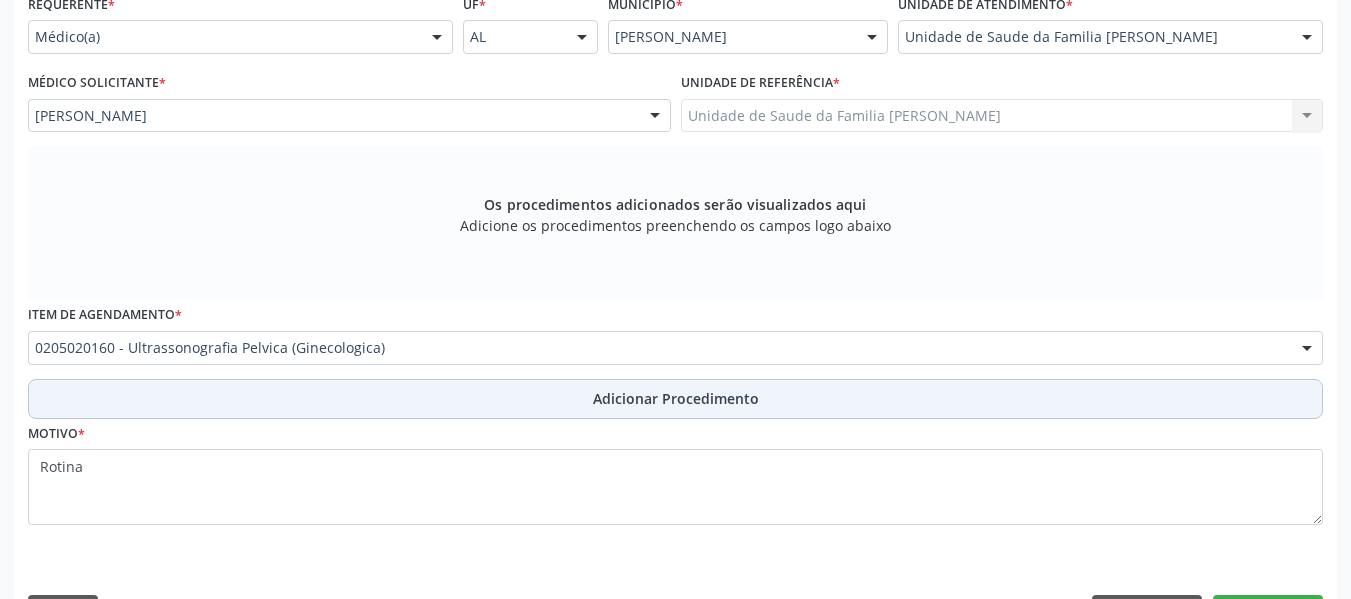 click on "Adicionar Procedimento" at bounding box center [676, 398] 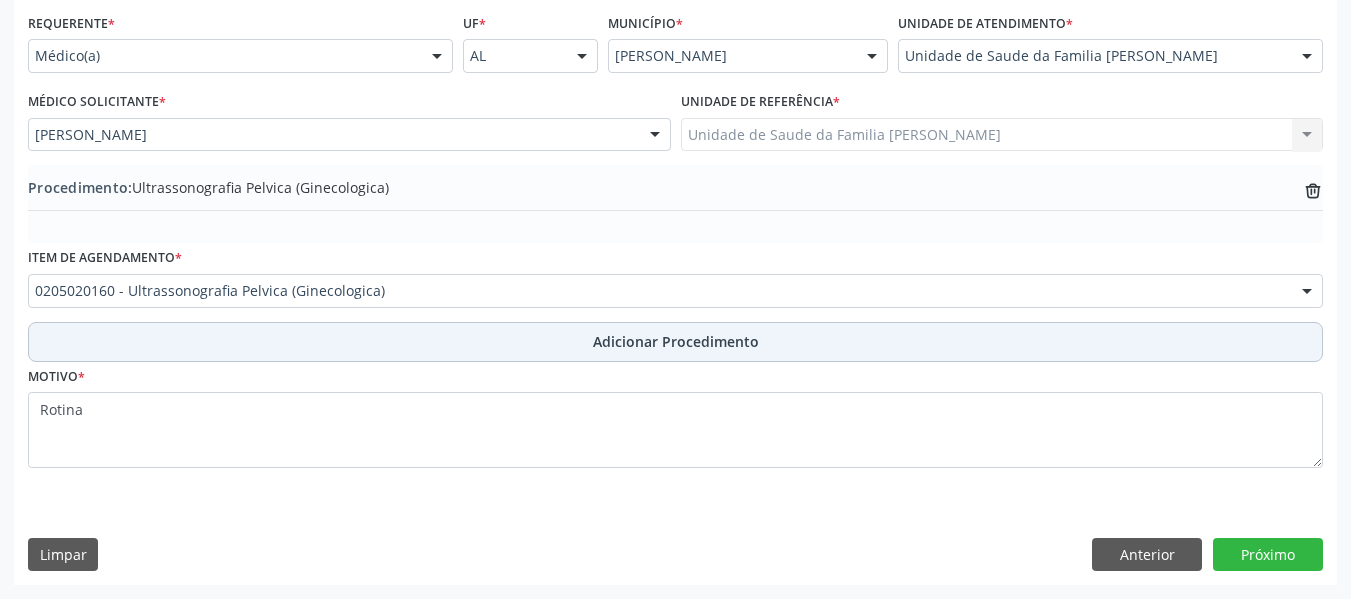 scroll, scrollTop: 454, scrollLeft: 0, axis: vertical 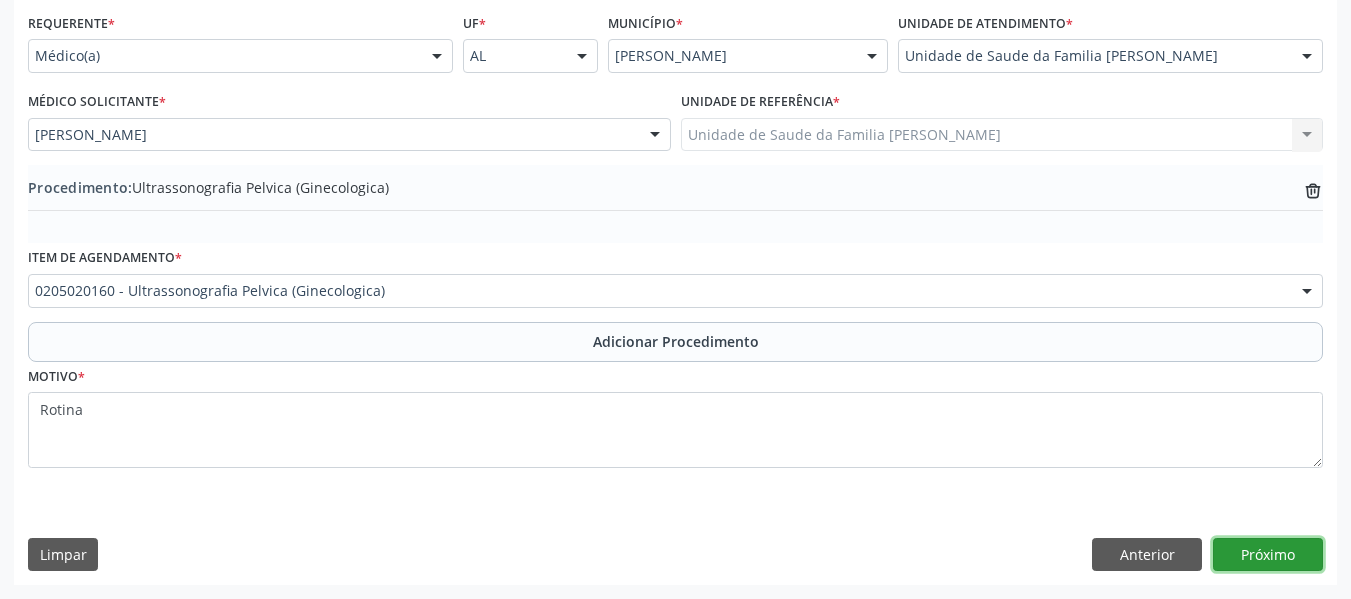 click on "Próximo" at bounding box center [1268, 555] 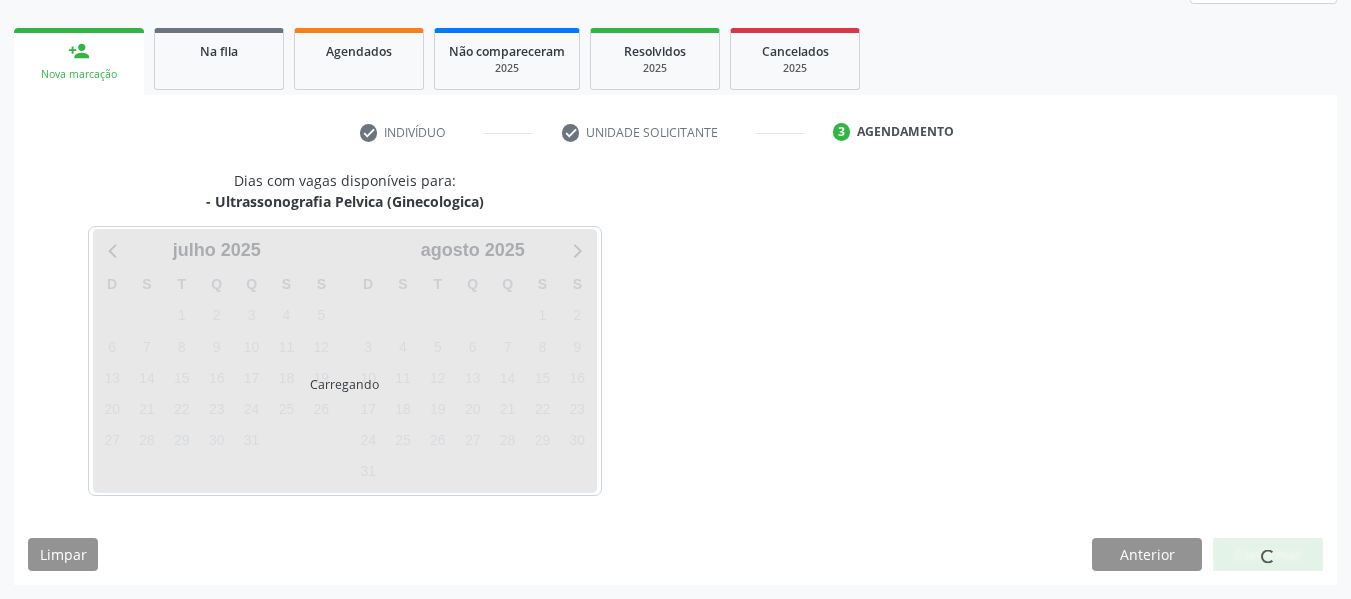 scroll, scrollTop: 358, scrollLeft: 0, axis: vertical 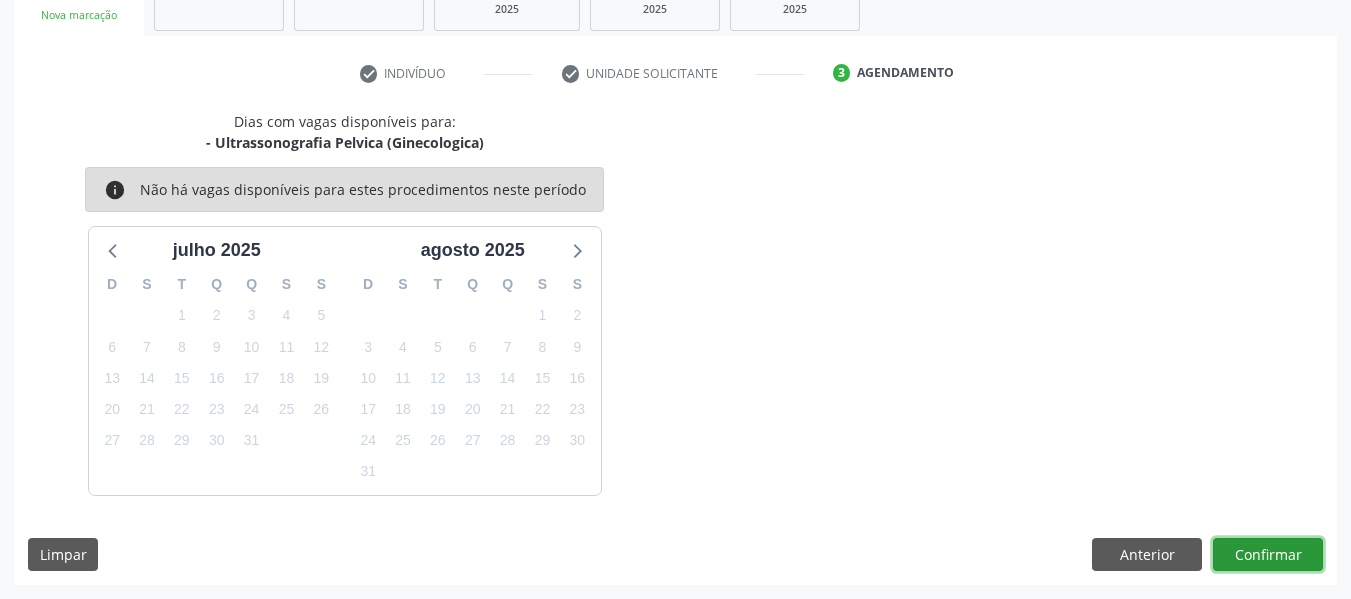 click on "Confirmar" at bounding box center (1268, 555) 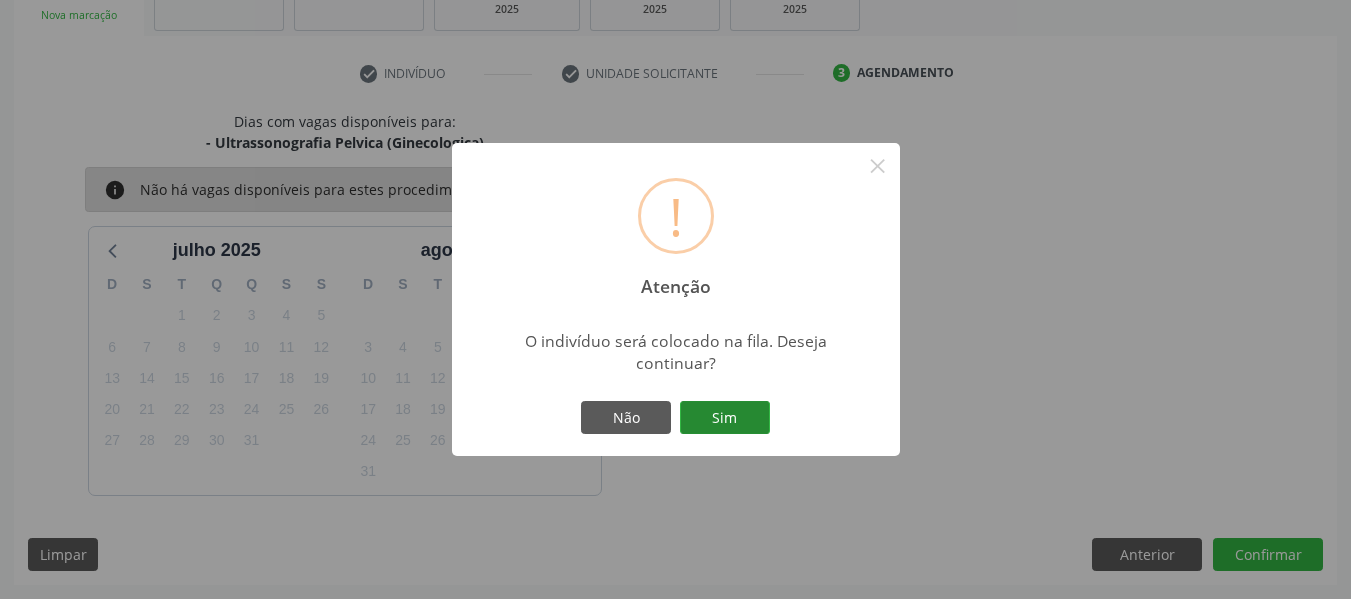 click on "Sim" at bounding box center [725, 418] 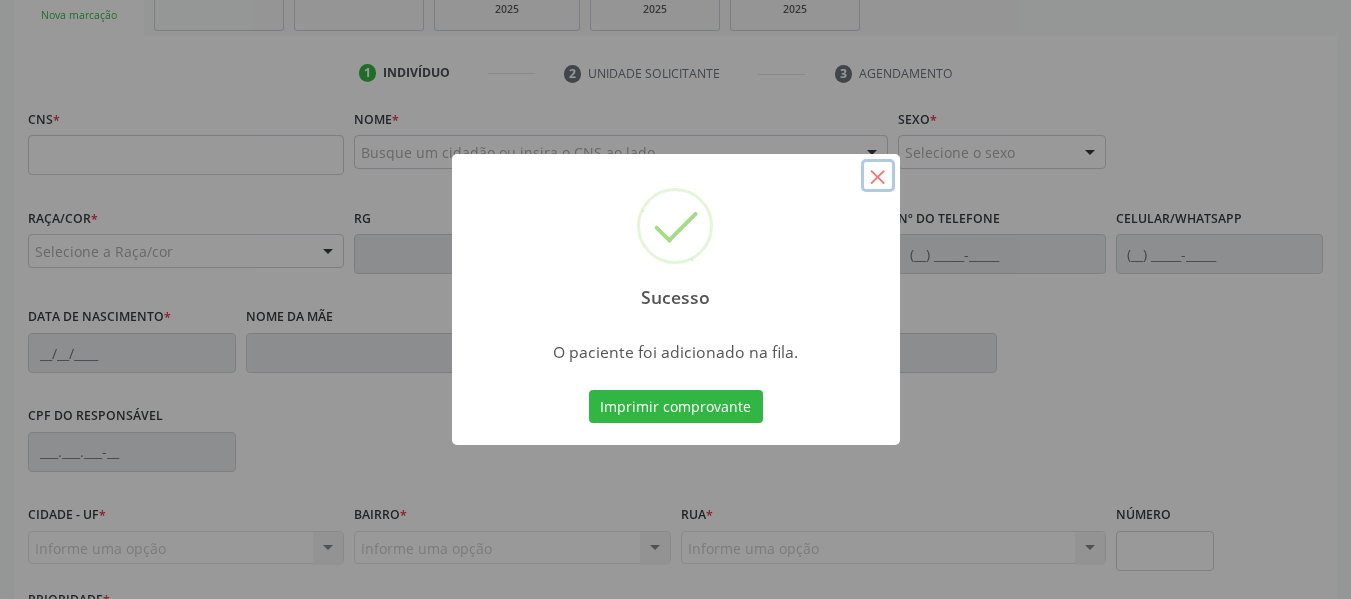 click on "×" at bounding box center [878, 176] 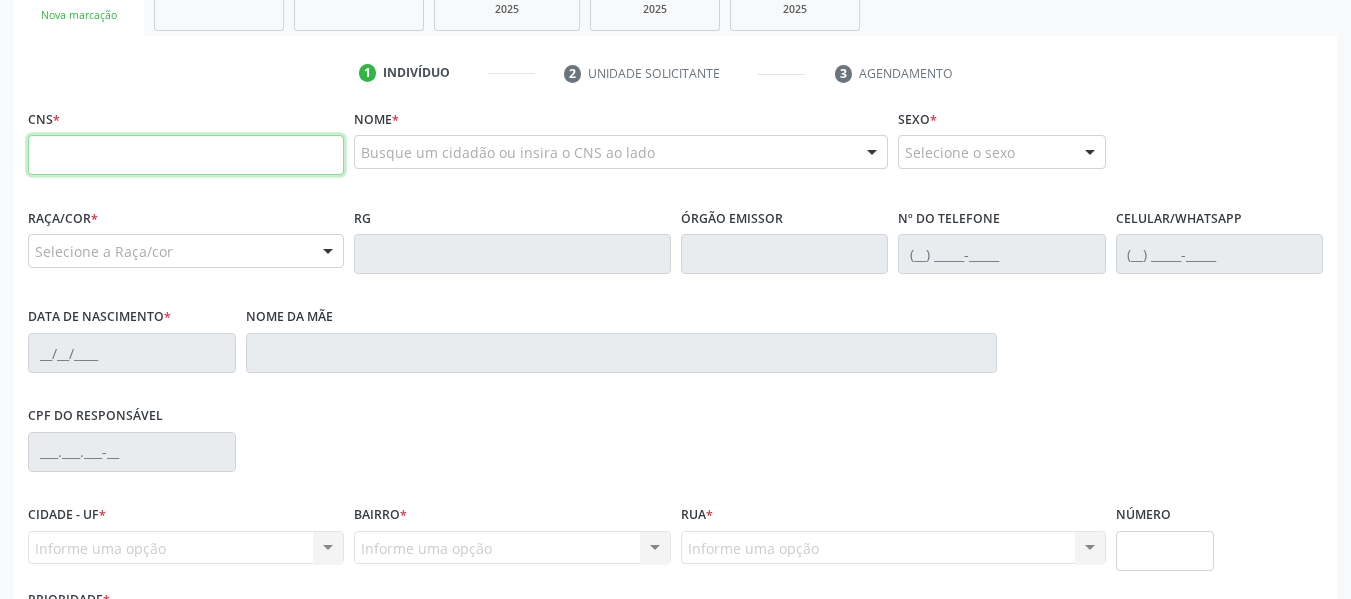 click at bounding box center [186, 155] 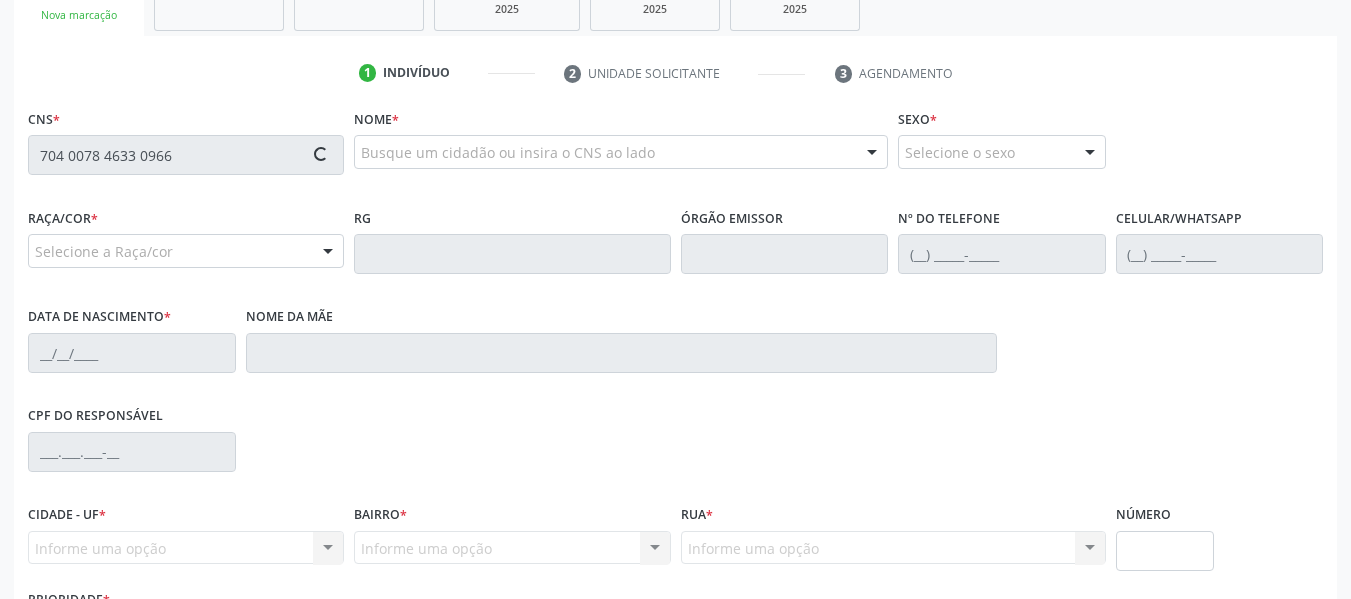type on "704 0078 4633 0966" 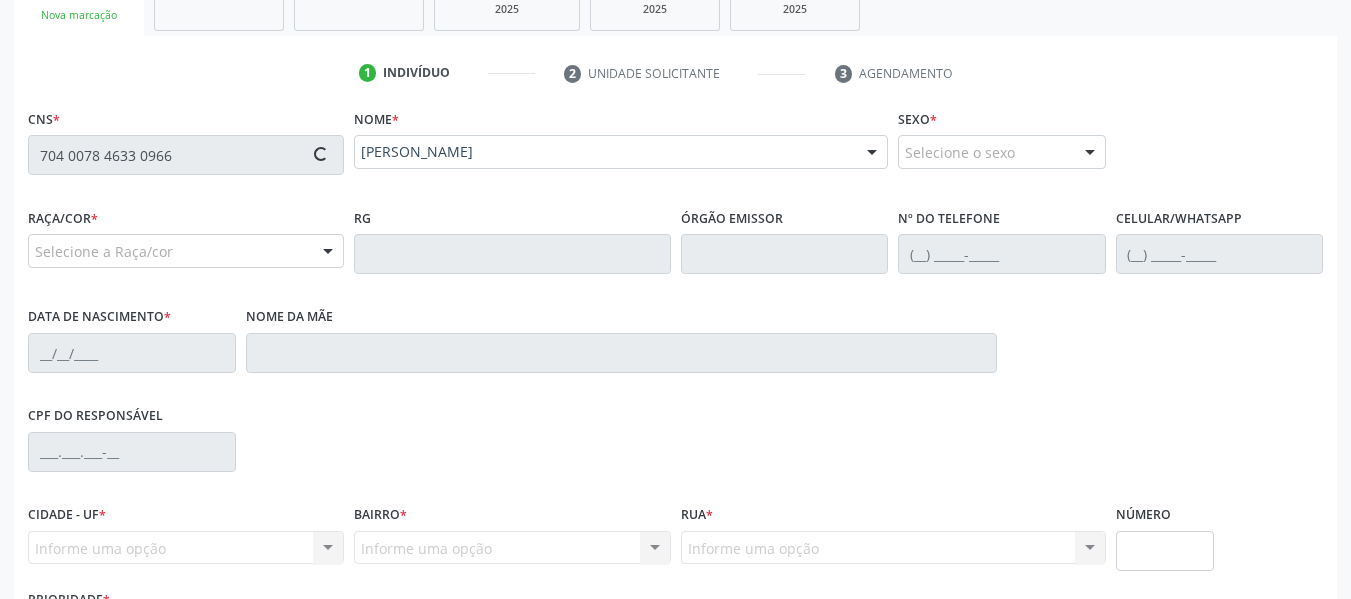 type on "[PHONE_NUMBER]" 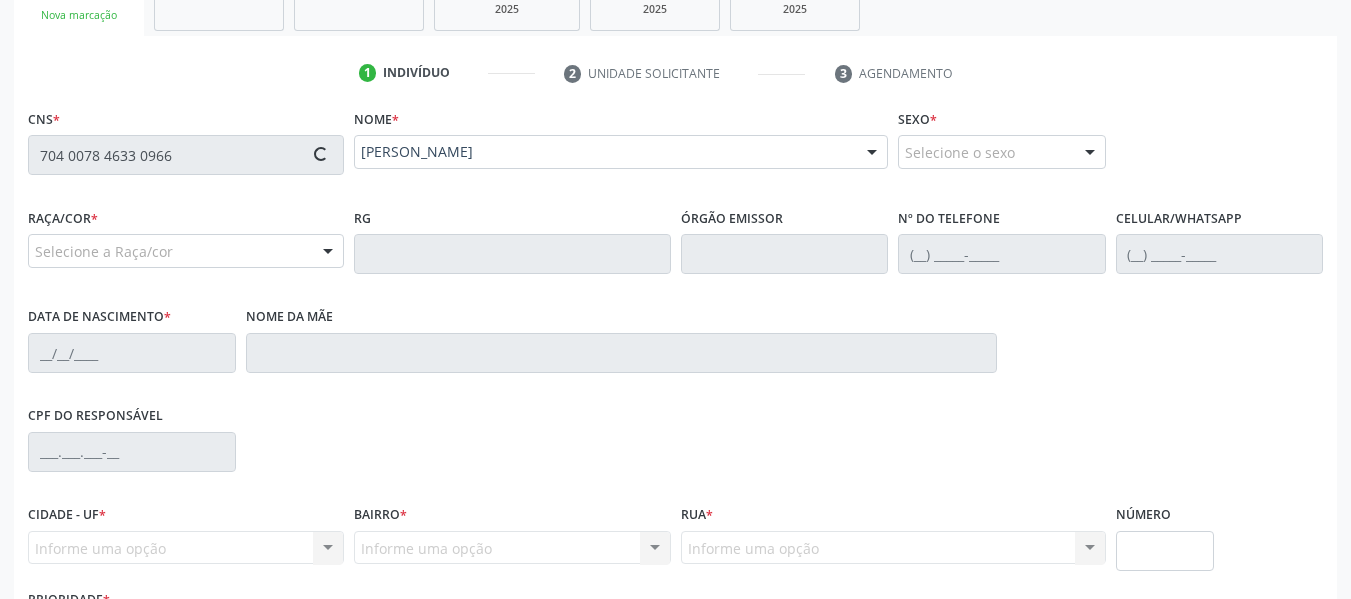type on "0[DATE]" 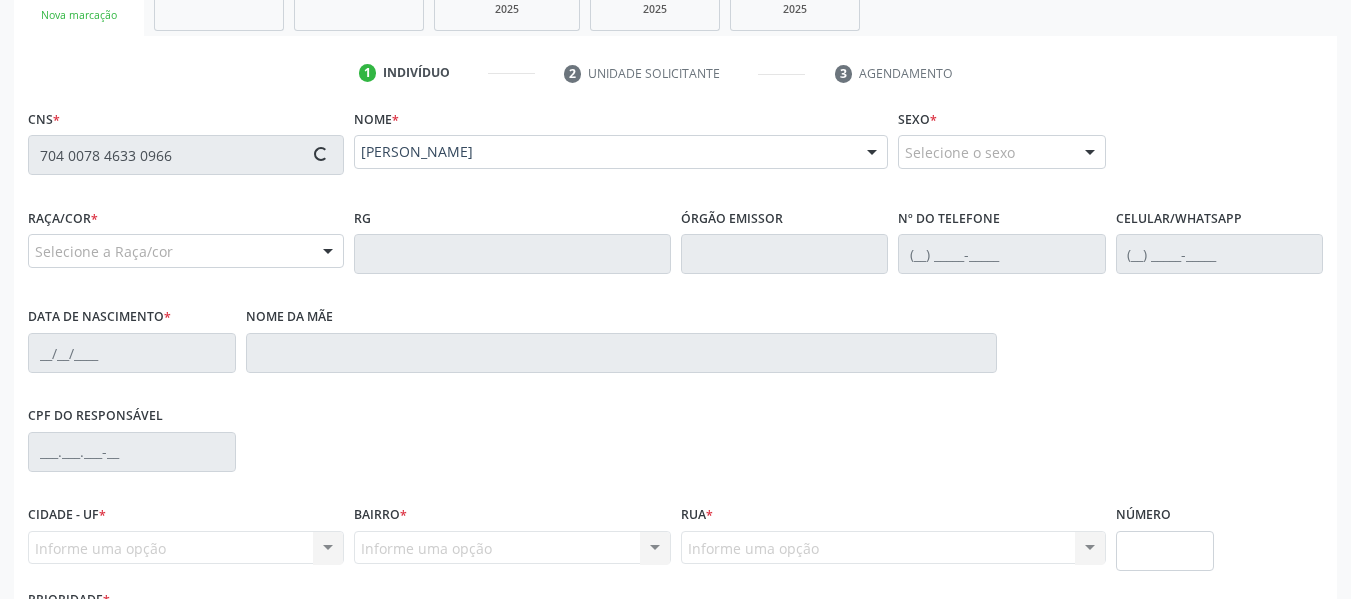 type on "Durvalina [PERSON_NAME]" 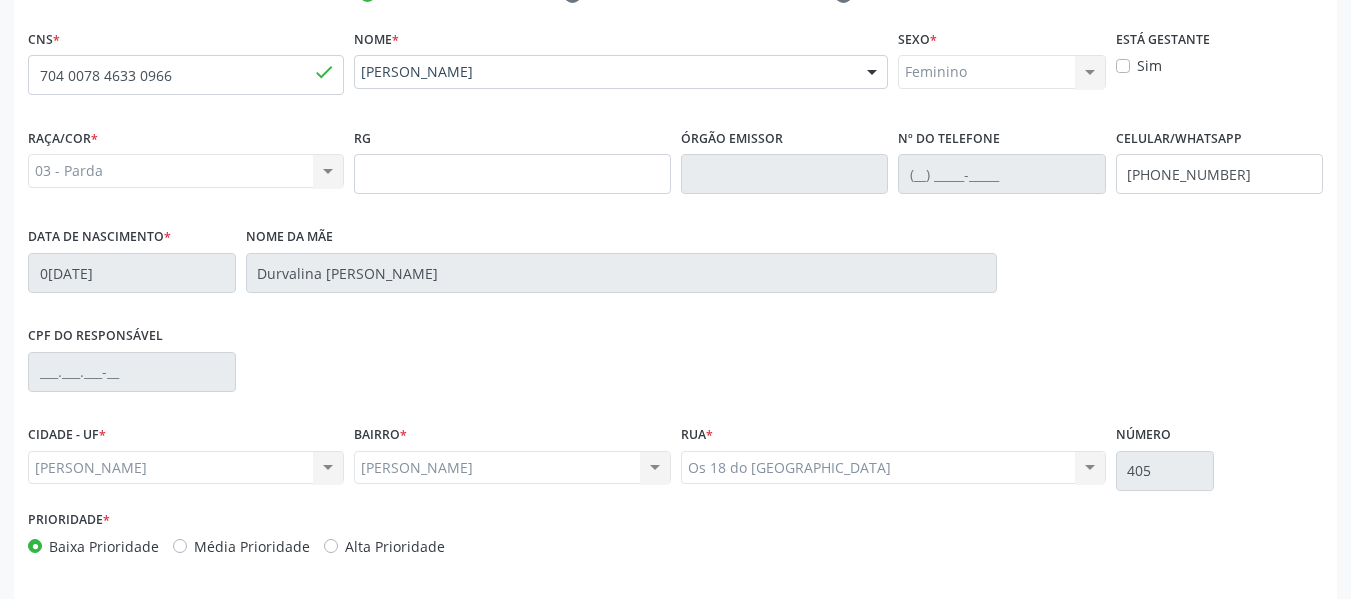 scroll, scrollTop: 513, scrollLeft: 0, axis: vertical 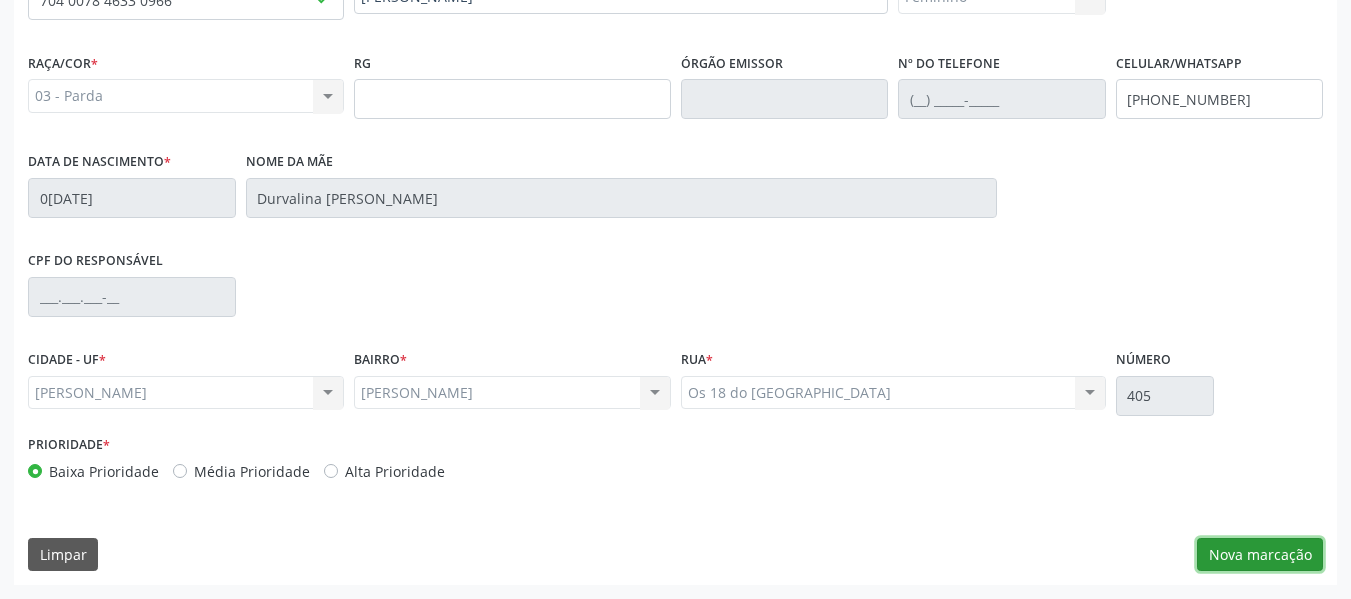 click on "Nova marcação" at bounding box center [1260, 555] 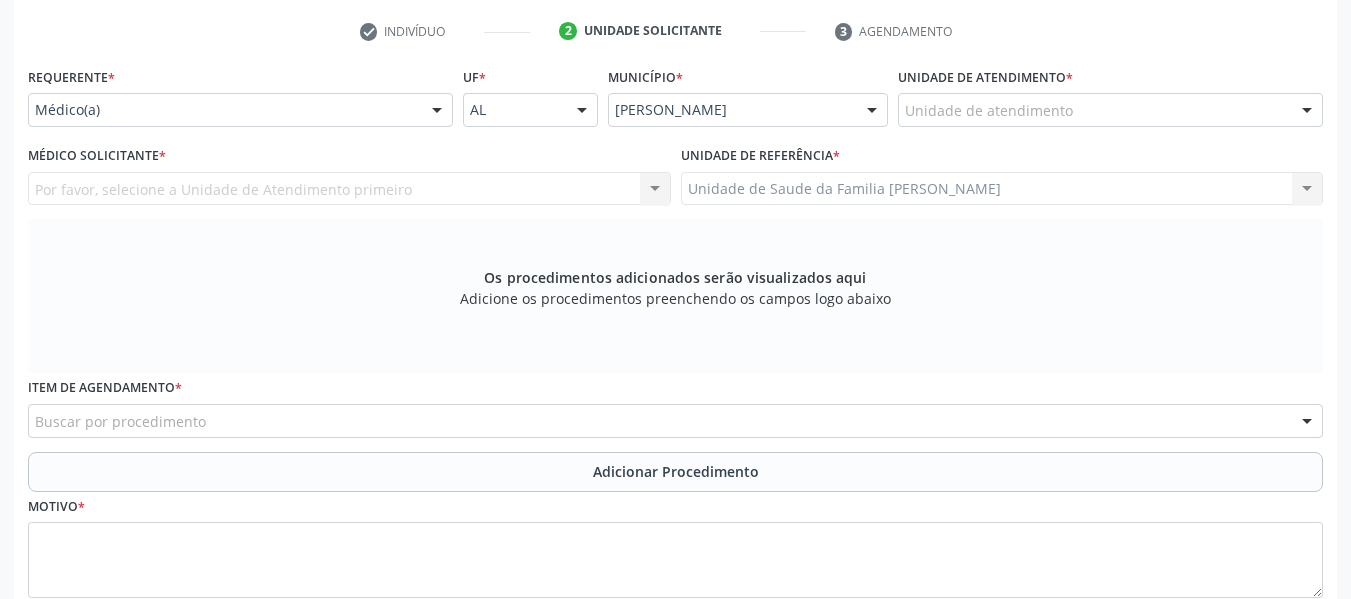 scroll, scrollTop: 393, scrollLeft: 0, axis: vertical 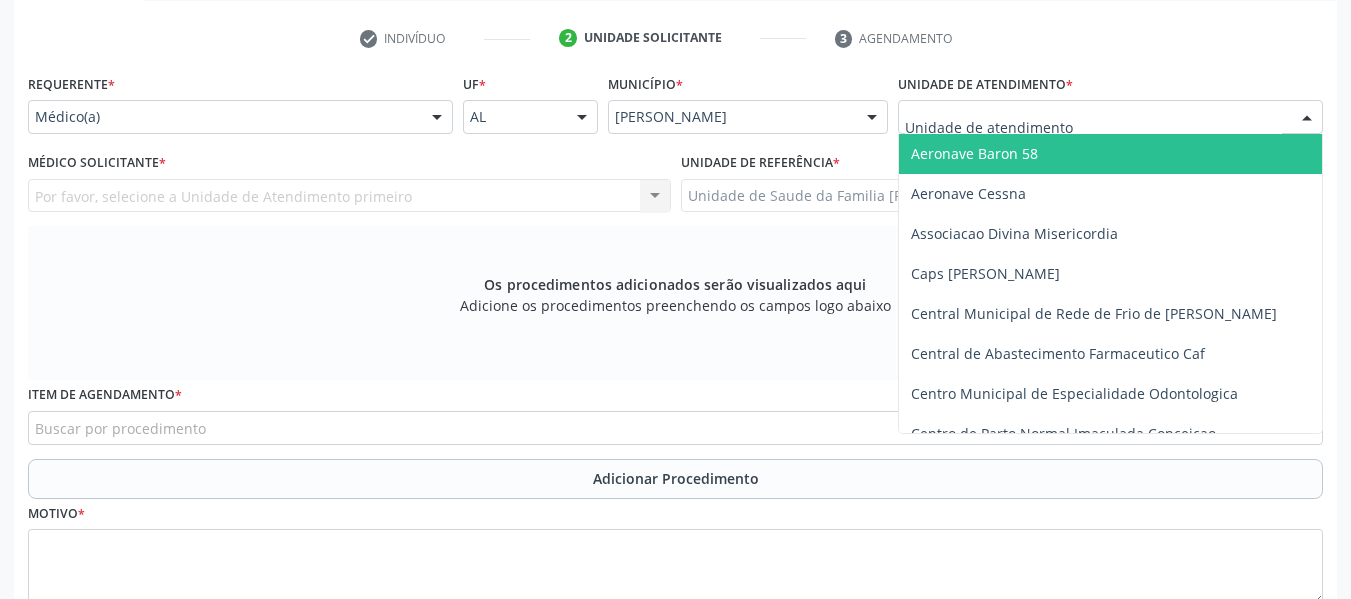click at bounding box center [1307, 118] 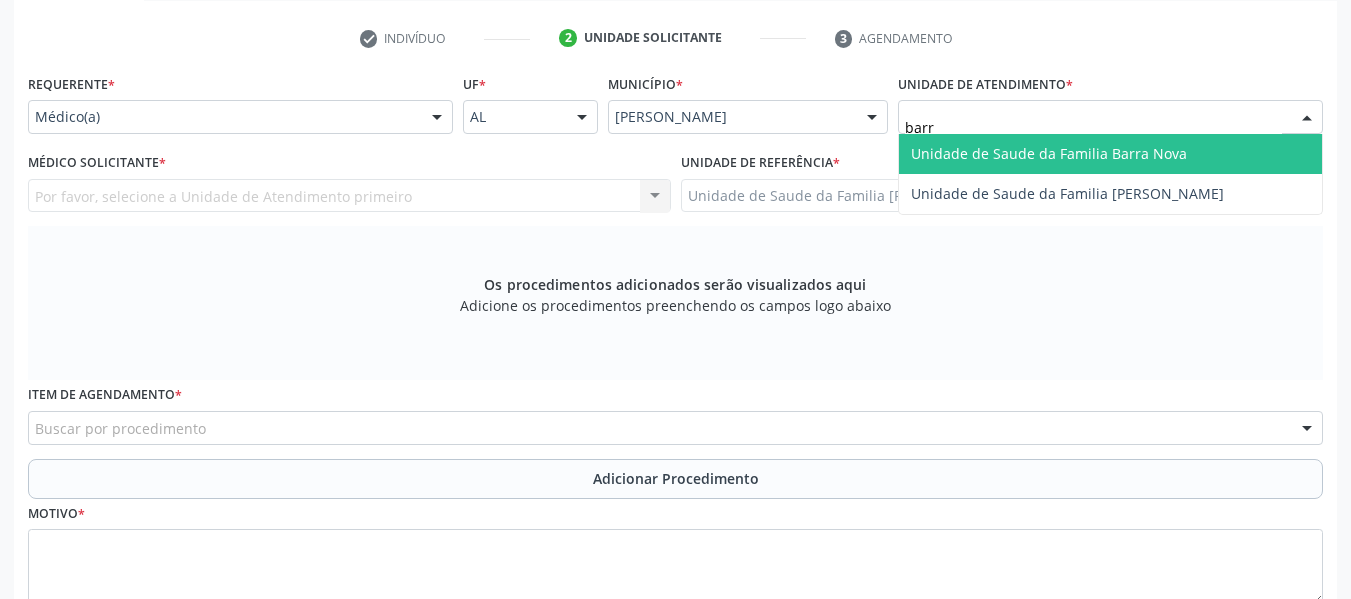 type on "barro" 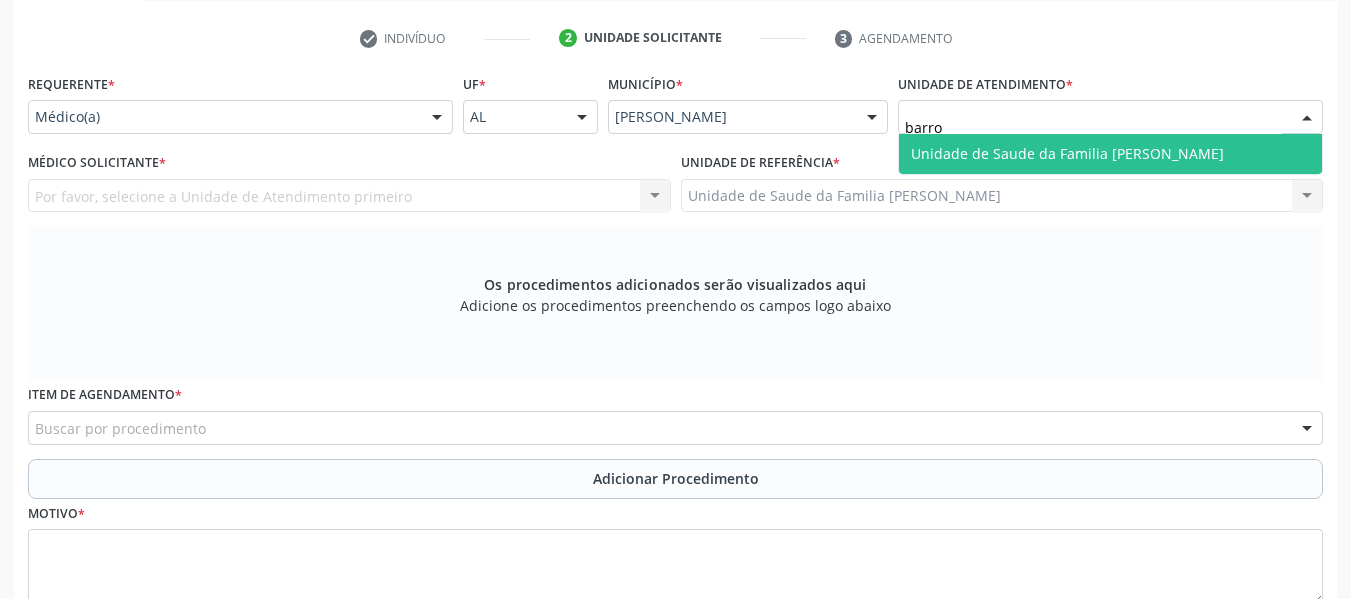 click on "Unidade de Saude da Familia [PERSON_NAME]" at bounding box center [1067, 153] 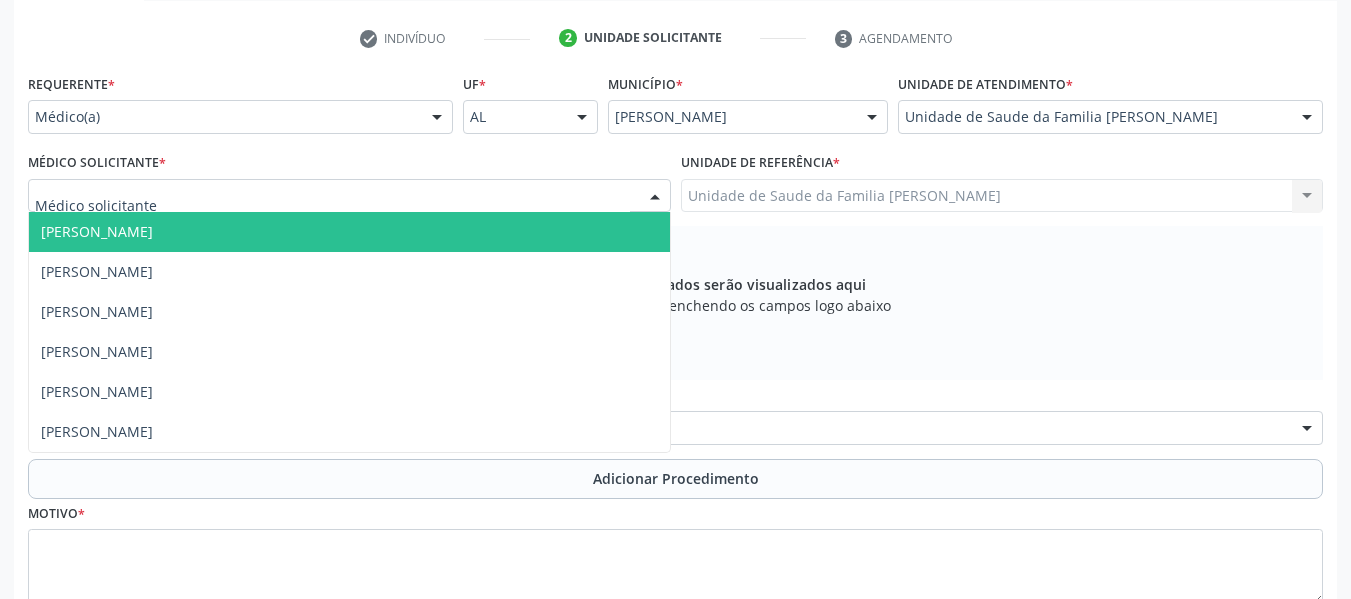 click at bounding box center (655, 197) 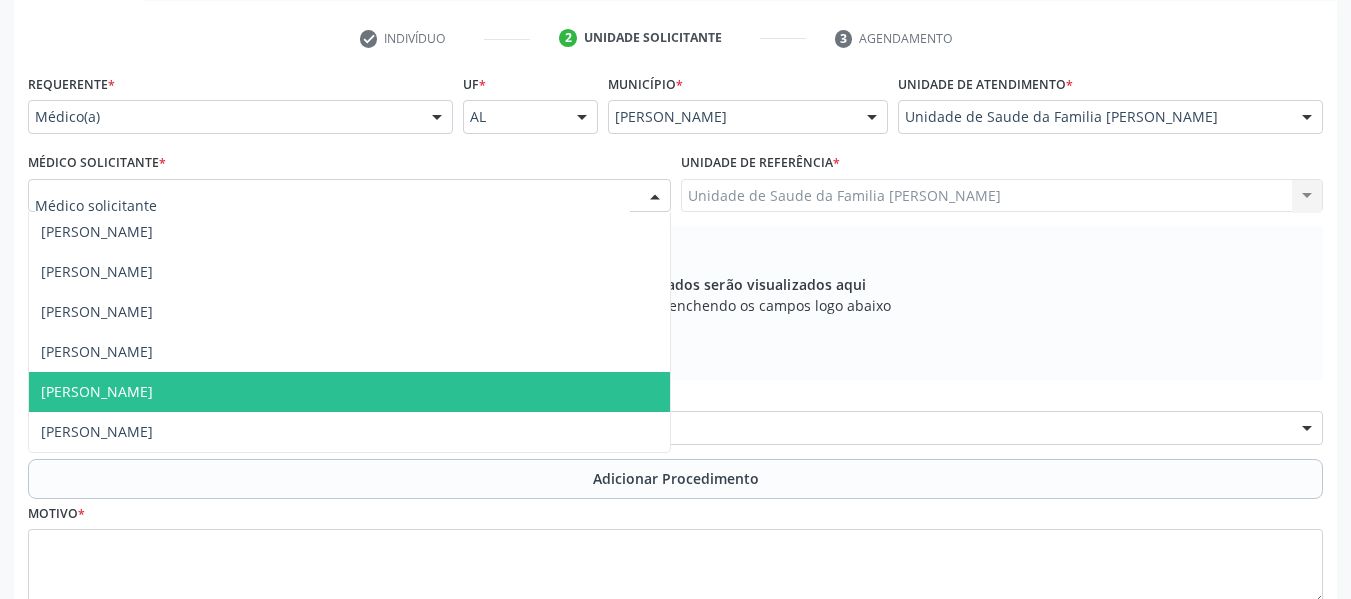 click on "[PERSON_NAME]" at bounding box center (97, 391) 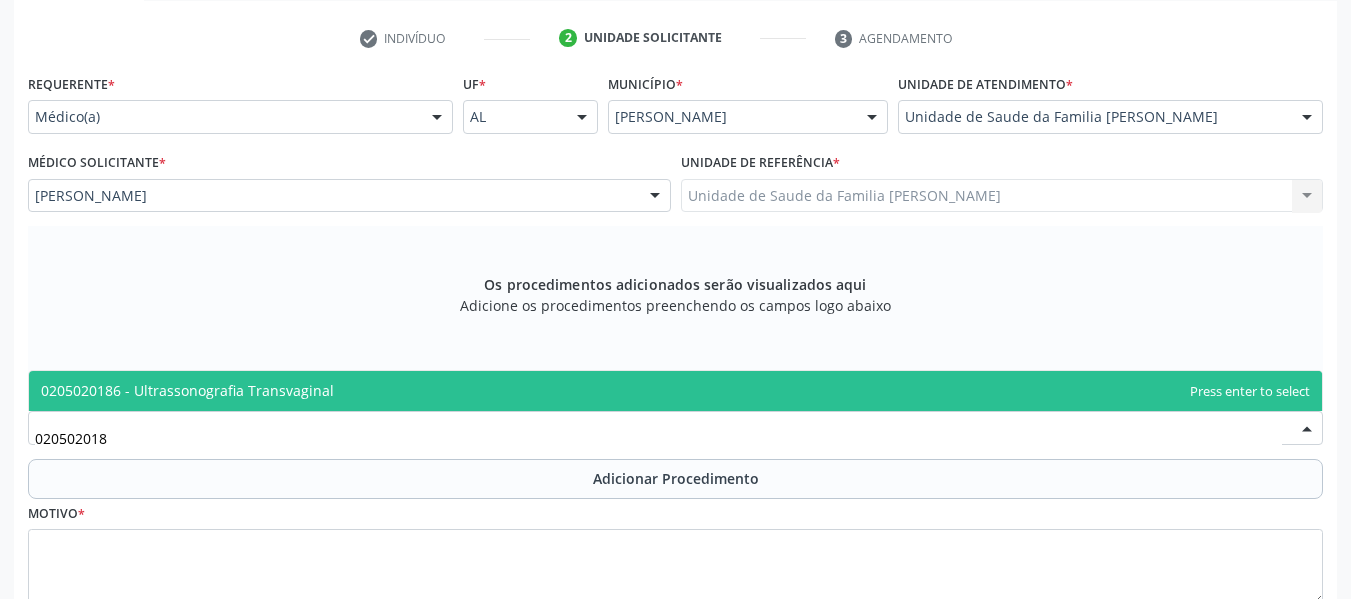 type on "0205020186" 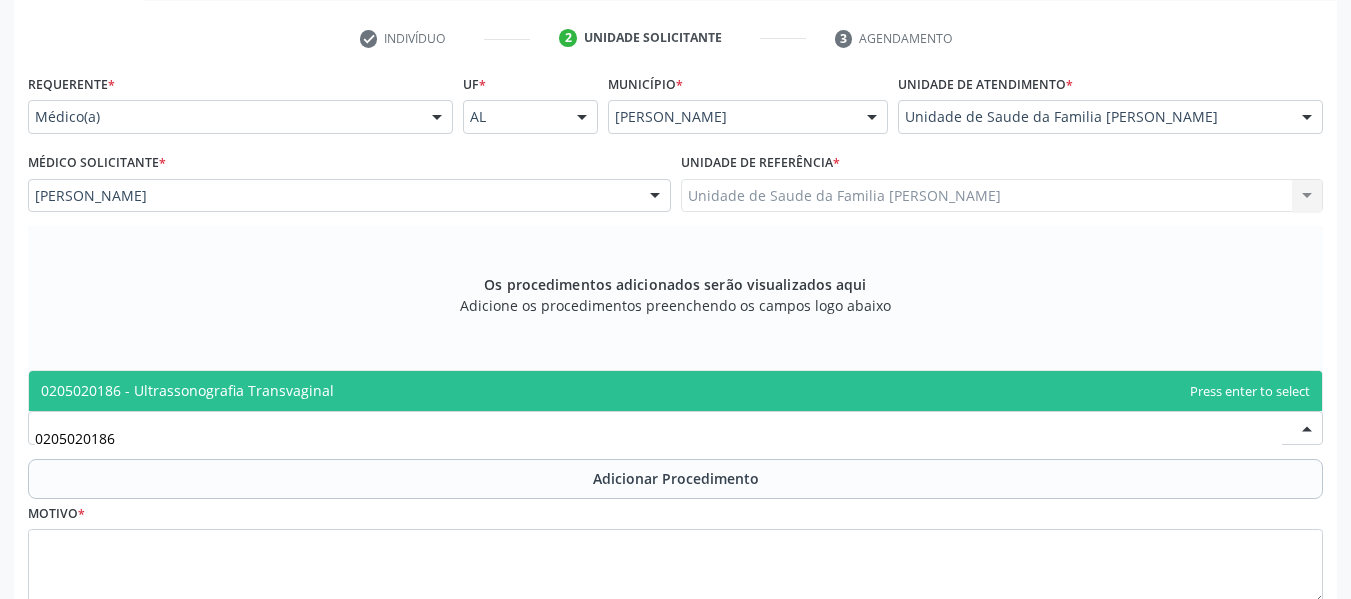 click on "0205020186 - Ultrassonografia Transvaginal" at bounding box center [187, 390] 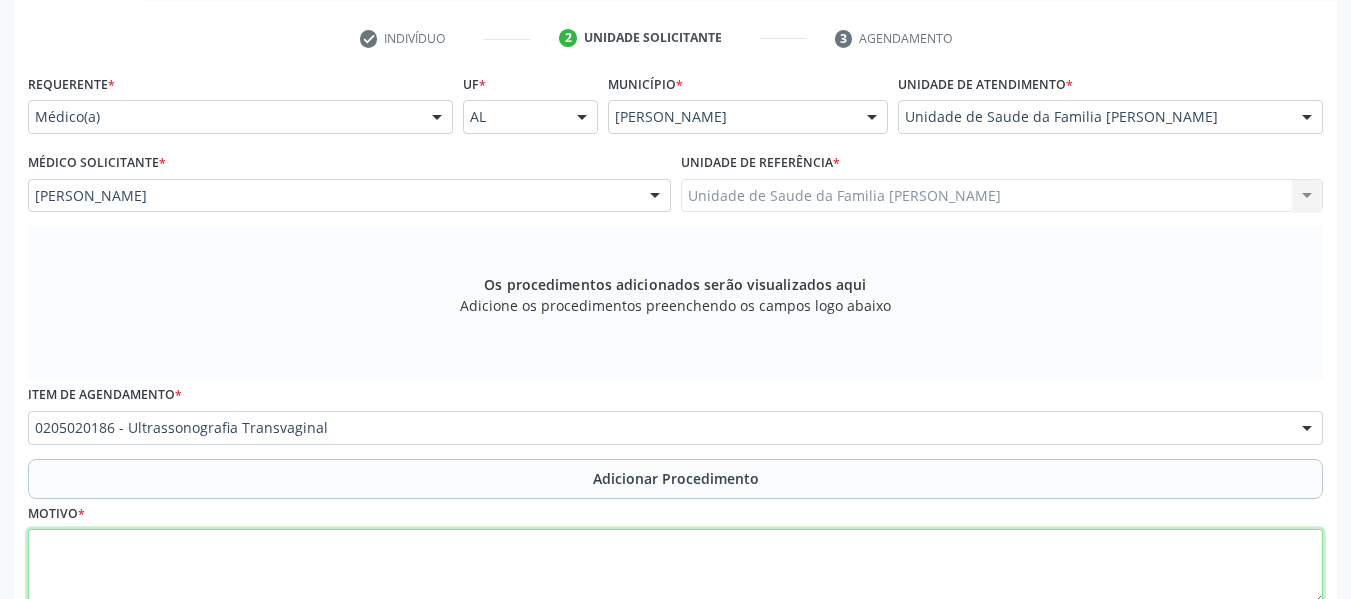 click at bounding box center (675, 567) 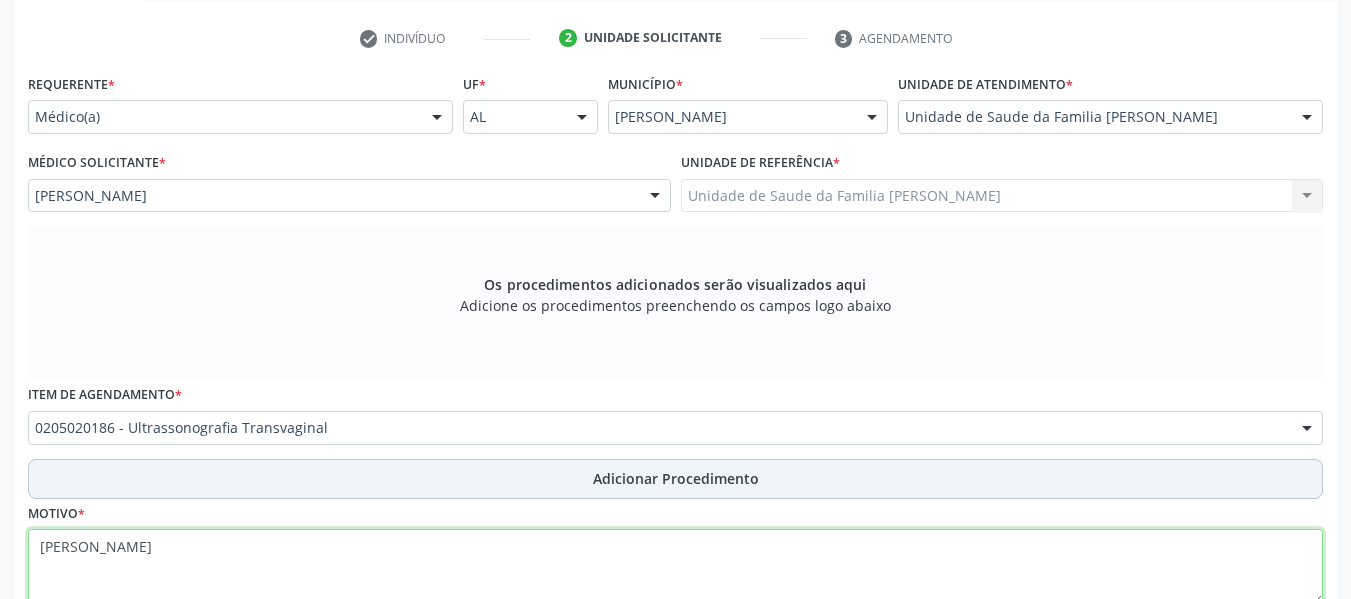 type on "[PERSON_NAME]" 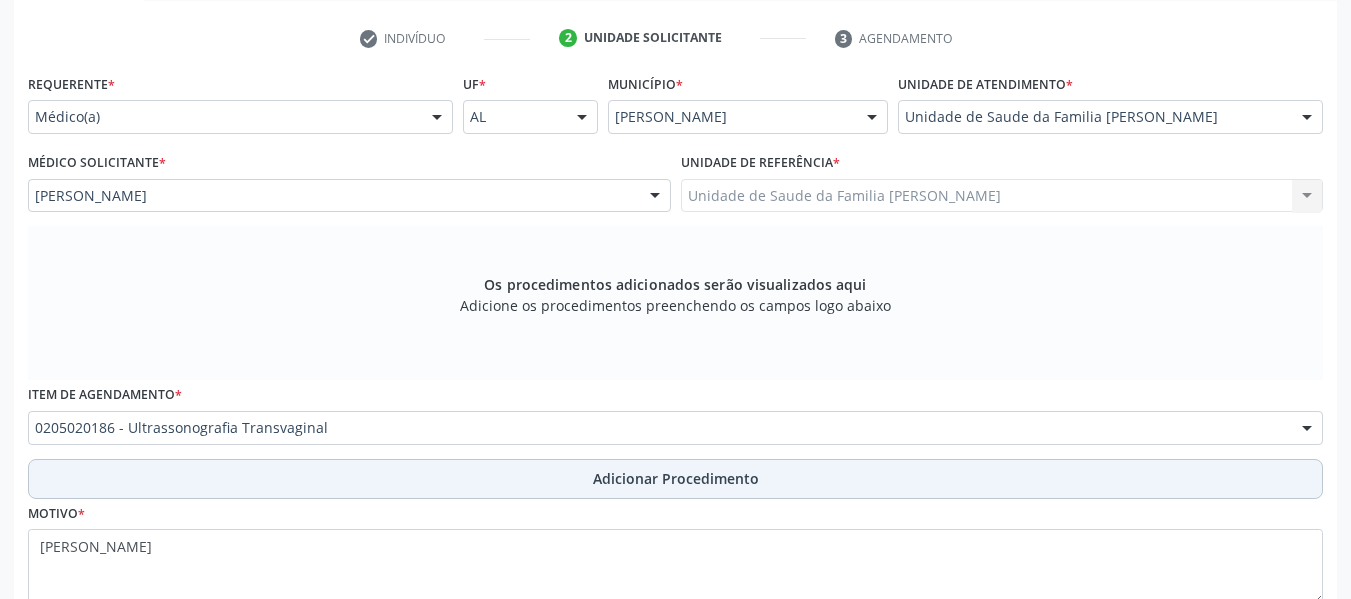 click on "Adicionar Procedimento" at bounding box center (676, 478) 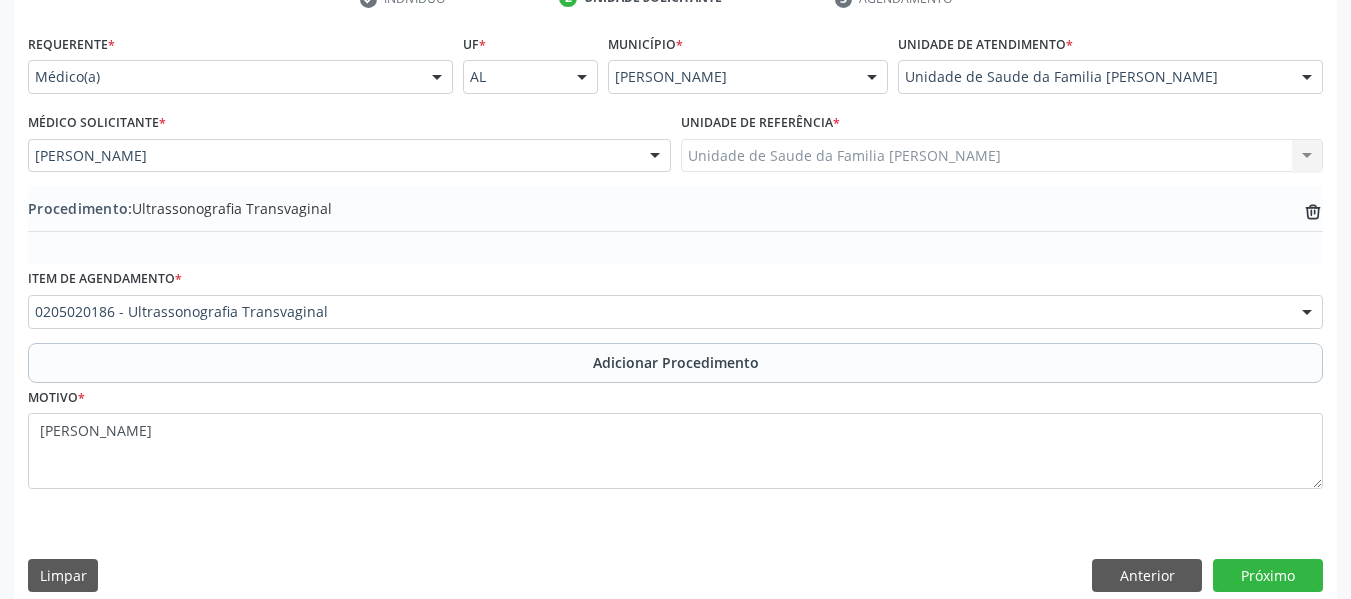 scroll, scrollTop: 454, scrollLeft: 0, axis: vertical 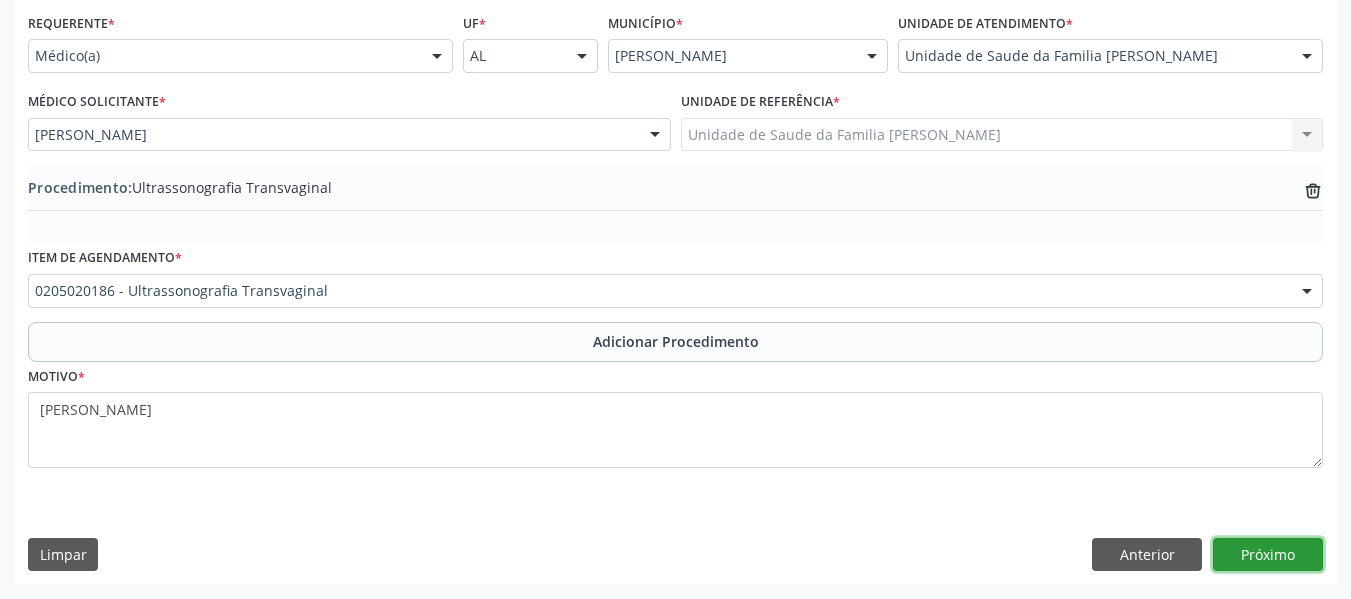 click on "Próximo" at bounding box center [1268, 555] 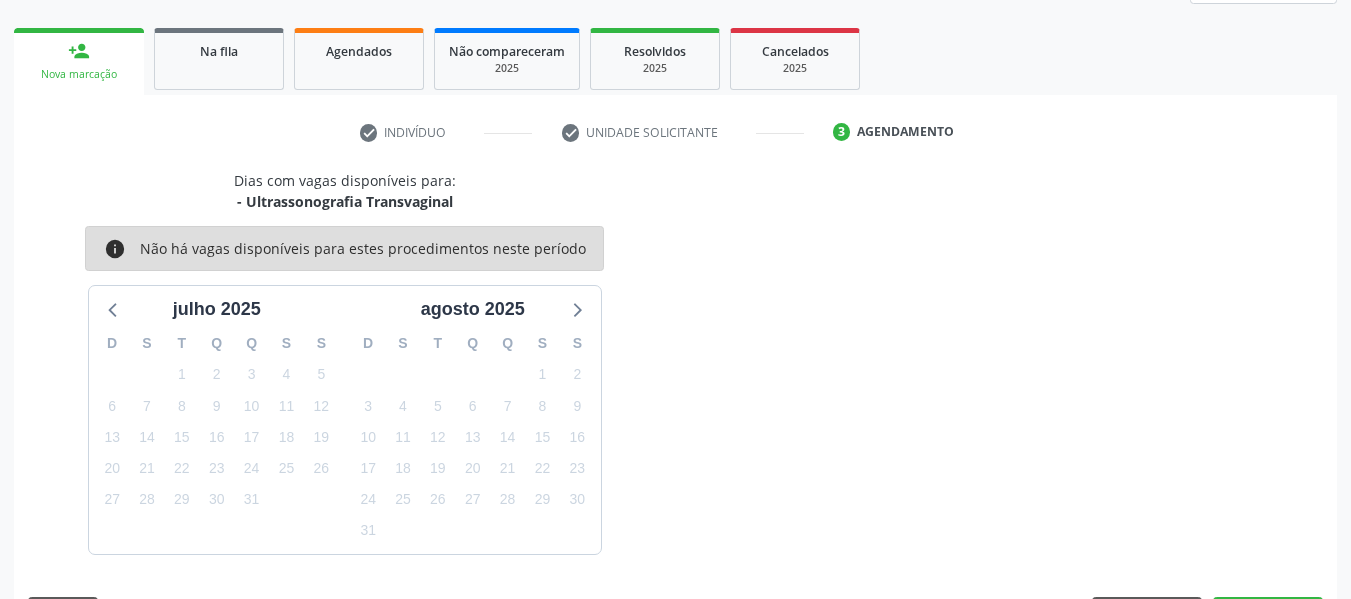 scroll, scrollTop: 358, scrollLeft: 0, axis: vertical 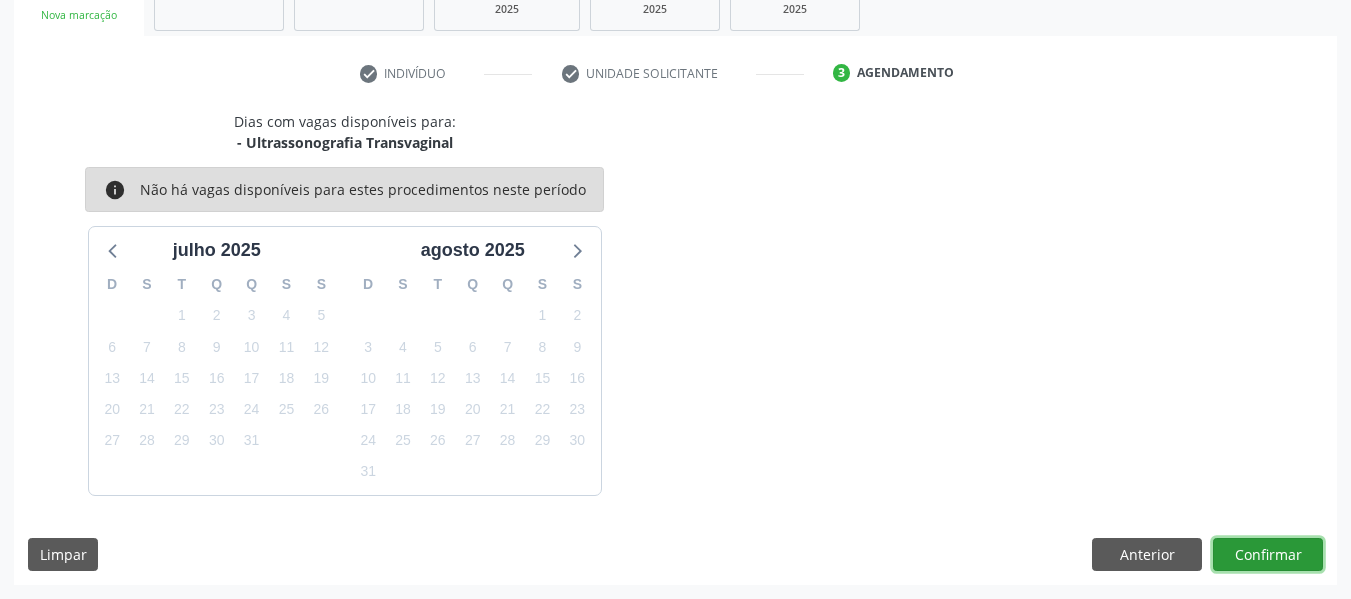 click on "Confirmar" at bounding box center [1268, 555] 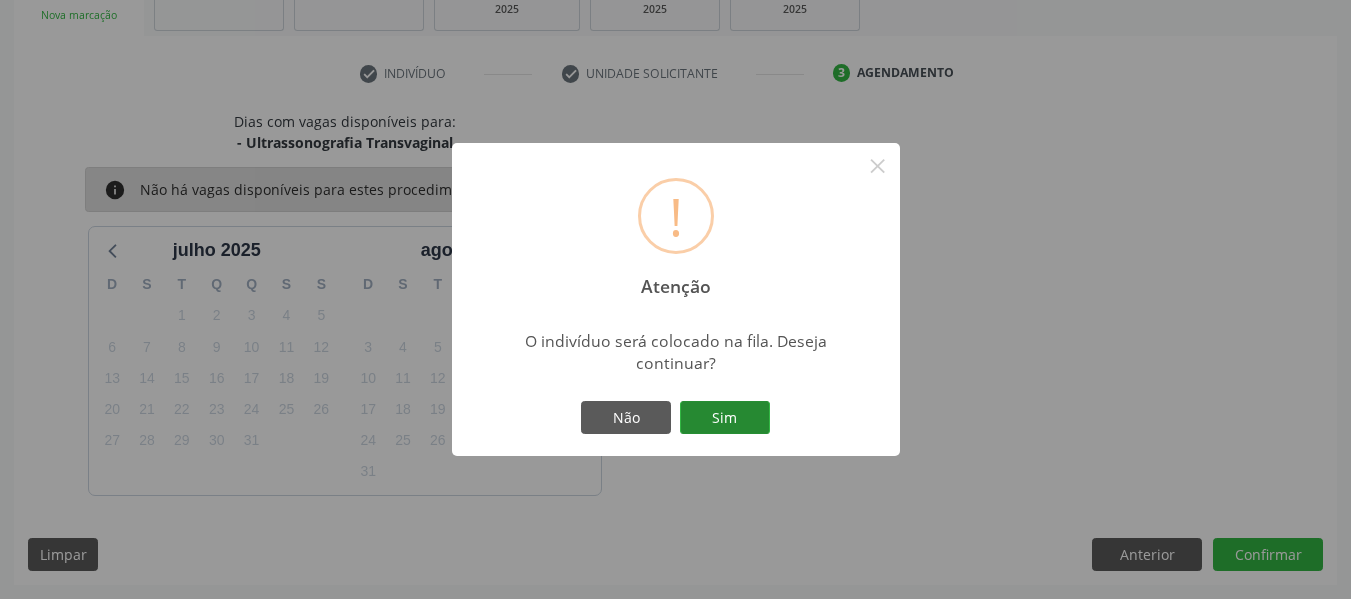 click on "Sim" at bounding box center (725, 418) 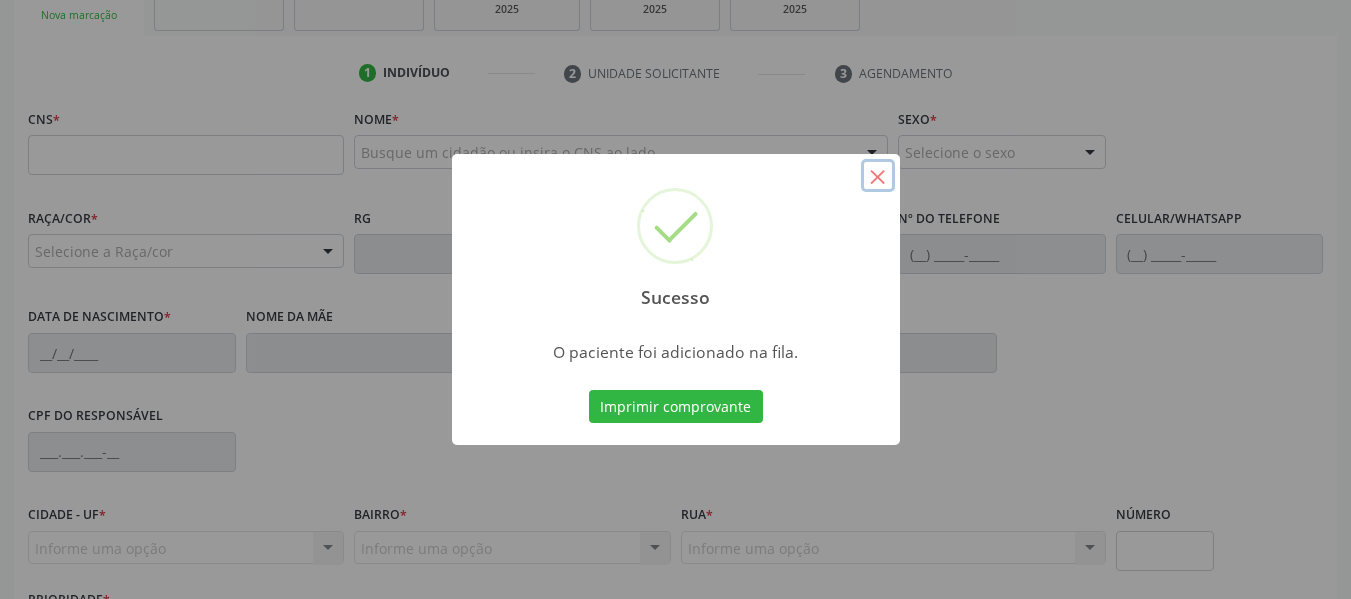click on "×" at bounding box center (878, 176) 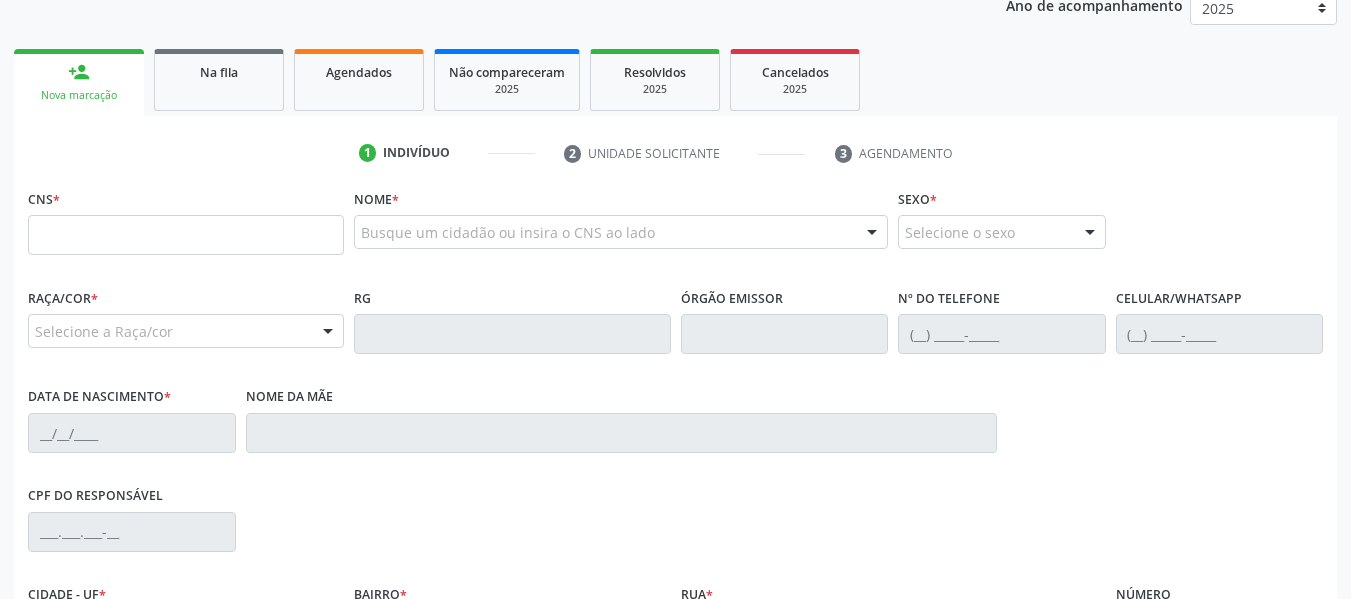 scroll, scrollTop: 225, scrollLeft: 0, axis: vertical 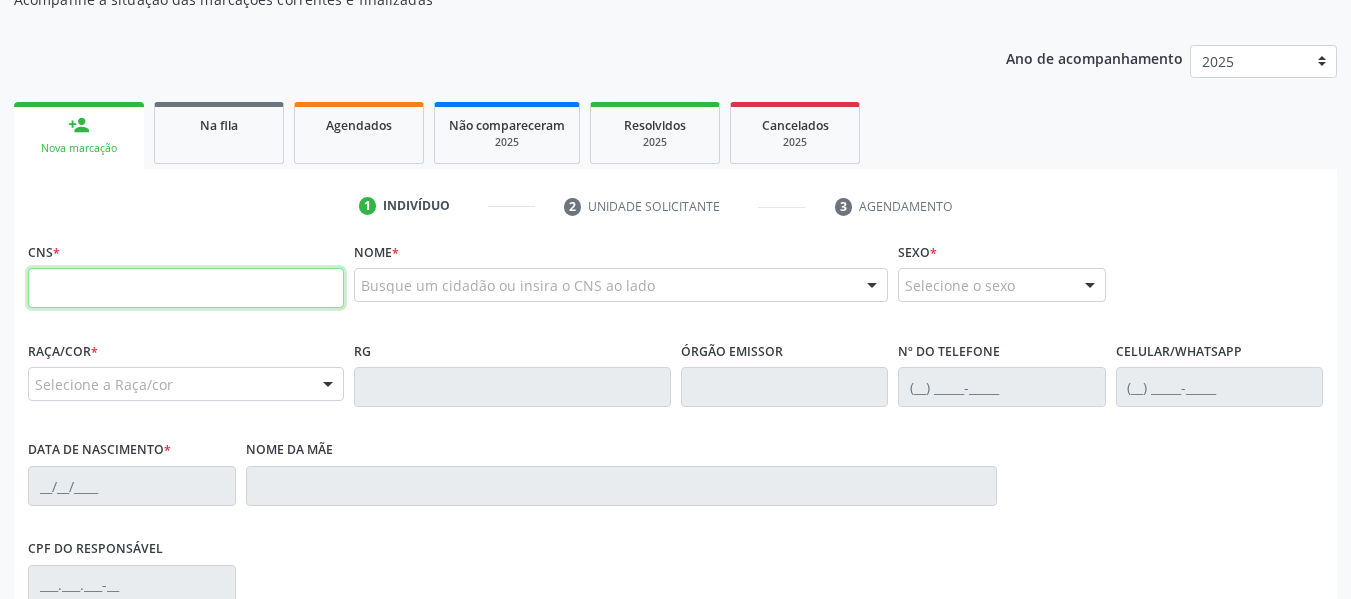 click at bounding box center (186, 288) 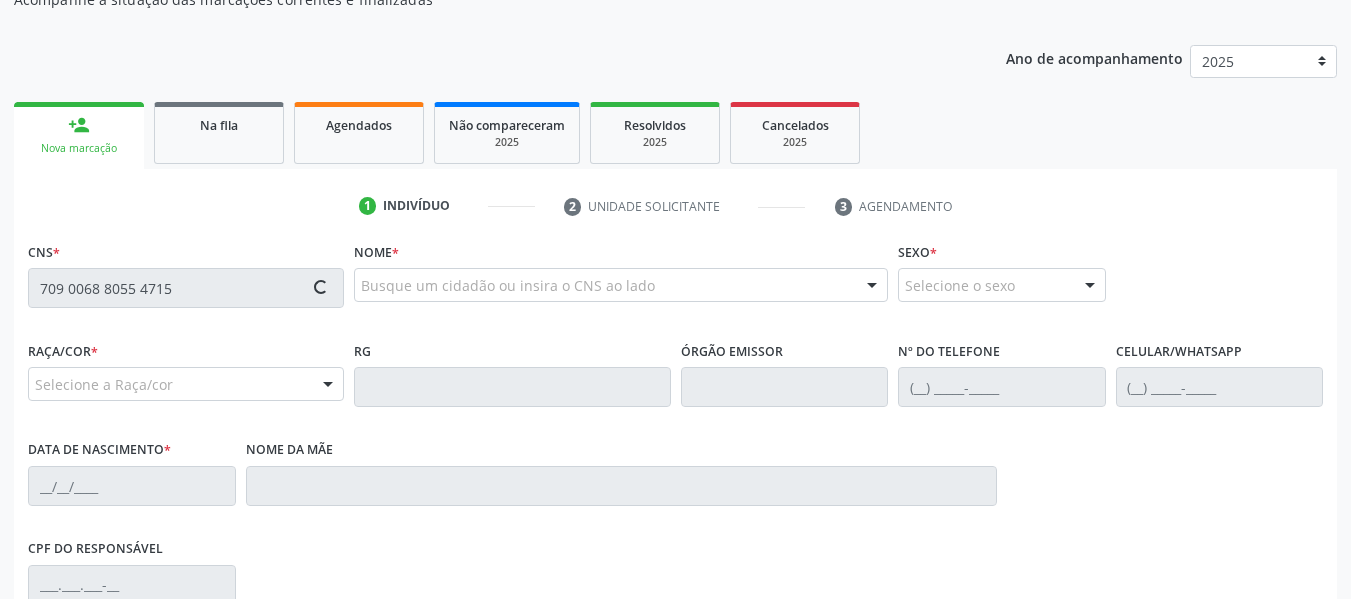 type on "709 0068 8055 4715" 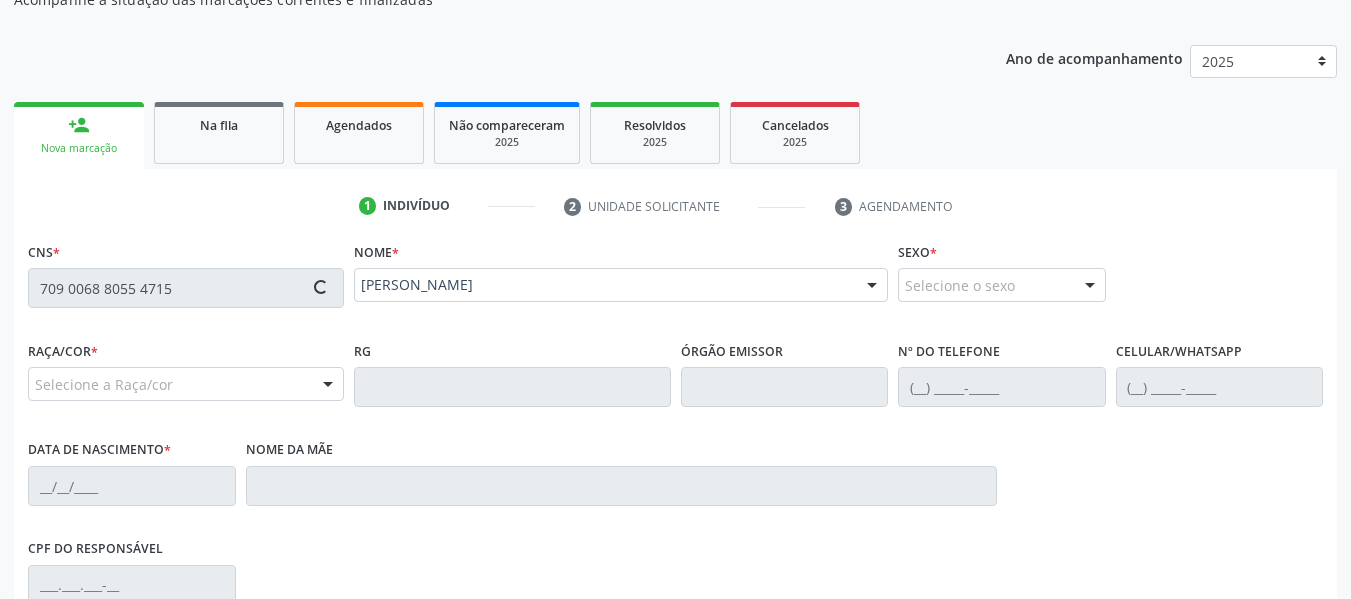 type on "[PHONE_NUMBER]" 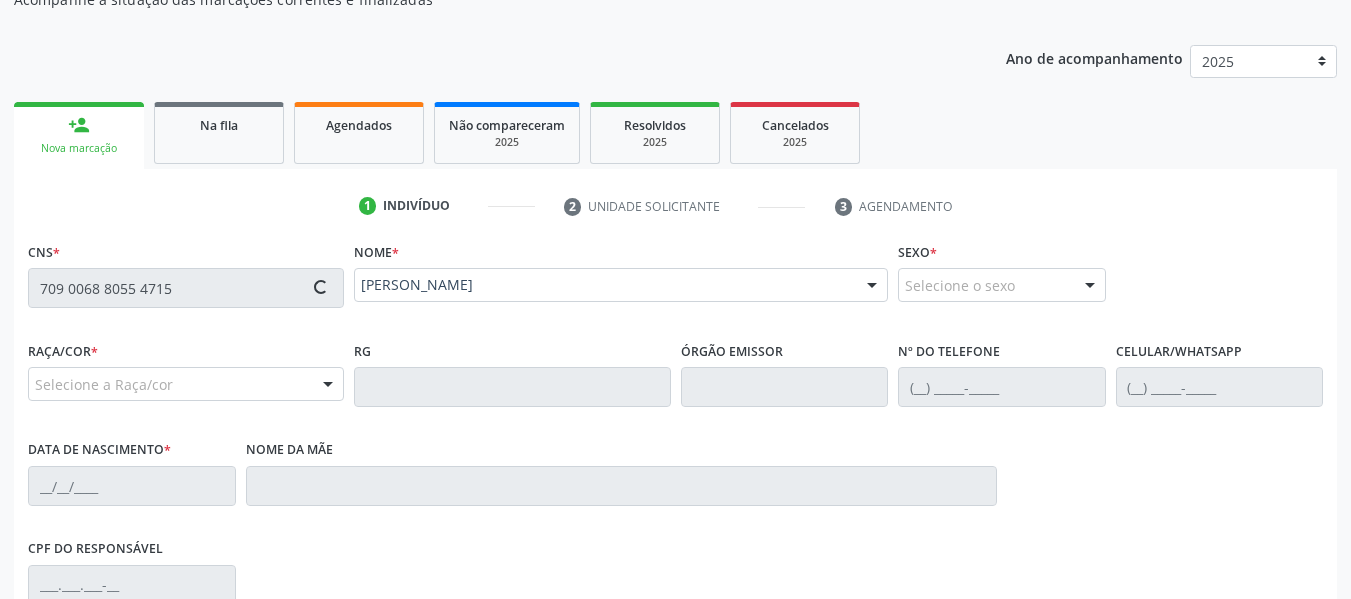 type on "[PERSON_NAME]" 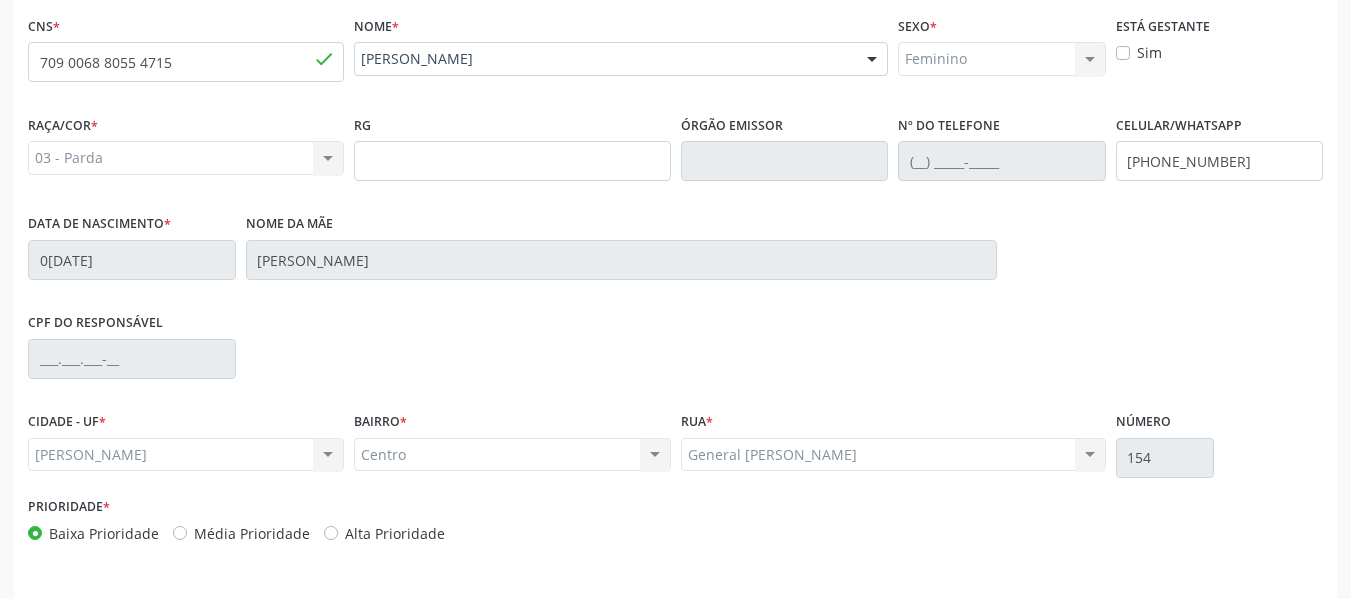 scroll, scrollTop: 513, scrollLeft: 0, axis: vertical 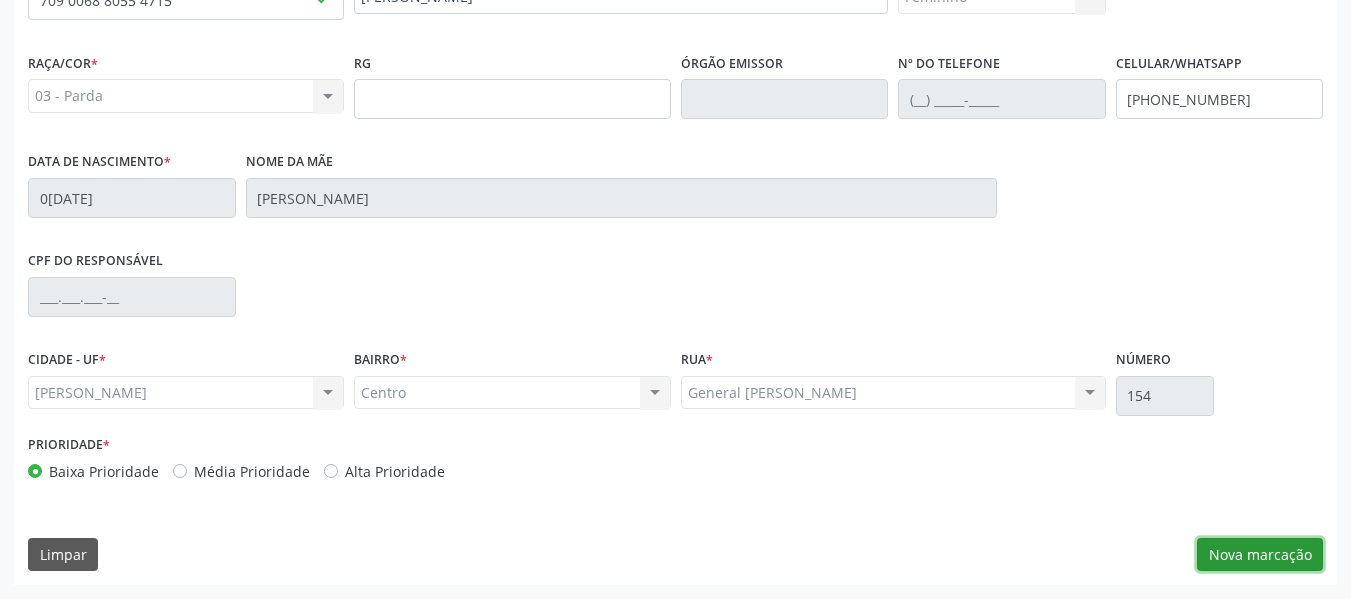 click on "Nova marcação" at bounding box center (1260, 555) 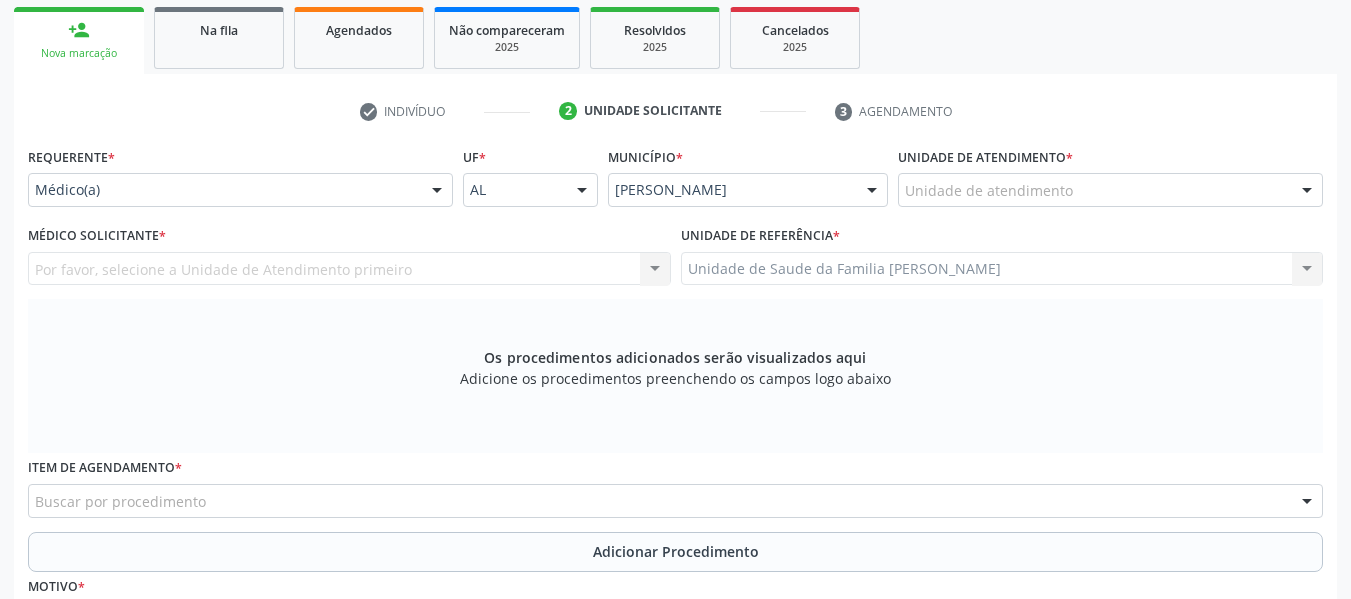 scroll, scrollTop: 313, scrollLeft: 0, axis: vertical 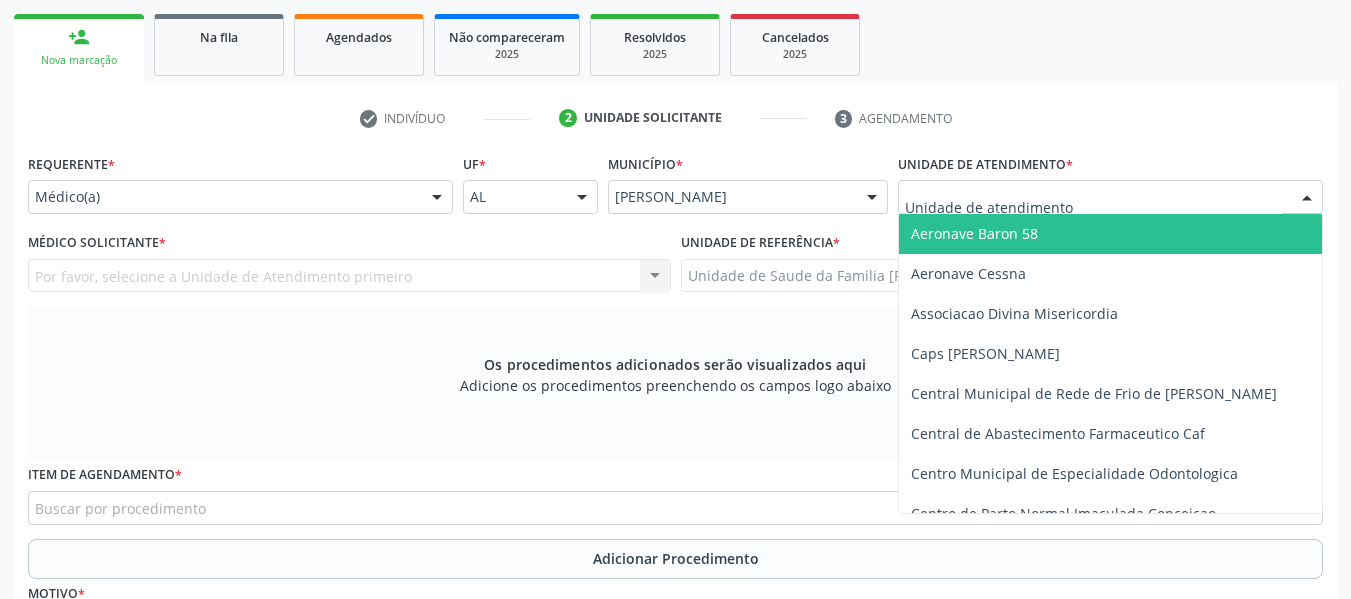 click at bounding box center (1307, 198) 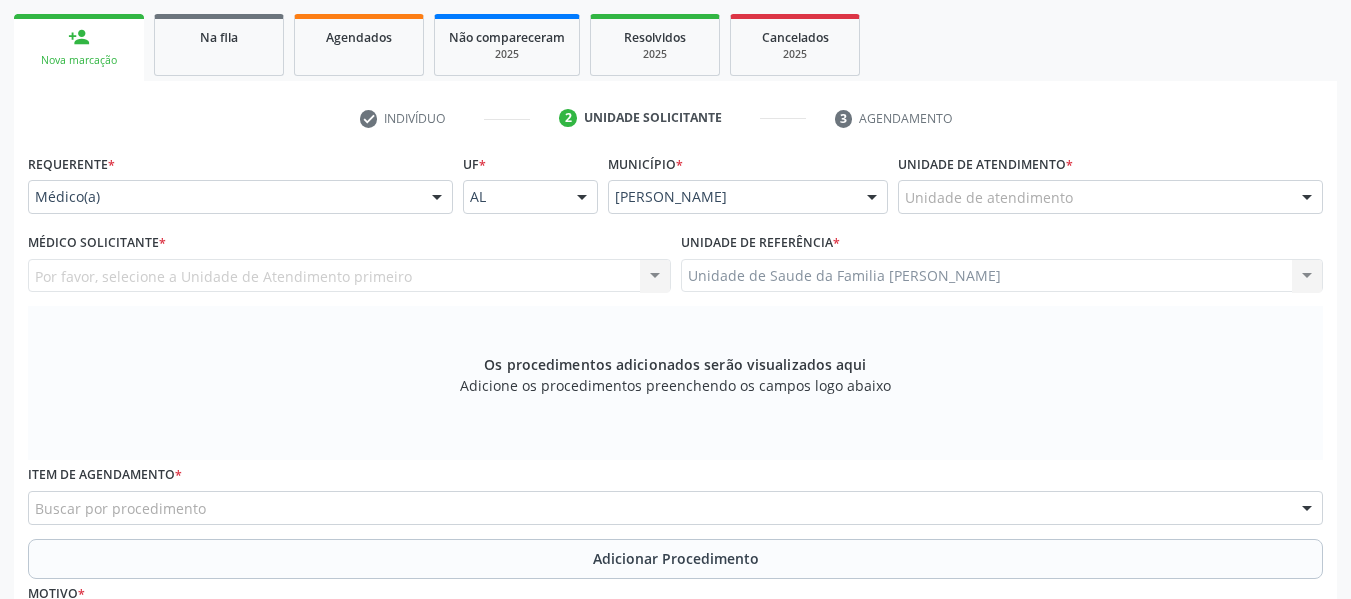 click at bounding box center (1307, 198) 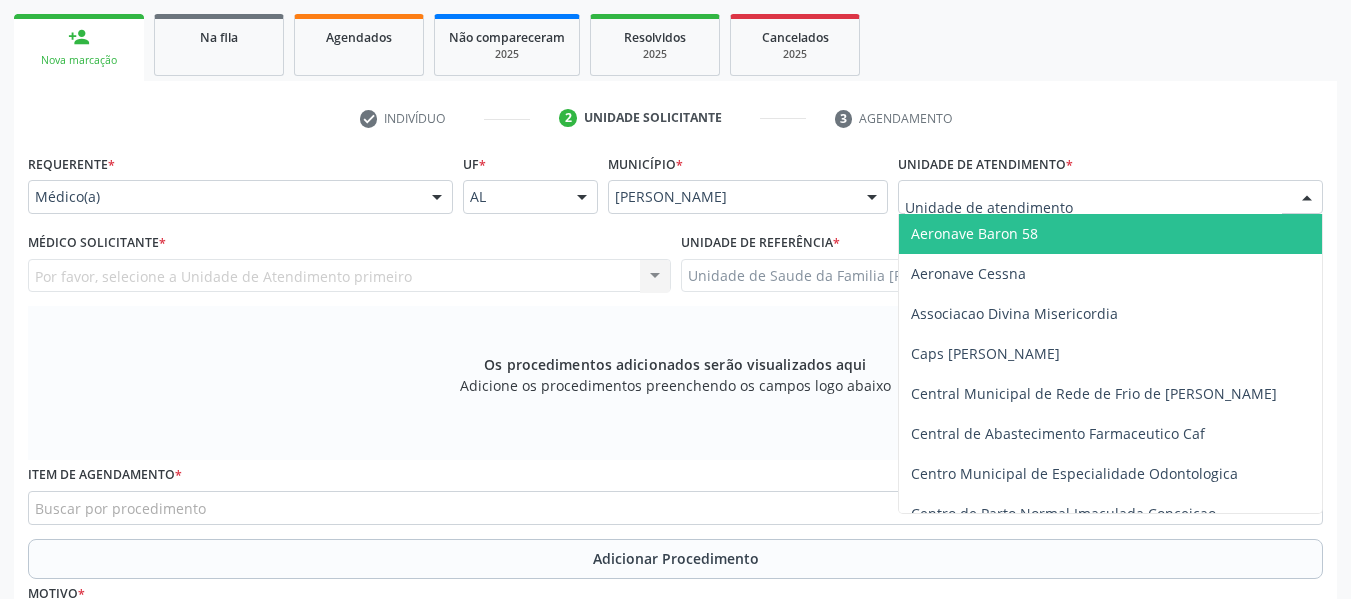 click at bounding box center (1110, 197) 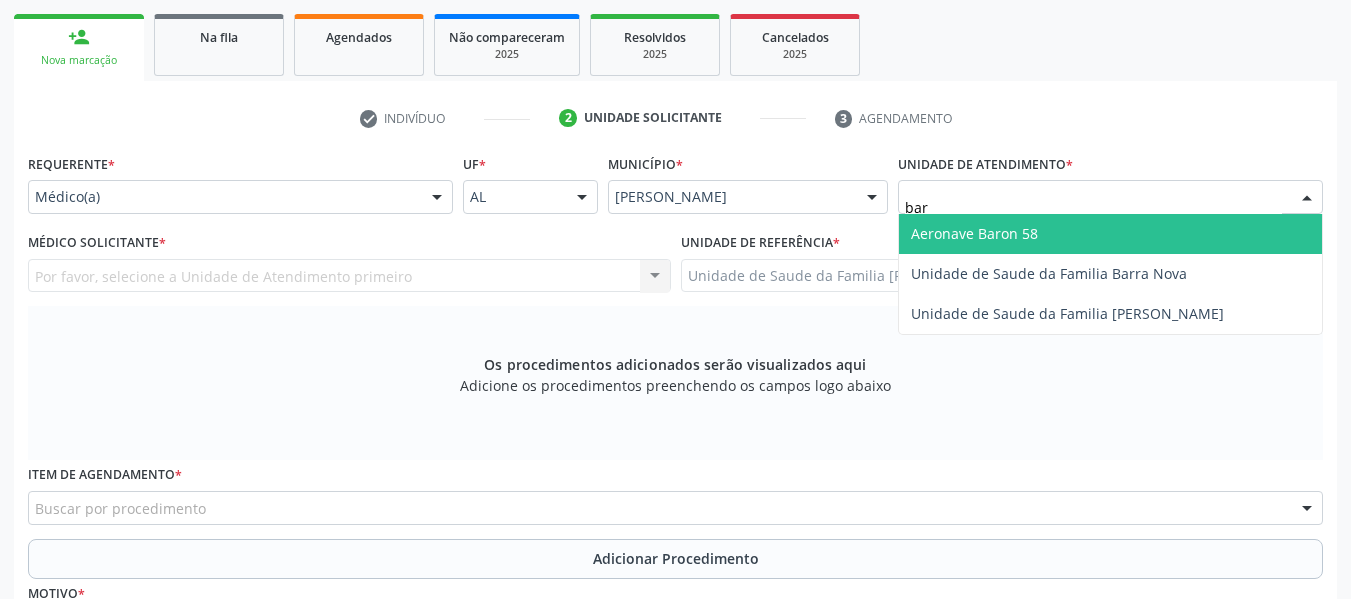 type on "barr" 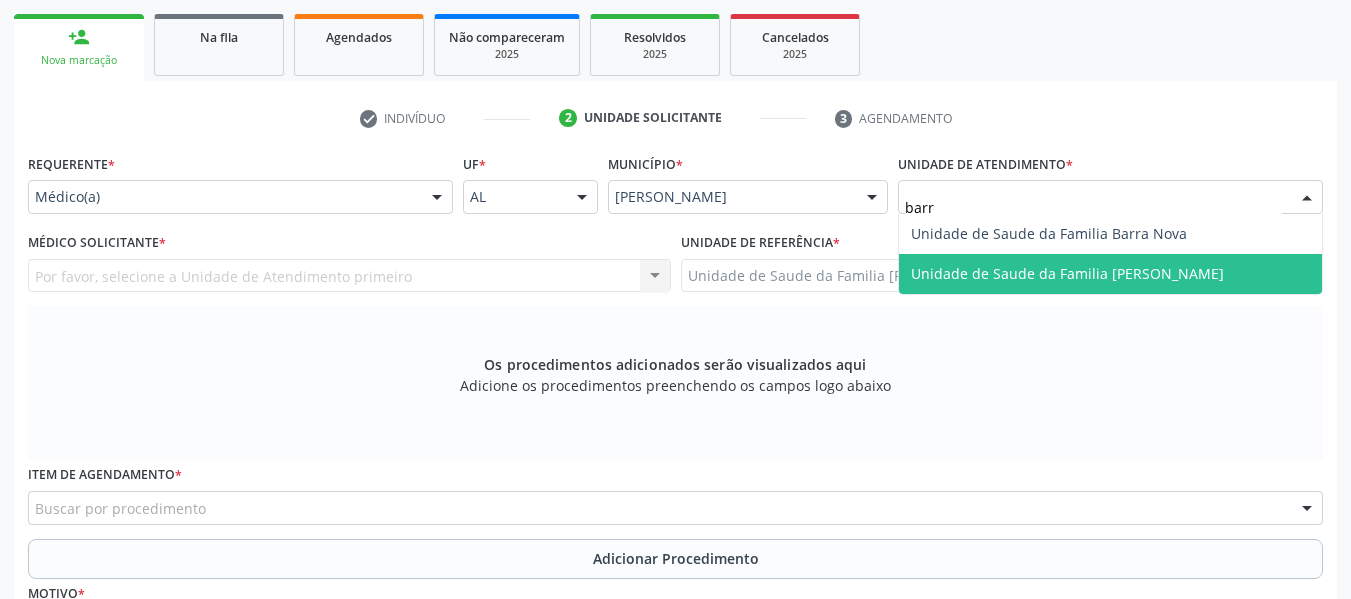 click on "Unidade de Saude da Familia [PERSON_NAME]" at bounding box center [1067, 273] 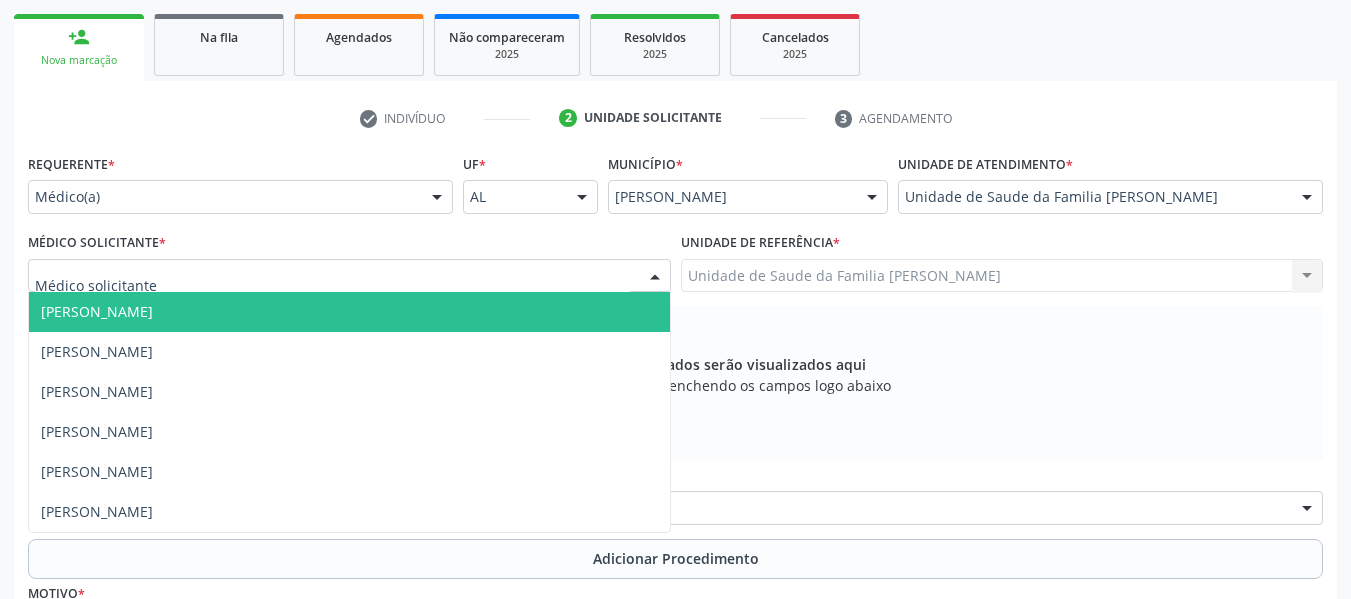 click at bounding box center [655, 277] 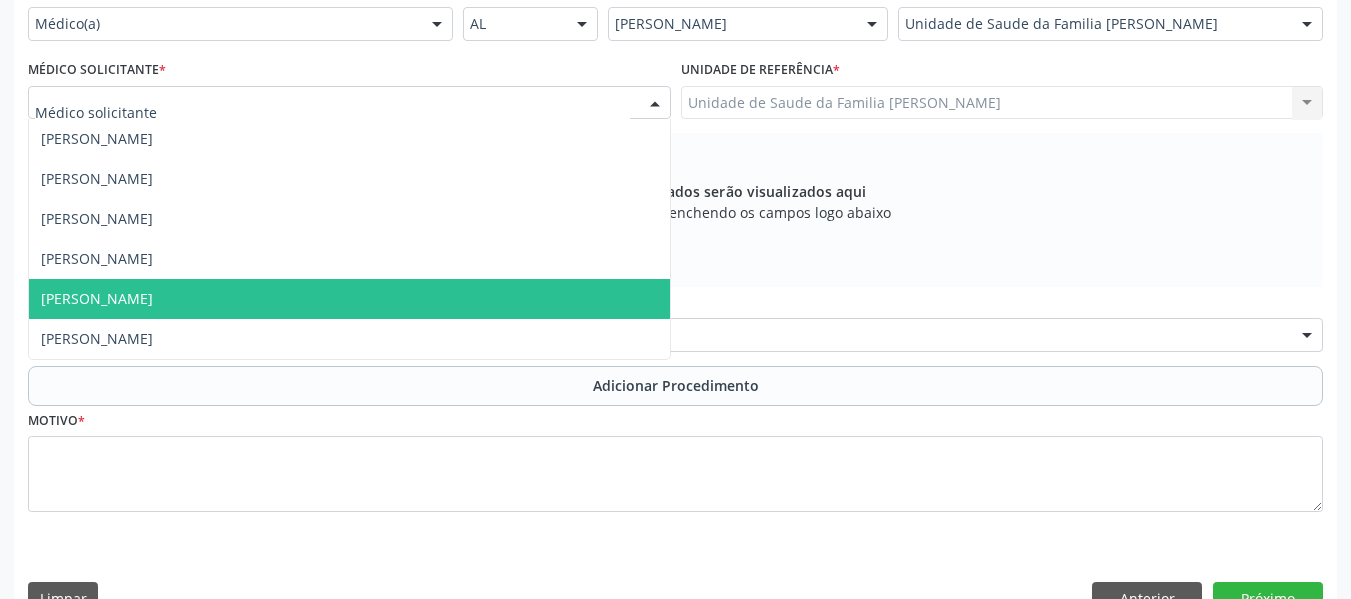 scroll, scrollTop: 530, scrollLeft: 0, axis: vertical 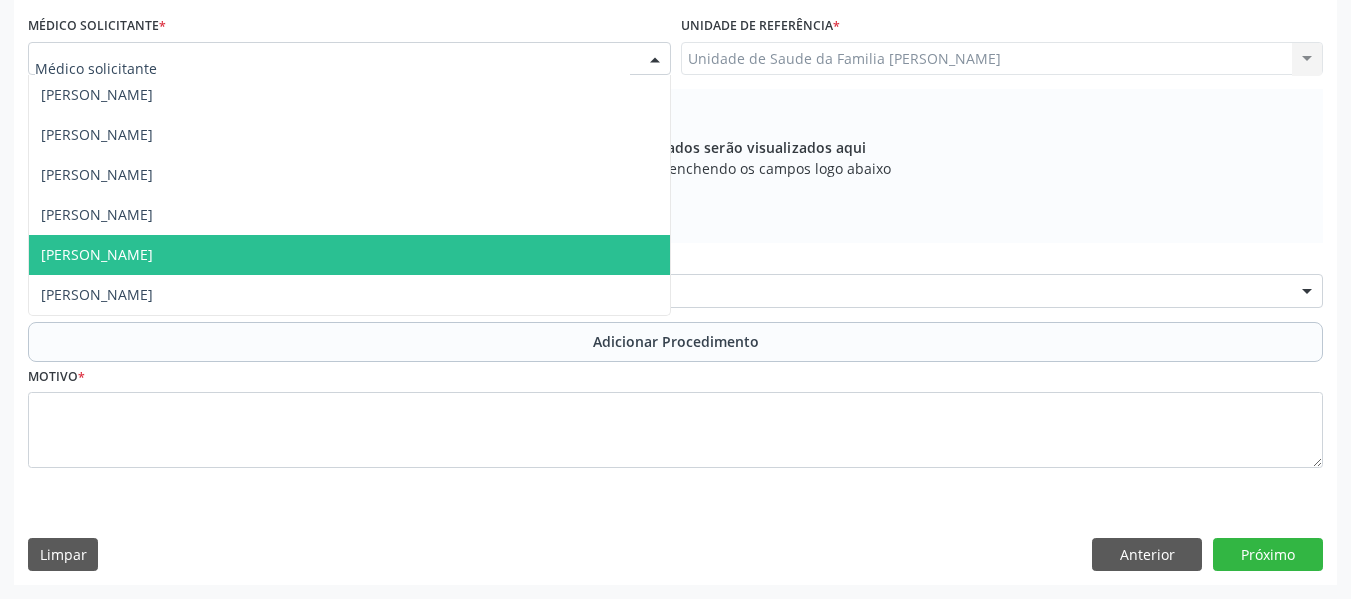 click on "[PERSON_NAME]" at bounding box center [97, 254] 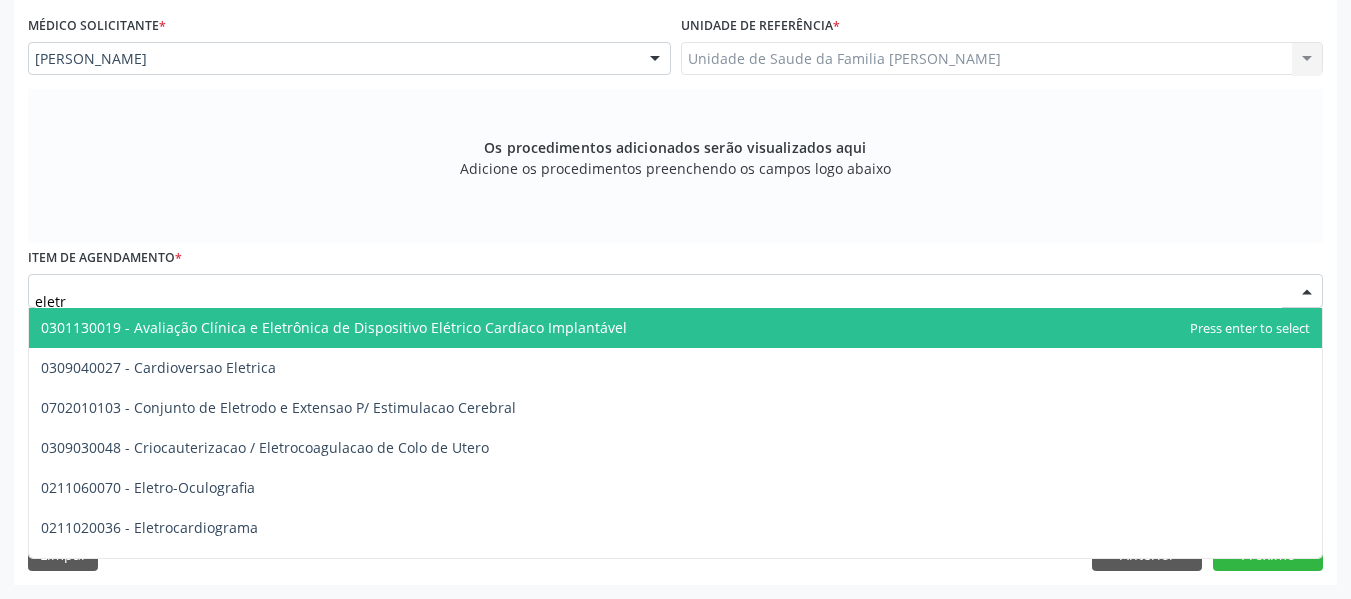 type on "eletro" 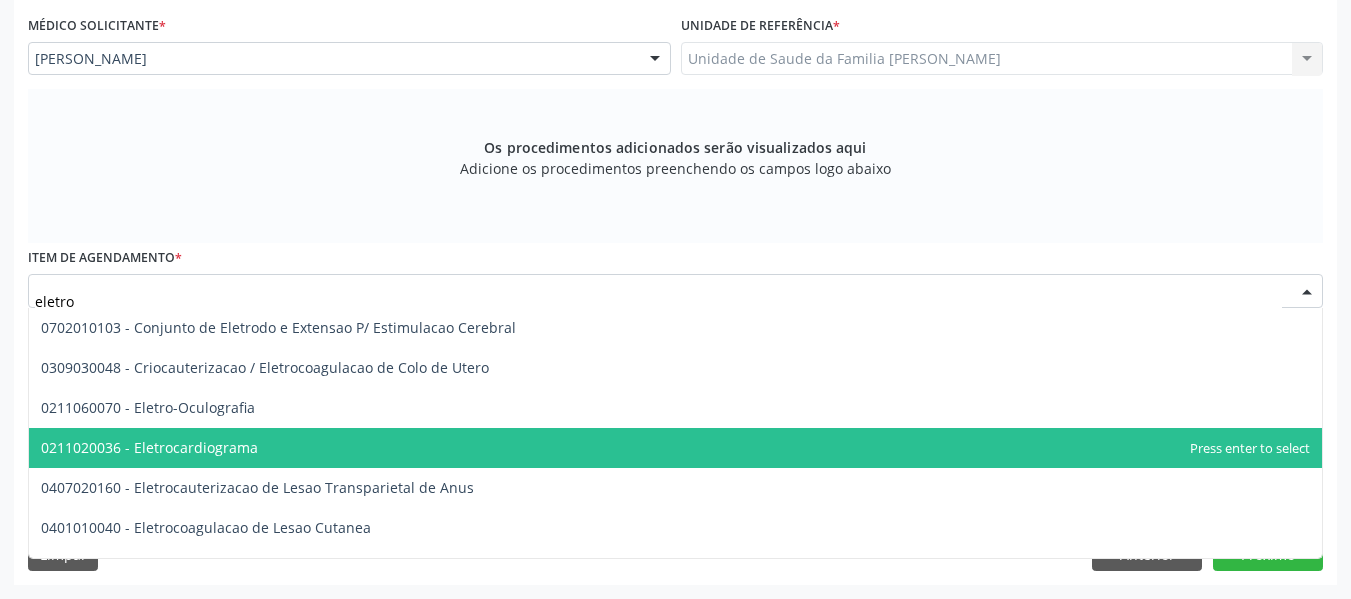 click on "0211020036 - Eletrocardiograma" at bounding box center [149, 447] 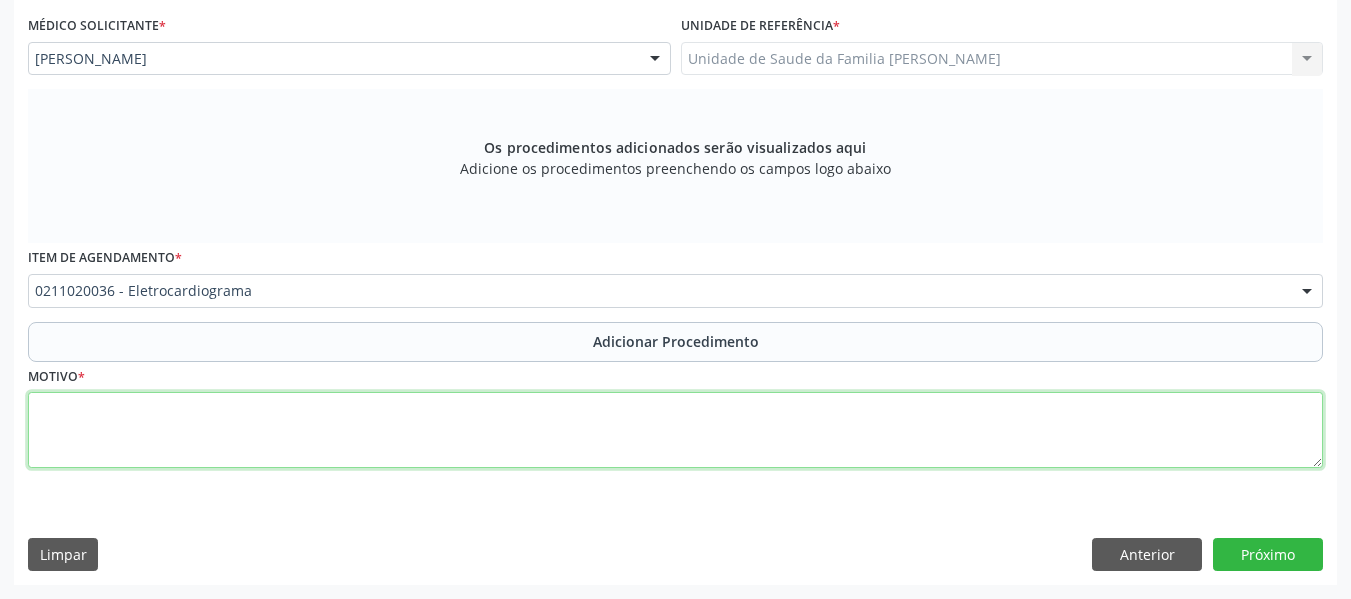 click at bounding box center (675, 430) 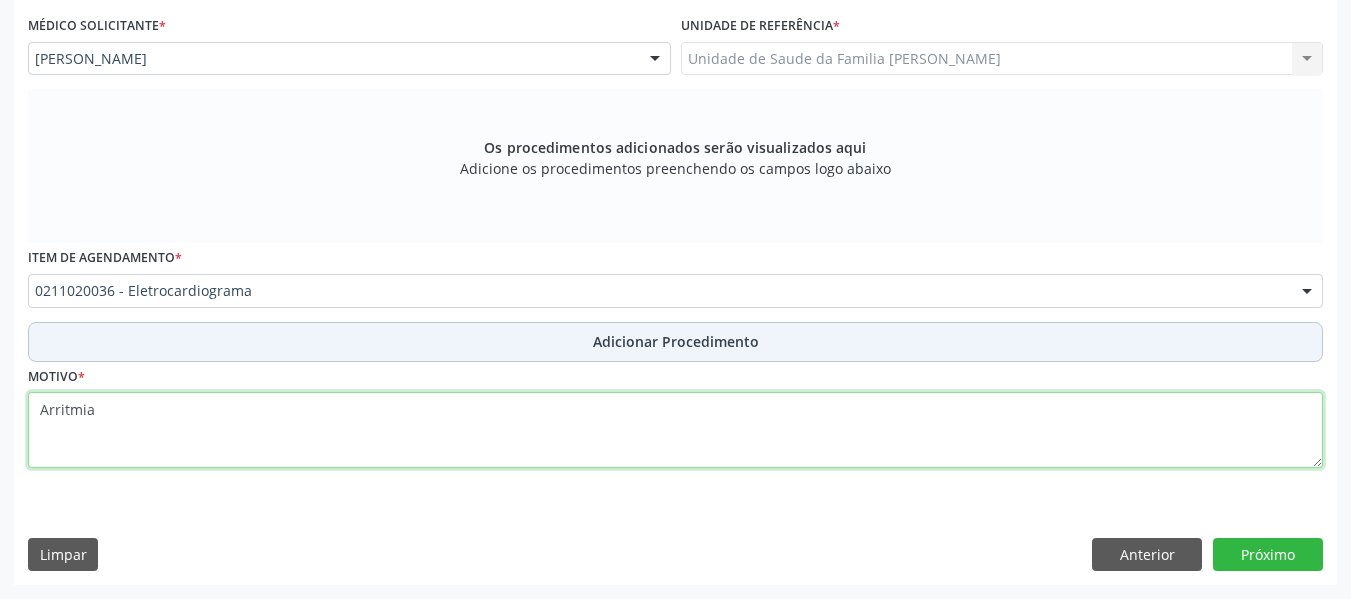 type on "Arritmia" 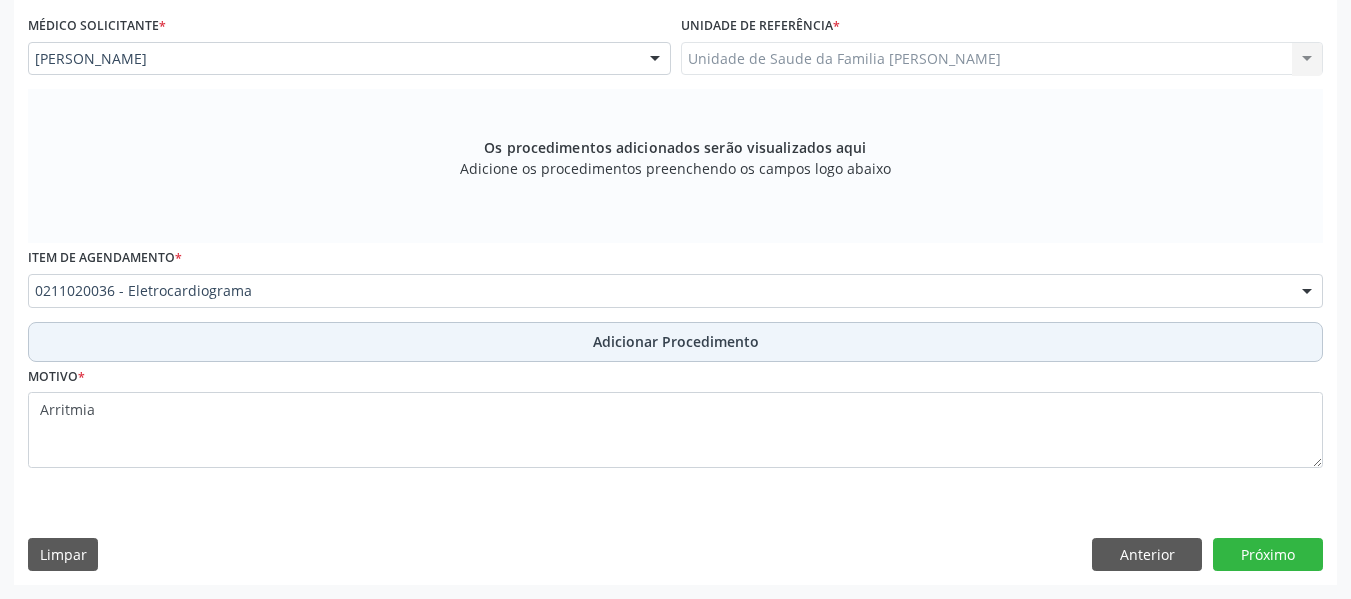 click on "Adicionar Procedimento" at bounding box center (676, 341) 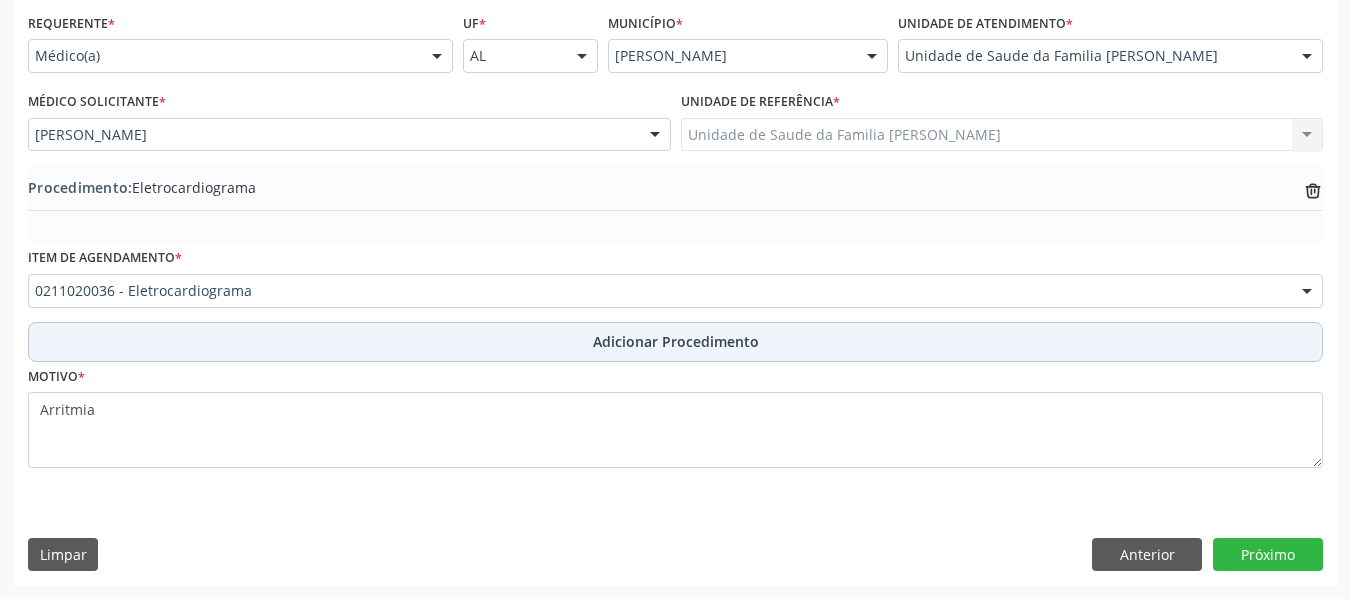 scroll, scrollTop: 454, scrollLeft: 0, axis: vertical 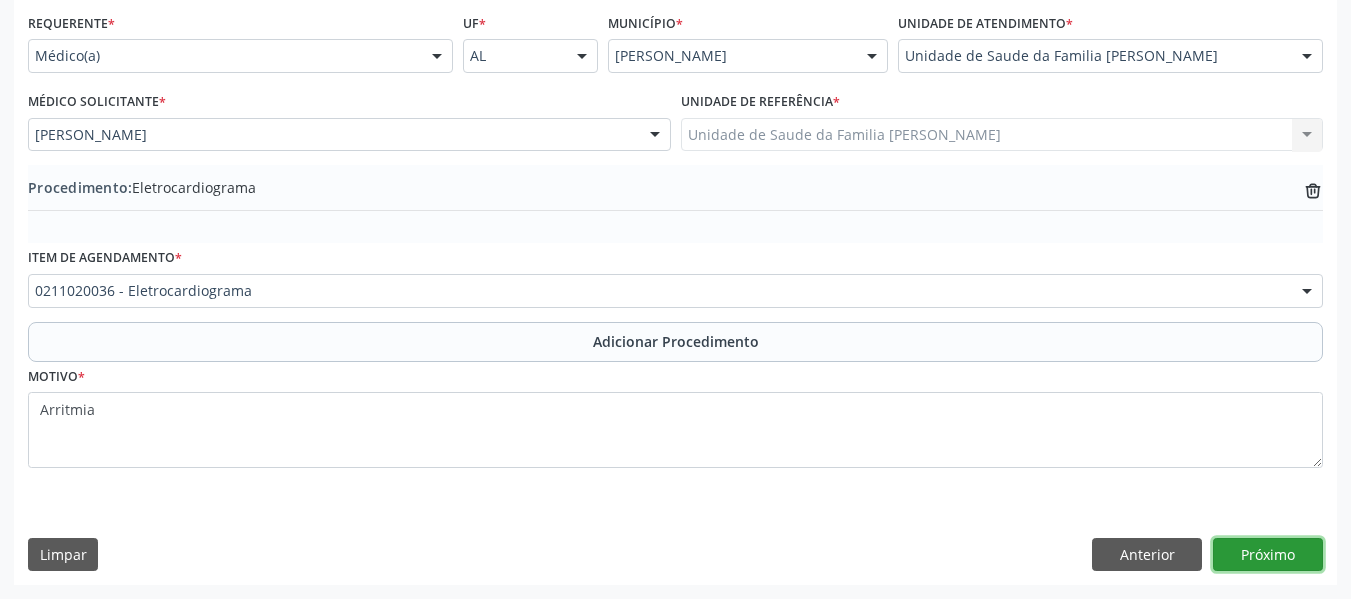 click on "Próximo" at bounding box center [1268, 555] 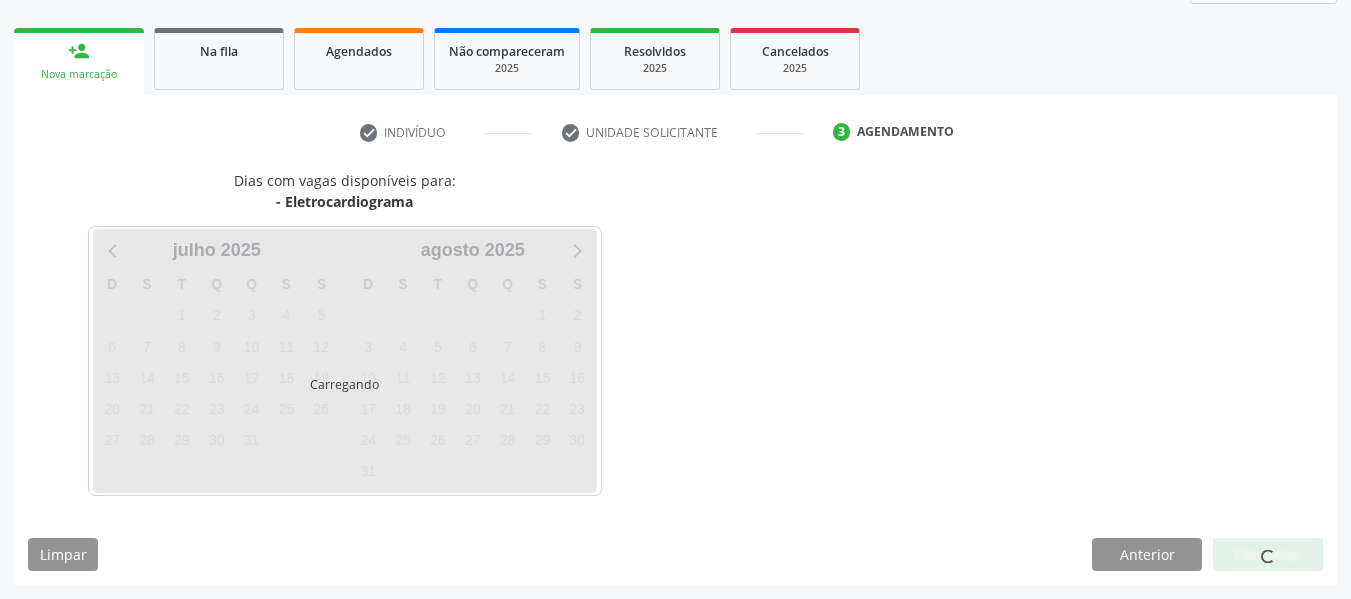 scroll, scrollTop: 358, scrollLeft: 0, axis: vertical 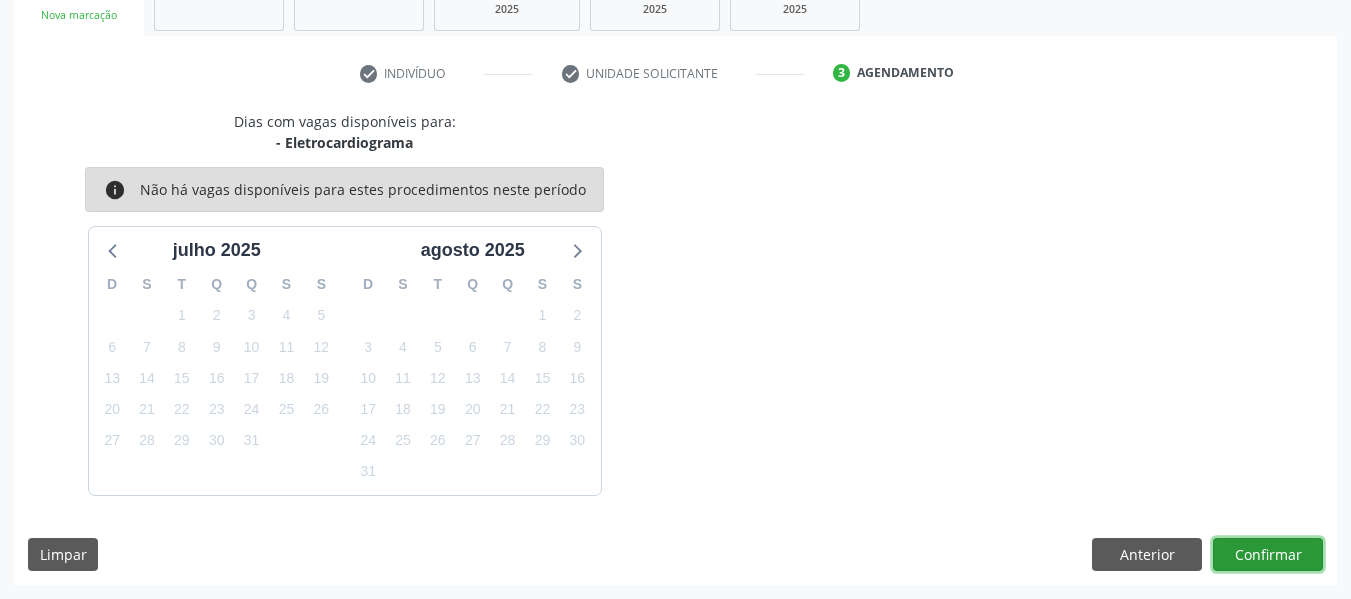 click on "Confirmar" at bounding box center [1268, 555] 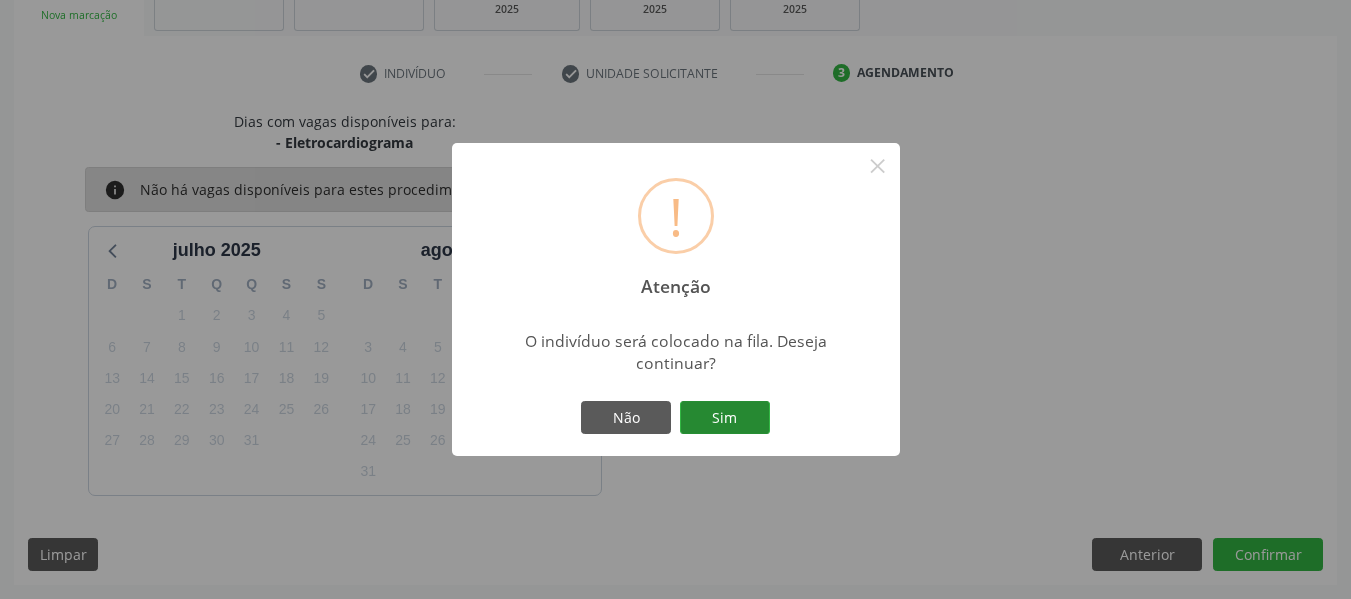 click on "Sim" at bounding box center (725, 418) 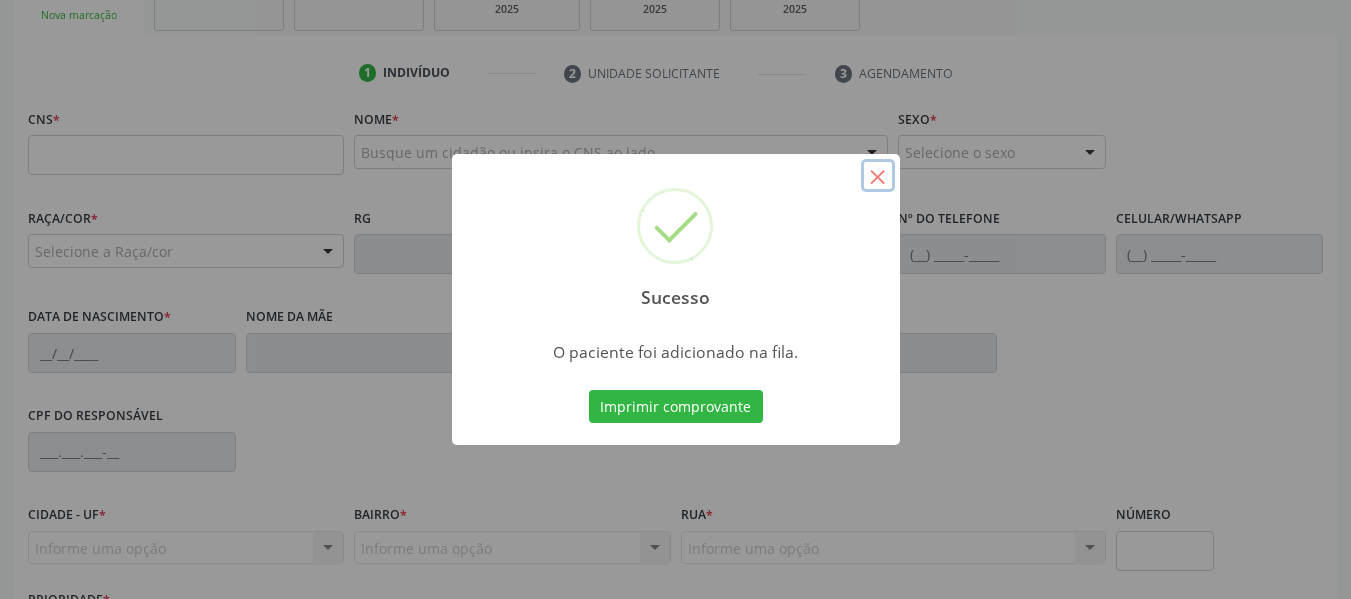 click on "×" at bounding box center (878, 176) 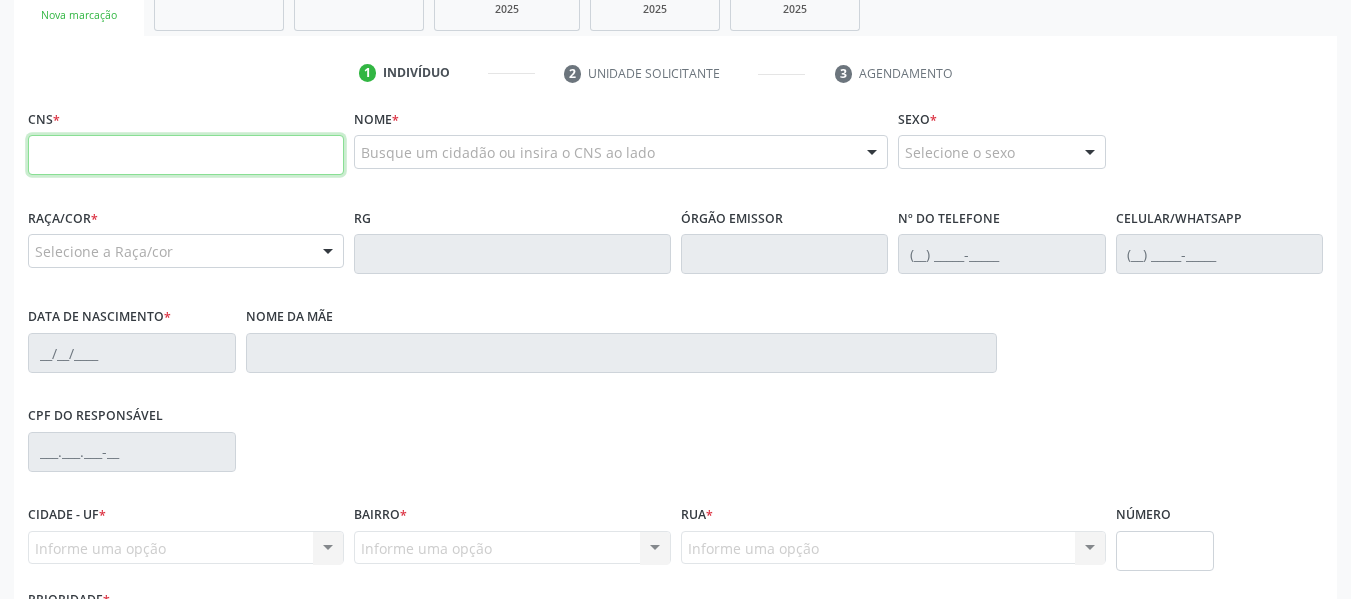 click at bounding box center [186, 155] 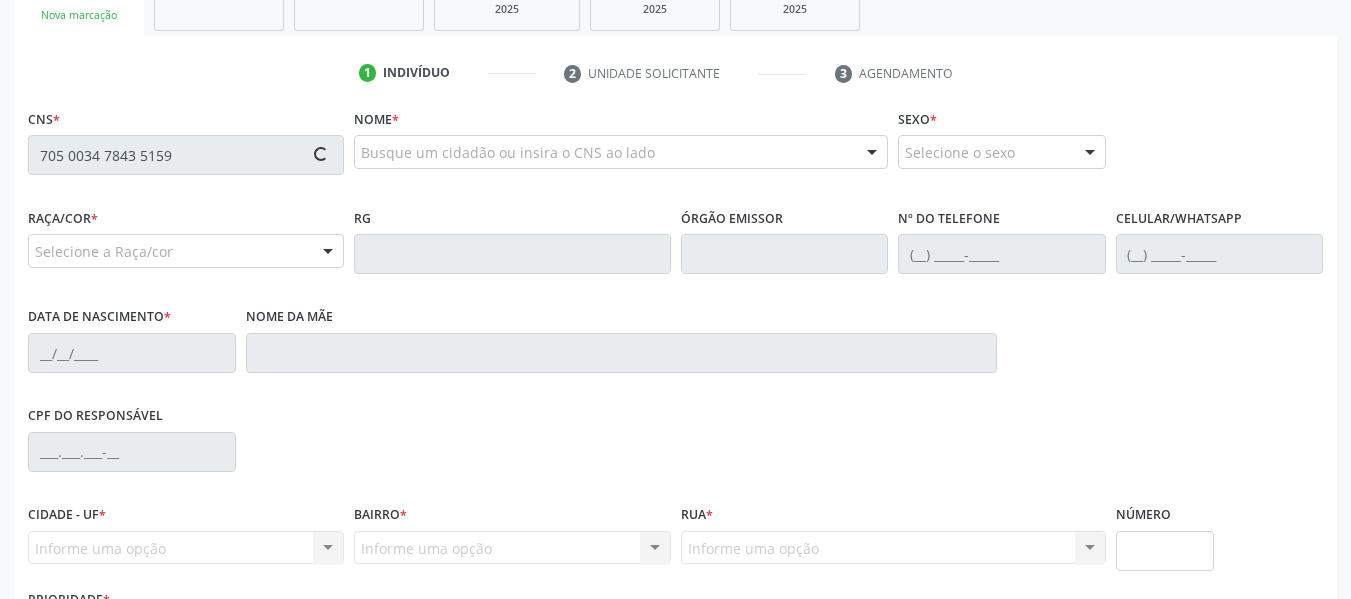 type on "705 0034 7843 5159" 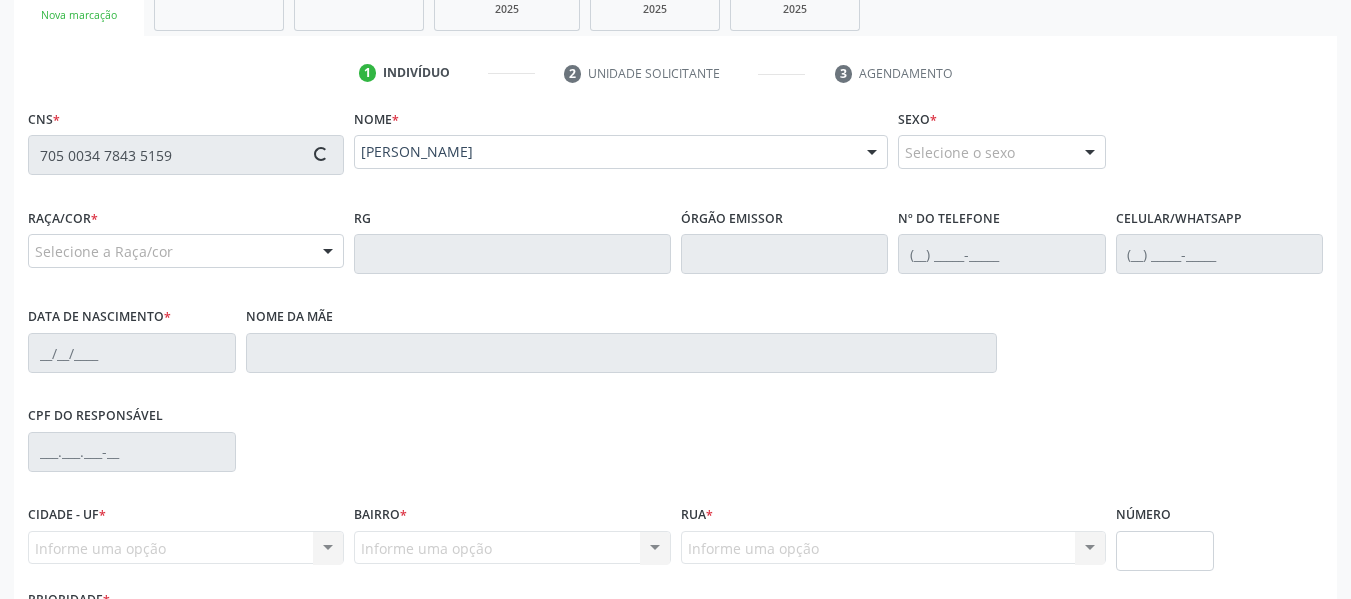 type on "[PHONE_NUMBER]" 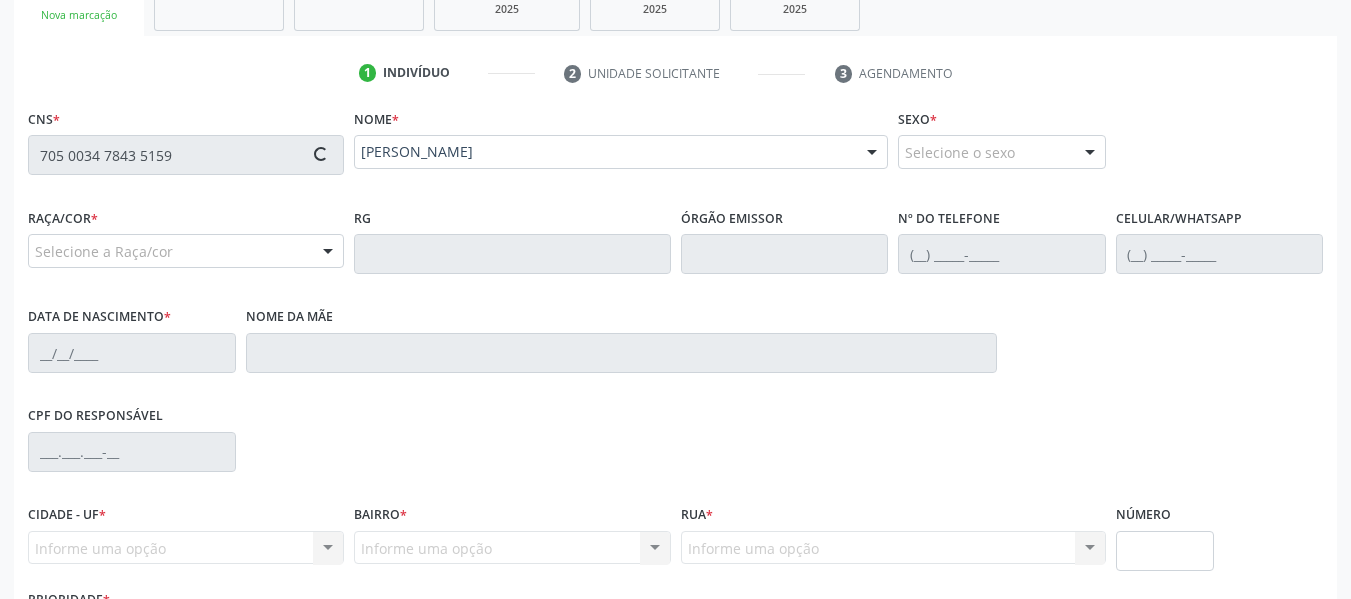type on "1[DATE]" 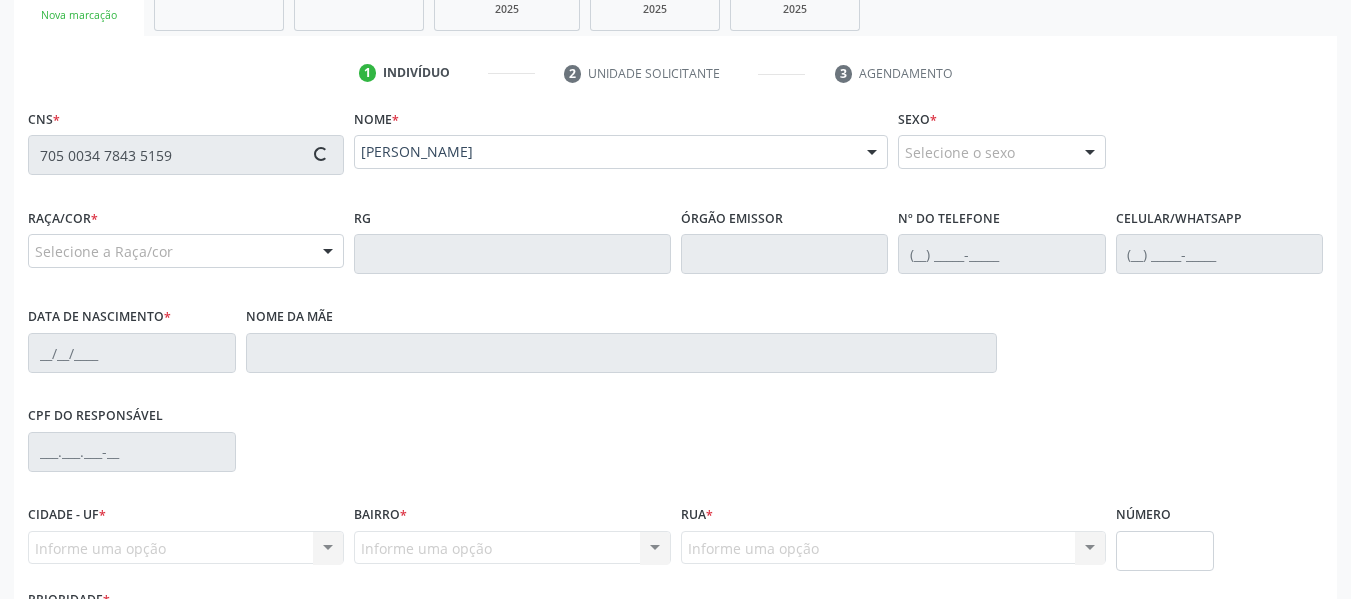 type on "[PERSON_NAME]" 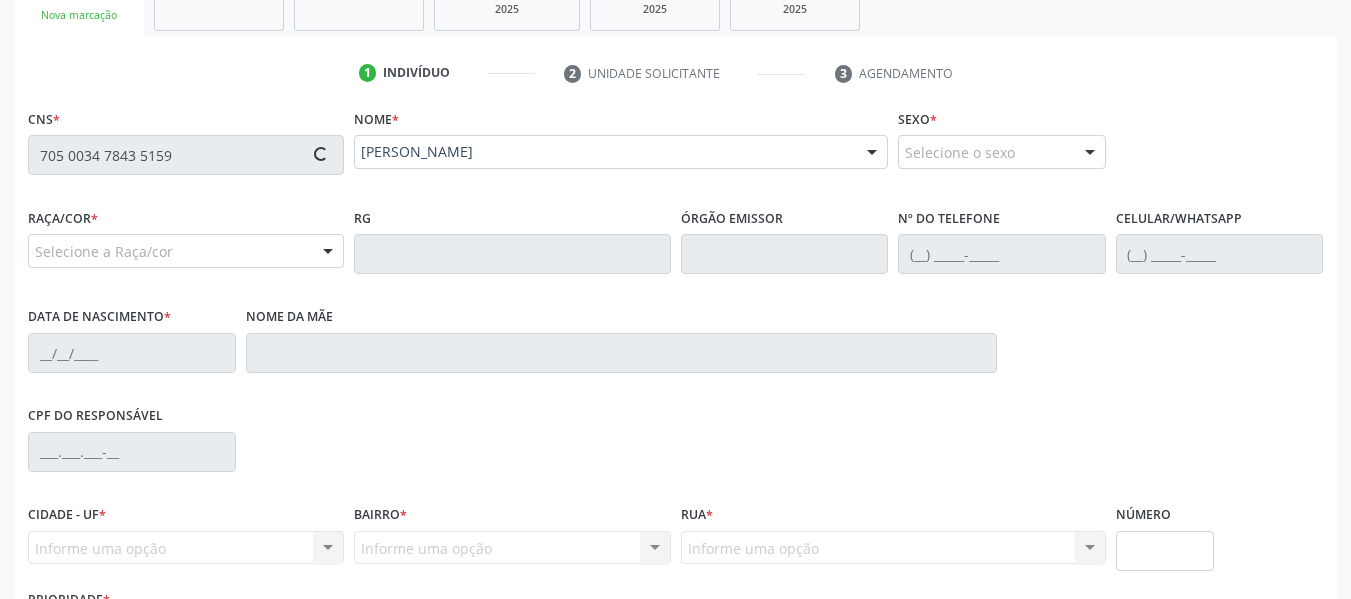 type on "40" 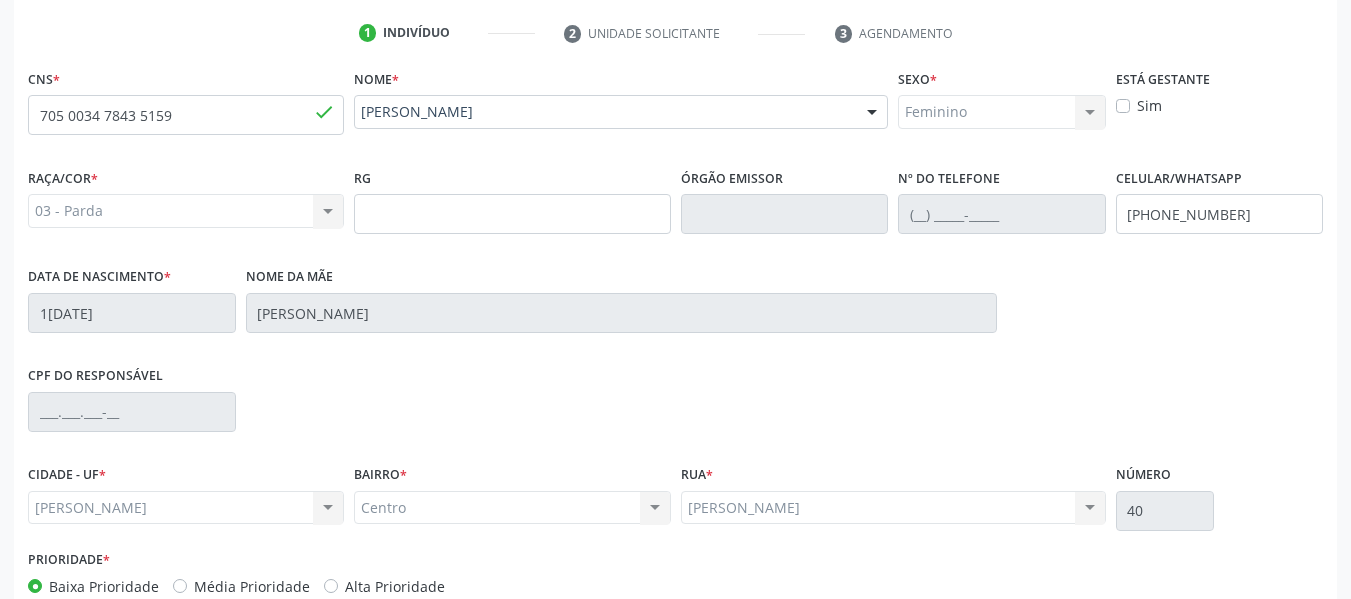 scroll, scrollTop: 513, scrollLeft: 0, axis: vertical 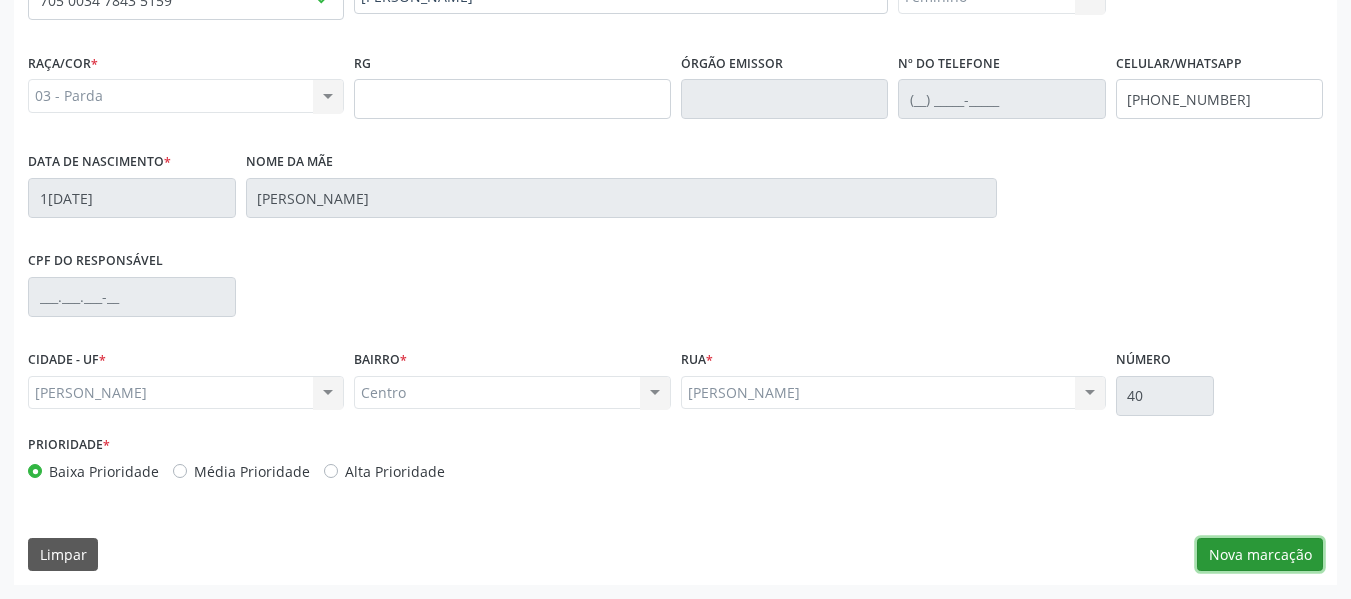 click on "Nova marcação" at bounding box center (1260, 555) 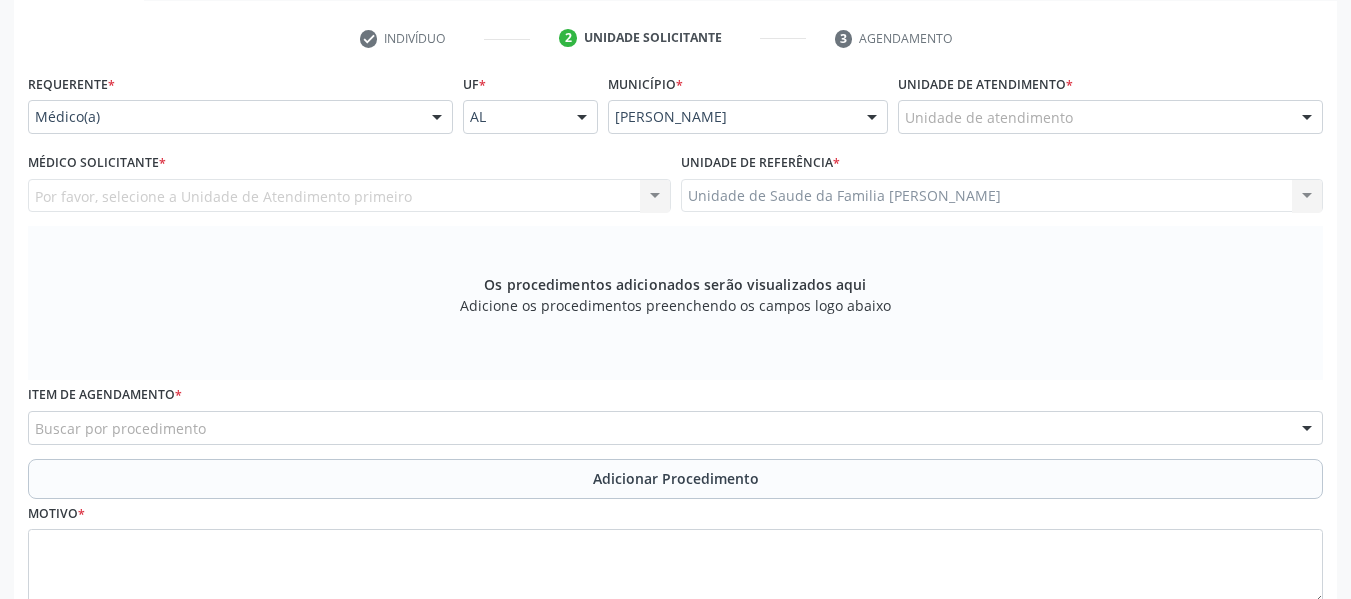 scroll, scrollTop: 353, scrollLeft: 0, axis: vertical 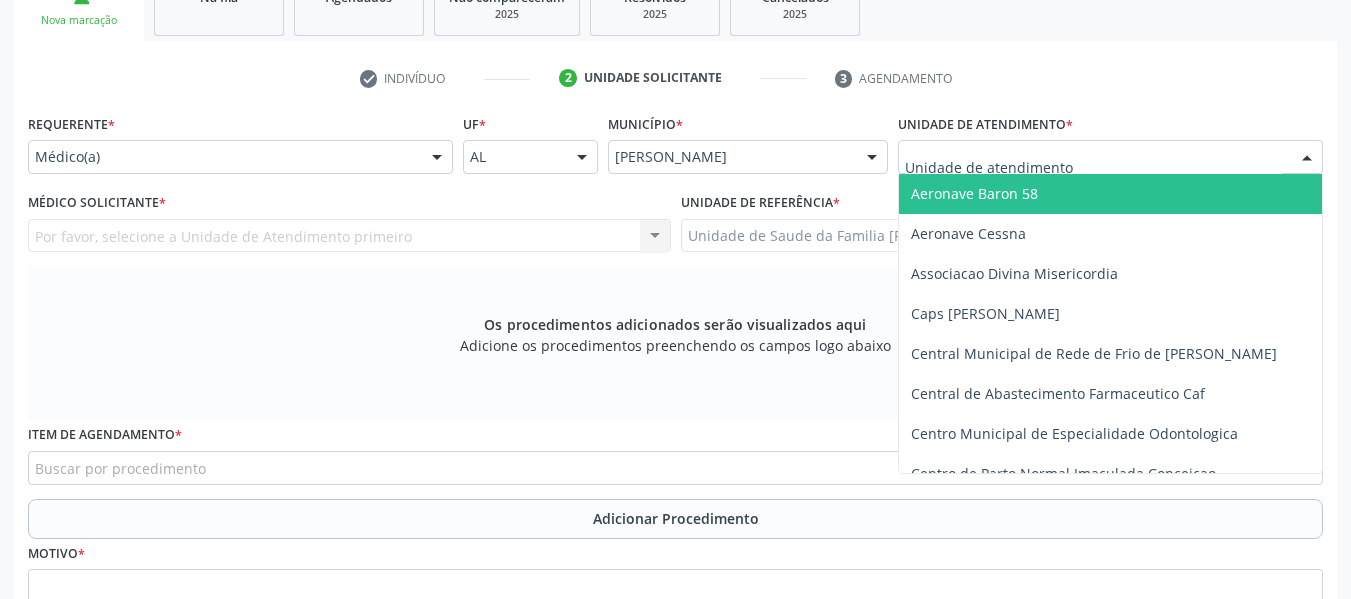 click at bounding box center (1307, 158) 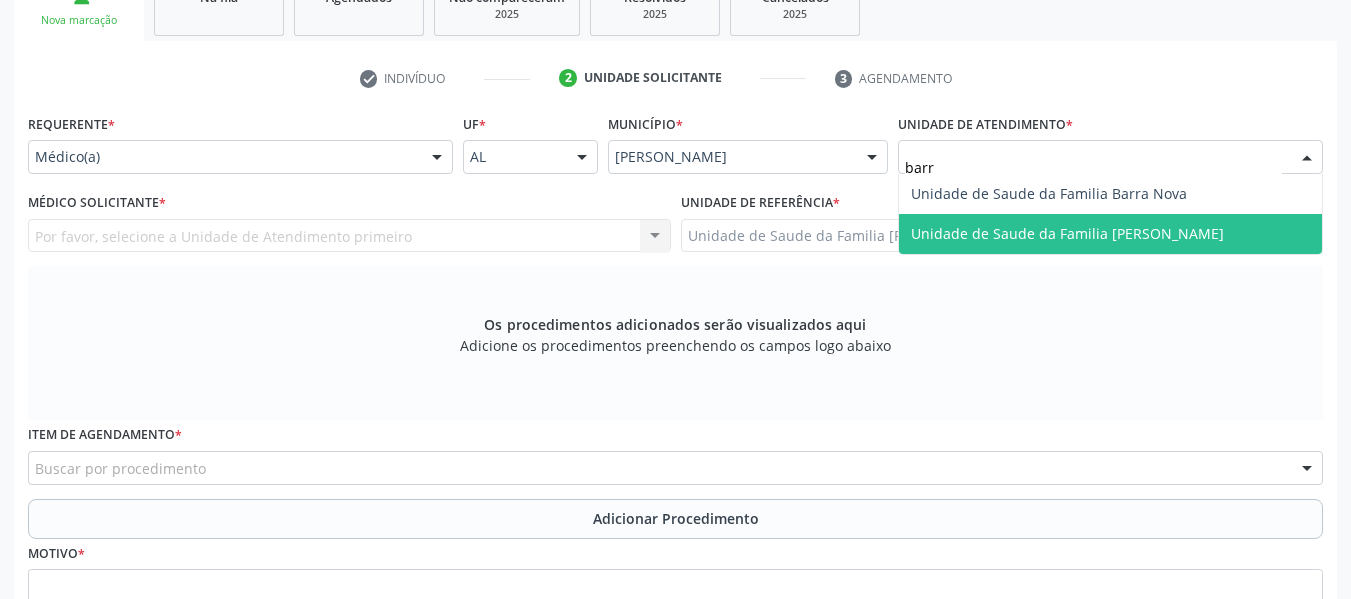click on "Unidade de Saude da Familia [PERSON_NAME]" at bounding box center [1067, 233] 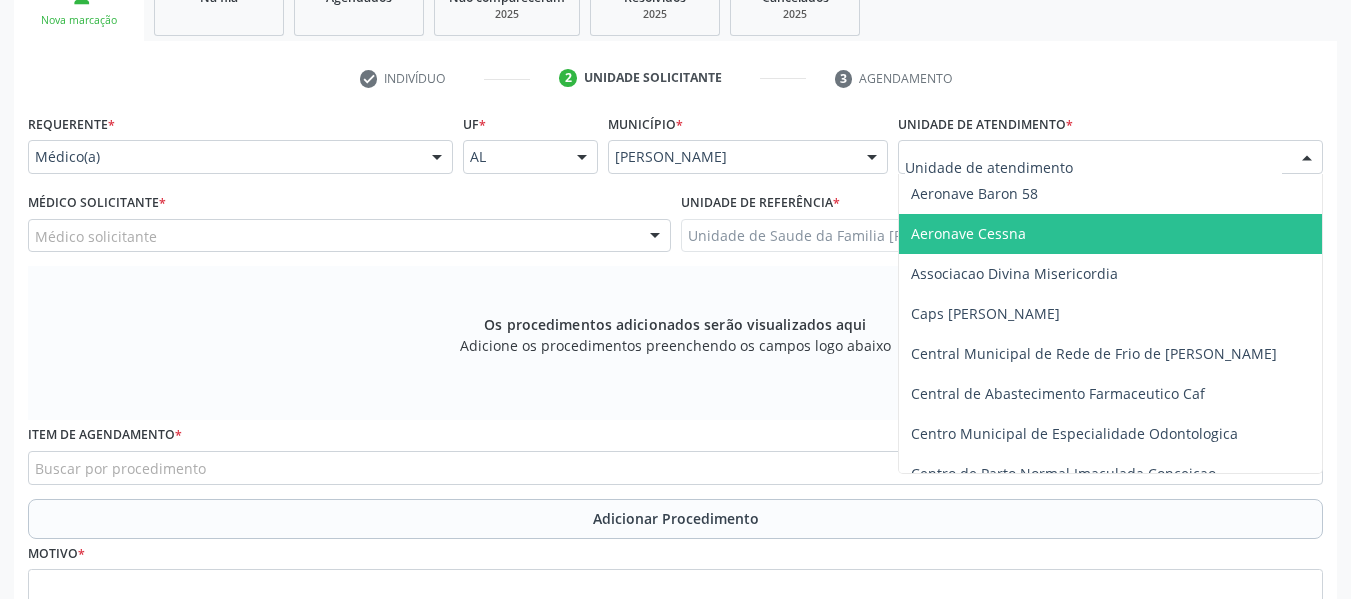 click at bounding box center (1307, 158) 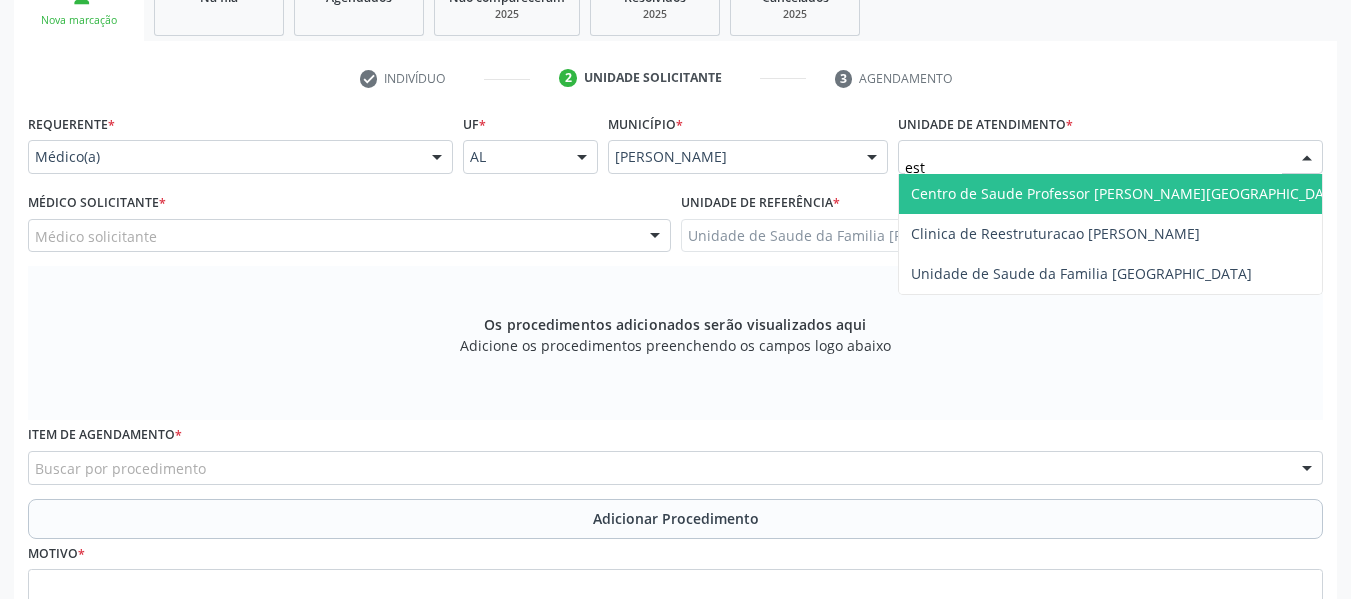 click on "Centro de Saude Professor [PERSON_NAME][GEOGRAPHIC_DATA]" at bounding box center [1128, 193] 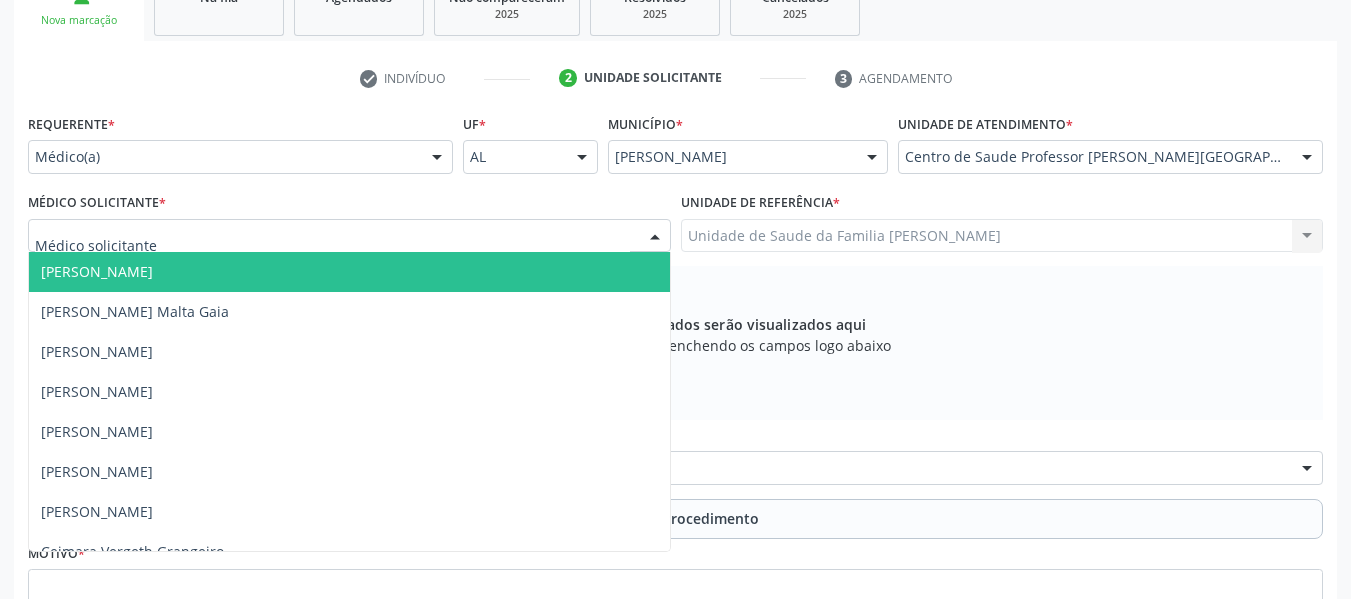 click at bounding box center [655, 237] 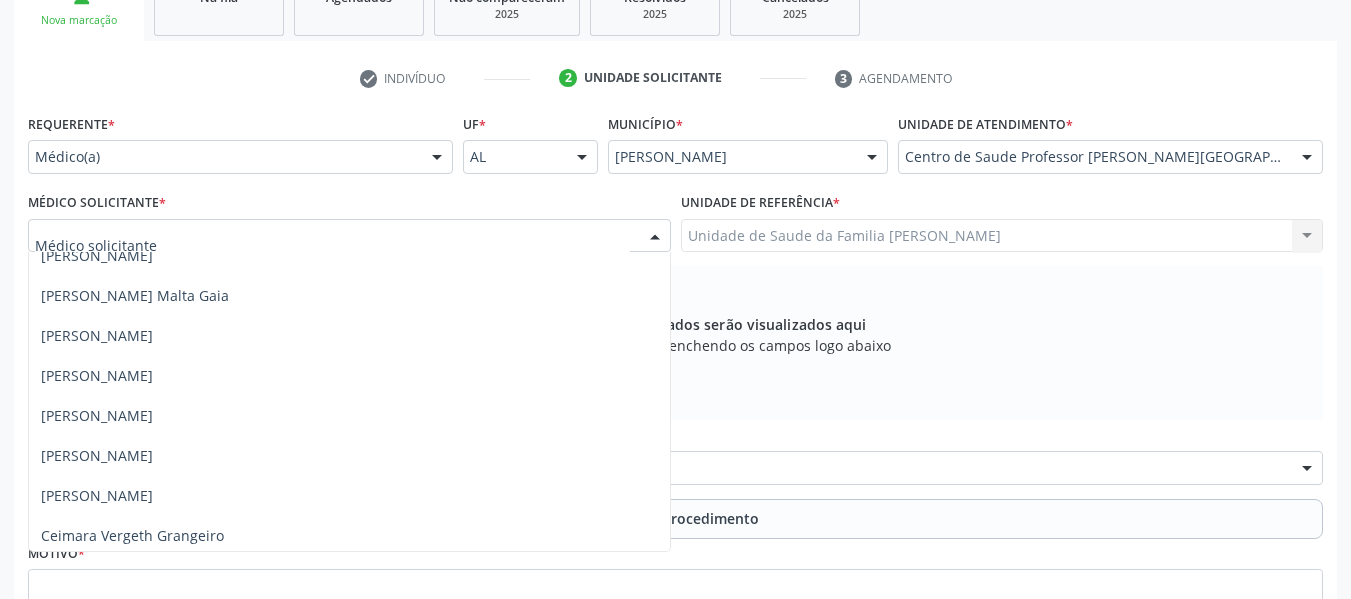 scroll, scrollTop: 0, scrollLeft: 0, axis: both 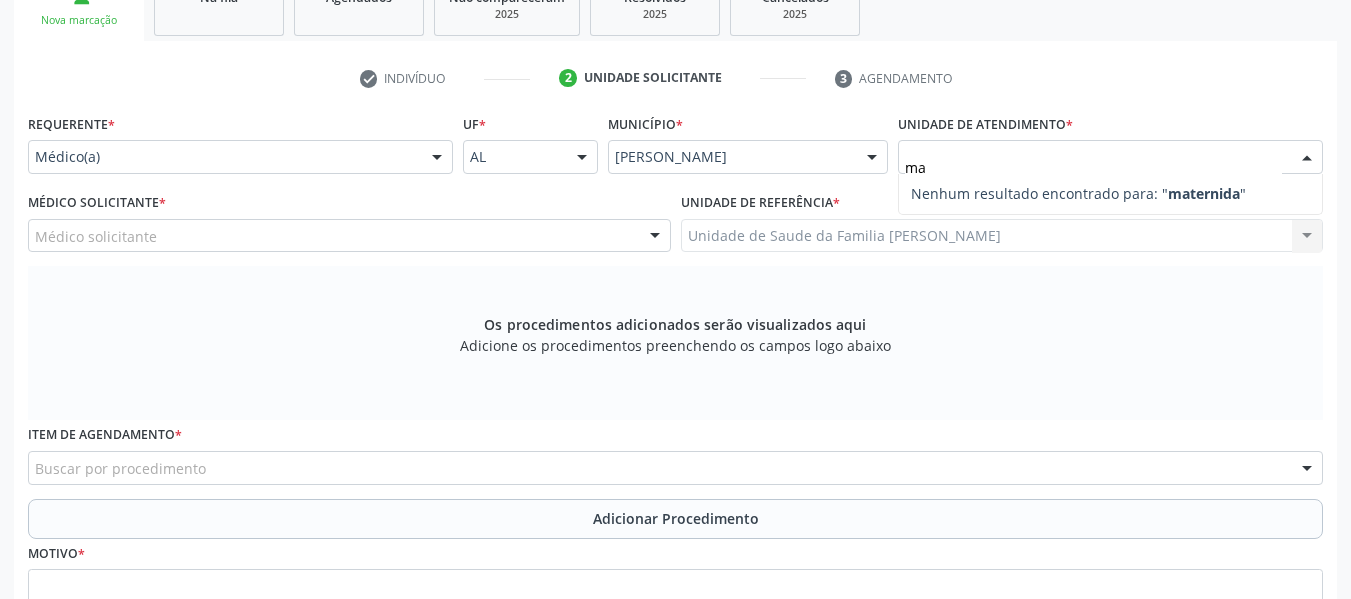 type on "m" 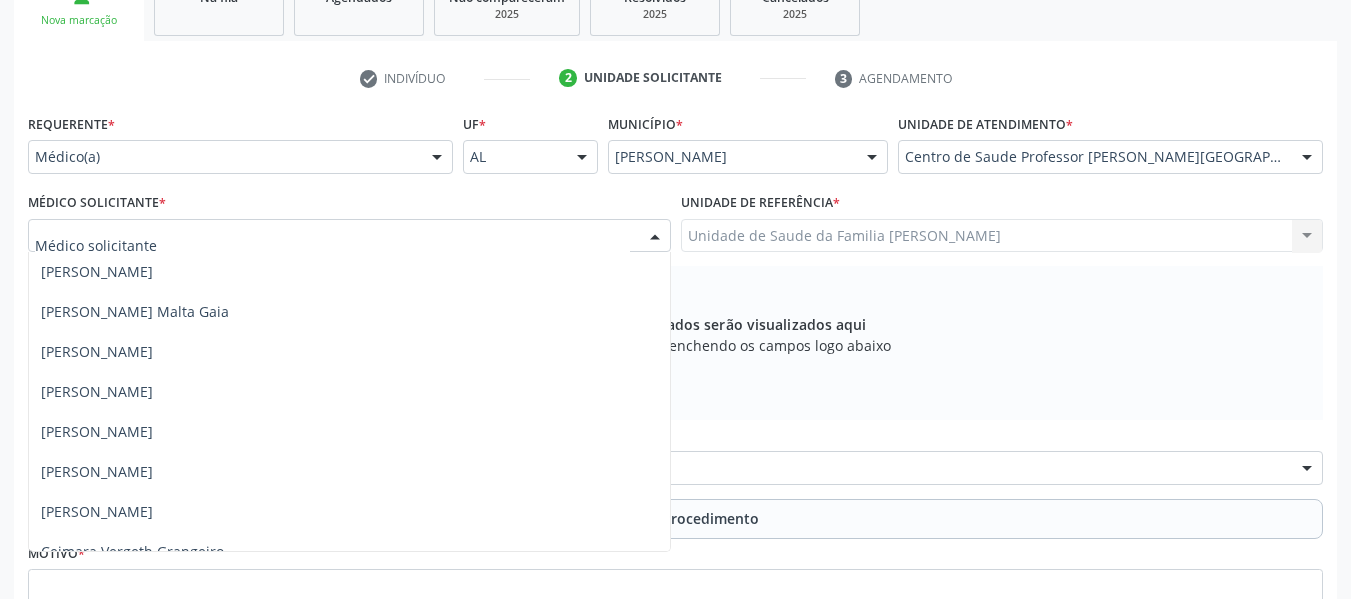 click at bounding box center [655, 237] 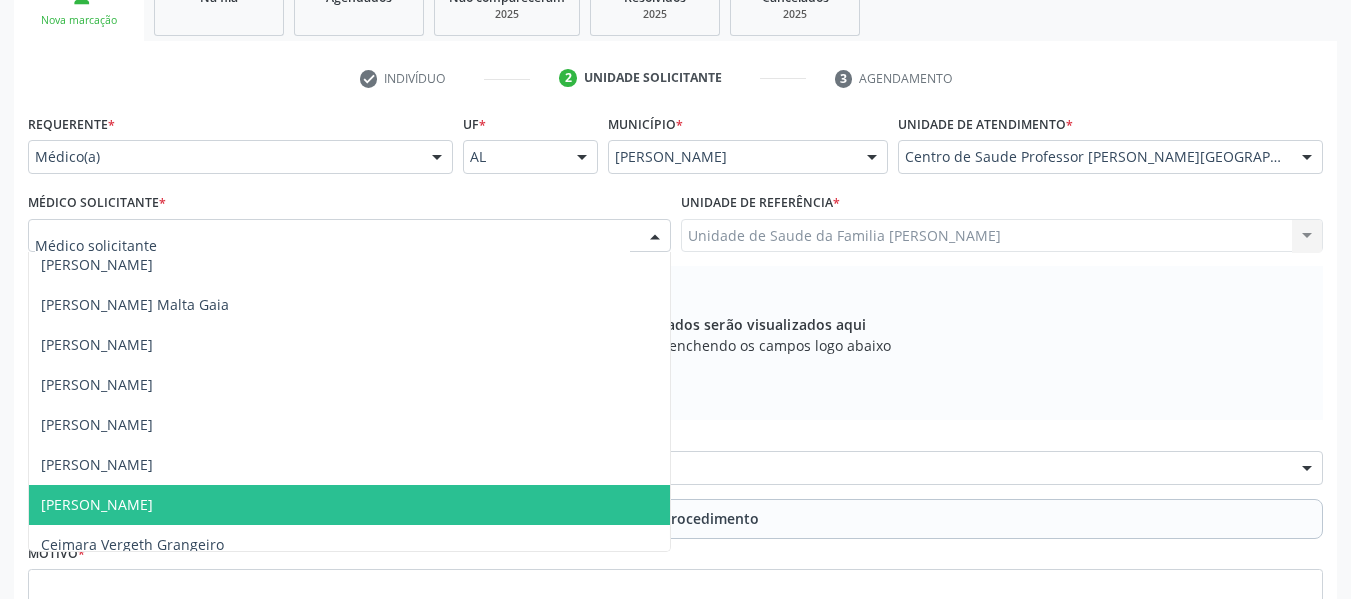 scroll, scrollTop: 0, scrollLeft: 0, axis: both 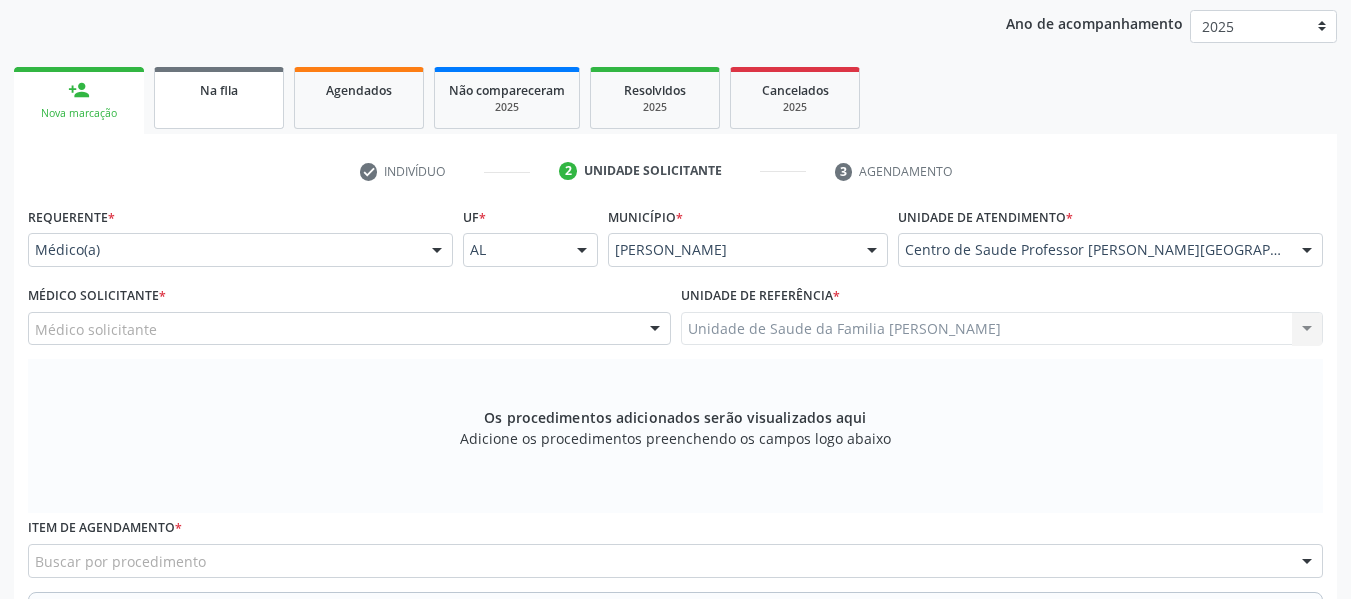 click on "Na fila" at bounding box center (219, 98) 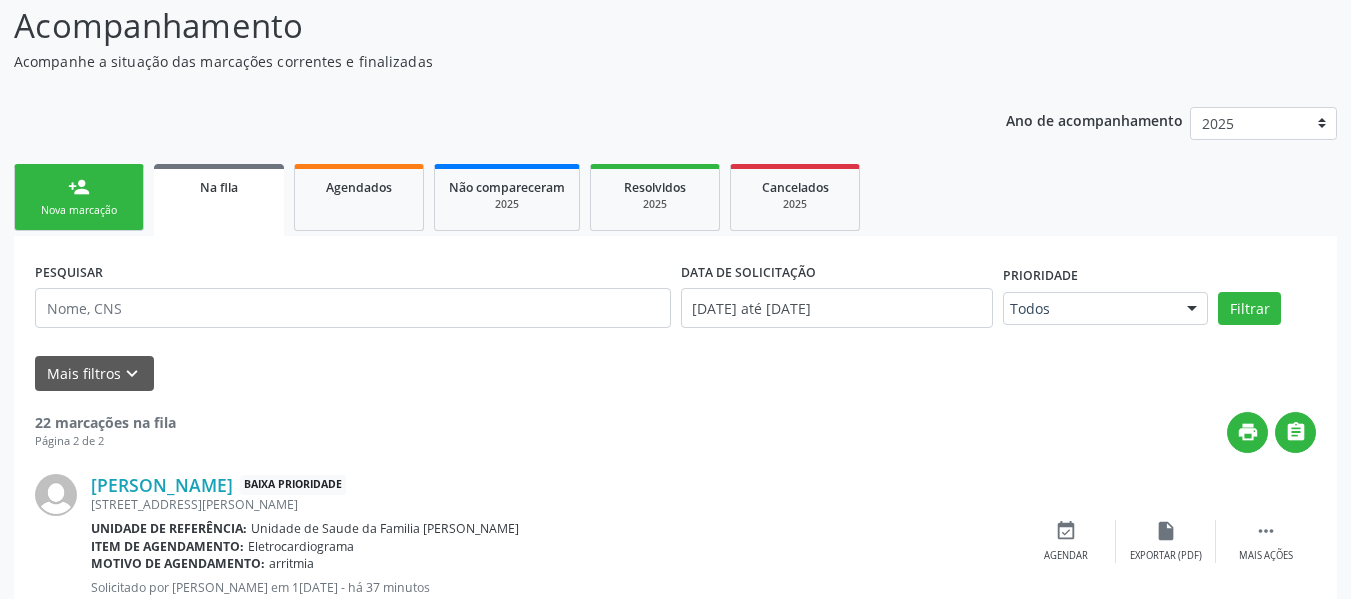 scroll, scrollTop: 96, scrollLeft: 0, axis: vertical 